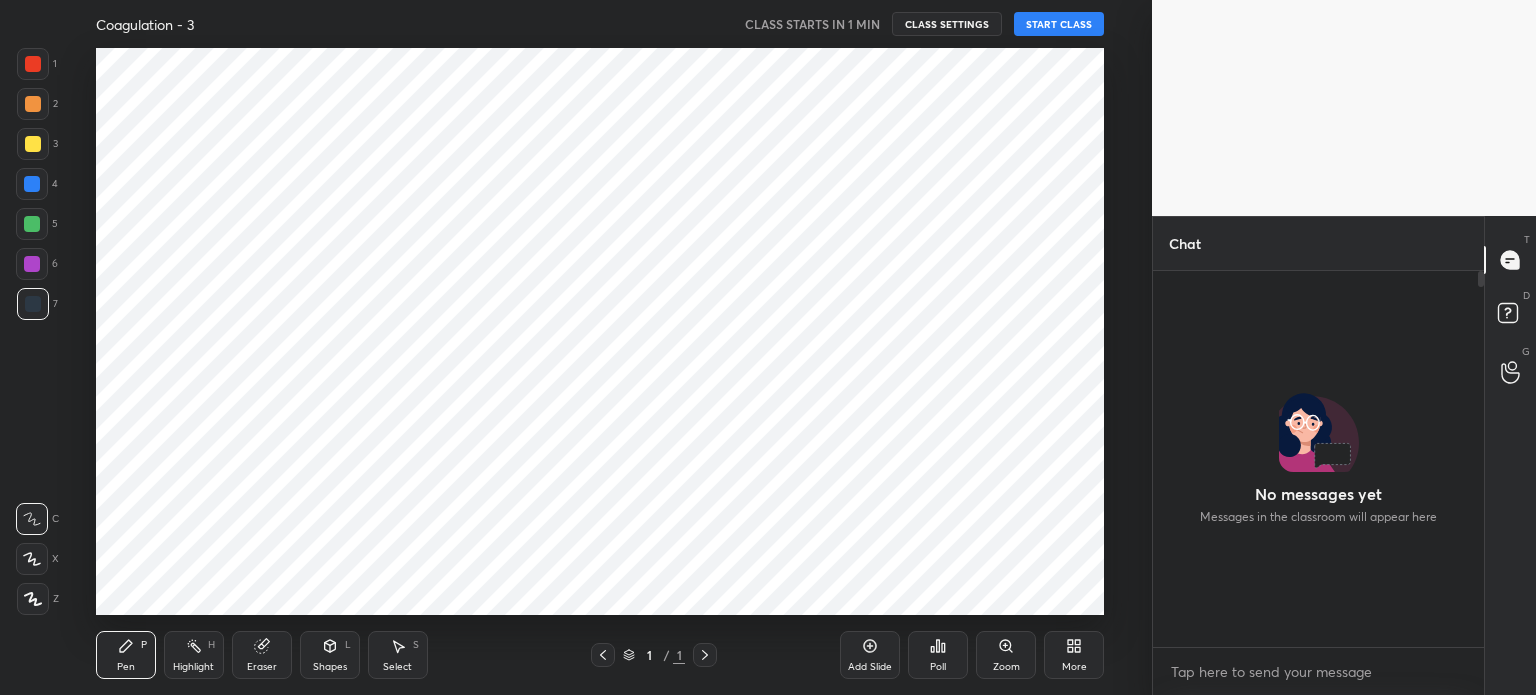 scroll, scrollTop: 0, scrollLeft: 0, axis: both 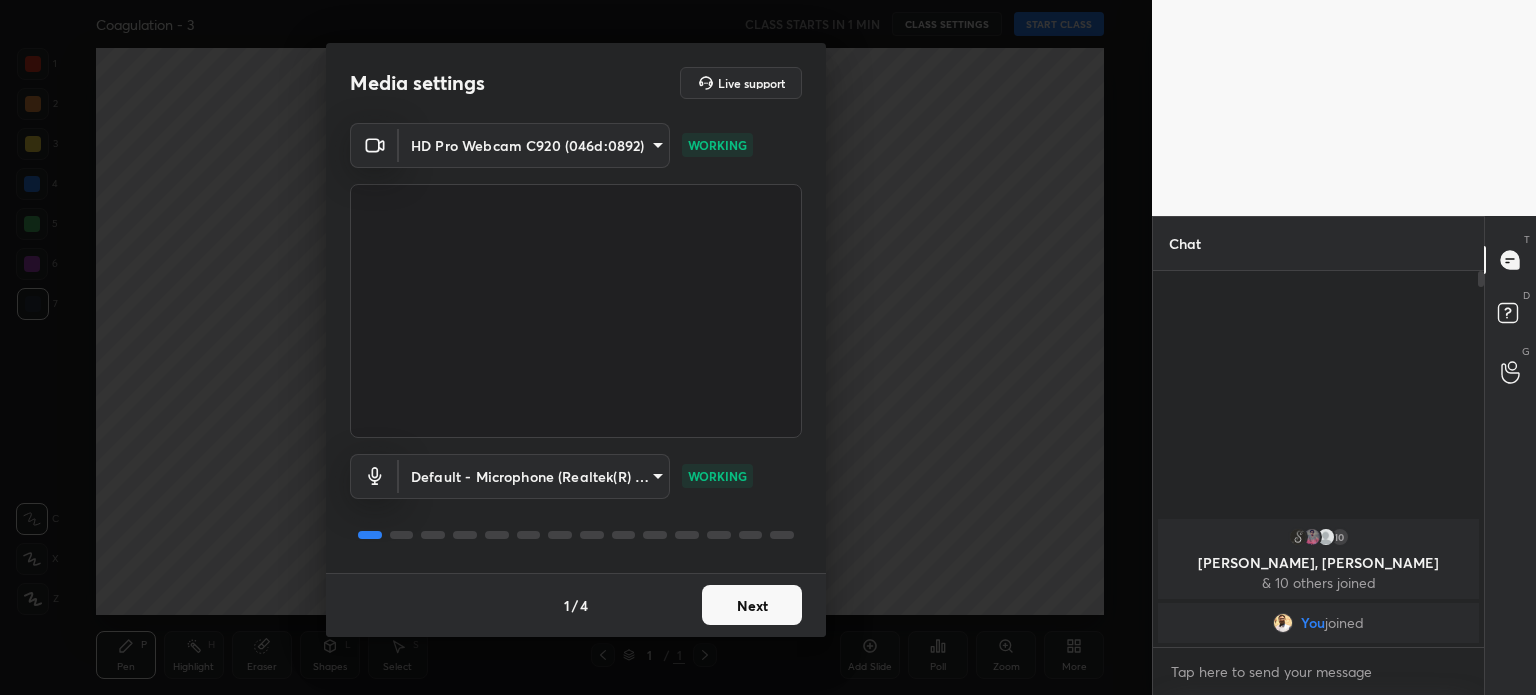 click on "1 2 3 4 5 6 7 C X Z C X Z E E Erase all   H H Coagulation - 3 CLASS STARTS IN 1 MIN CLASS SETTINGS START CLASS Setting up your live class Back Coagulation - 3 • L30 of Full Length Course on Environmental Engineering Nvlk Prakash Pen P Highlight H Eraser Shapes L Select S 1 / 1 Add Slide Poll Zoom More Chat 10 [PERSON_NAME], [PERSON_NAME] &  10 others  joined You  joined 1 NEW MESSAGE Enable hand raising Enable raise hand to speak to learners. Once enabled, chat will be turned off temporarily. Enable x   Doubts asked by learners will show up here Raise hand disabled You have disabled Raise hand currently. Enable it to invite learners to speak Enable Can't raise hand Looks like educator just invited you to speak. Please wait before you can raise your hand again. Got it T Messages (T) D Doubts (D) G Raise Hand (G) Report an issue Reason for reporting Buffering Chat not working Audio - Video sync issue Educator video quality low ​ Attach an image Report Media settings Live support HD Pro Webcam C920 (046d:0892) 1 /" at bounding box center [768, 347] 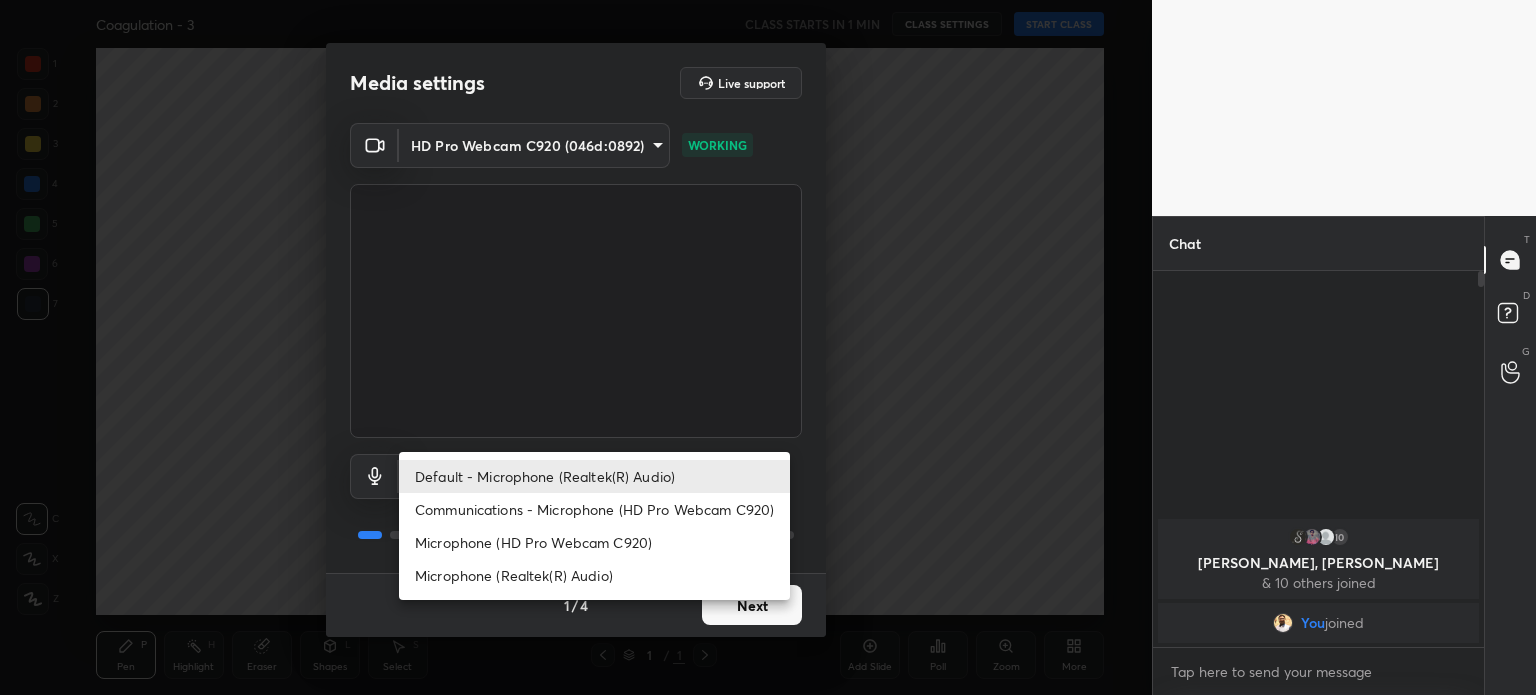 click on "Communications - Microphone (HD Pro Webcam C920)" at bounding box center (594, 509) 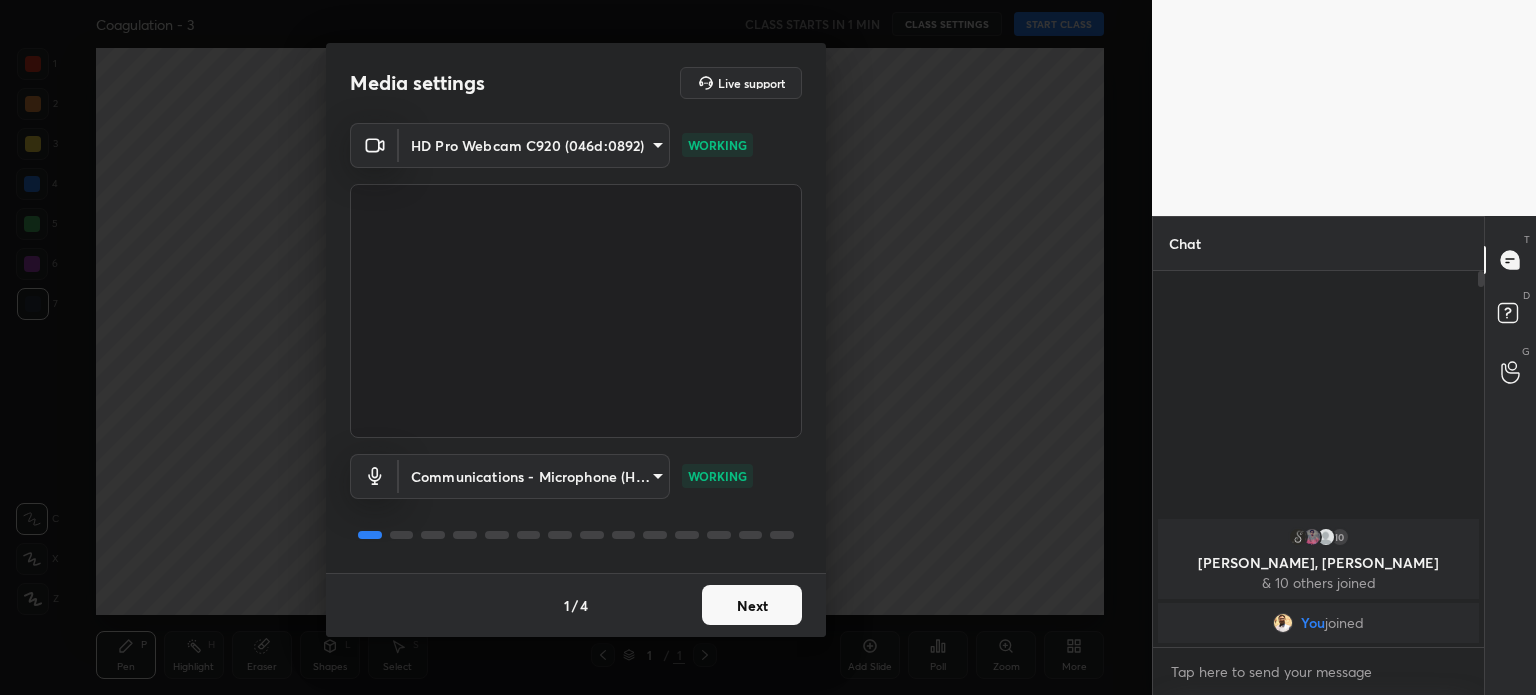 click on "Next" at bounding box center [752, 605] 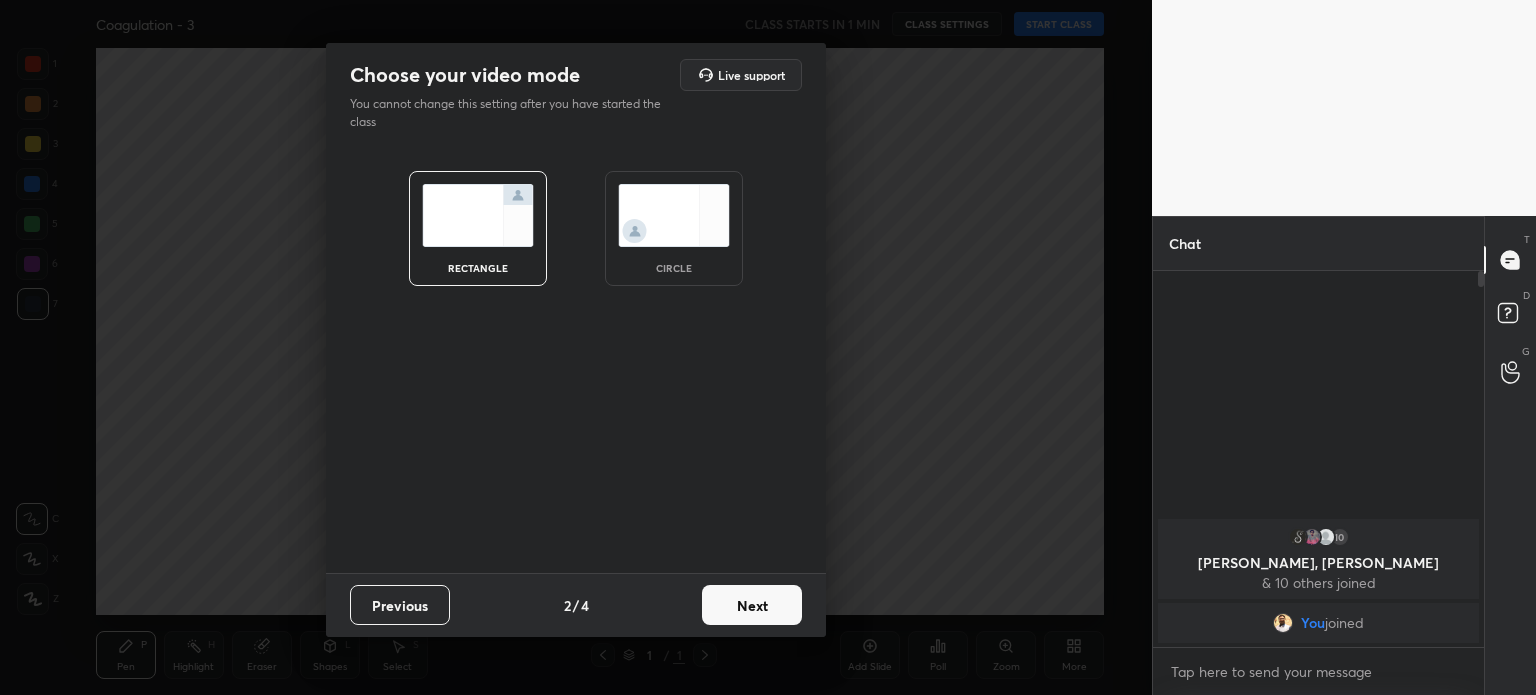 click on "Next" at bounding box center [752, 605] 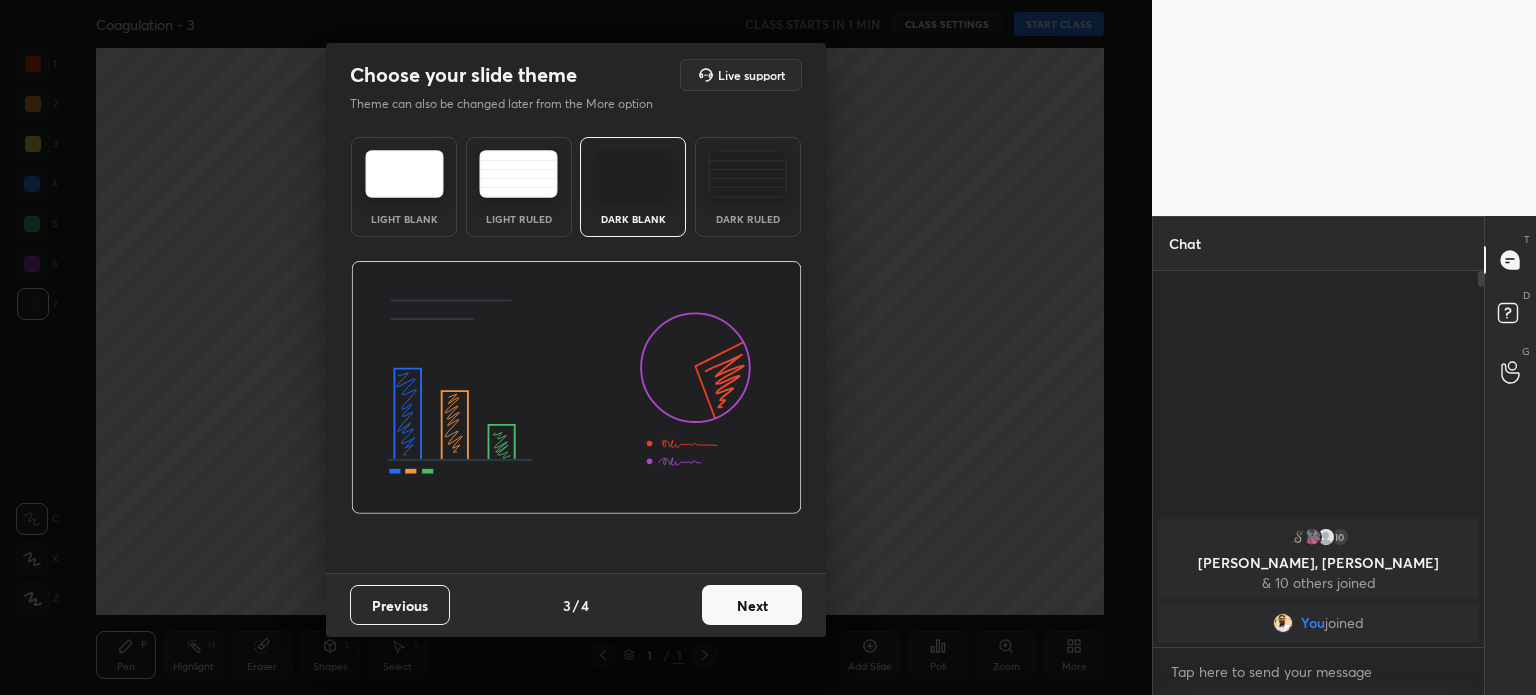 click on "Next" at bounding box center (752, 605) 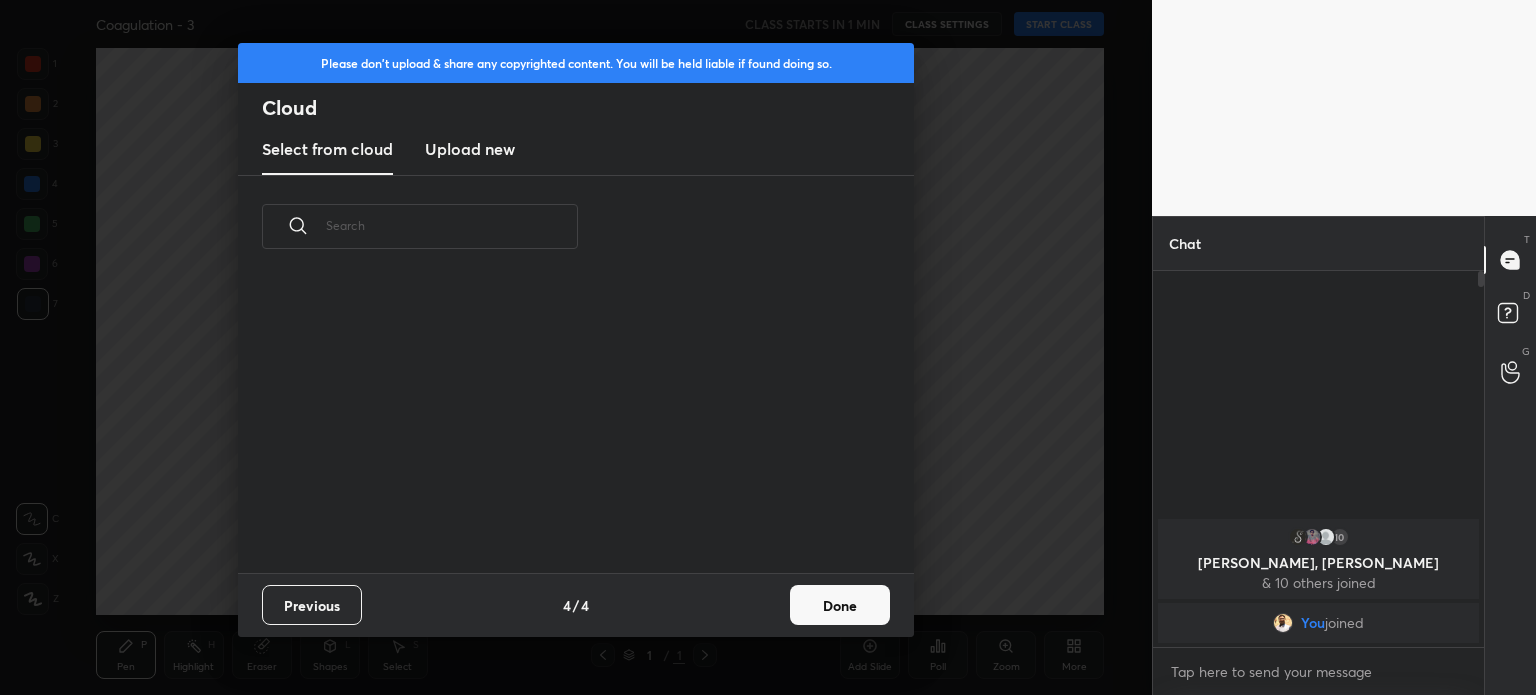 scroll, scrollTop: 200, scrollLeft: 642, axis: both 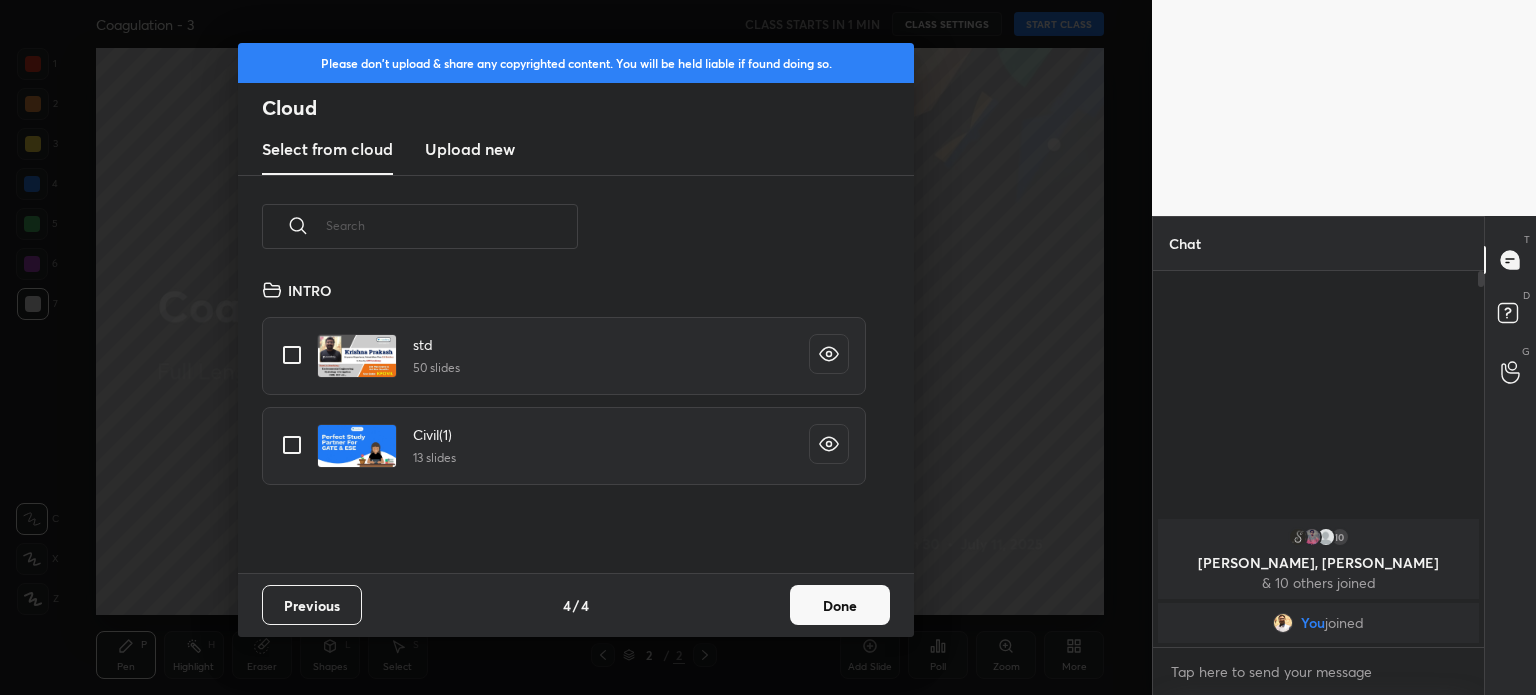 click on "Upload new" at bounding box center (470, 149) 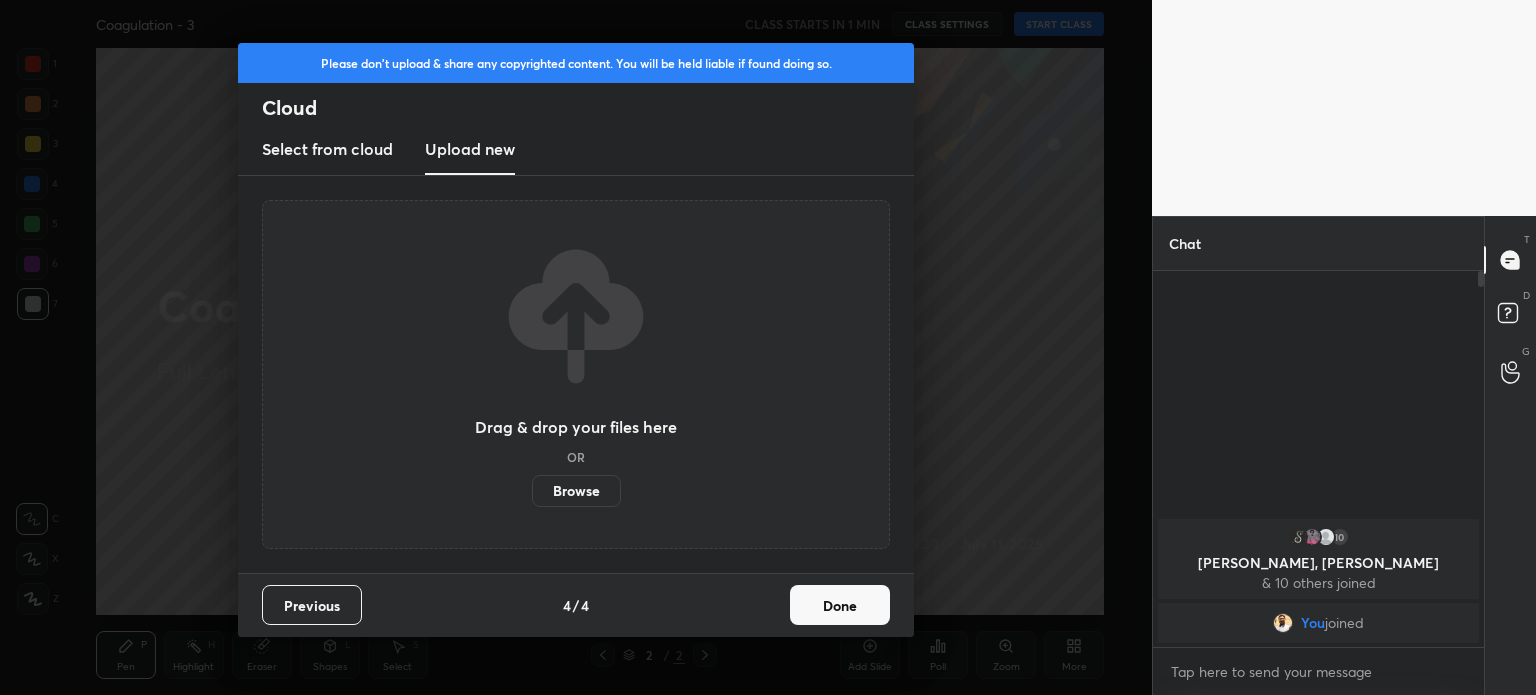 click on "Browse" at bounding box center (576, 491) 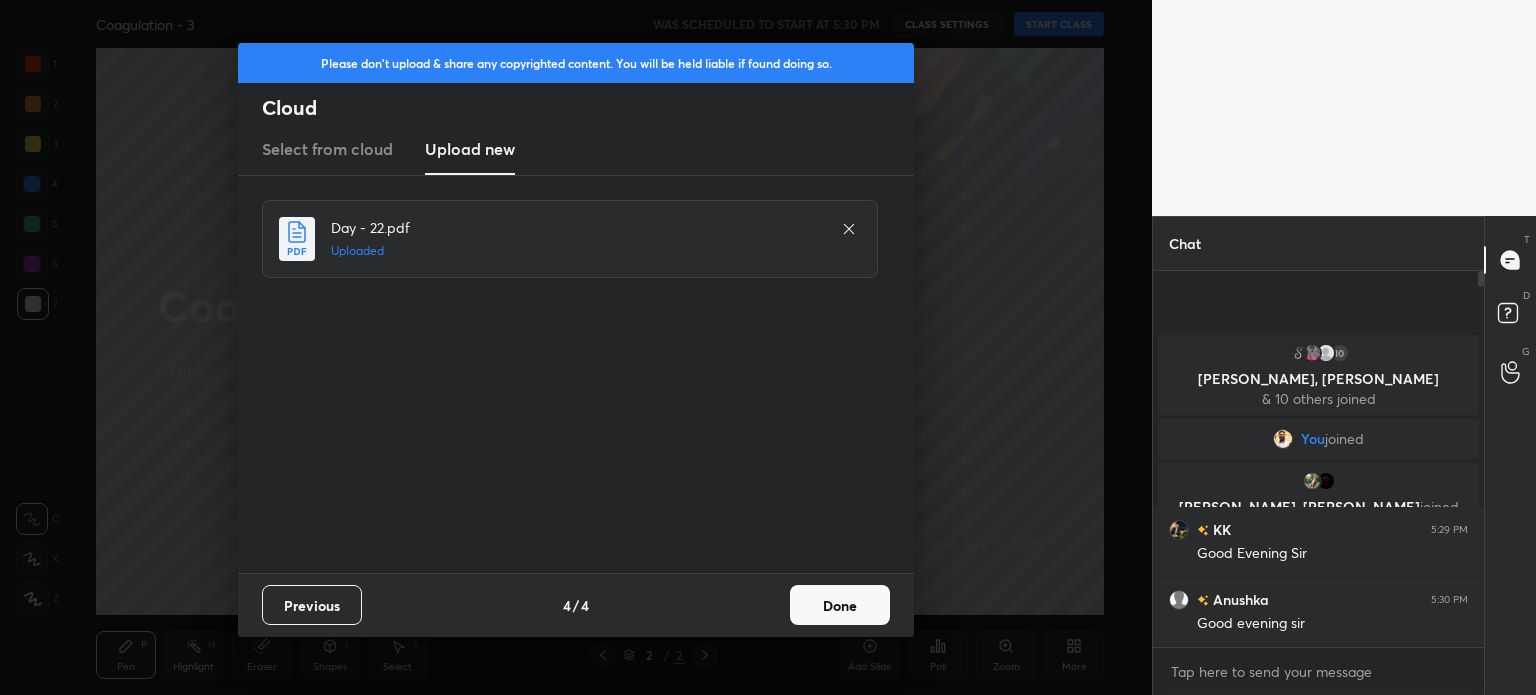 click on "Done" at bounding box center [840, 605] 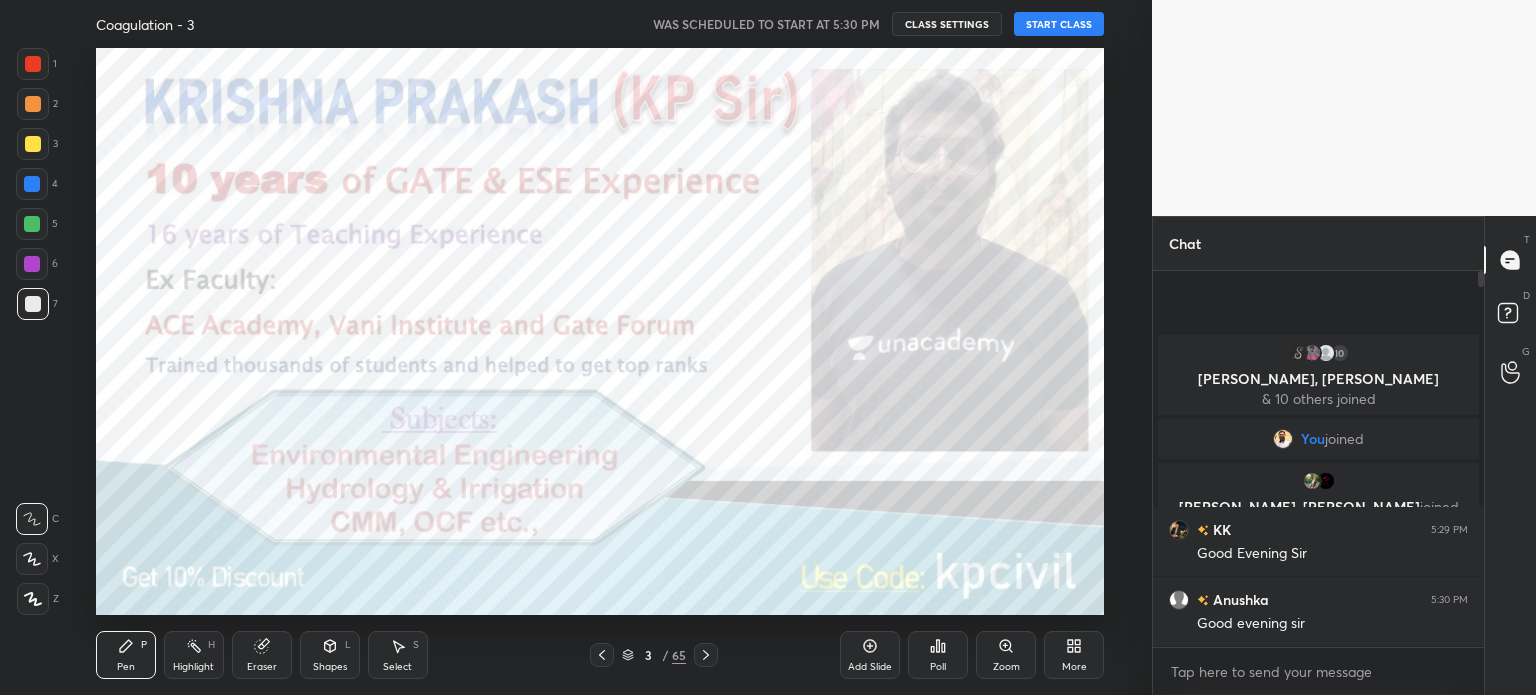 click at bounding box center [706, 655] 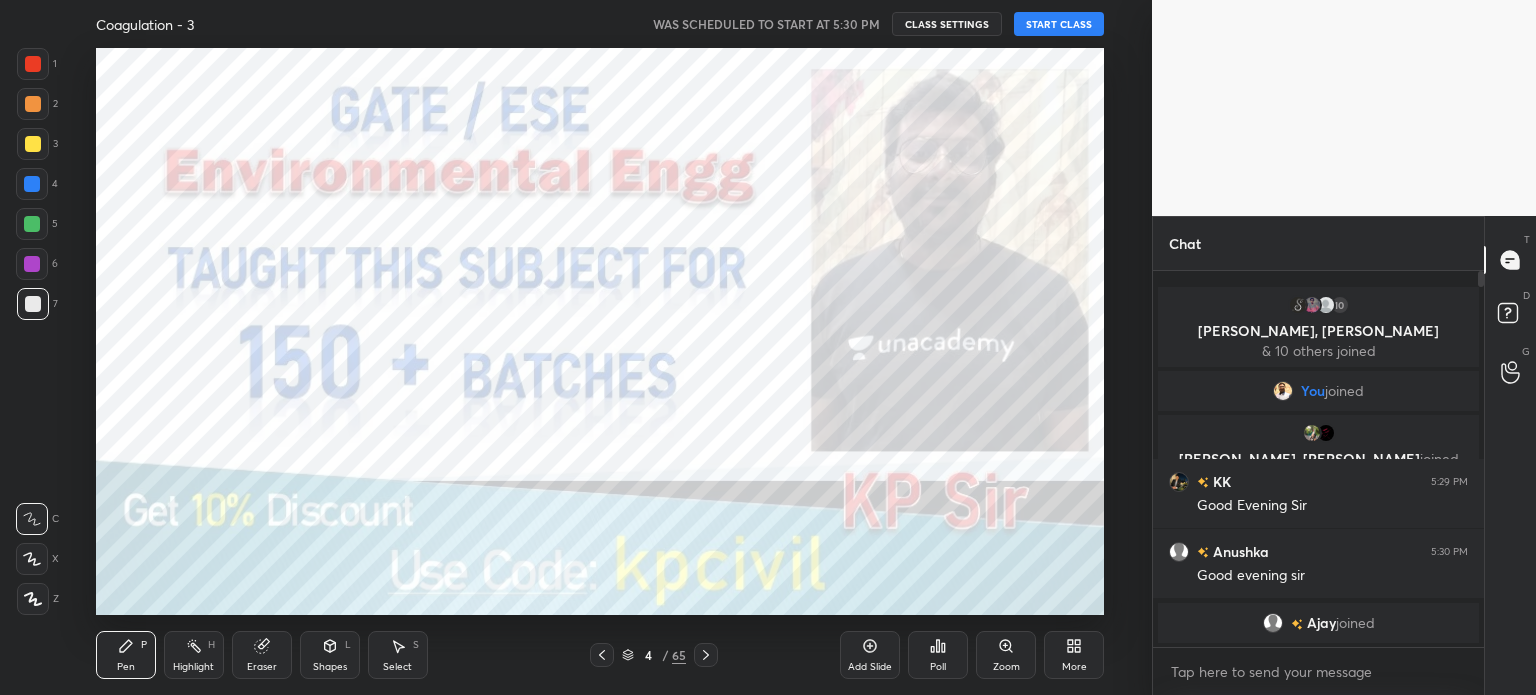click 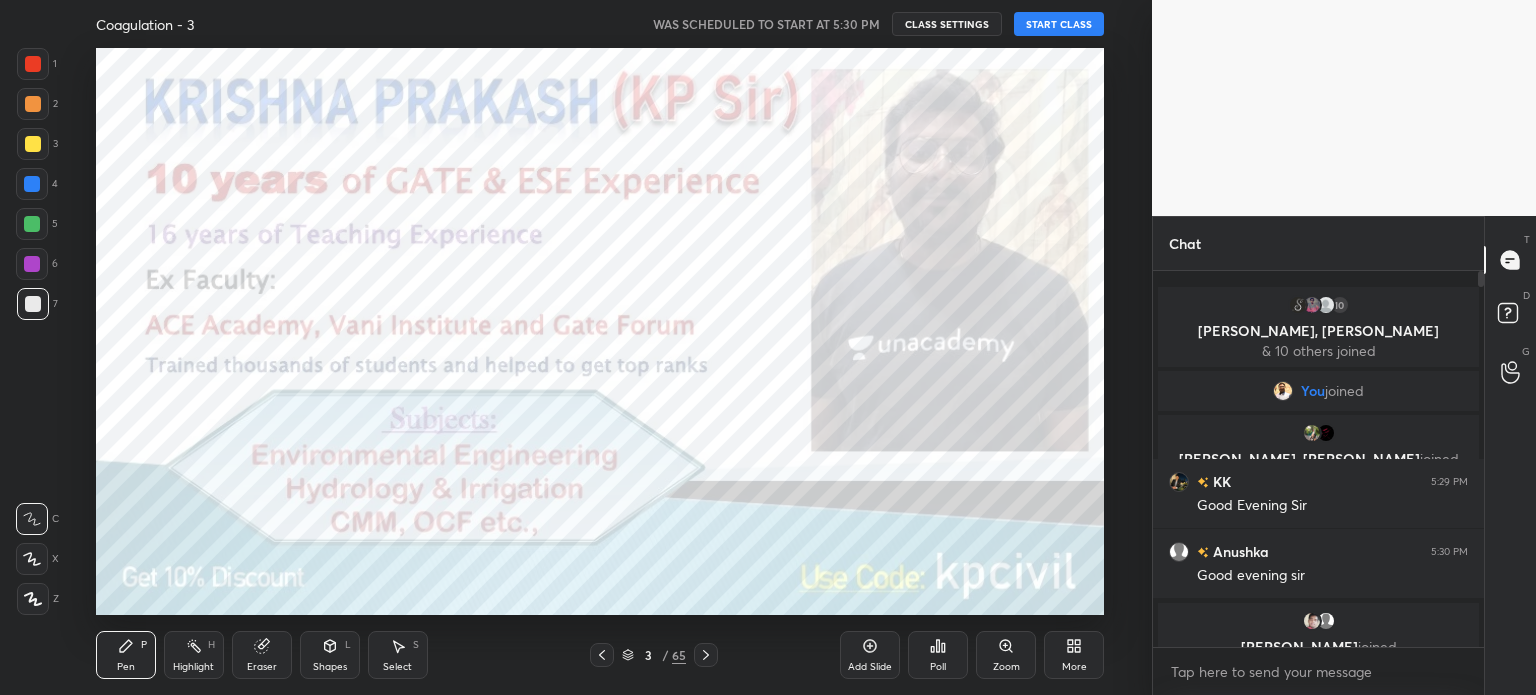 click at bounding box center [706, 655] 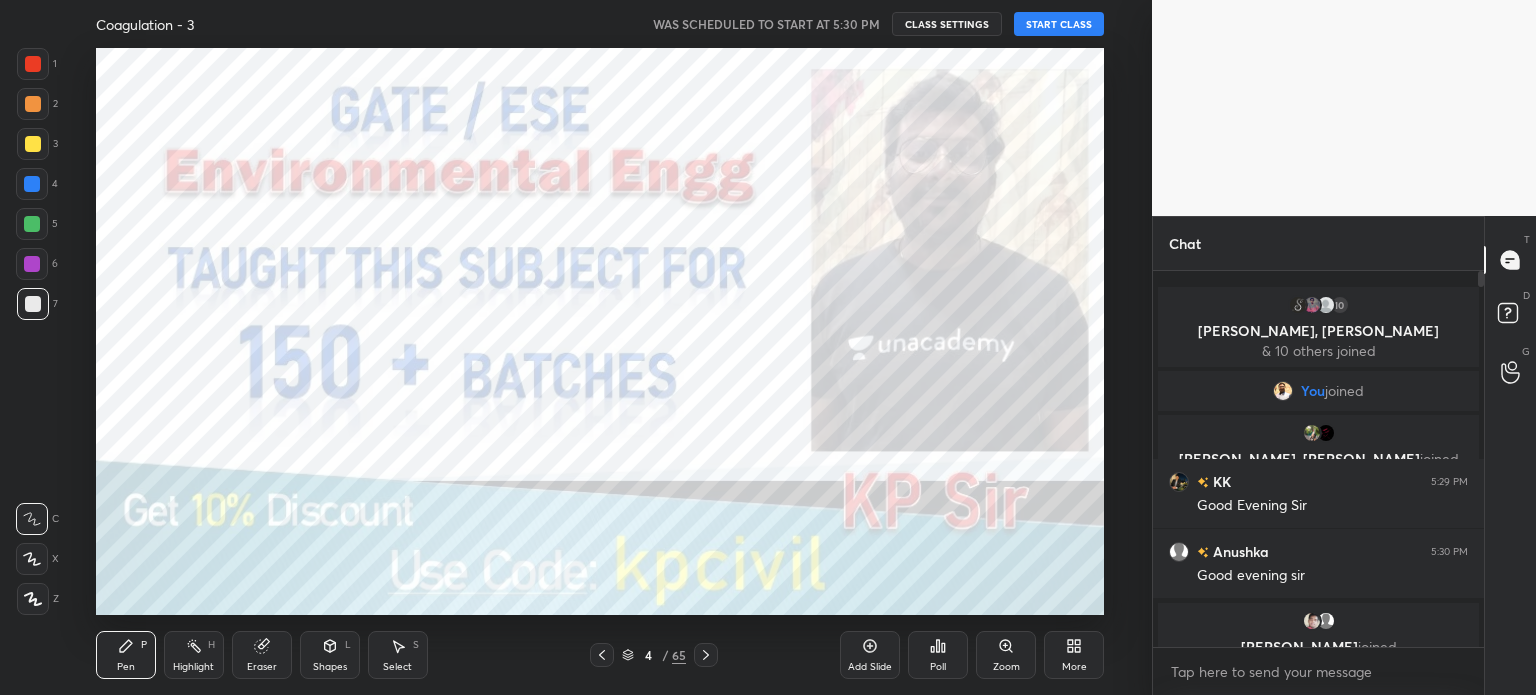 click at bounding box center [706, 655] 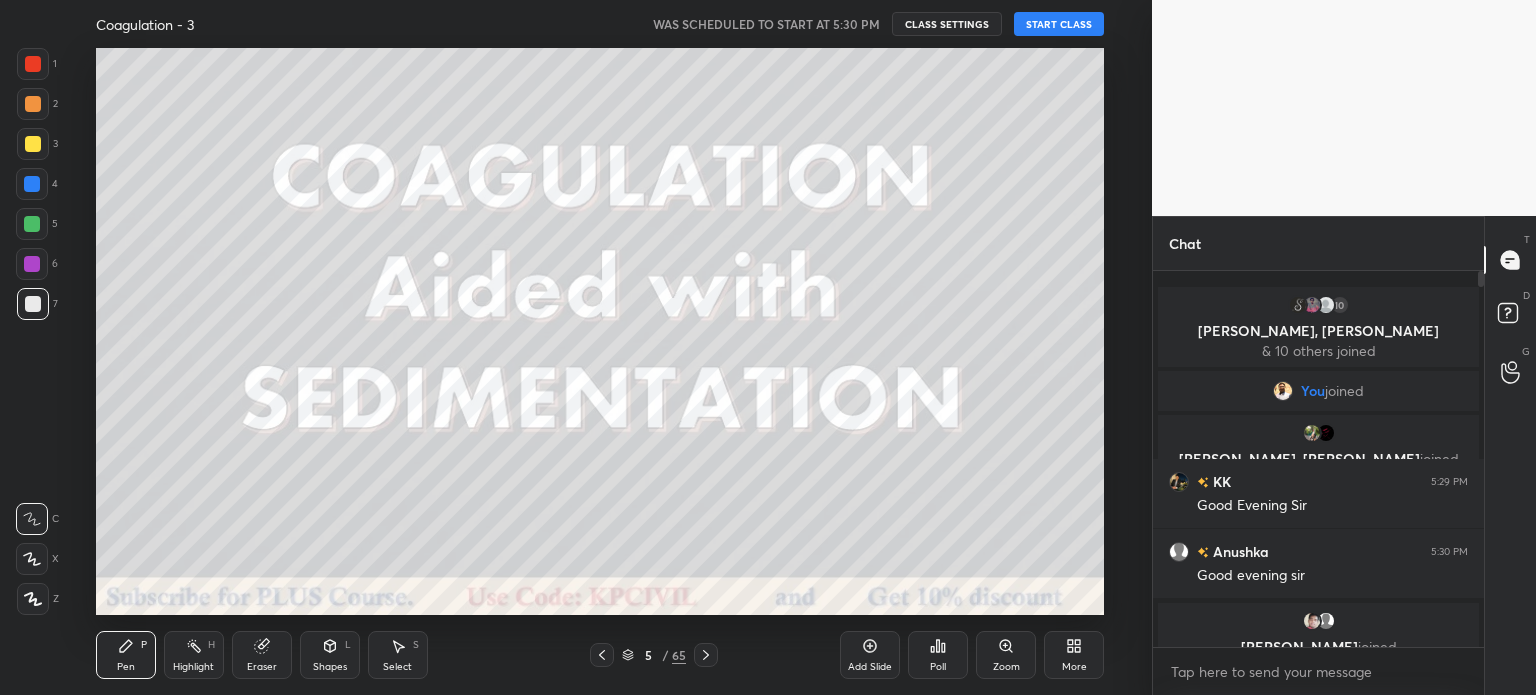 click on "START CLASS" at bounding box center [1059, 24] 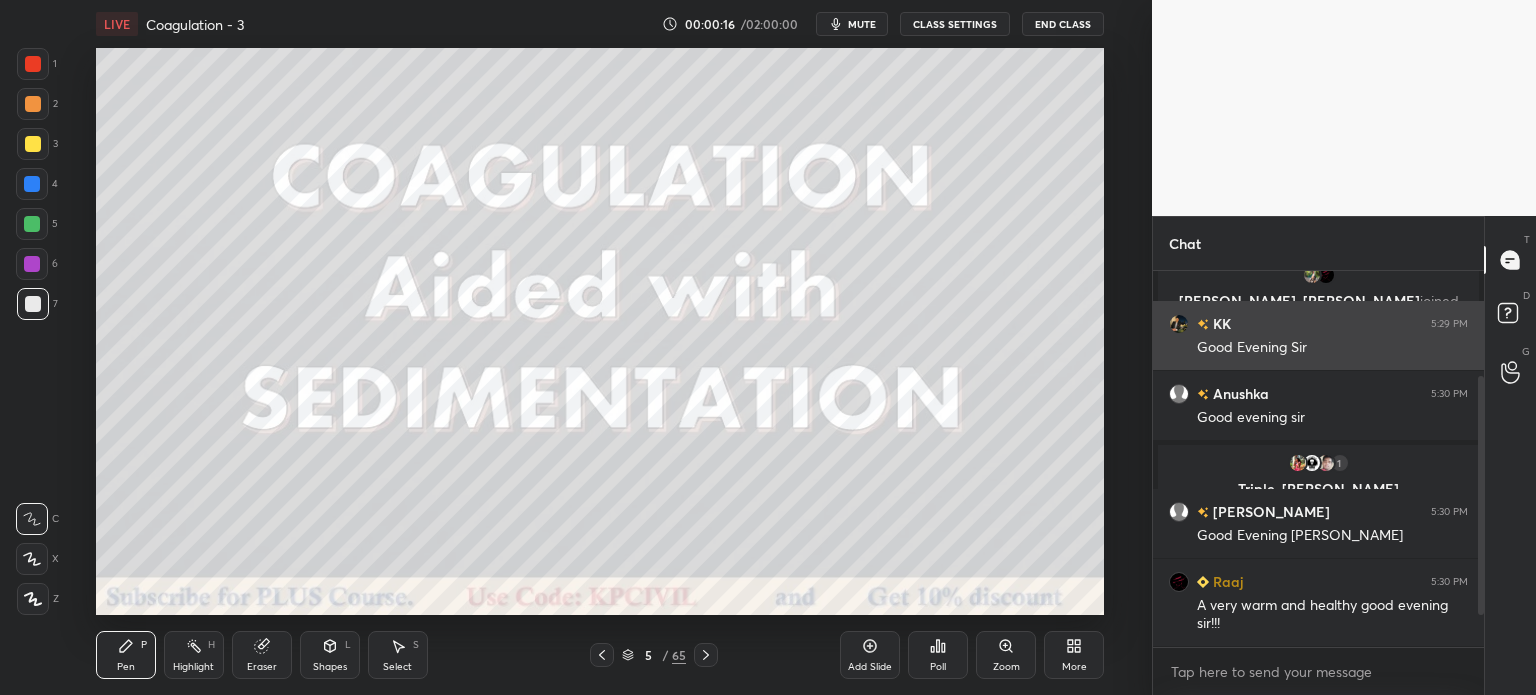 scroll, scrollTop: 216, scrollLeft: 0, axis: vertical 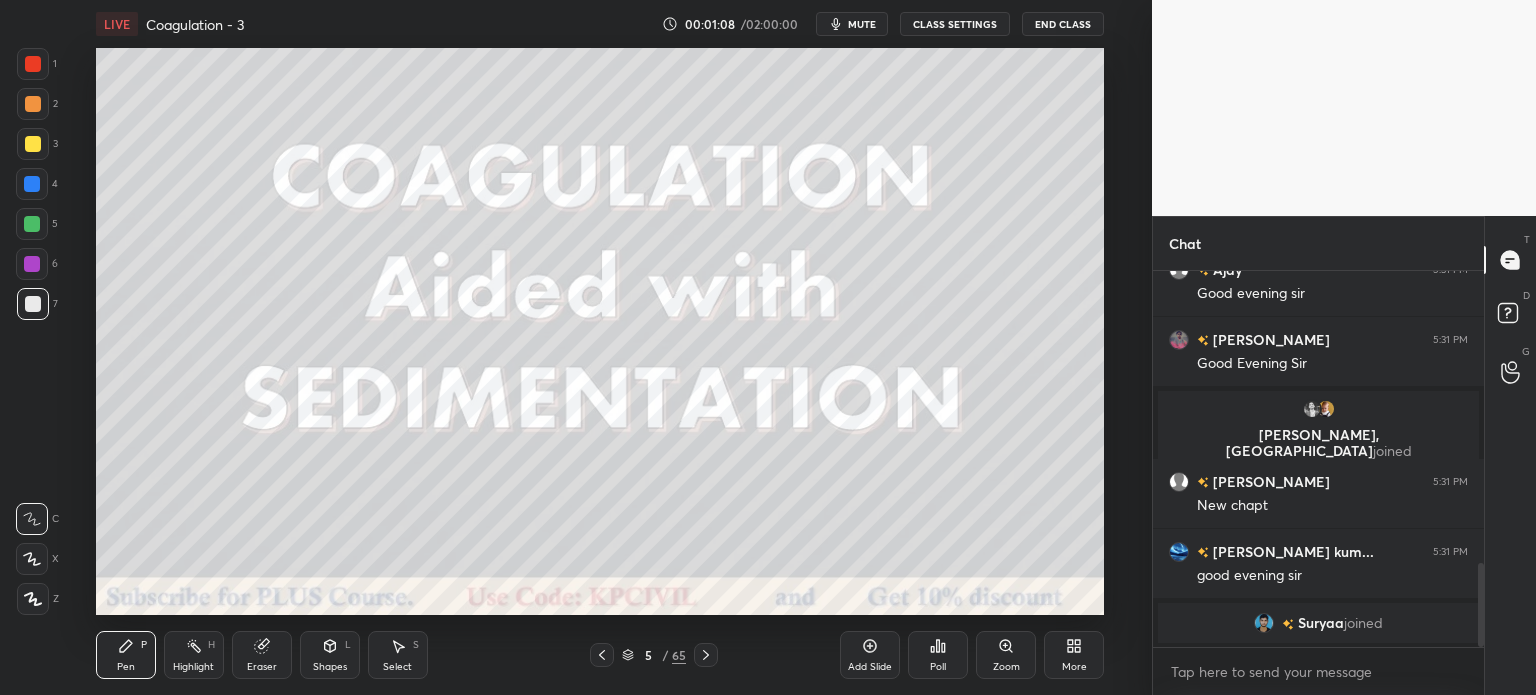 click at bounding box center [33, 599] 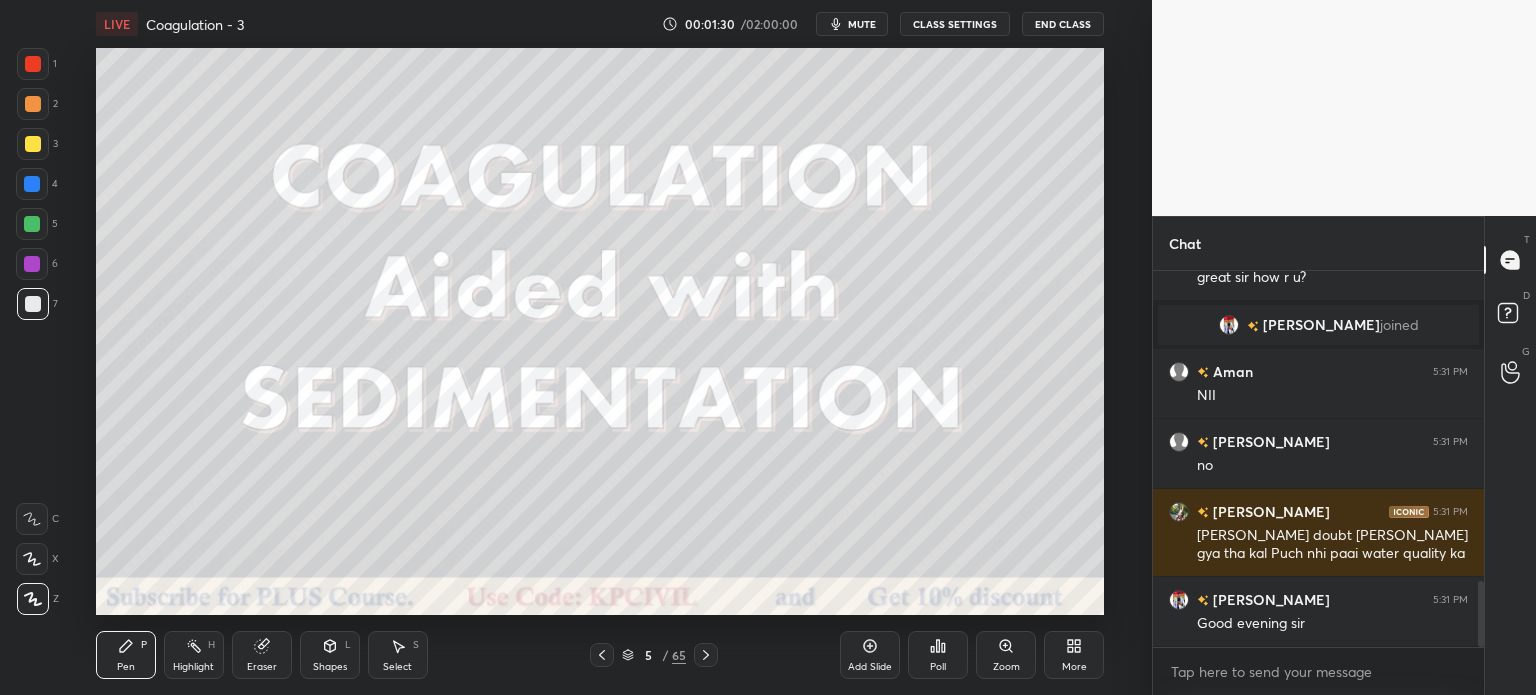scroll, scrollTop: 1802, scrollLeft: 0, axis: vertical 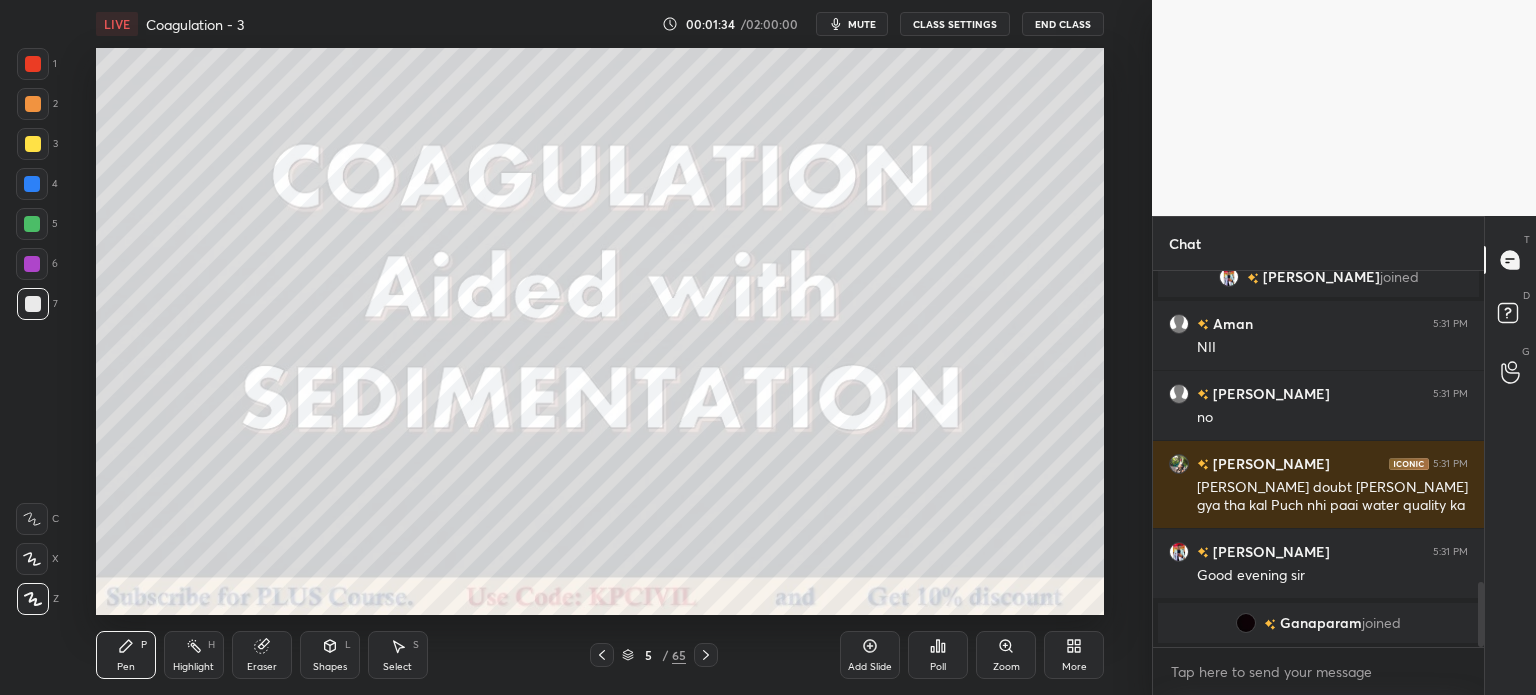click at bounding box center (602, 655) 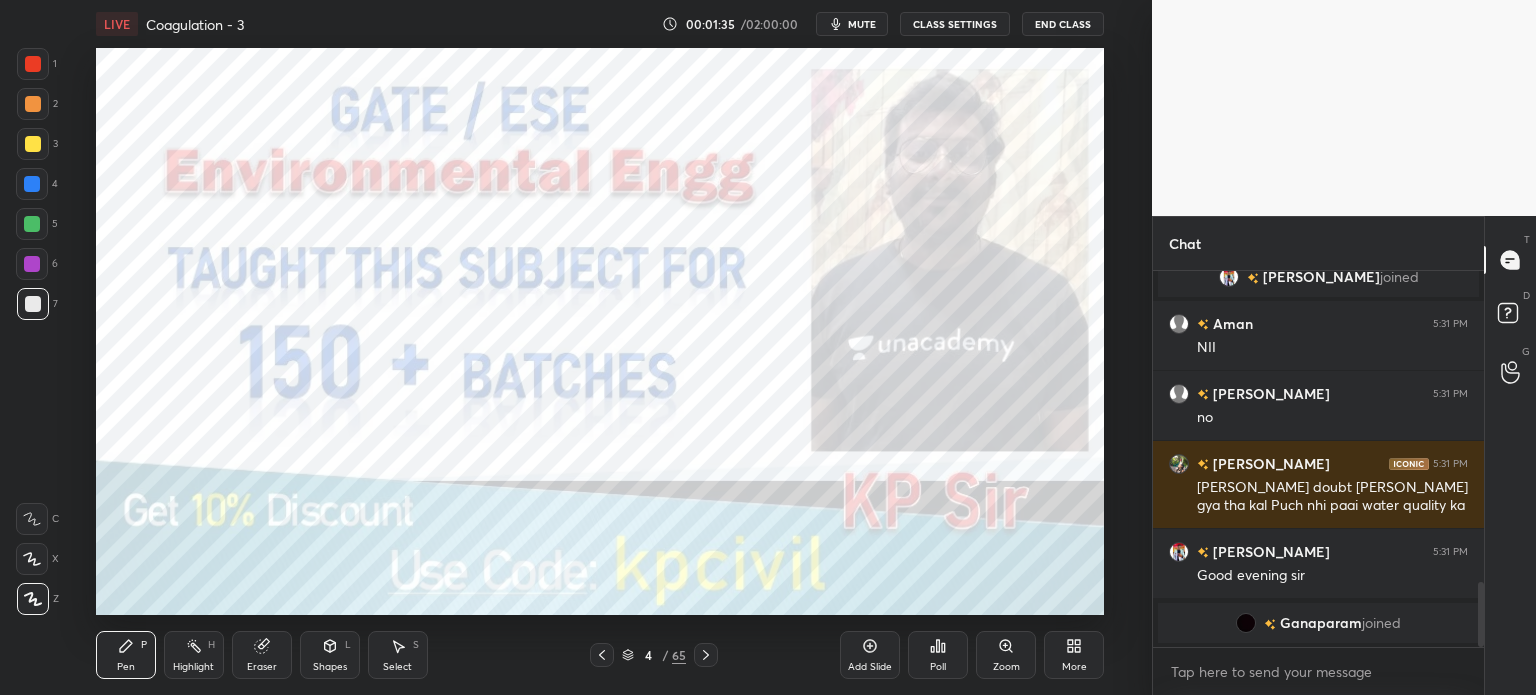 click at bounding box center (706, 655) 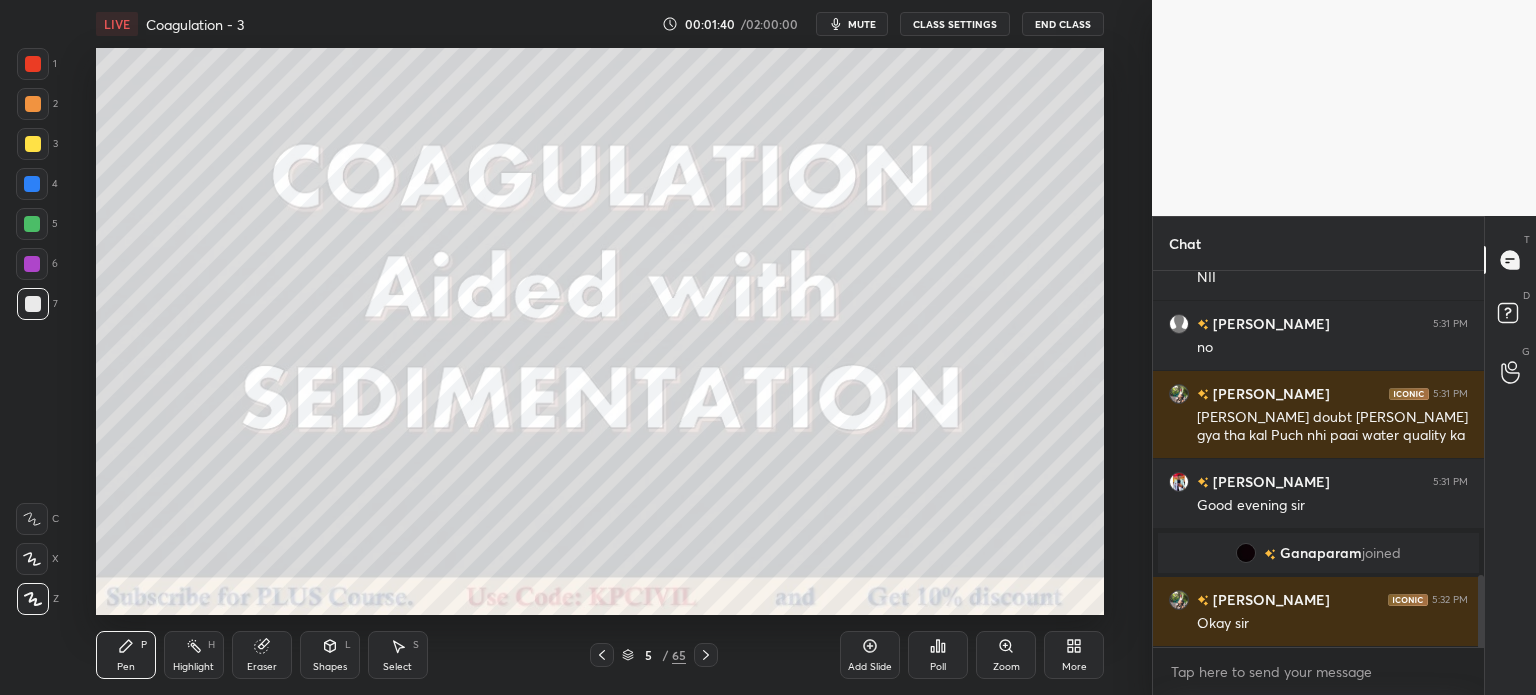 scroll, scrollTop: 1658, scrollLeft: 0, axis: vertical 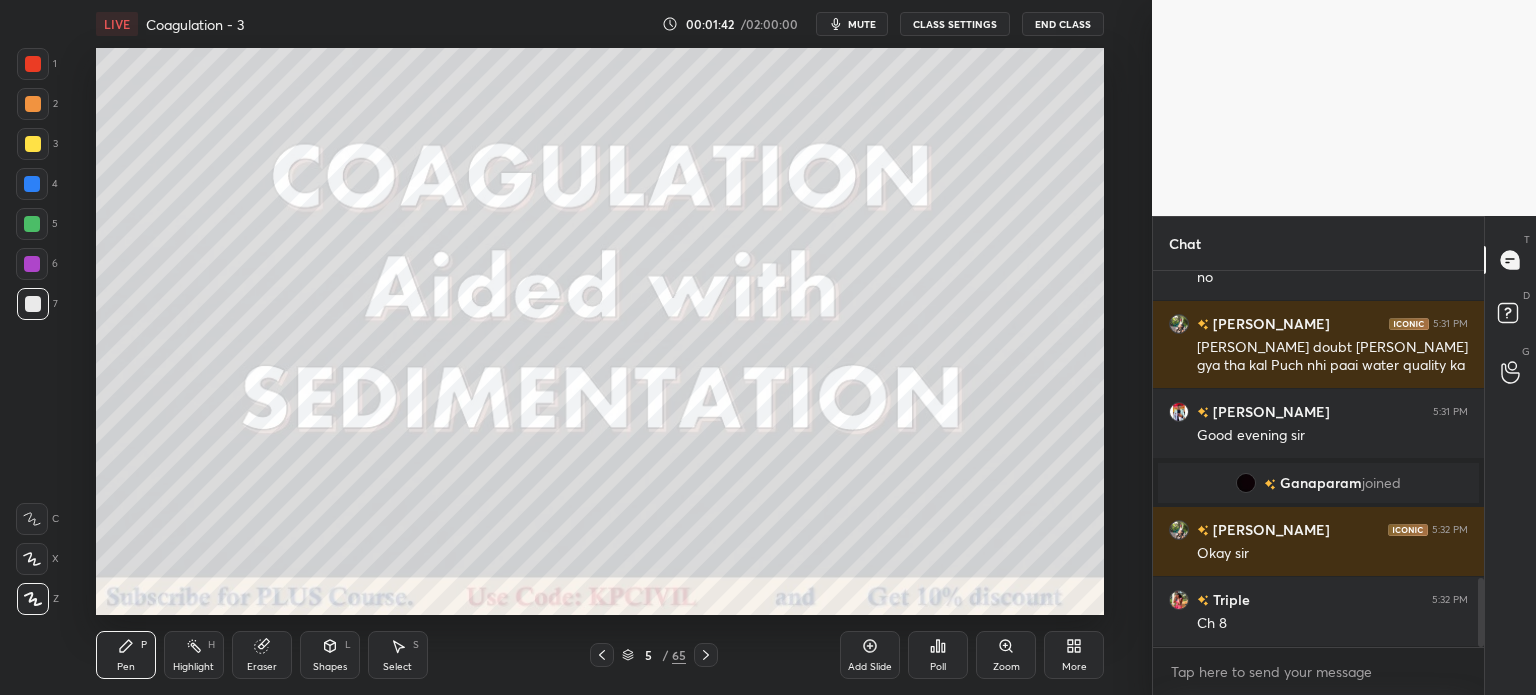 click at bounding box center (33, 144) 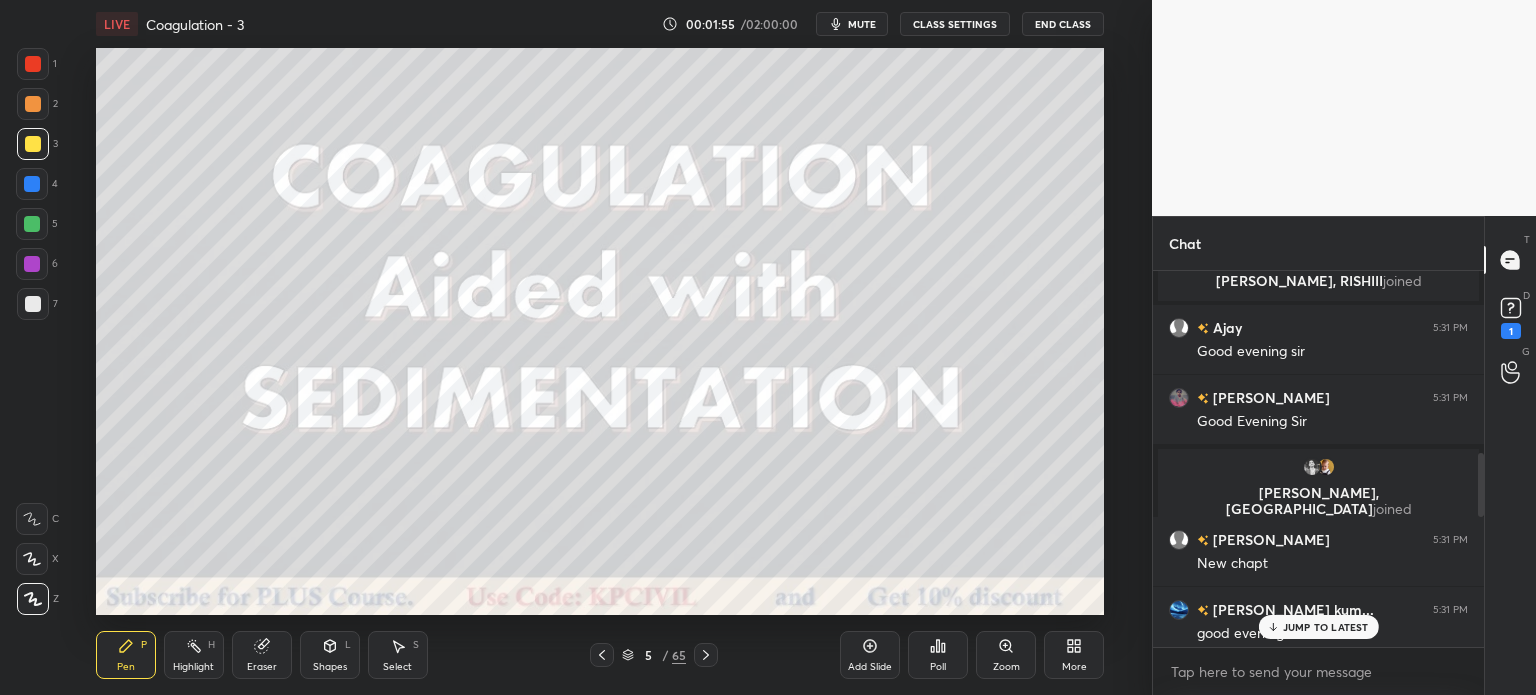 scroll, scrollTop: 894, scrollLeft: 0, axis: vertical 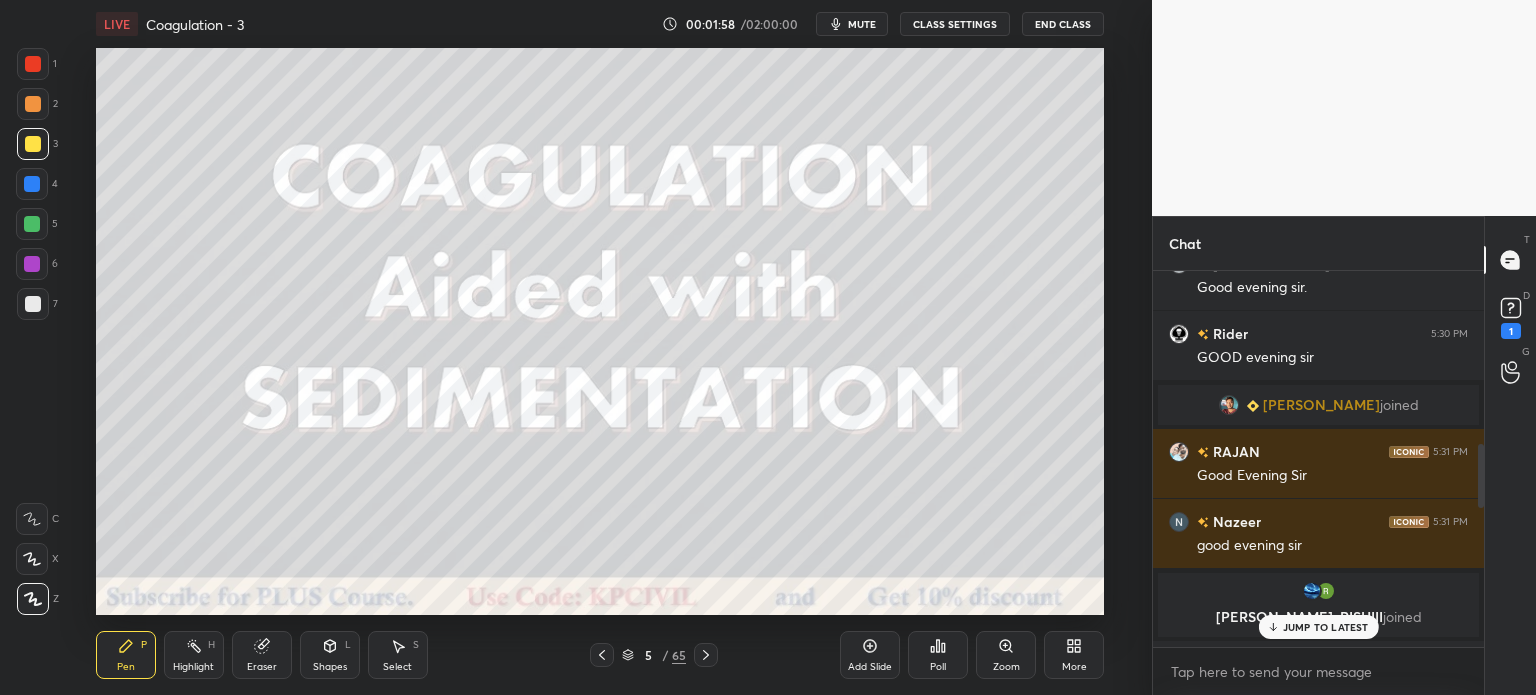 click at bounding box center (602, 655) 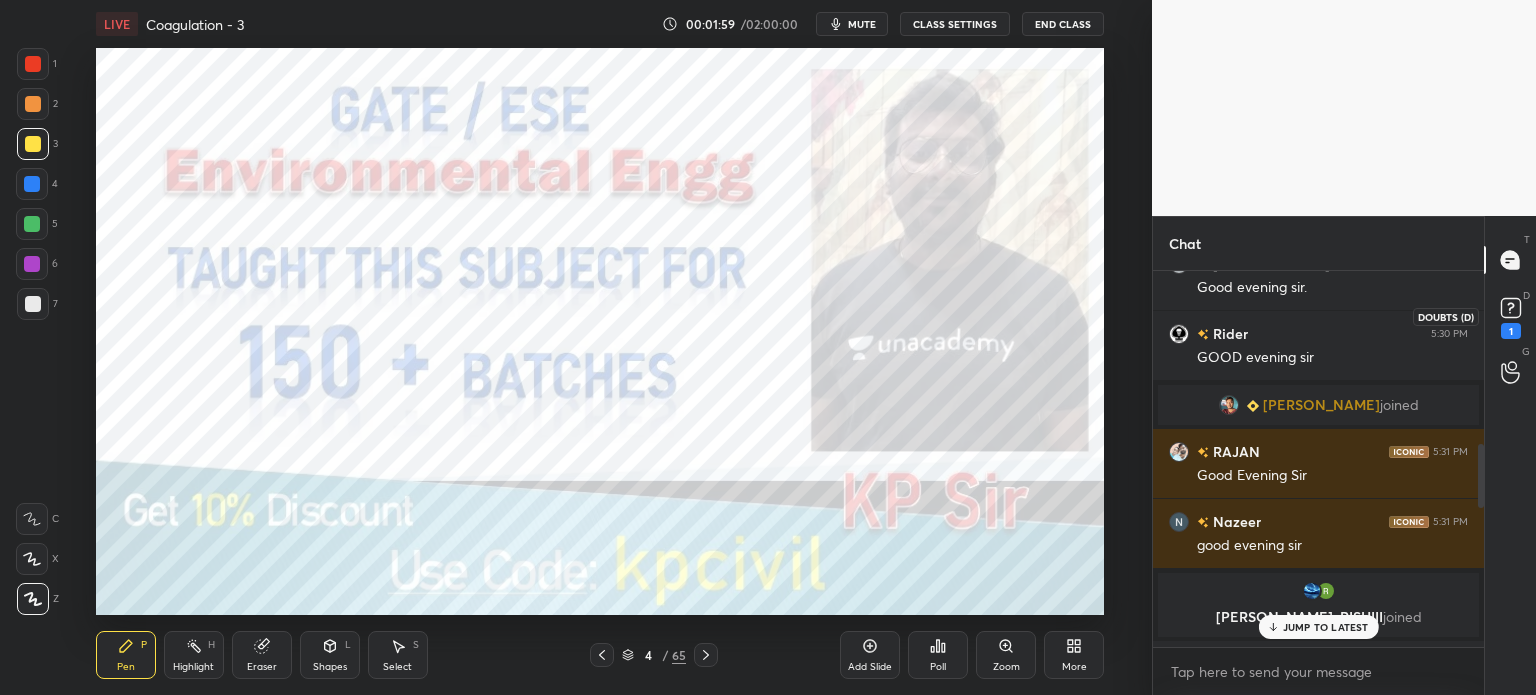 click 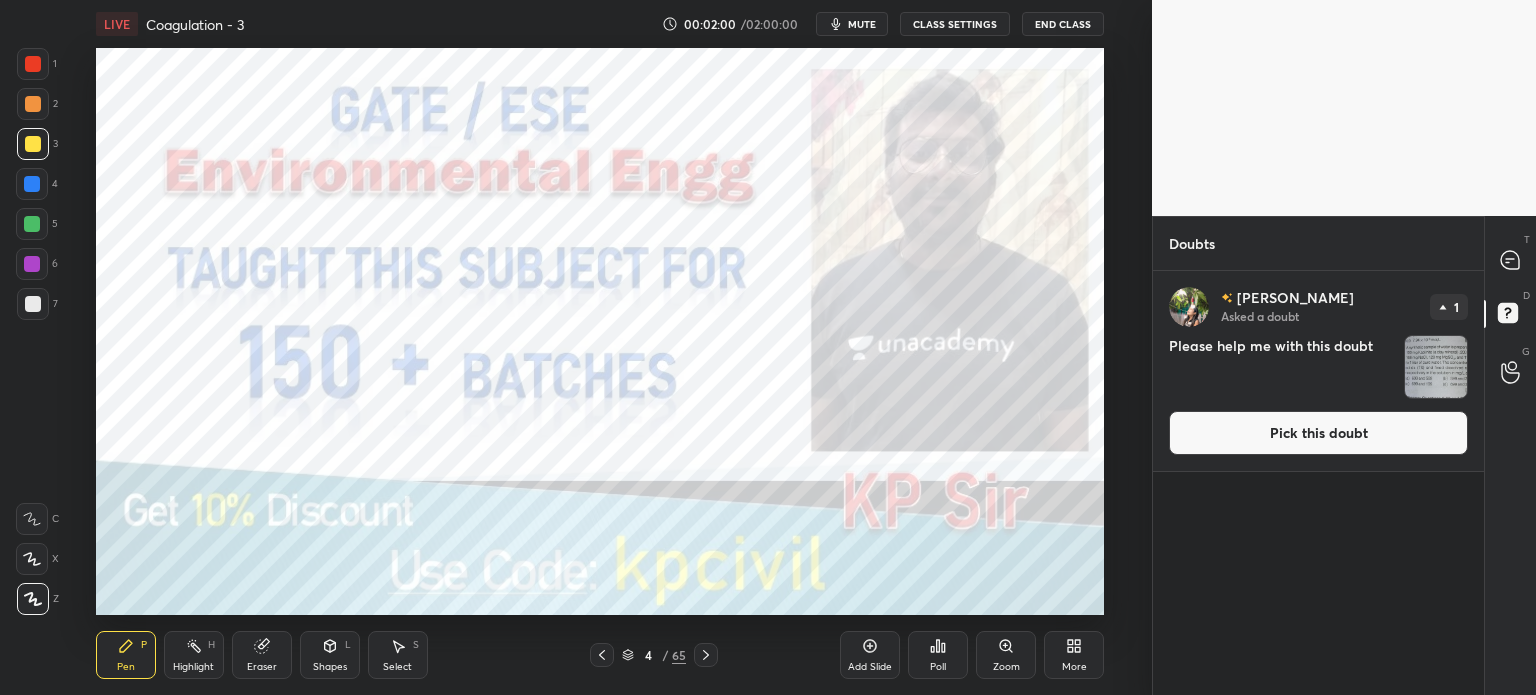 click on "Pick this doubt" at bounding box center (1318, 433) 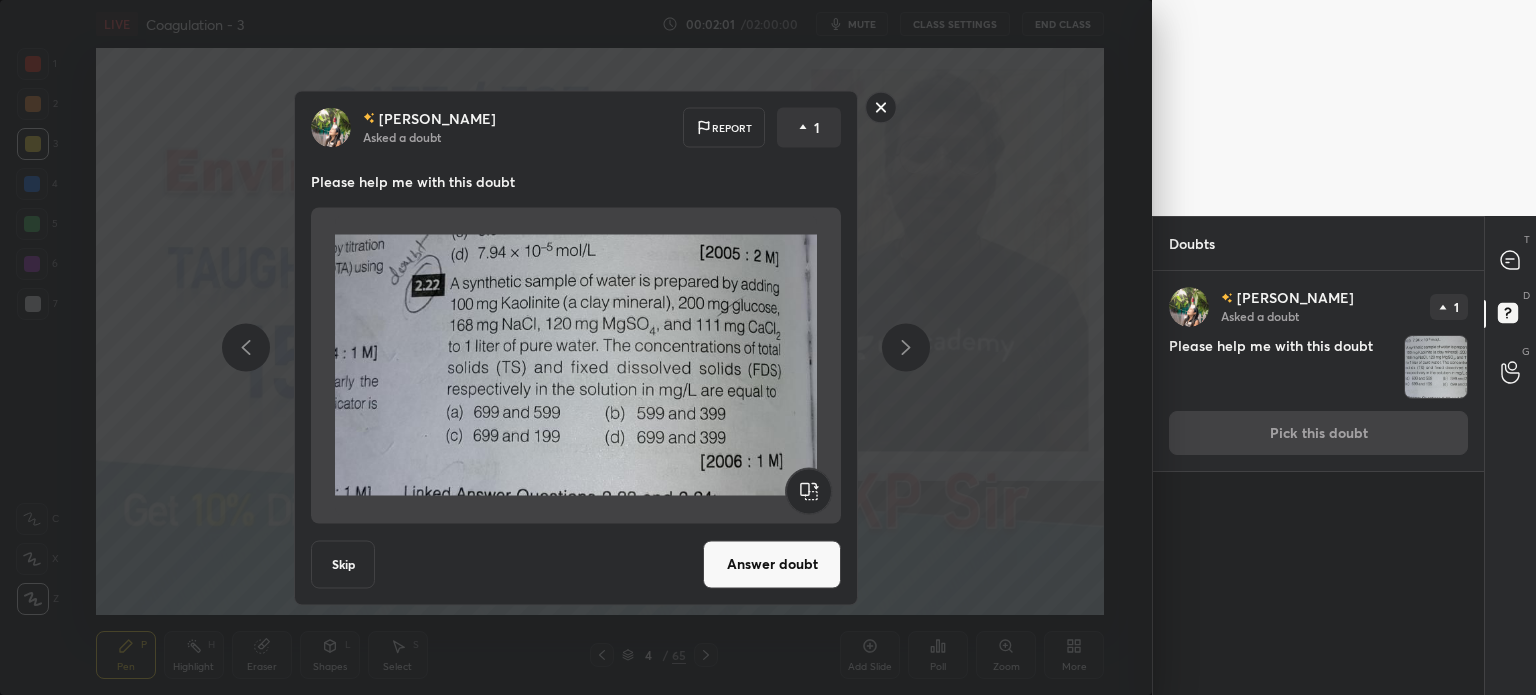 click on "Answer doubt" at bounding box center (772, 564) 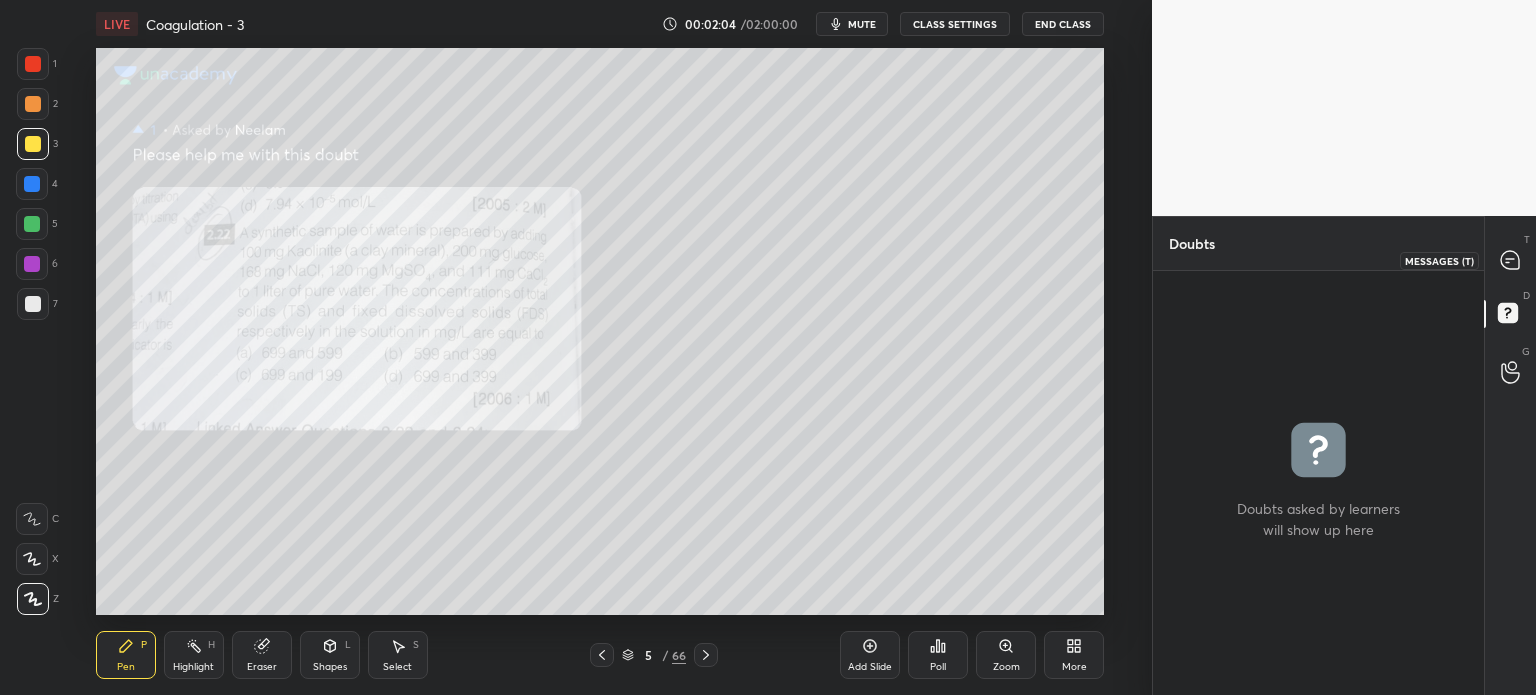 click 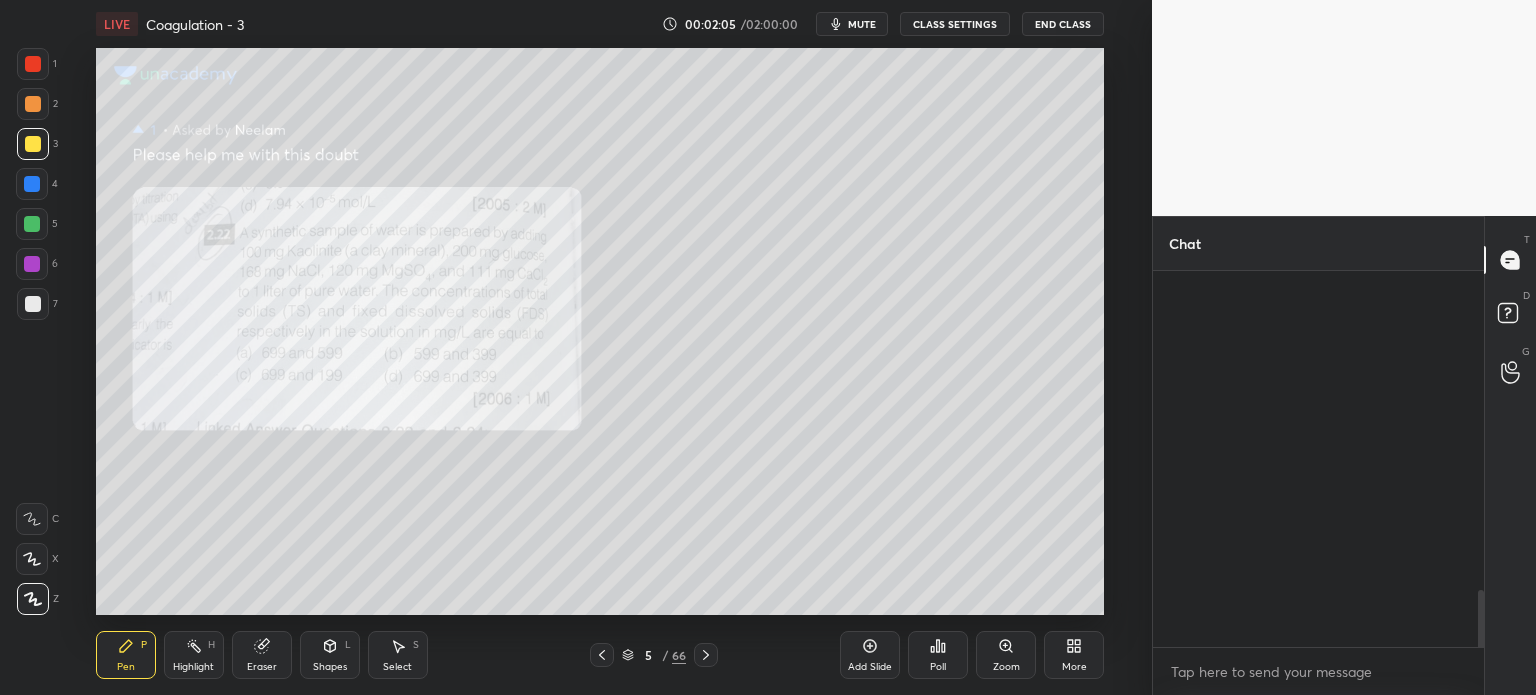 scroll, scrollTop: 2228, scrollLeft: 0, axis: vertical 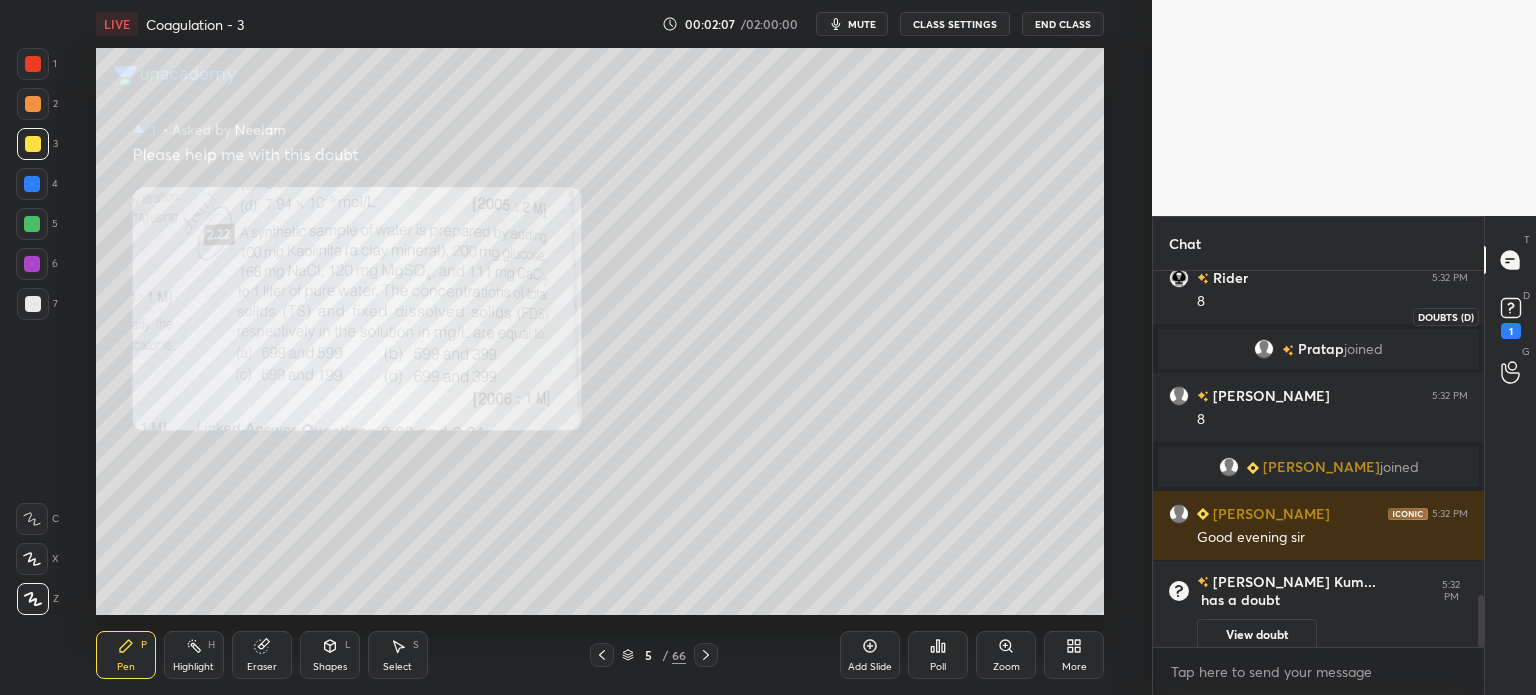 click 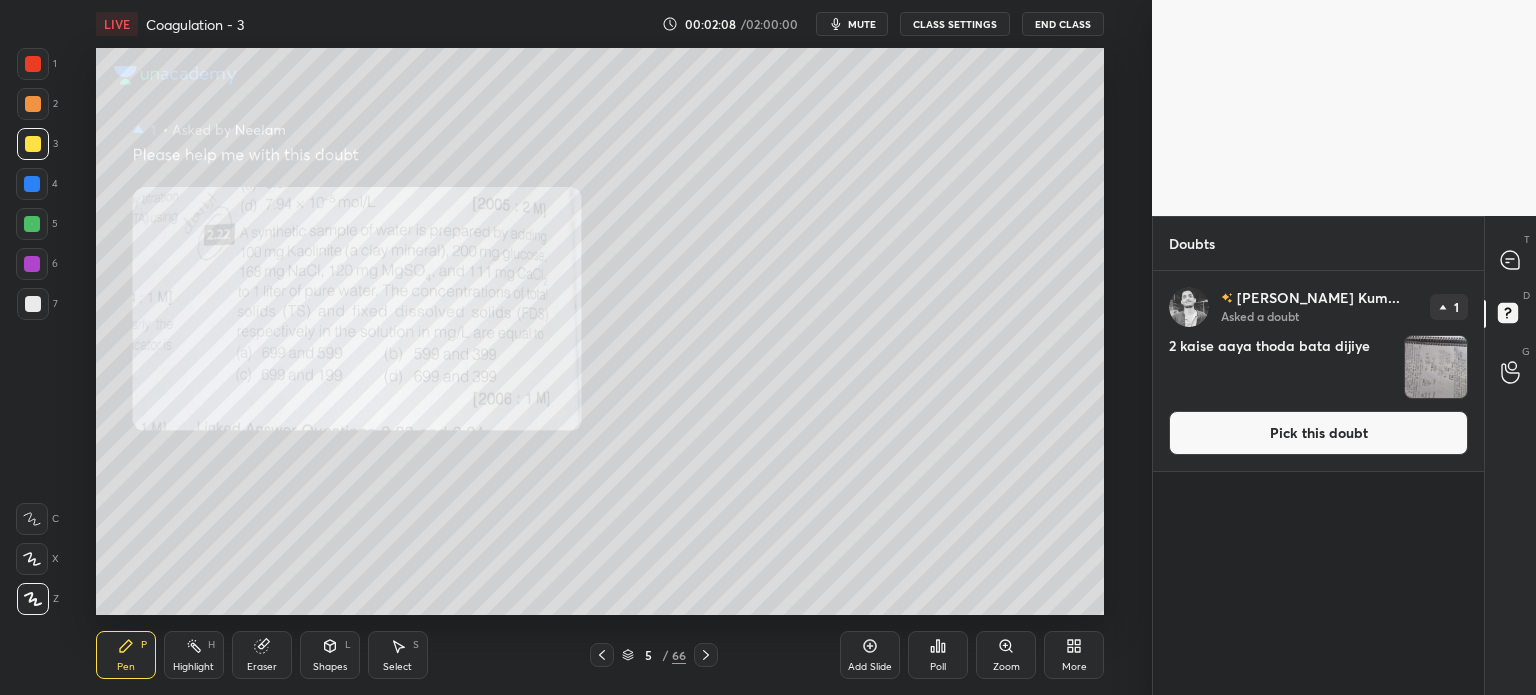 click on "Pick this doubt" at bounding box center (1318, 433) 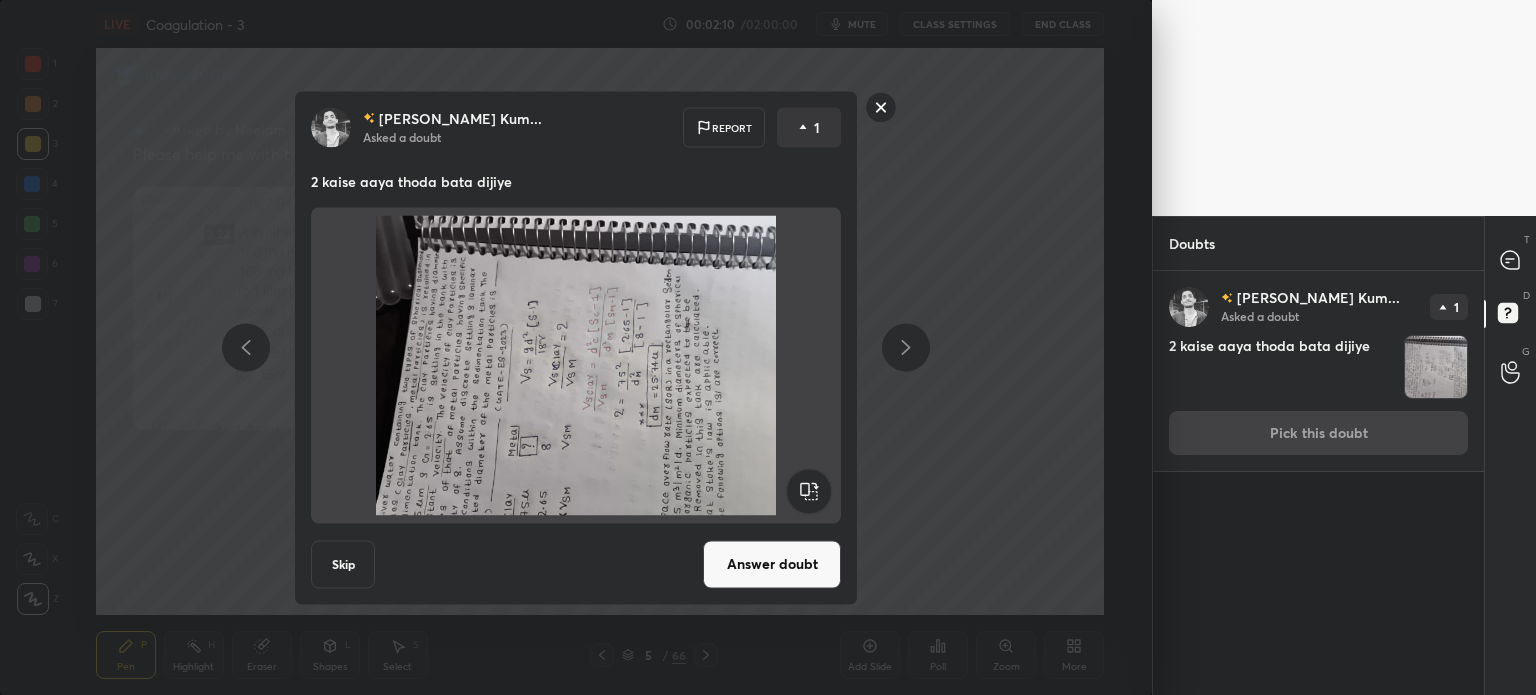 click 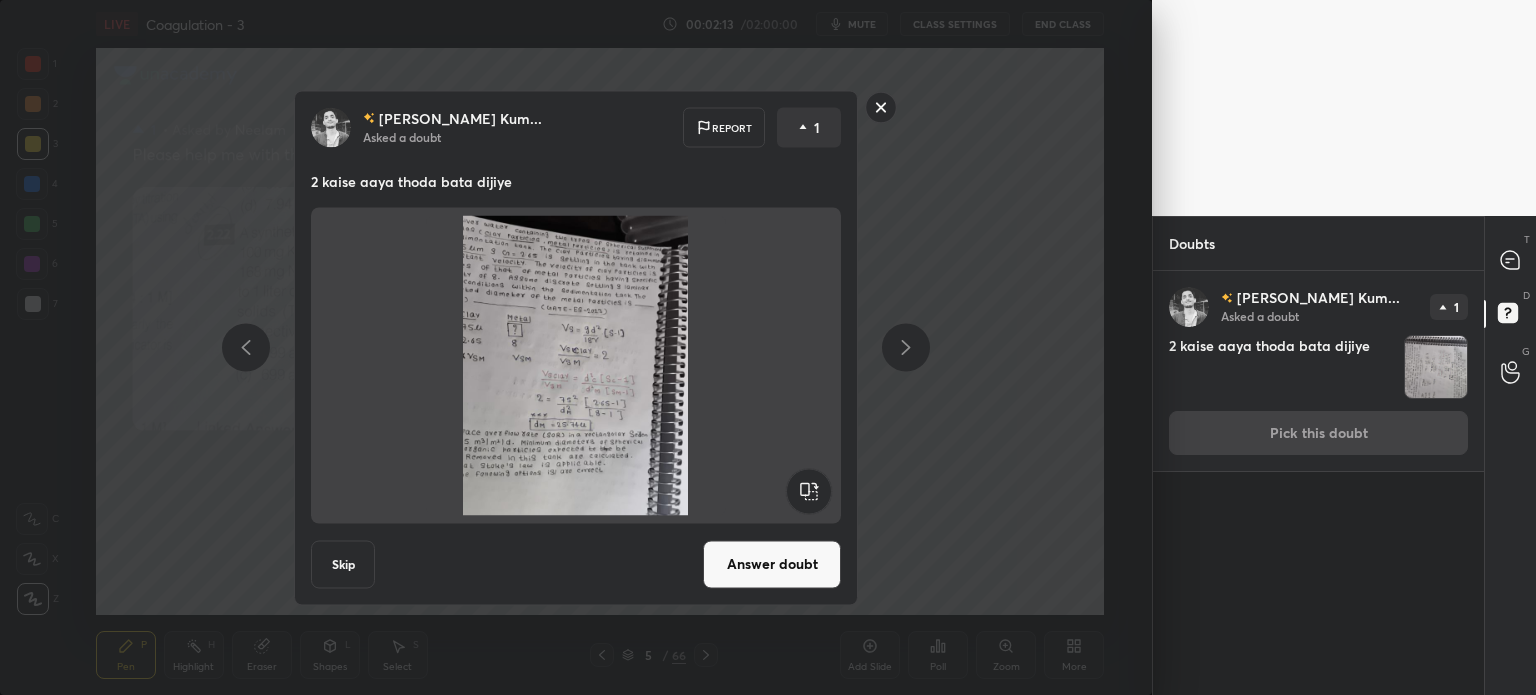 click on "Answer doubt" at bounding box center [772, 564] 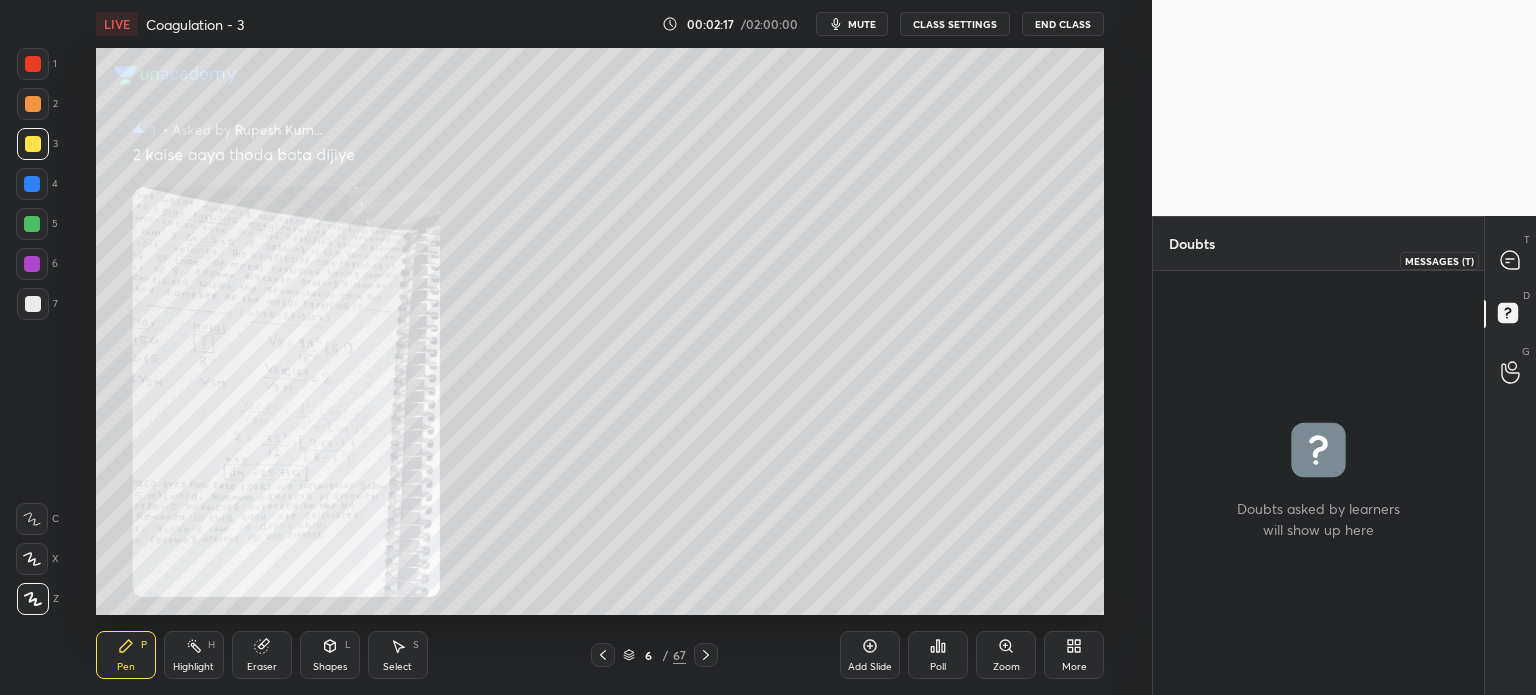 click at bounding box center (1511, 260) 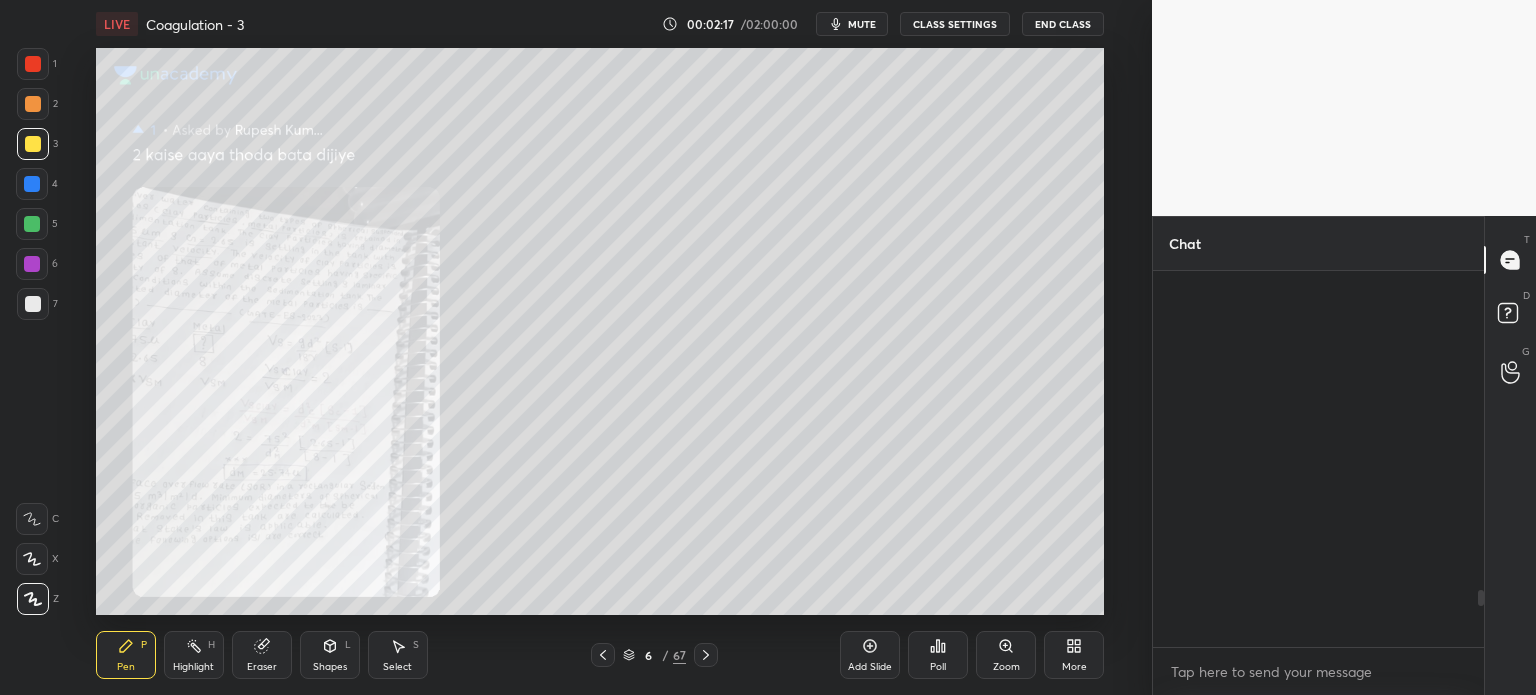 scroll, scrollTop: 2124, scrollLeft: 0, axis: vertical 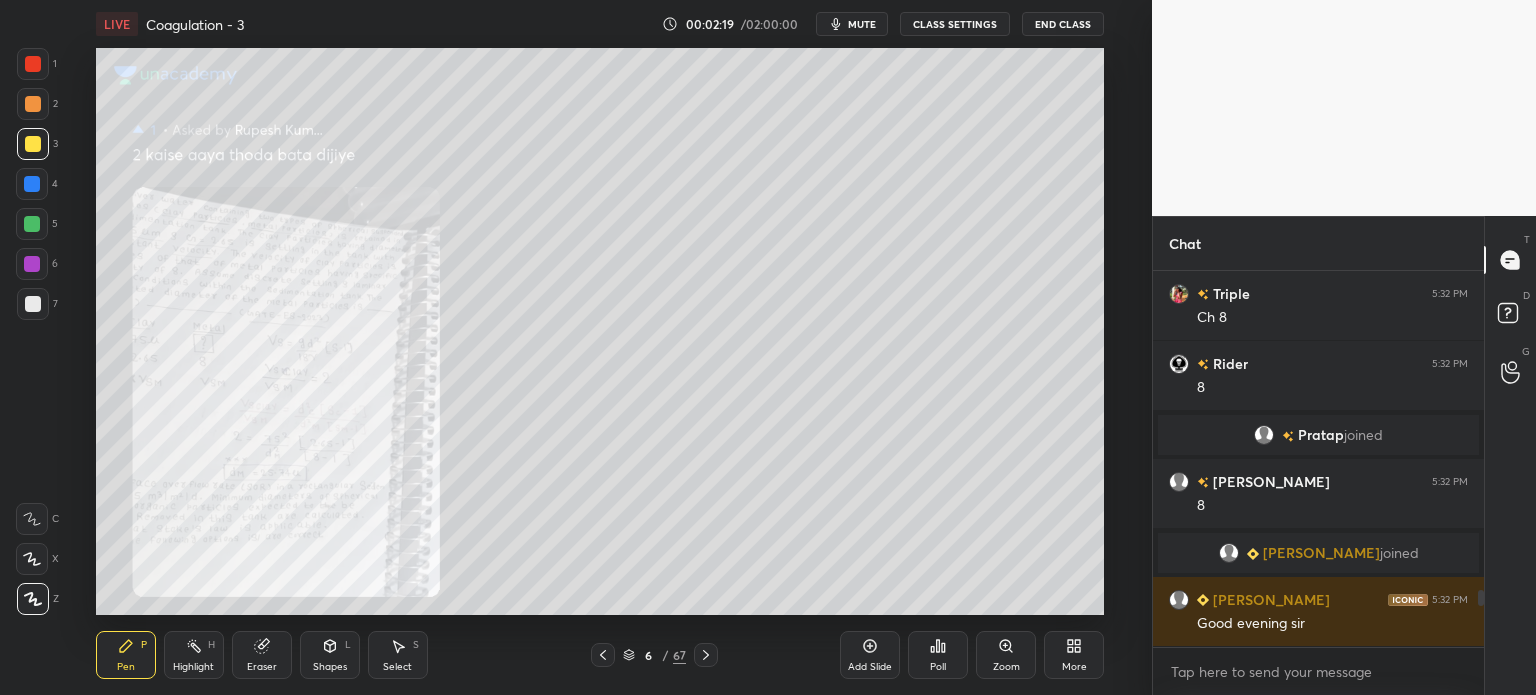 click 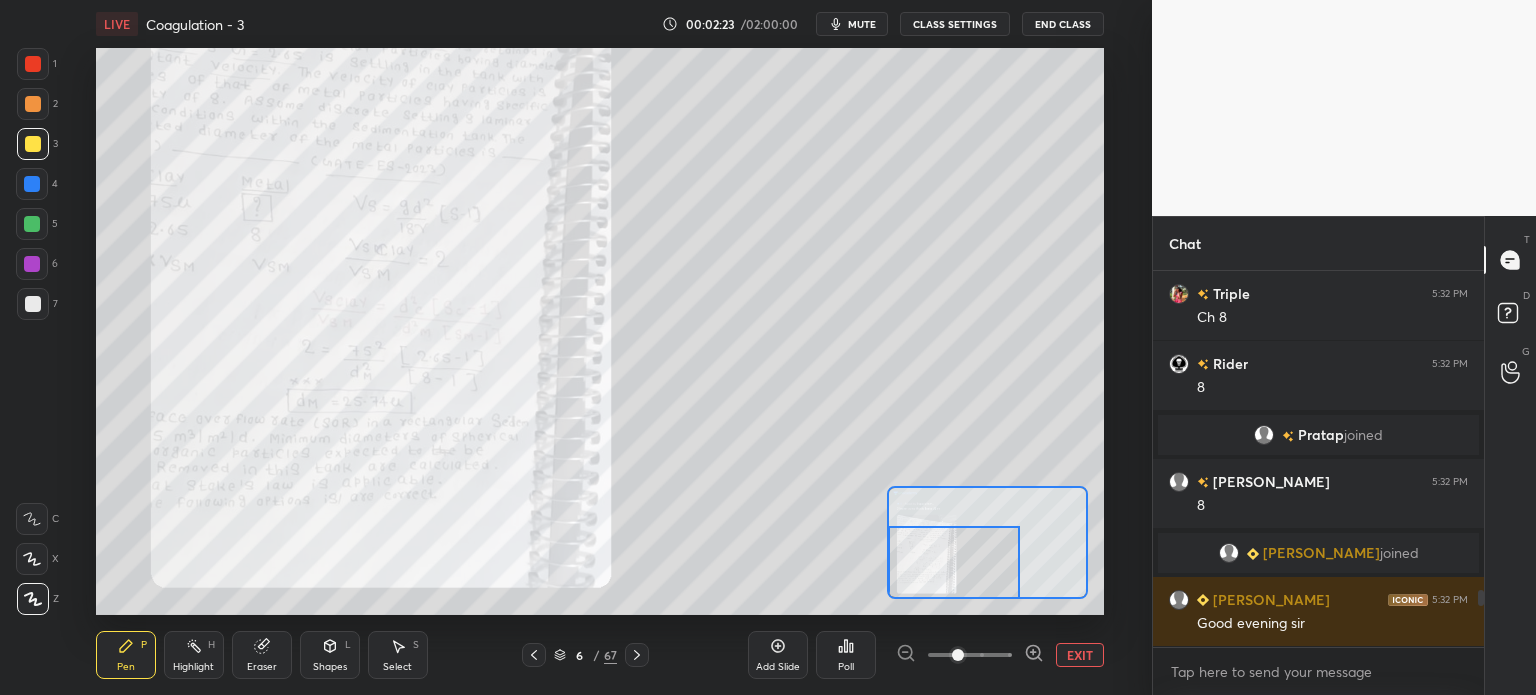 drag, startPoint x: 1004, startPoint y: 551, endPoint x: 907, endPoint y: 577, distance: 100.4241 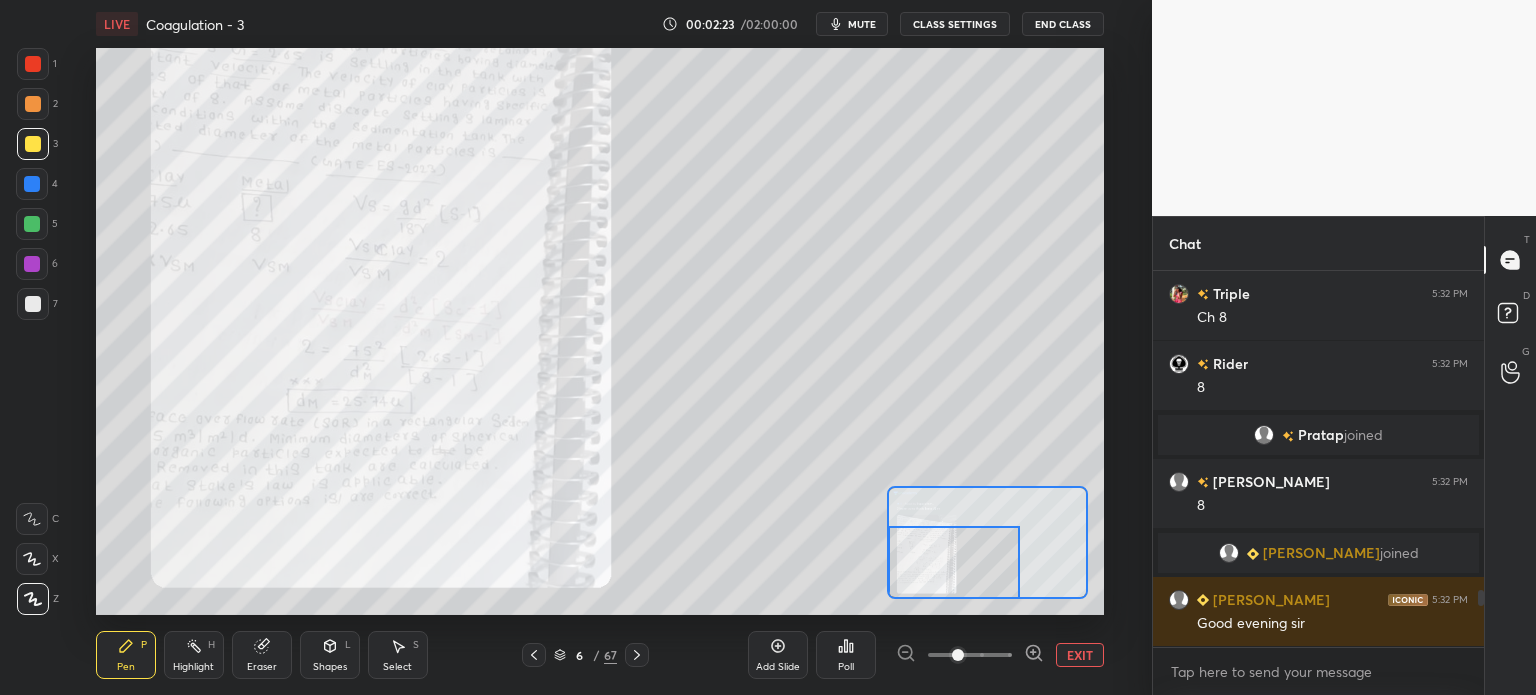 click at bounding box center [954, 562] 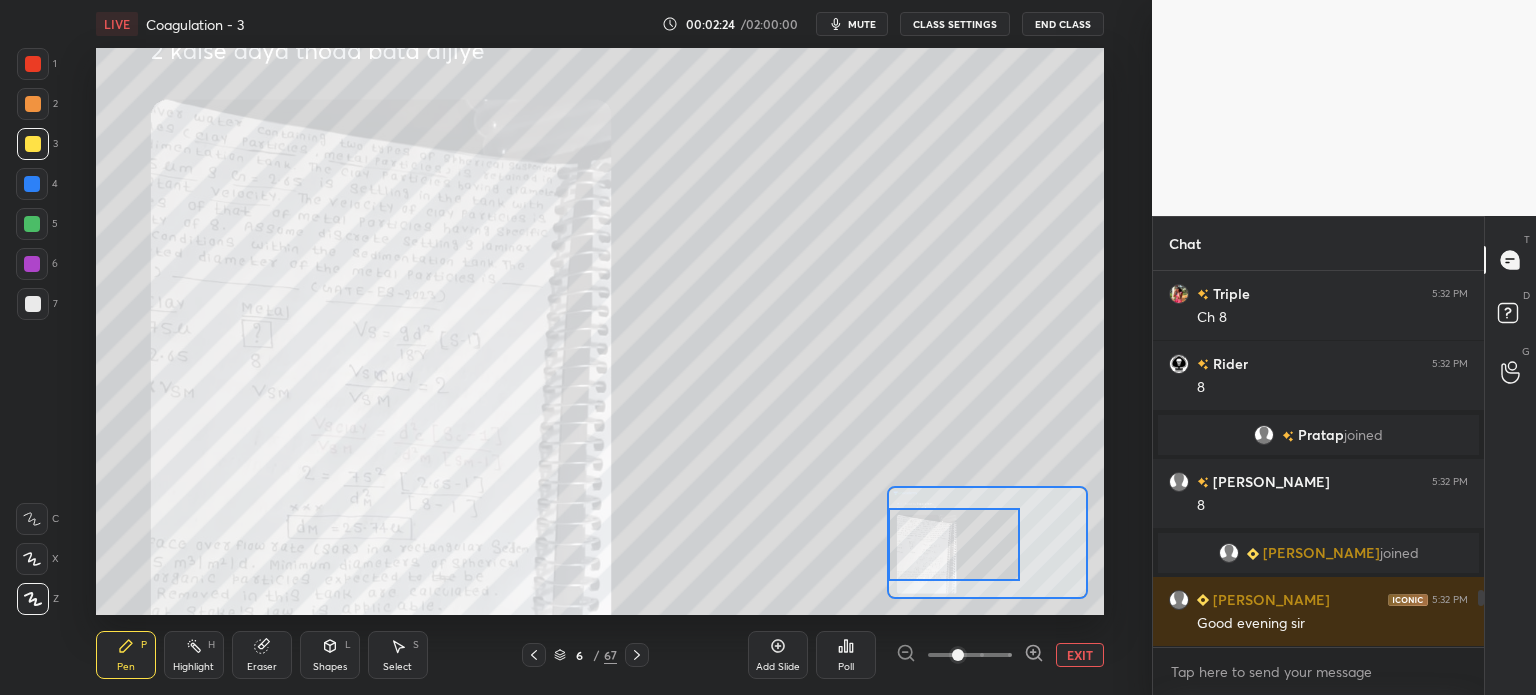 drag, startPoint x: 907, startPoint y: 577, endPoint x: 898, endPoint y: 559, distance: 20.12461 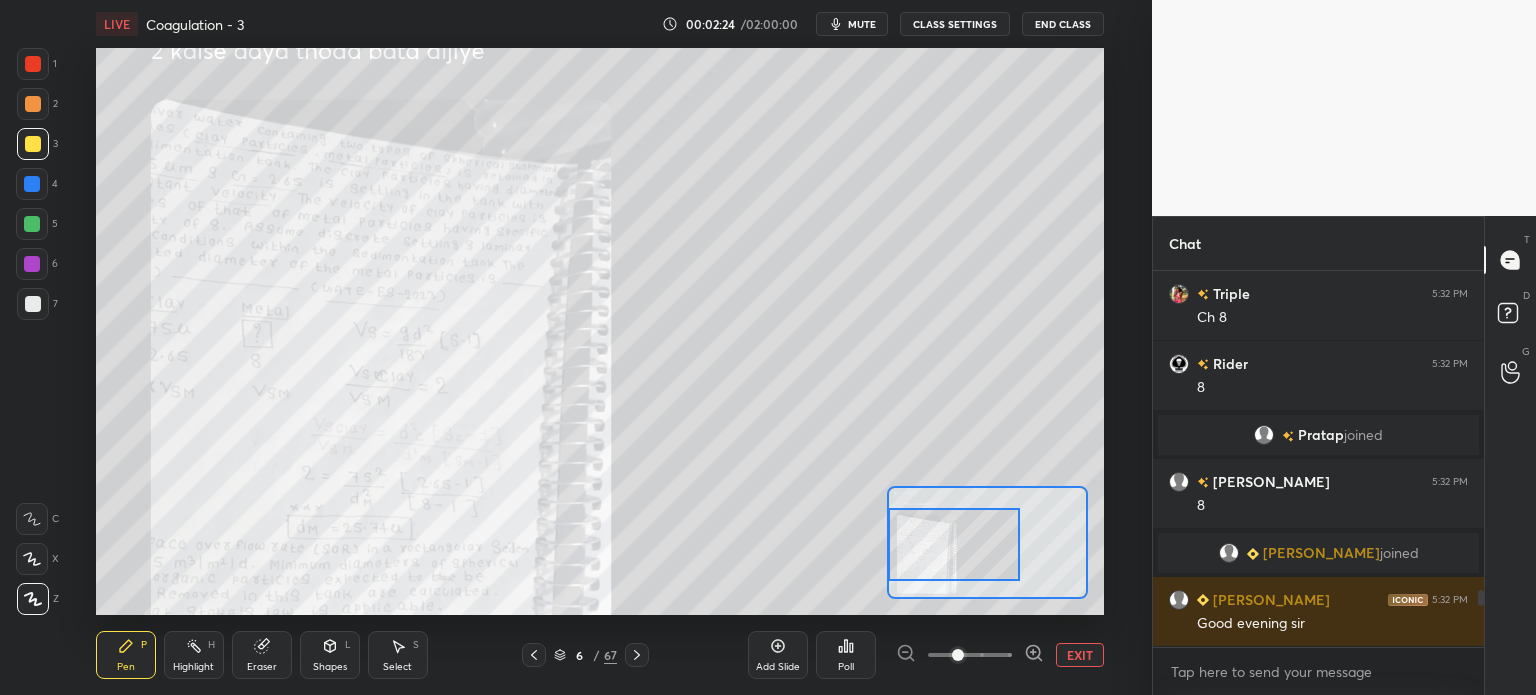 click at bounding box center (954, 544) 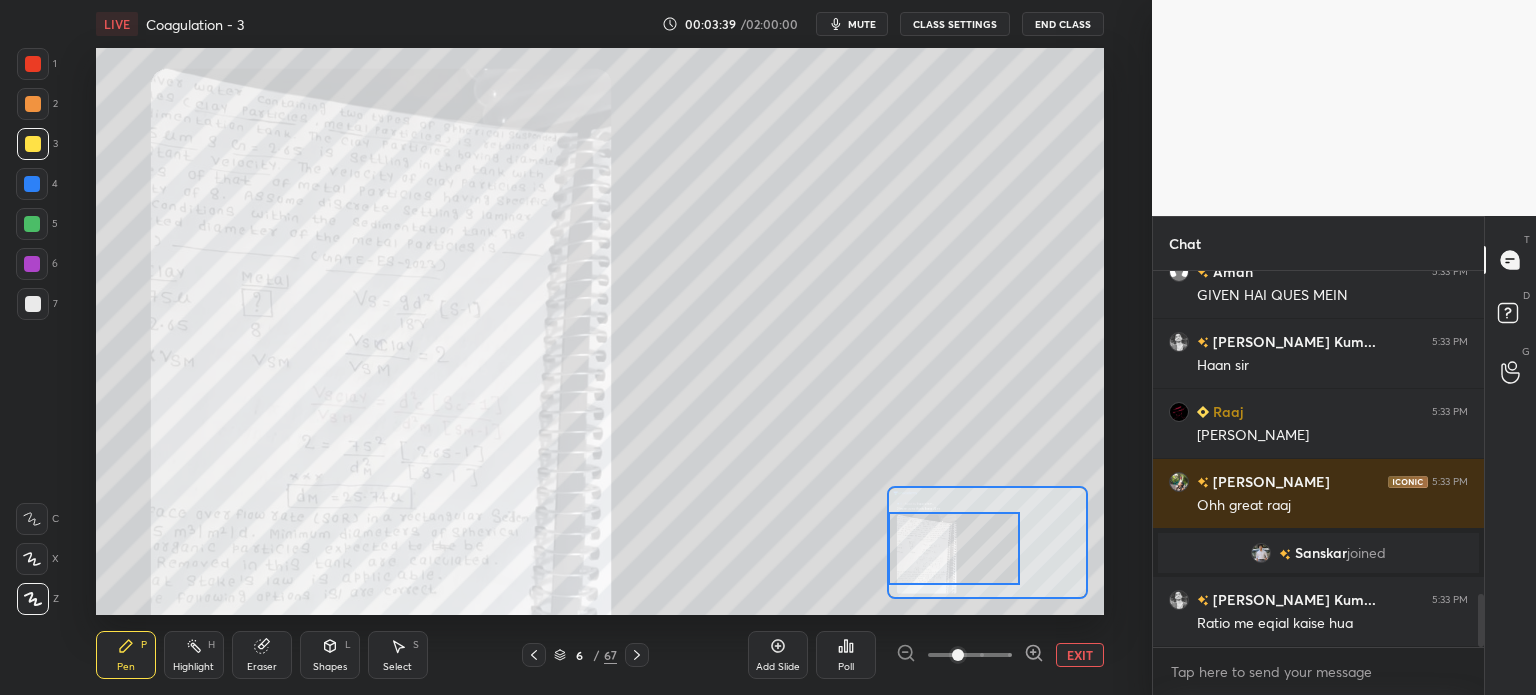 scroll, scrollTop: 2304, scrollLeft: 0, axis: vertical 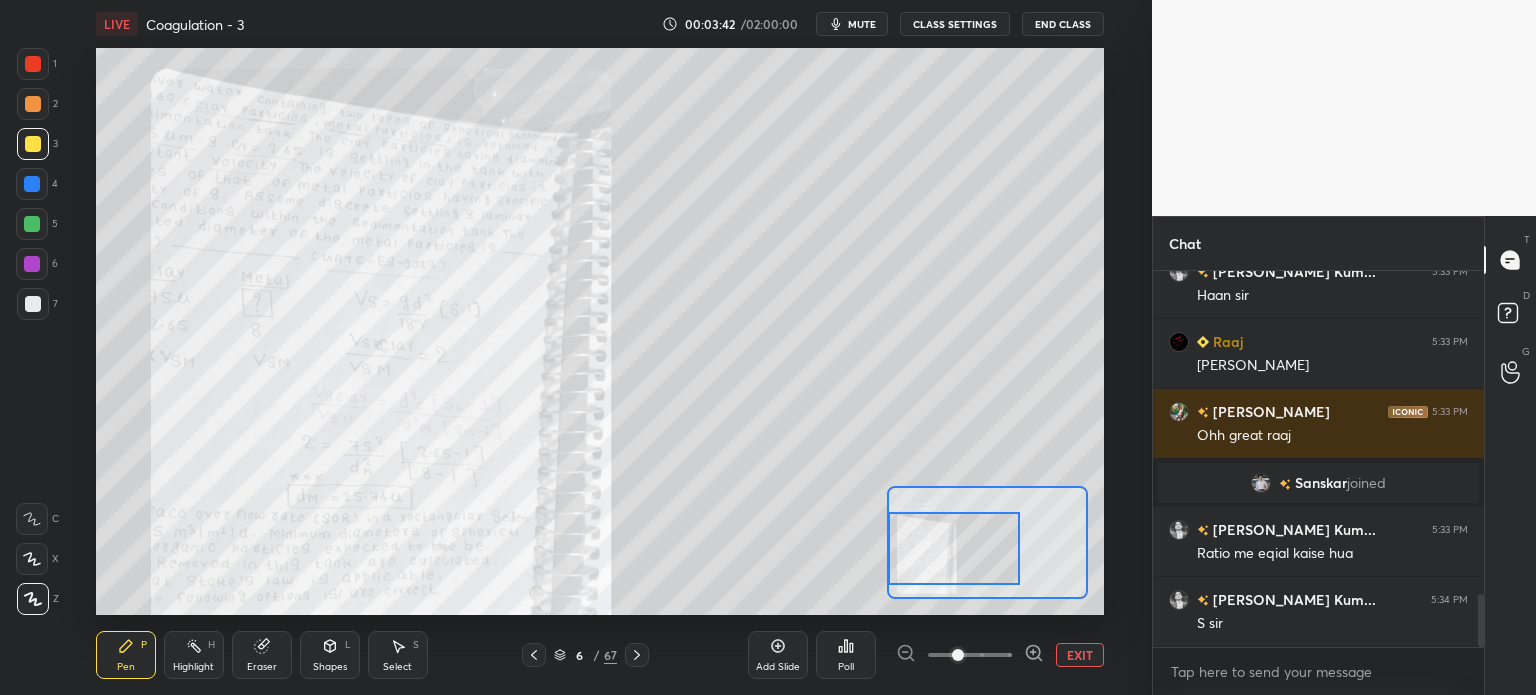 click 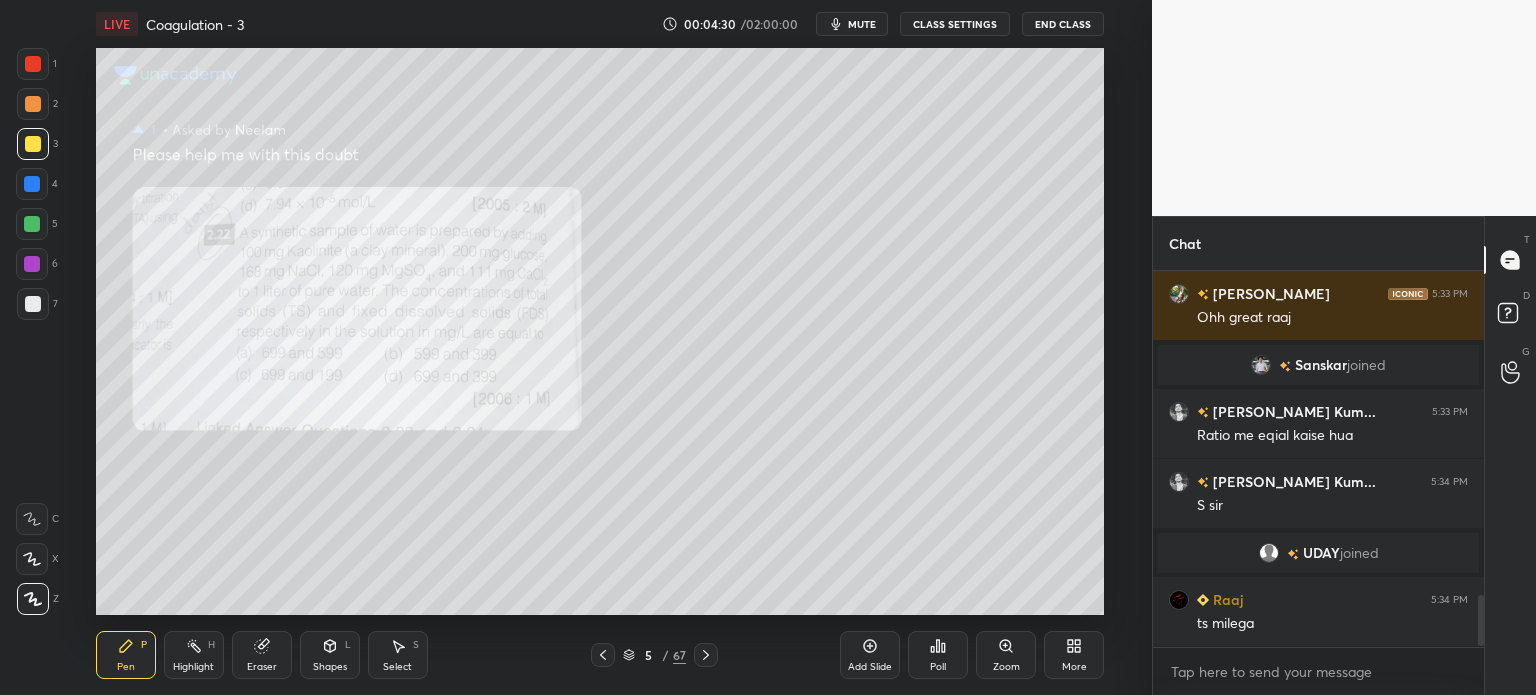 scroll, scrollTop: 2394, scrollLeft: 0, axis: vertical 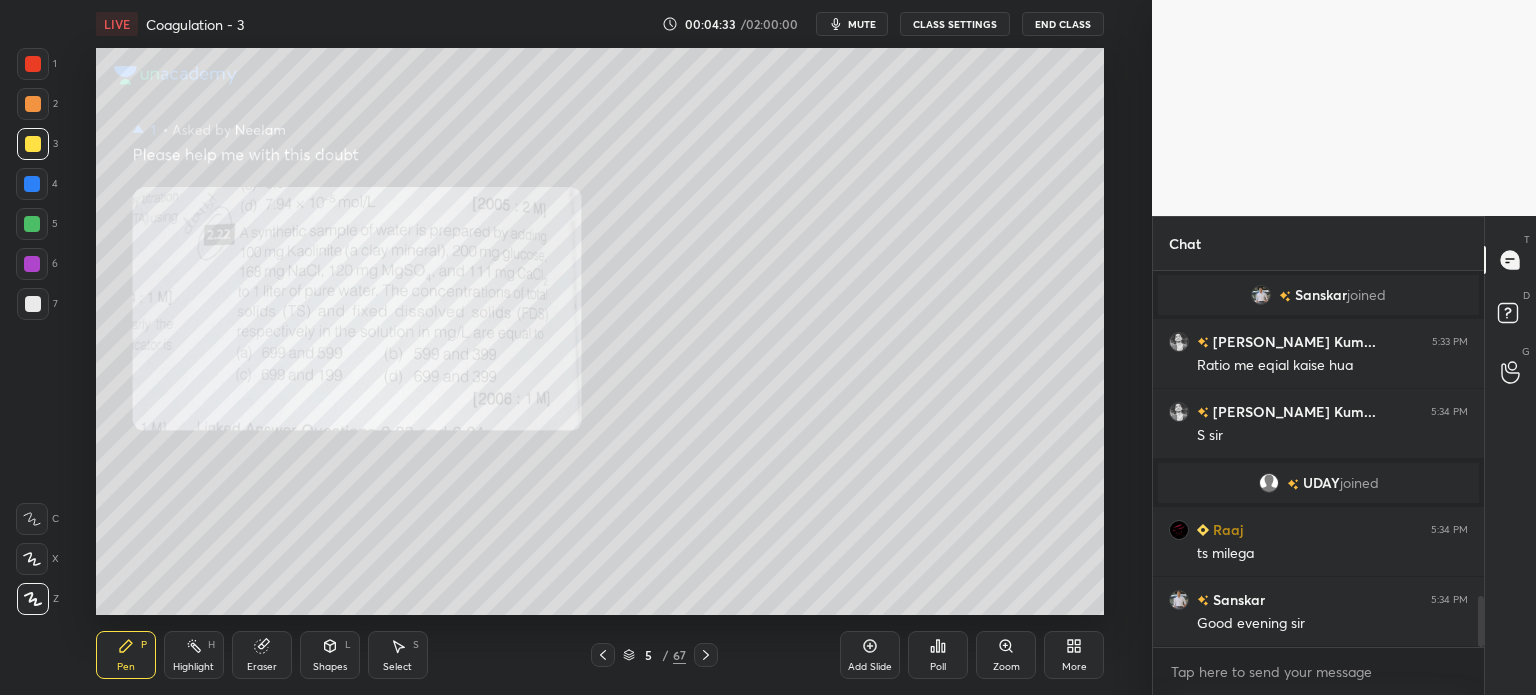 click at bounding box center (33, 304) 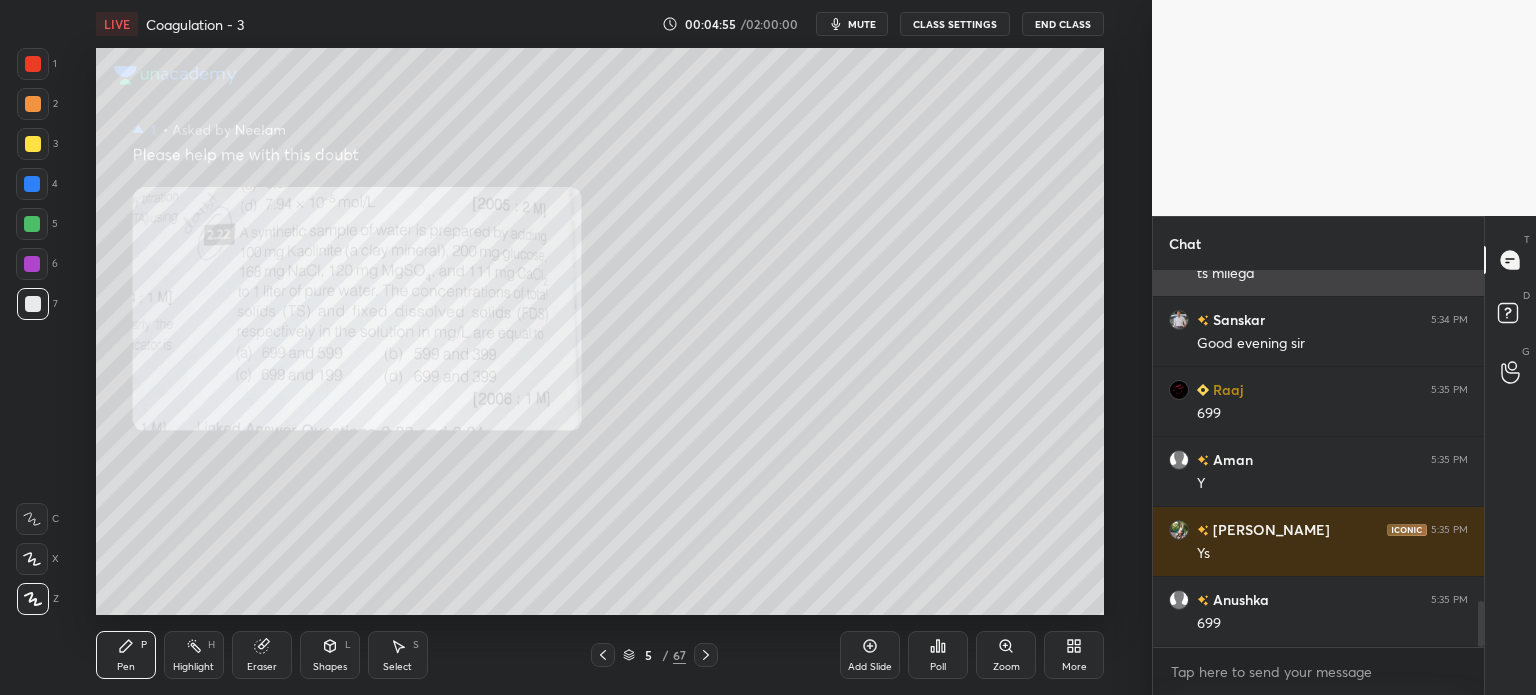 scroll, scrollTop: 2744, scrollLeft: 0, axis: vertical 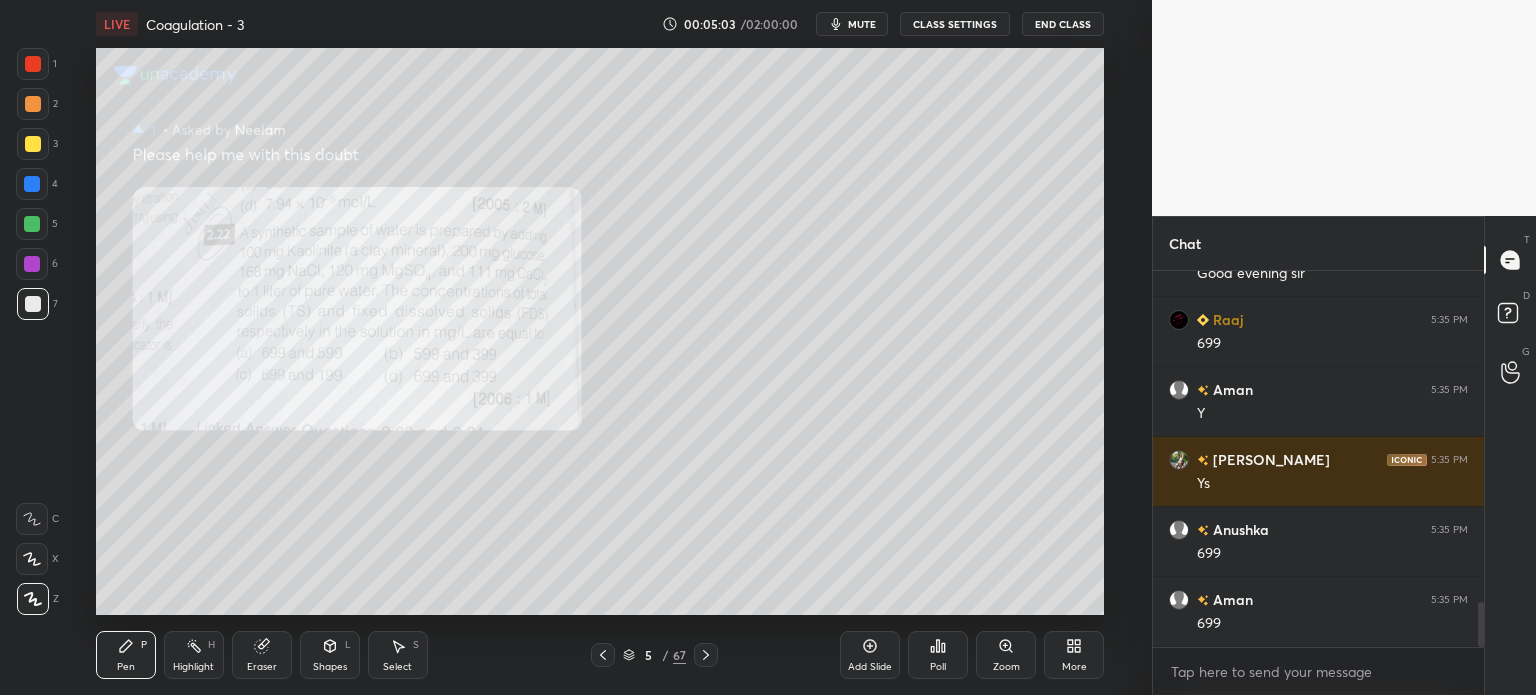 click on "Eraser" at bounding box center [262, 667] 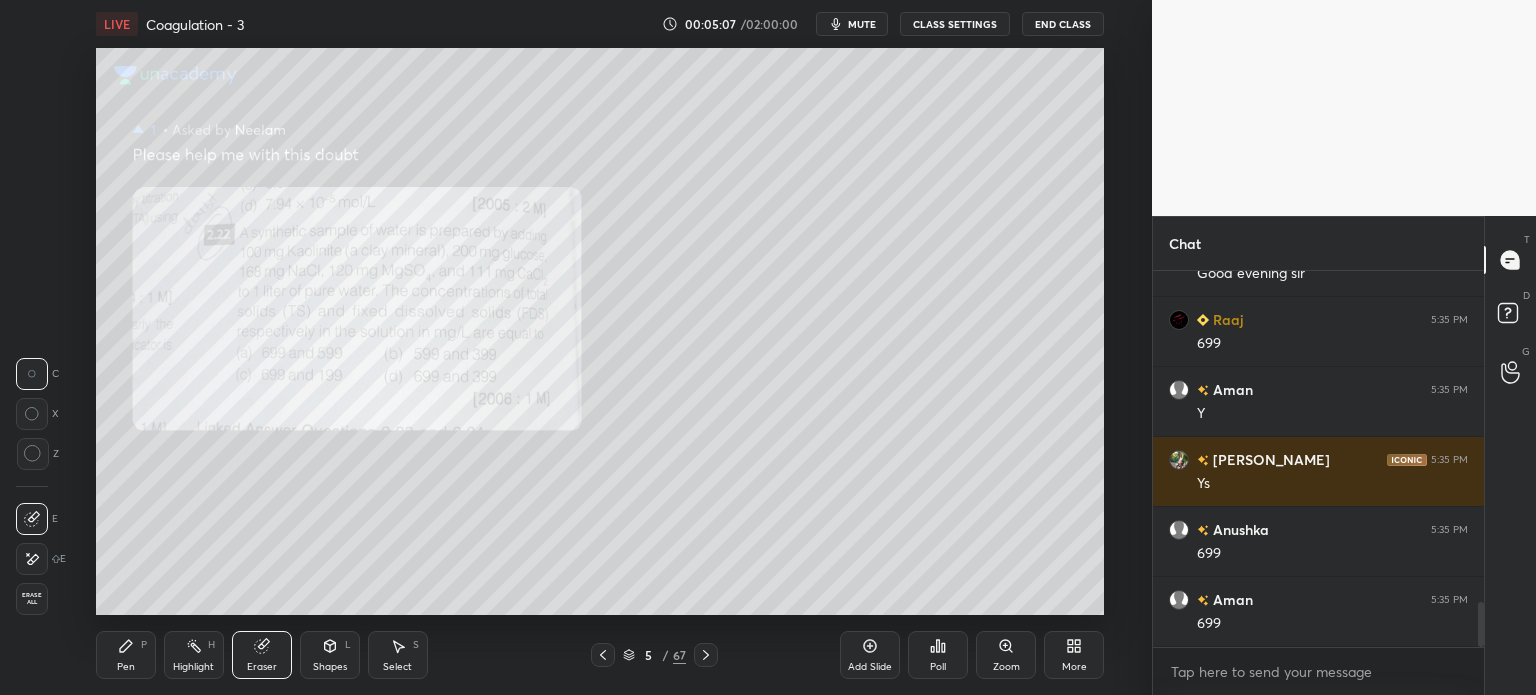 click on "Pen P" at bounding box center (126, 655) 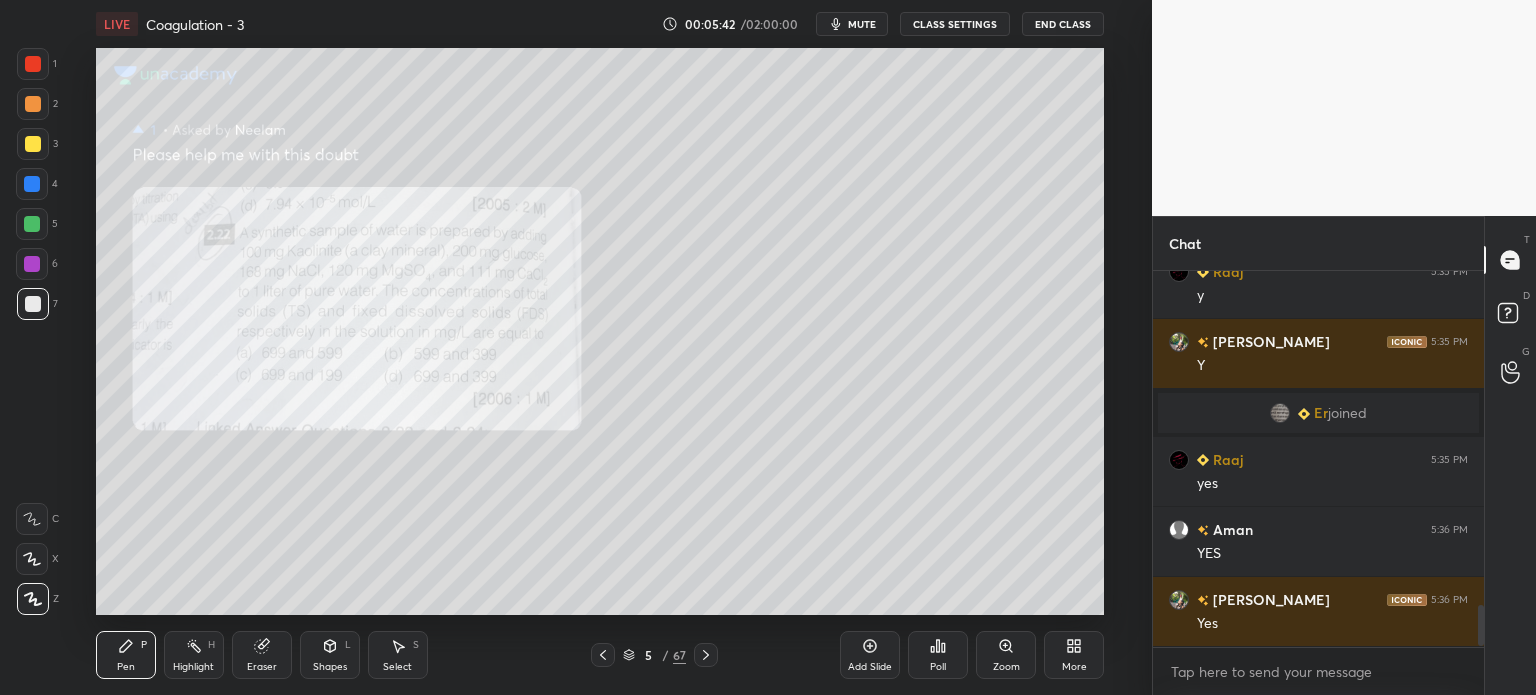 scroll, scrollTop: 3078, scrollLeft: 0, axis: vertical 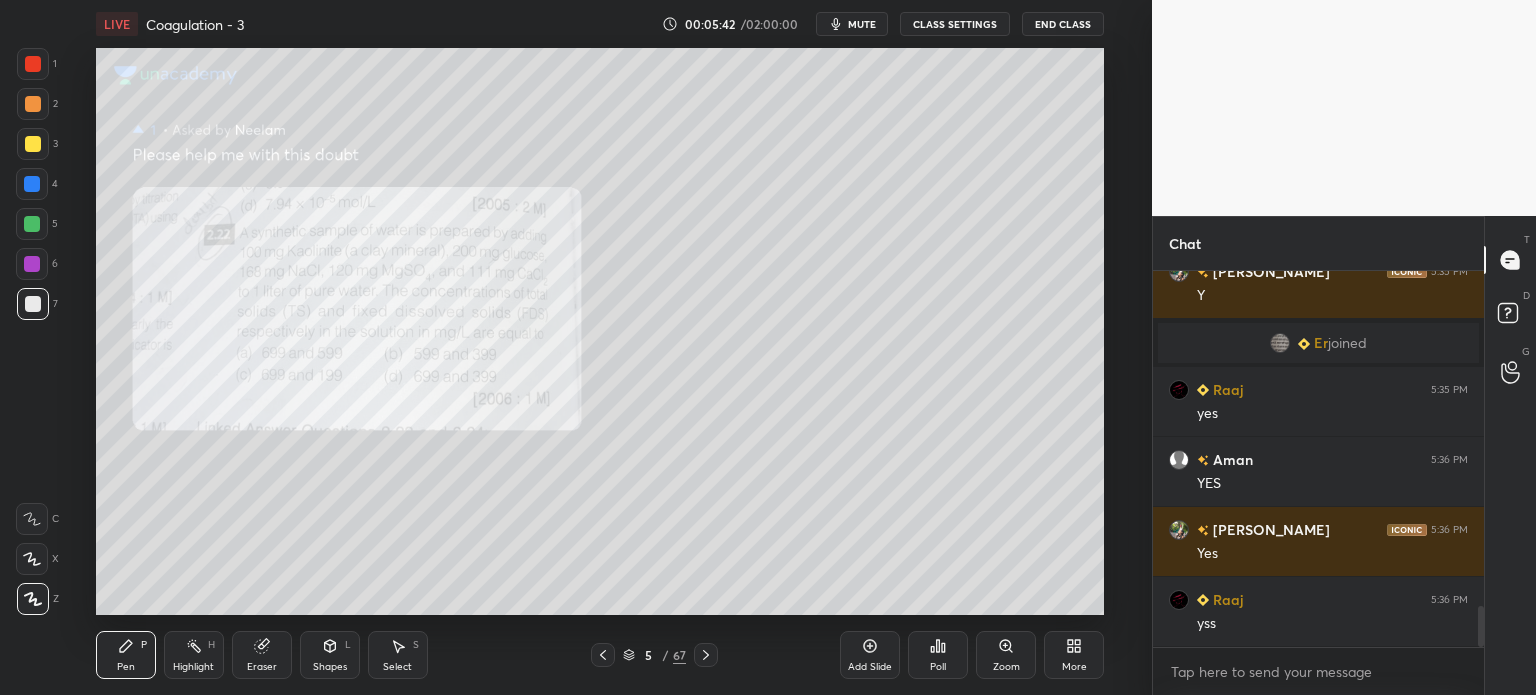 click at bounding box center [33, 144] 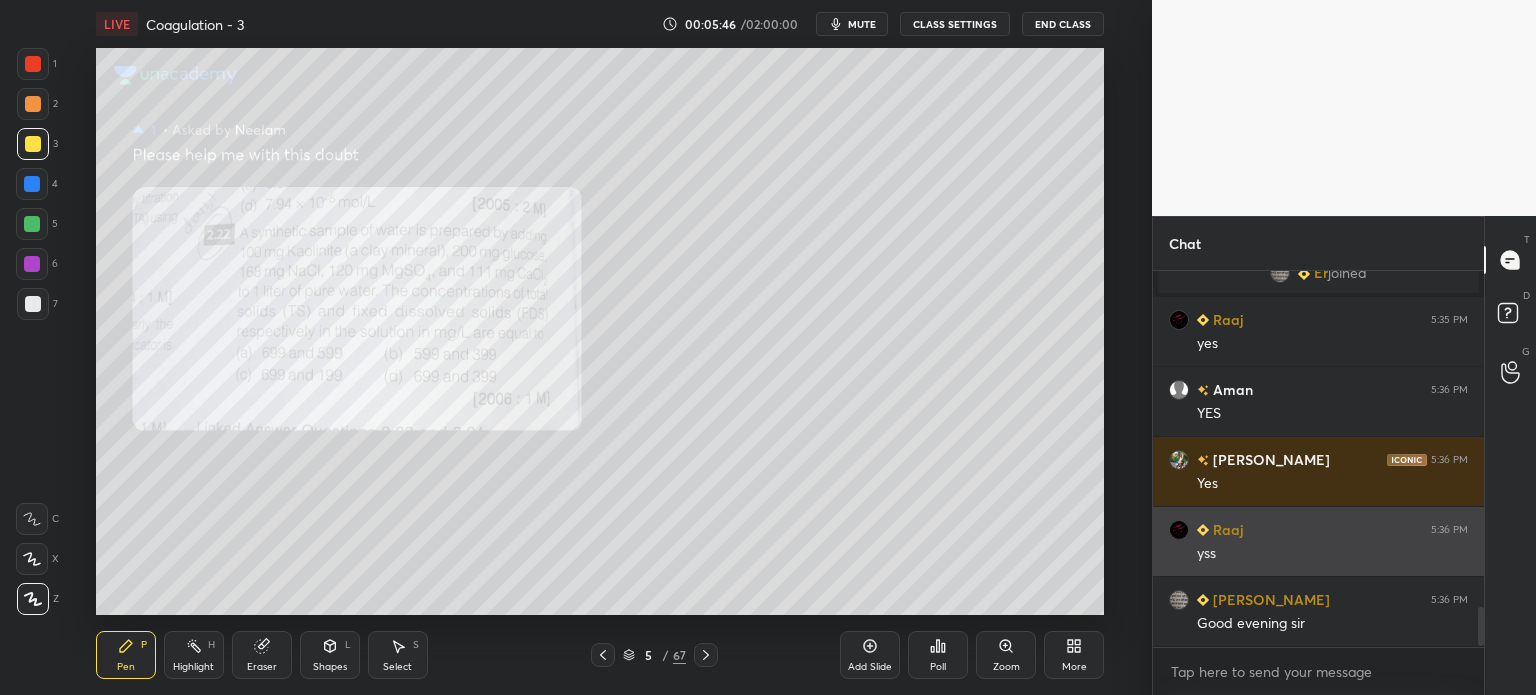 scroll, scrollTop: 3218, scrollLeft: 0, axis: vertical 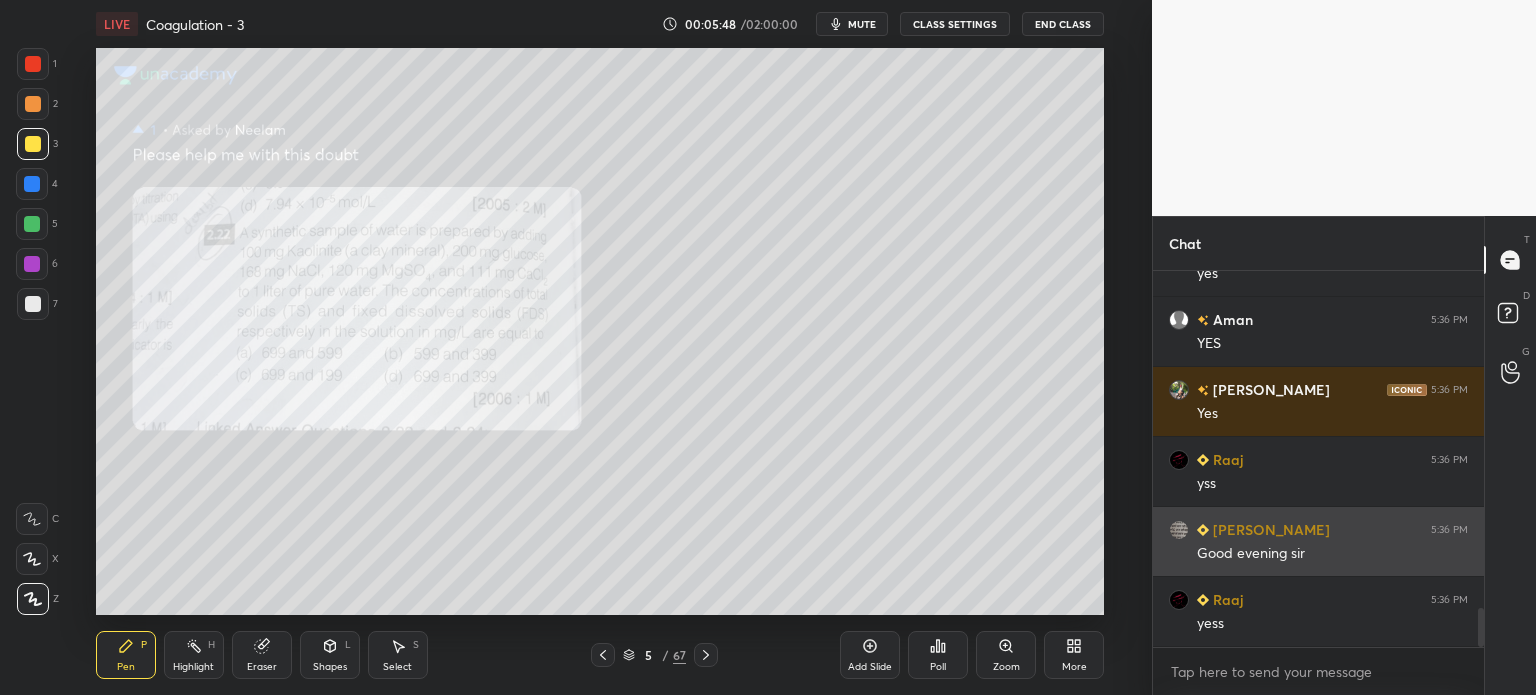 click on "Setting up your live class Poll for   secs No correct answer Start poll" at bounding box center [600, 331] 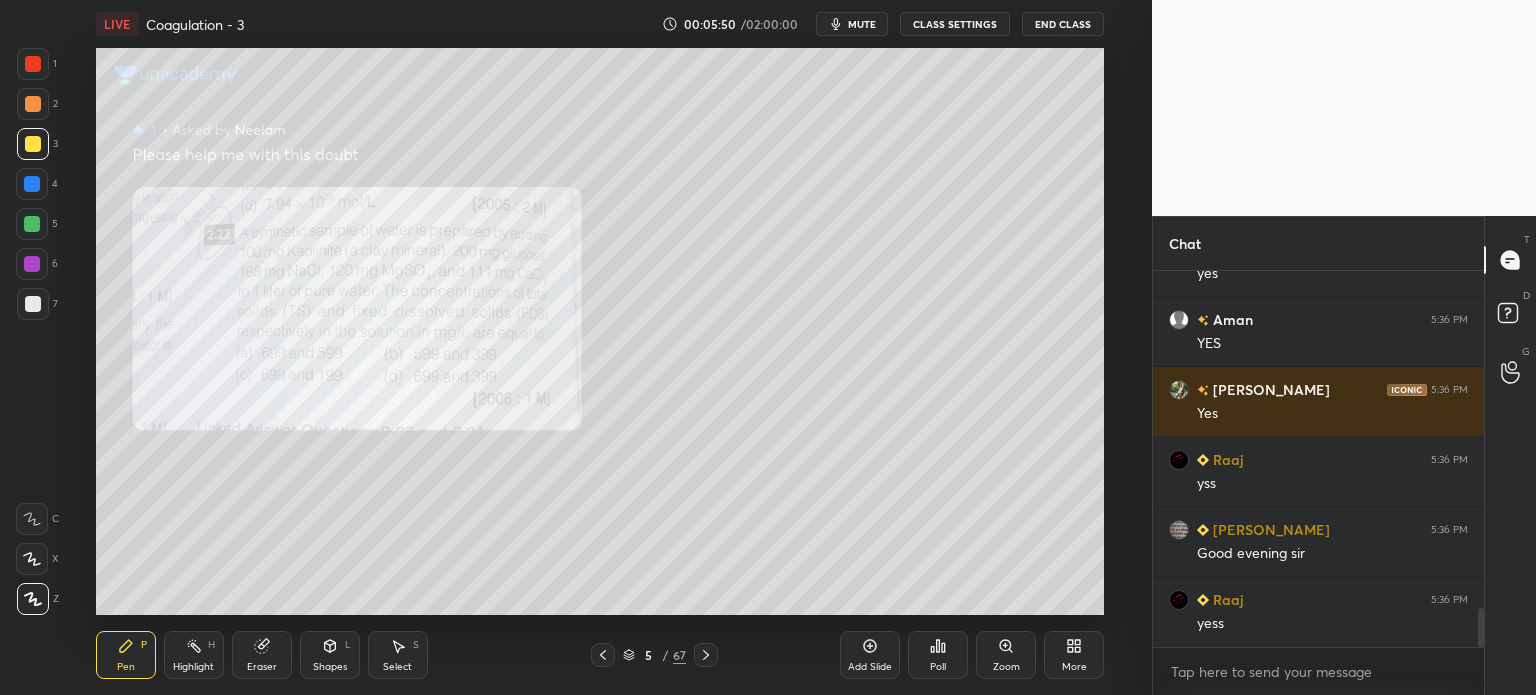click on "Eraser" at bounding box center [262, 655] 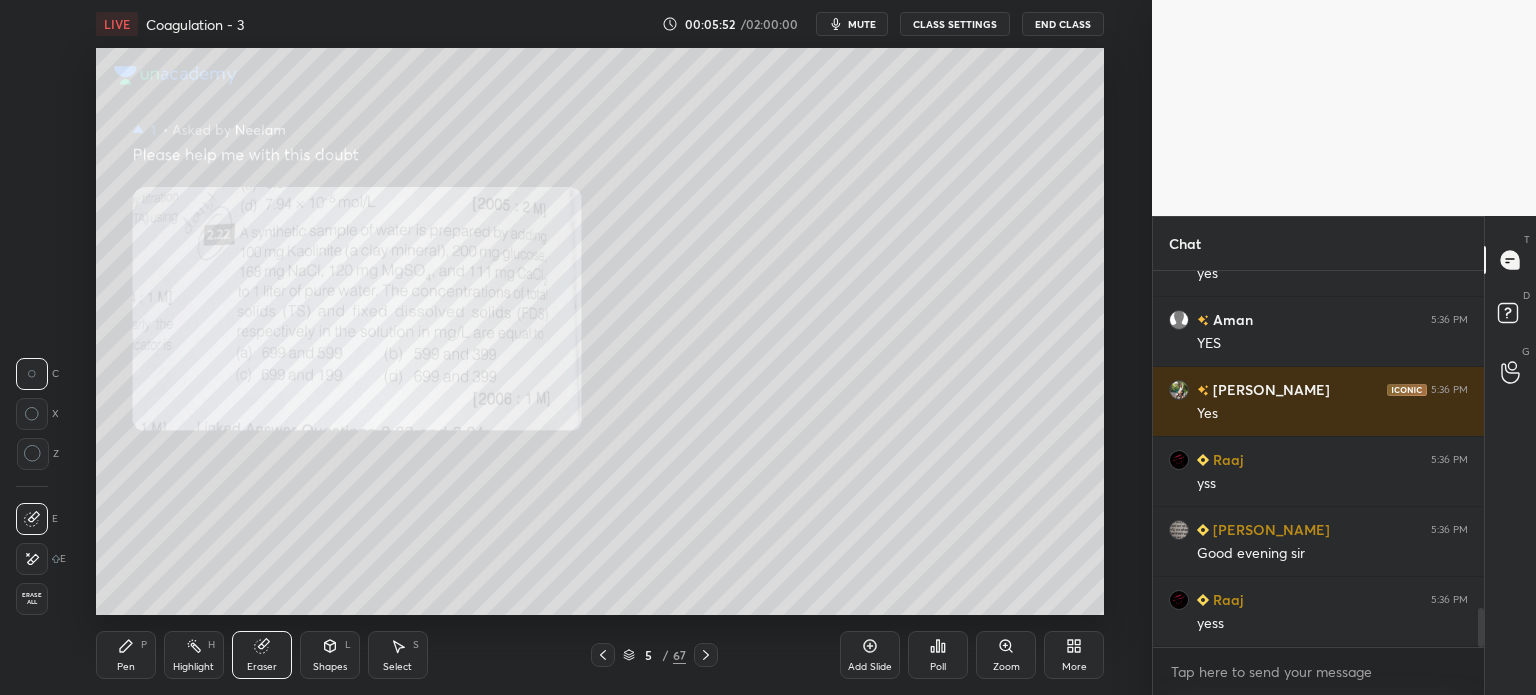 click on "Pen P" at bounding box center (126, 655) 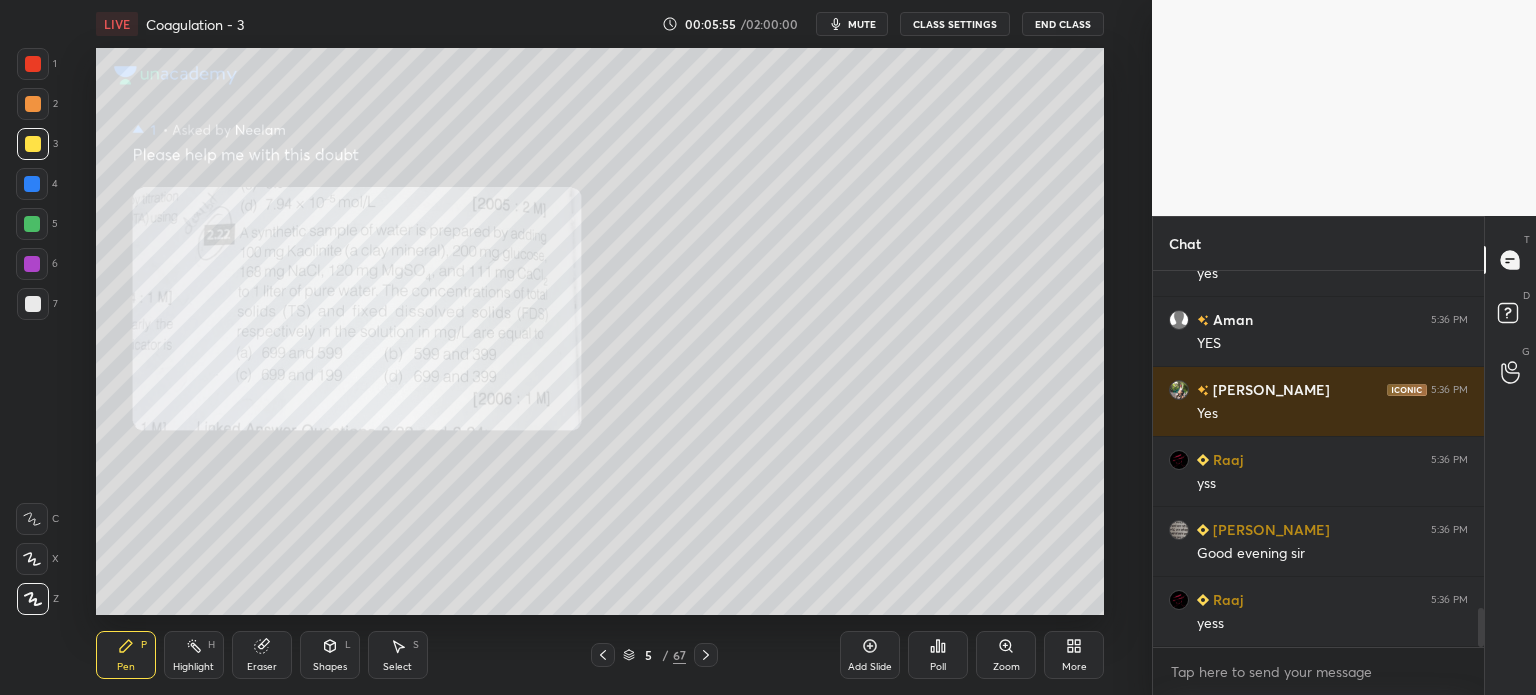 scroll, scrollTop: 3288, scrollLeft: 0, axis: vertical 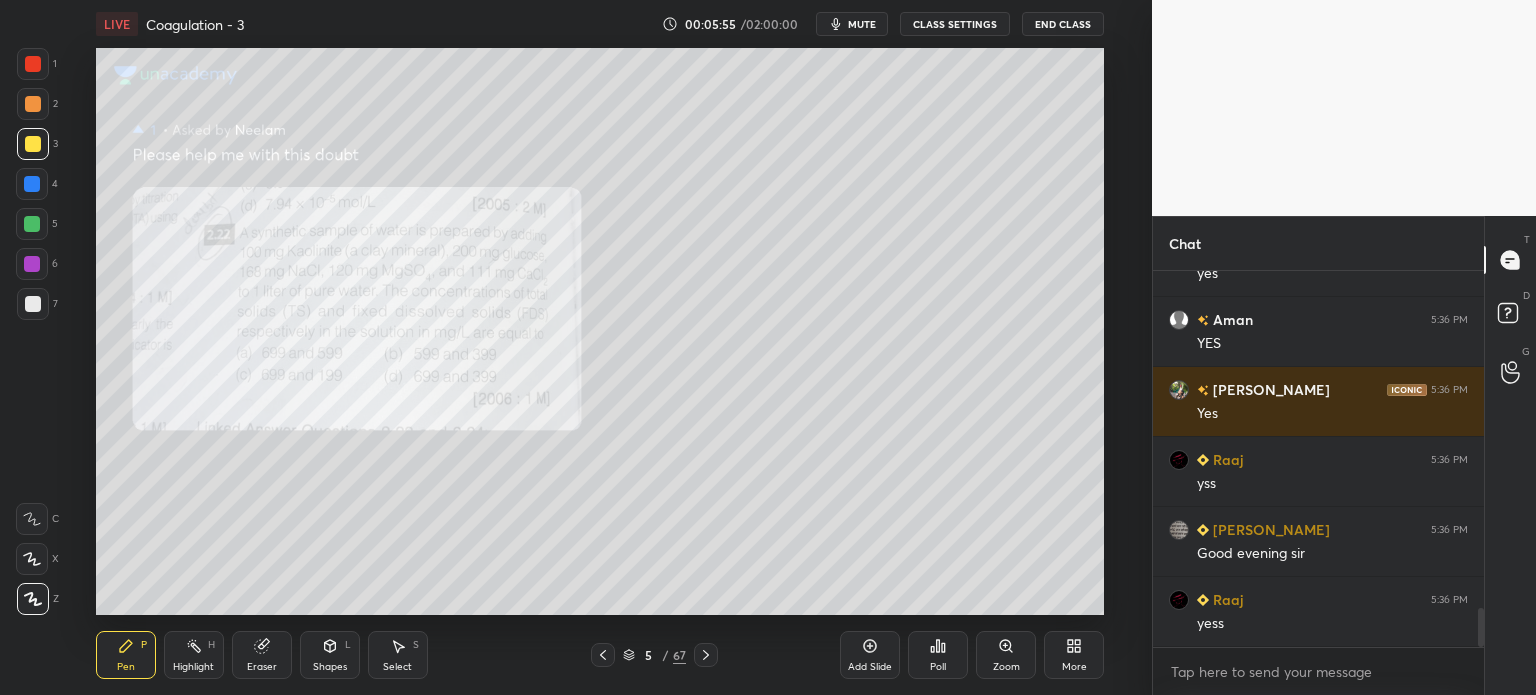 click at bounding box center (33, 304) 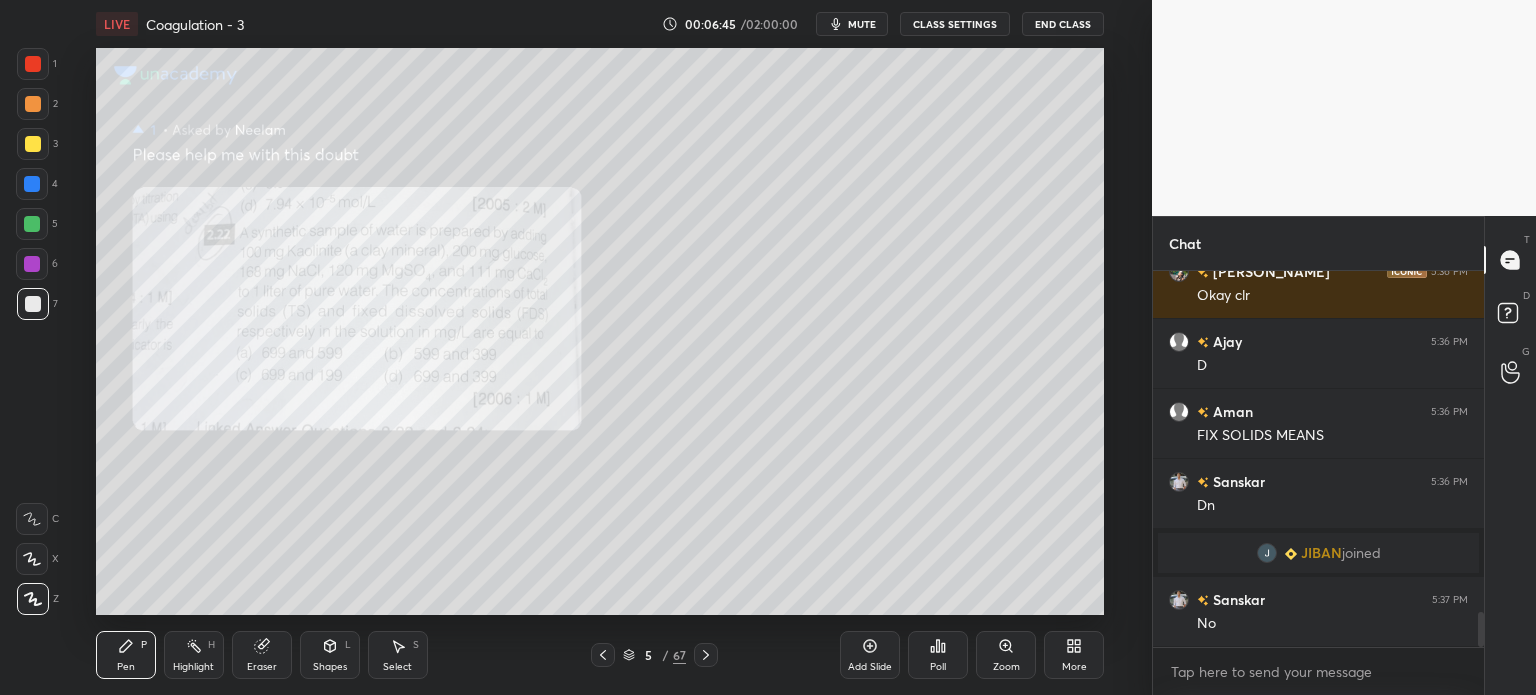 scroll, scrollTop: 3660, scrollLeft: 0, axis: vertical 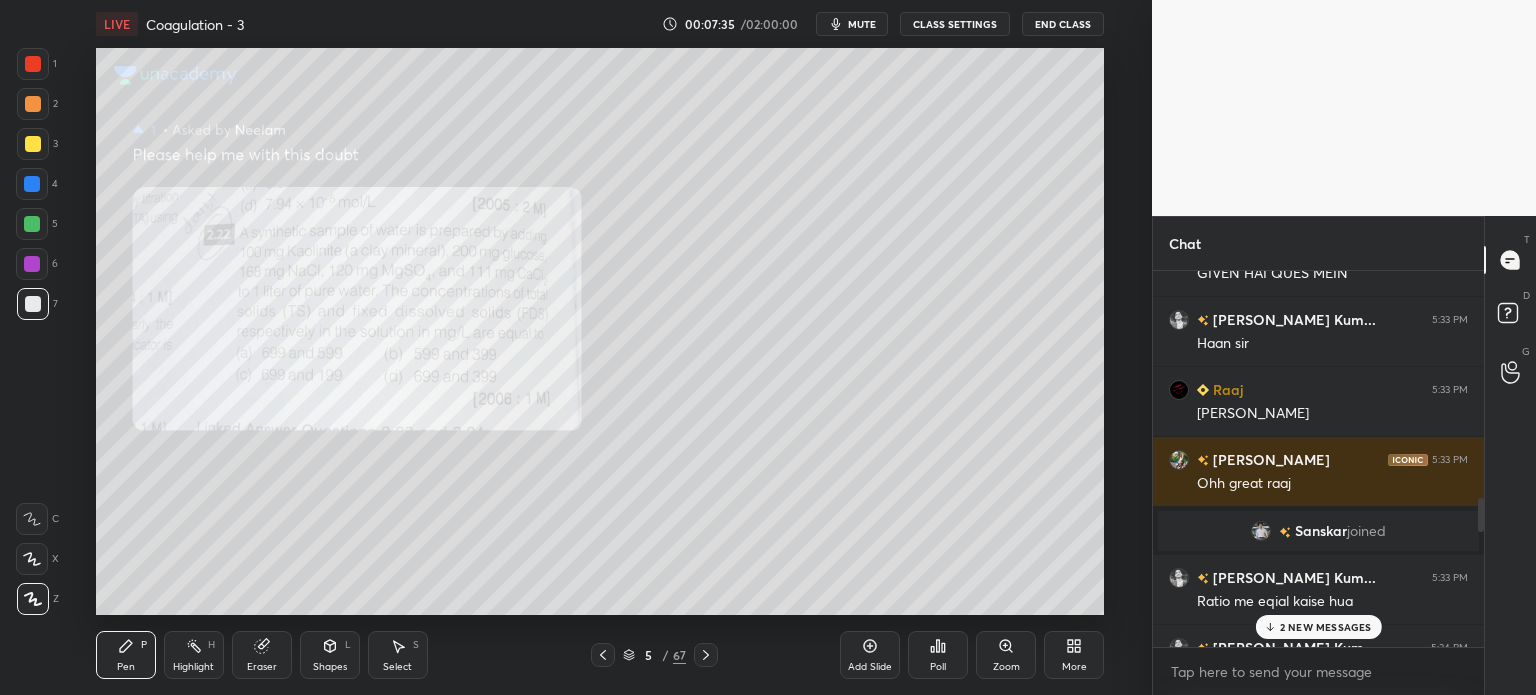 click on "2 NEW MESSAGES" at bounding box center [1326, 627] 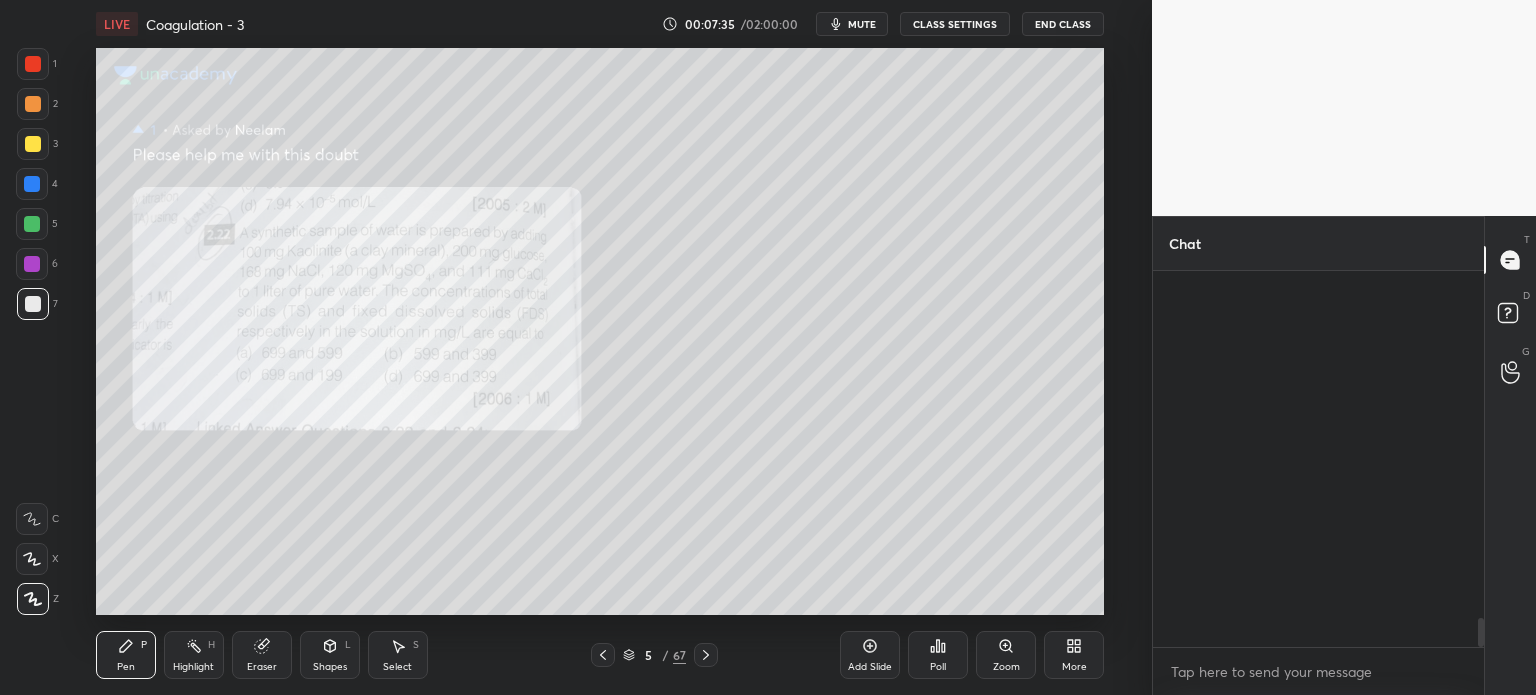 scroll, scrollTop: 4510, scrollLeft: 0, axis: vertical 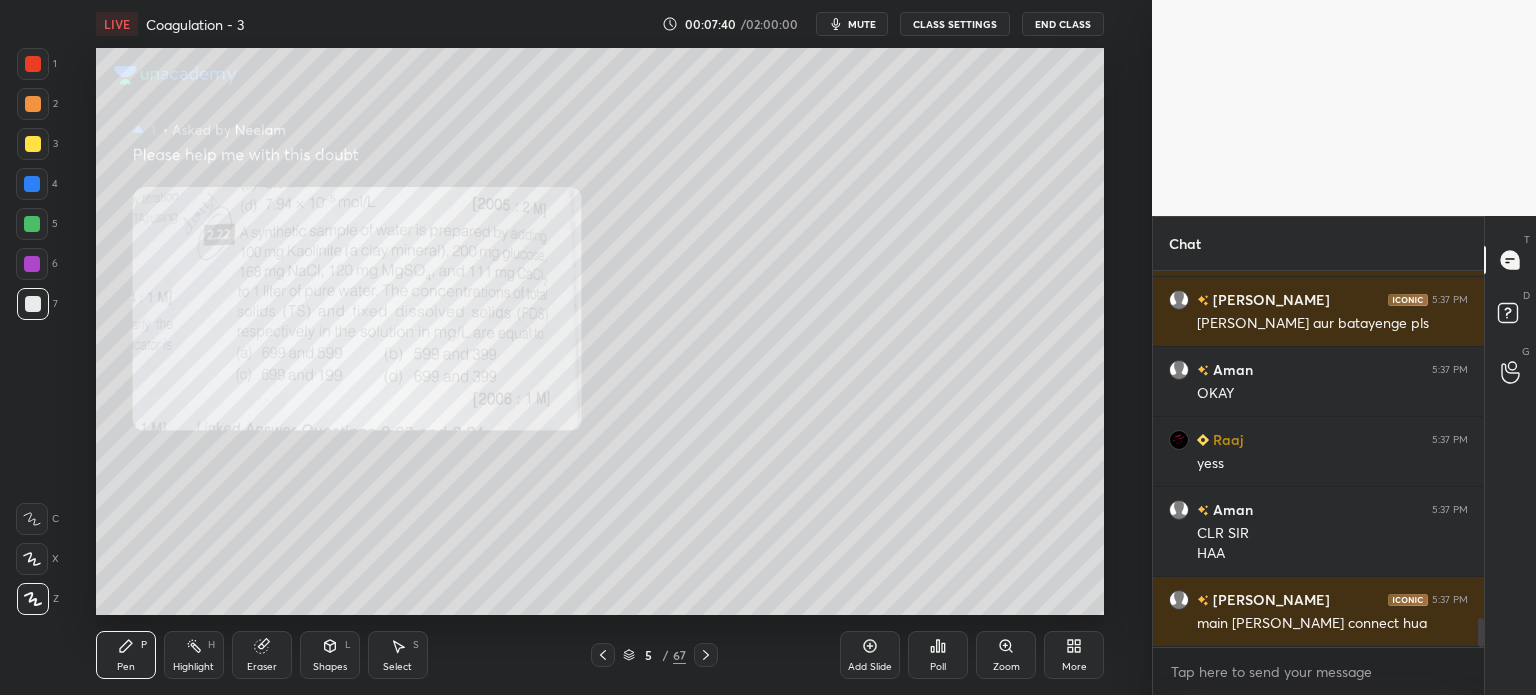 click 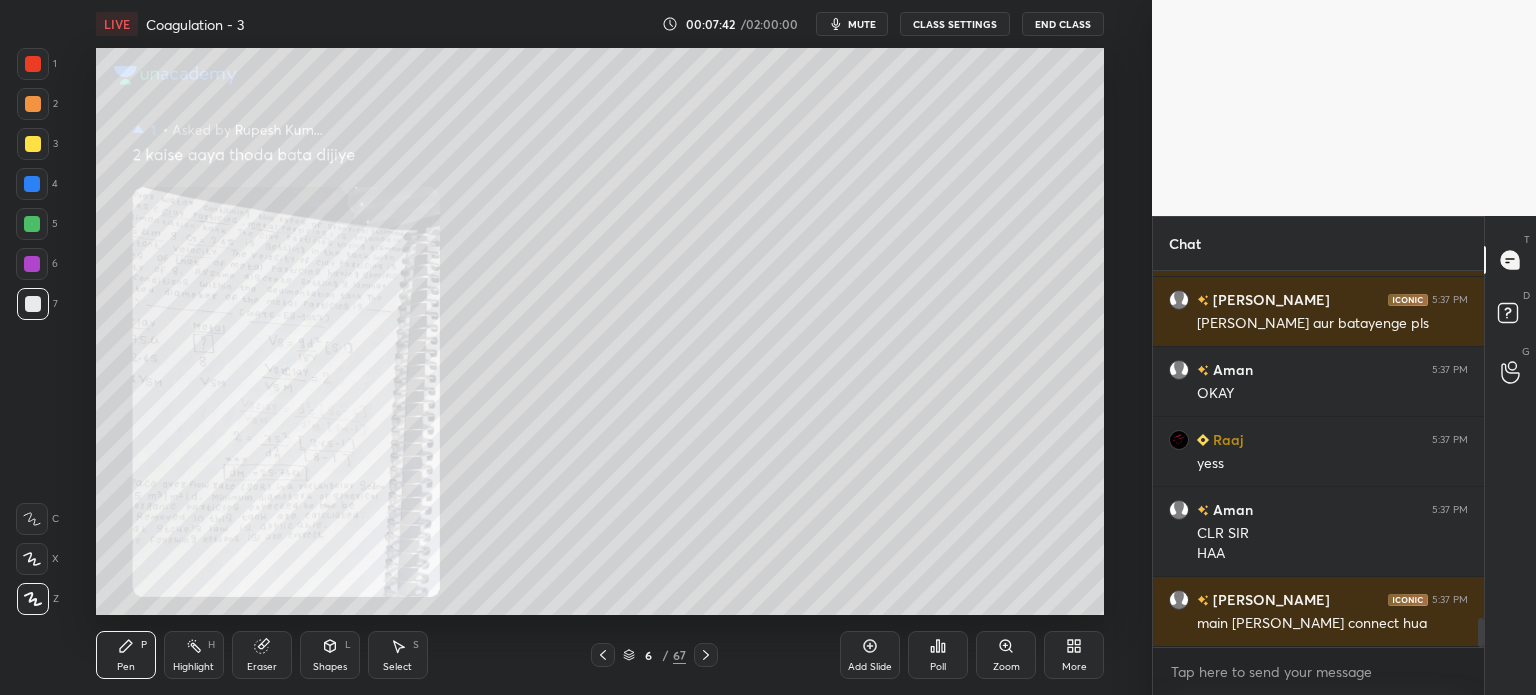 click at bounding box center (706, 655) 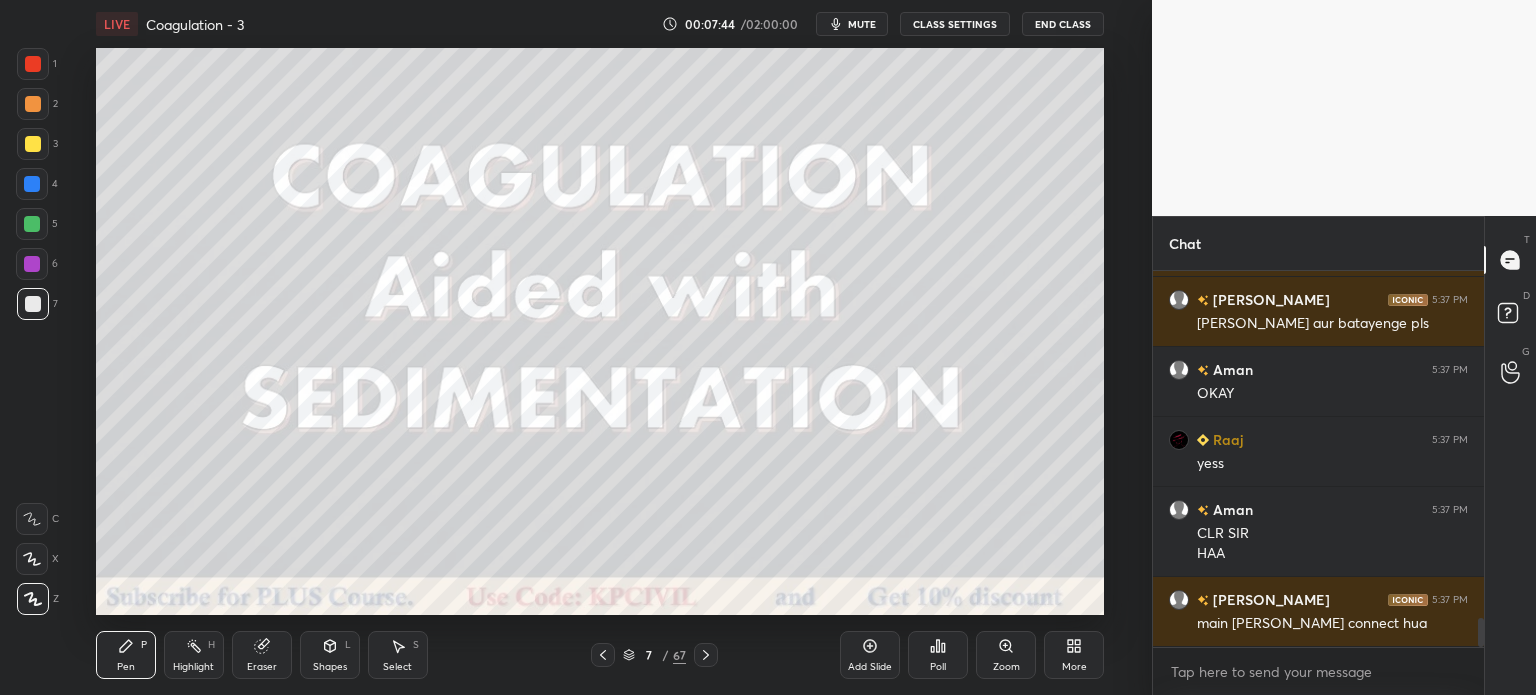 scroll, scrollTop: 4580, scrollLeft: 0, axis: vertical 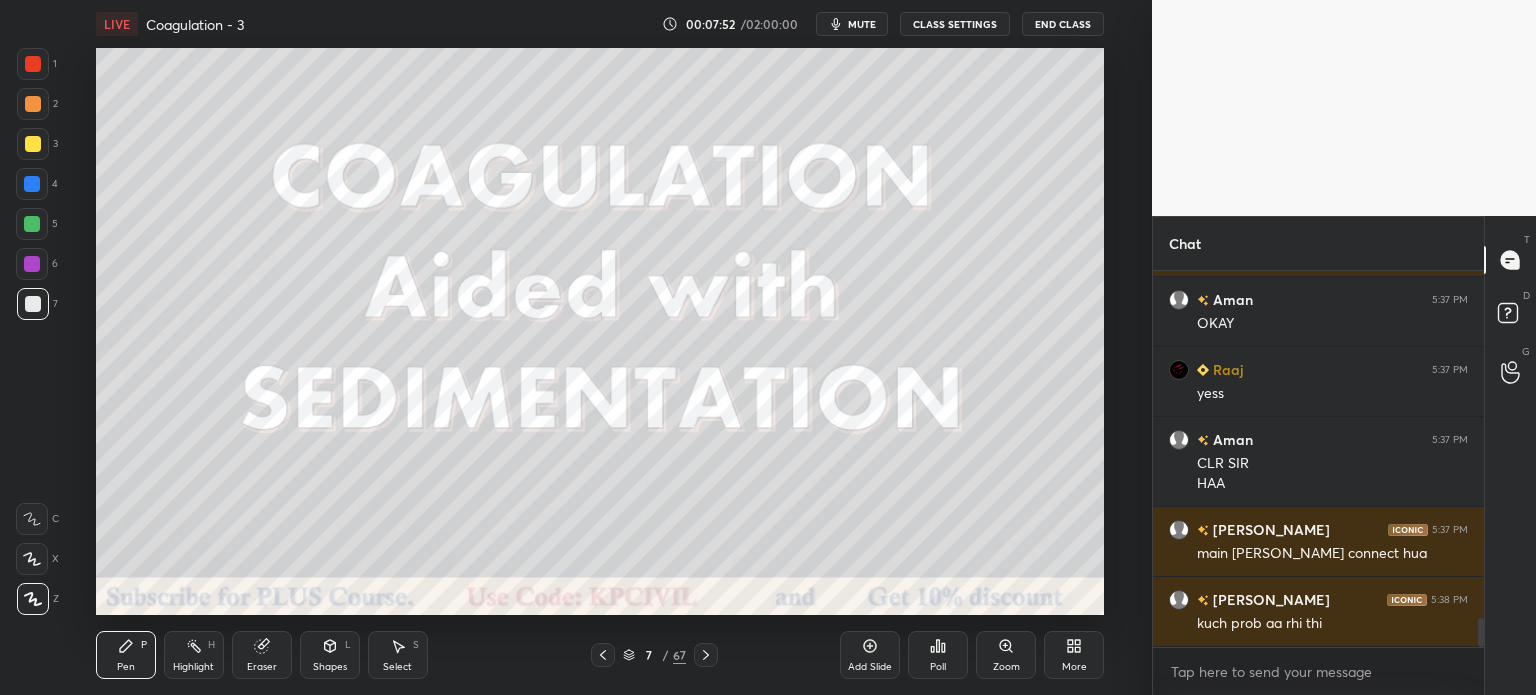 click at bounding box center [32, 184] 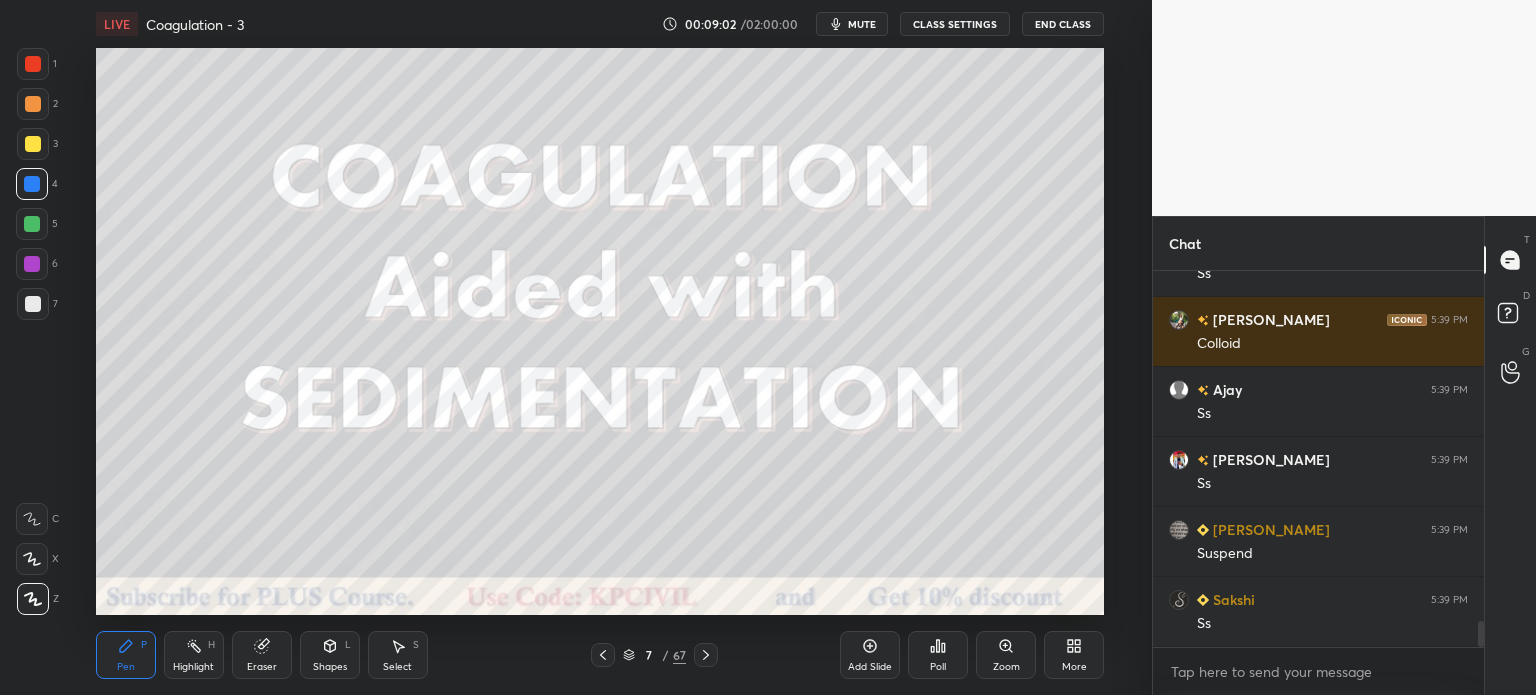 scroll, scrollTop: 4968, scrollLeft: 0, axis: vertical 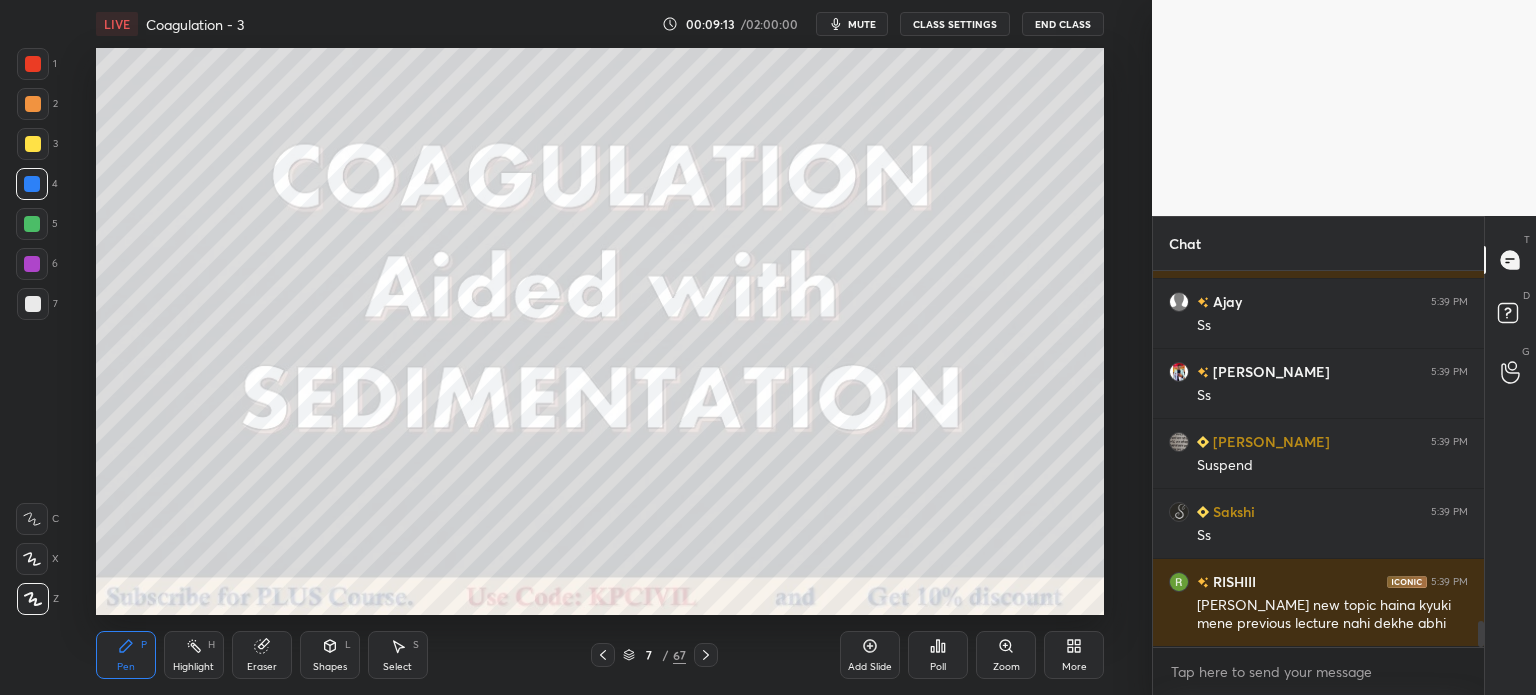 click at bounding box center [33, 144] 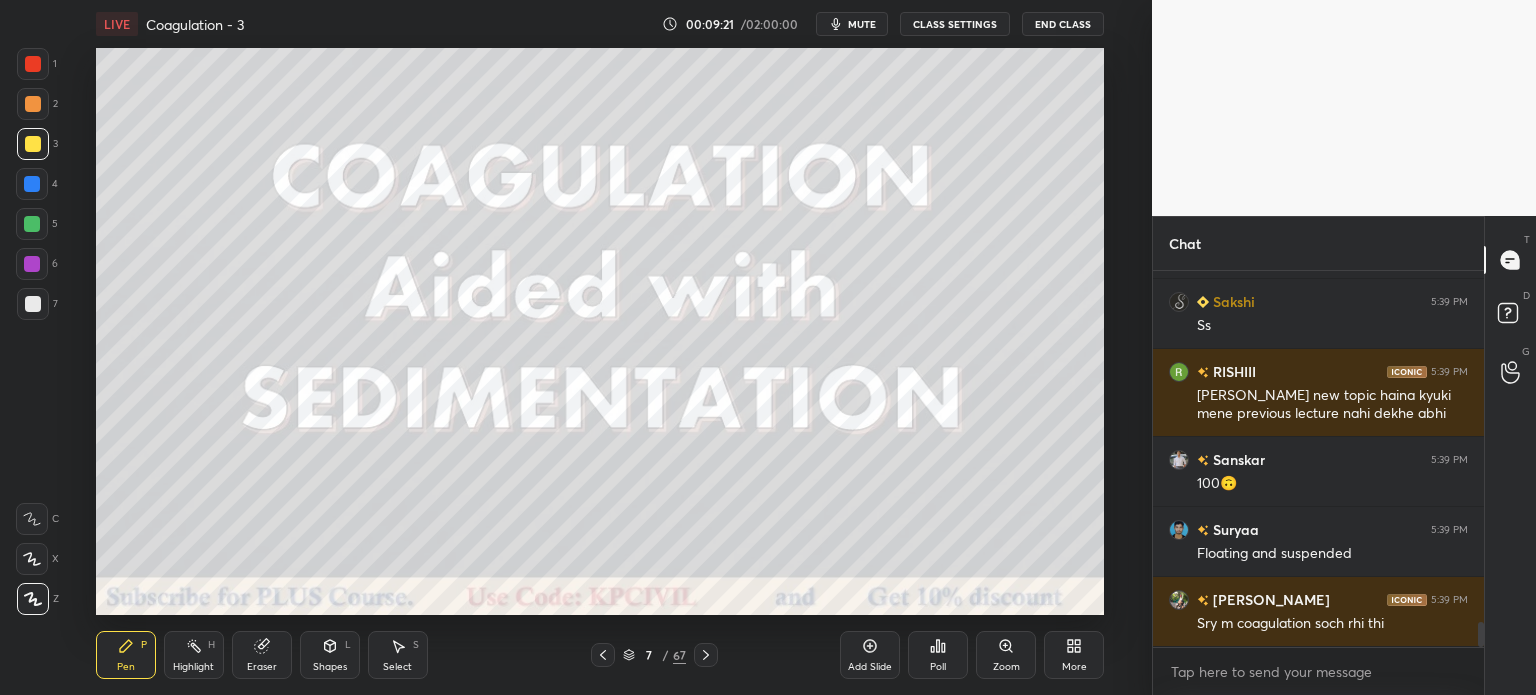 scroll, scrollTop: 5248, scrollLeft: 0, axis: vertical 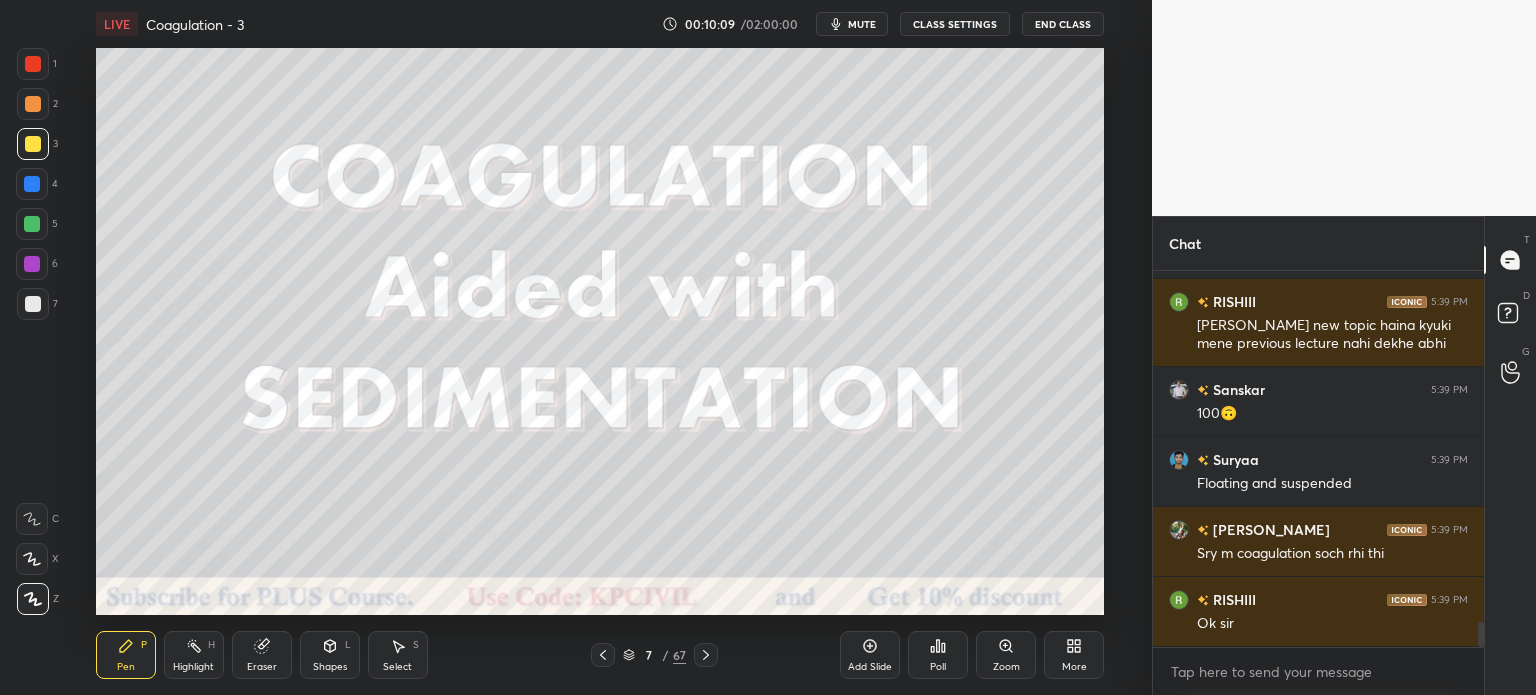click at bounding box center (33, 304) 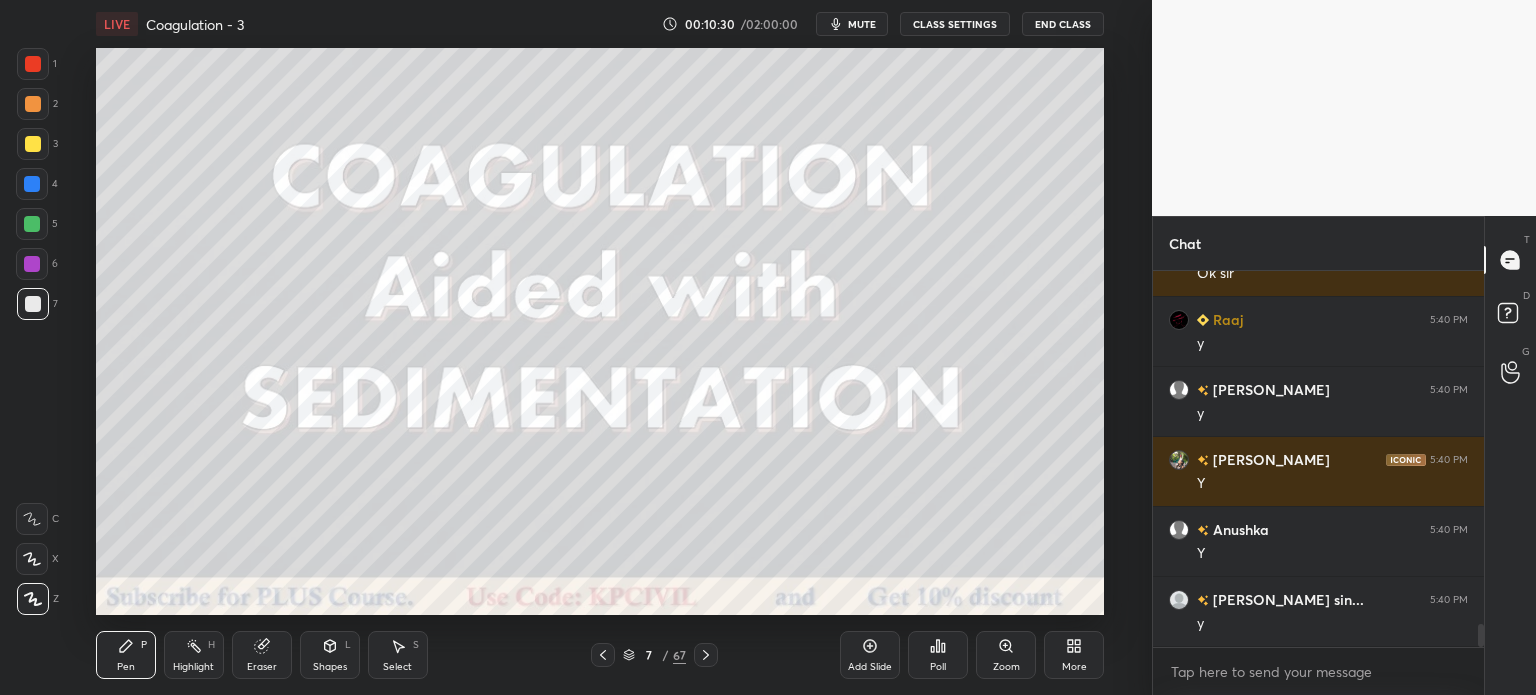 scroll, scrollTop: 5646, scrollLeft: 0, axis: vertical 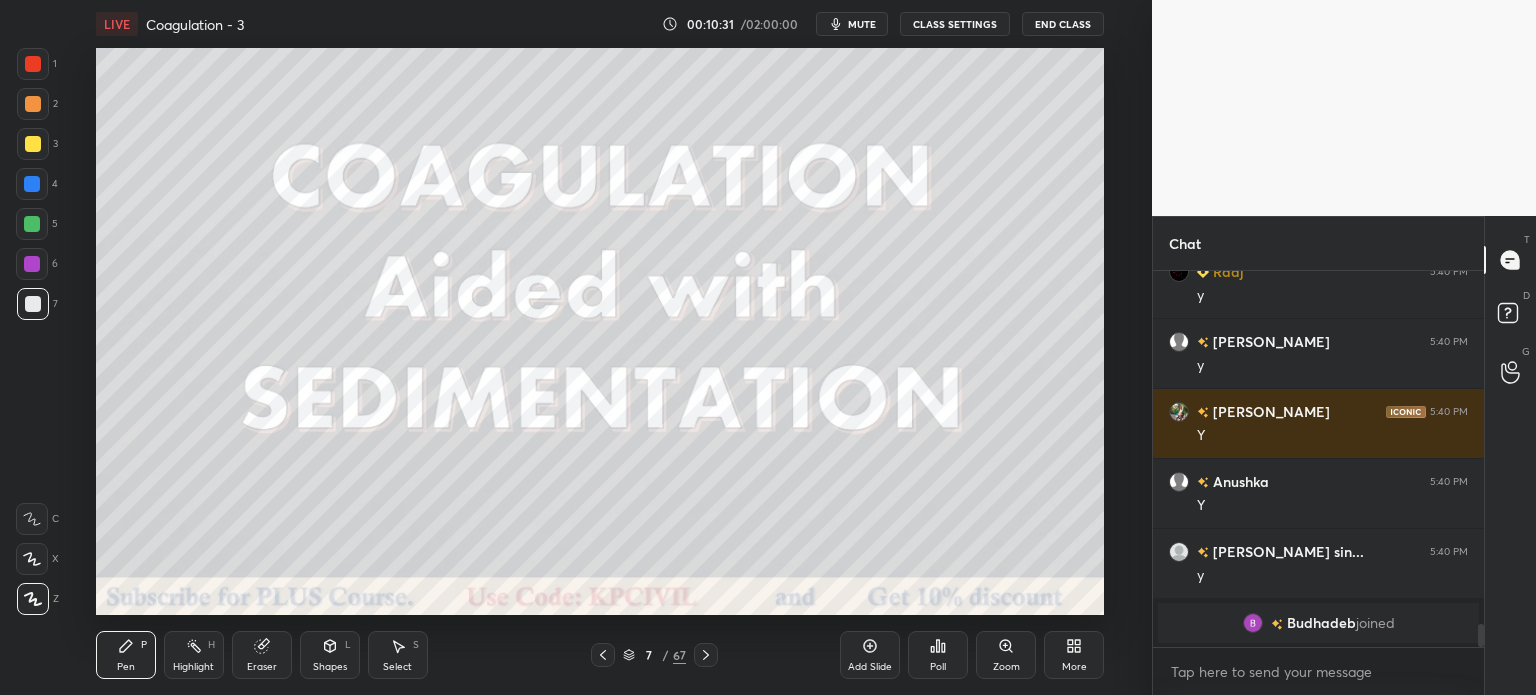 click 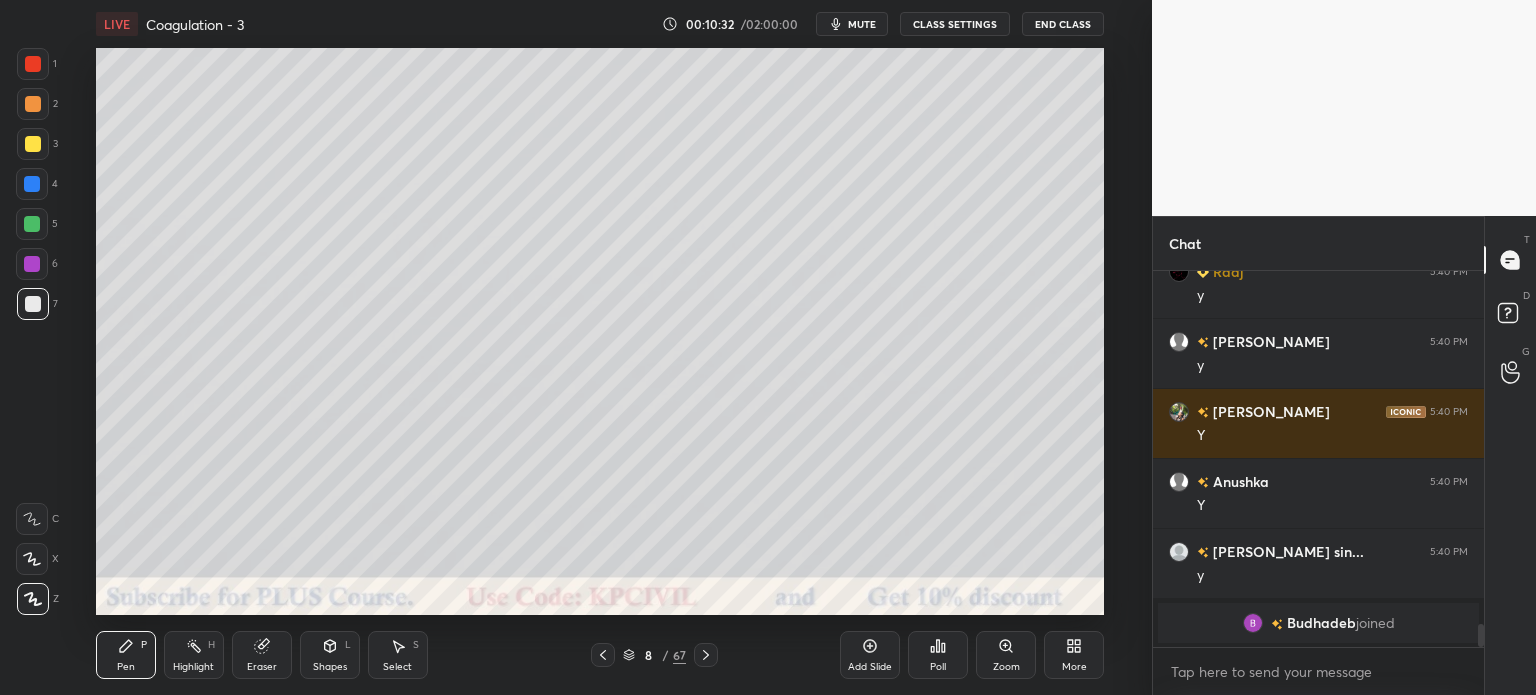click at bounding box center (33, 144) 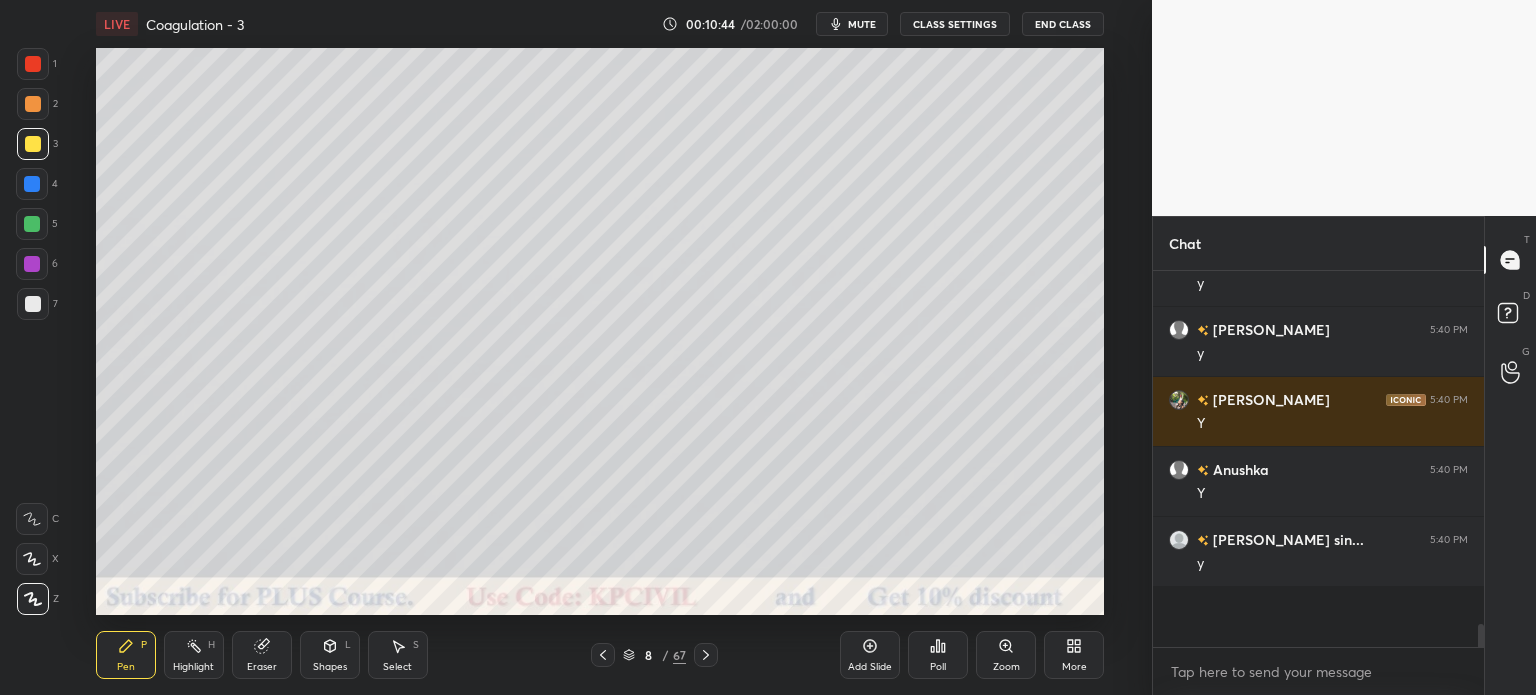 scroll, scrollTop: 5300, scrollLeft: 0, axis: vertical 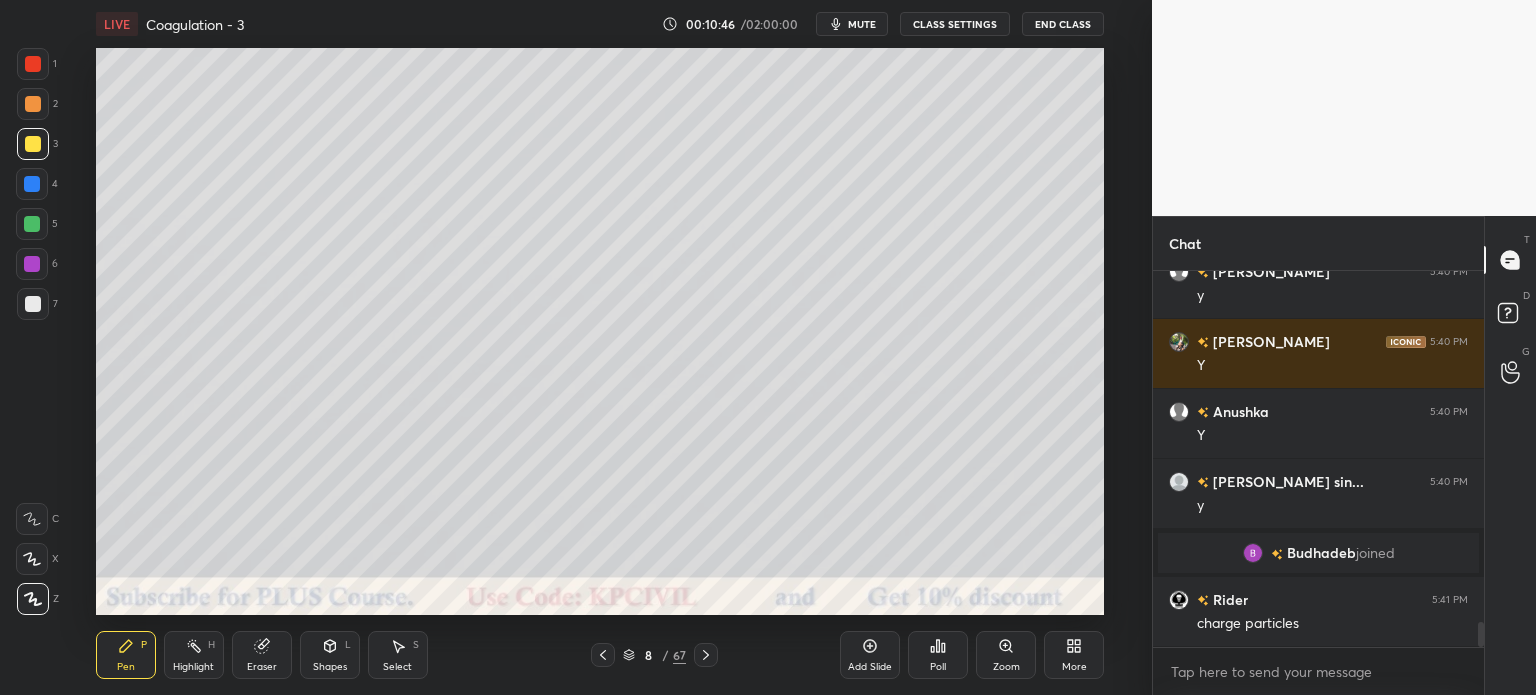 click at bounding box center [33, 304] 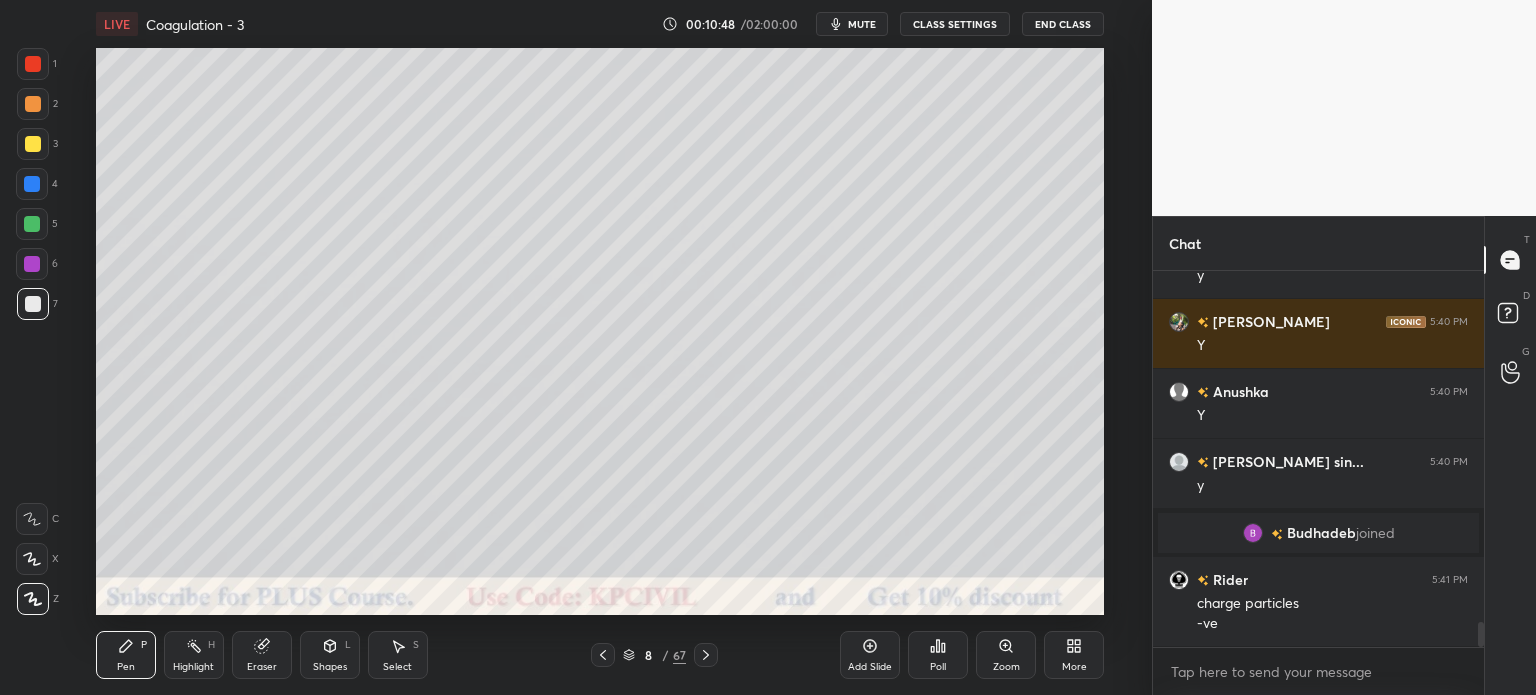 scroll, scrollTop: 5390, scrollLeft: 0, axis: vertical 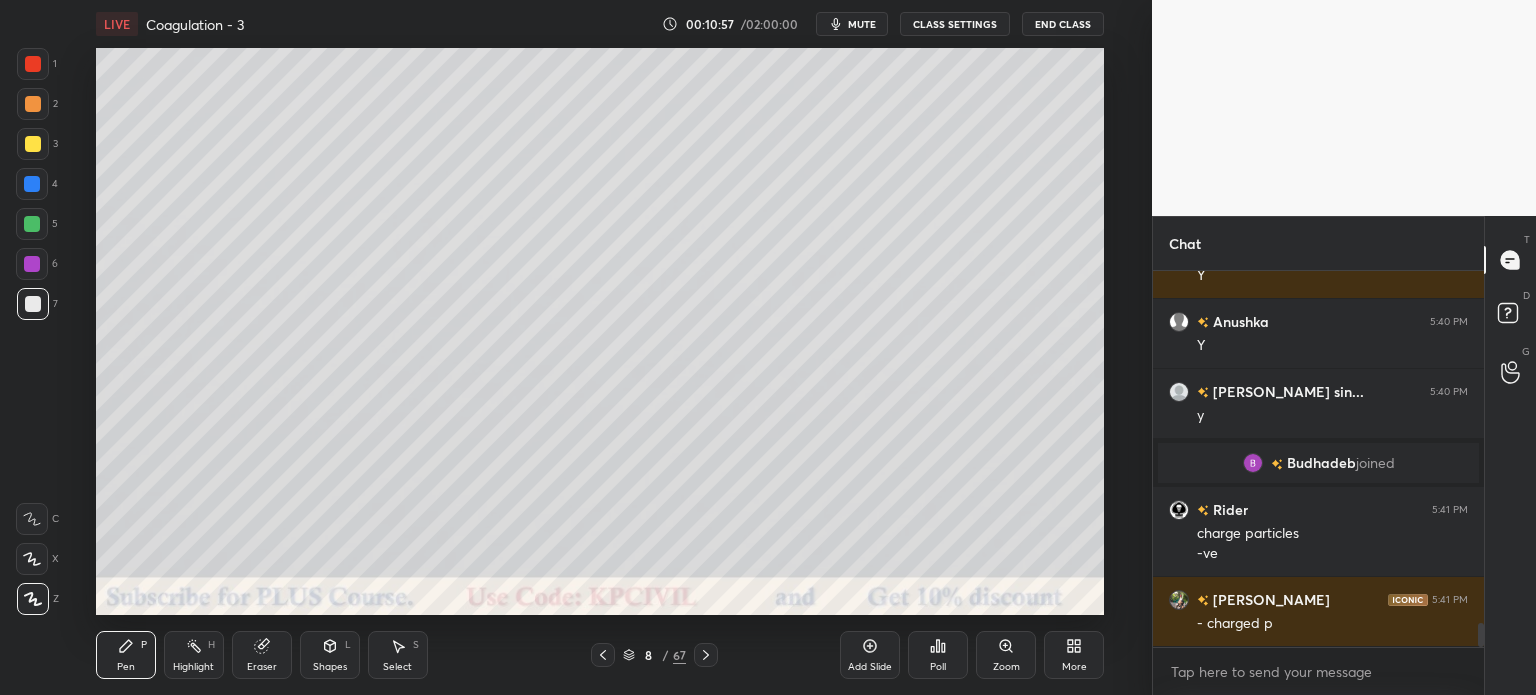 click at bounding box center (32, 184) 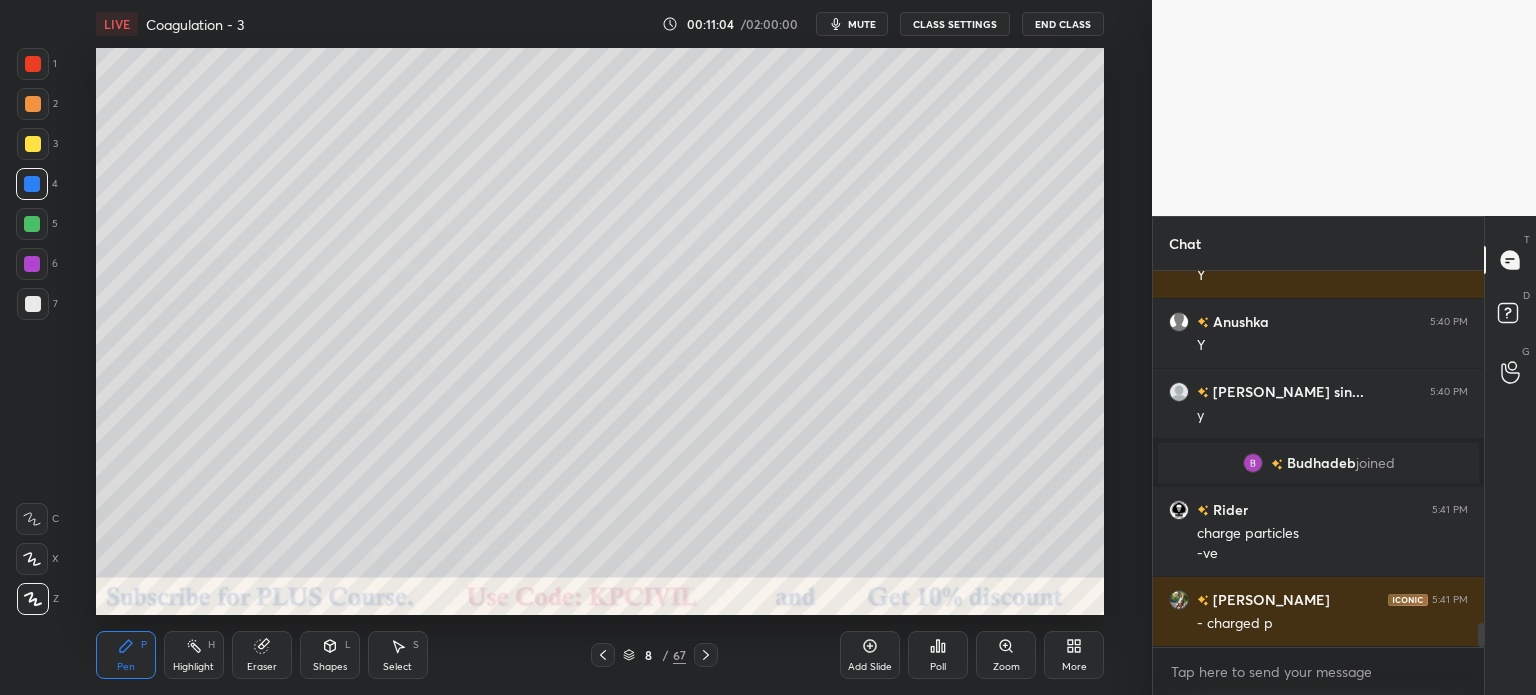 click at bounding box center [33, 144] 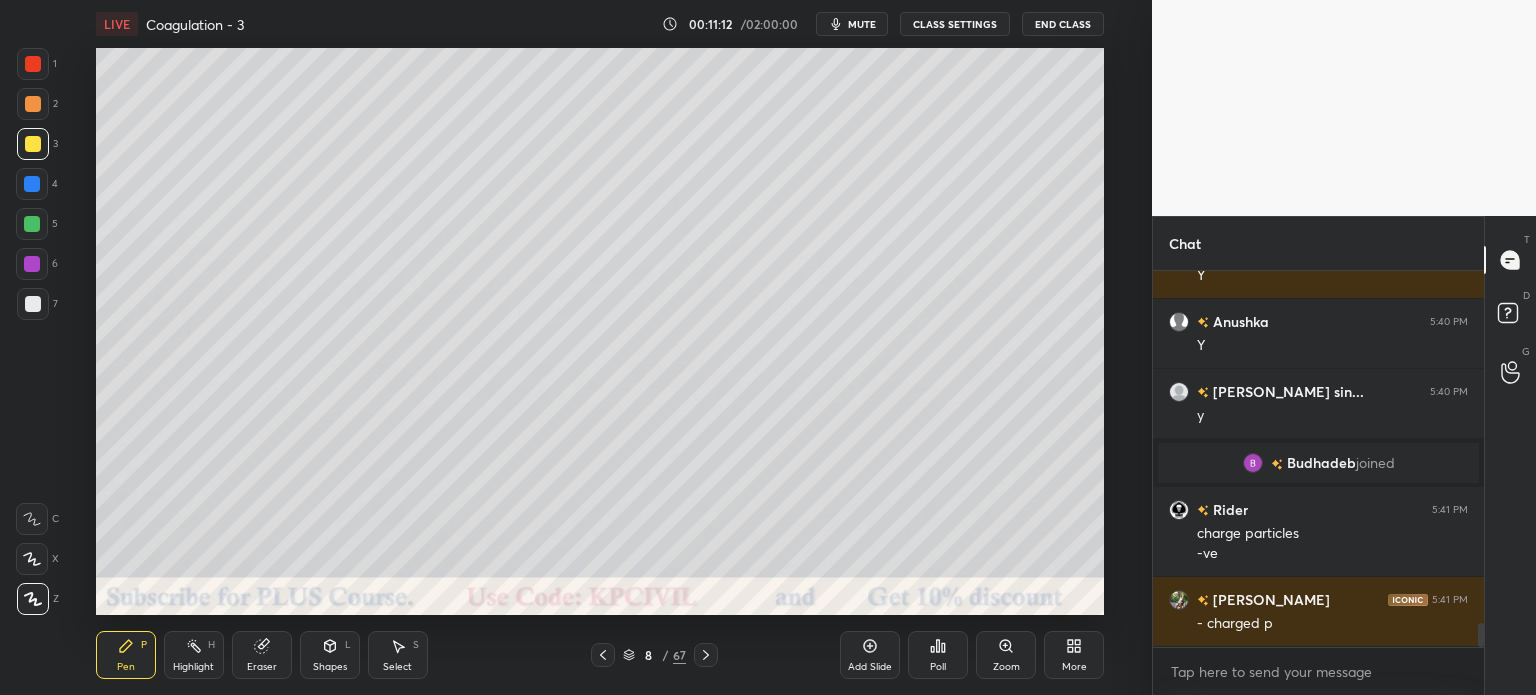scroll, scrollTop: 5460, scrollLeft: 0, axis: vertical 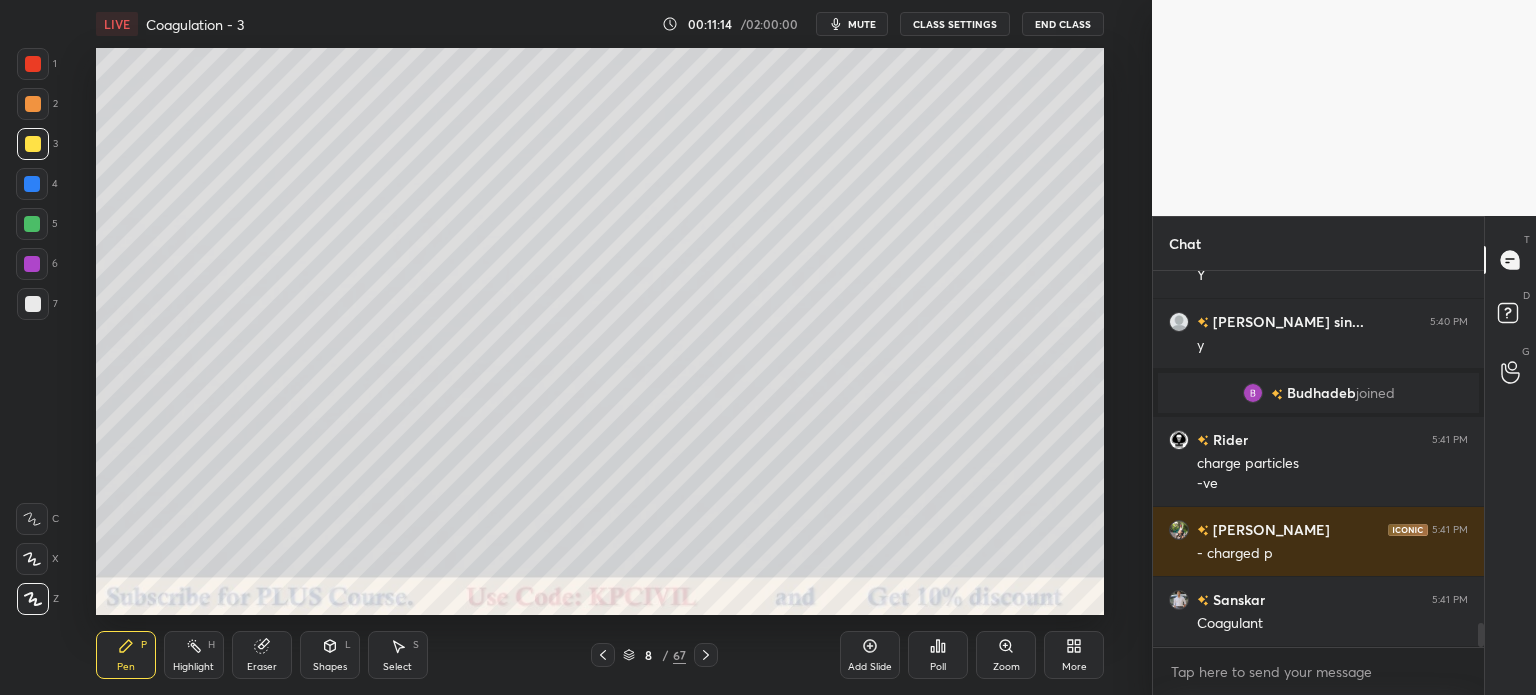 click at bounding box center [33, 304] 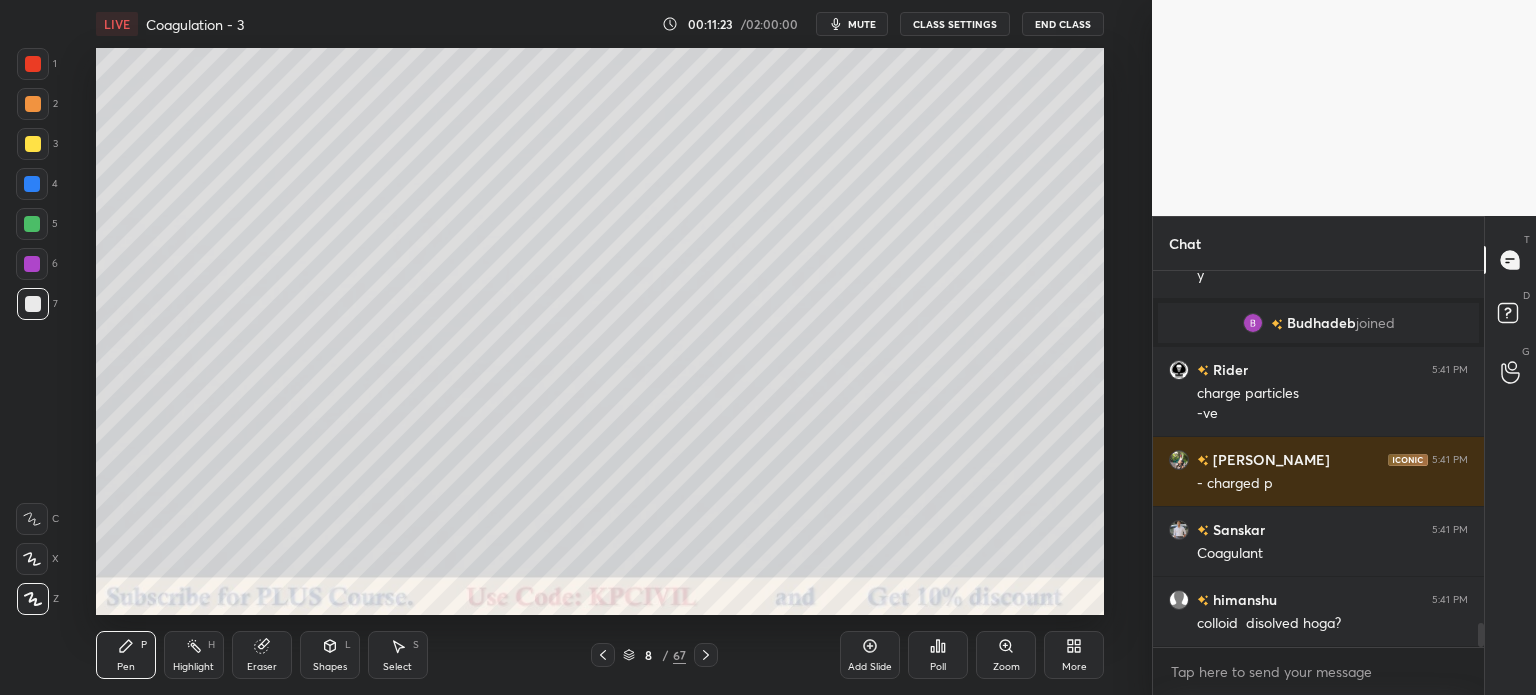 scroll, scrollTop: 5578, scrollLeft: 0, axis: vertical 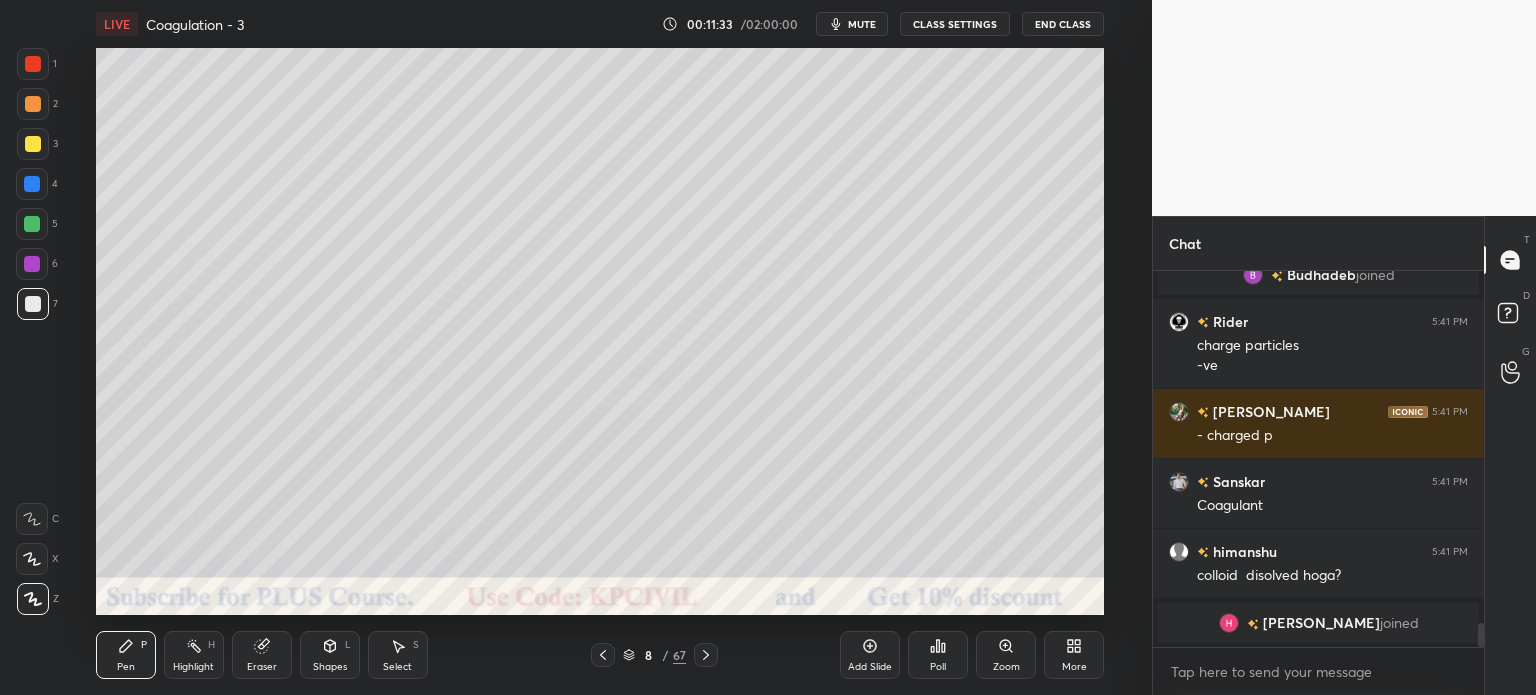 click on "Select" at bounding box center [397, 667] 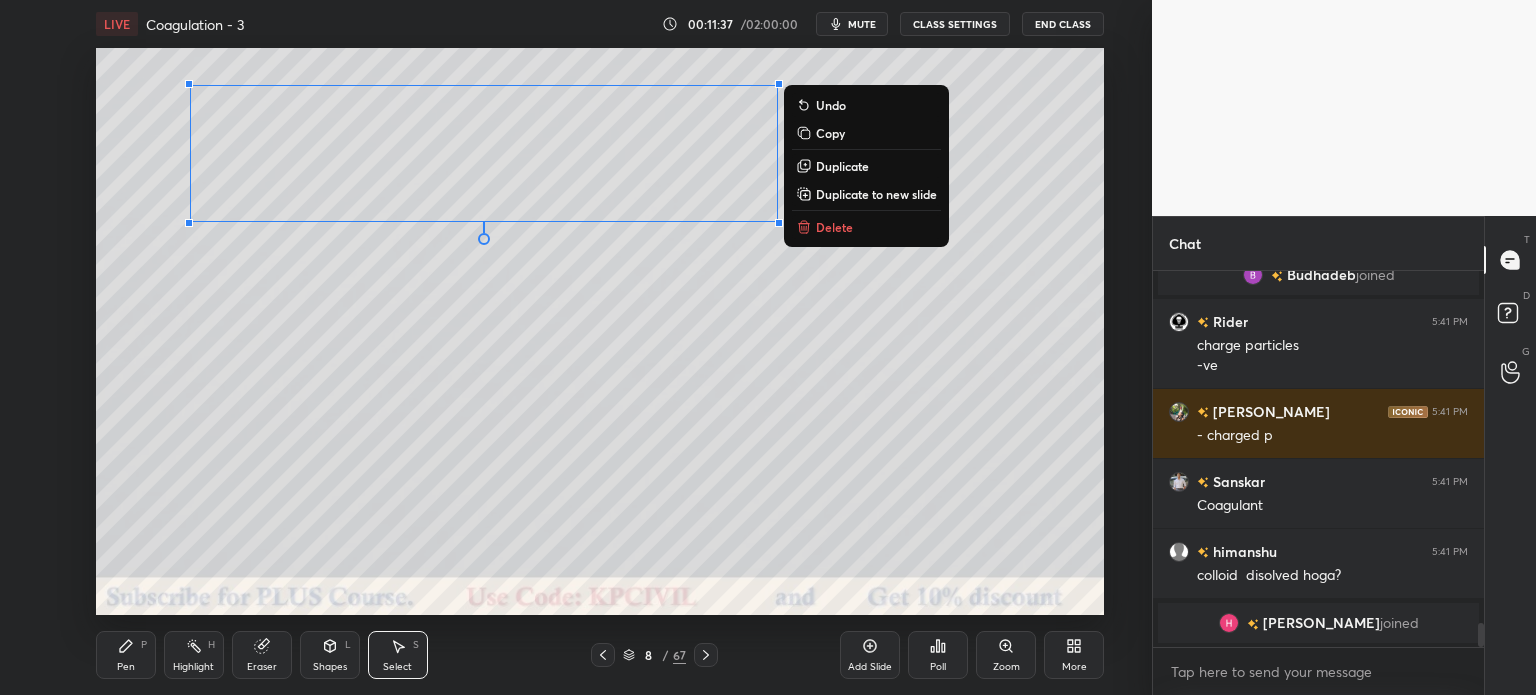 click on "0 ° Undo Copy Duplicate Duplicate to new slide Delete" at bounding box center (600, 331) 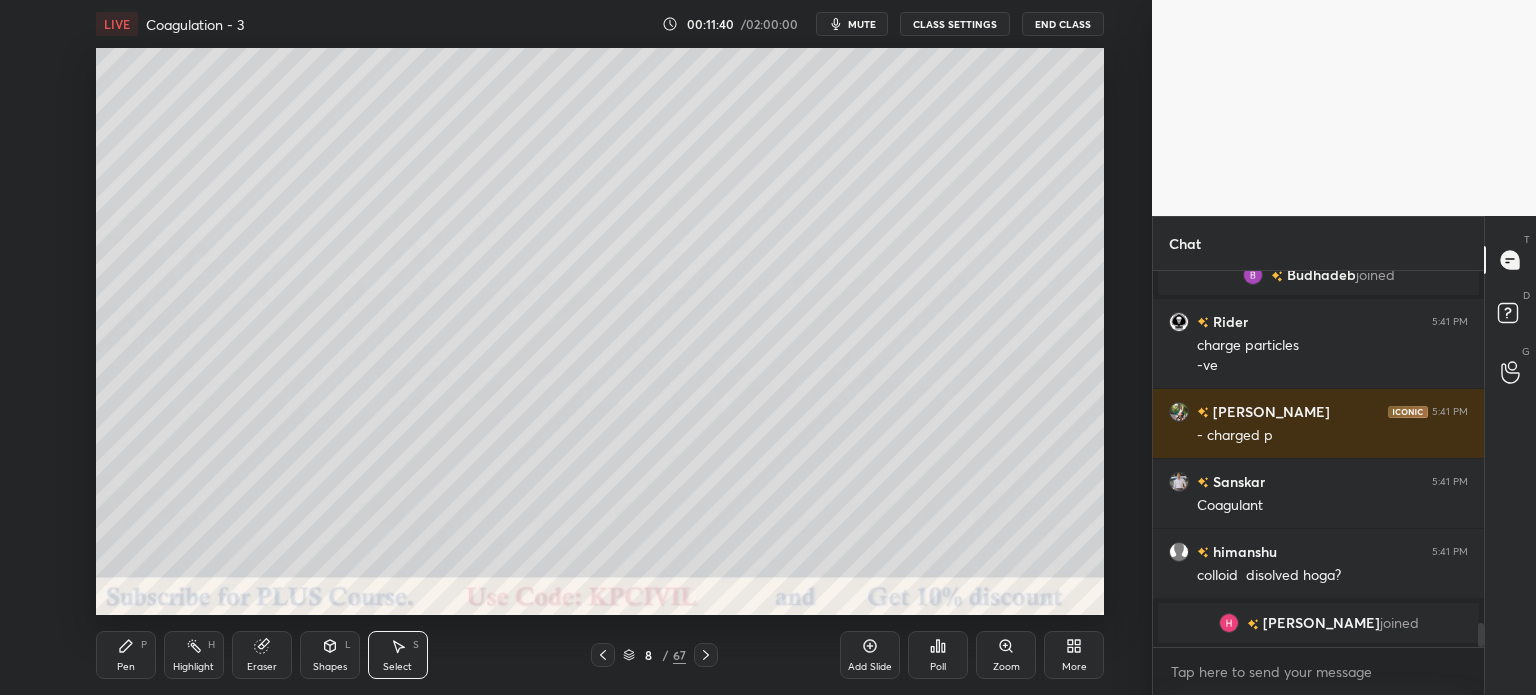 click on "Highlight" at bounding box center [193, 667] 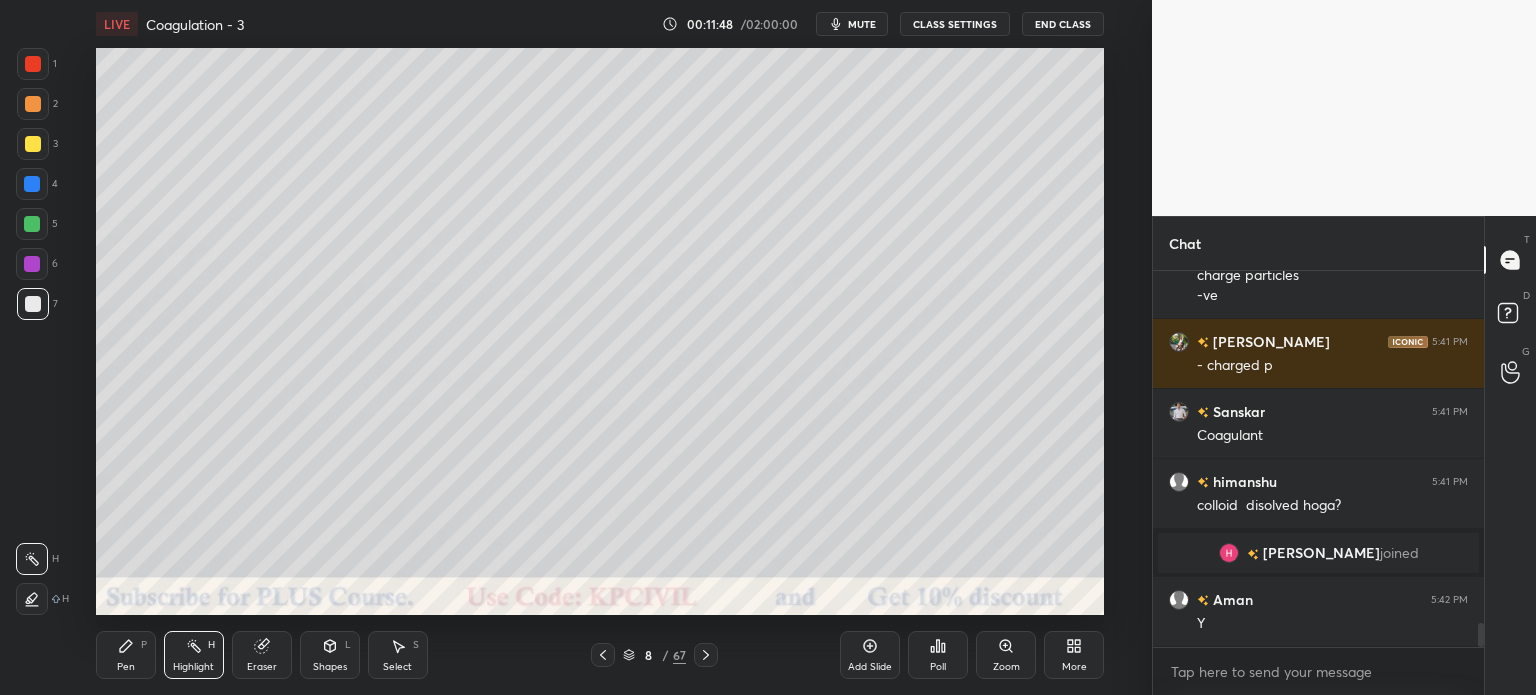 scroll, scrollTop: 5528, scrollLeft: 0, axis: vertical 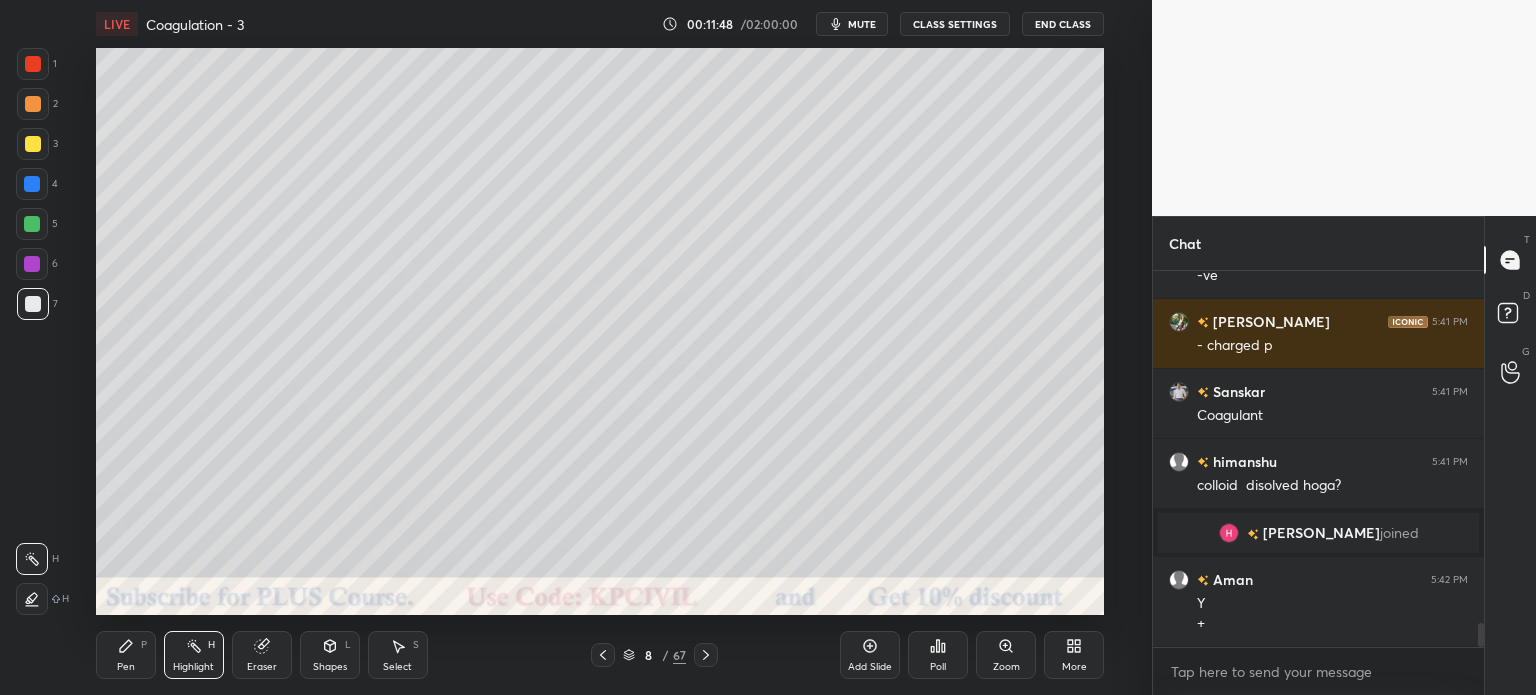 click on "Select S" at bounding box center (398, 655) 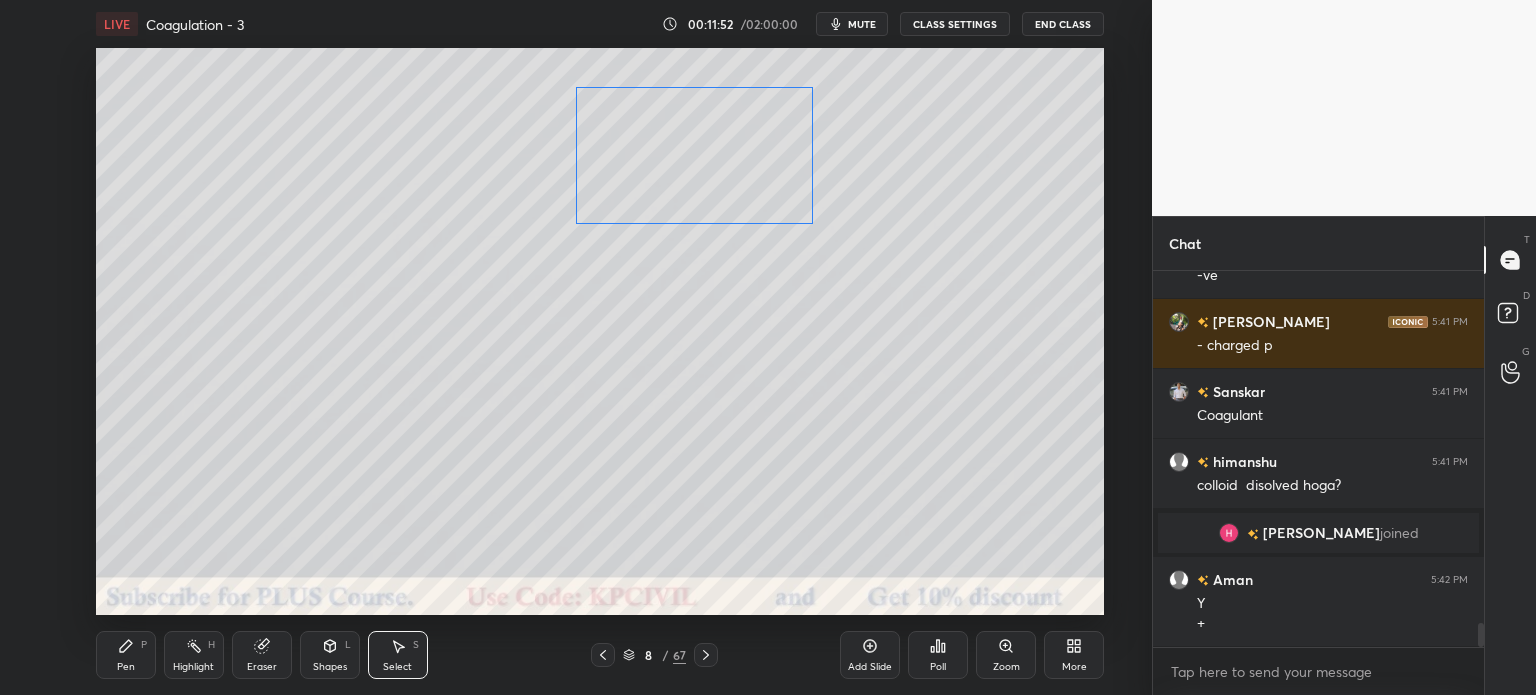 scroll, scrollTop: 5598, scrollLeft: 0, axis: vertical 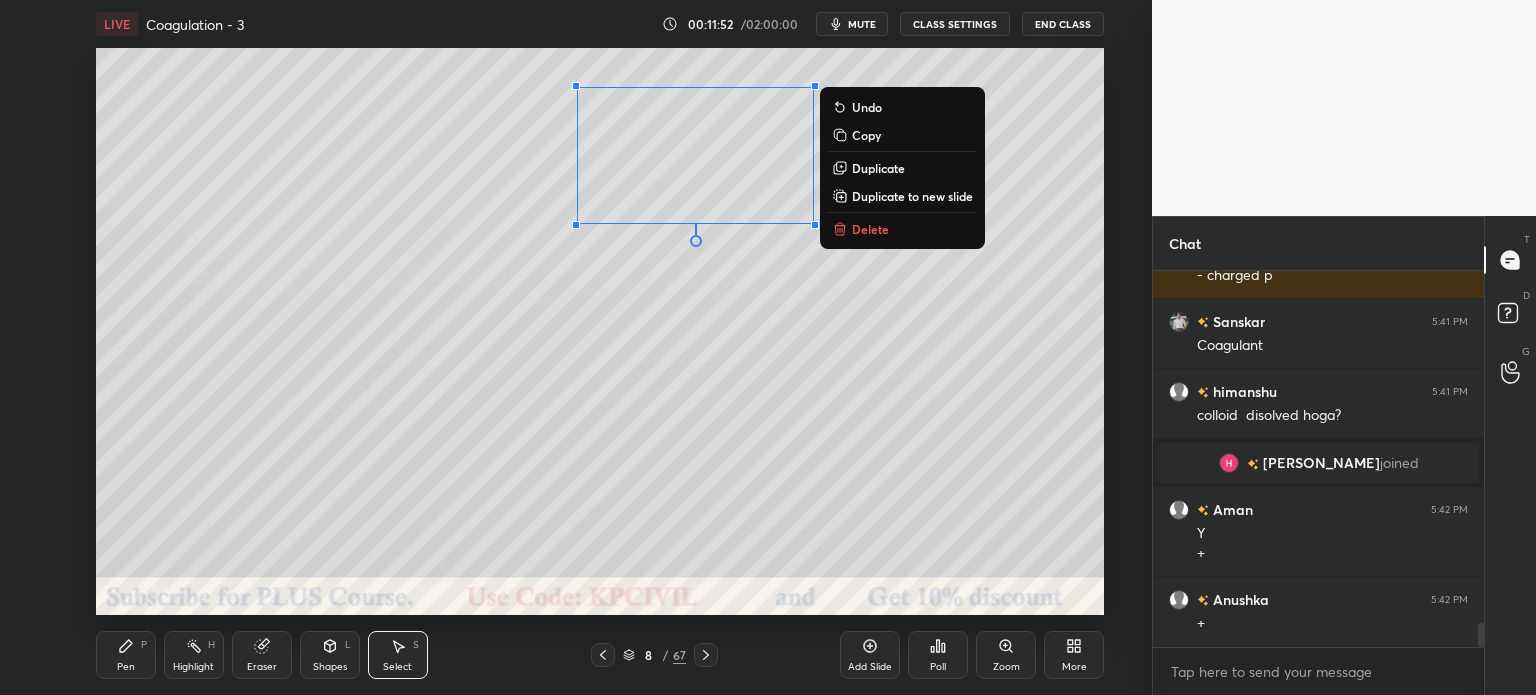 click on "Pen P" at bounding box center (126, 655) 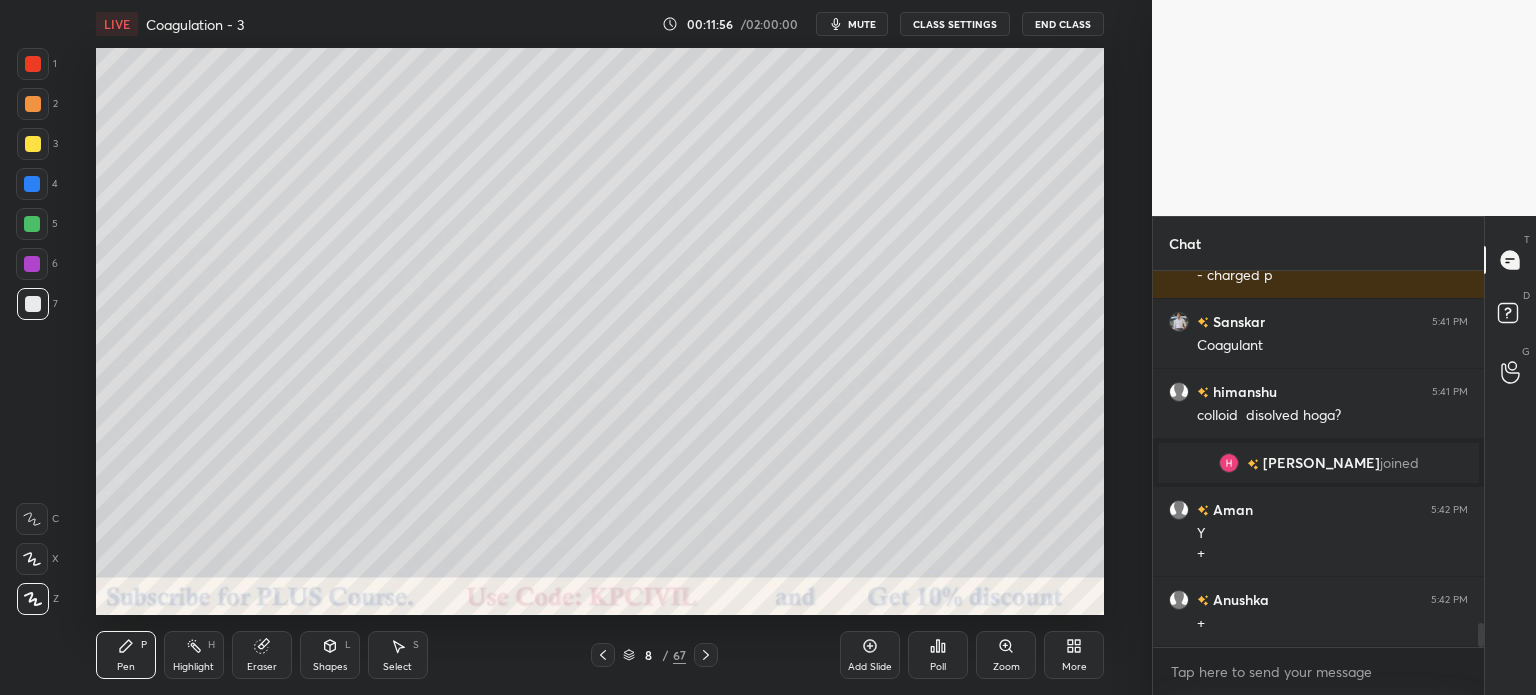 scroll, scrollTop: 5668, scrollLeft: 0, axis: vertical 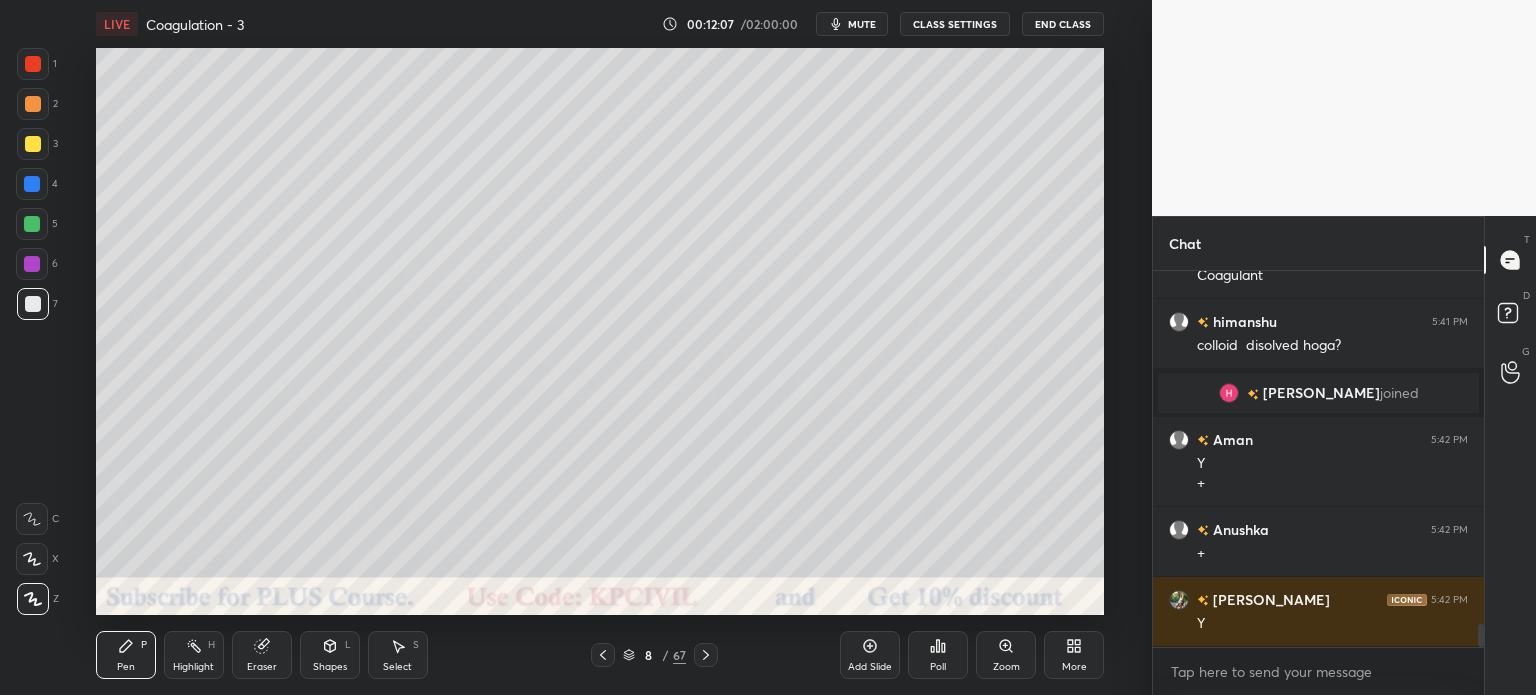 click at bounding box center [32, 184] 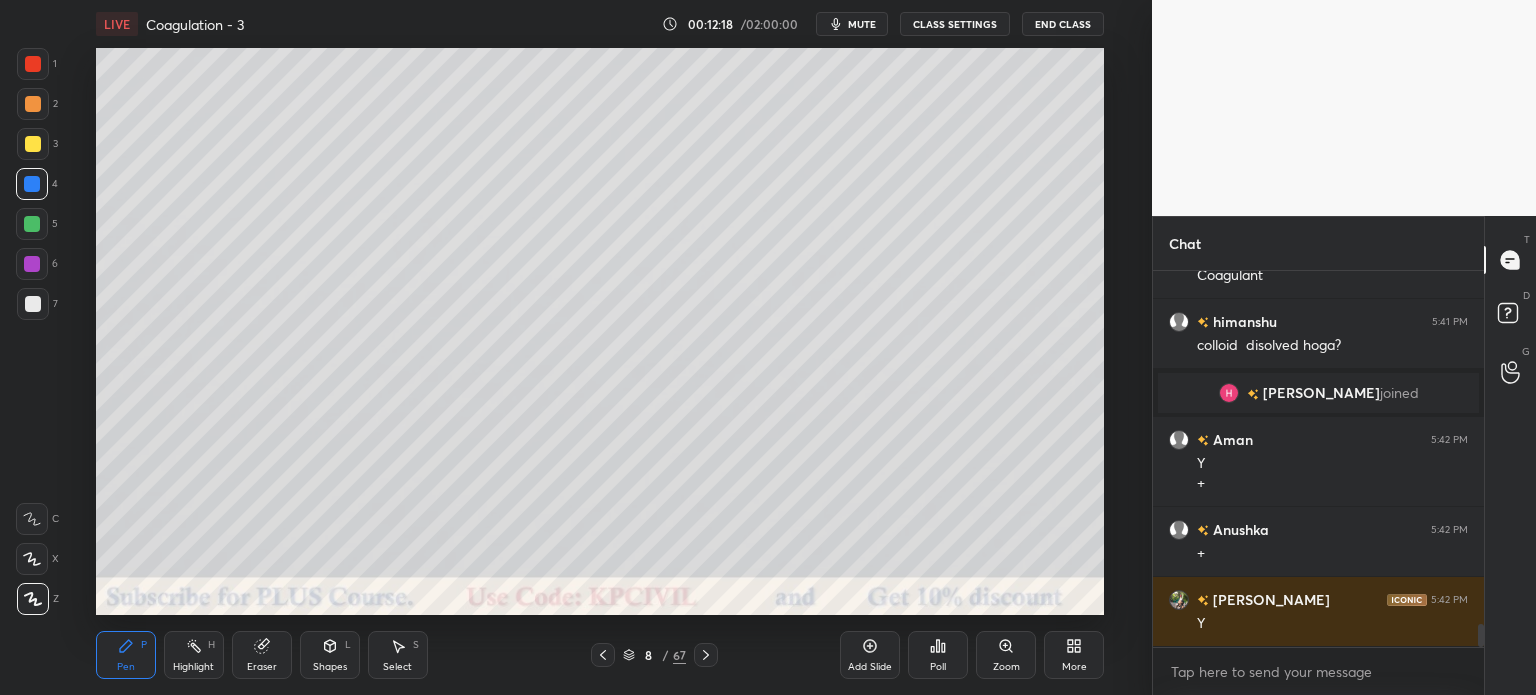 click at bounding box center [33, 304] 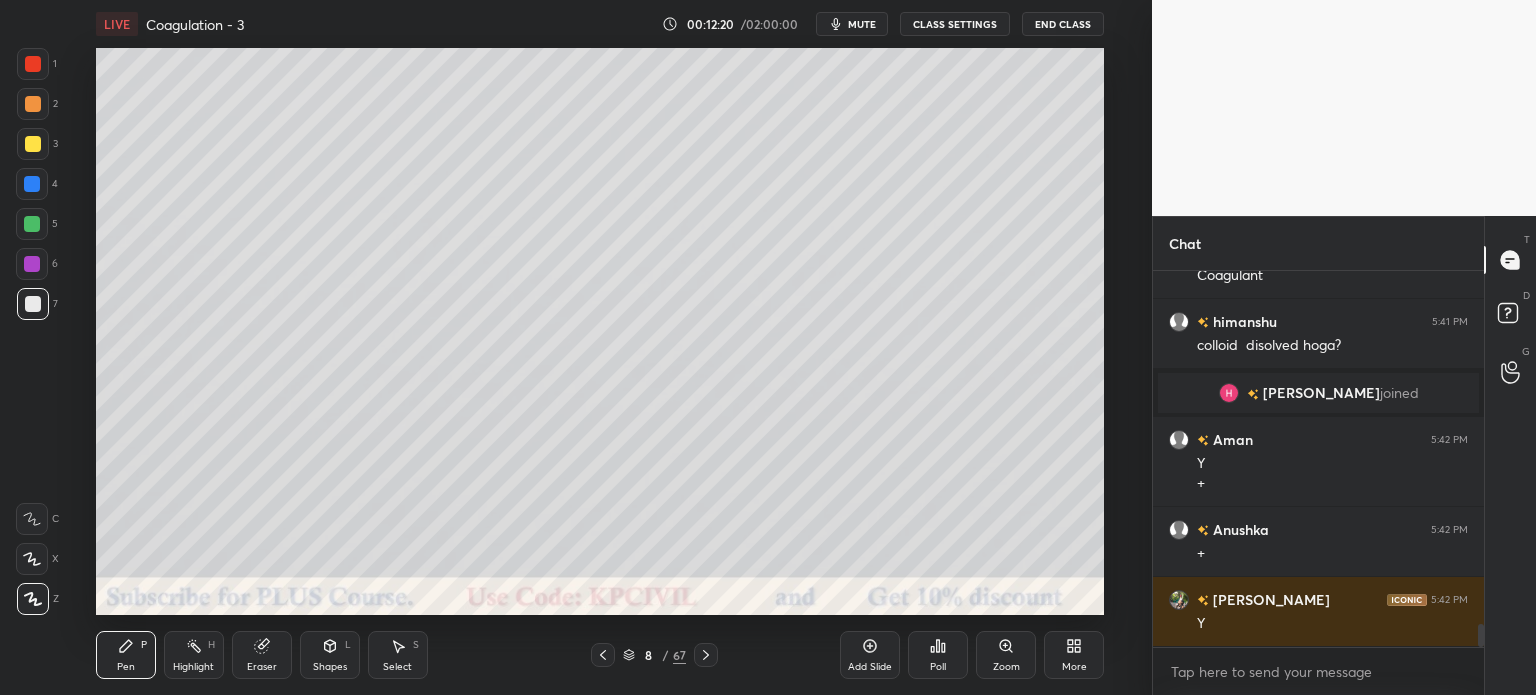 click at bounding box center (32, 224) 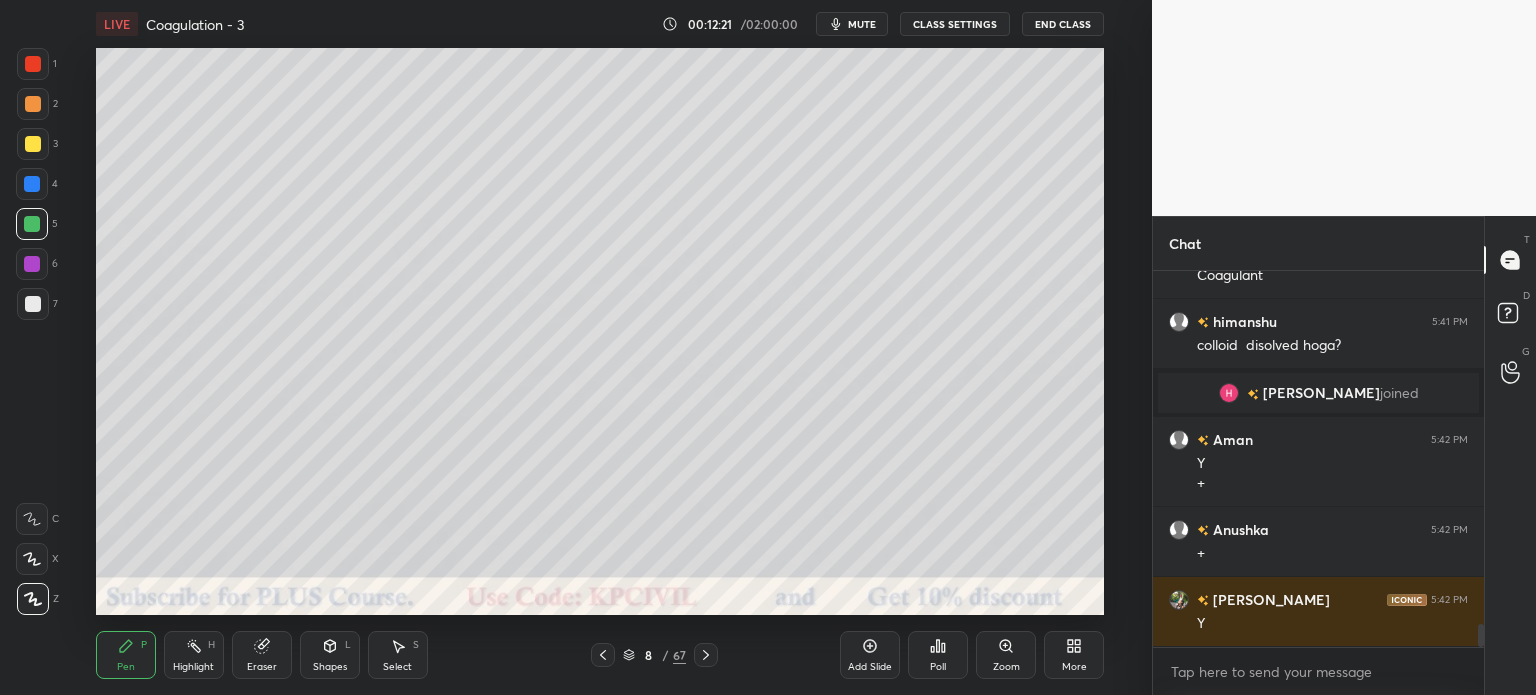 click at bounding box center [33, 144] 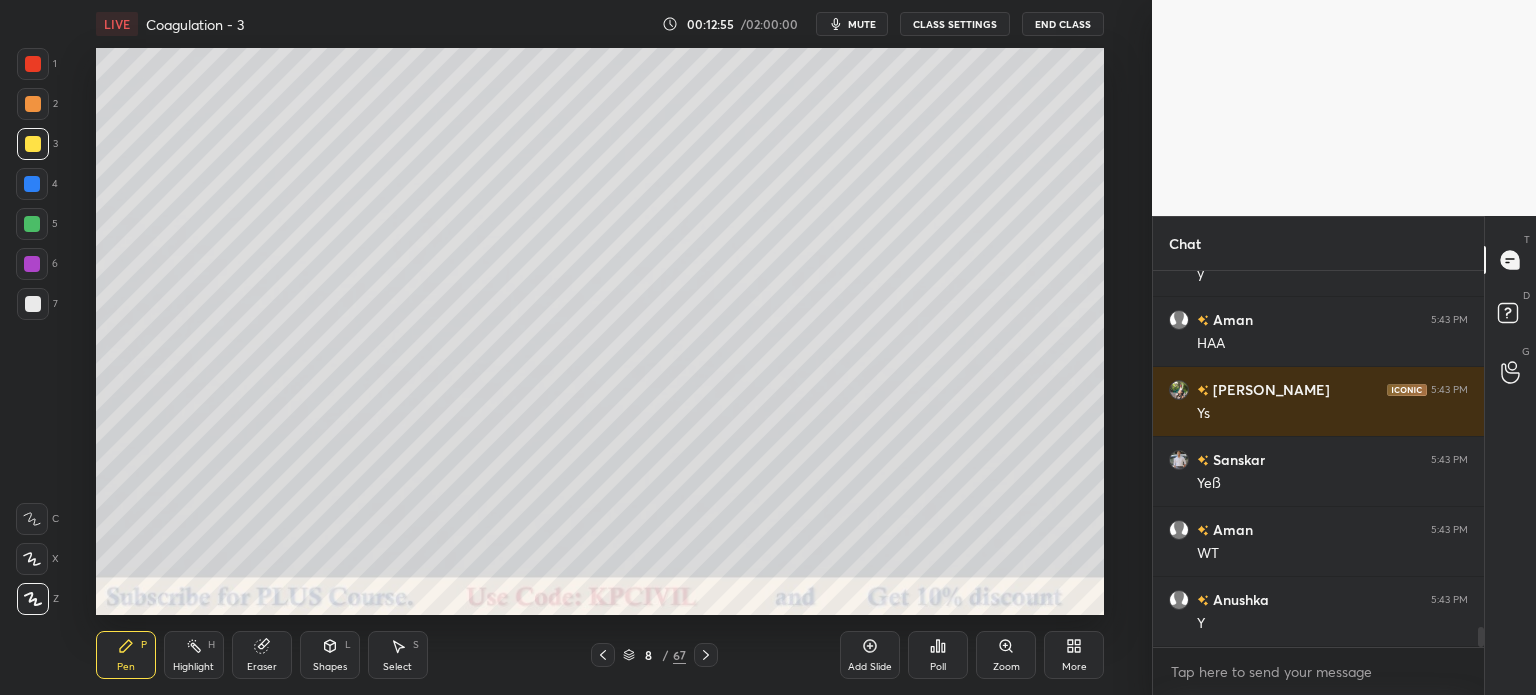 scroll, scrollTop: 6648, scrollLeft: 0, axis: vertical 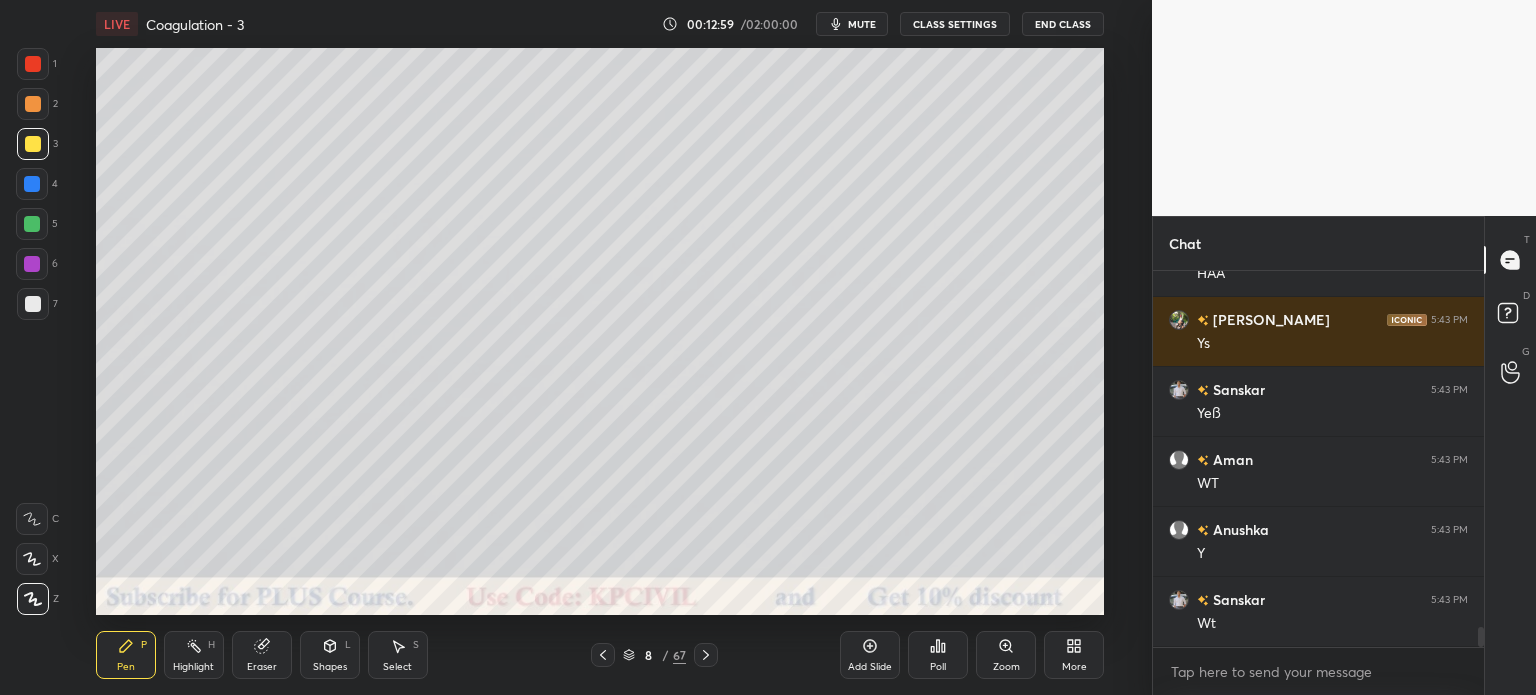 click at bounding box center [33, 304] 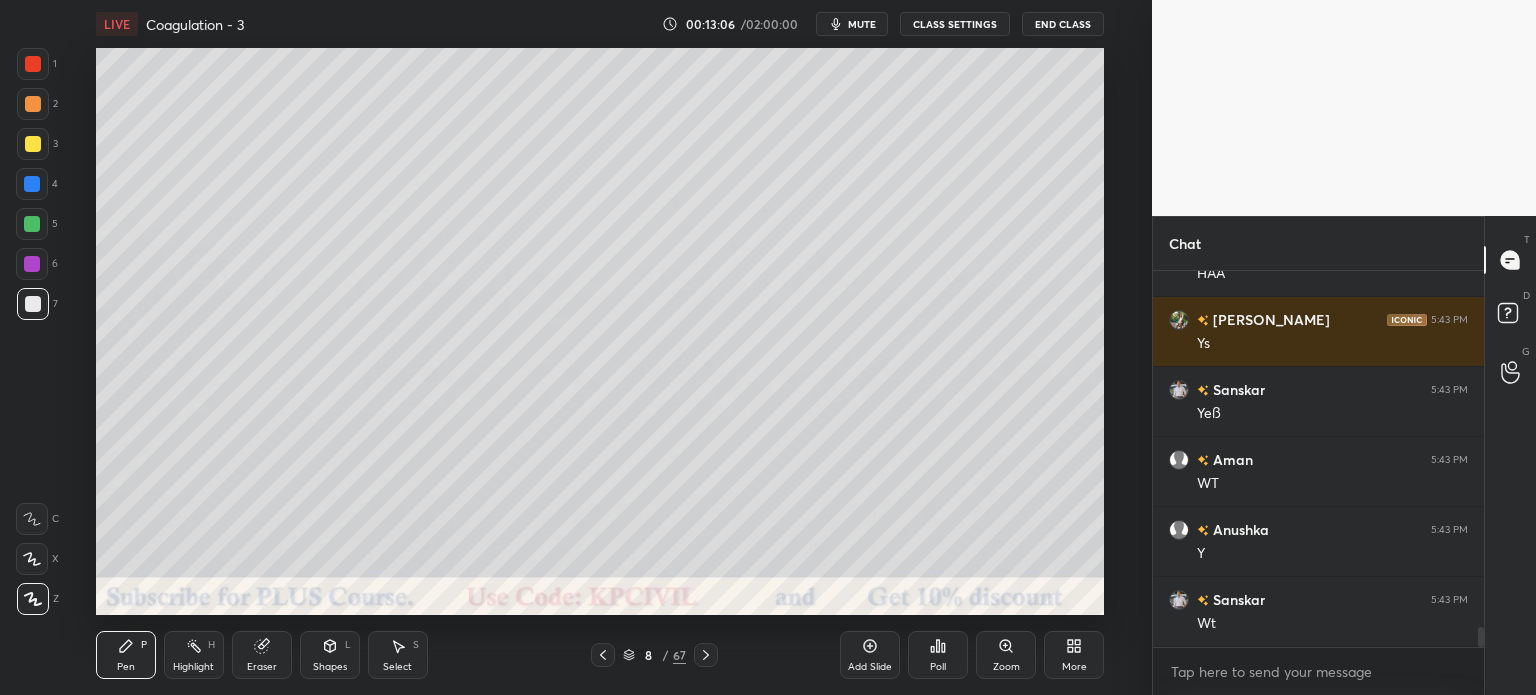click at bounding box center (33, 144) 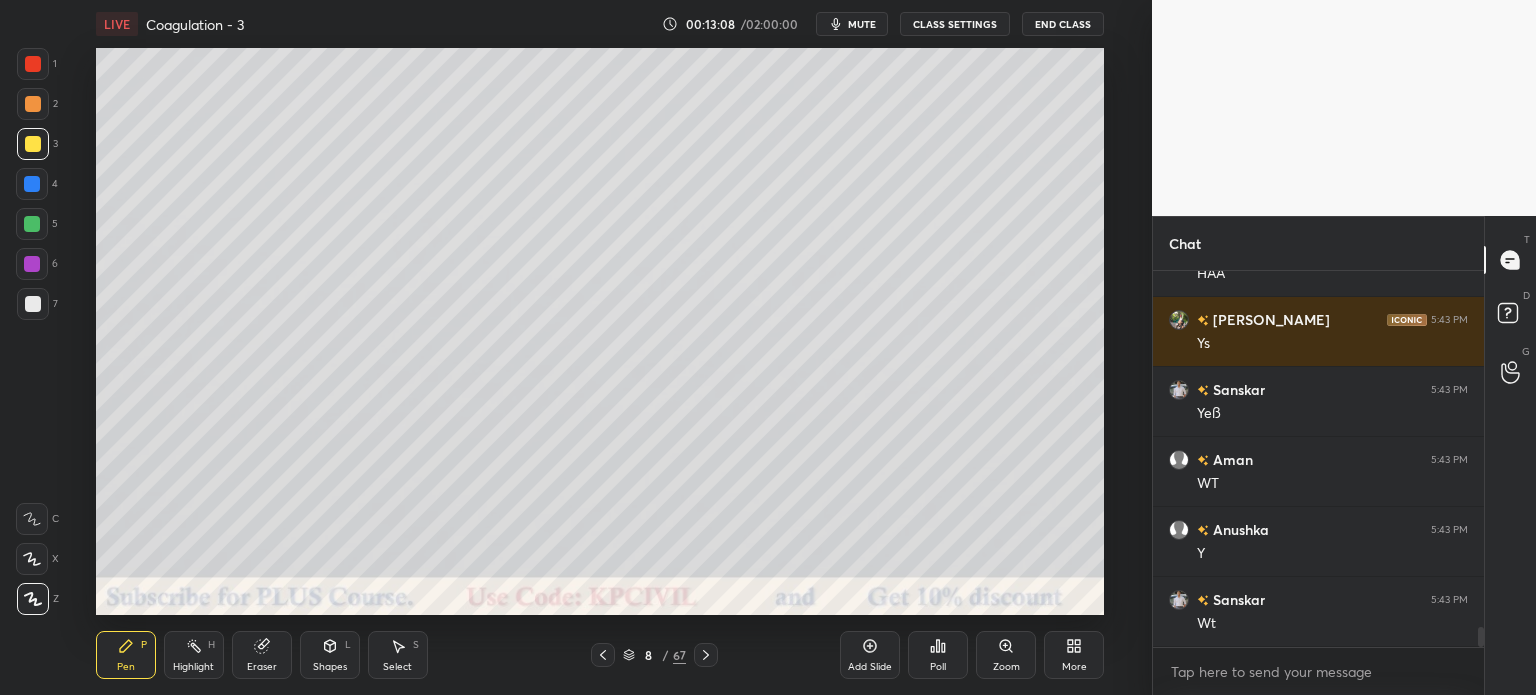 click at bounding box center (33, 104) 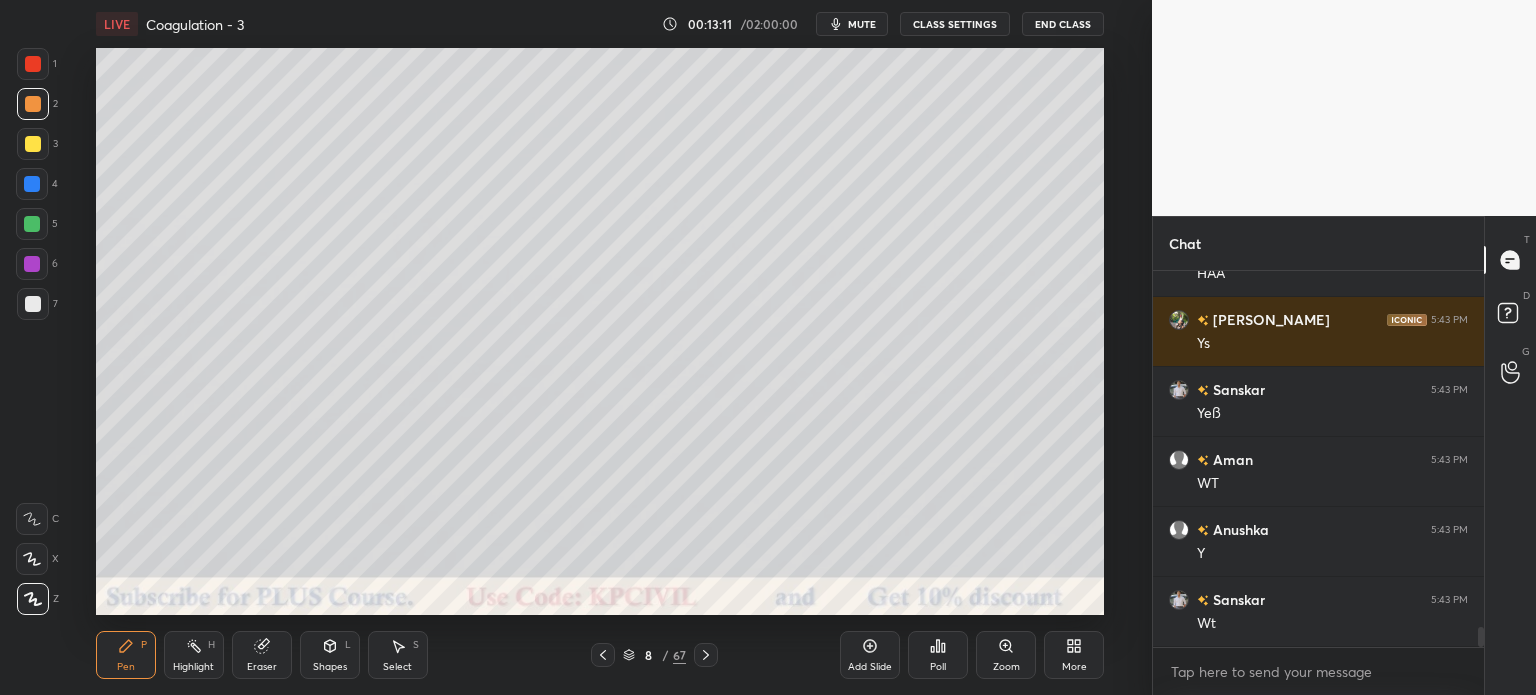 click on "Eraser" at bounding box center (262, 655) 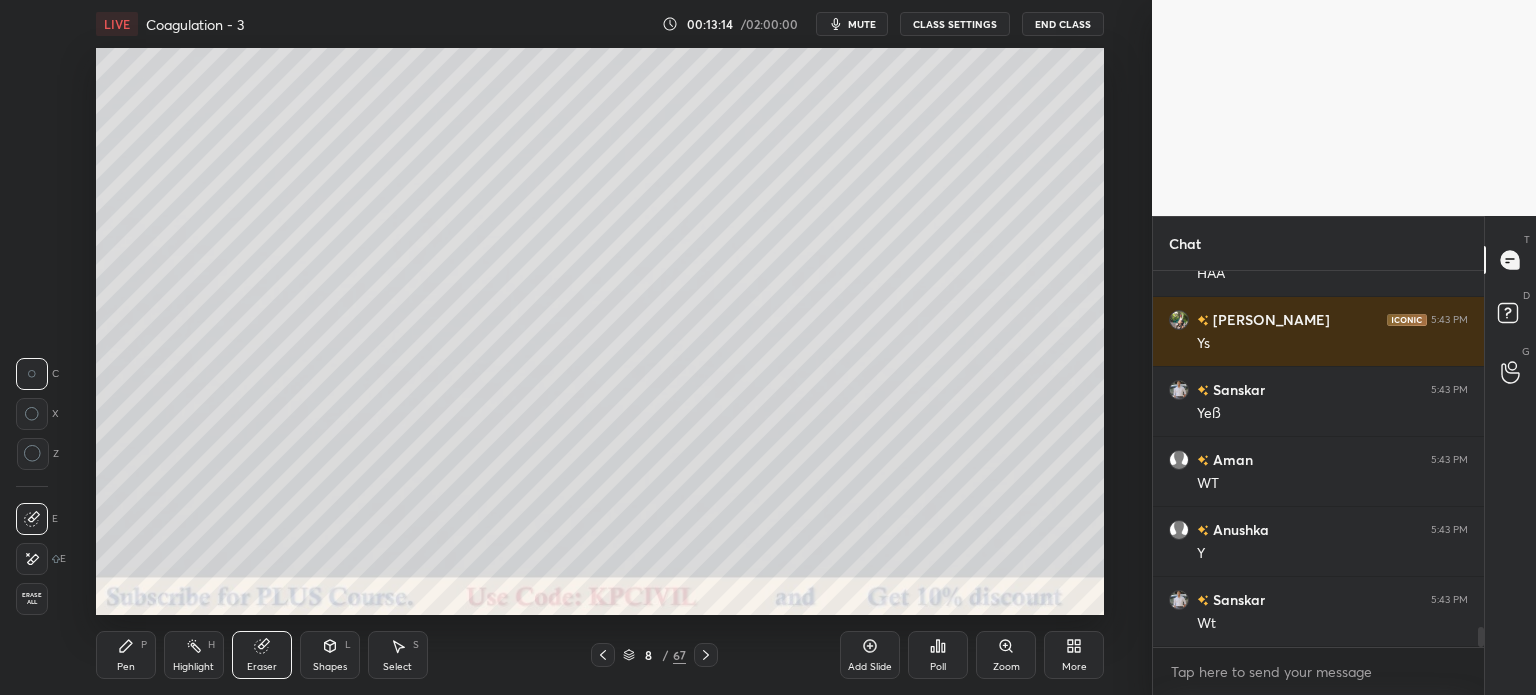 click on "Pen P" at bounding box center (126, 655) 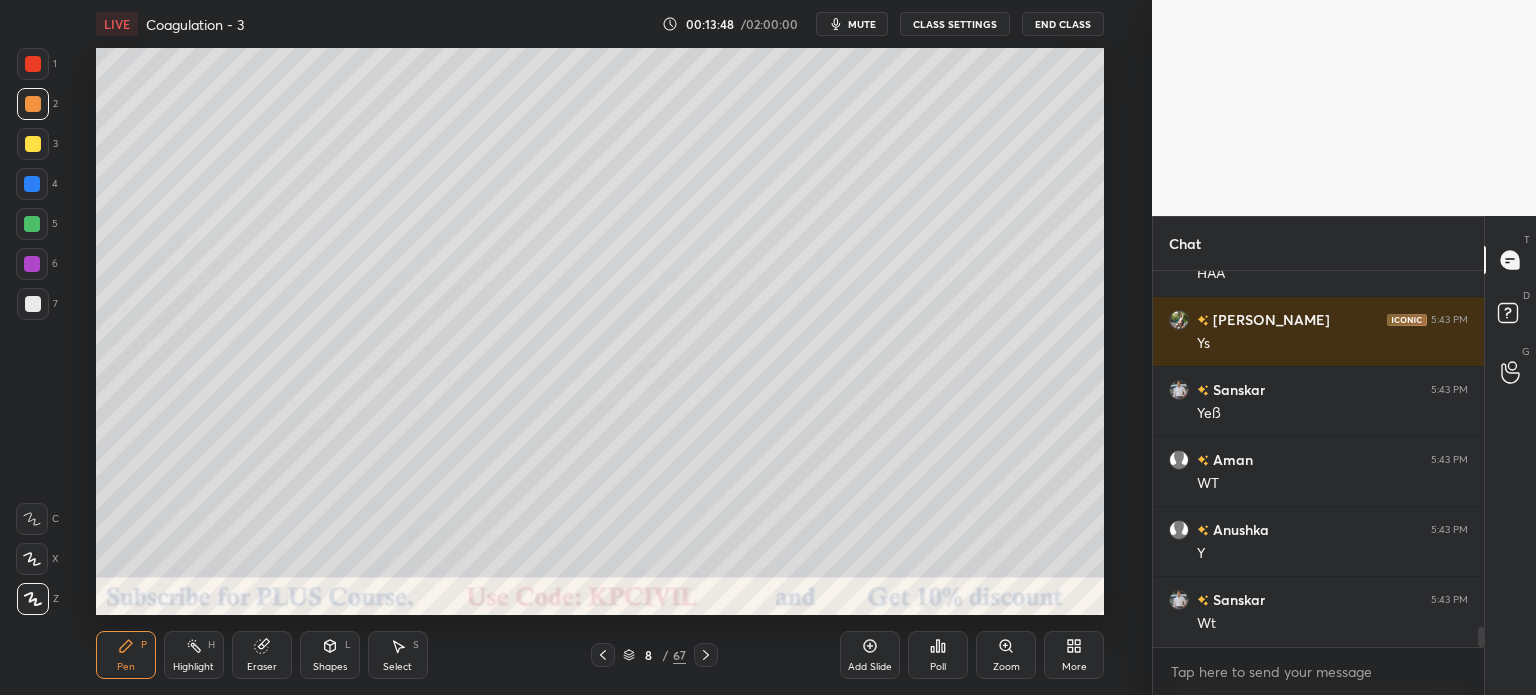 click at bounding box center (33, 304) 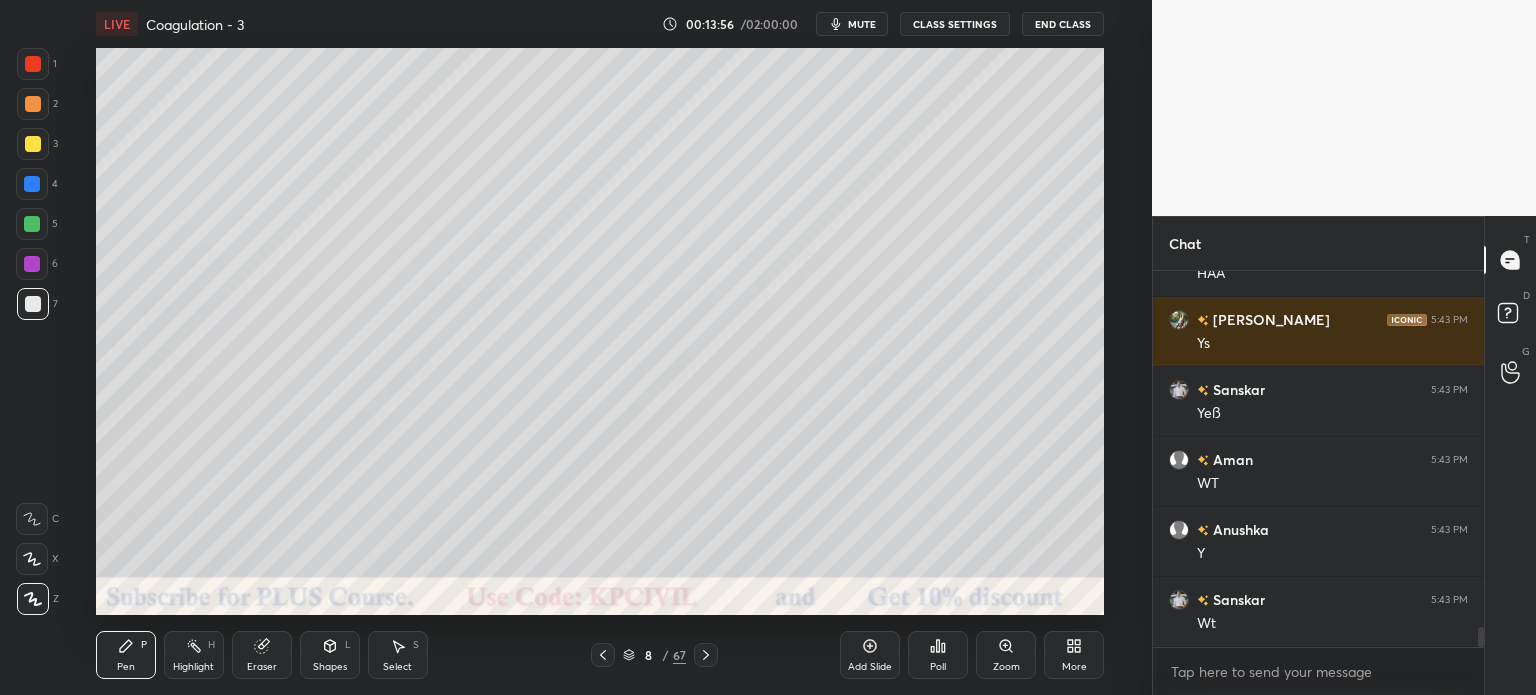 scroll, scrollTop: 6718, scrollLeft: 0, axis: vertical 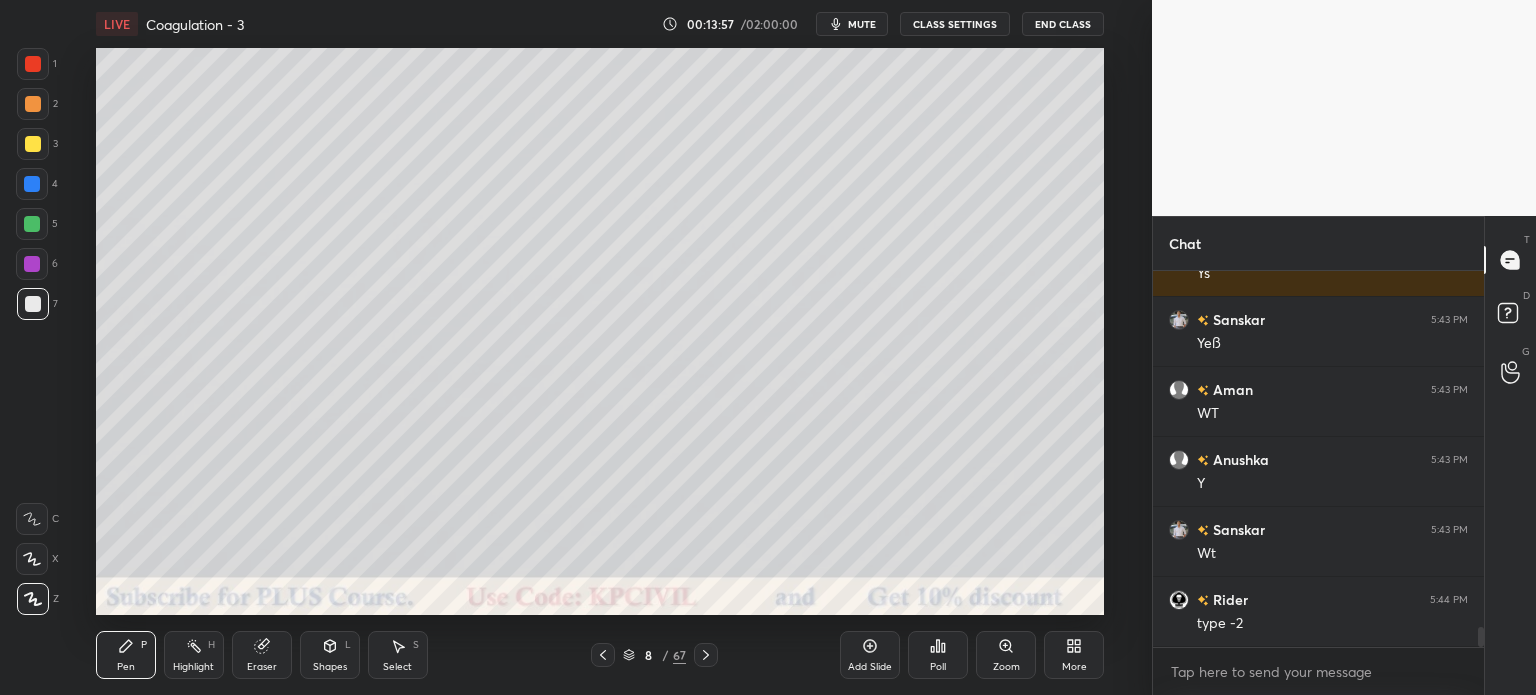 click at bounding box center (33, 144) 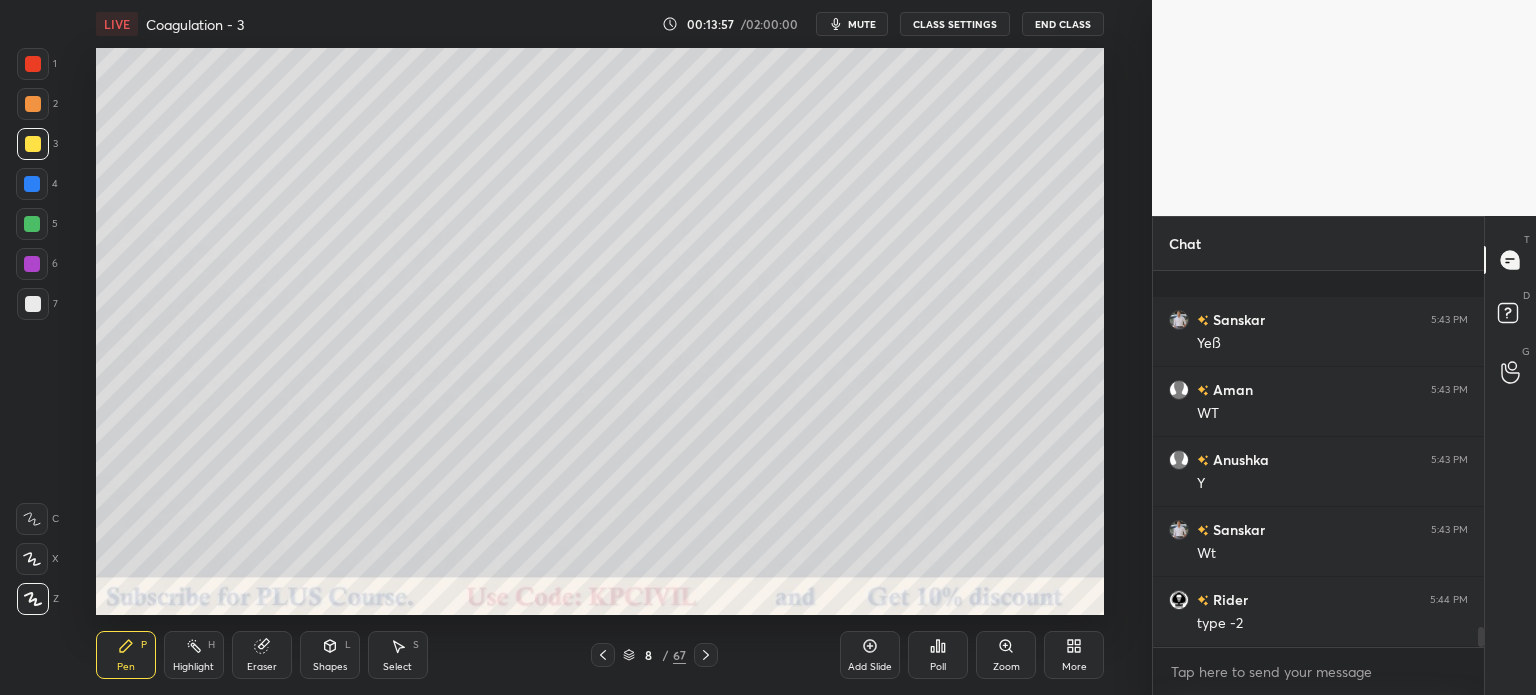 scroll, scrollTop: 6858, scrollLeft: 0, axis: vertical 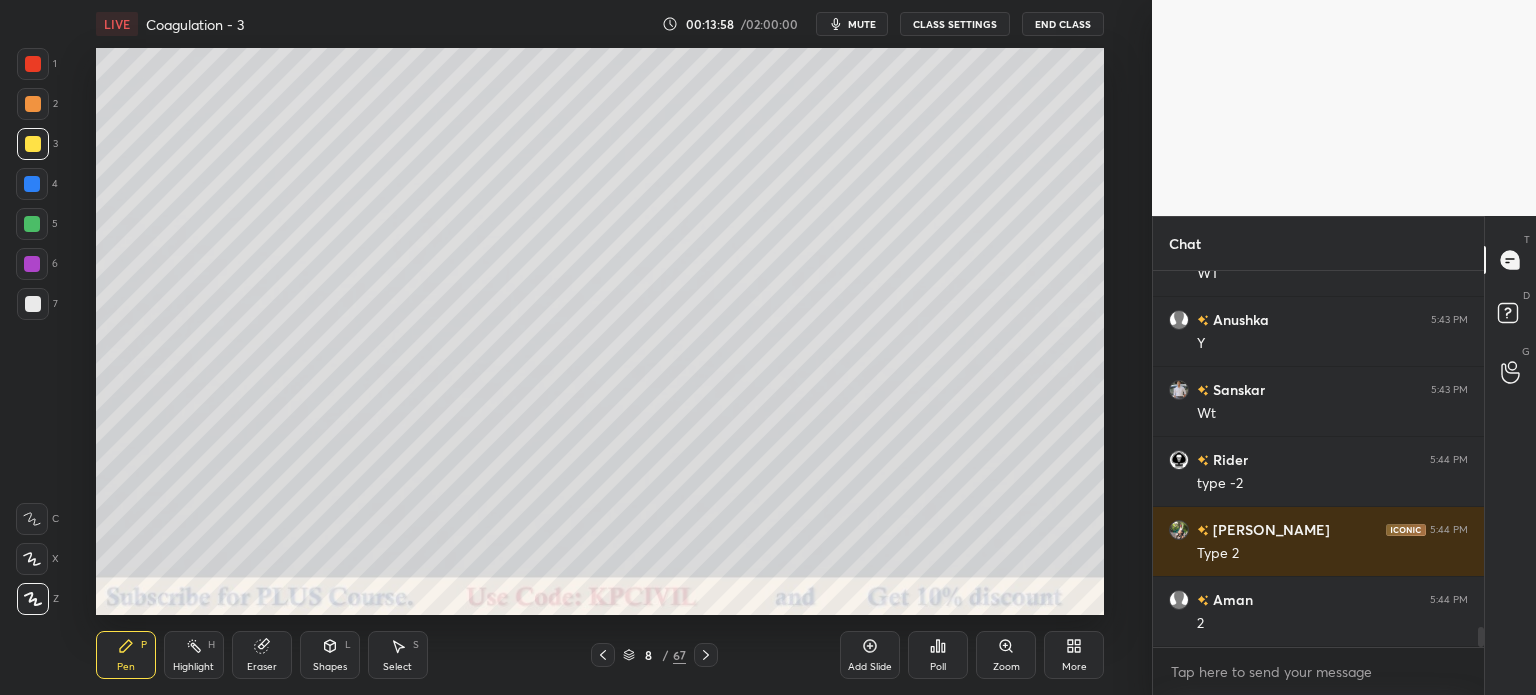 click at bounding box center (33, 304) 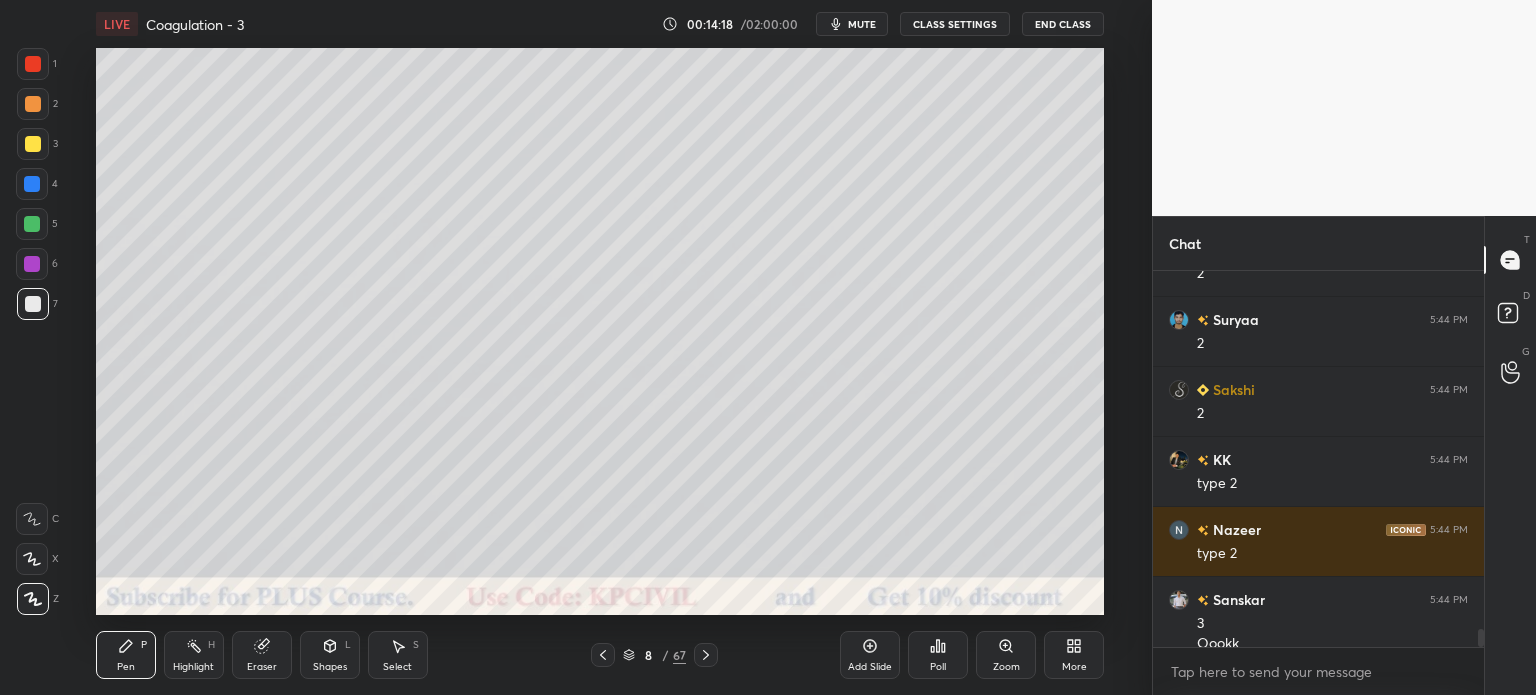 scroll, scrollTop: 7298, scrollLeft: 0, axis: vertical 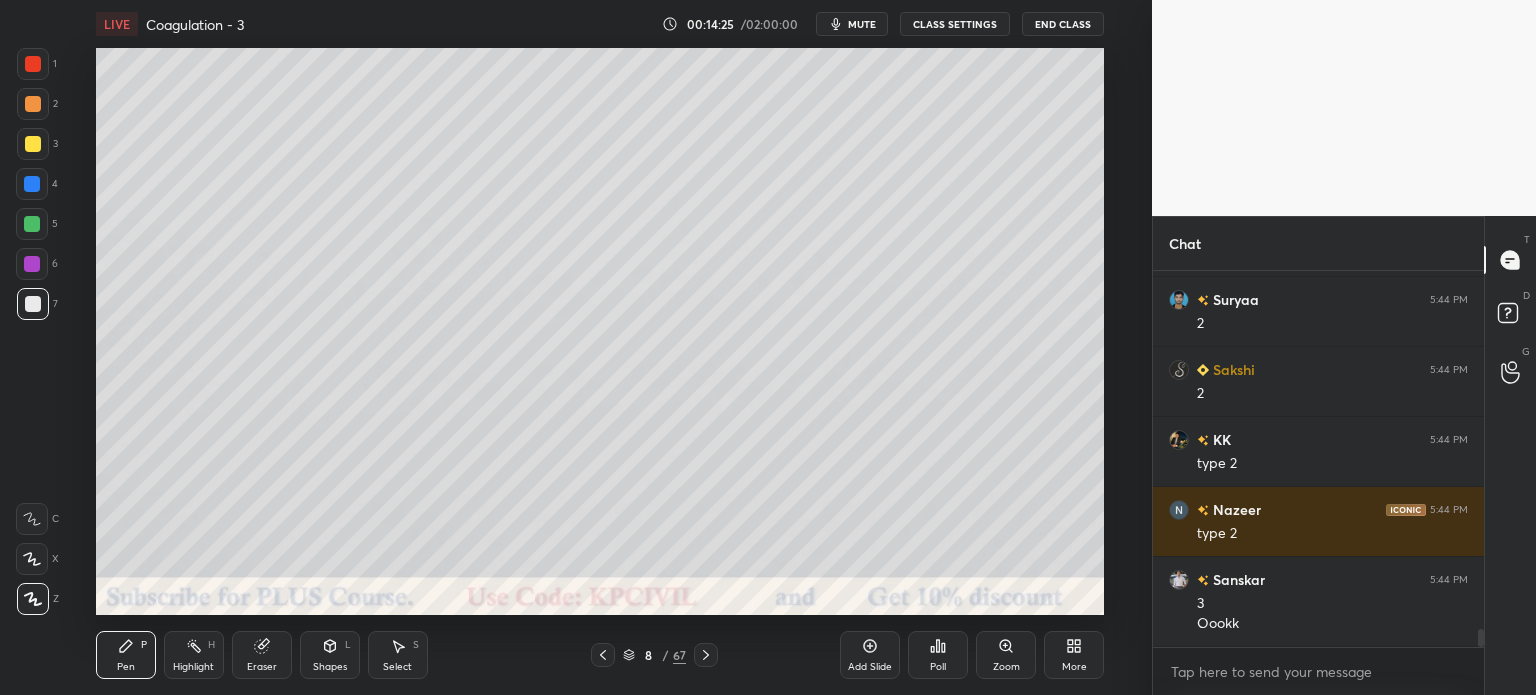 click at bounding box center (32, 184) 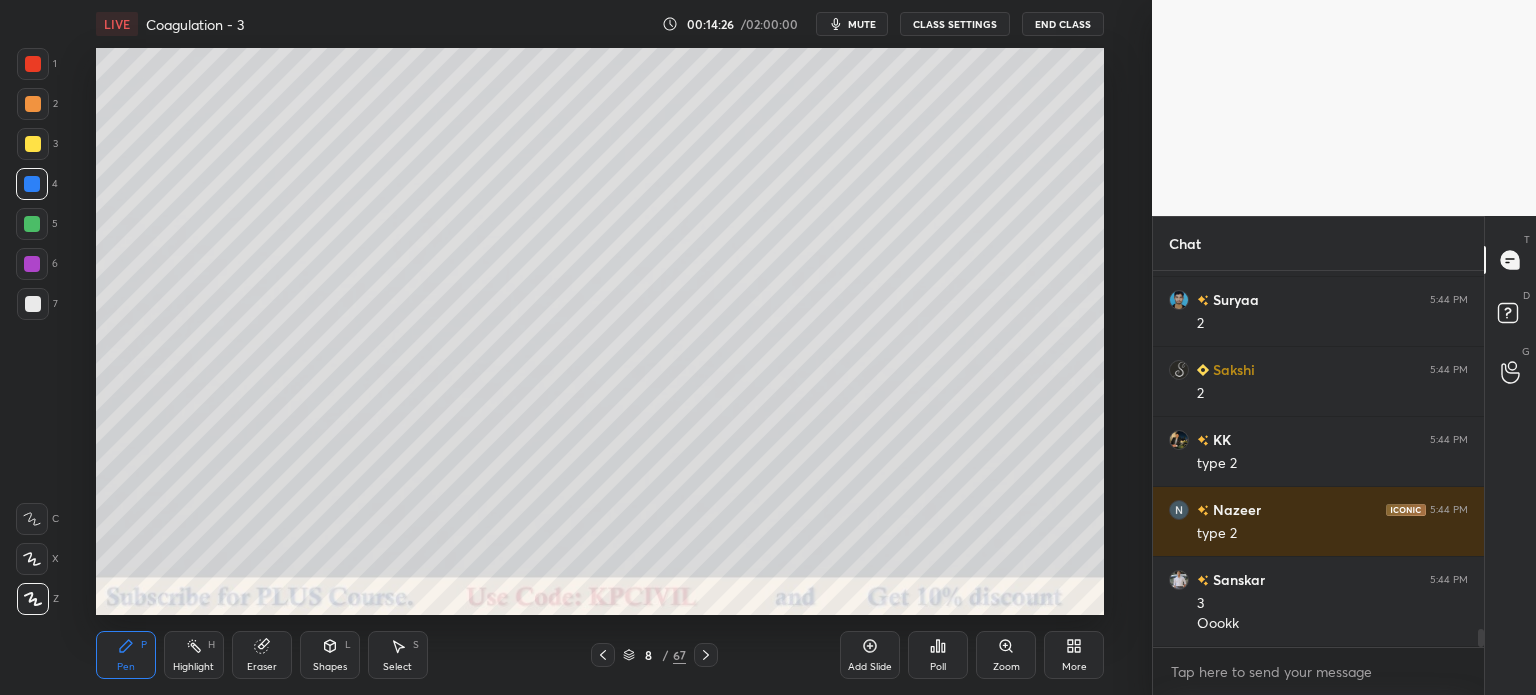 click on "Select S" at bounding box center [398, 655] 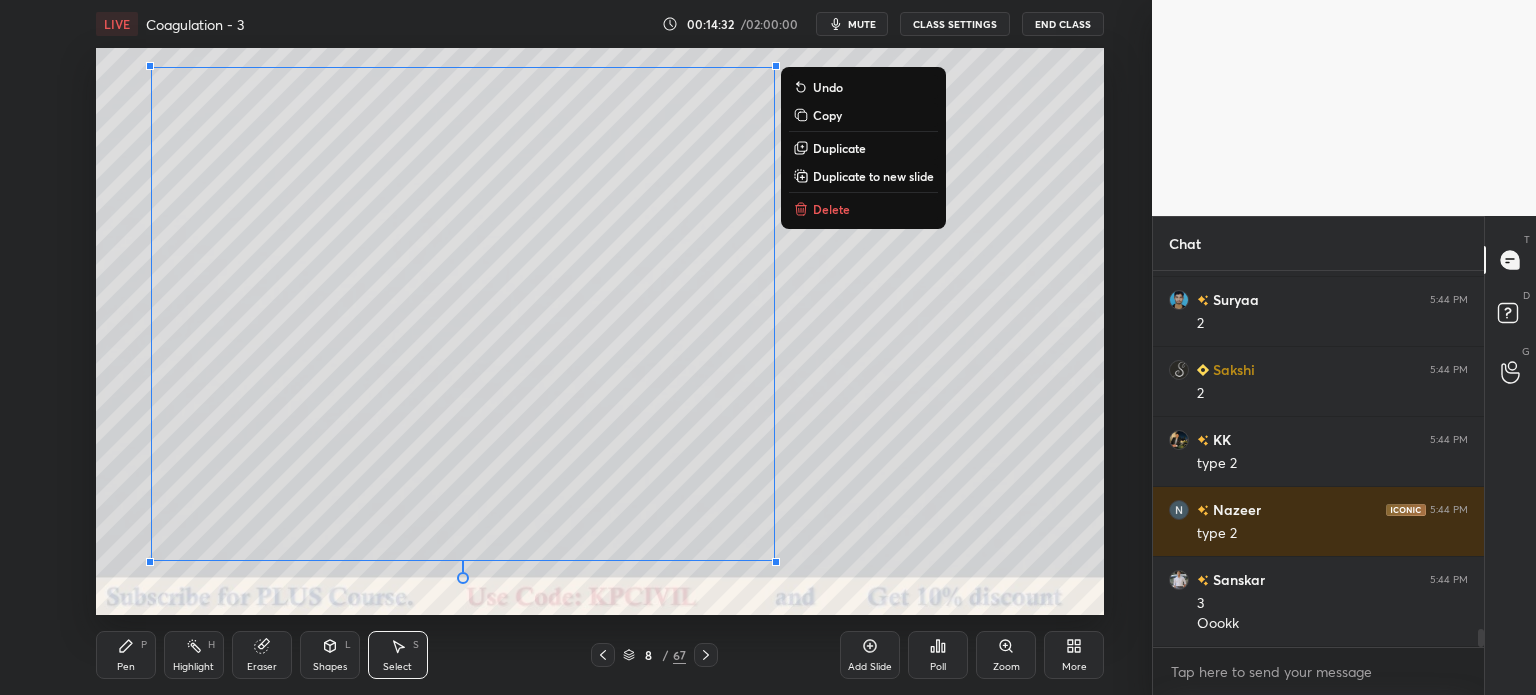 click on "Pen P" at bounding box center [126, 655] 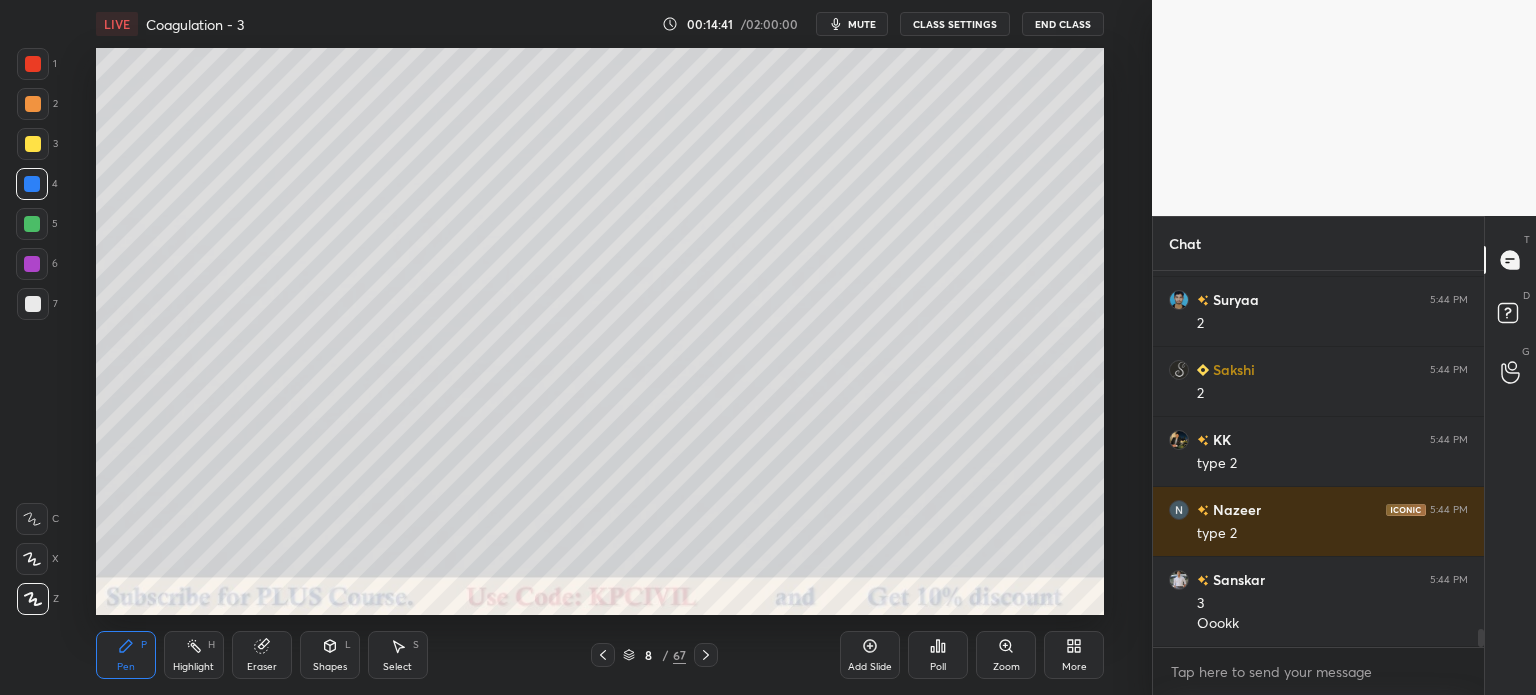click at bounding box center (33, 304) 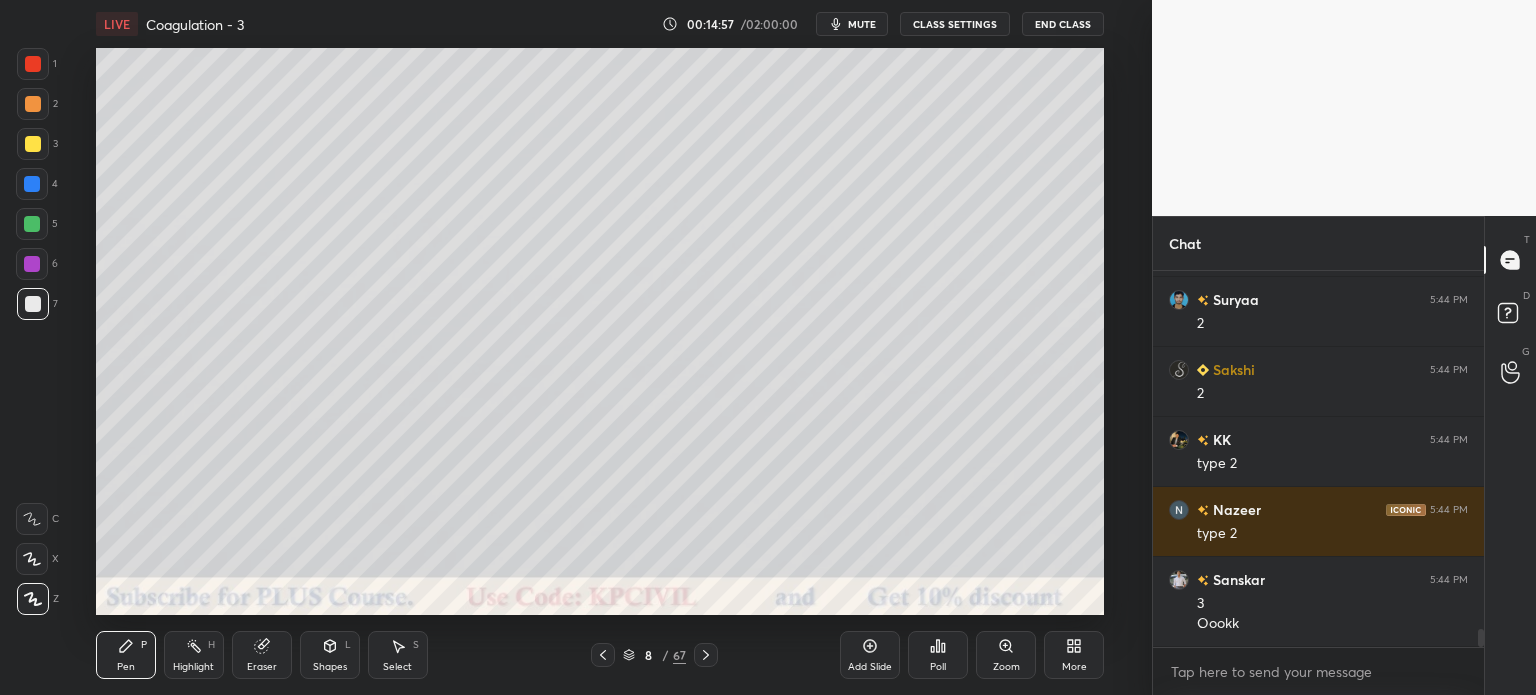 click at bounding box center [33, 144] 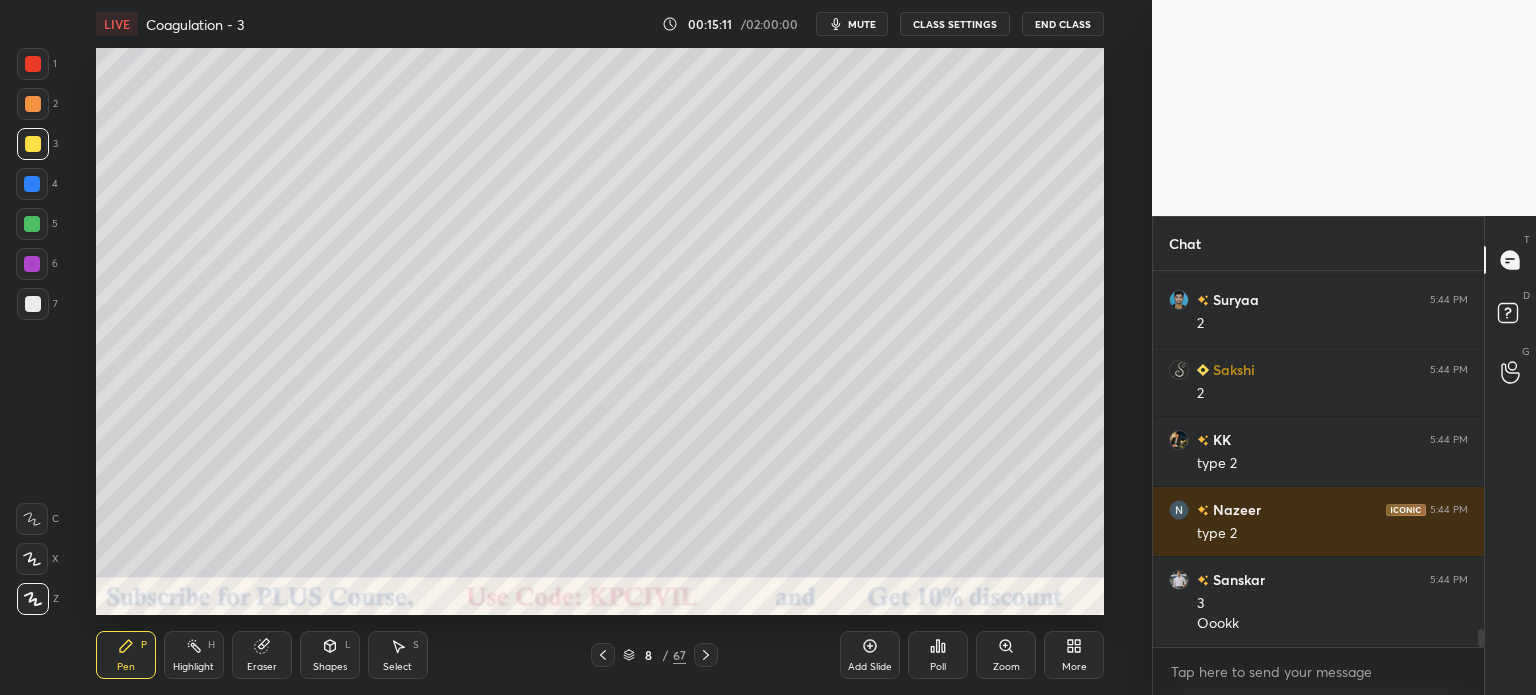 click at bounding box center (33, 304) 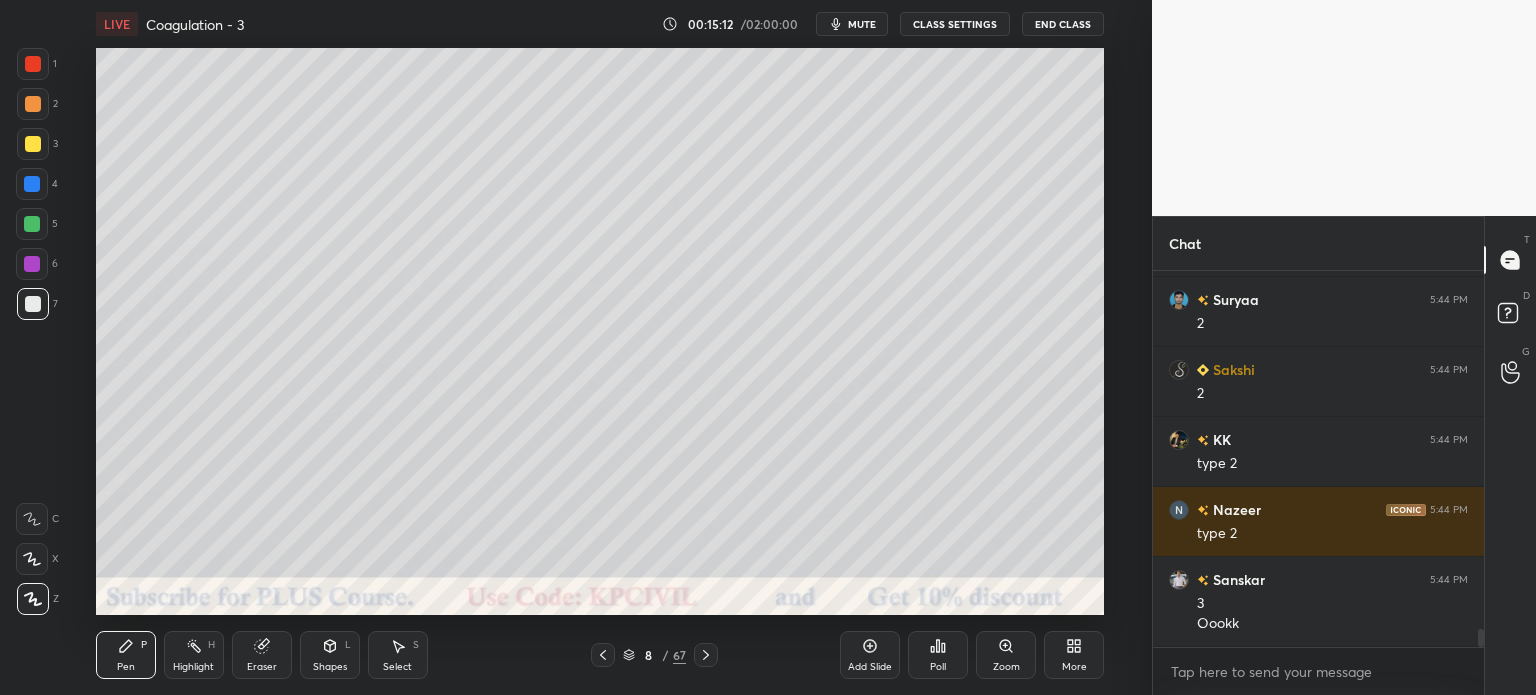 scroll, scrollTop: 7346, scrollLeft: 0, axis: vertical 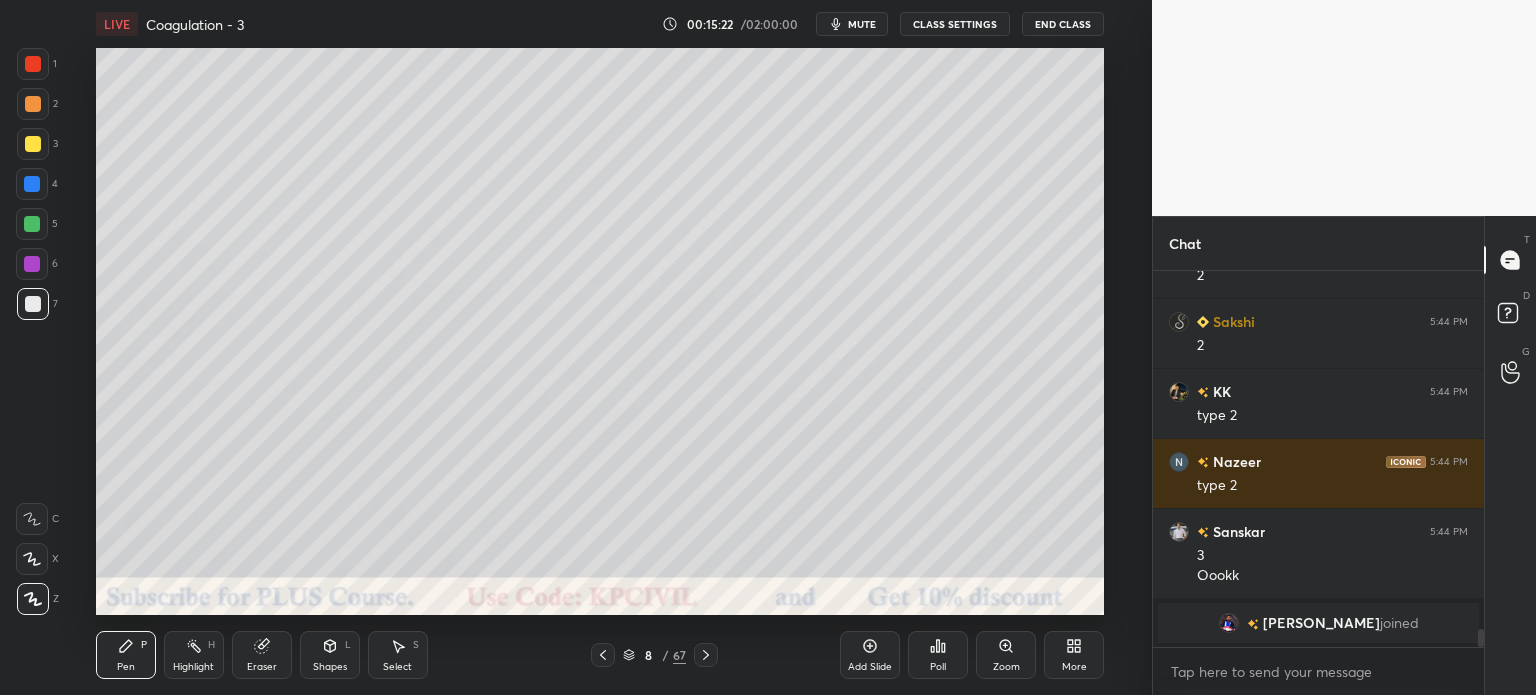 click at bounding box center (33, 144) 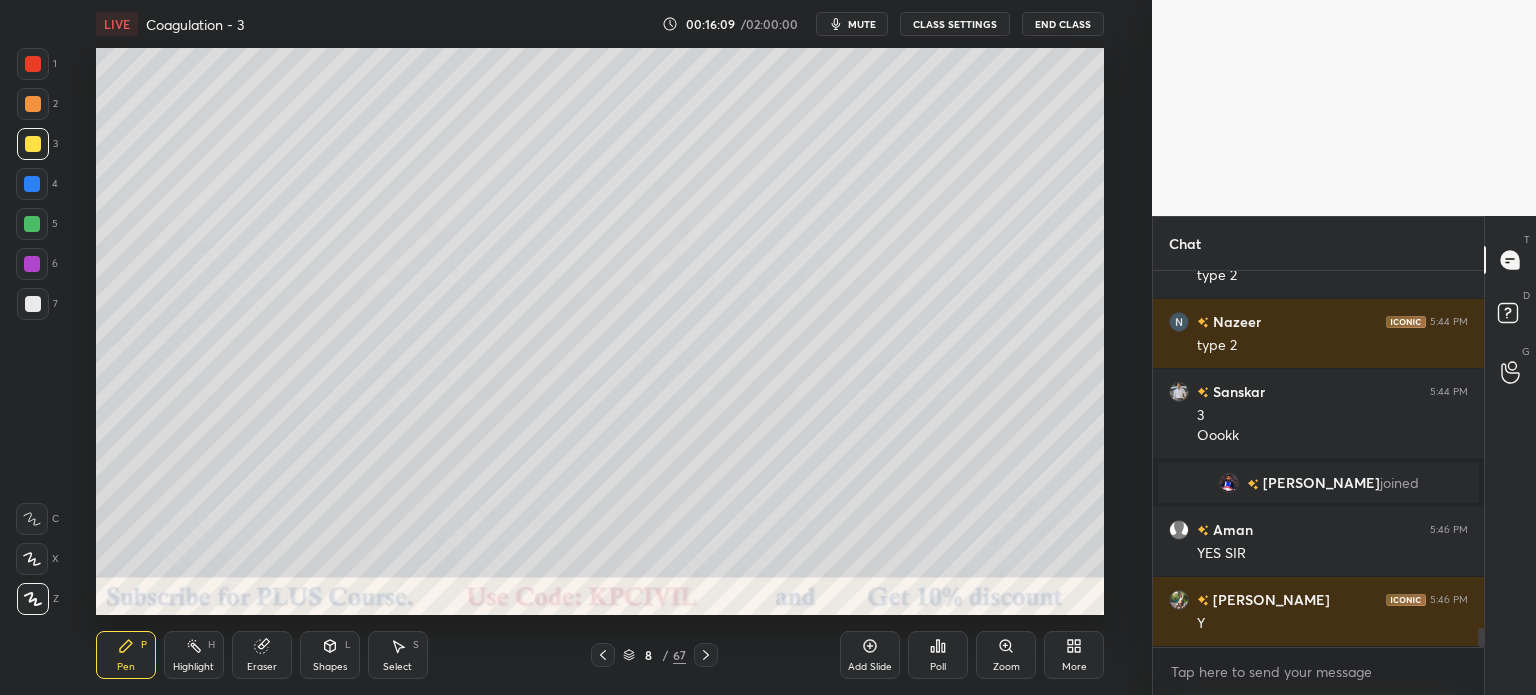 scroll, scrollTop: 7022, scrollLeft: 0, axis: vertical 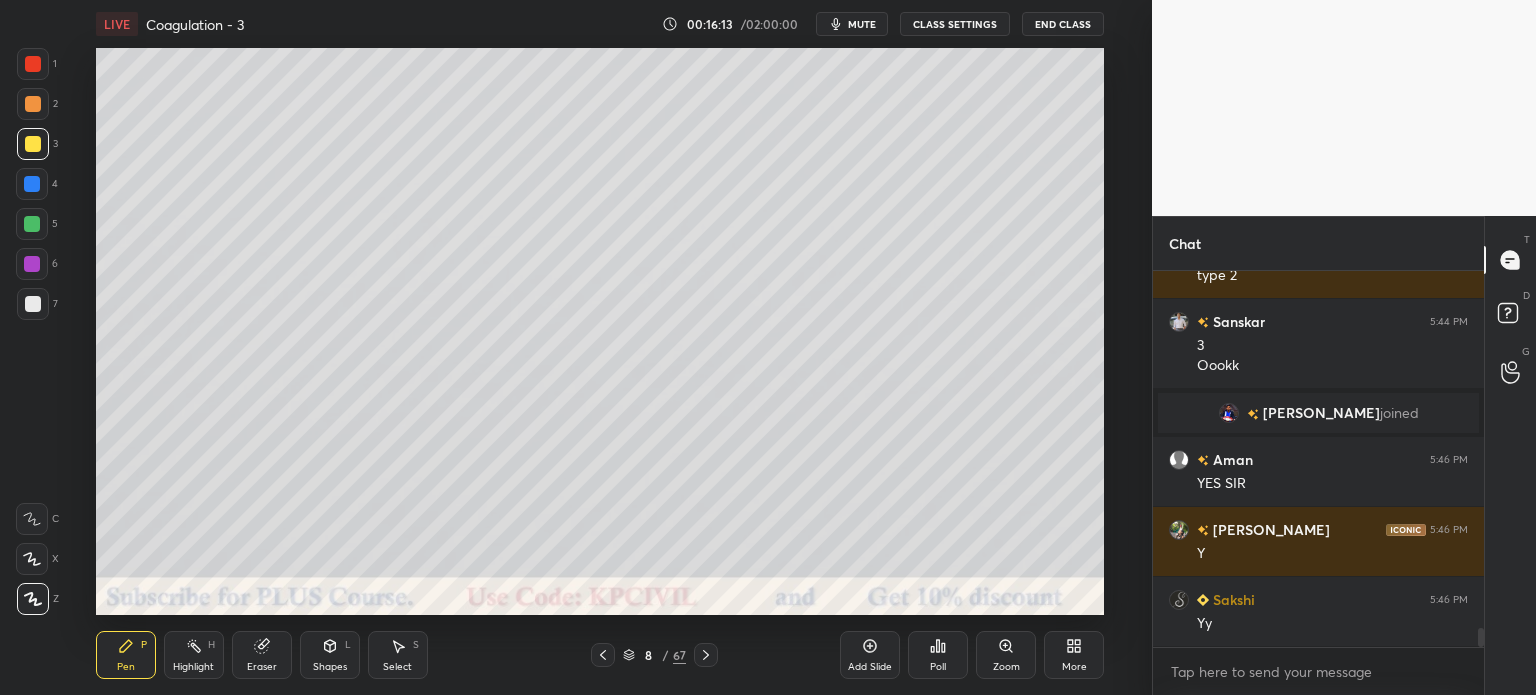 click on "Highlight H" at bounding box center [194, 655] 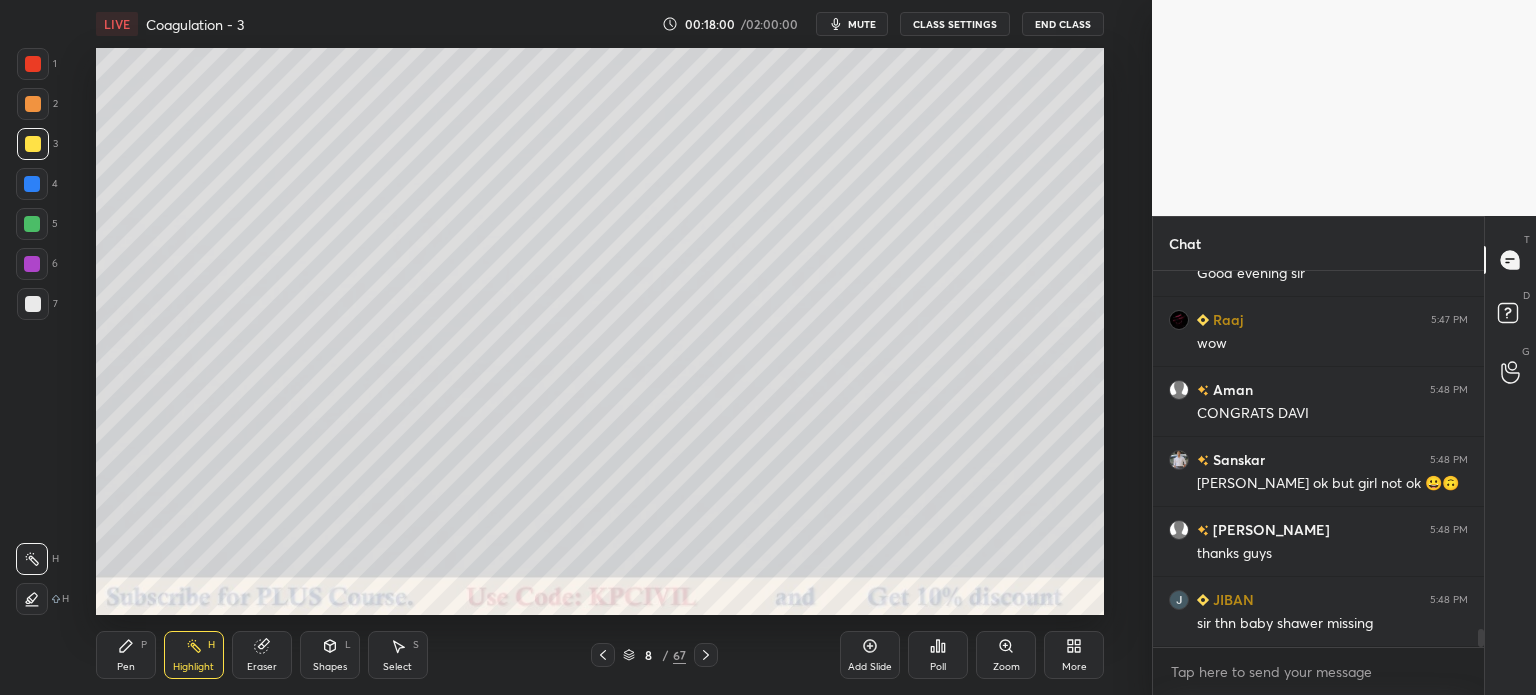 scroll, scrollTop: 7550, scrollLeft: 0, axis: vertical 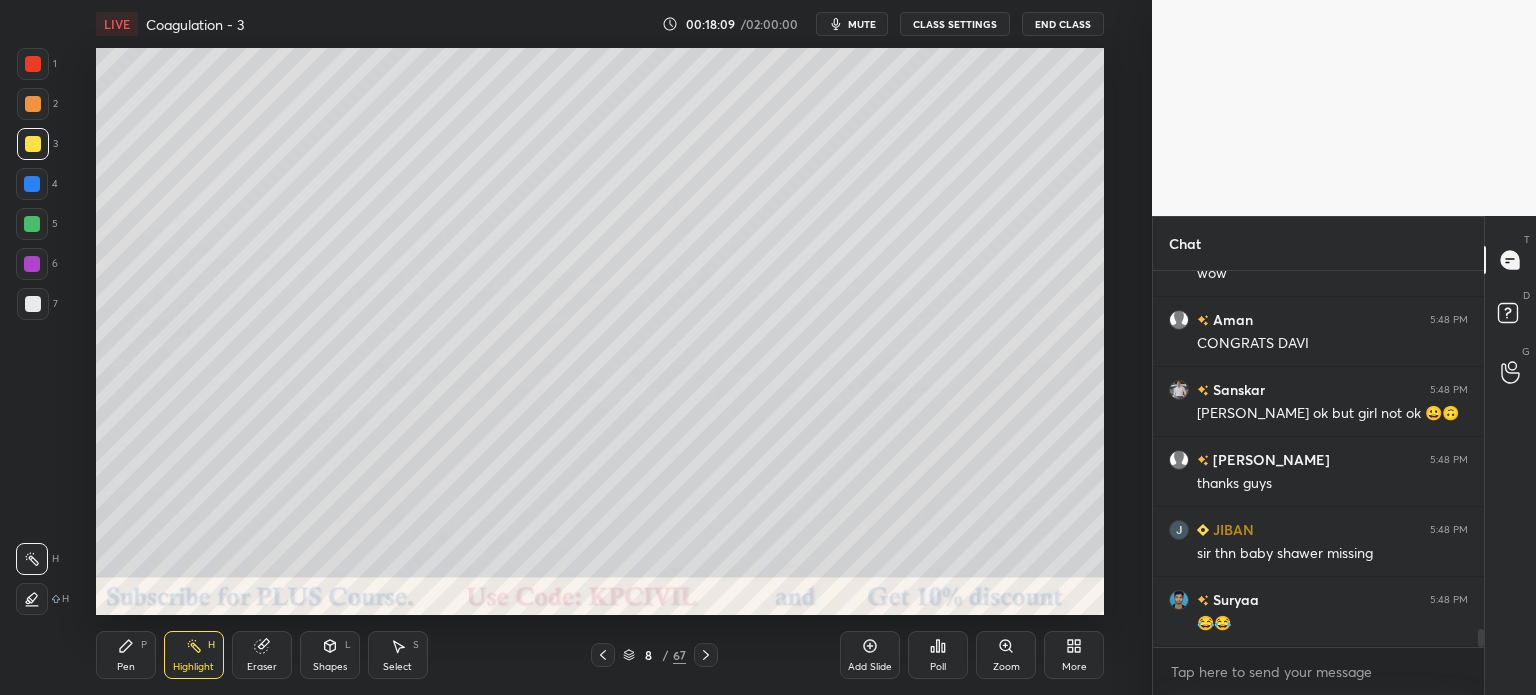 click on "Pen P" at bounding box center (126, 655) 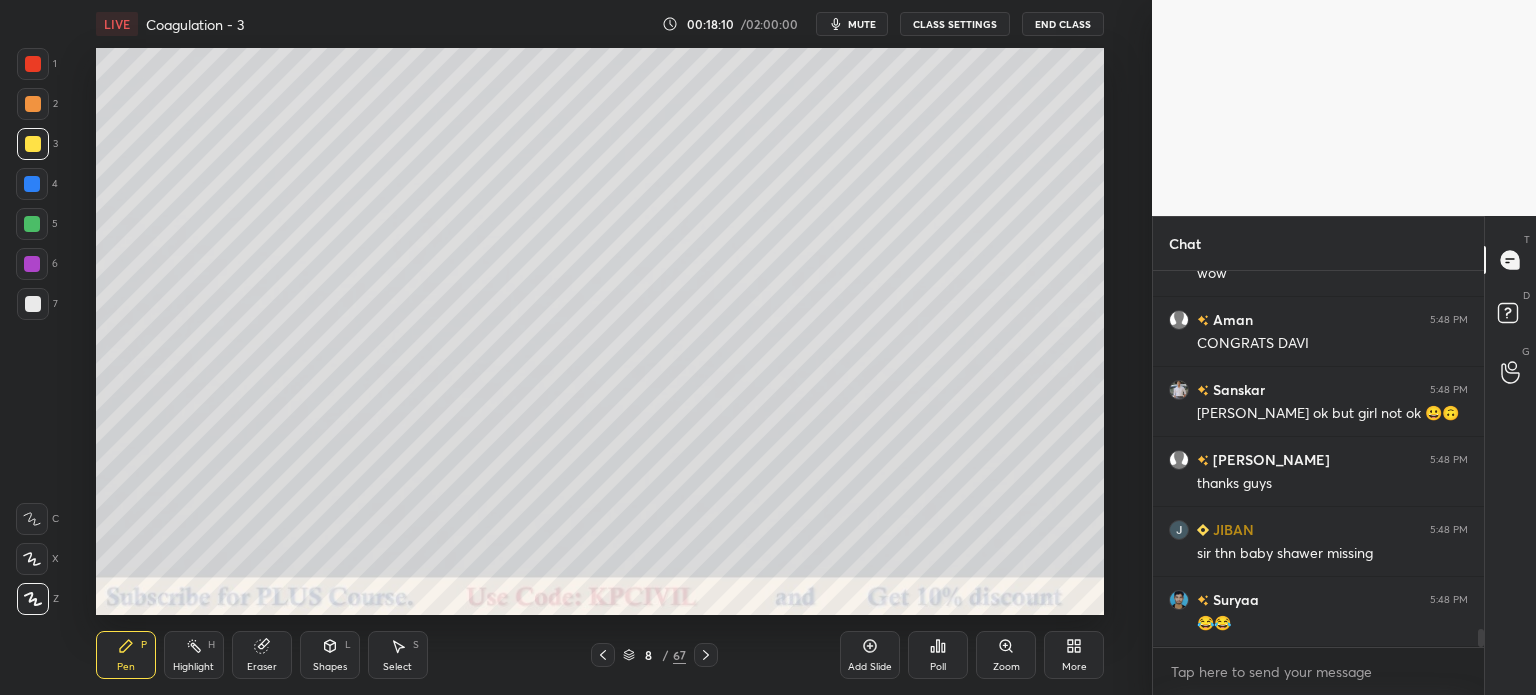 click at bounding box center (33, 304) 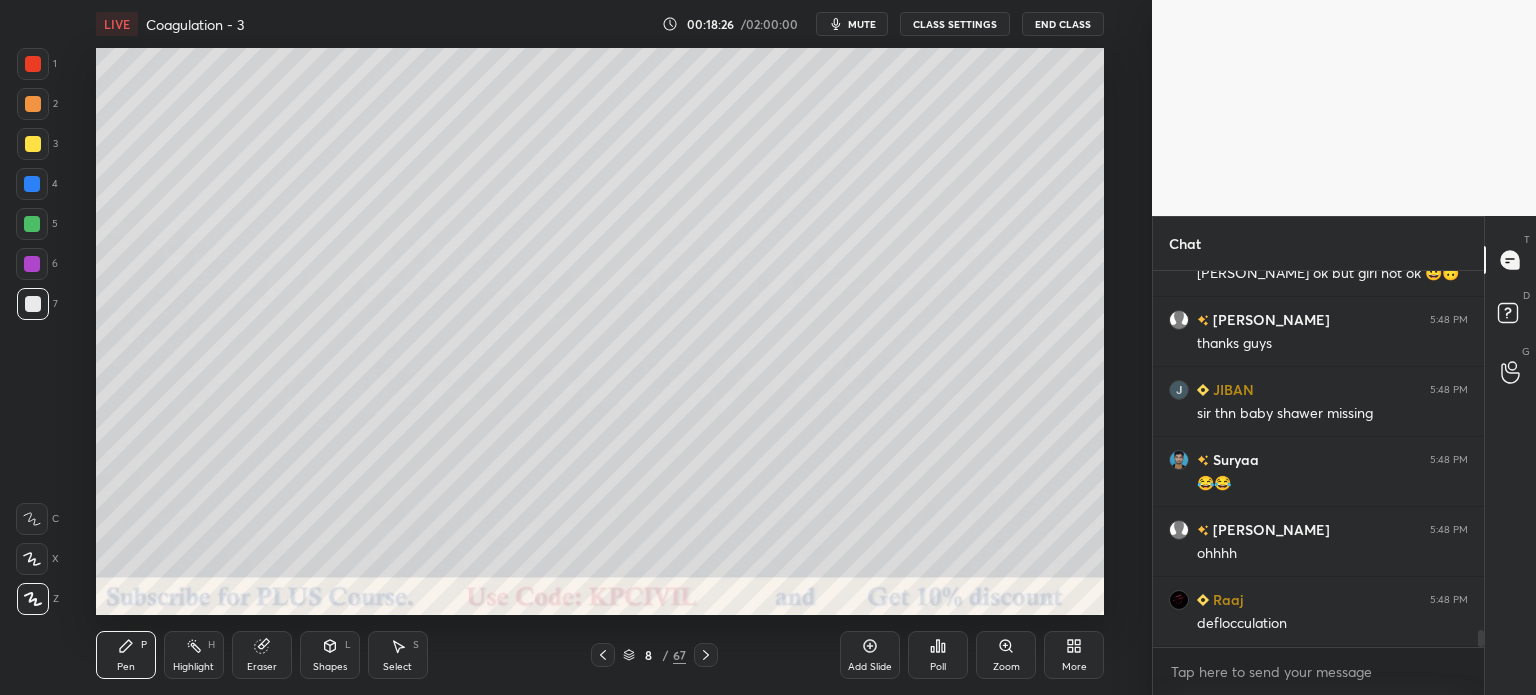 scroll, scrollTop: 7760, scrollLeft: 0, axis: vertical 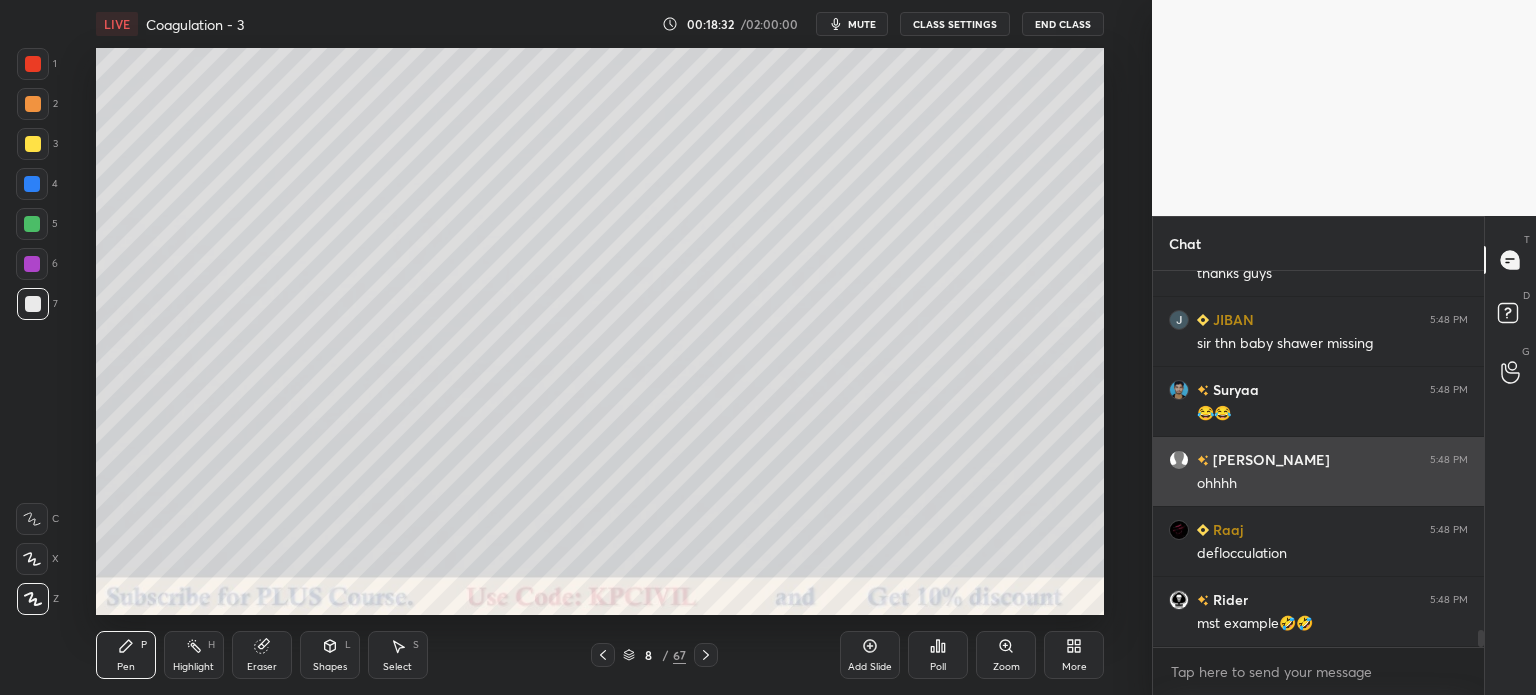 click on "😂😂" at bounding box center [1332, 414] 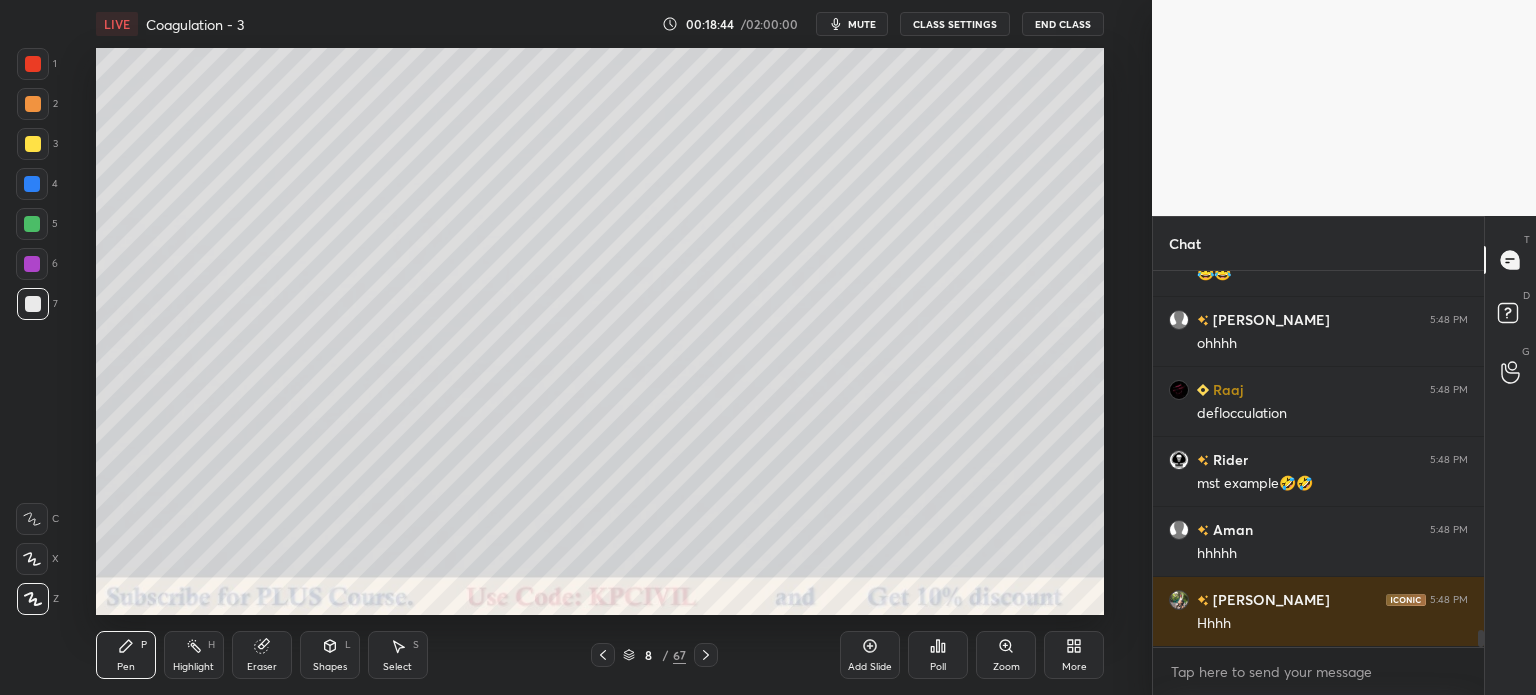 scroll, scrollTop: 7970, scrollLeft: 0, axis: vertical 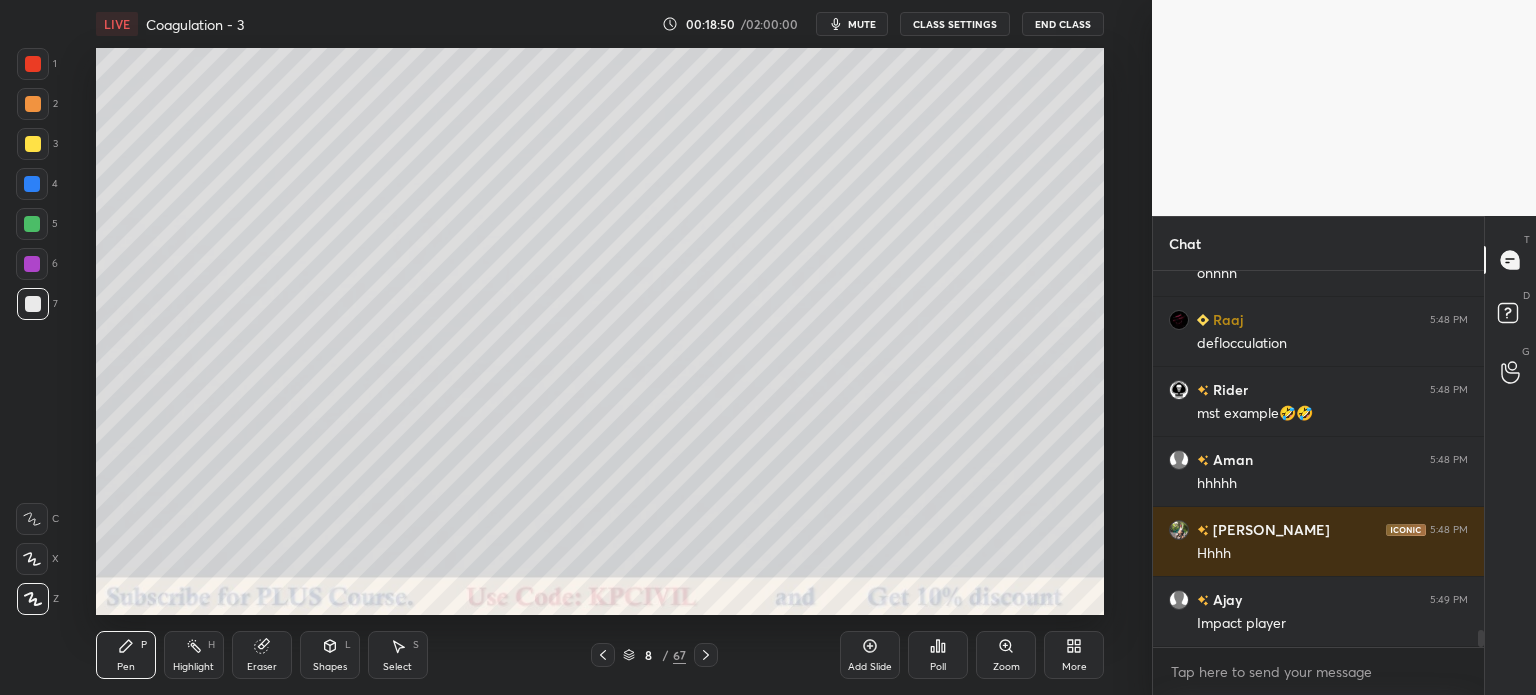 click 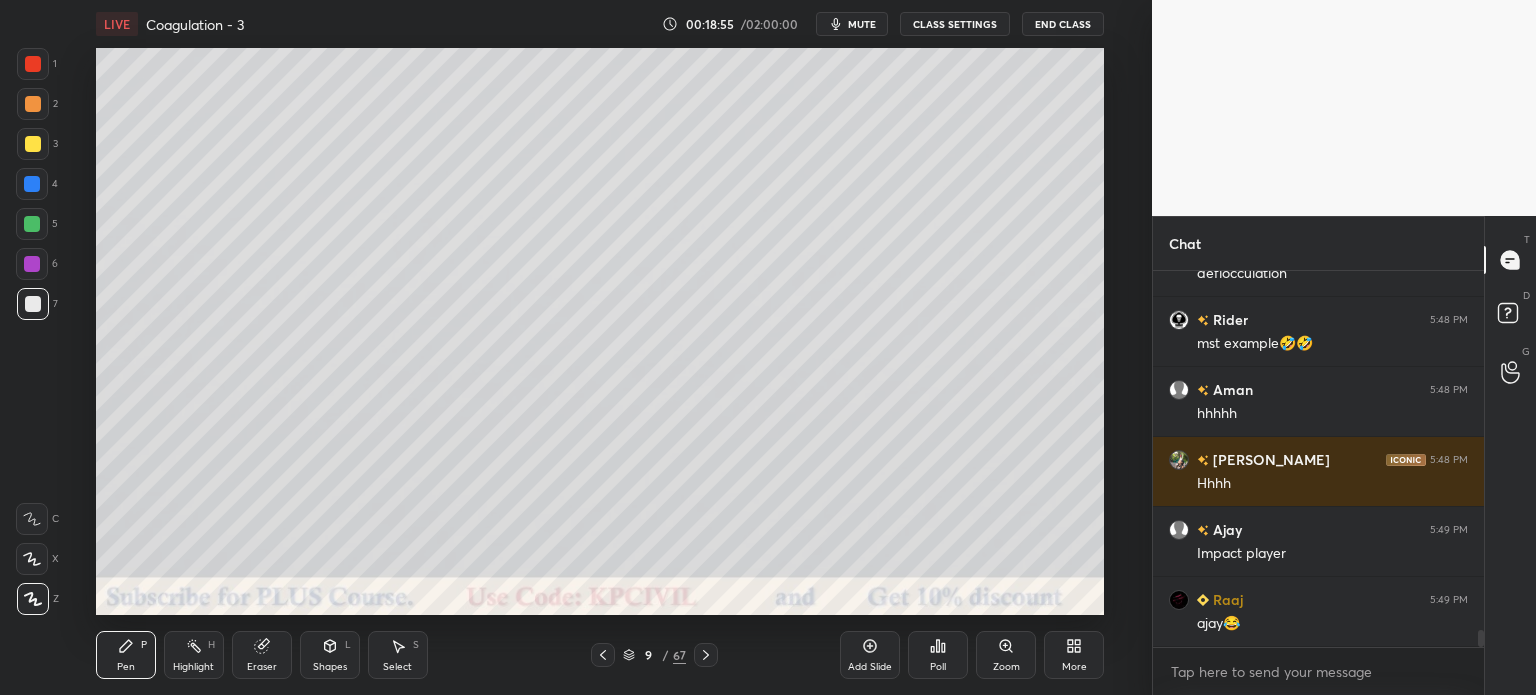 scroll, scrollTop: 8110, scrollLeft: 0, axis: vertical 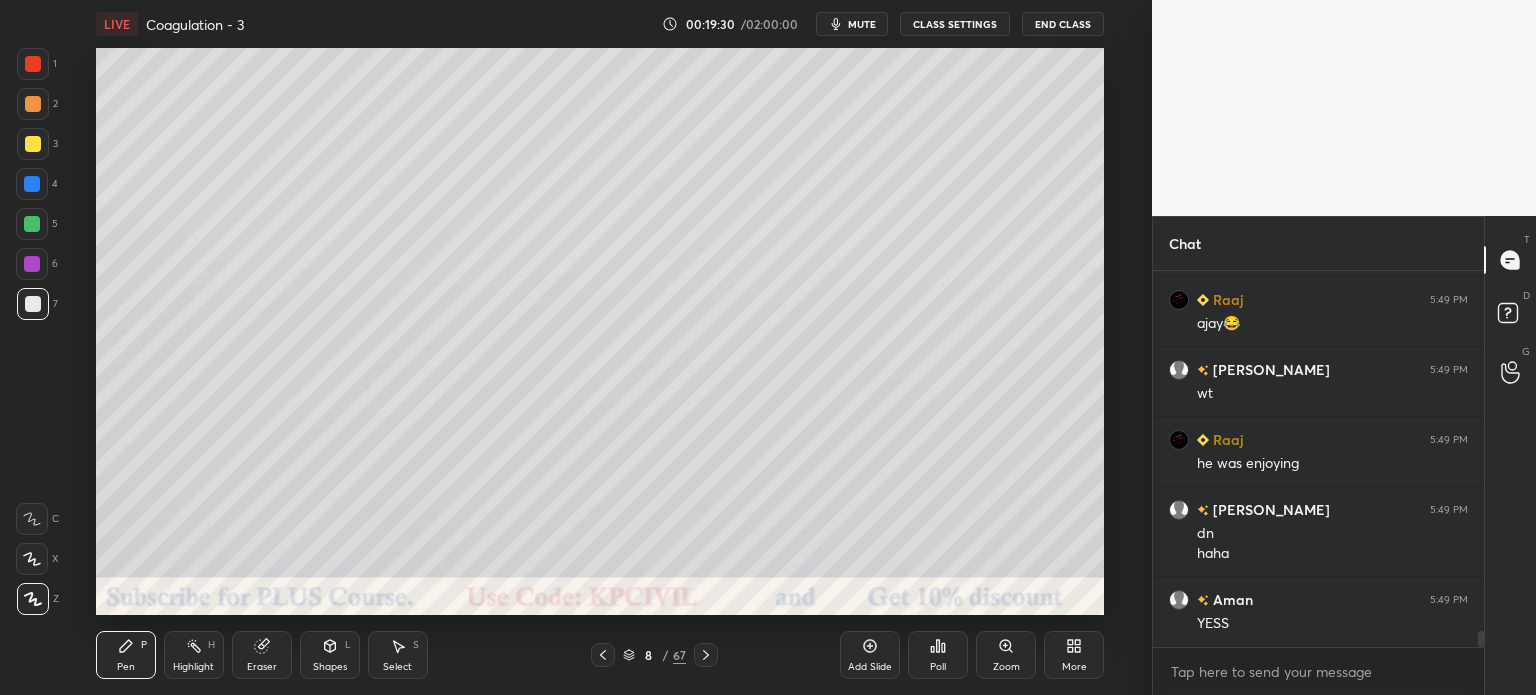 click 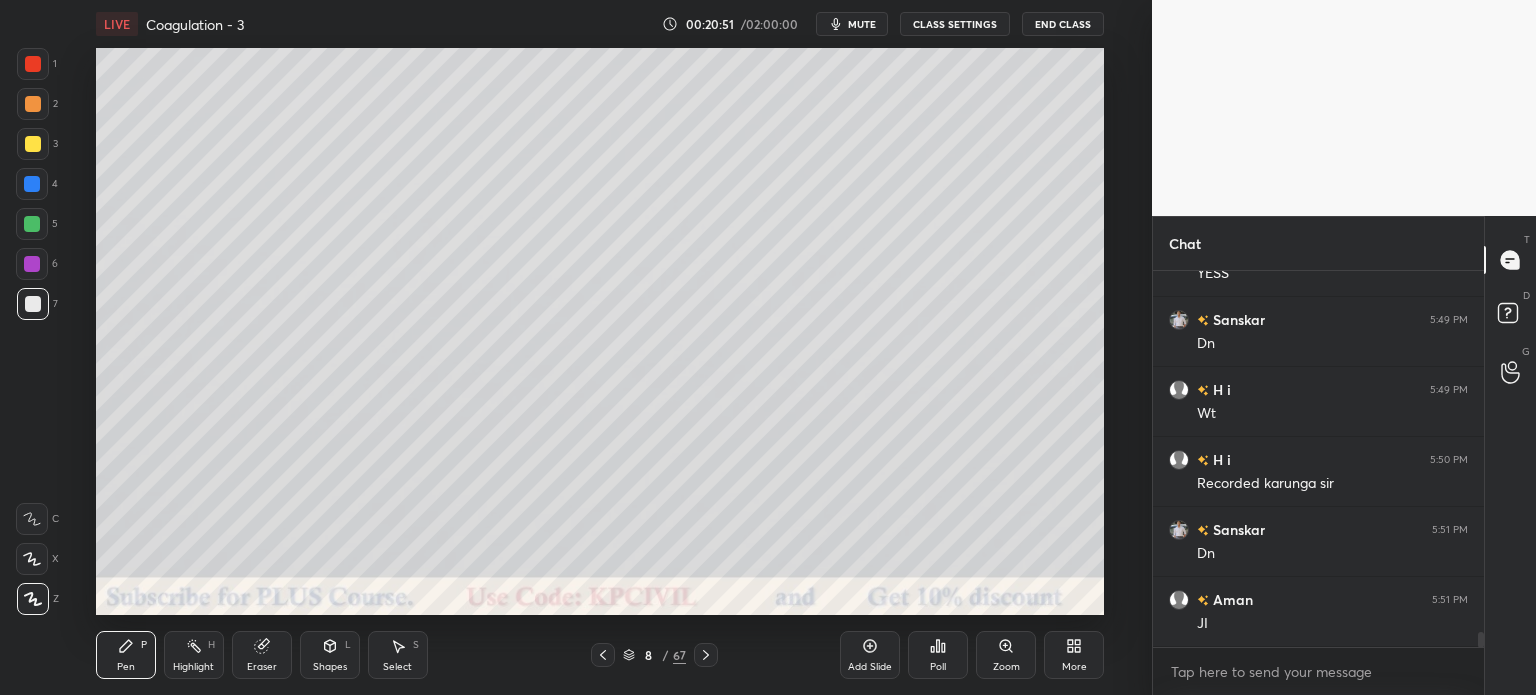 scroll, scrollTop: 8760, scrollLeft: 0, axis: vertical 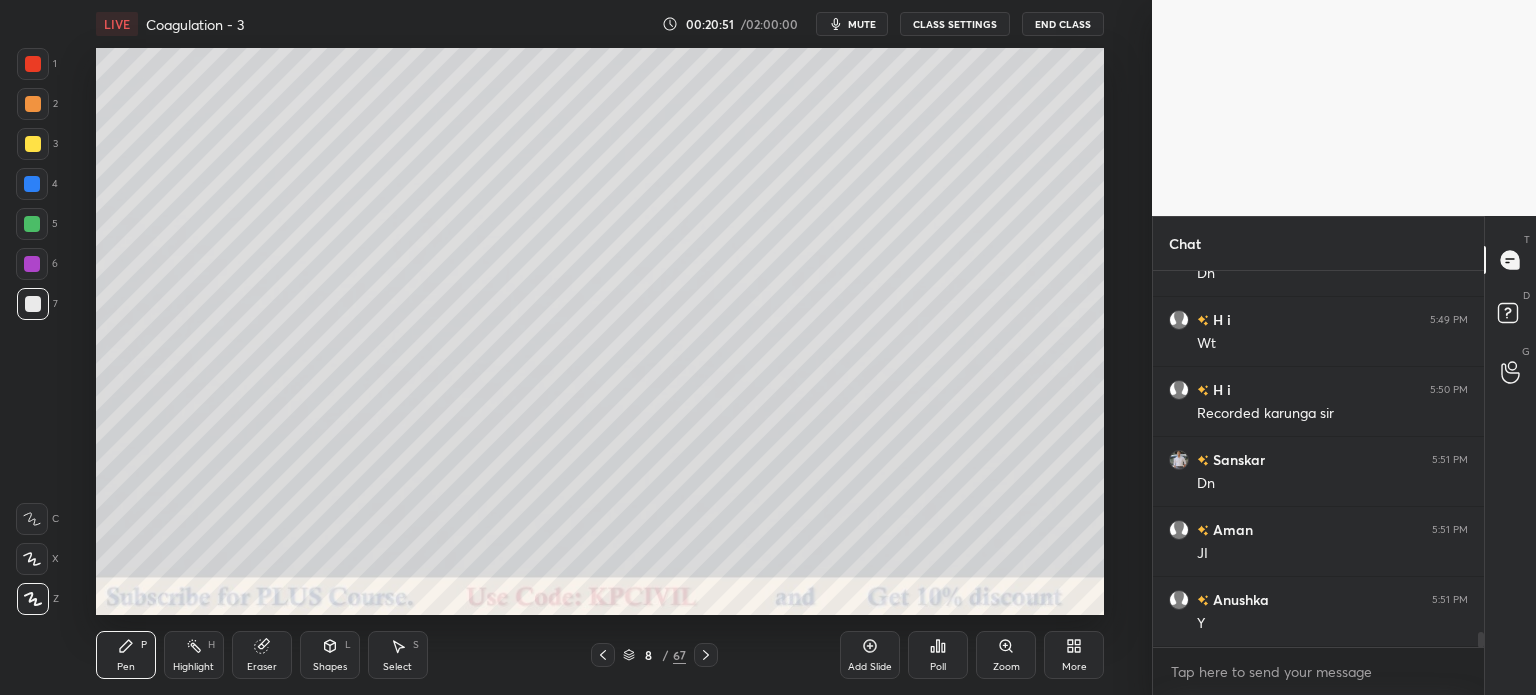 click 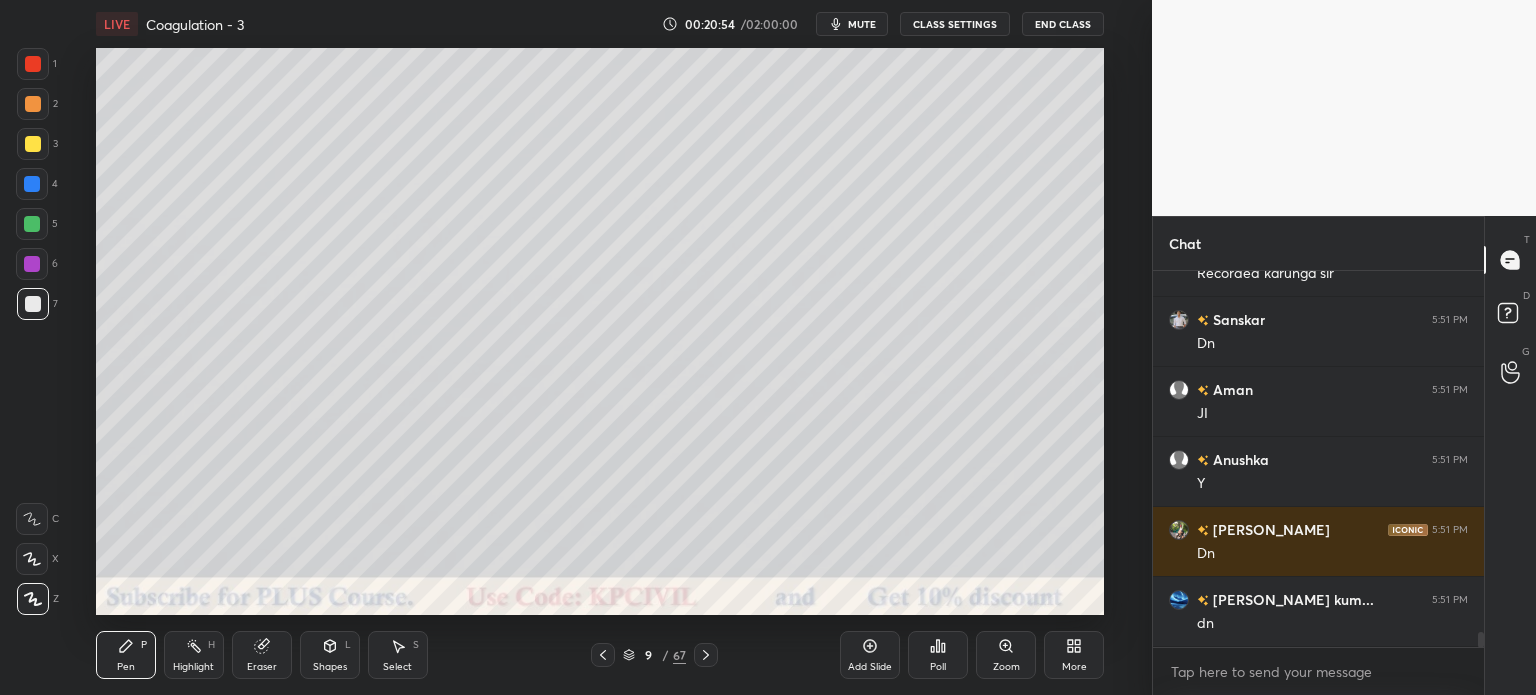 scroll, scrollTop: 8970, scrollLeft: 0, axis: vertical 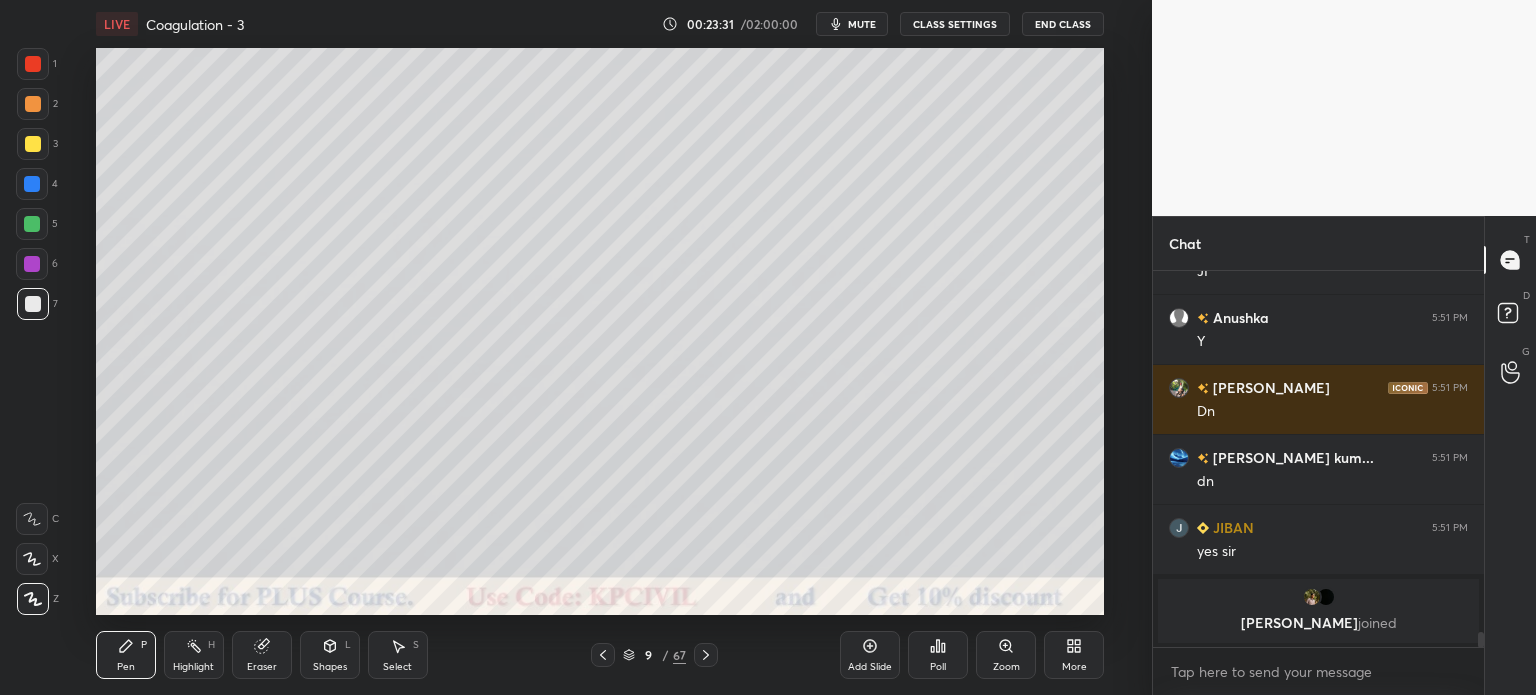 click at bounding box center [33, 144] 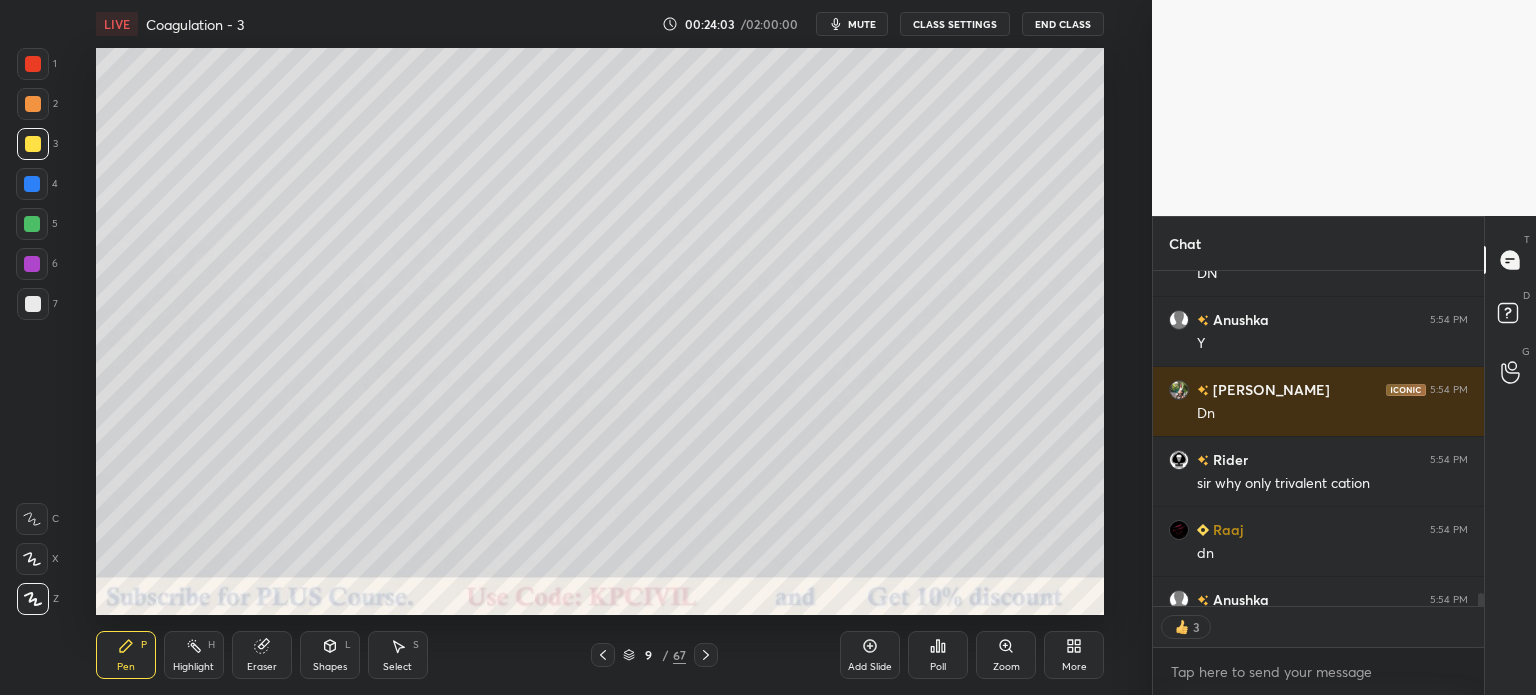 scroll, scrollTop: 8886, scrollLeft: 0, axis: vertical 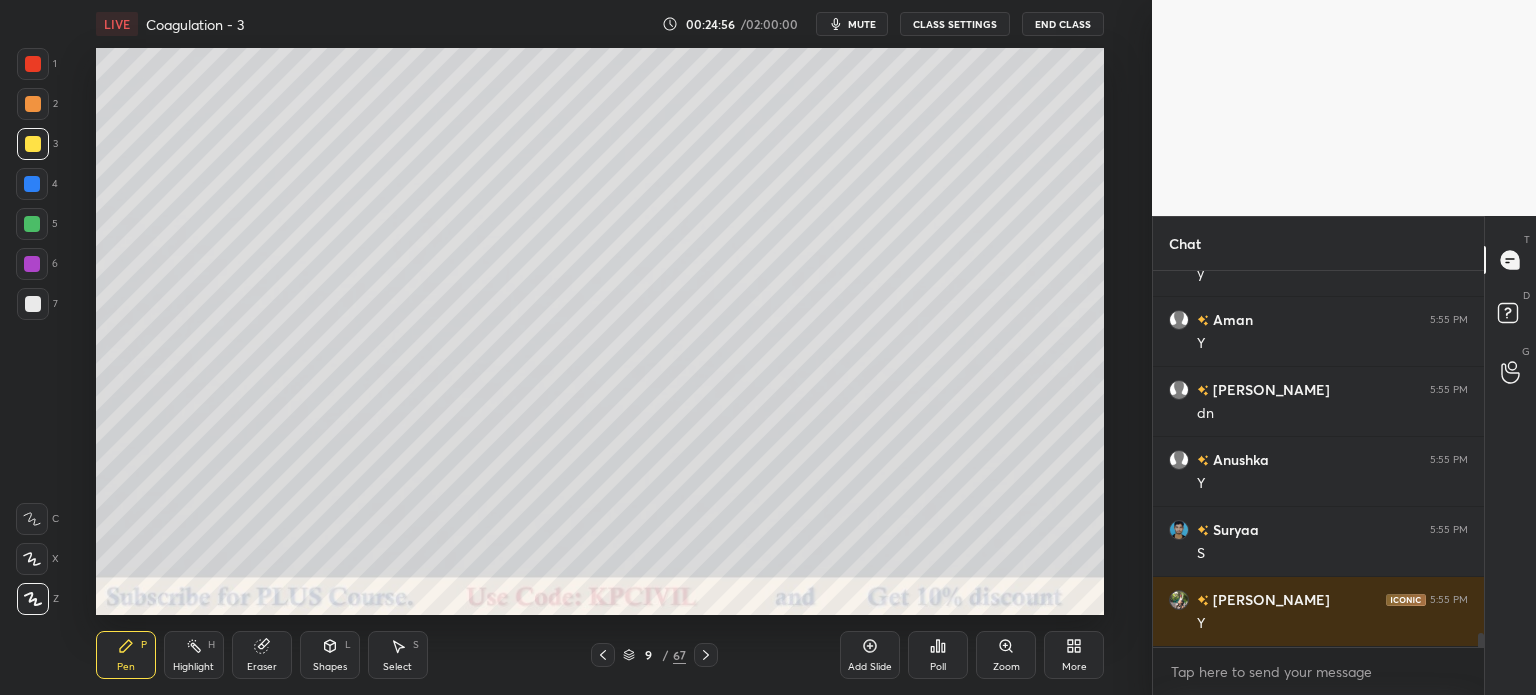 click 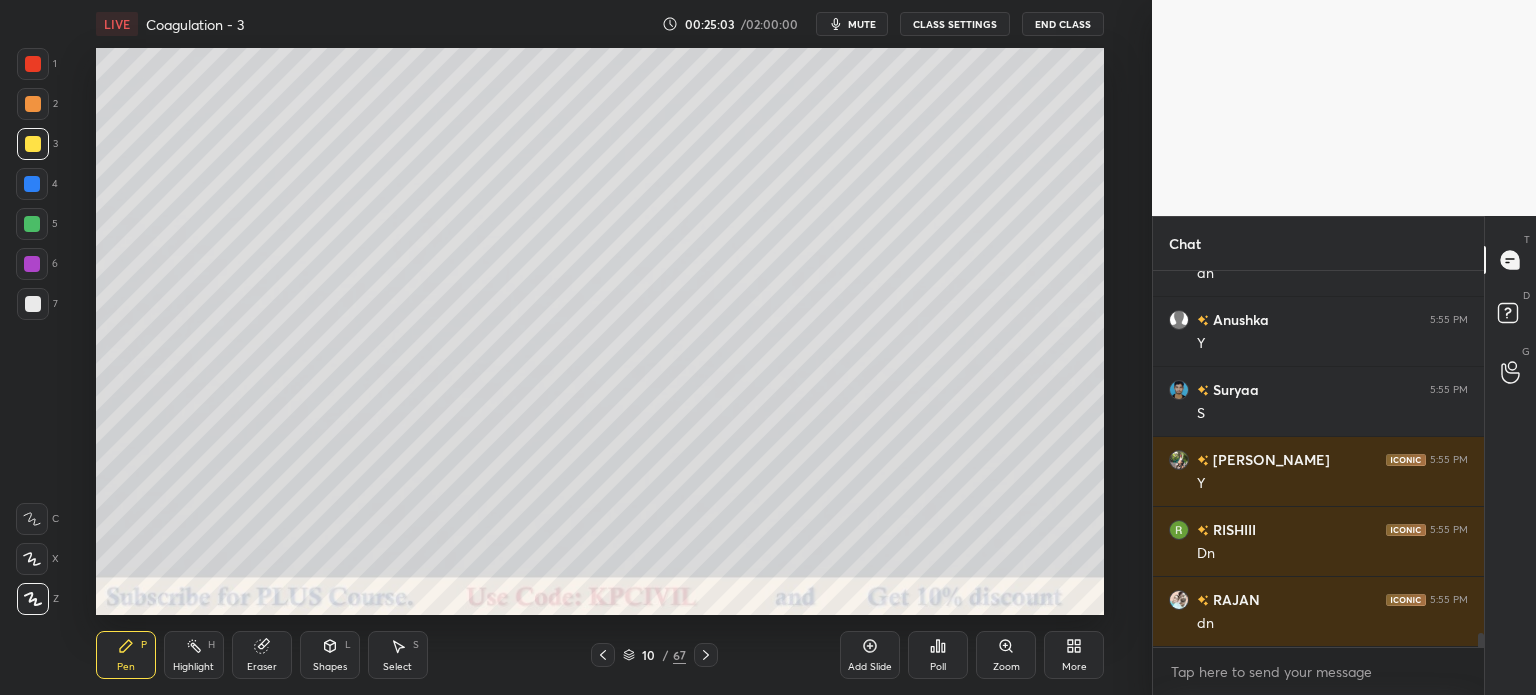 scroll, scrollTop: 9866, scrollLeft: 0, axis: vertical 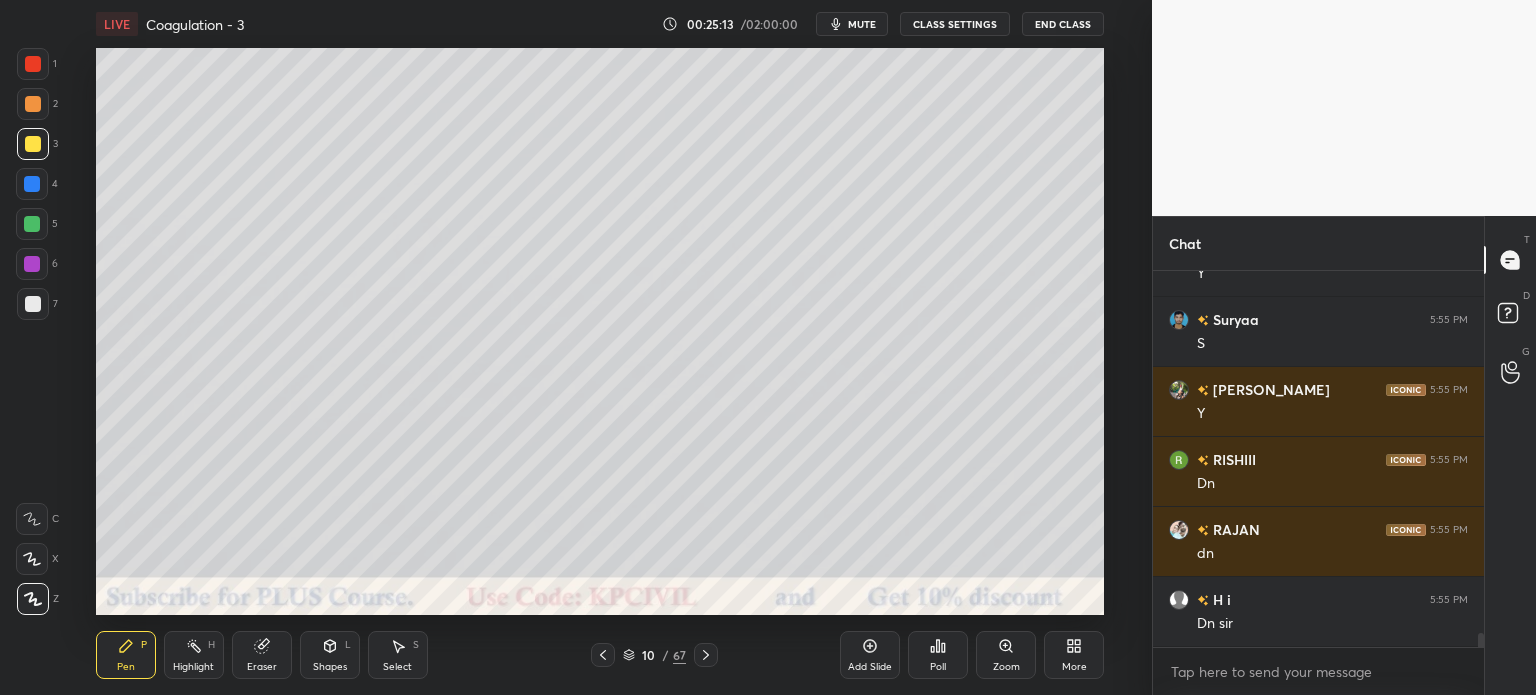 click at bounding box center (33, 304) 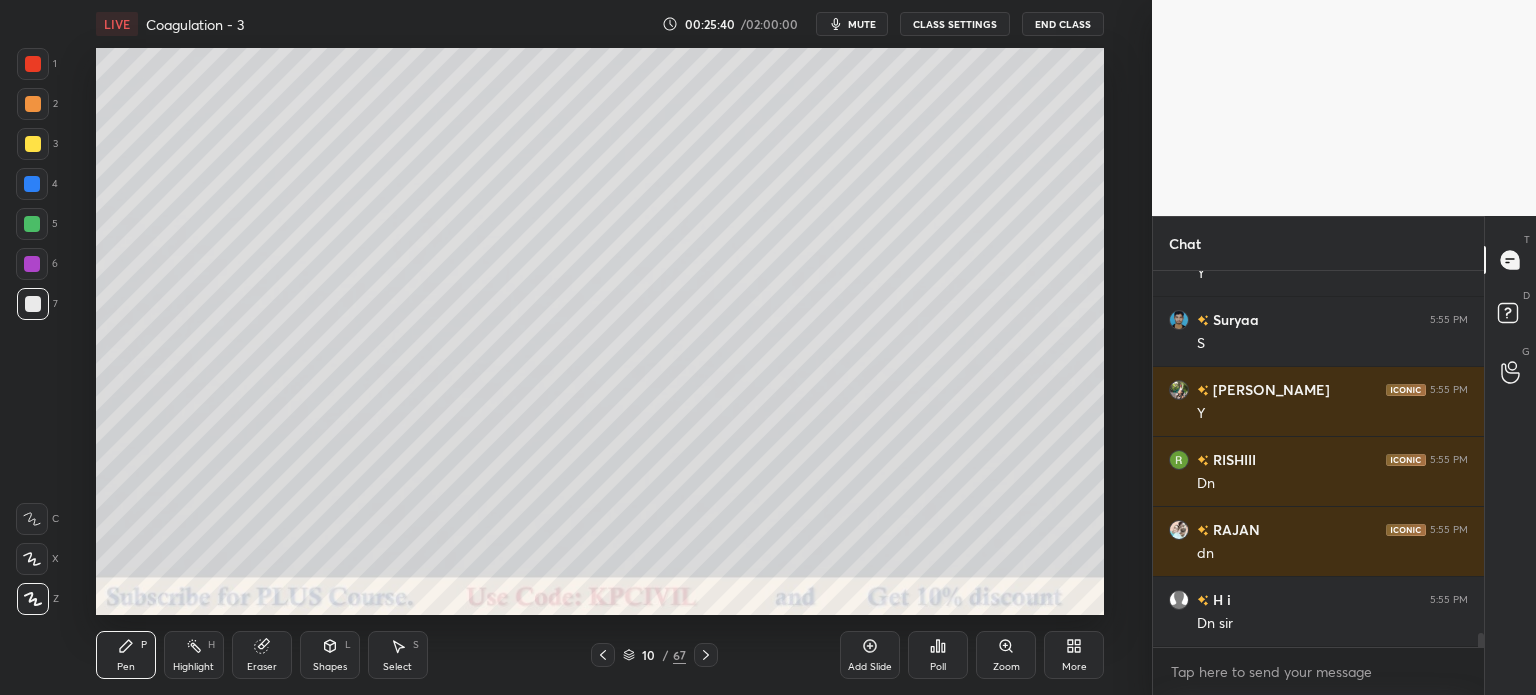 scroll, scrollTop: 9936, scrollLeft: 0, axis: vertical 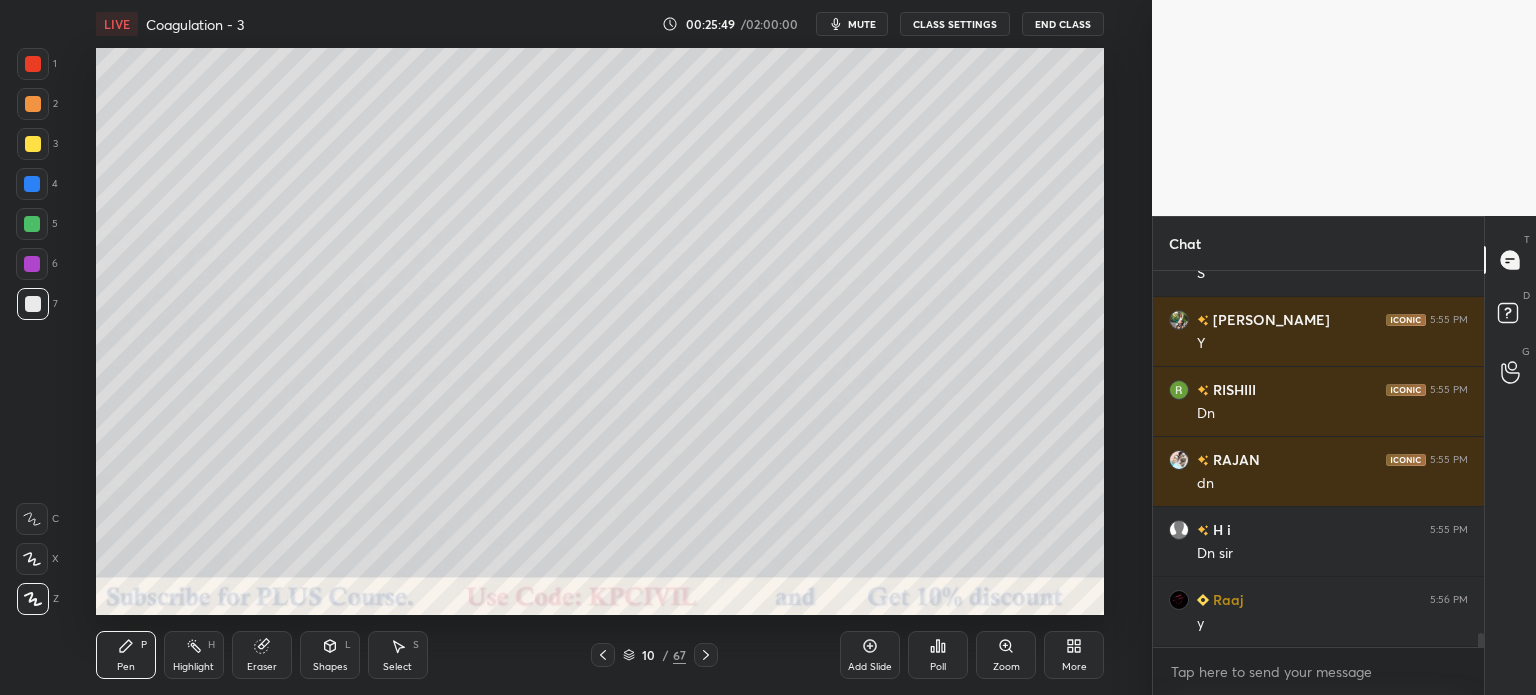 click at bounding box center [33, 144] 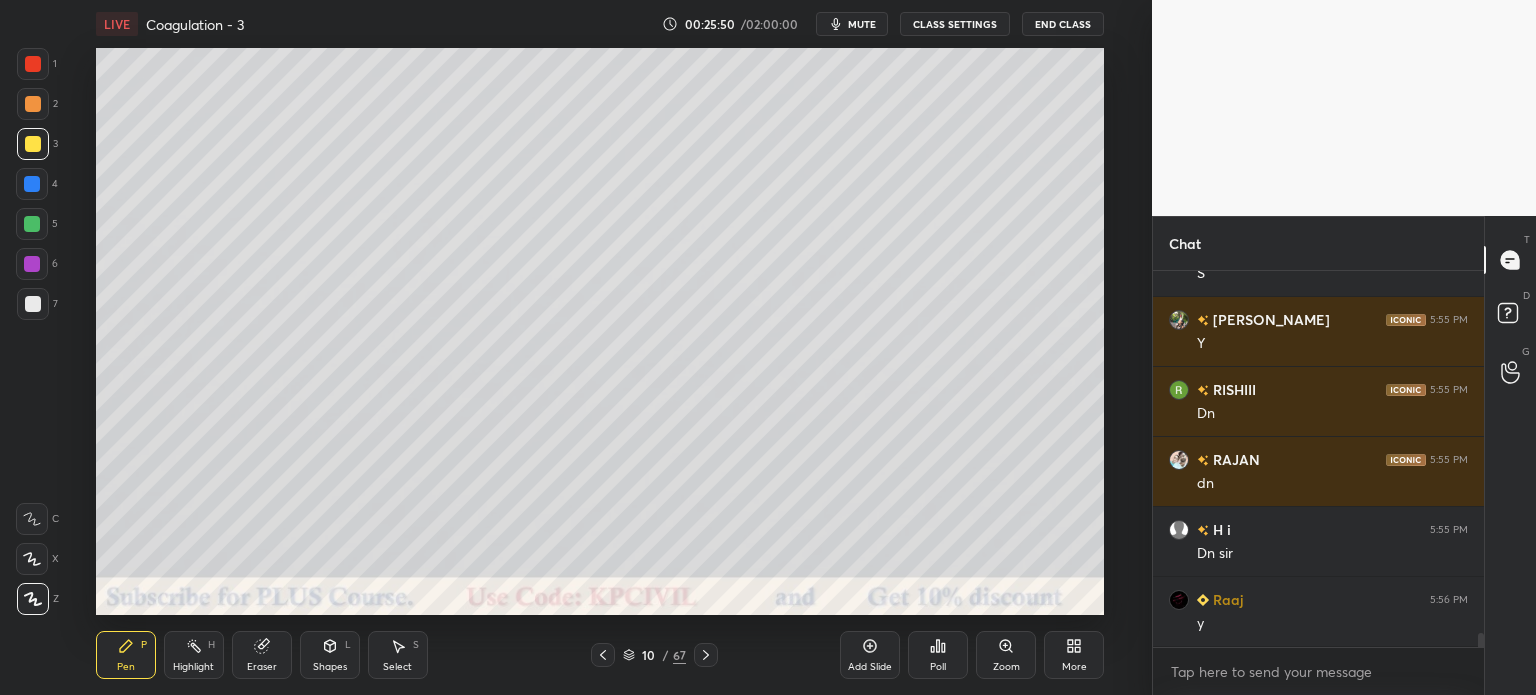 scroll, scrollTop: 10024, scrollLeft: 0, axis: vertical 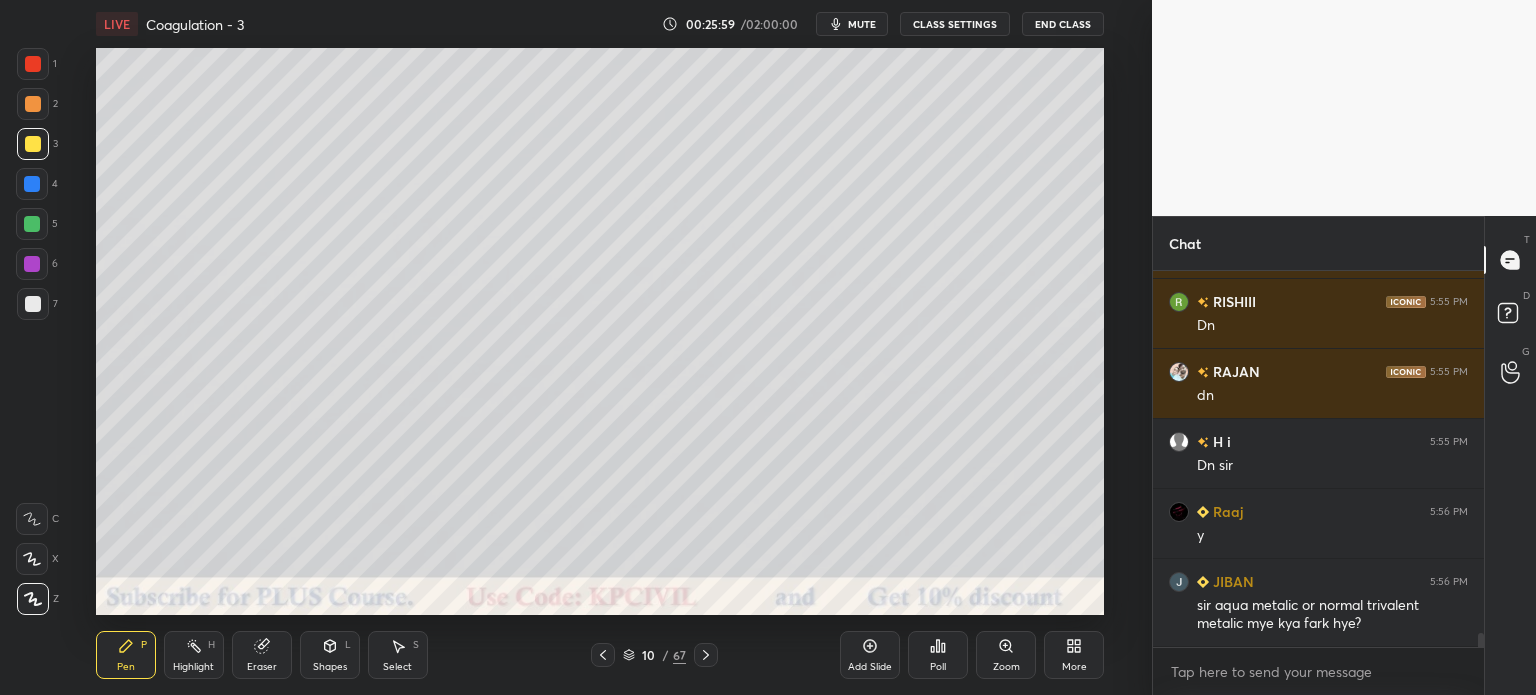 click at bounding box center [33, 304] 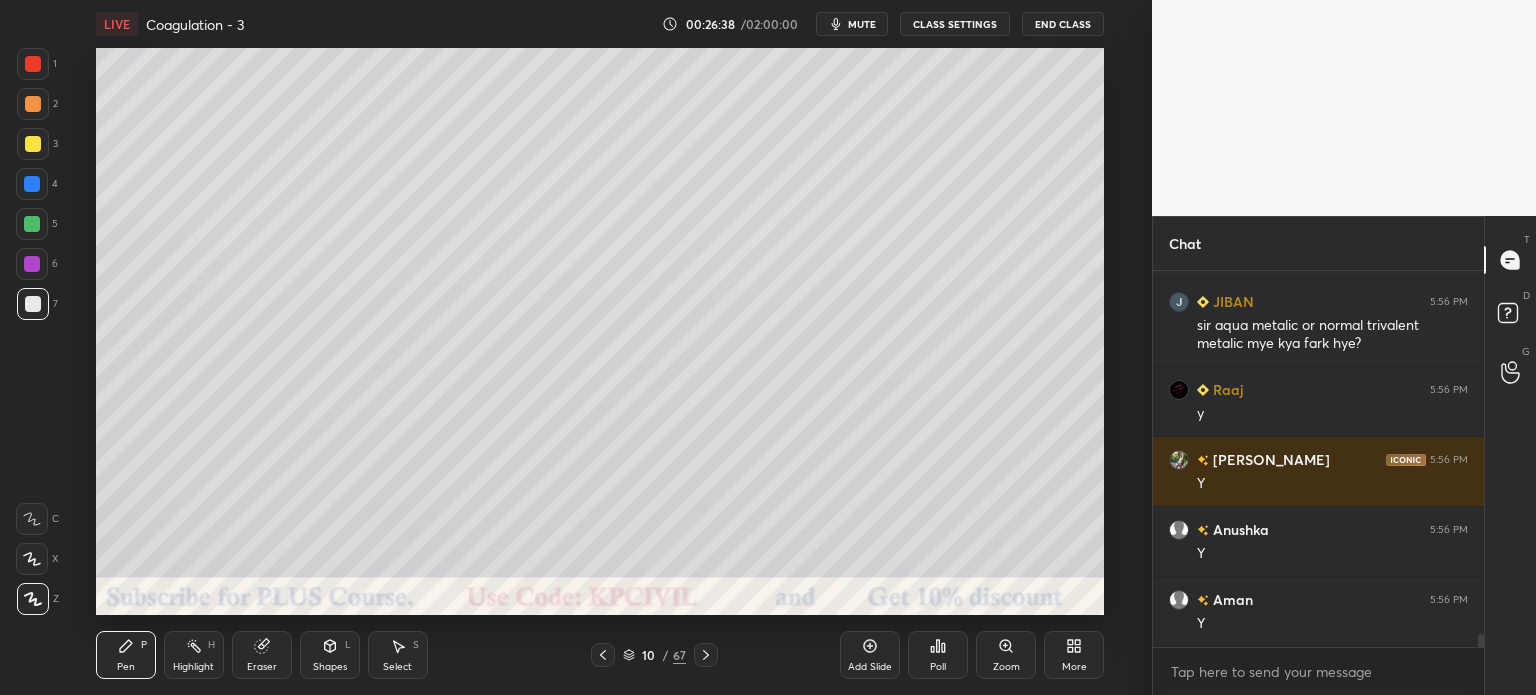 scroll, scrollTop: 10374, scrollLeft: 0, axis: vertical 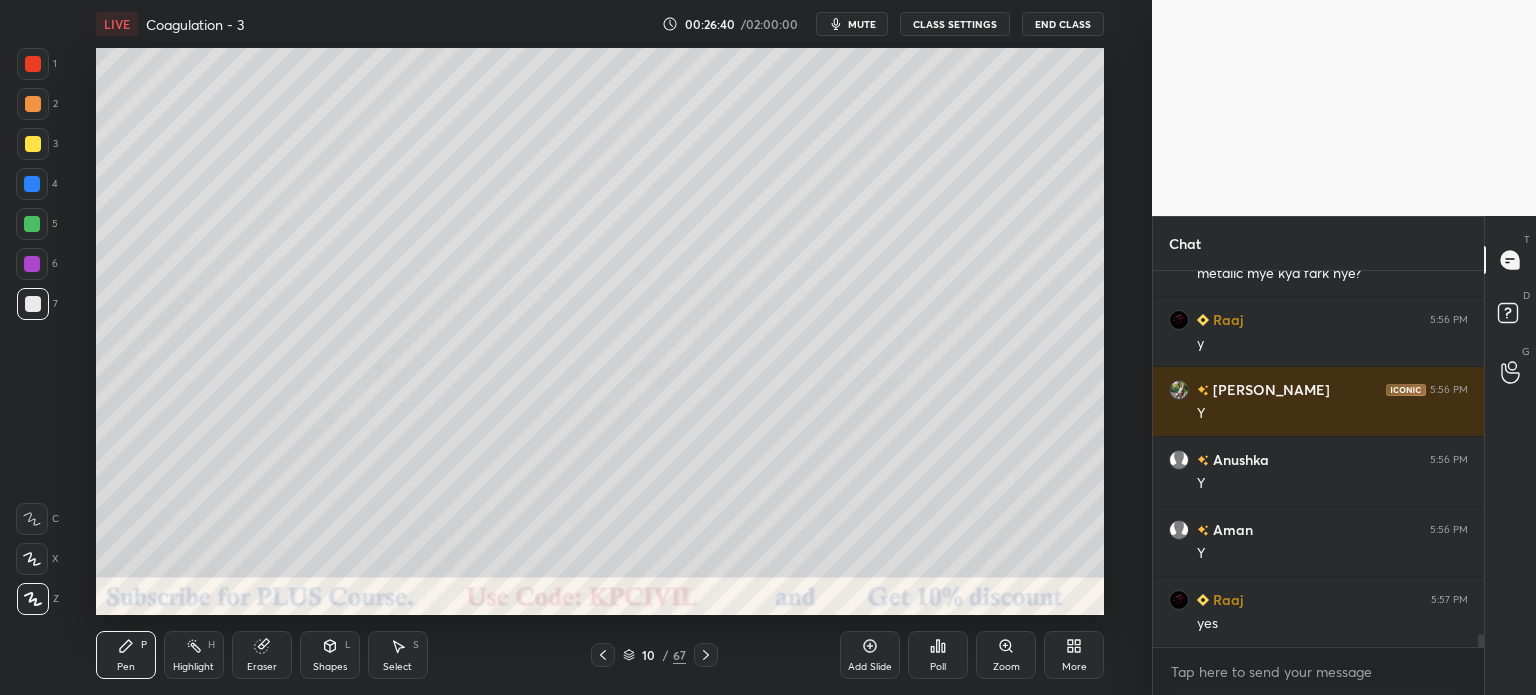 click at bounding box center [33, 144] 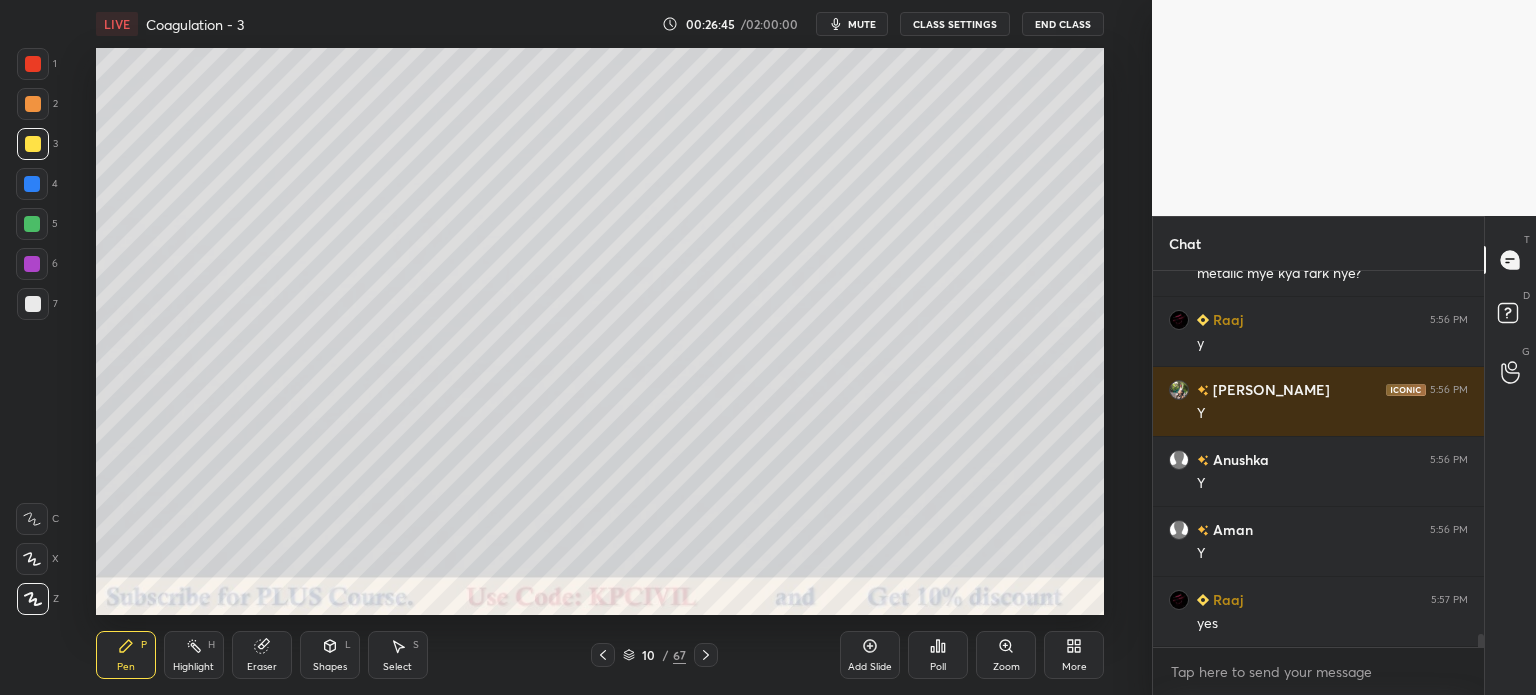 click at bounding box center (33, 304) 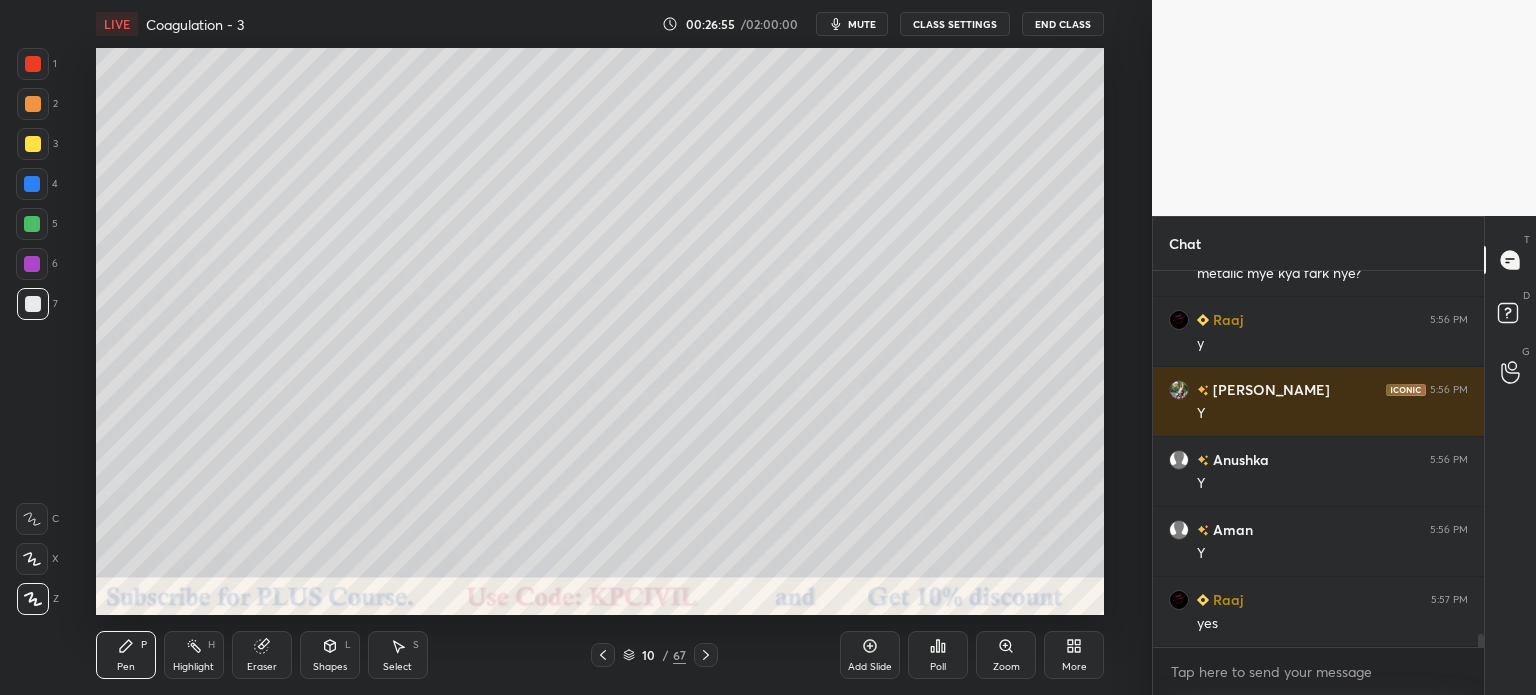 click at bounding box center [33, 104] 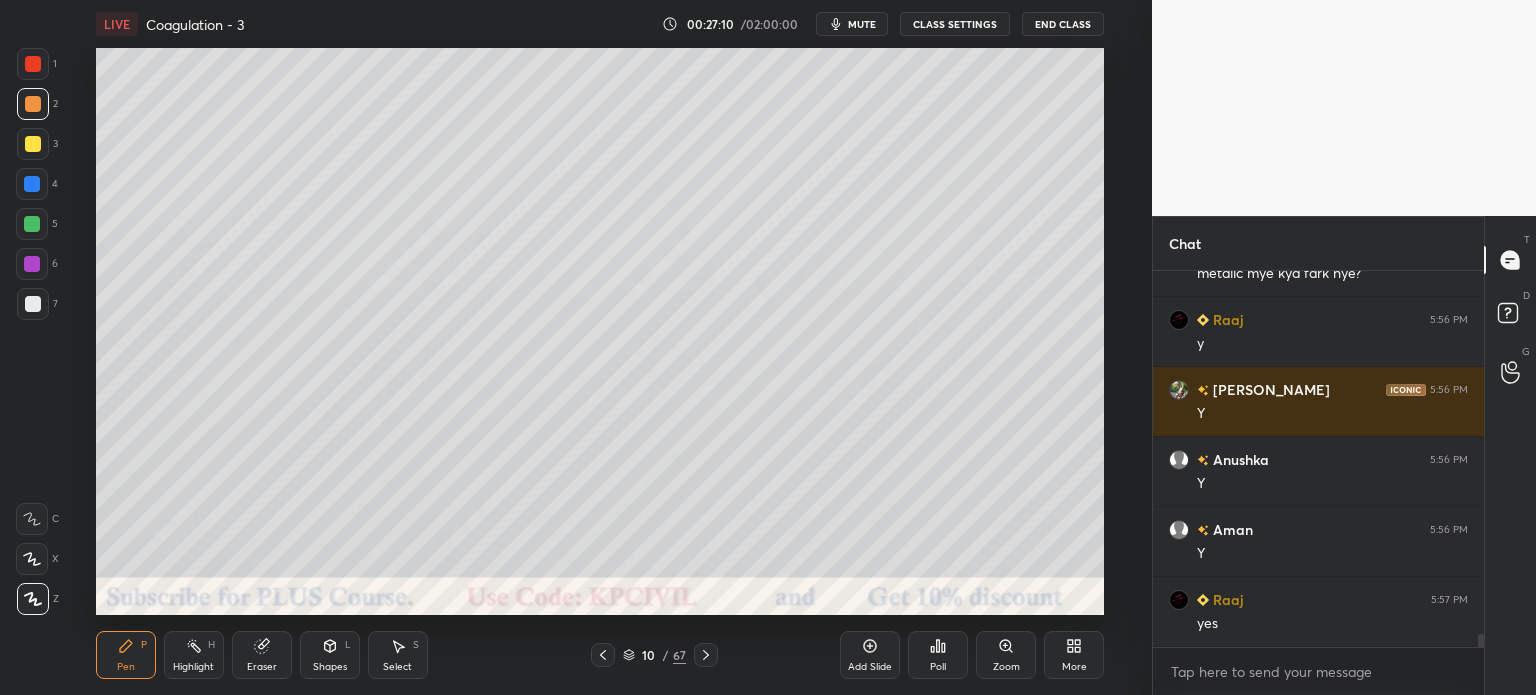 click at bounding box center (33, 304) 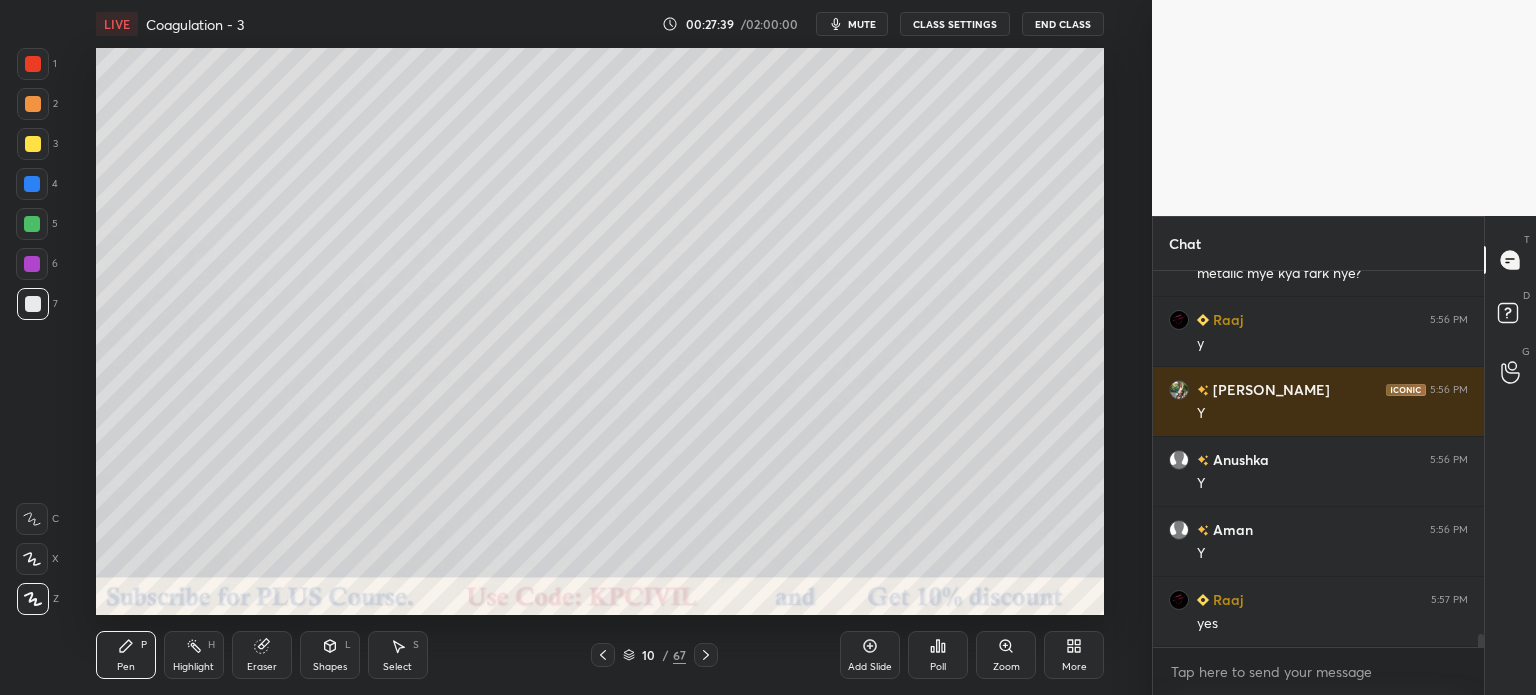 click at bounding box center [33, 144] 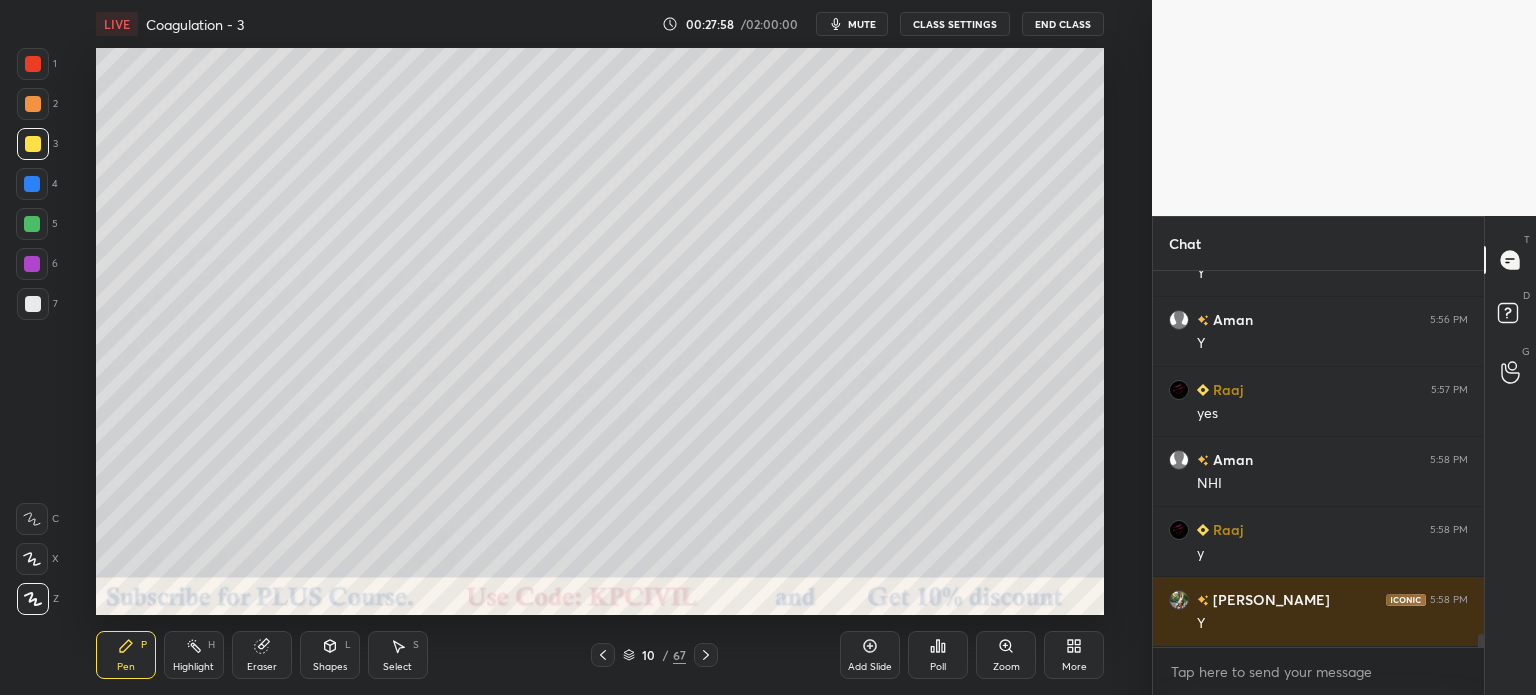 scroll, scrollTop: 10654, scrollLeft: 0, axis: vertical 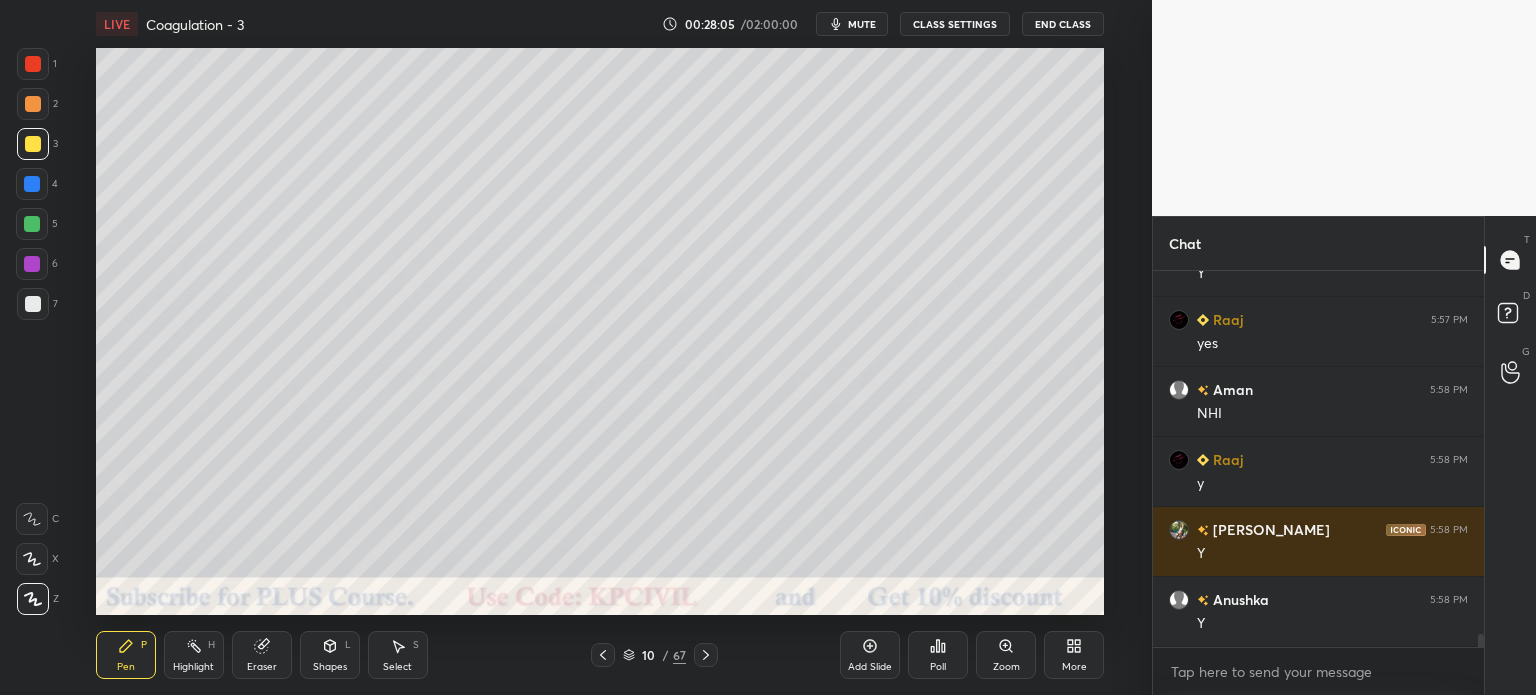 click 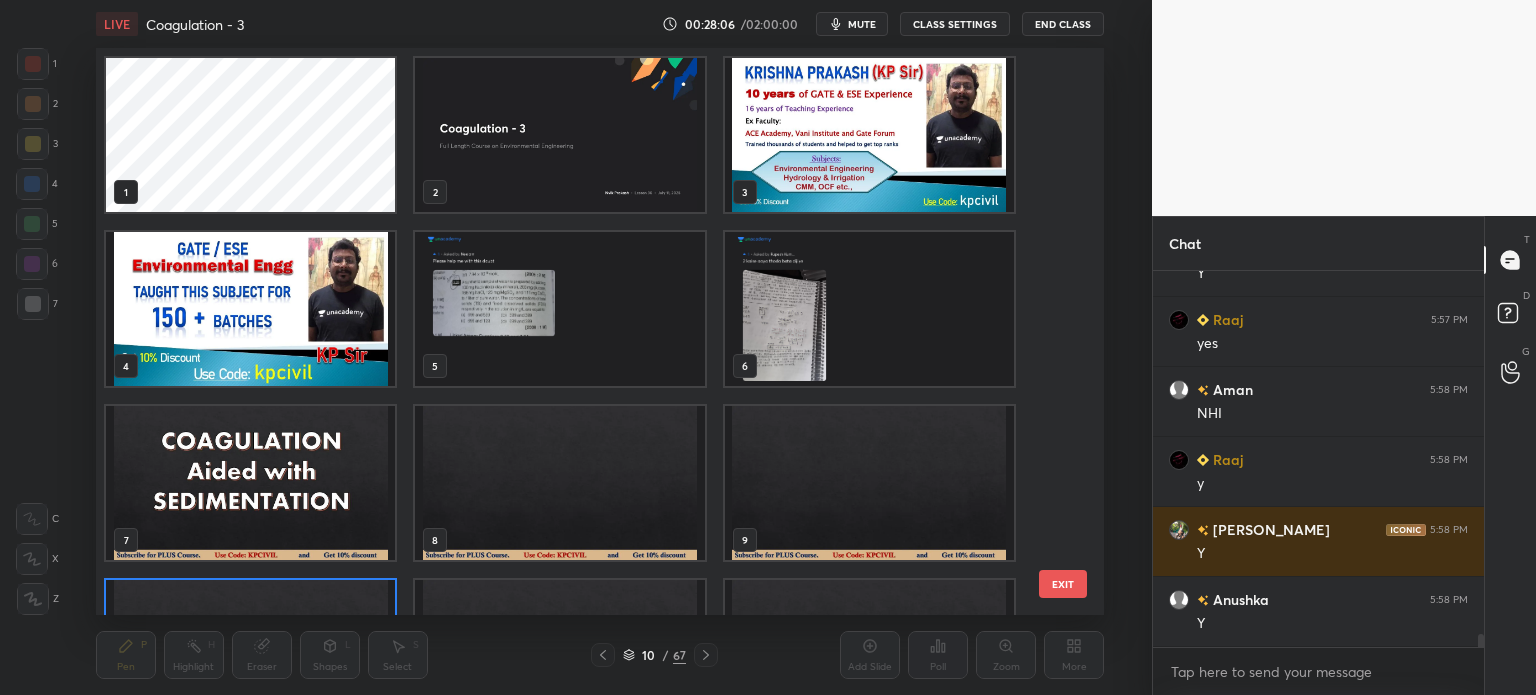 scroll, scrollTop: 128, scrollLeft: 0, axis: vertical 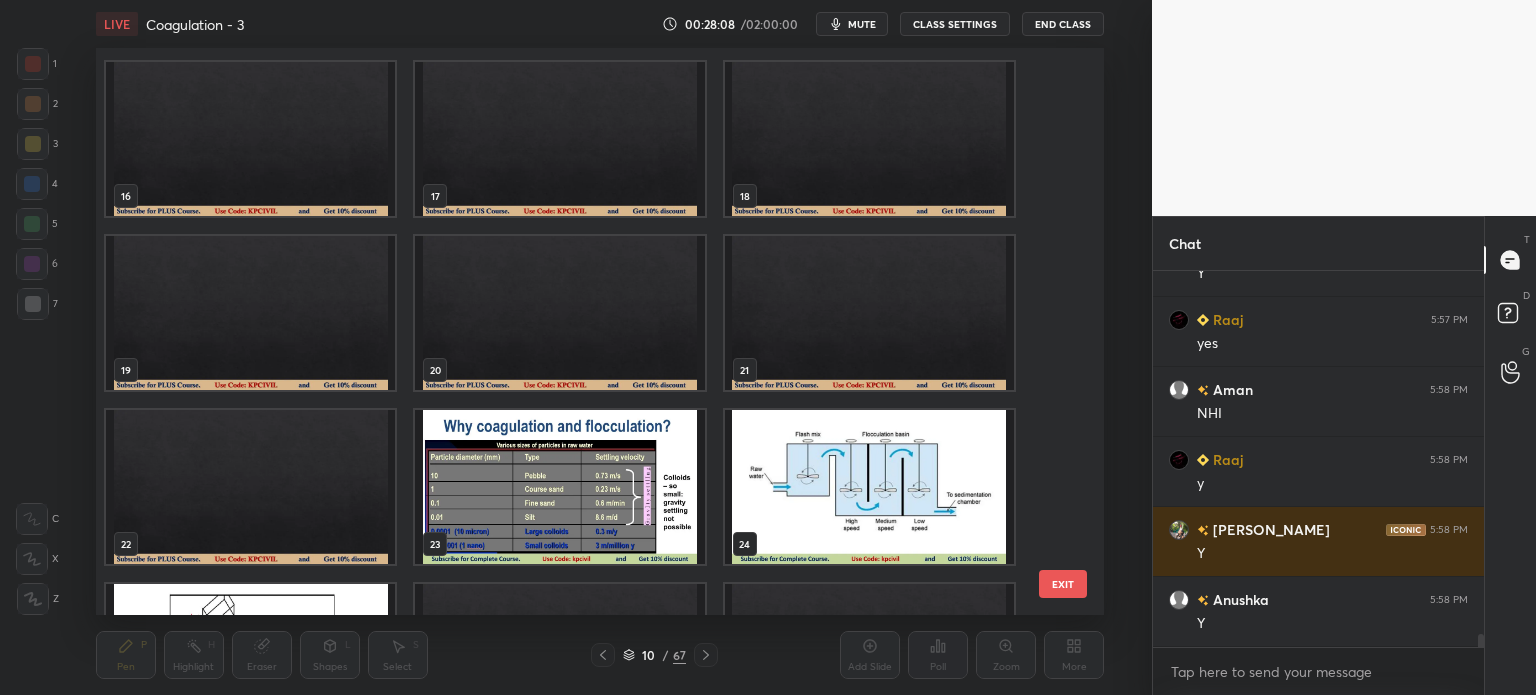 click at bounding box center [559, 487] 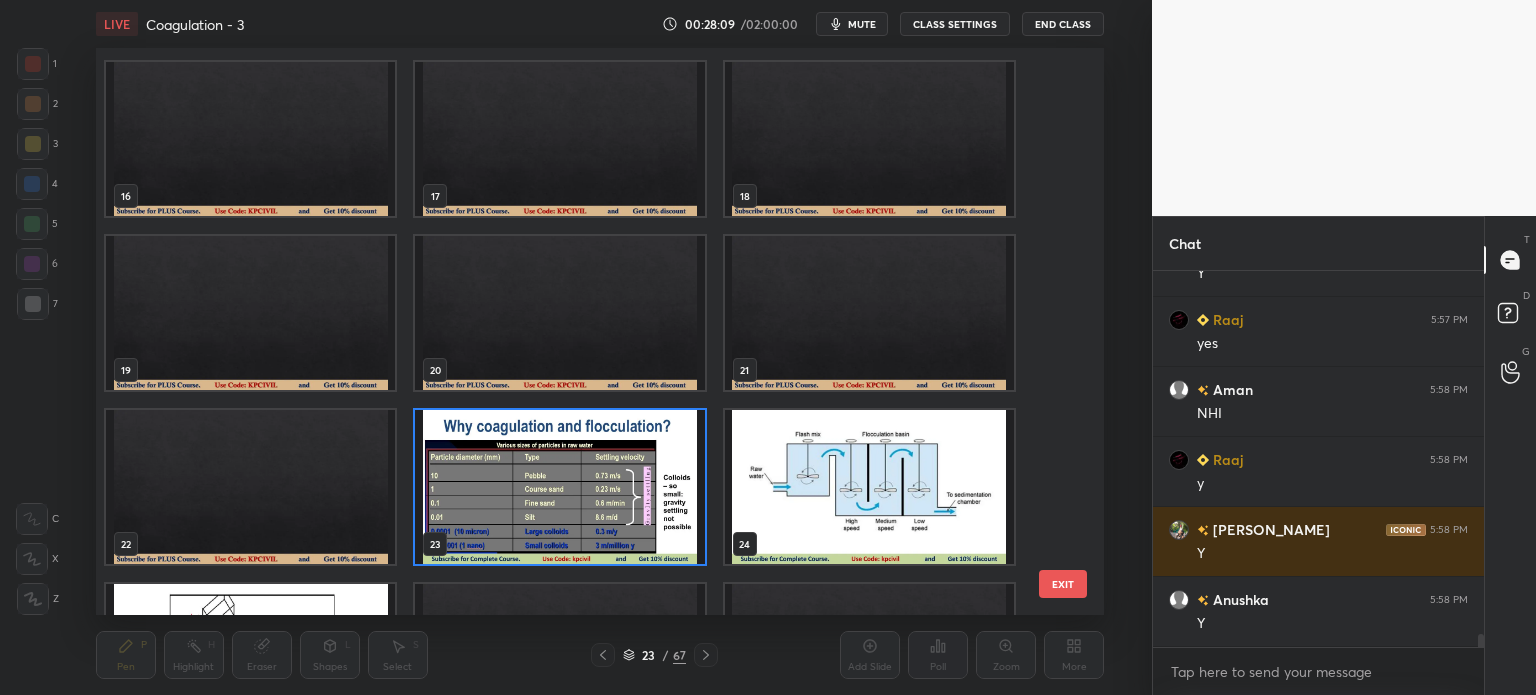click at bounding box center [559, 487] 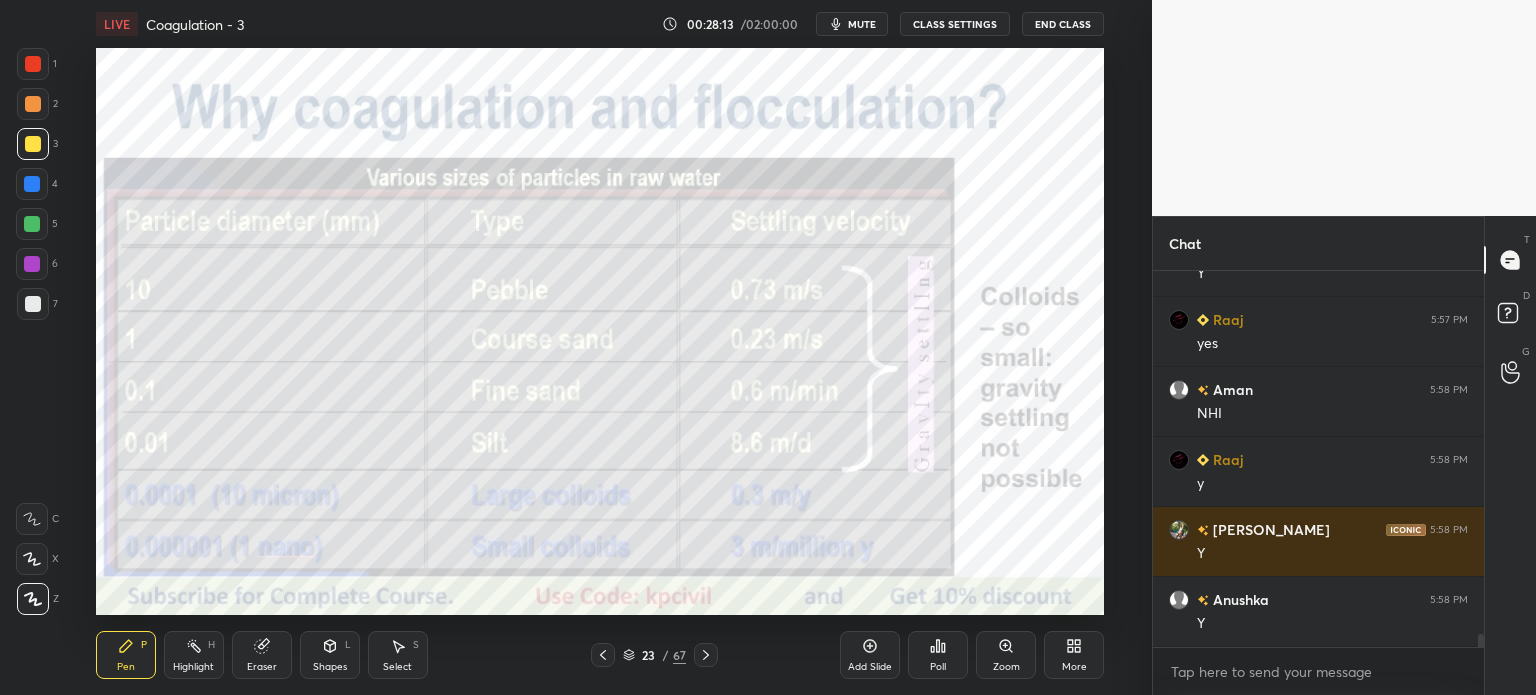 scroll, scrollTop: 10724, scrollLeft: 0, axis: vertical 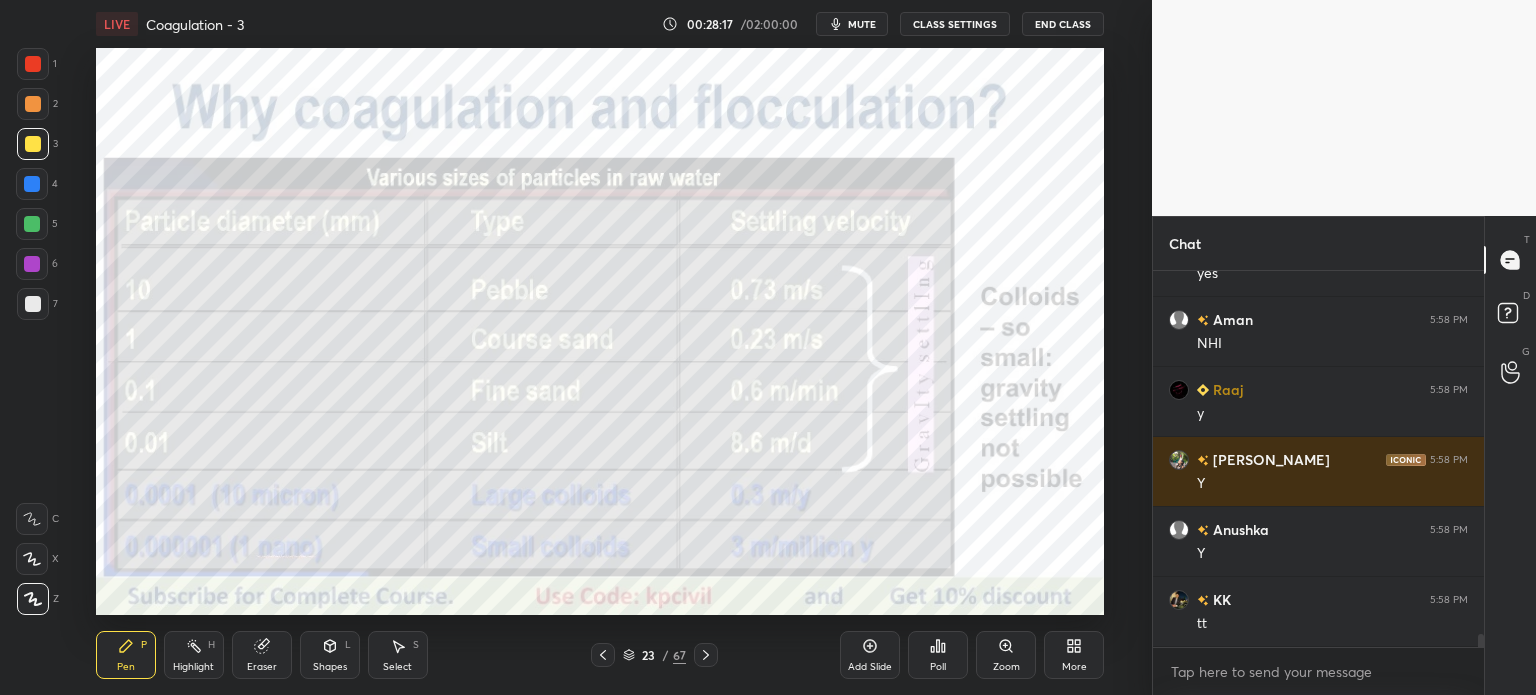 click 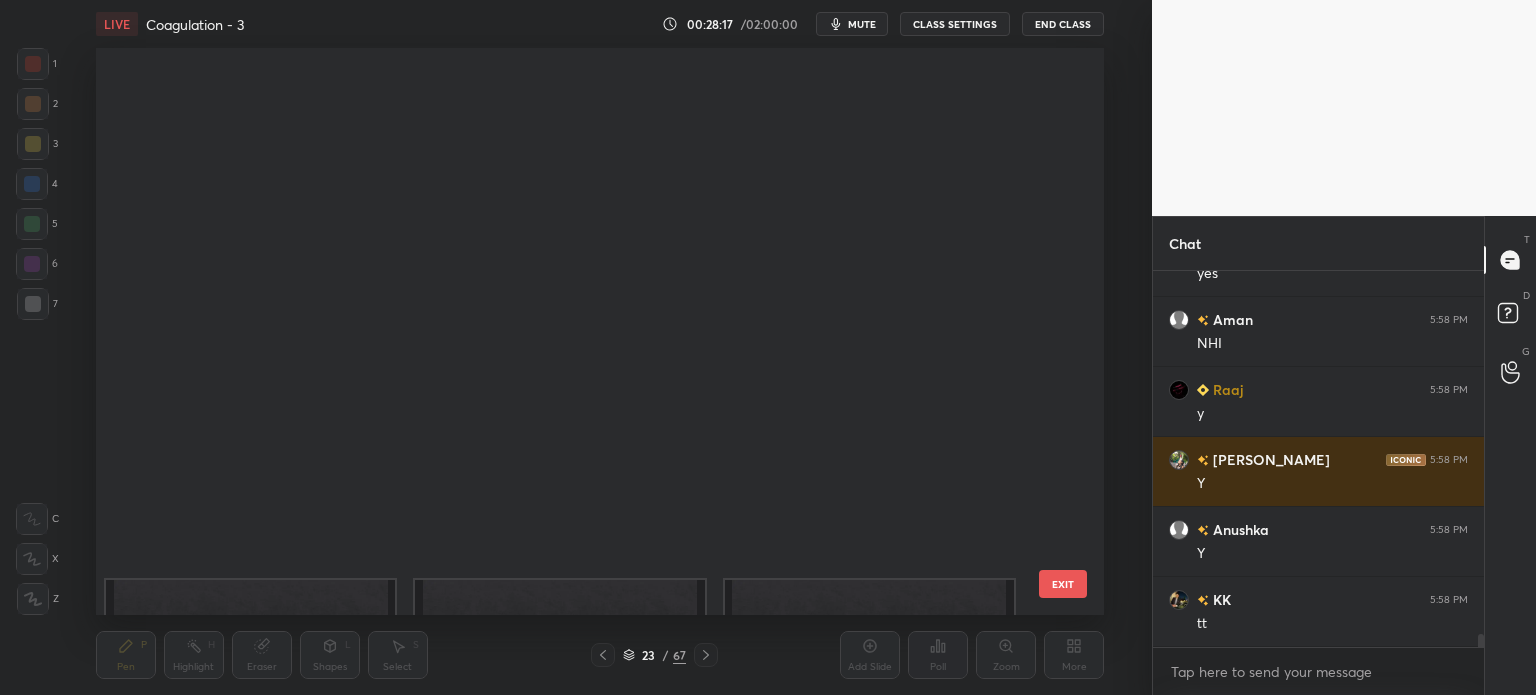 scroll, scrollTop: 824, scrollLeft: 0, axis: vertical 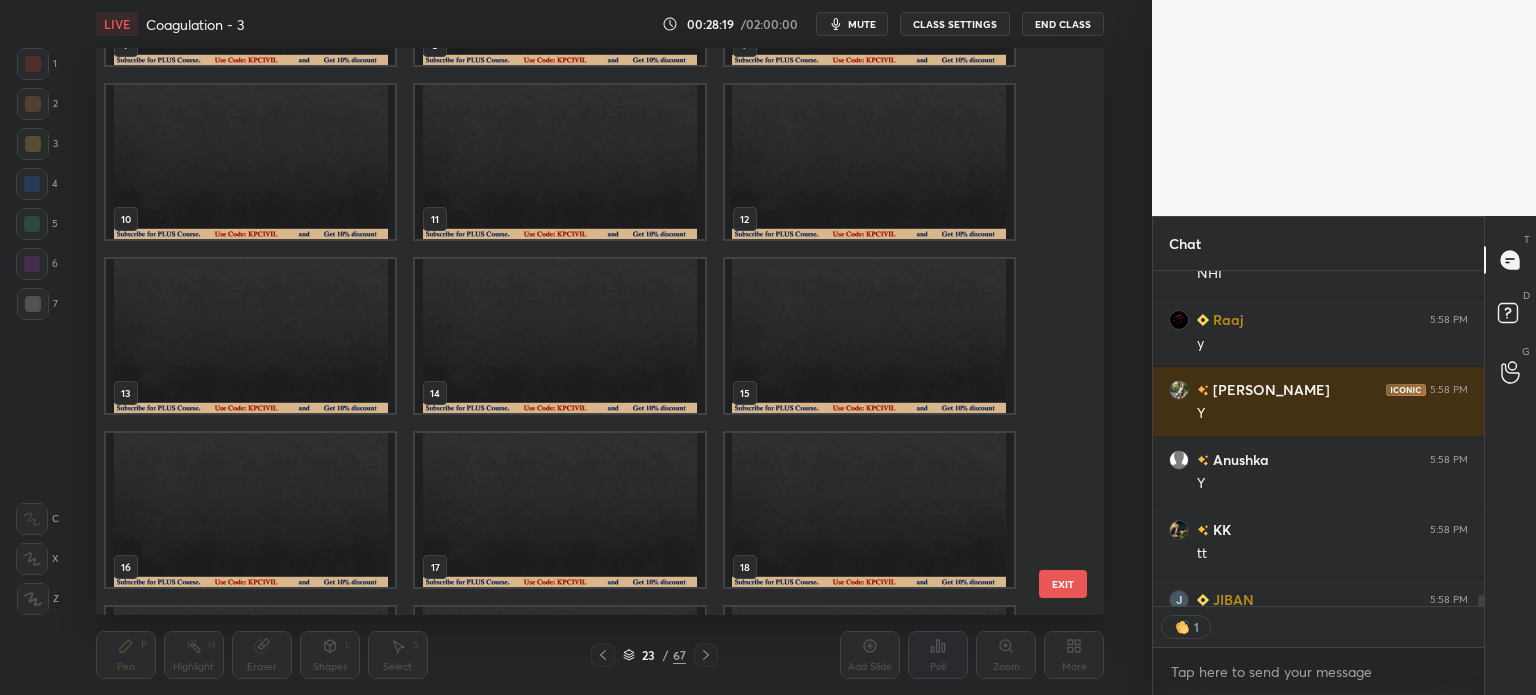 click at bounding box center (868, 162) 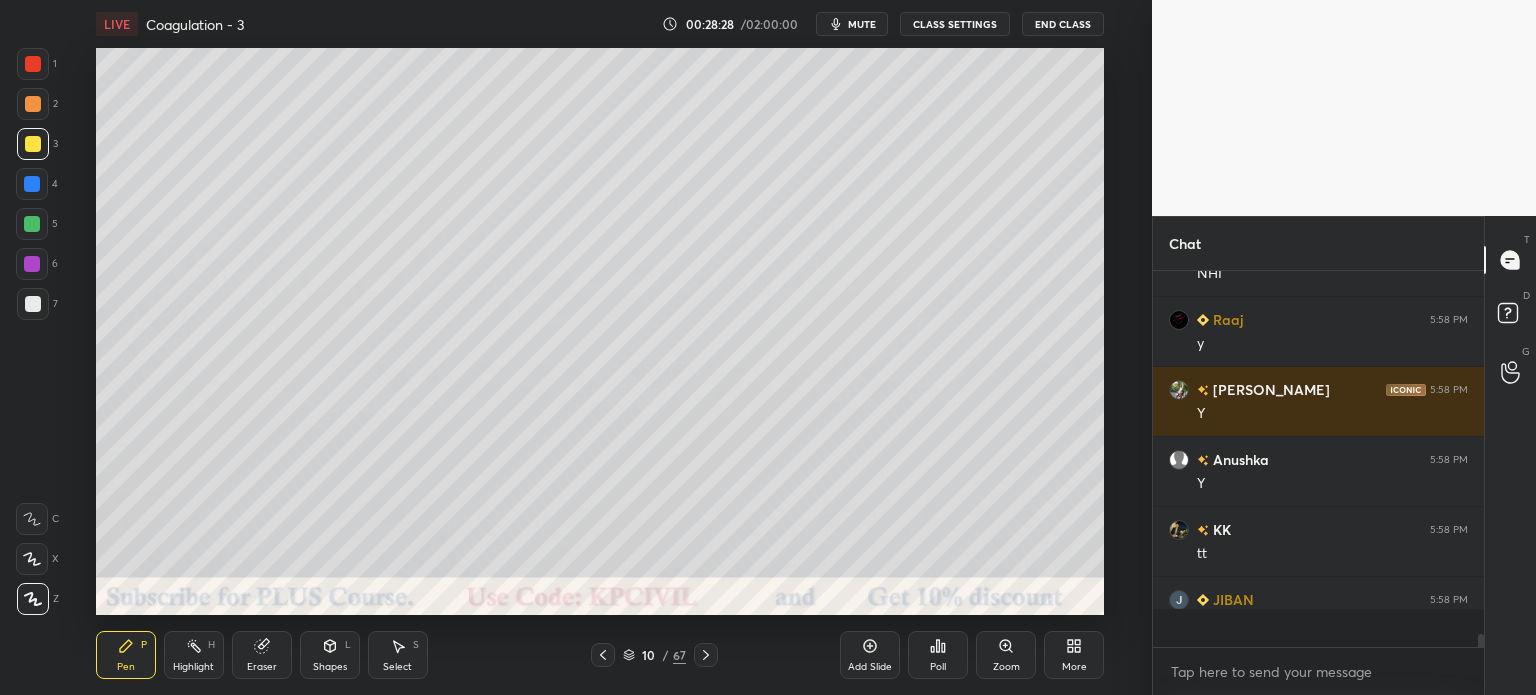 scroll, scrollTop: 5, scrollLeft: 6, axis: both 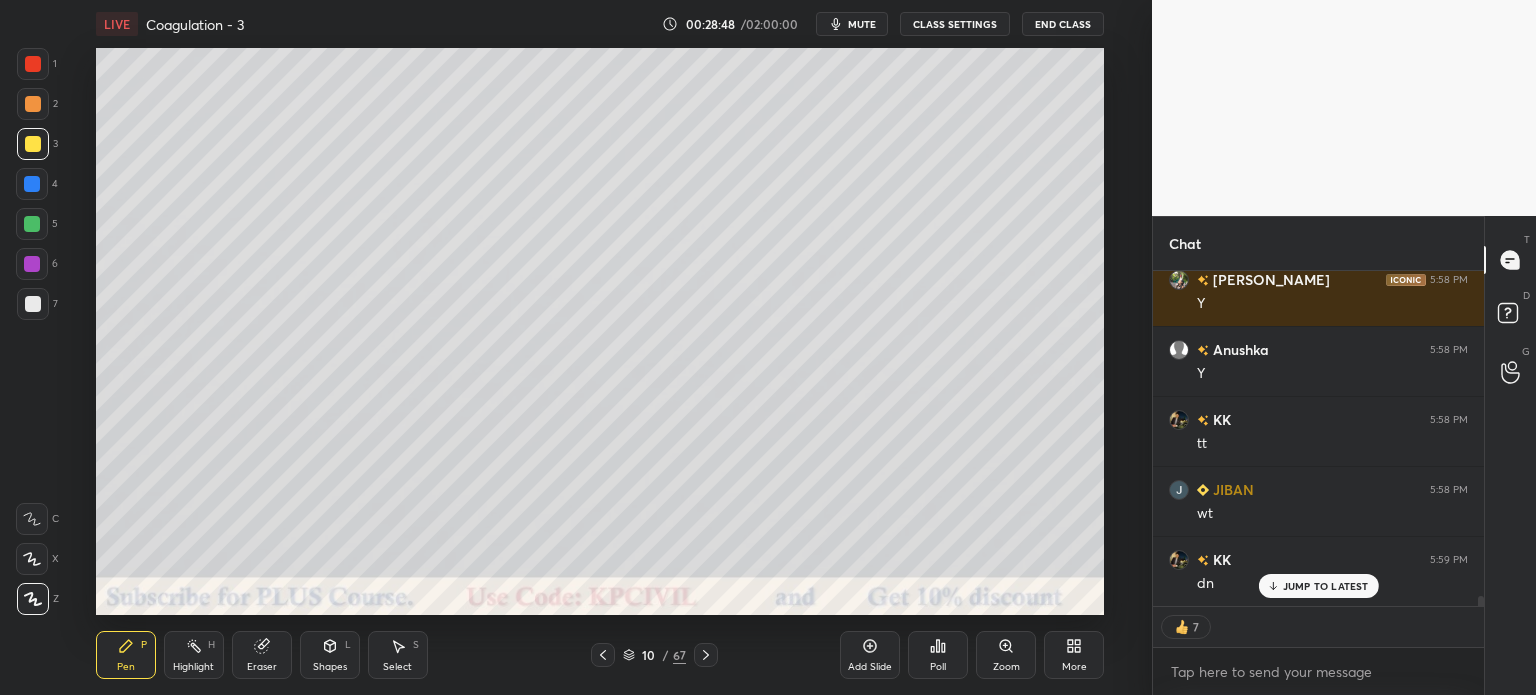 click 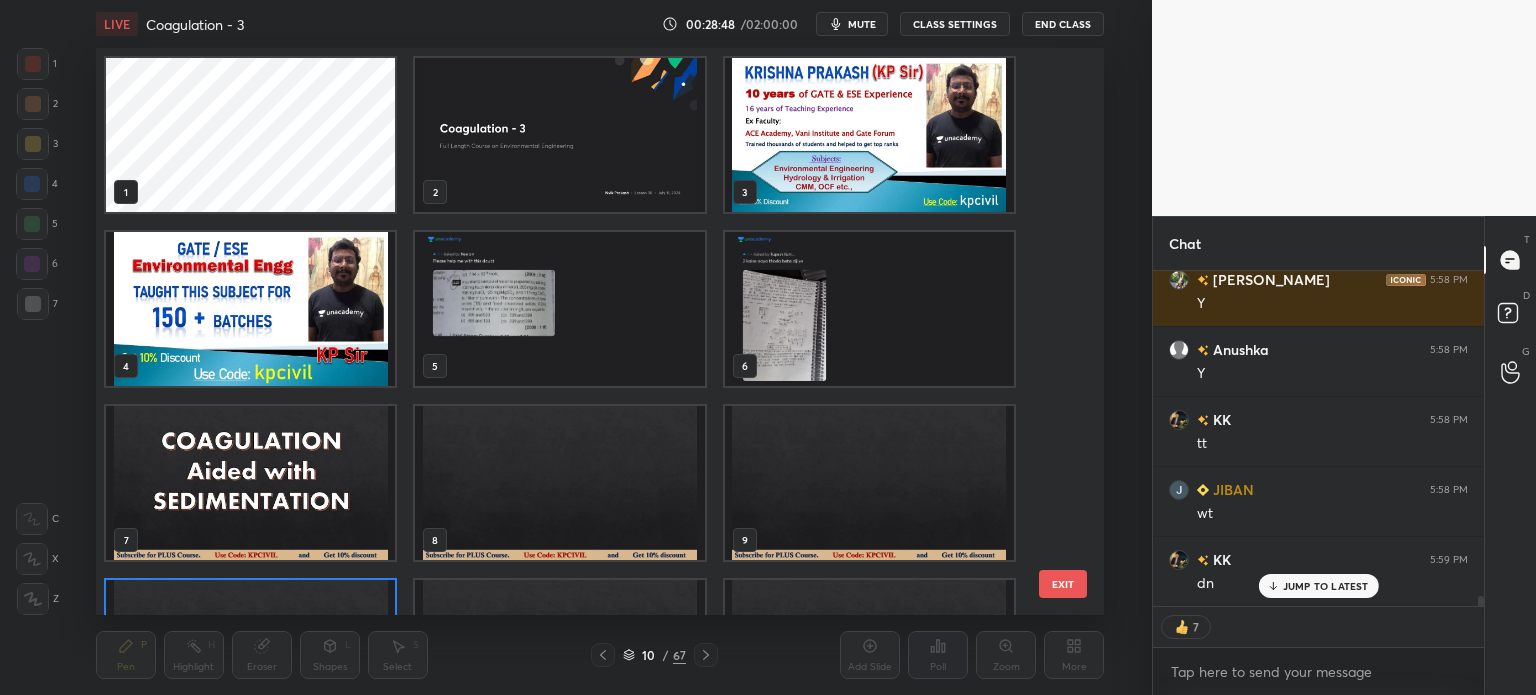 scroll, scrollTop: 128, scrollLeft: 0, axis: vertical 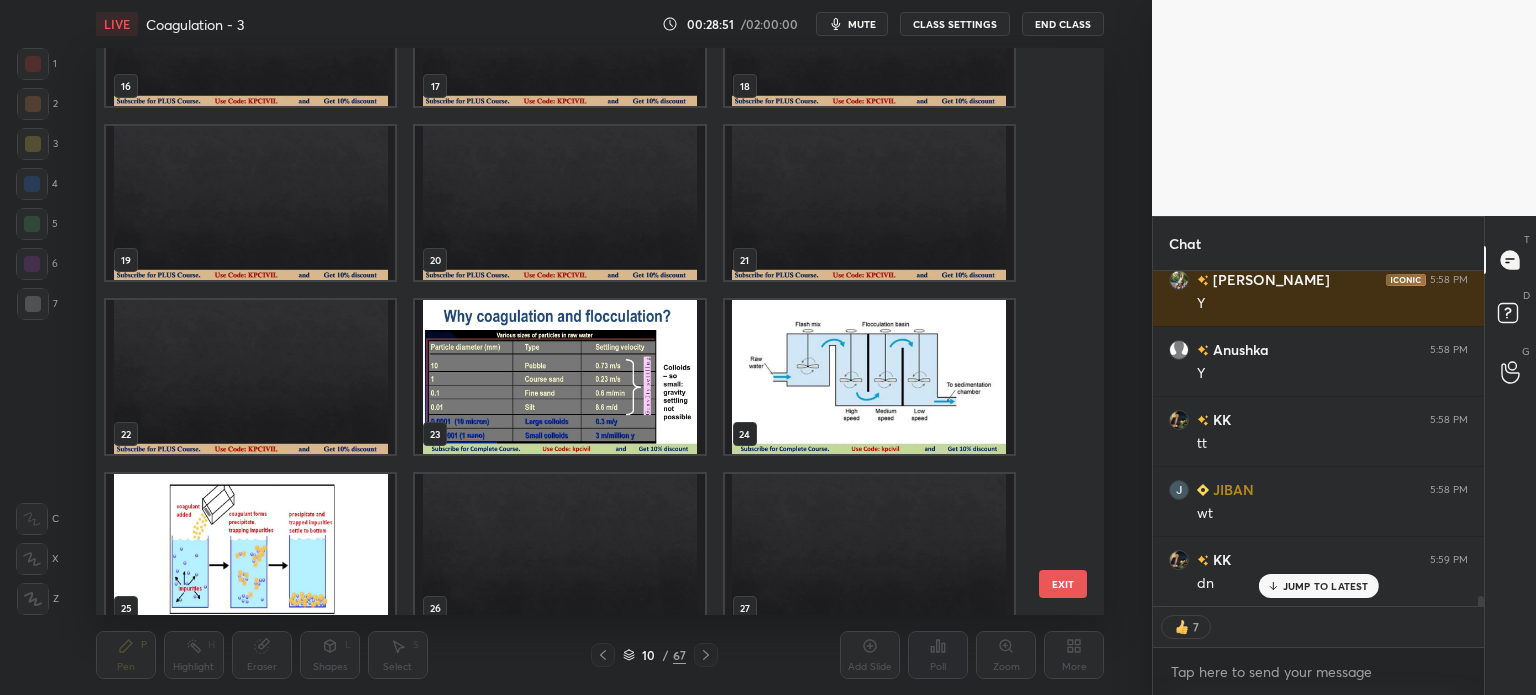 click at bounding box center (559, 377) 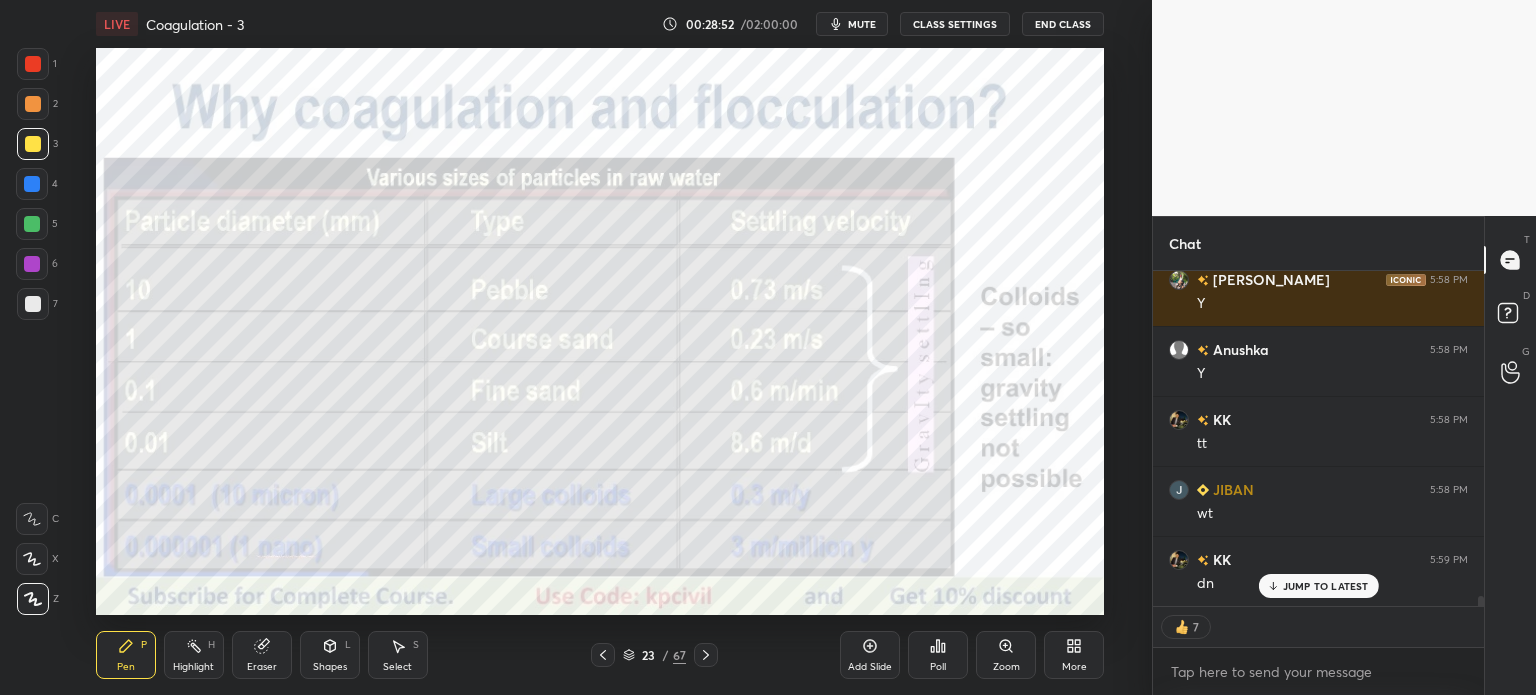 click at bounding box center [559, 377] 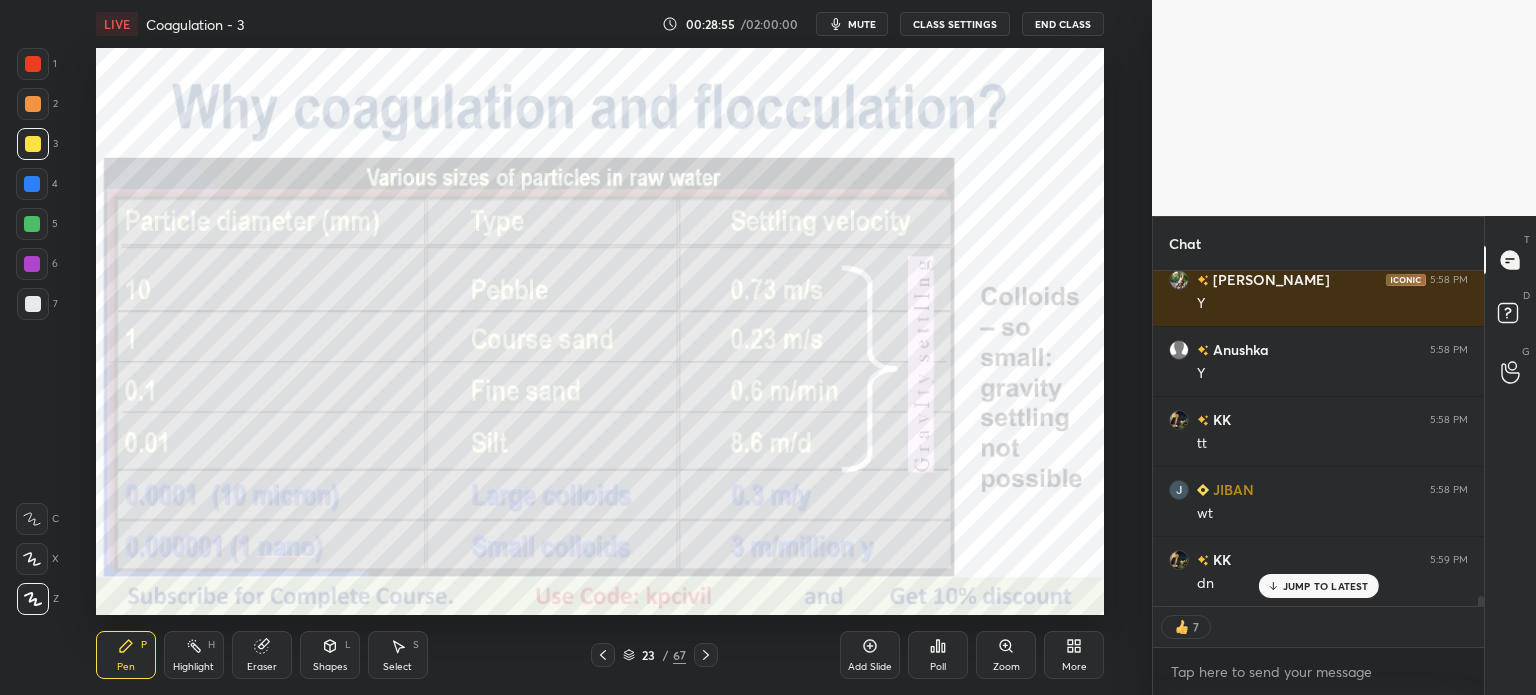 click on "Shapes" at bounding box center (330, 667) 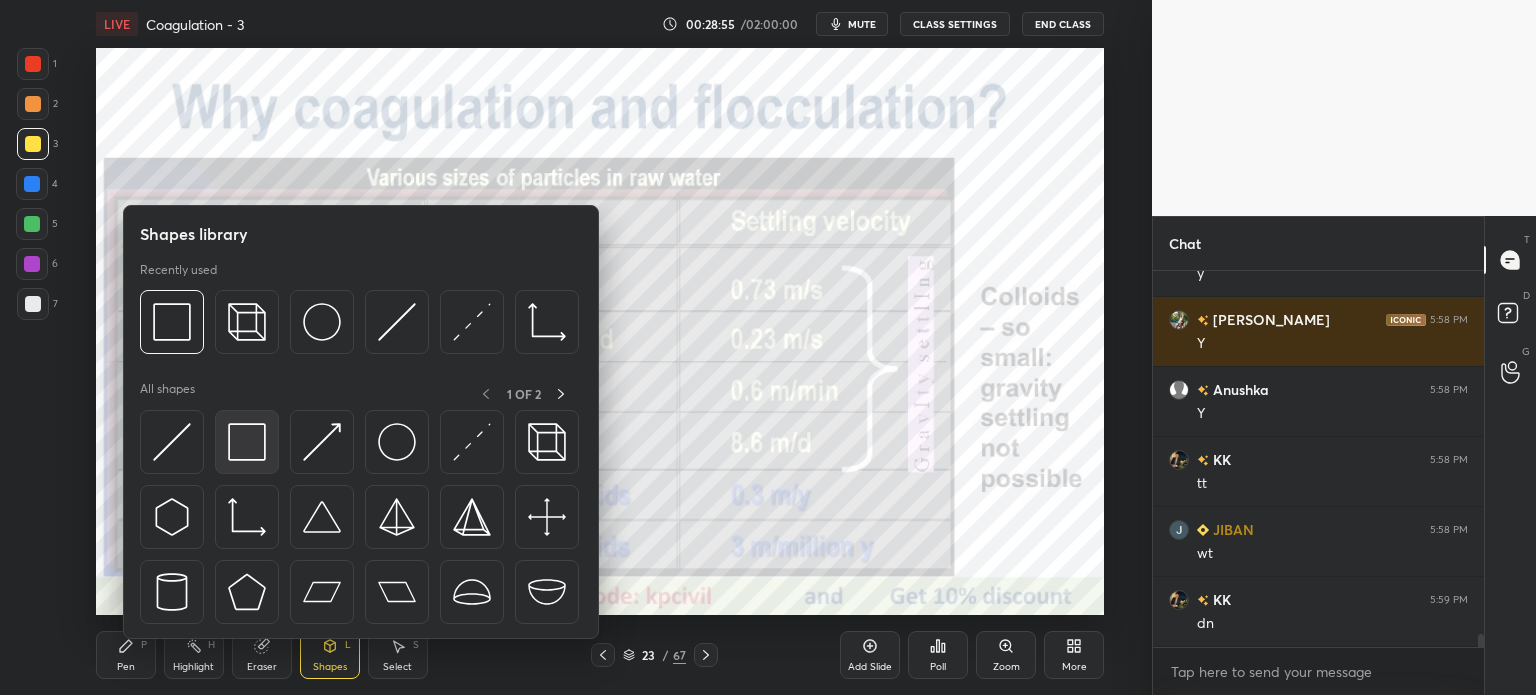 scroll, scrollTop: 5, scrollLeft: 6, axis: both 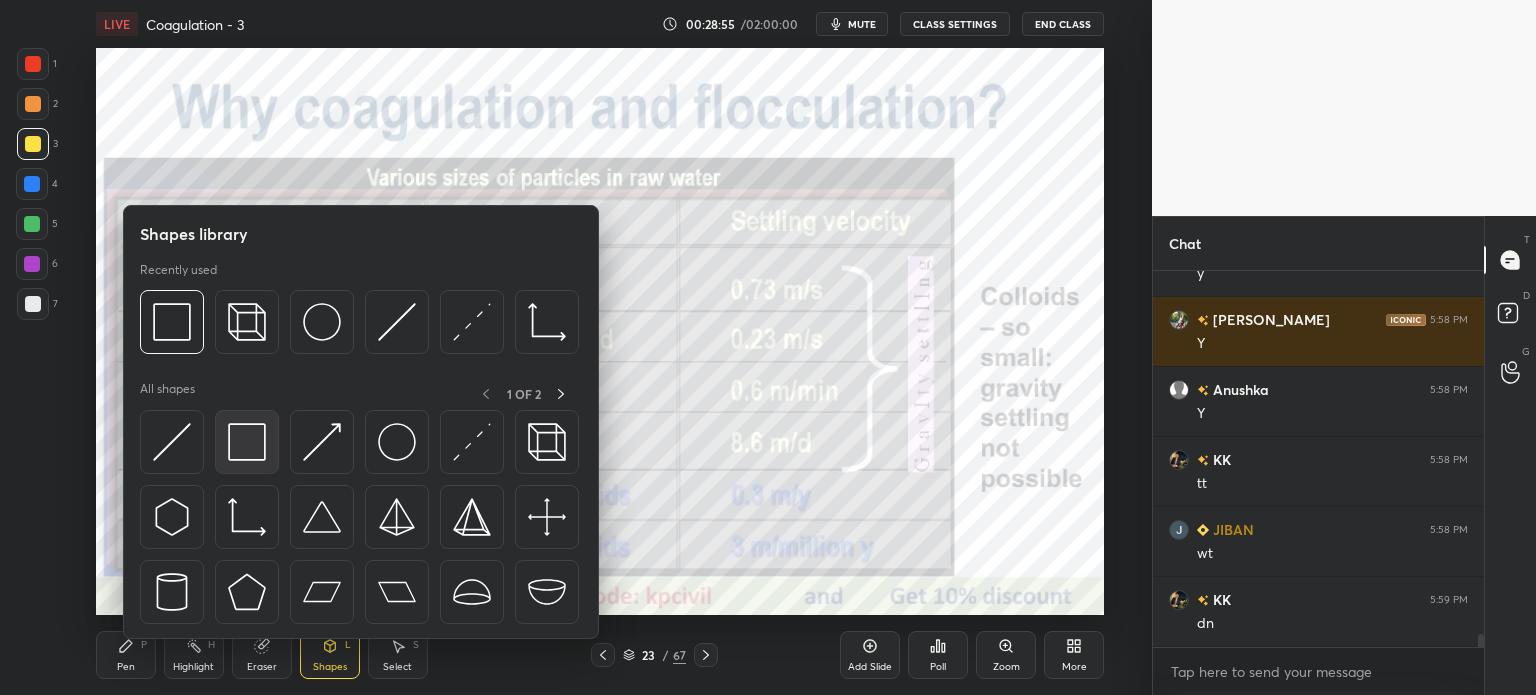 click at bounding box center [247, 442] 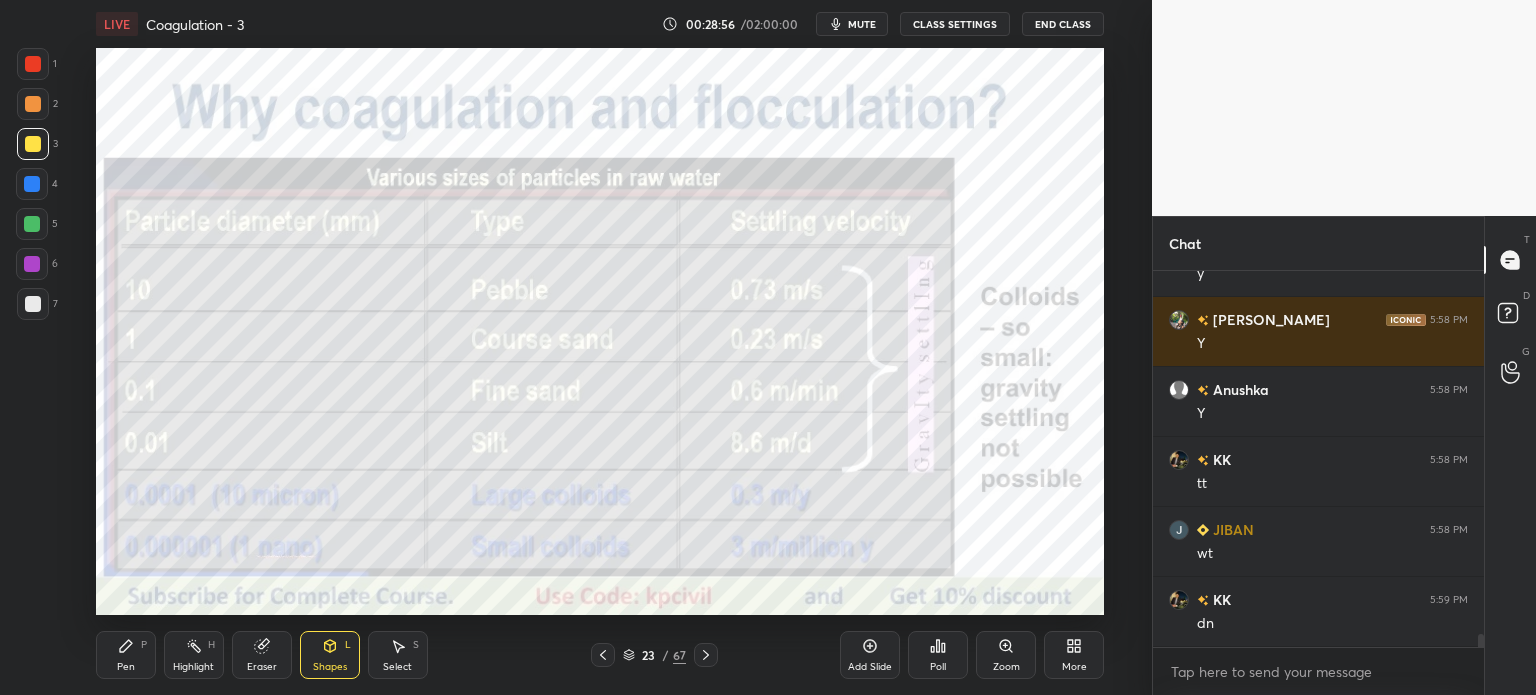 click at bounding box center [33, 64] 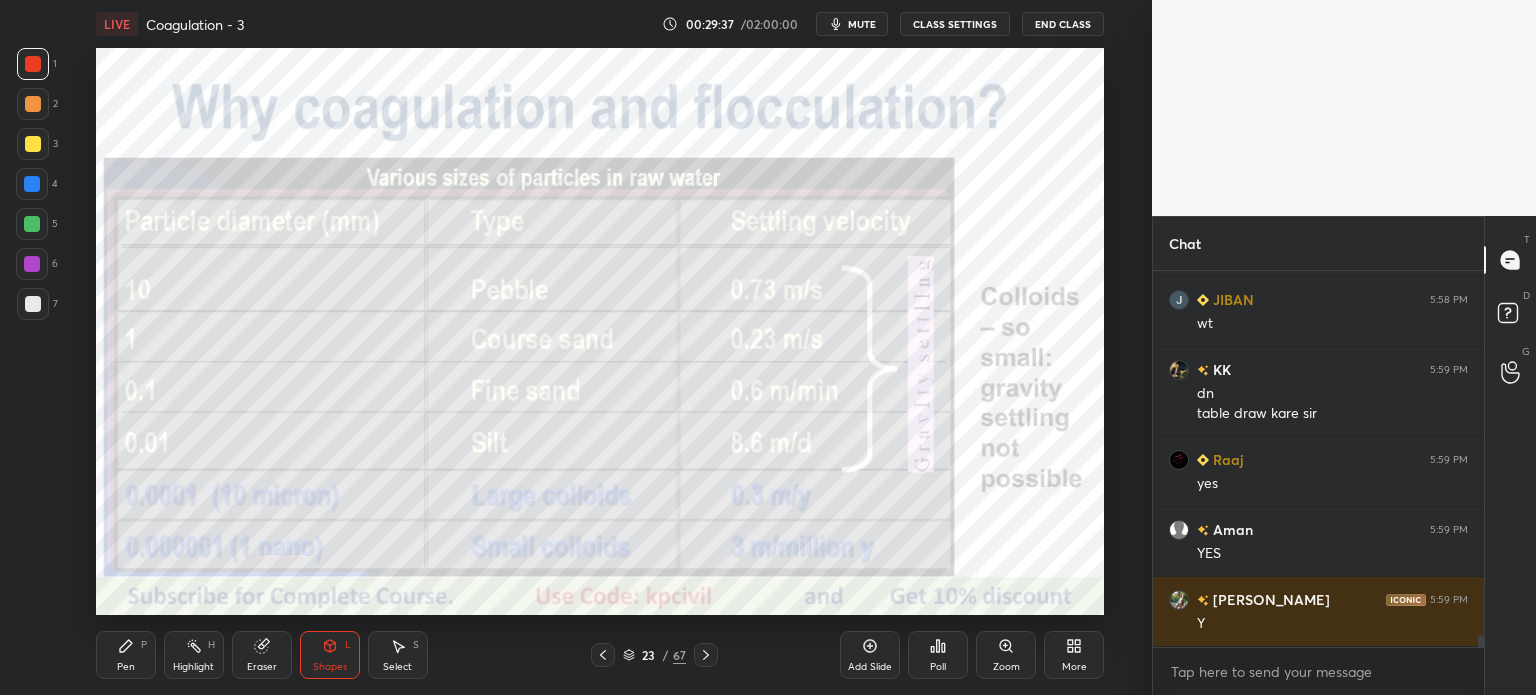 scroll, scrollTop: 11164, scrollLeft: 0, axis: vertical 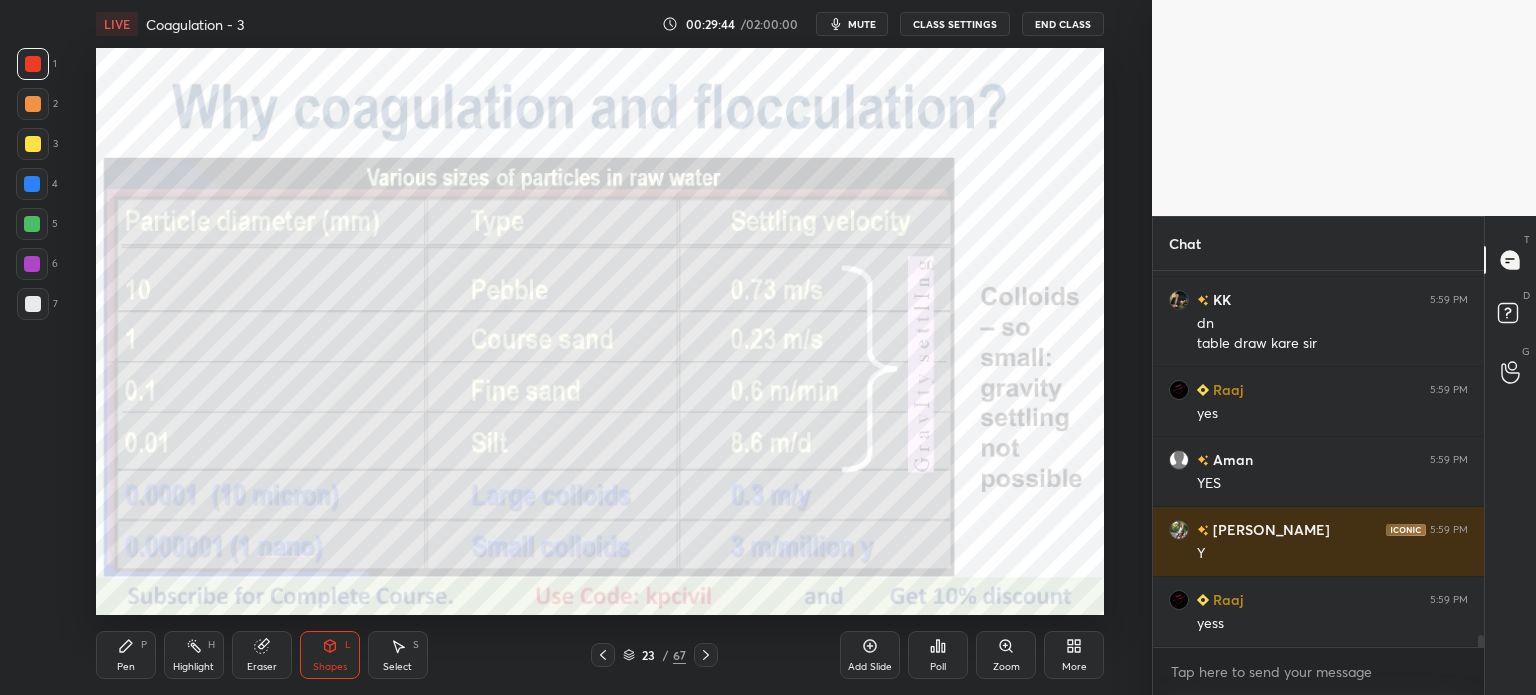 click at bounding box center [33, 304] 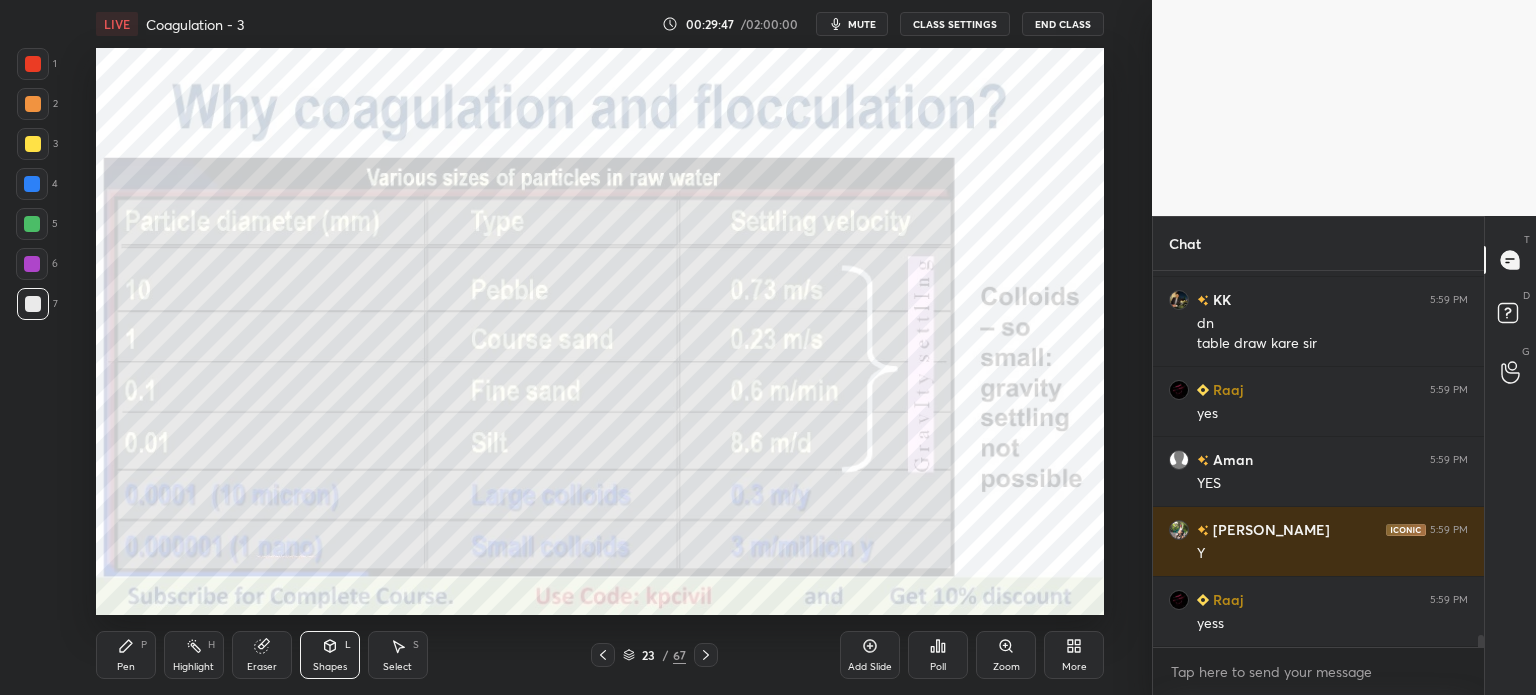 click at bounding box center [33, 144] 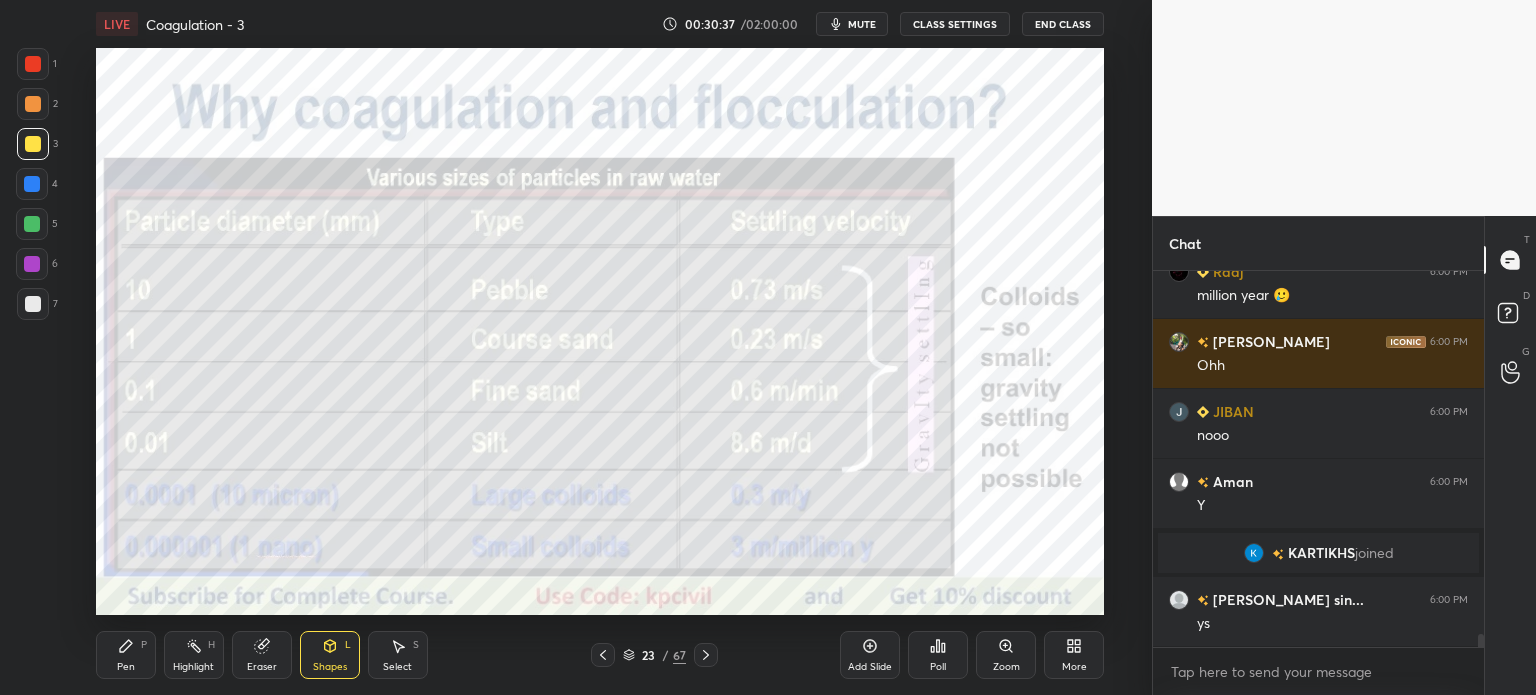 scroll, scrollTop: 10772, scrollLeft: 0, axis: vertical 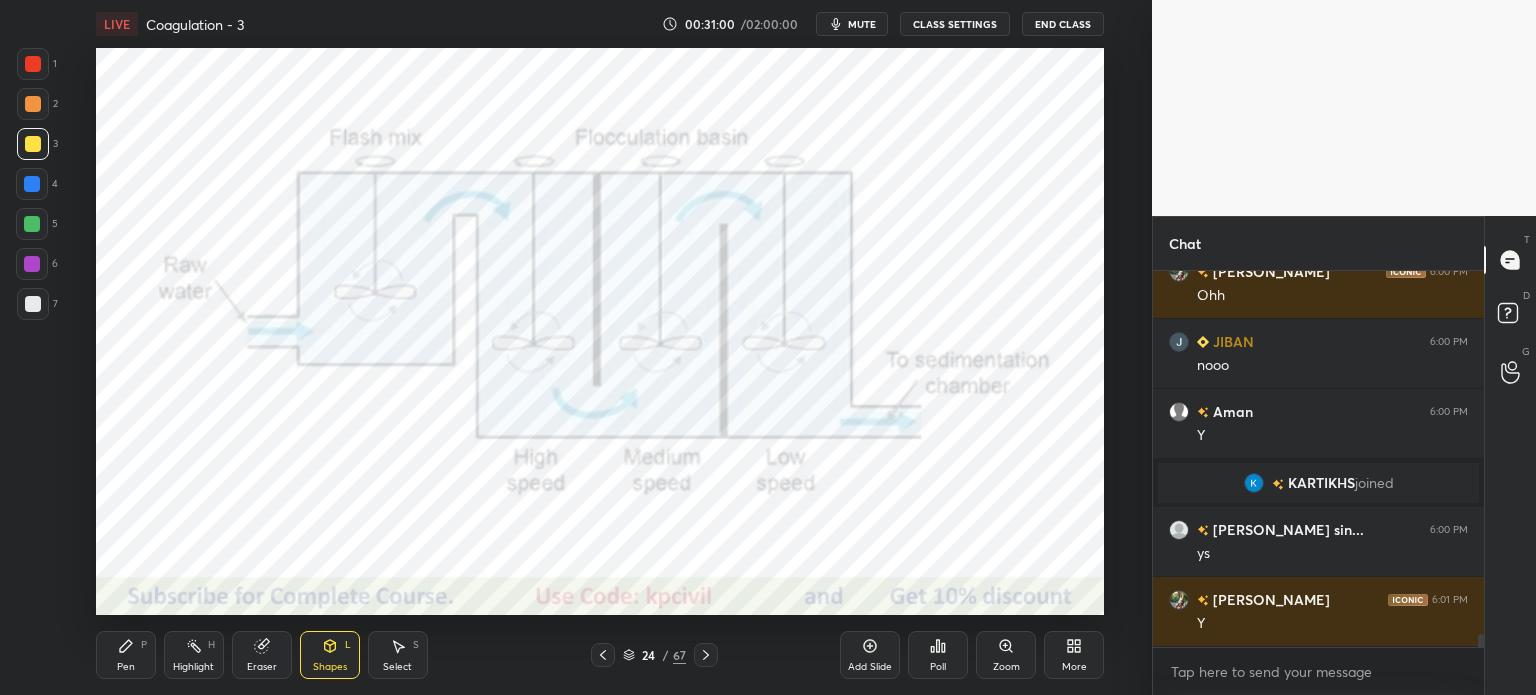 click at bounding box center (33, 64) 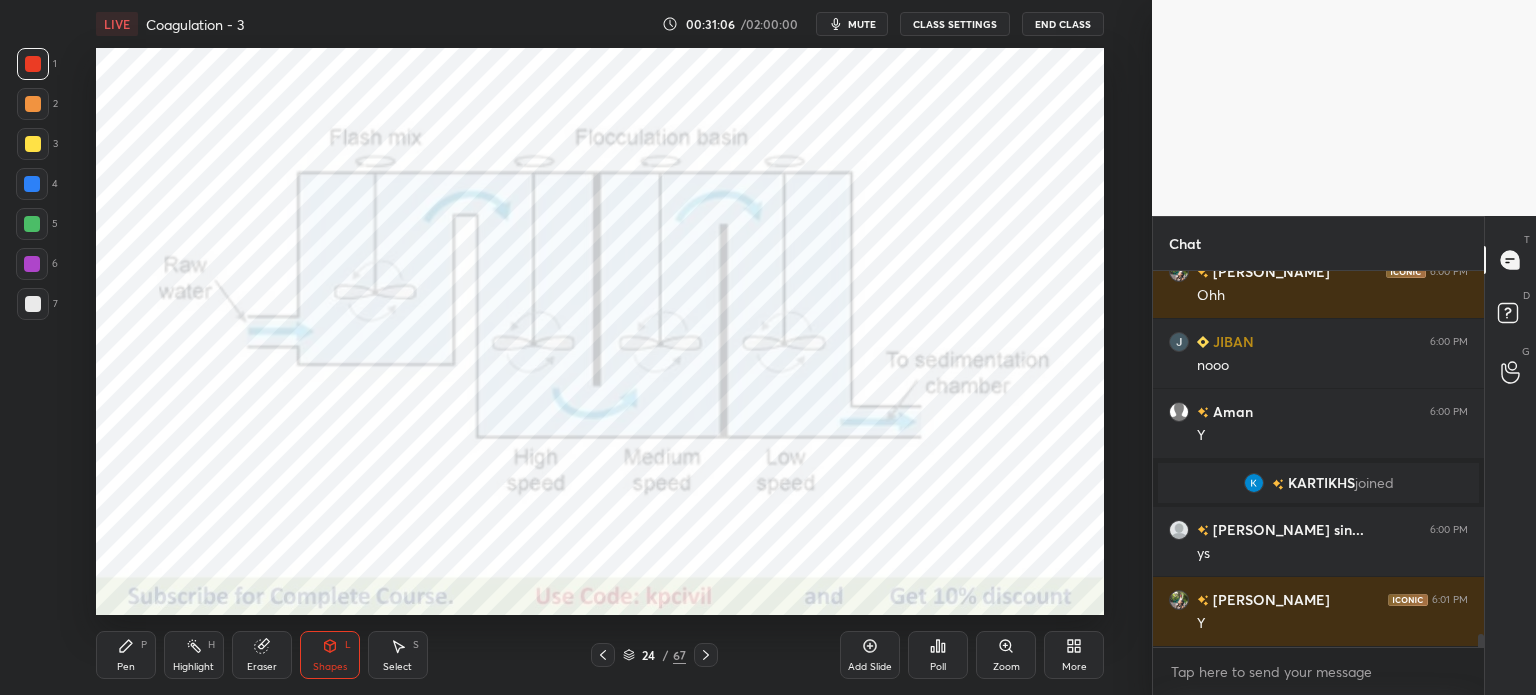 click on "Pen P" at bounding box center (126, 655) 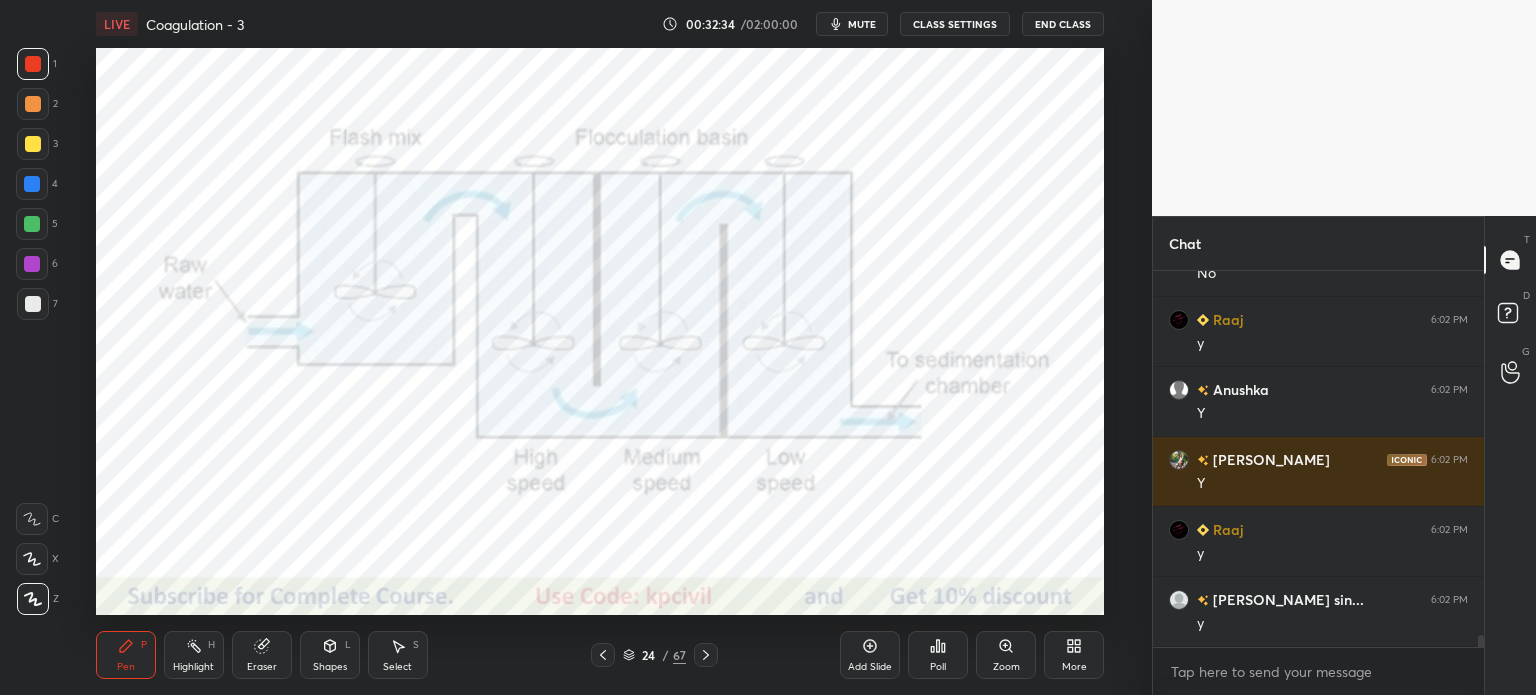 scroll, scrollTop: 11682, scrollLeft: 0, axis: vertical 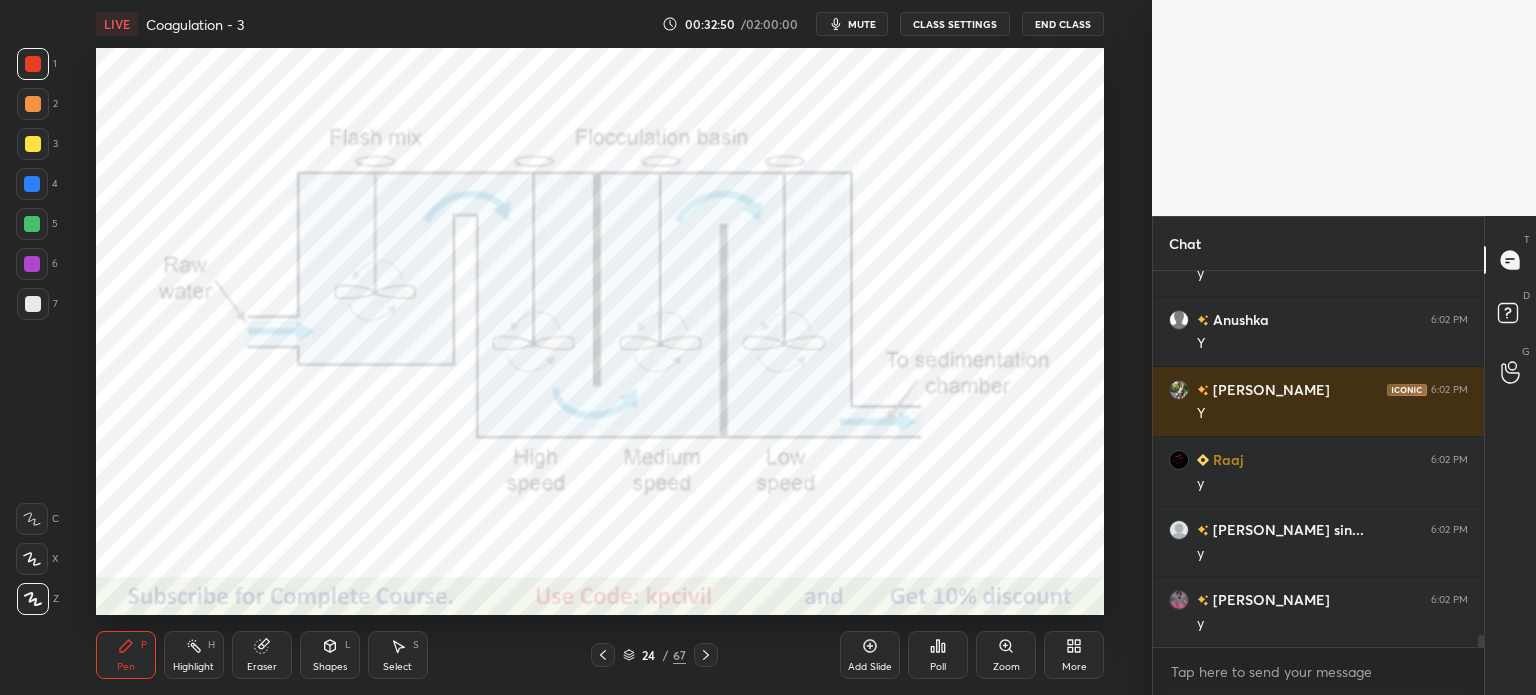 click on "Highlight H" at bounding box center (194, 655) 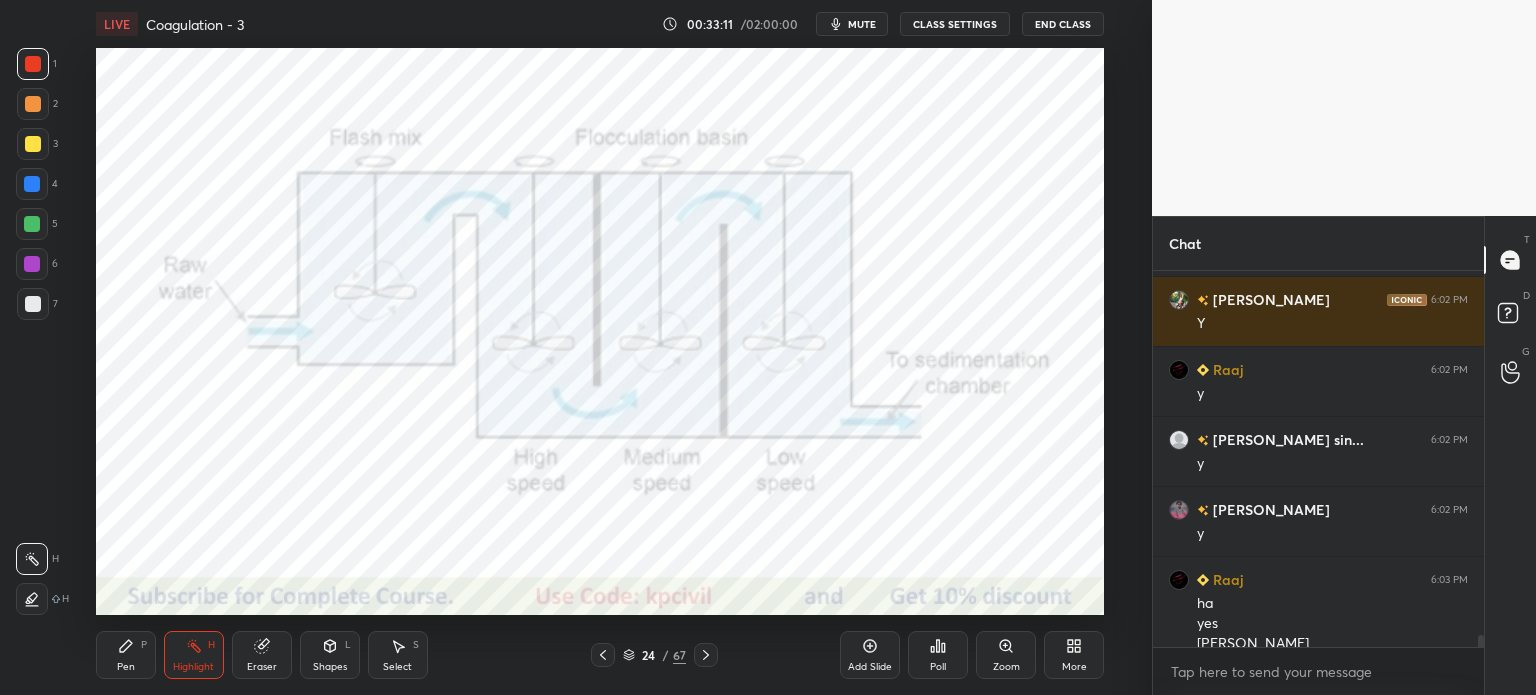 scroll, scrollTop: 11792, scrollLeft: 0, axis: vertical 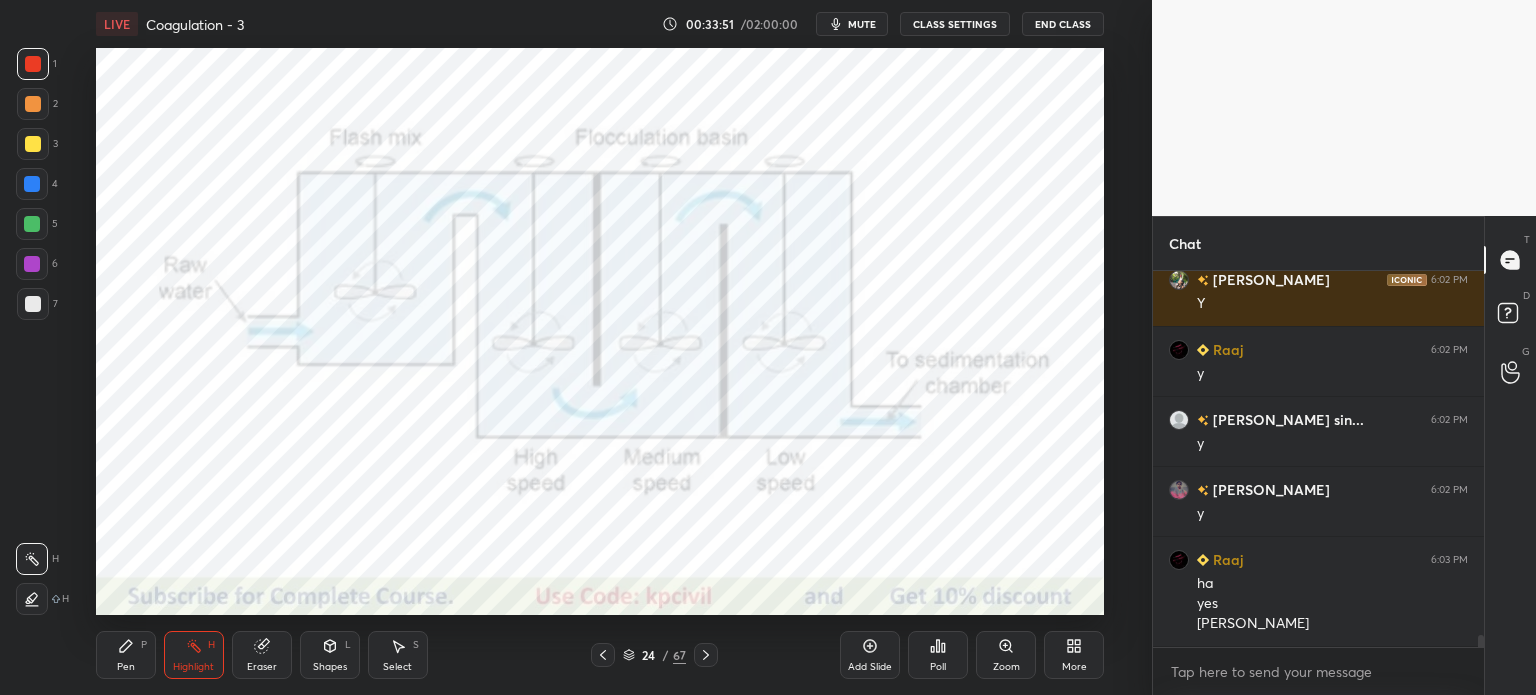click 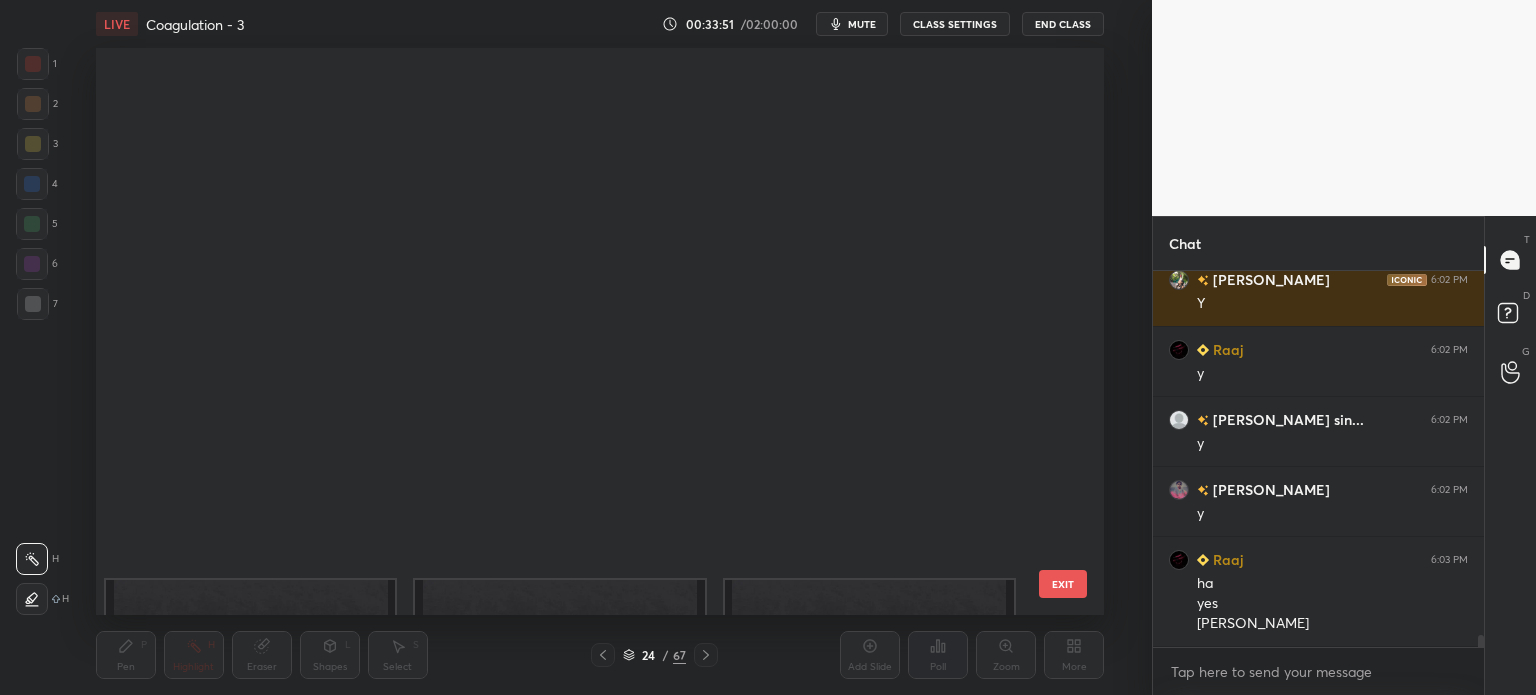 scroll, scrollTop: 824, scrollLeft: 0, axis: vertical 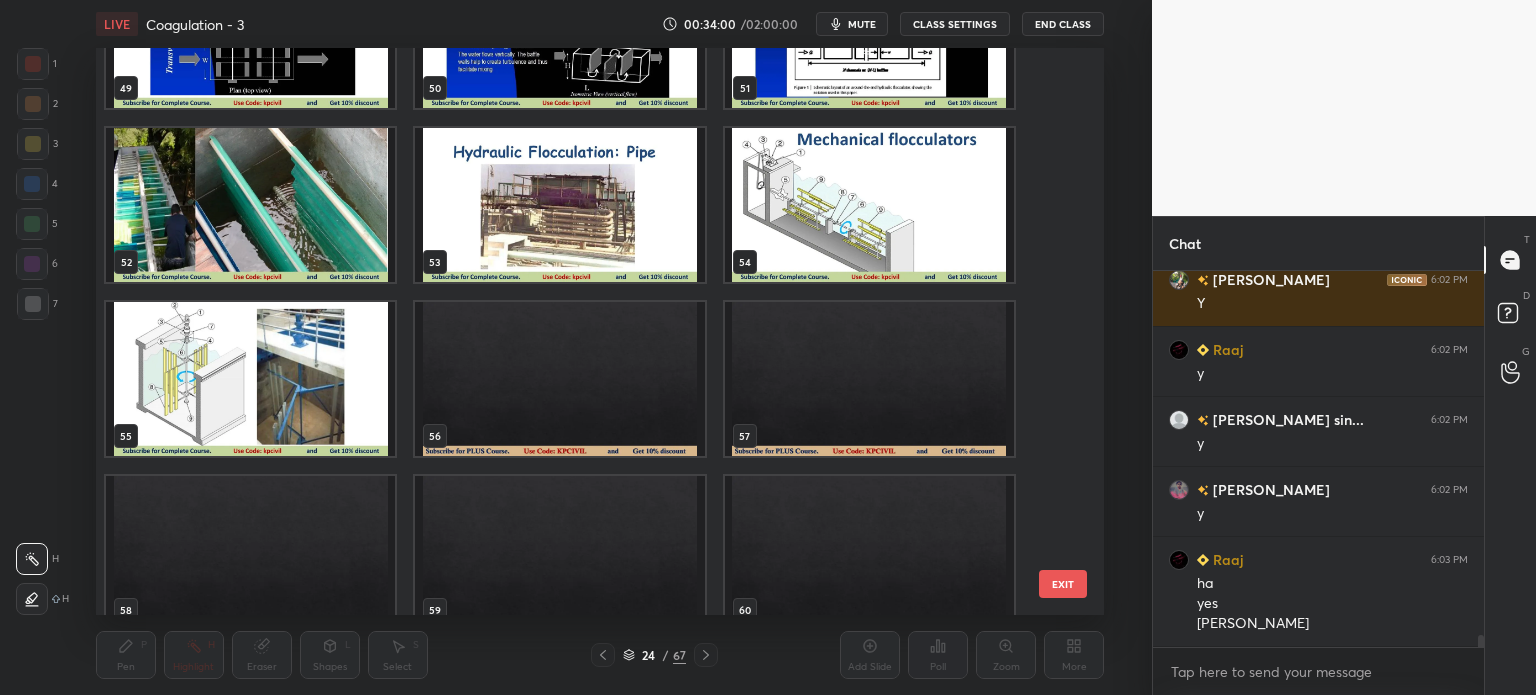 click at bounding box center [250, 205] 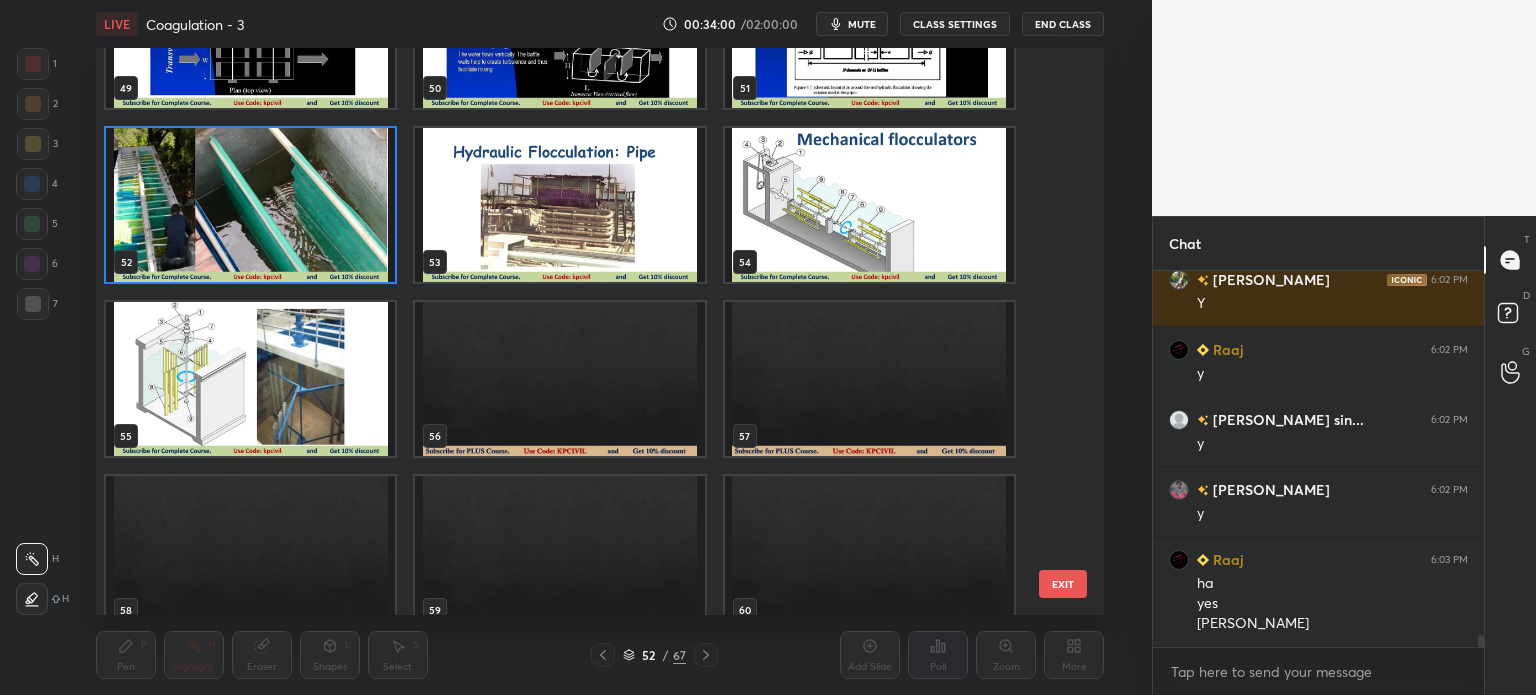 click at bounding box center [250, 205] 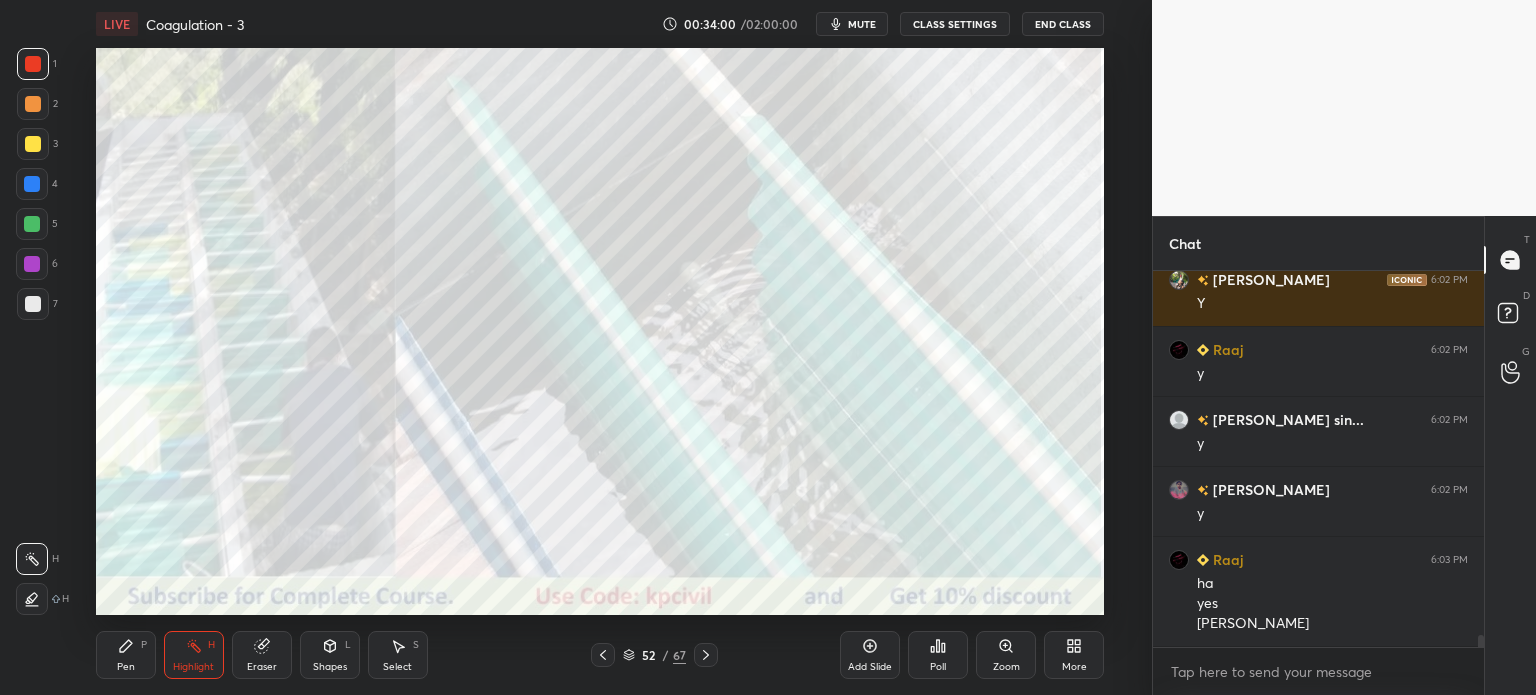 click at bounding box center (250, 205) 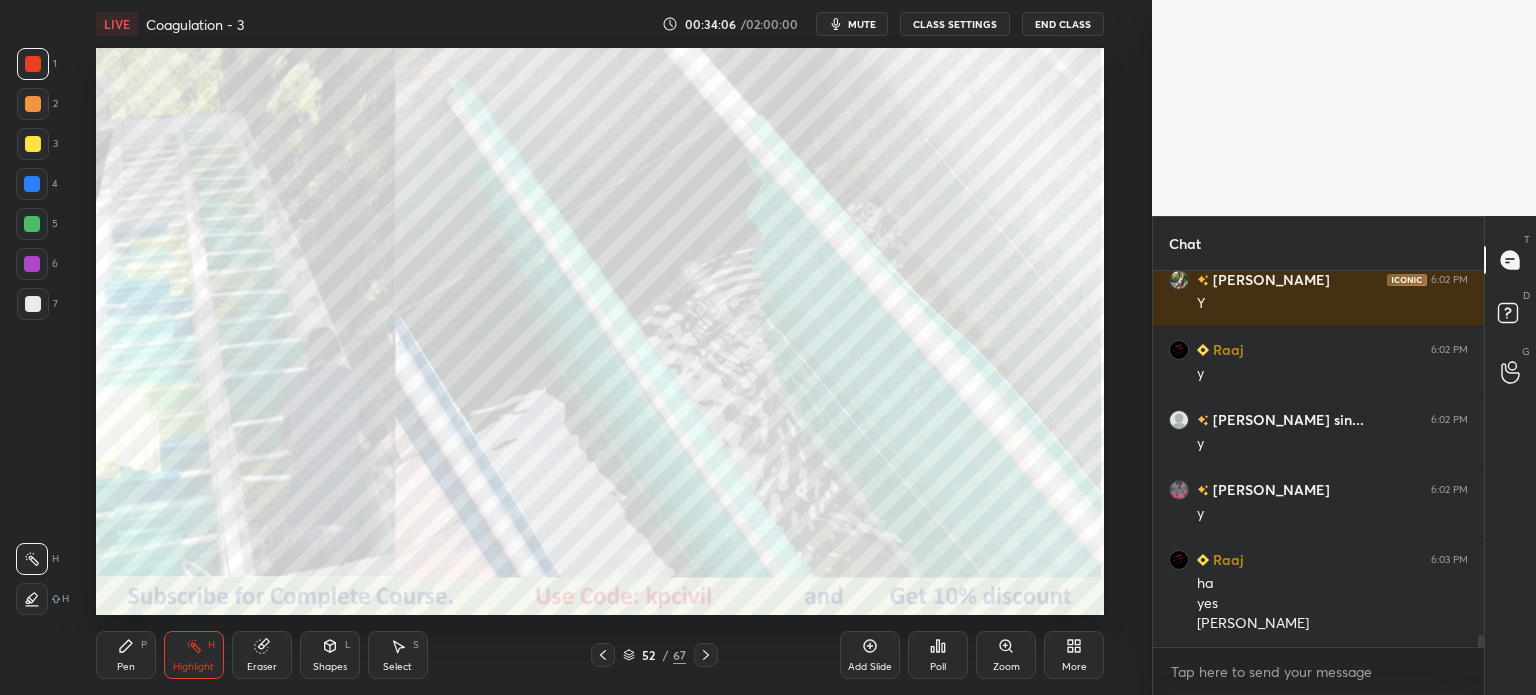 click 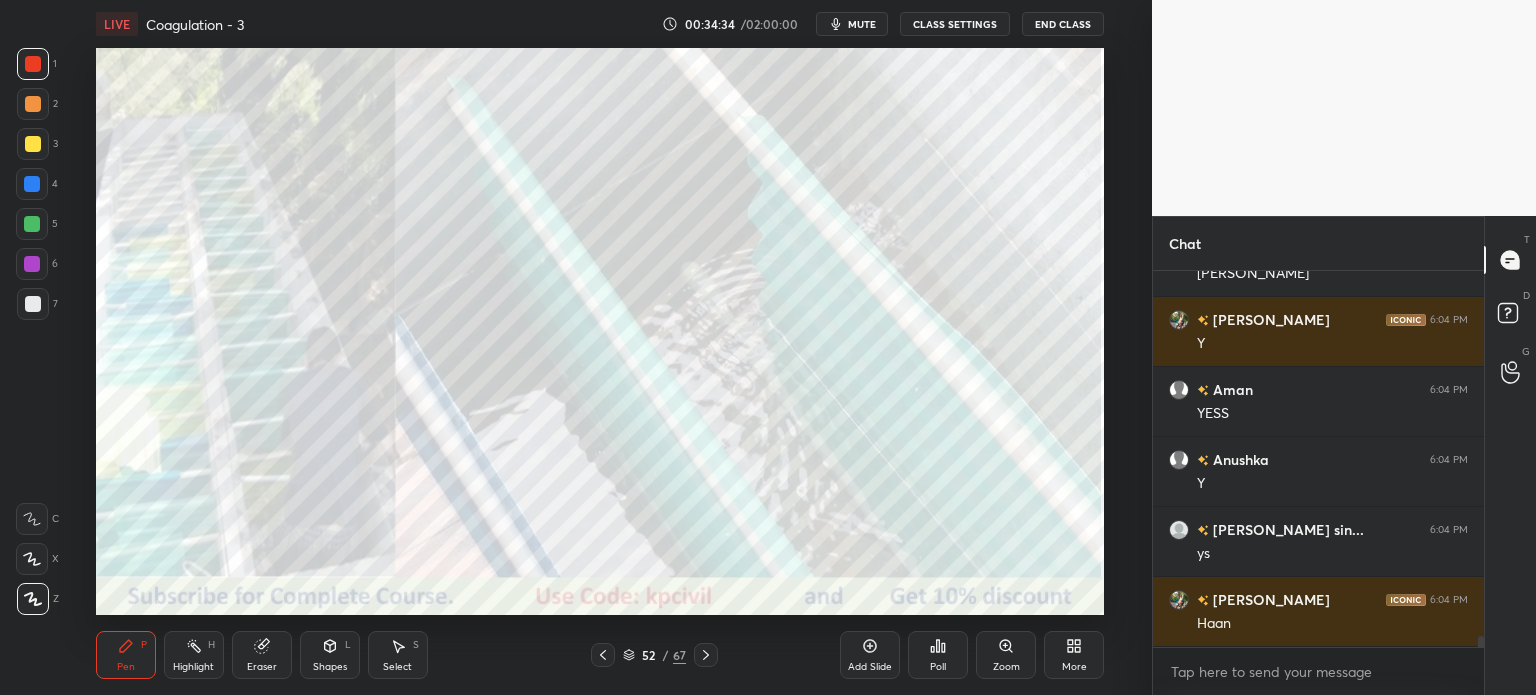 scroll, scrollTop: 12212, scrollLeft: 0, axis: vertical 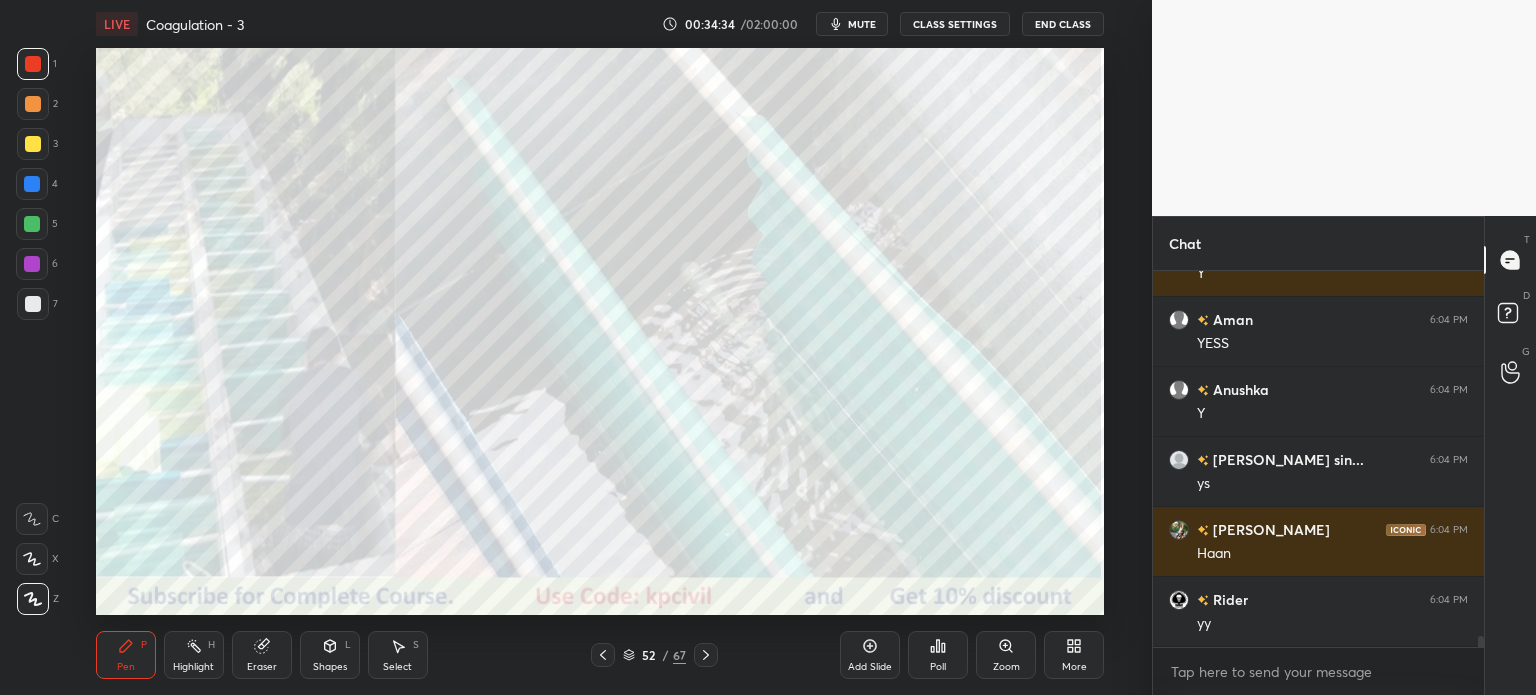 click on "Highlight H" at bounding box center (194, 655) 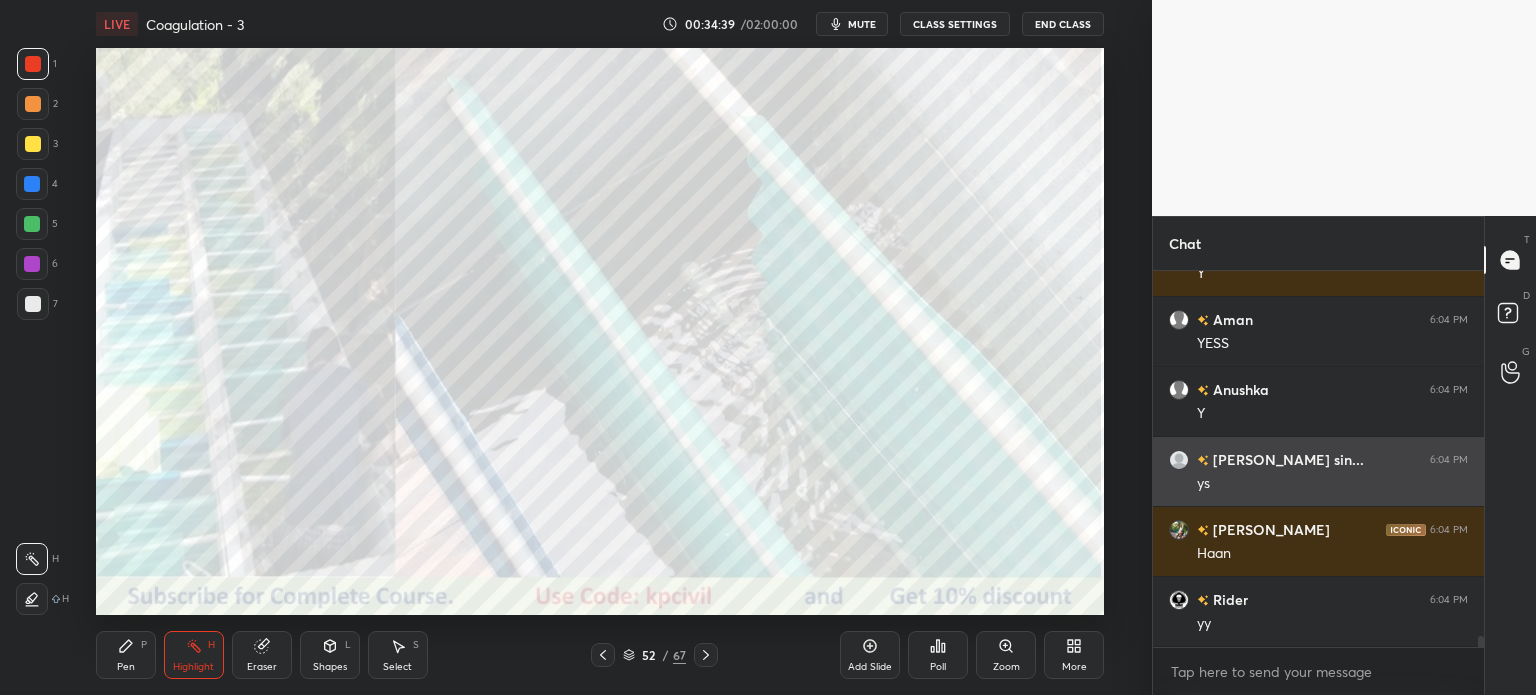 scroll, scrollTop: 12282, scrollLeft: 0, axis: vertical 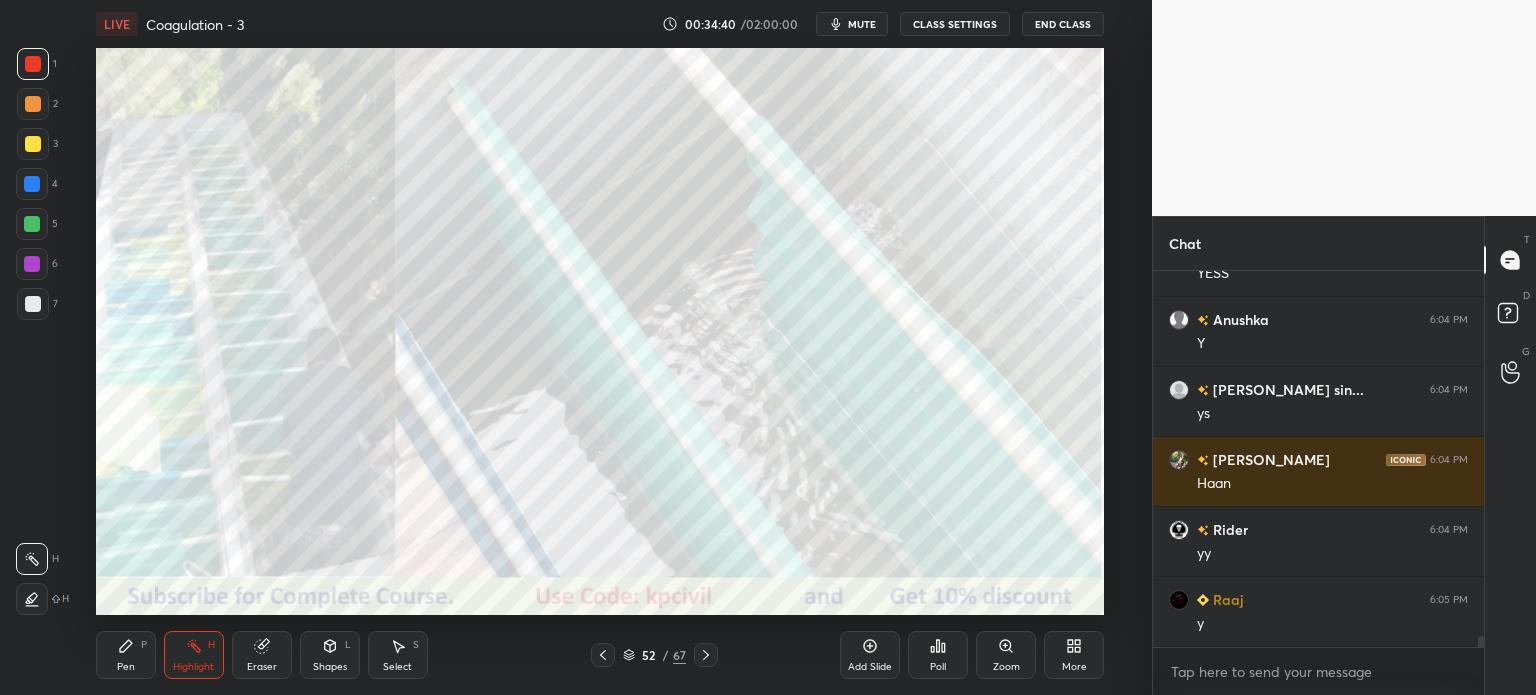 click on "52 / 67" at bounding box center (654, 655) 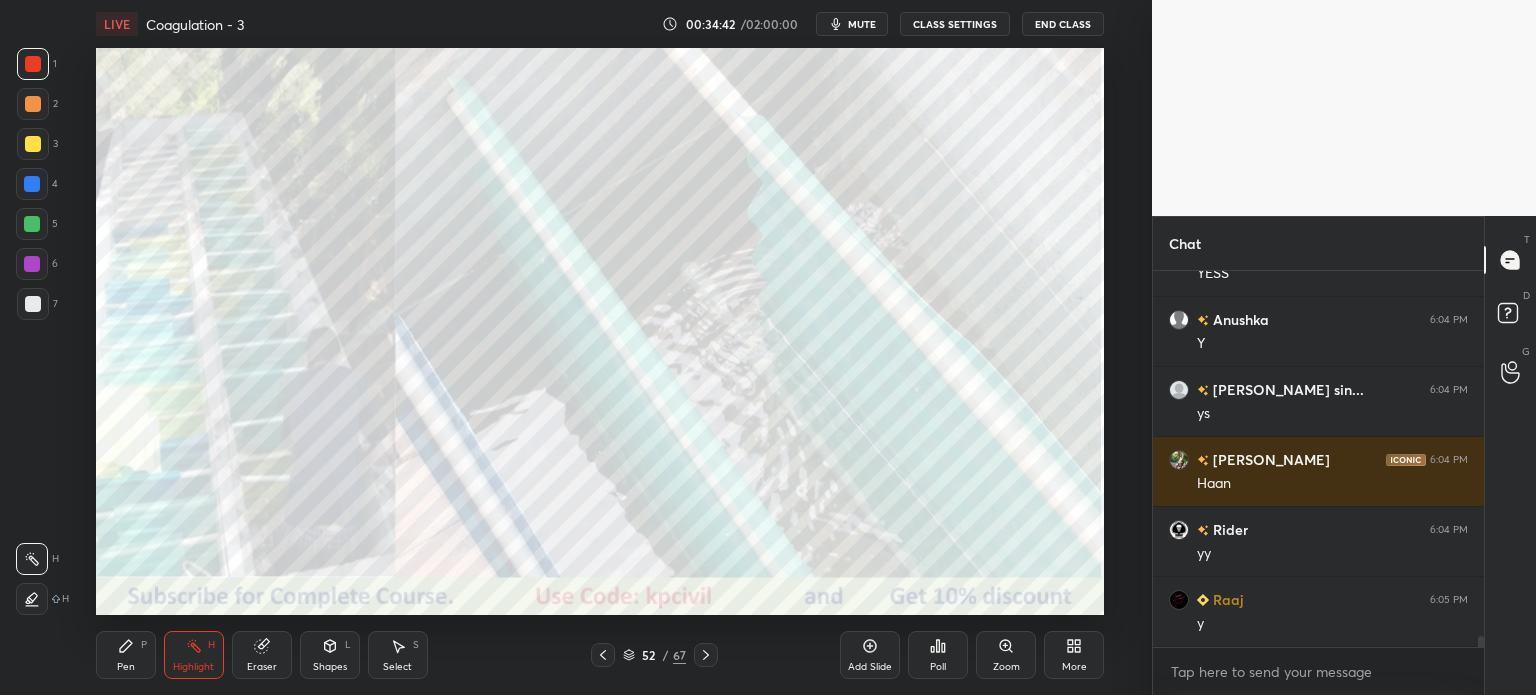 click 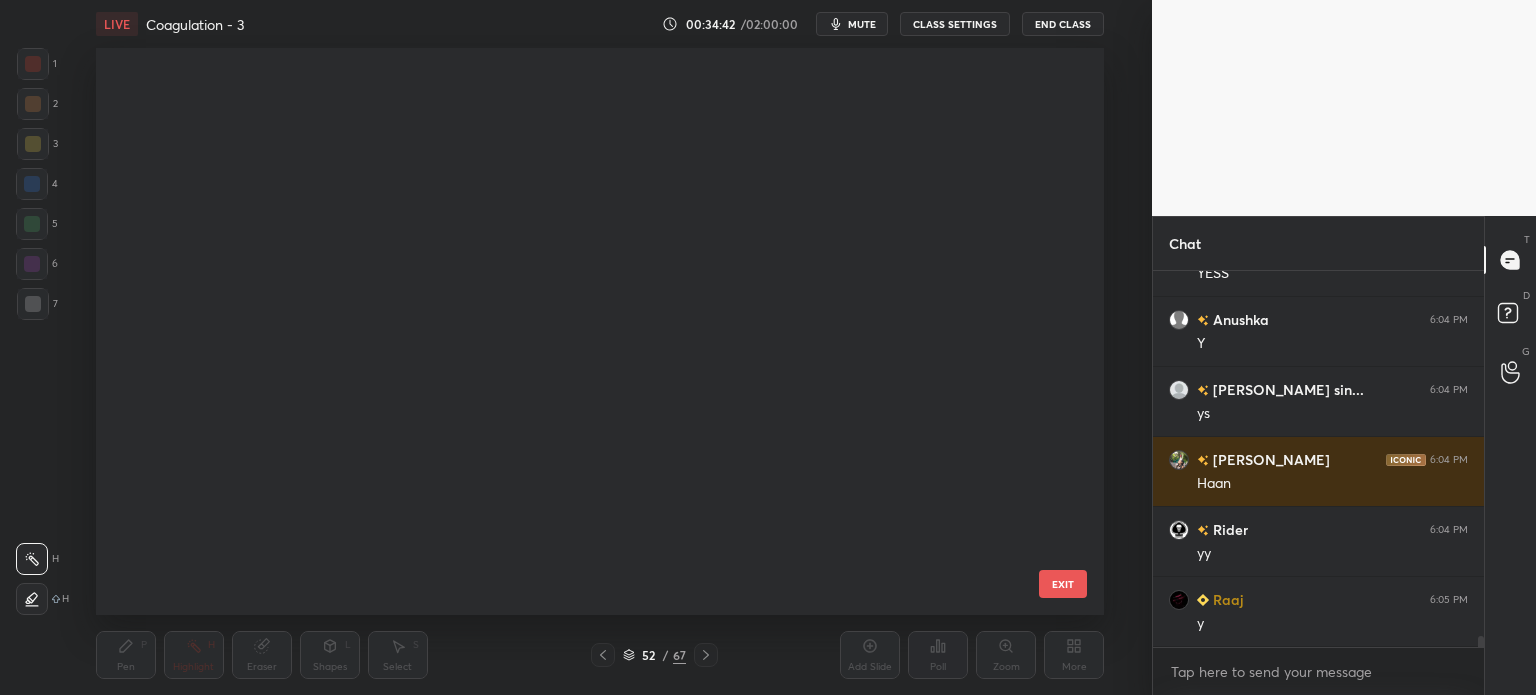 scroll, scrollTop: 2564, scrollLeft: 0, axis: vertical 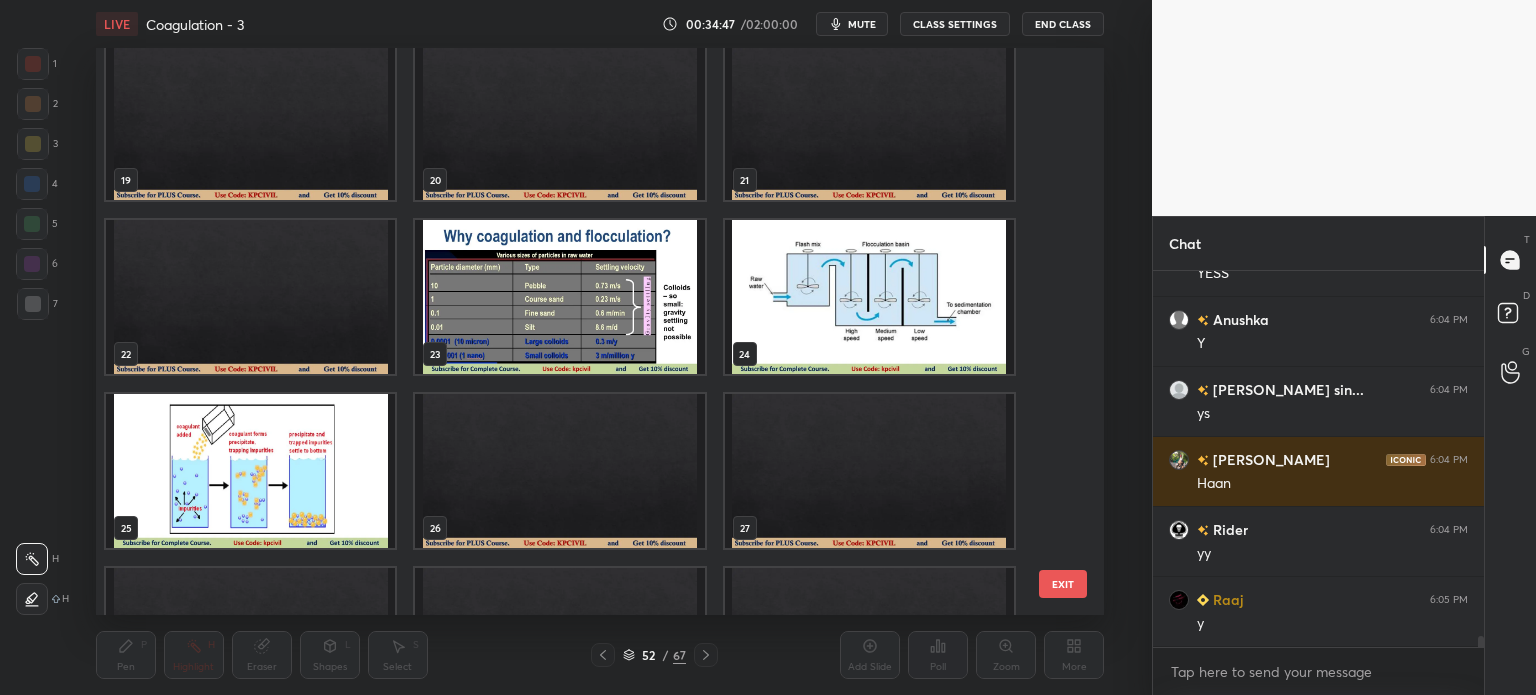 click at bounding box center [868, 297] 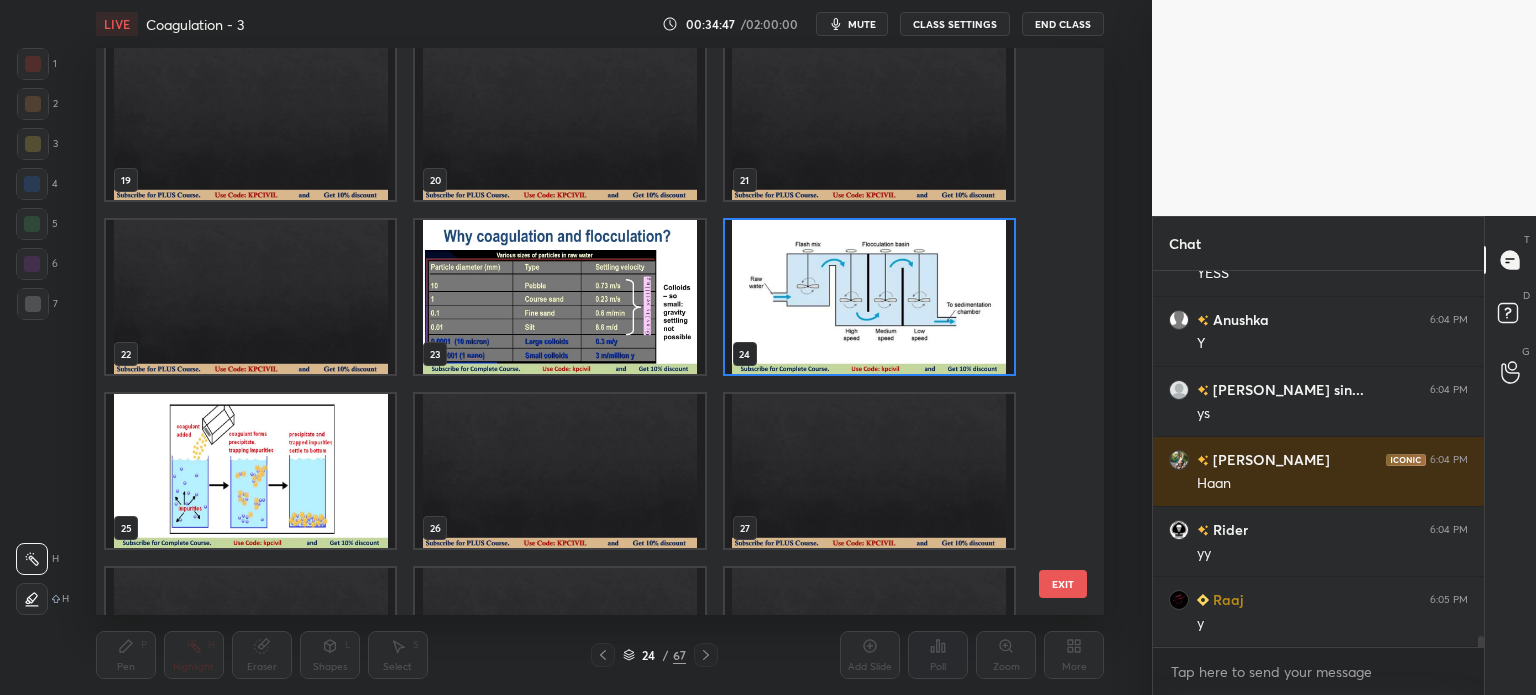 click at bounding box center (868, 297) 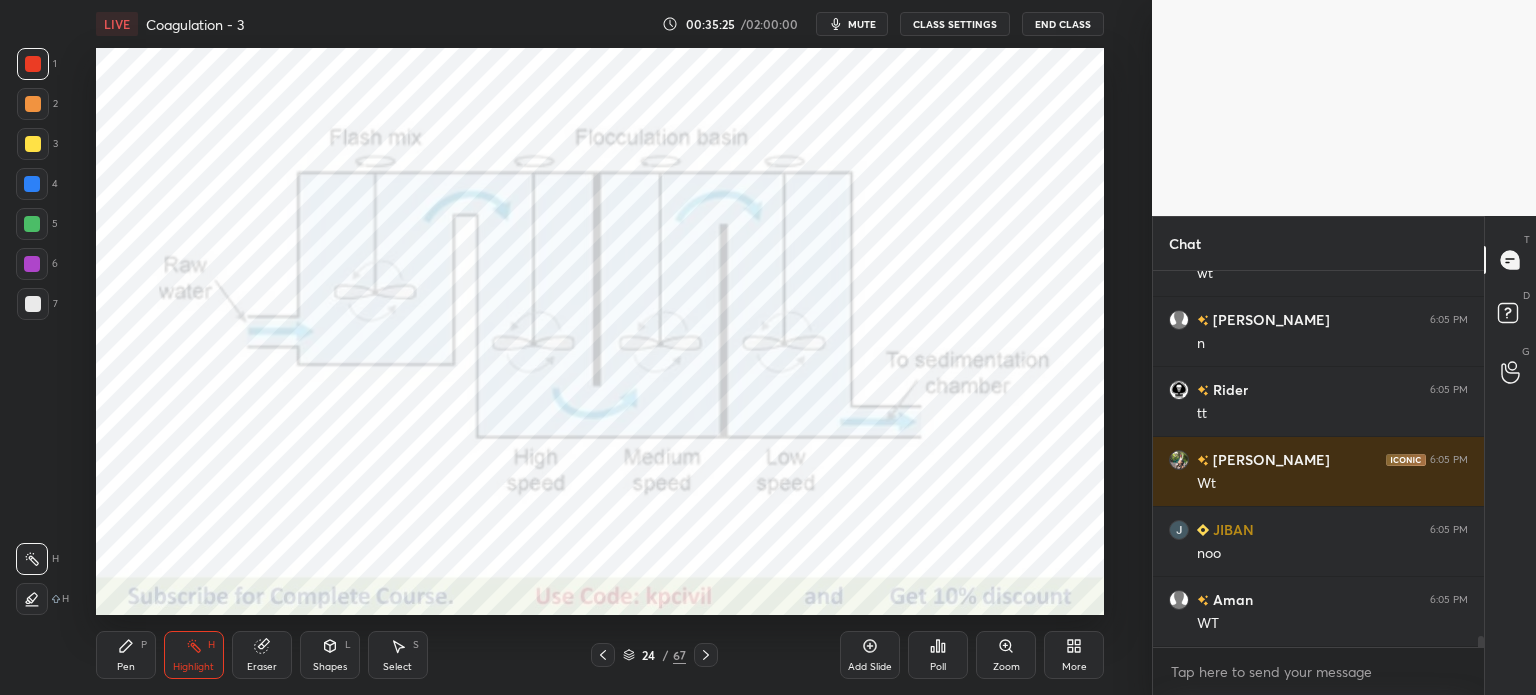 scroll, scrollTop: 12722, scrollLeft: 0, axis: vertical 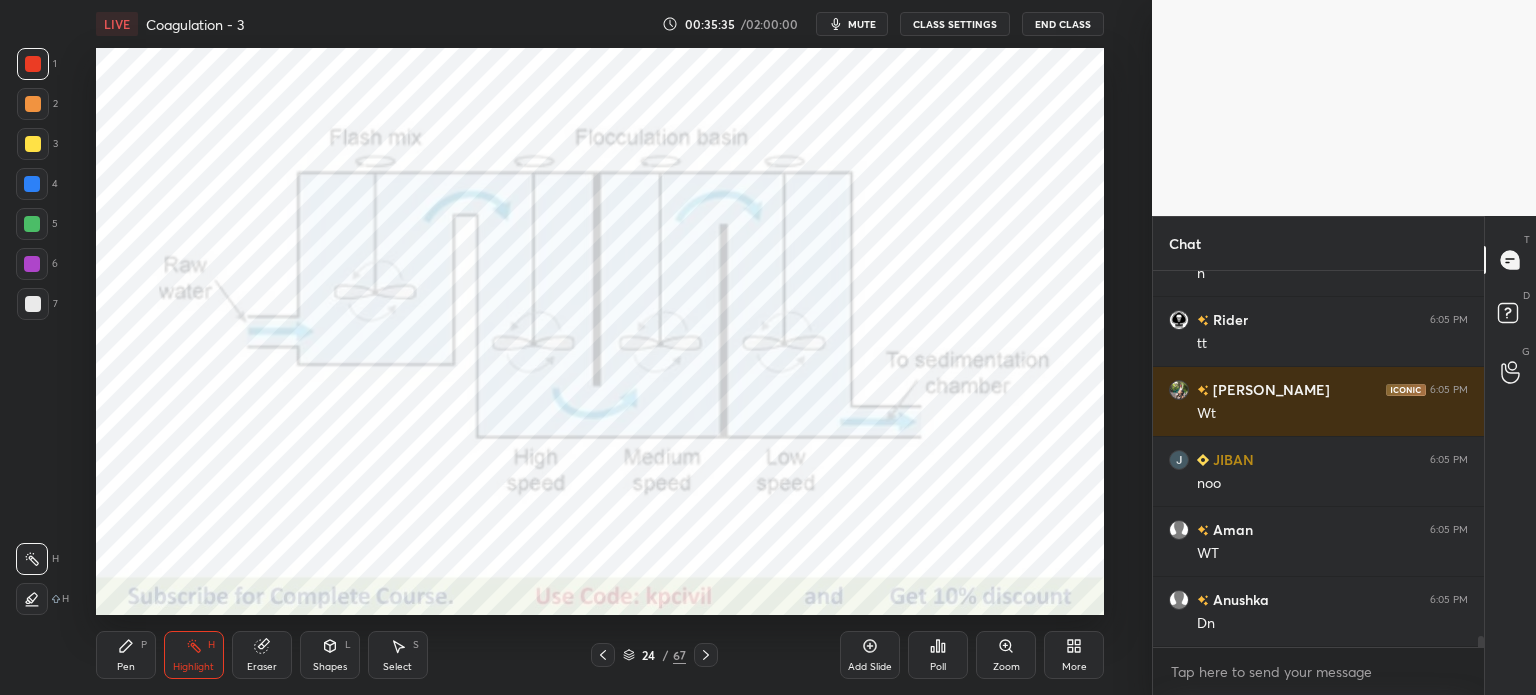click on "Pen P" at bounding box center [126, 655] 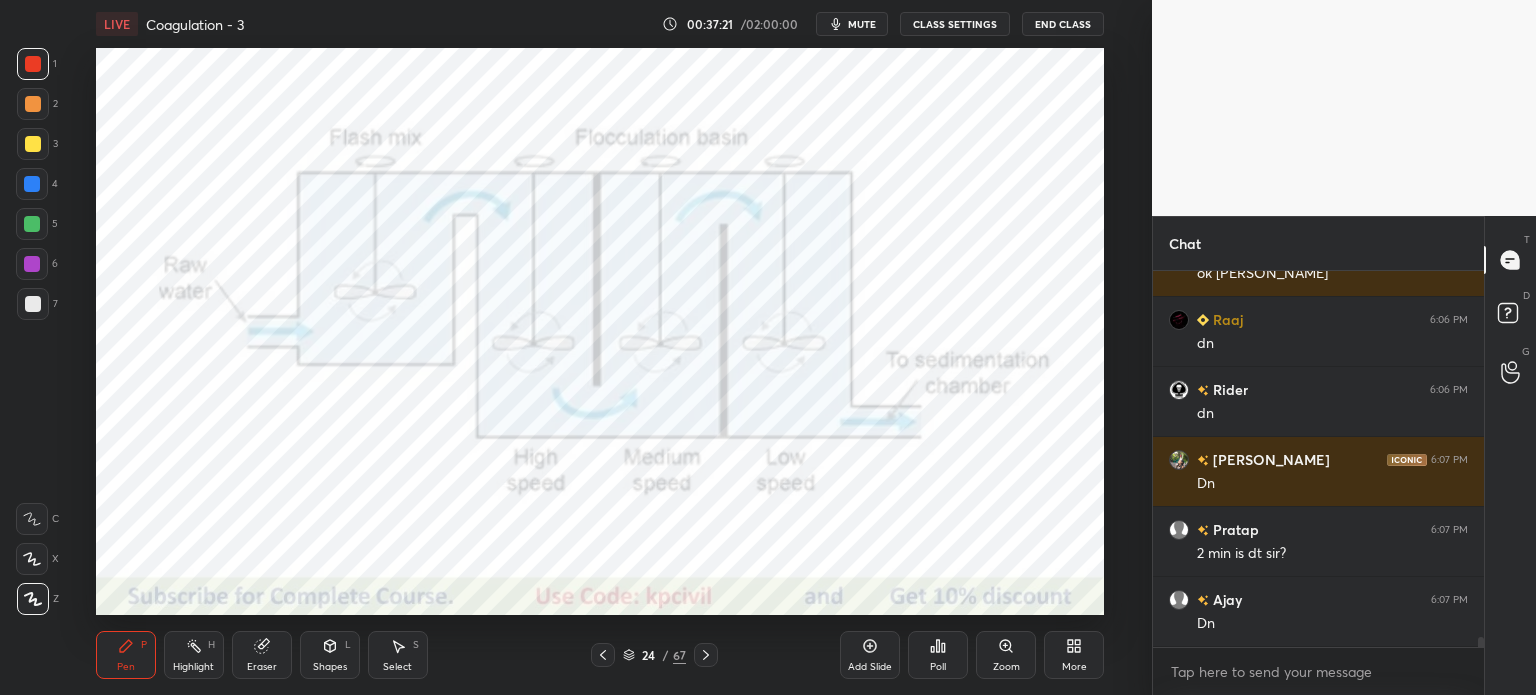 scroll, scrollTop: 13302, scrollLeft: 0, axis: vertical 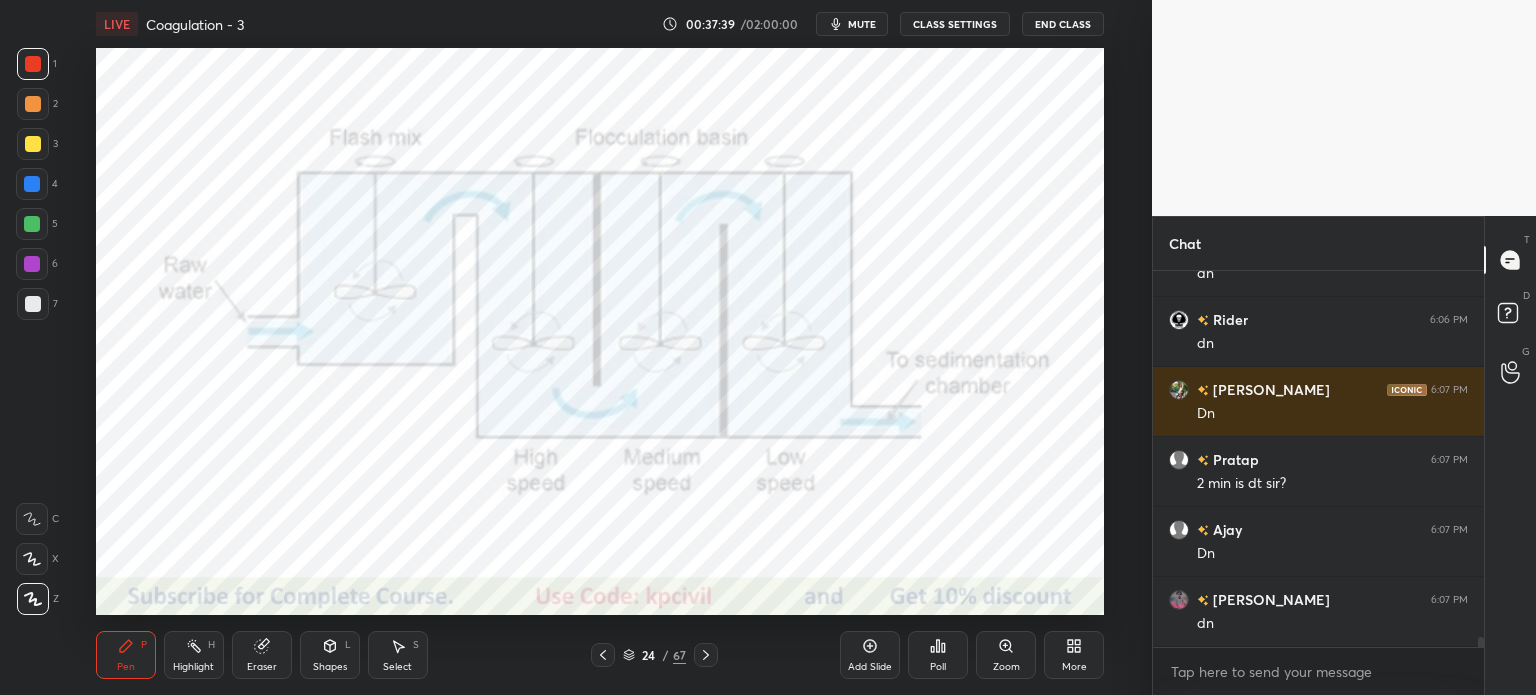click 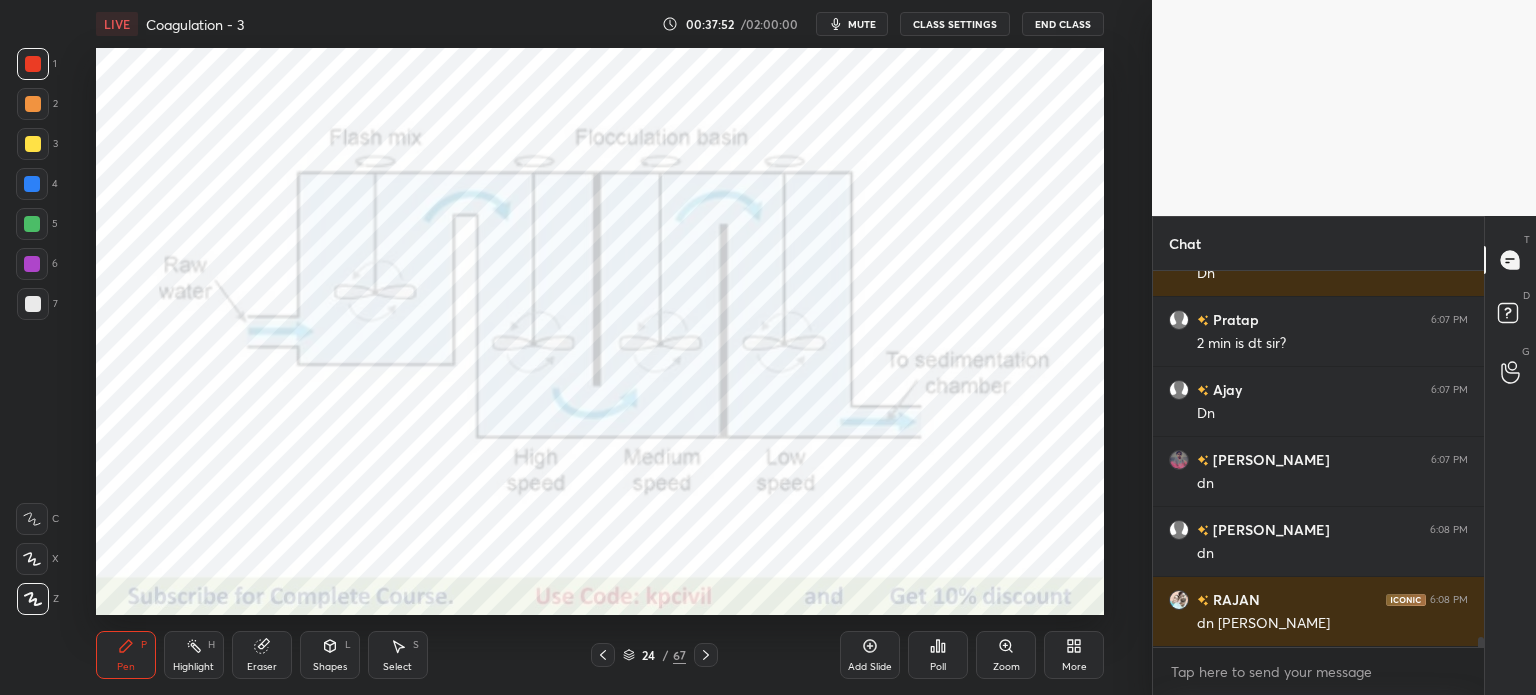 scroll, scrollTop: 13462, scrollLeft: 0, axis: vertical 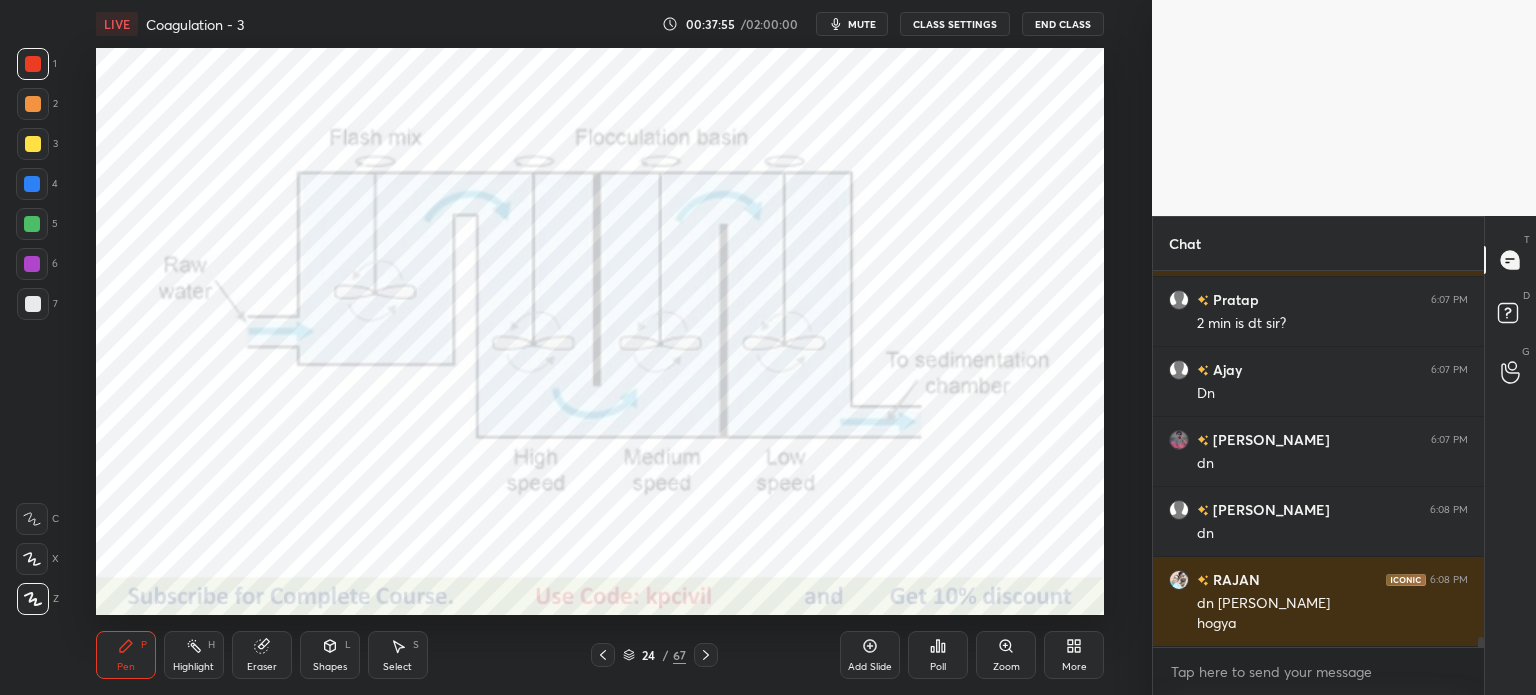 click 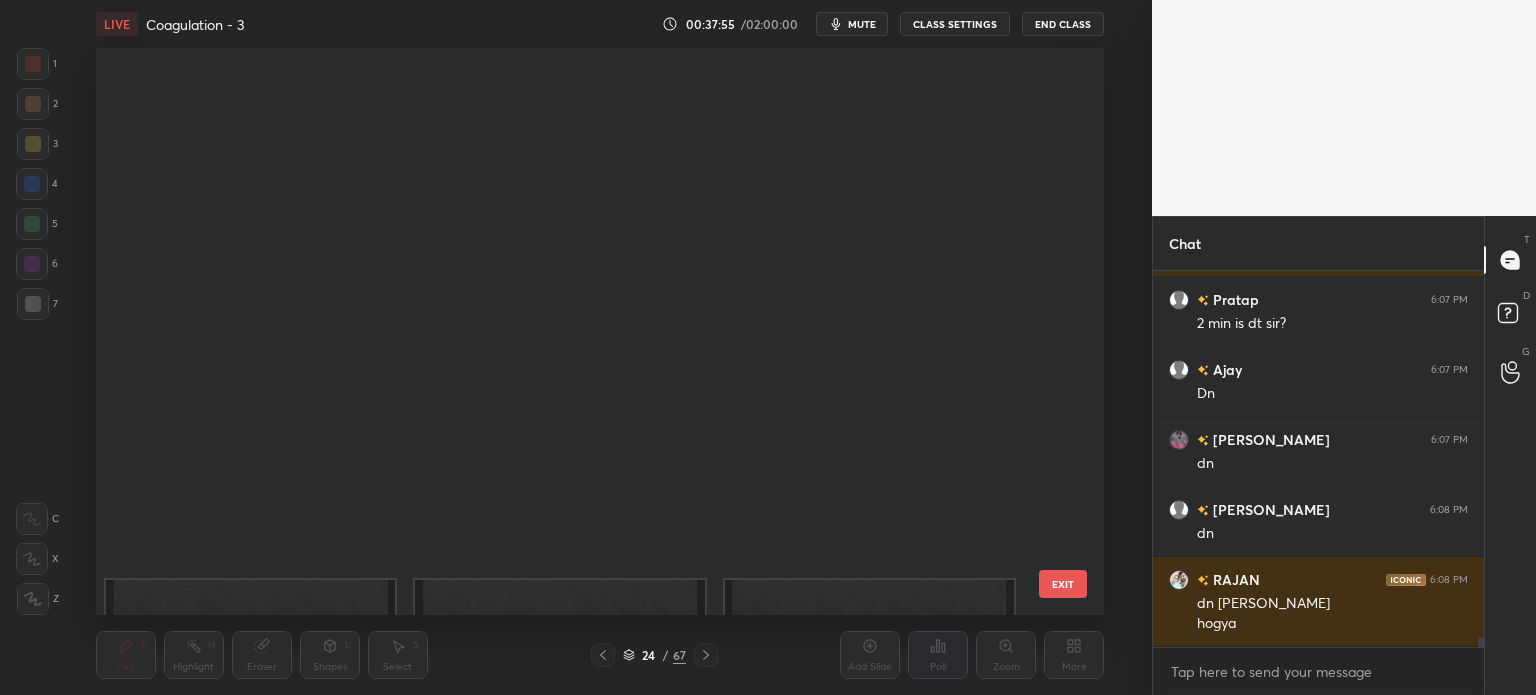 scroll, scrollTop: 824, scrollLeft: 0, axis: vertical 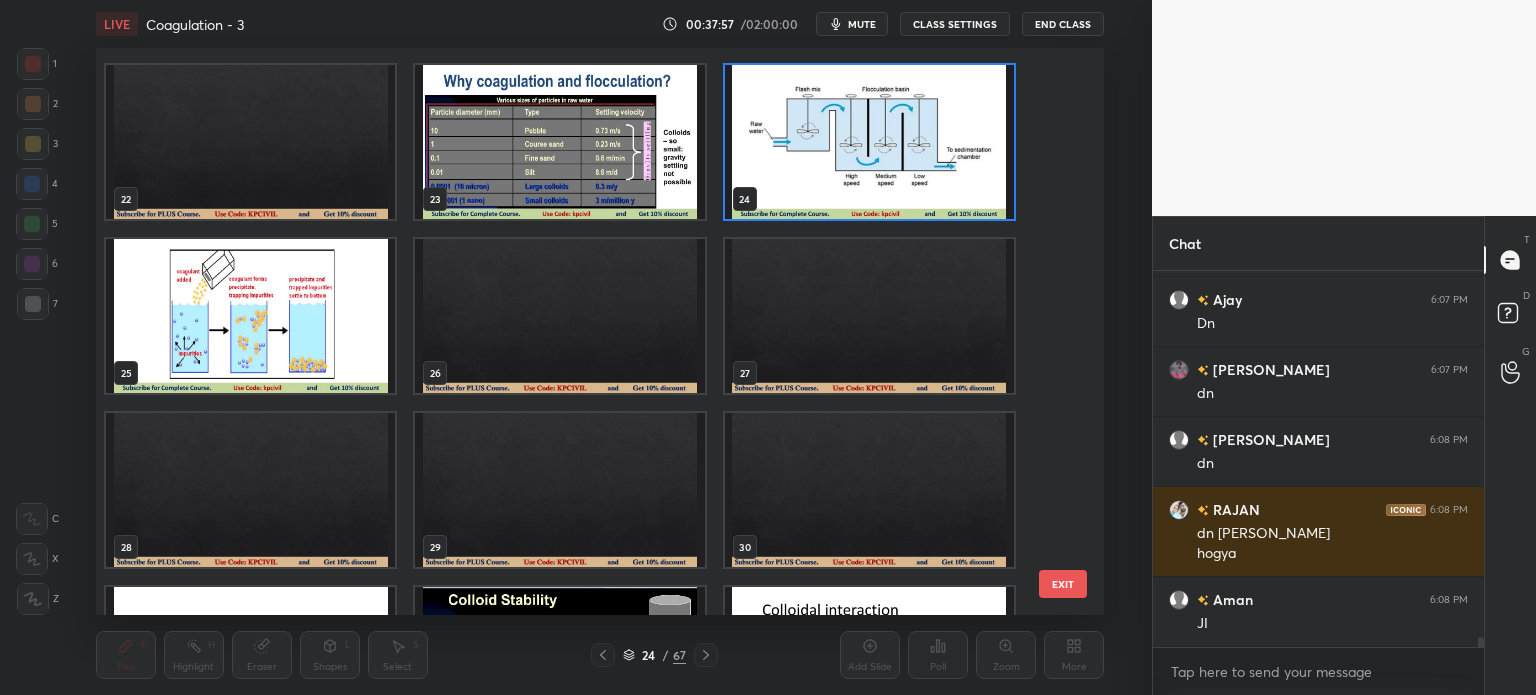 click at bounding box center (250, 316) 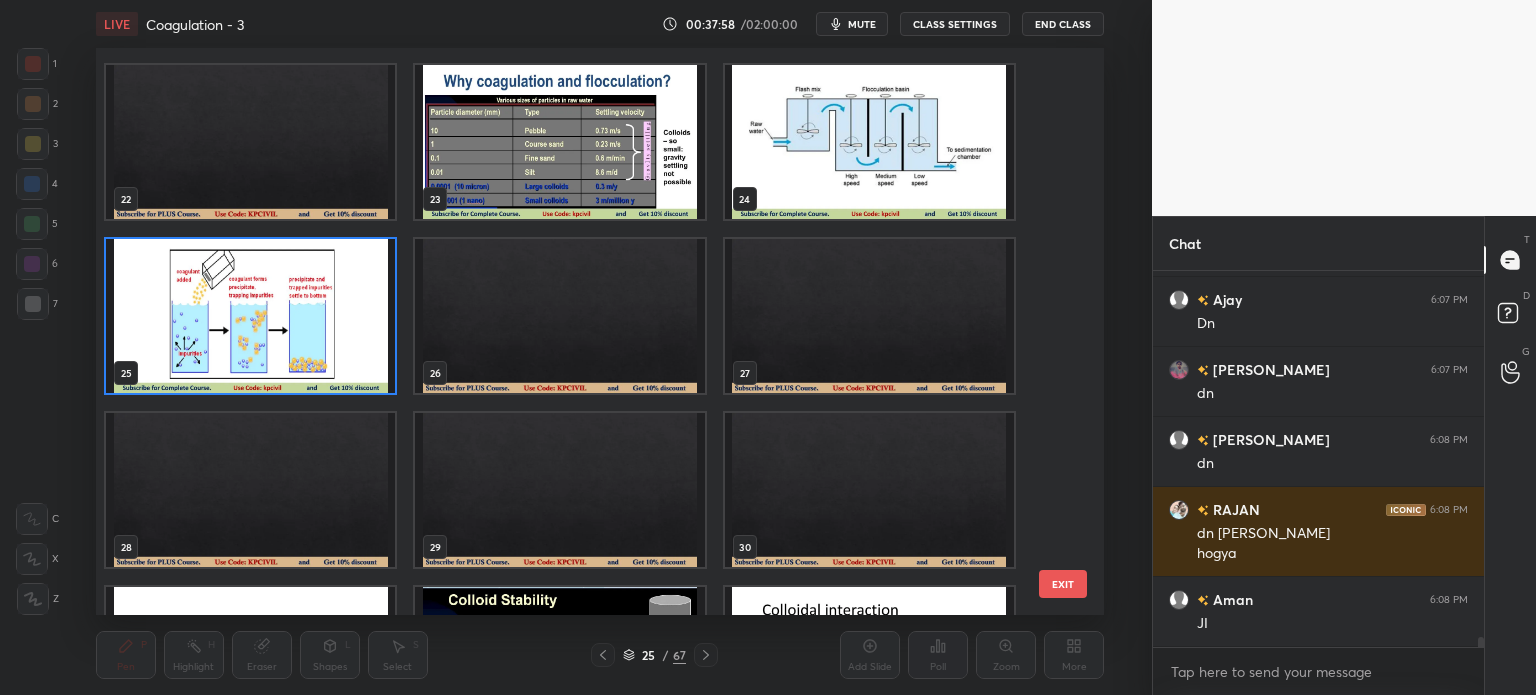 click at bounding box center (250, 316) 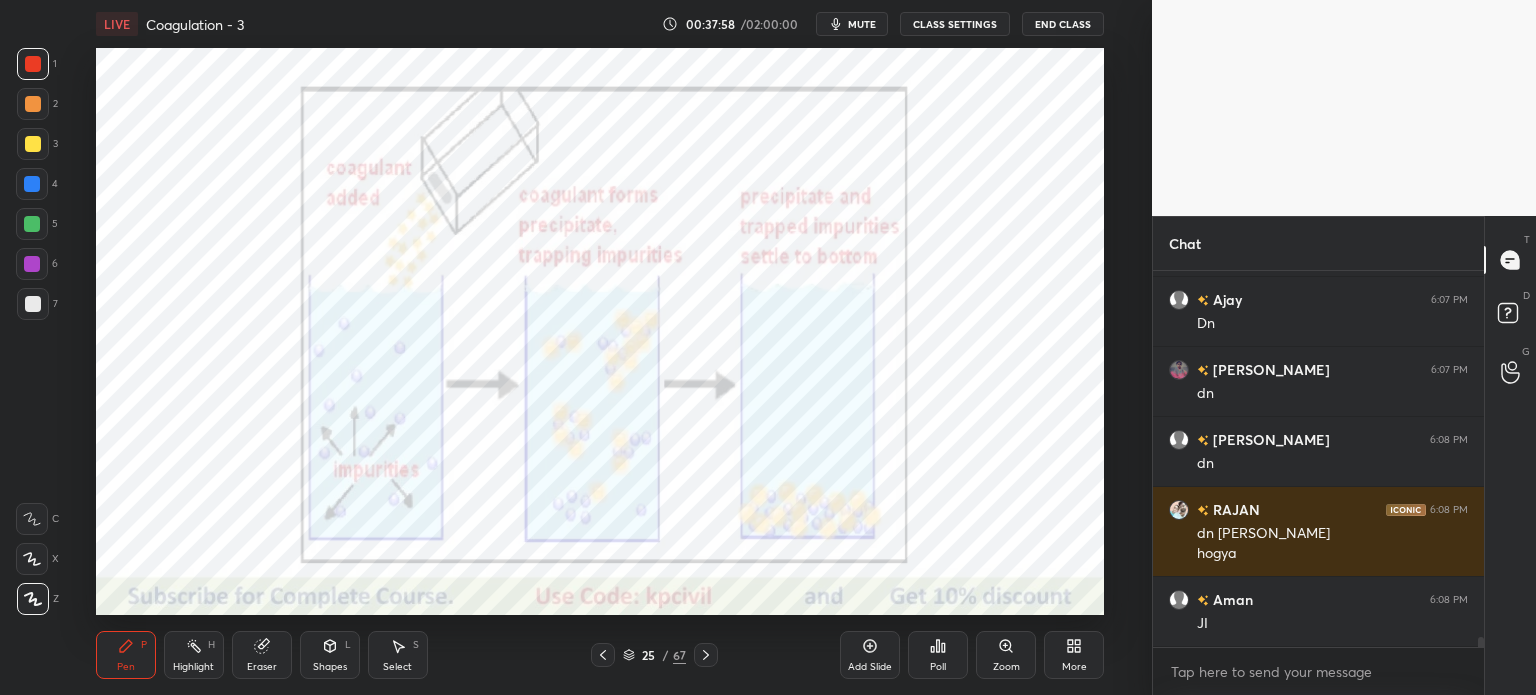 click at bounding box center (250, 316) 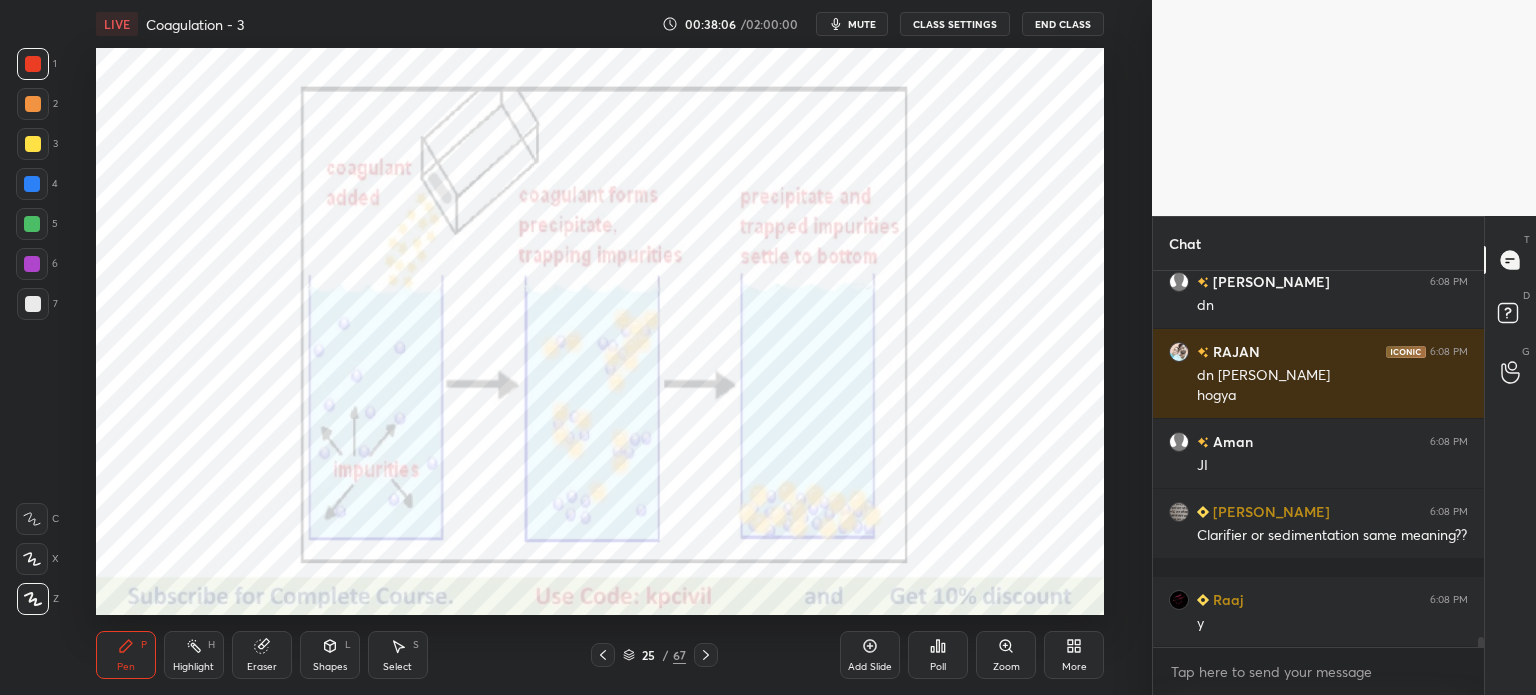 scroll, scrollTop: 13760, scrollLeft: 0, axis: vertical 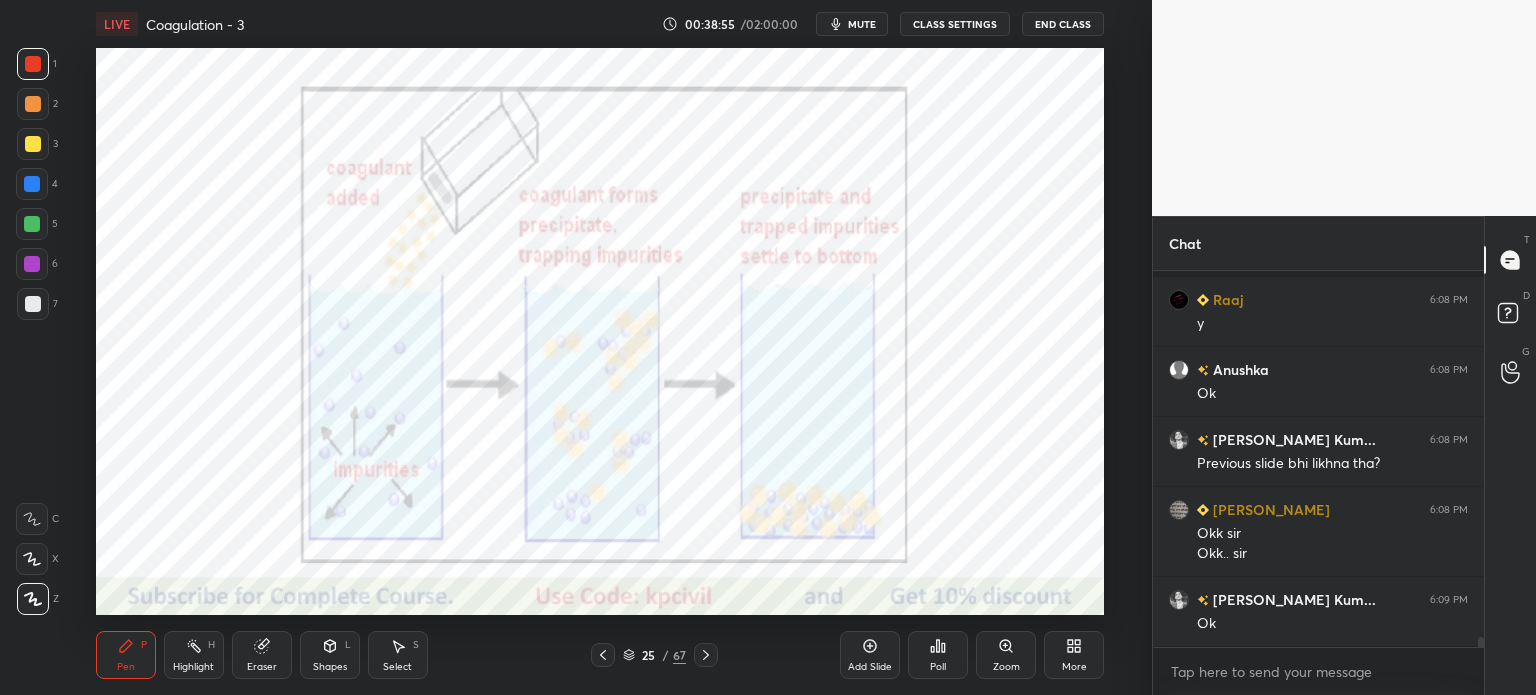 click 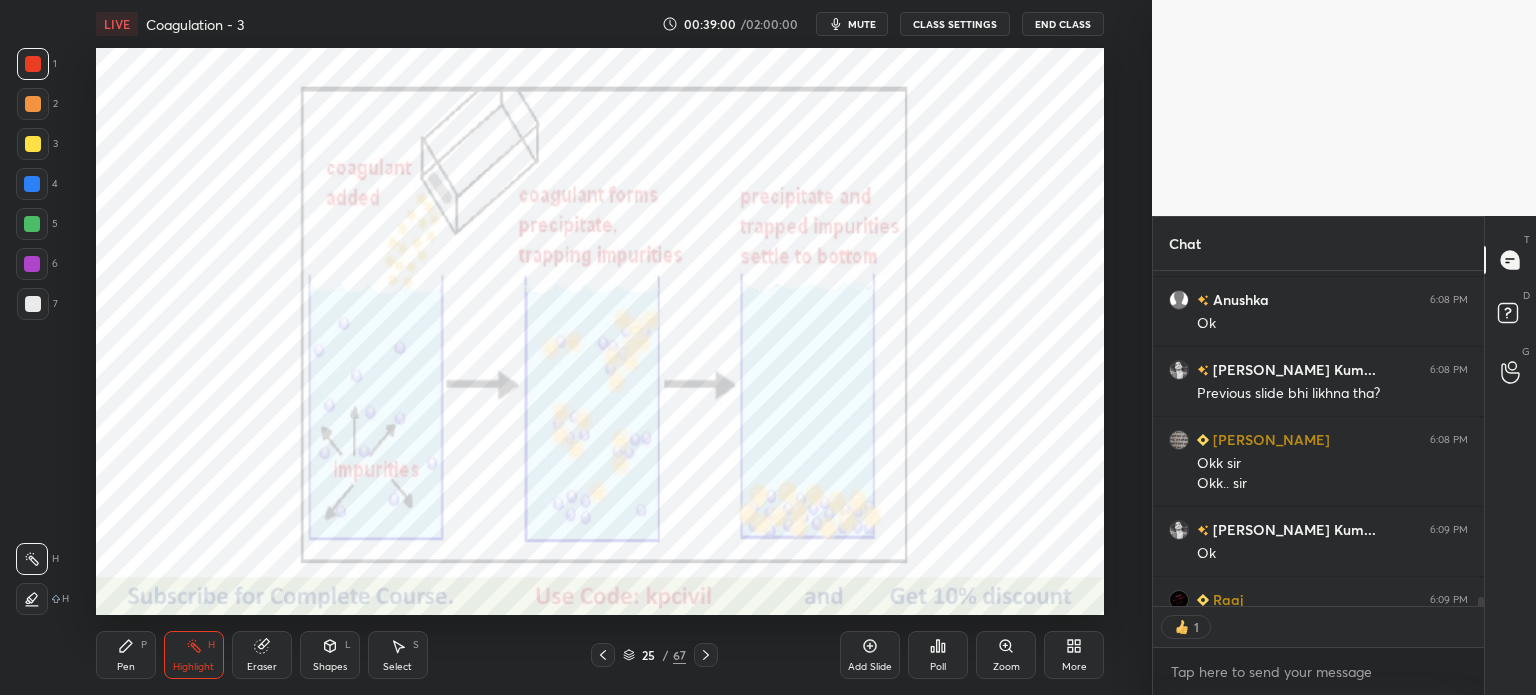 scroll, scrollTop: 6, scrollLeft: 6, axis: both 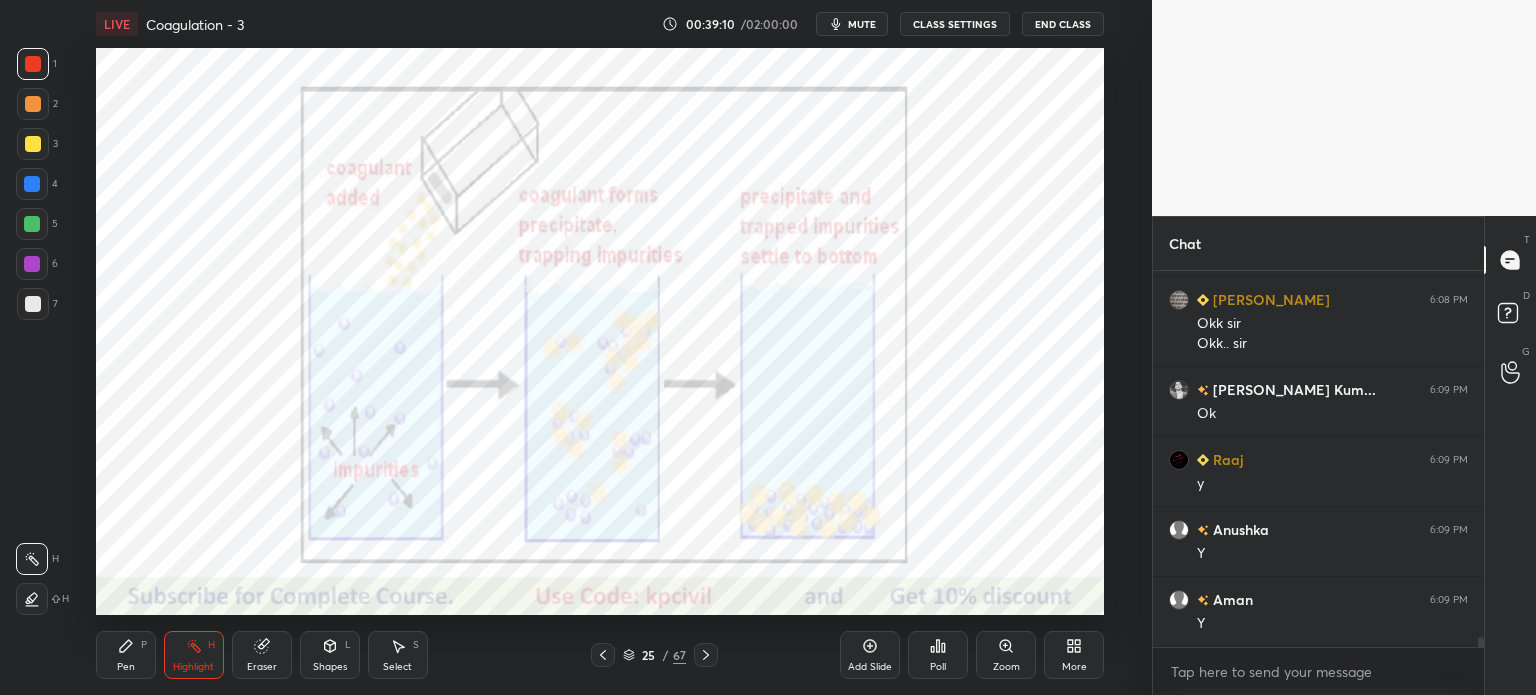 click on "Zoom" at bounding box center (1006, 667) 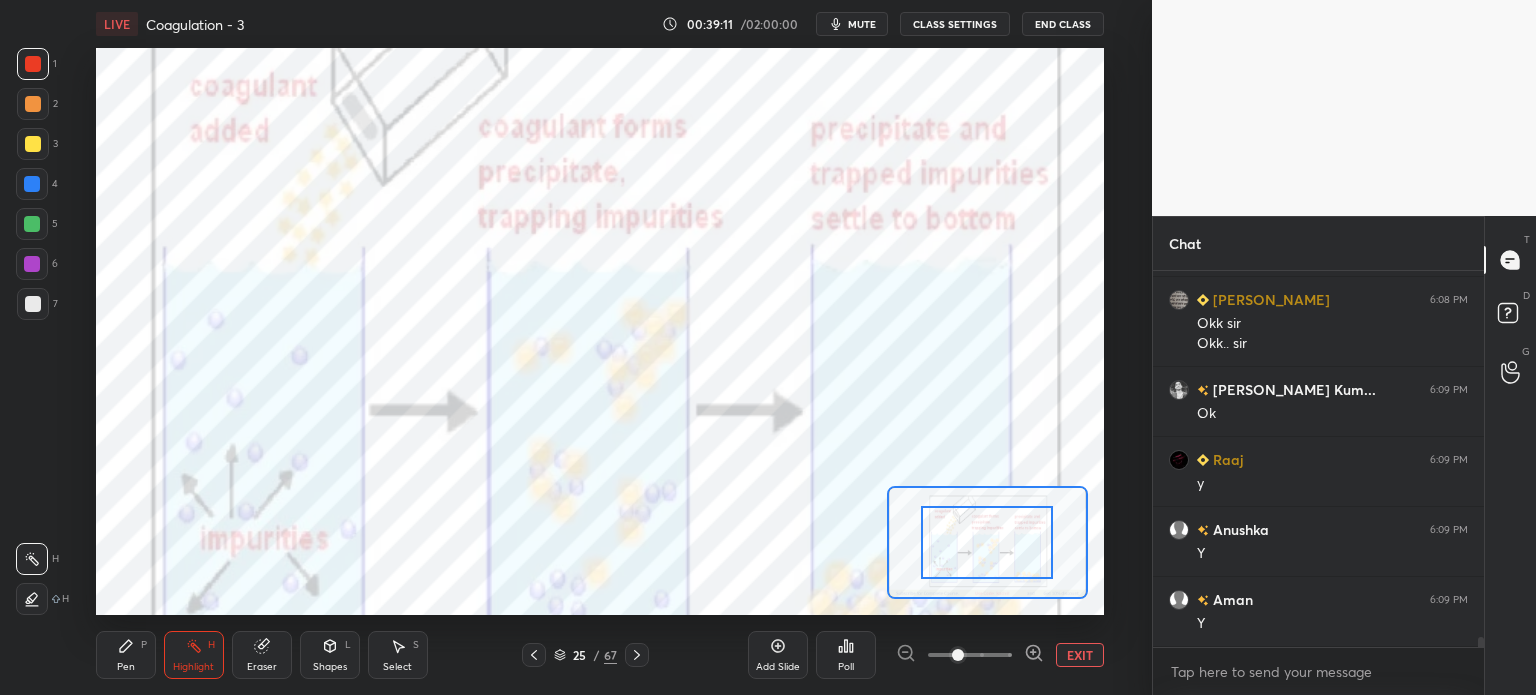 scroll, scrollTop: 14270, scrollLeft: 0, axis: vertical 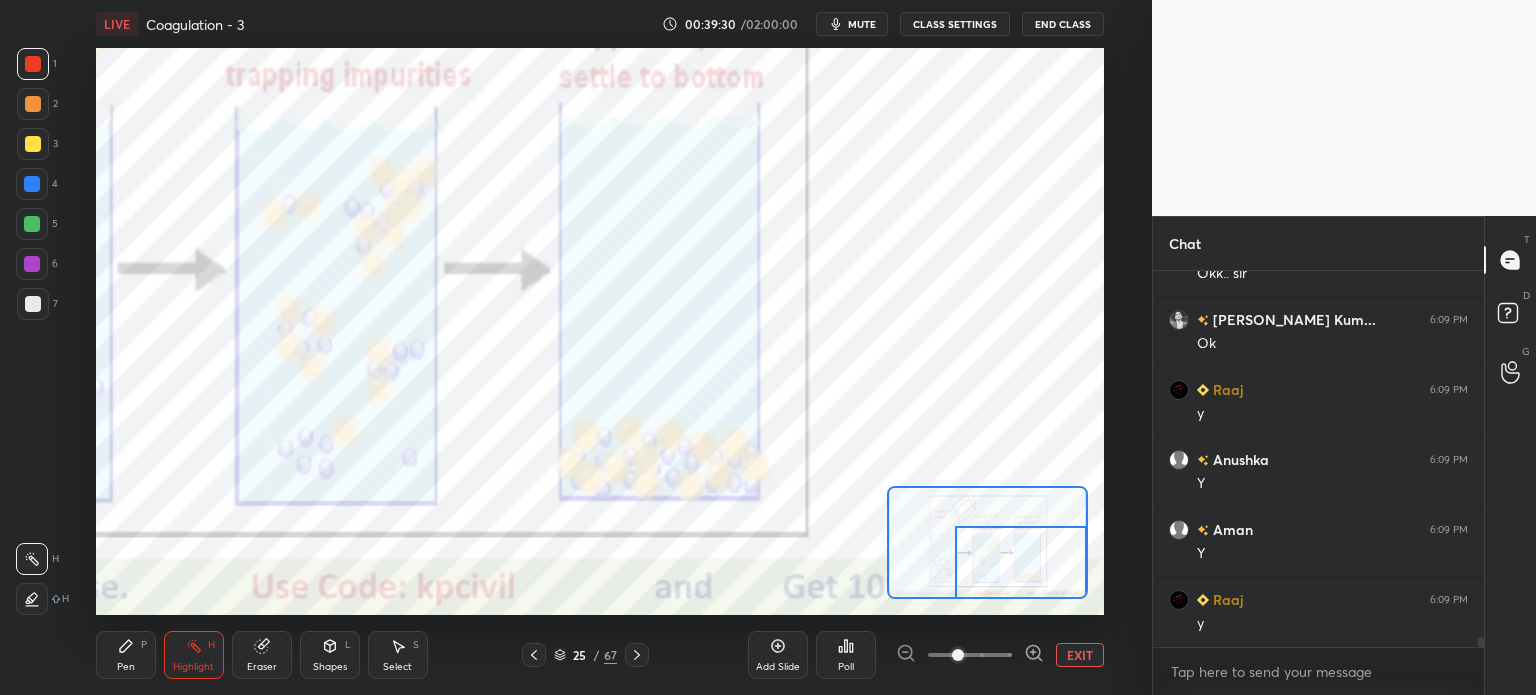 click 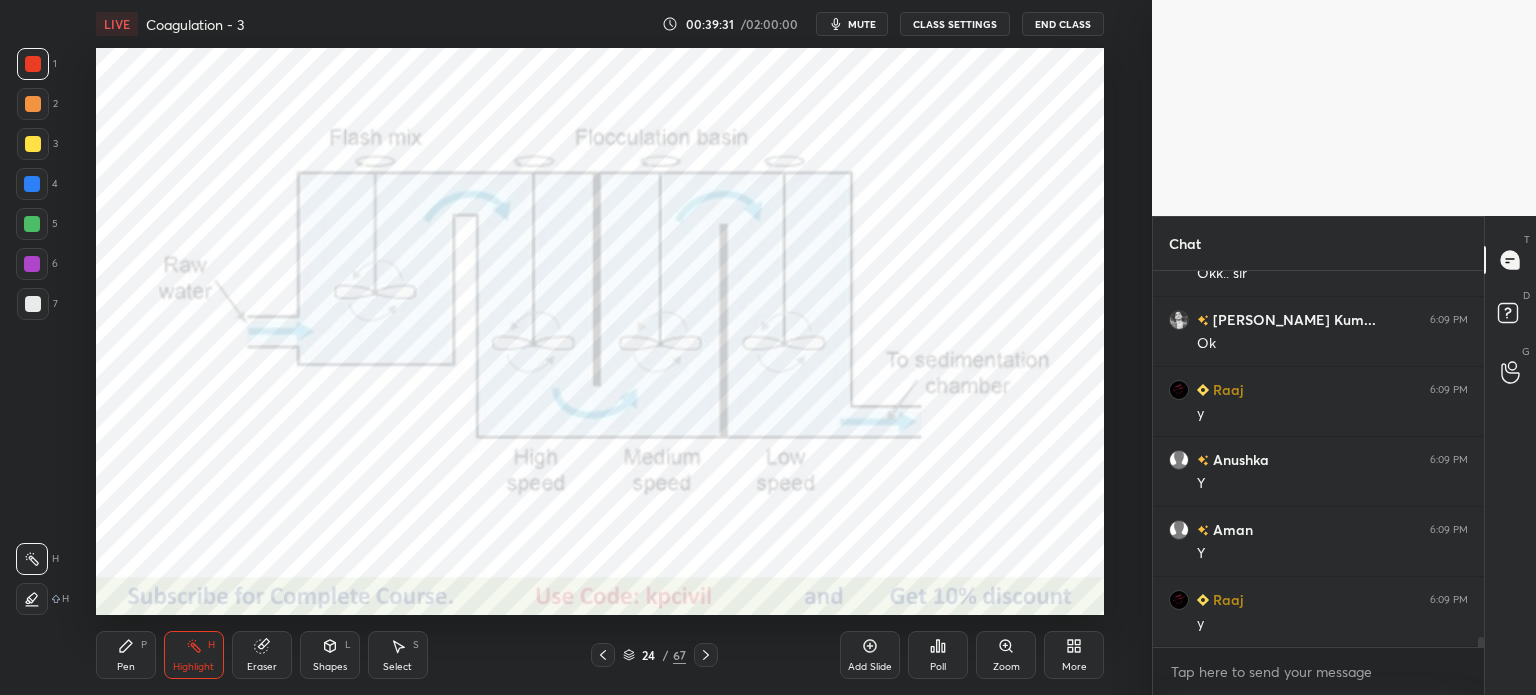 scroll, scrollTop: 14340, scrollLeft: 0, axis: vertical 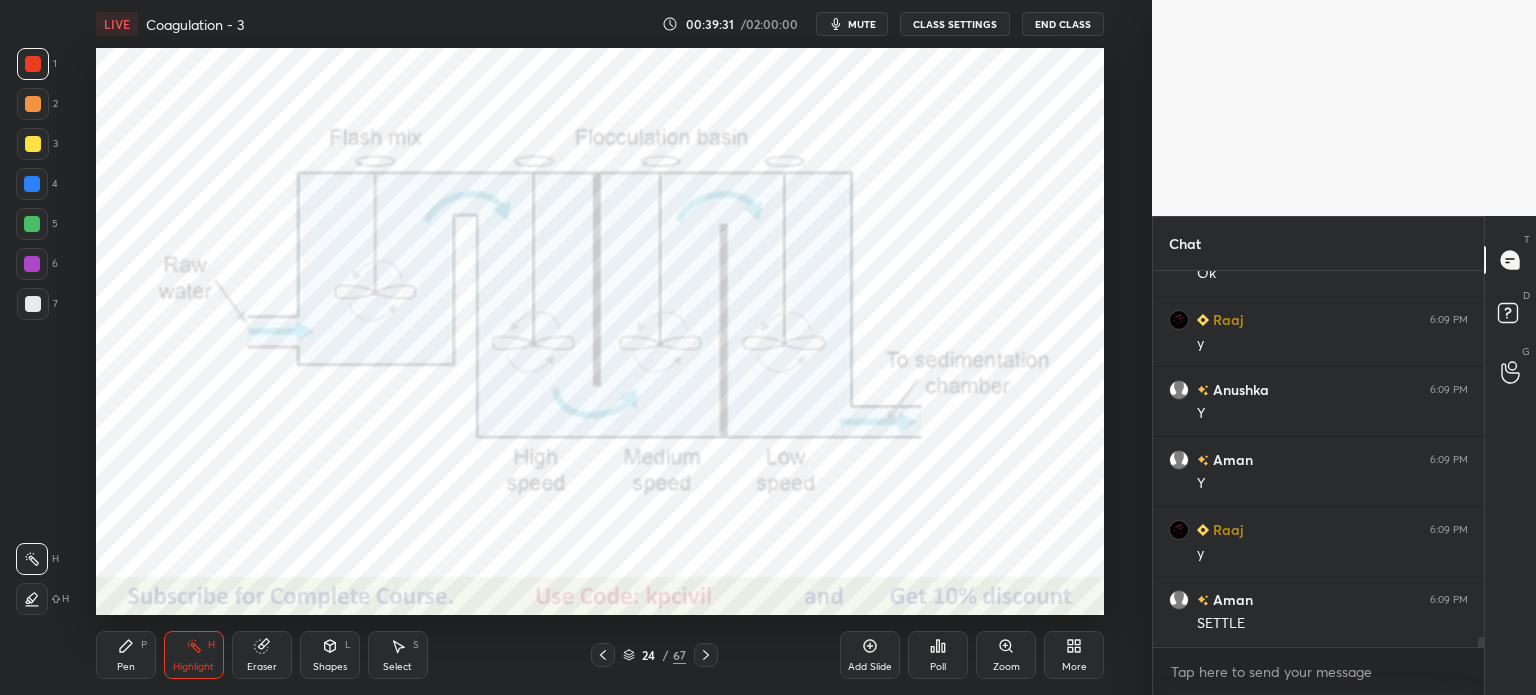 click 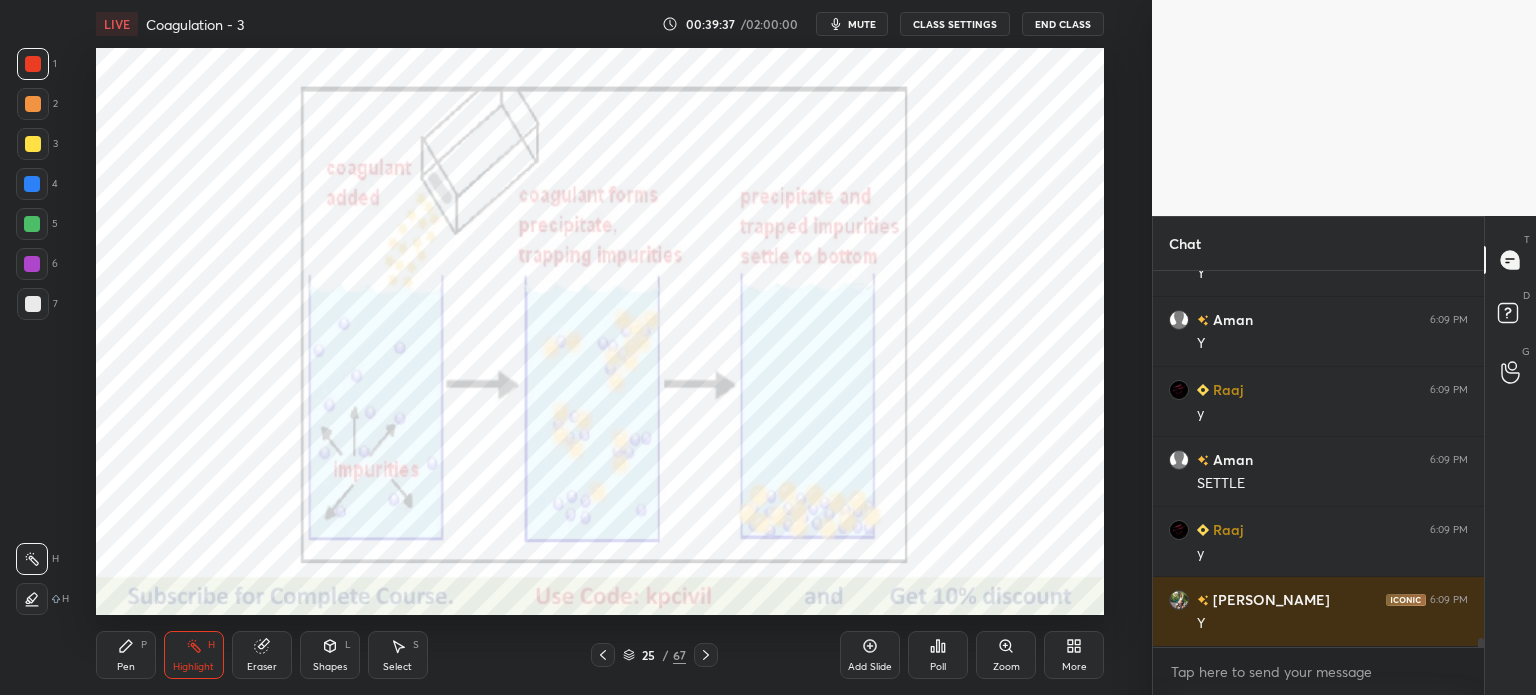 scroll, scrollTop: 14550, scrollLeft: 0, axis: vertical 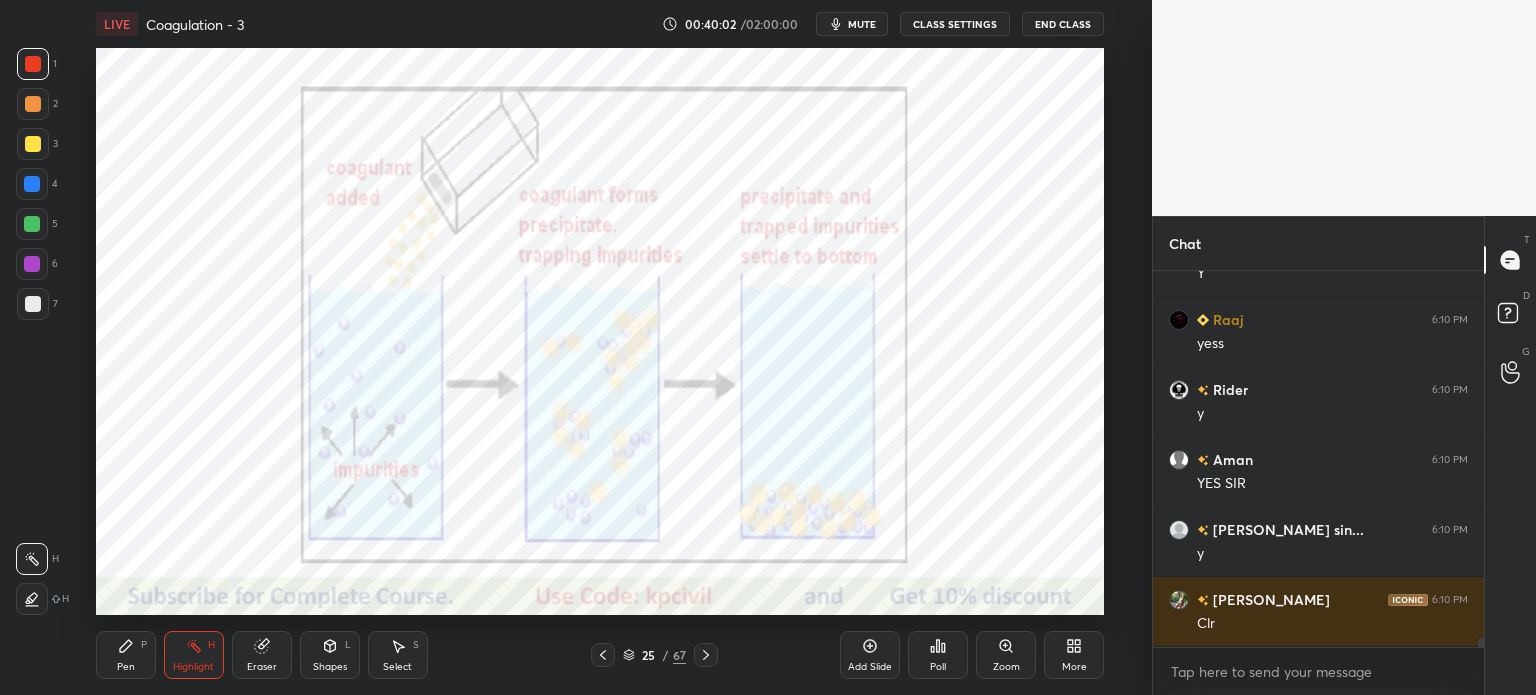 click 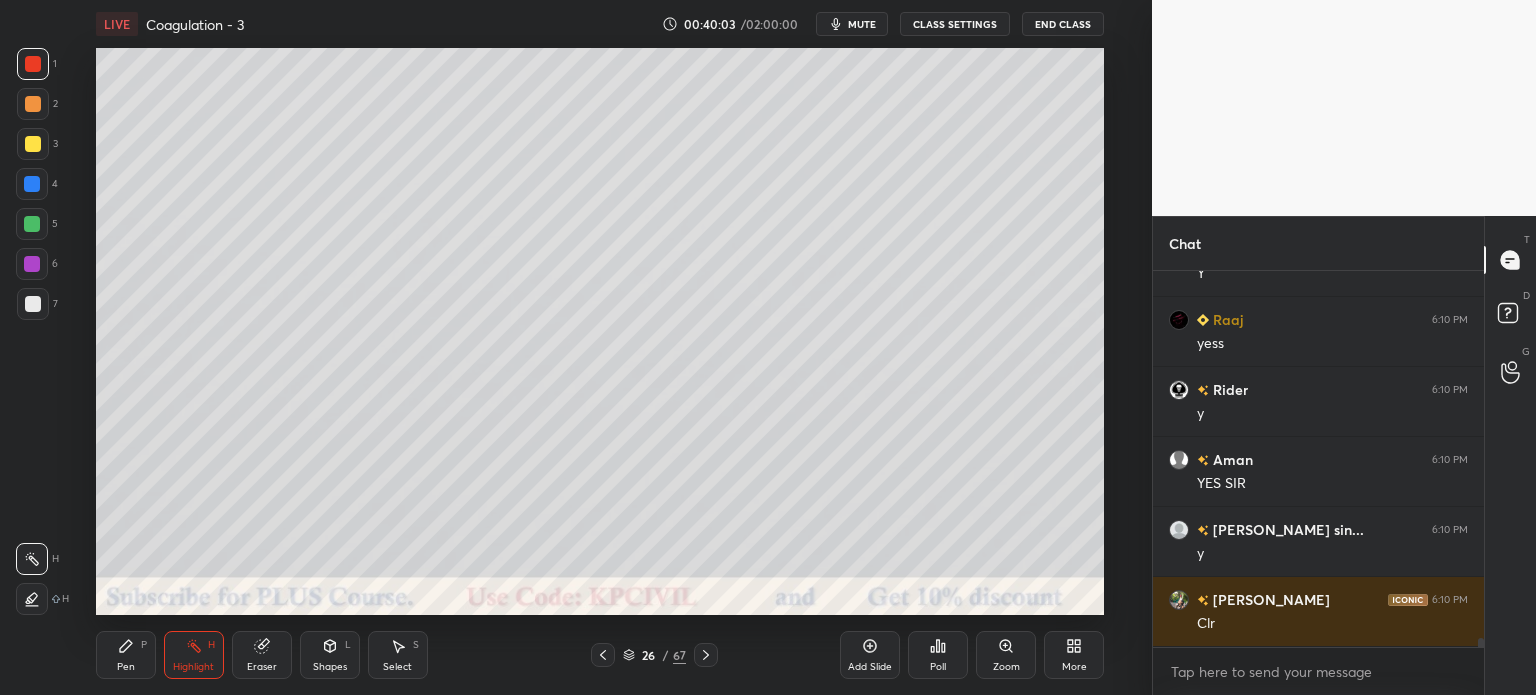 click on "26 / 67" at bounding box center (654, 655) 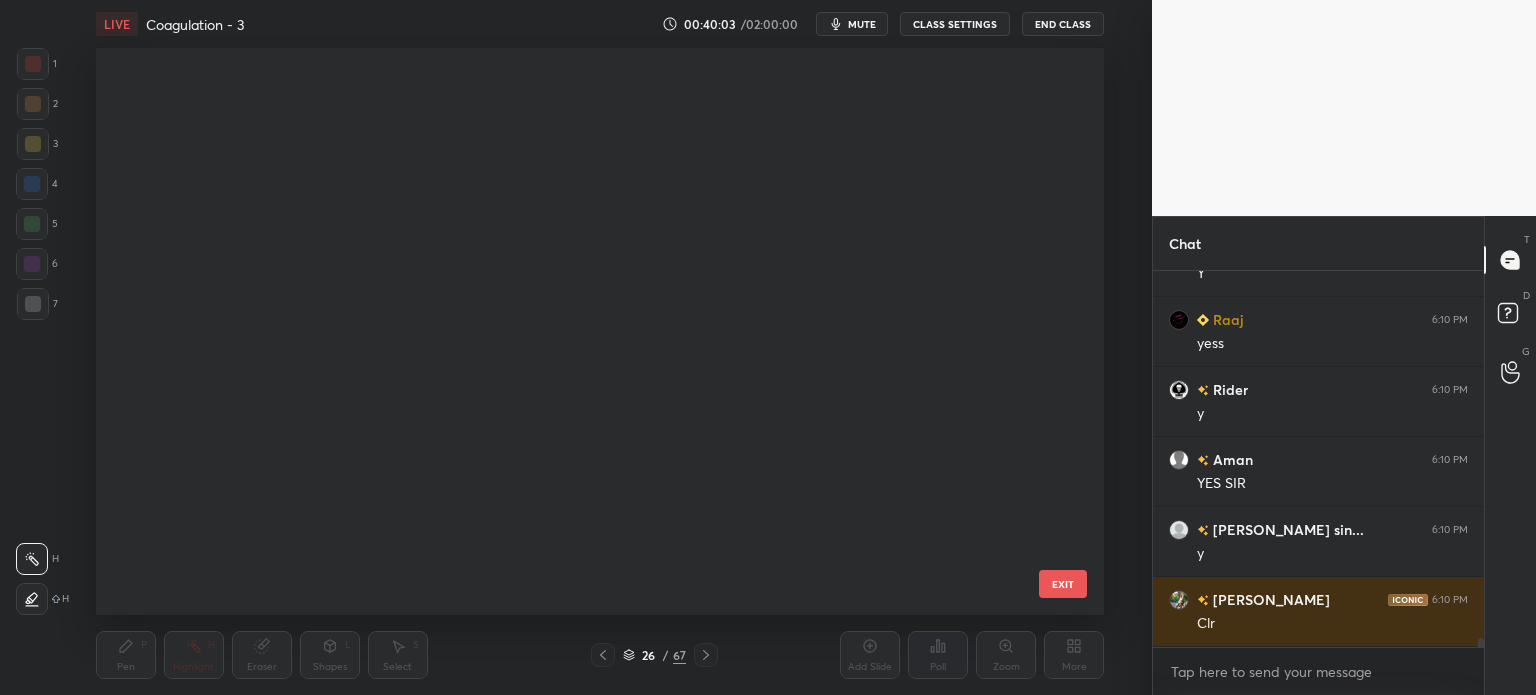 scroll, scrollTop: 999, scrollLeft: 0, axis: vertical 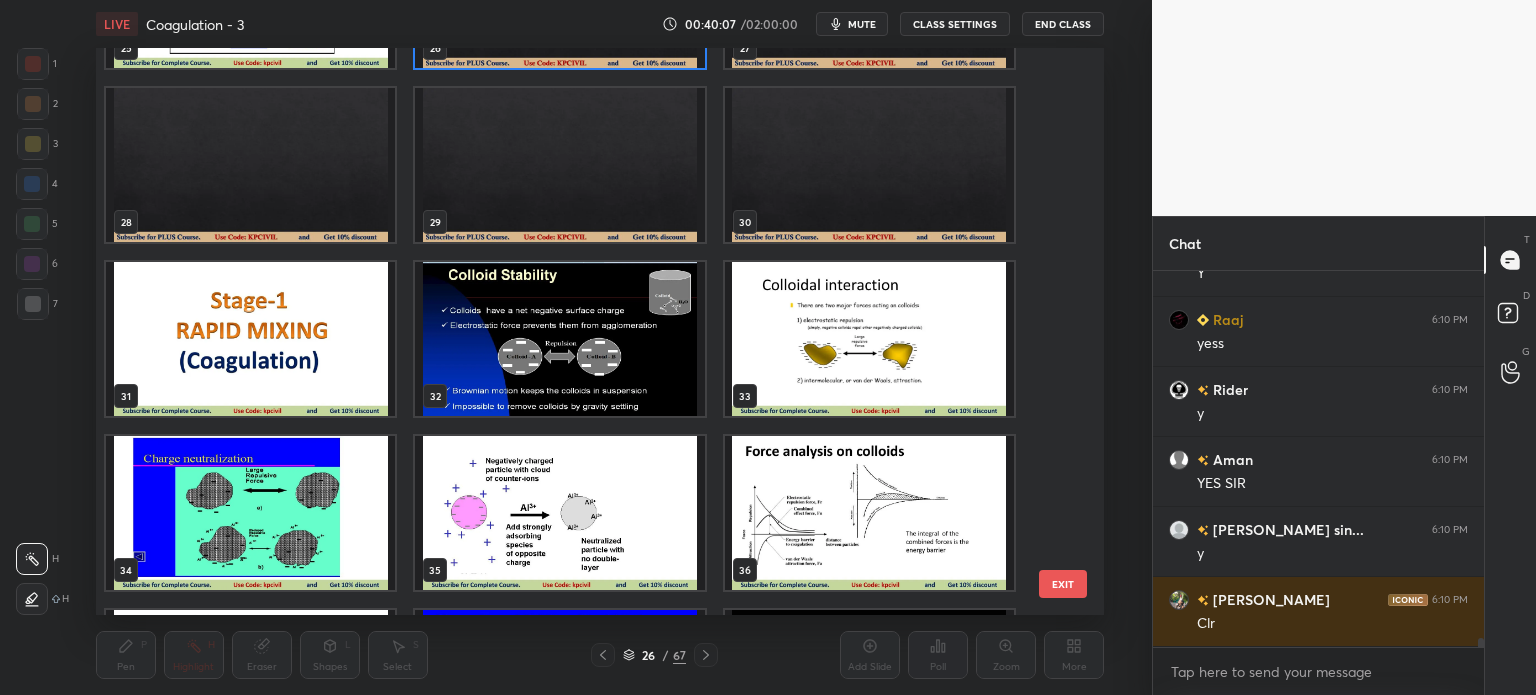 click at bounding box center [559, 339] 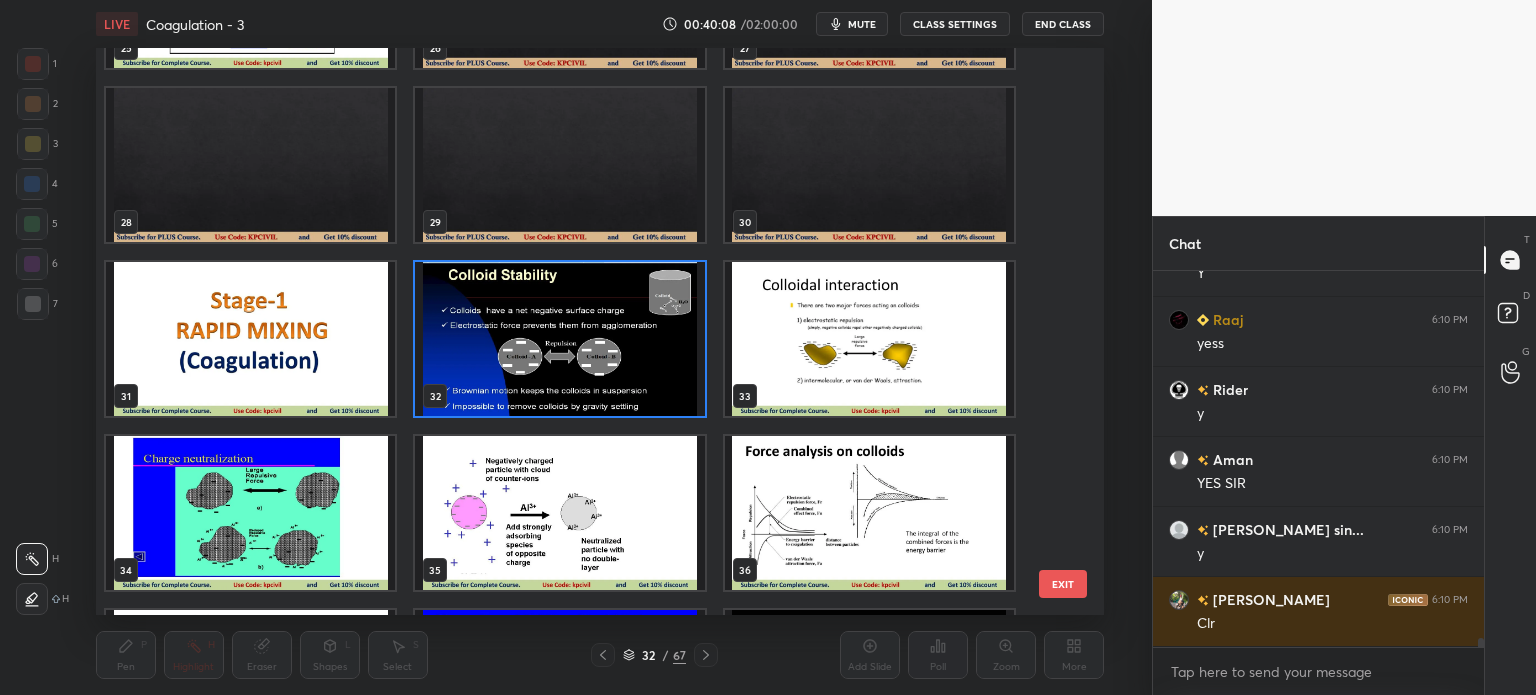 click at bounding box center [250, 339] 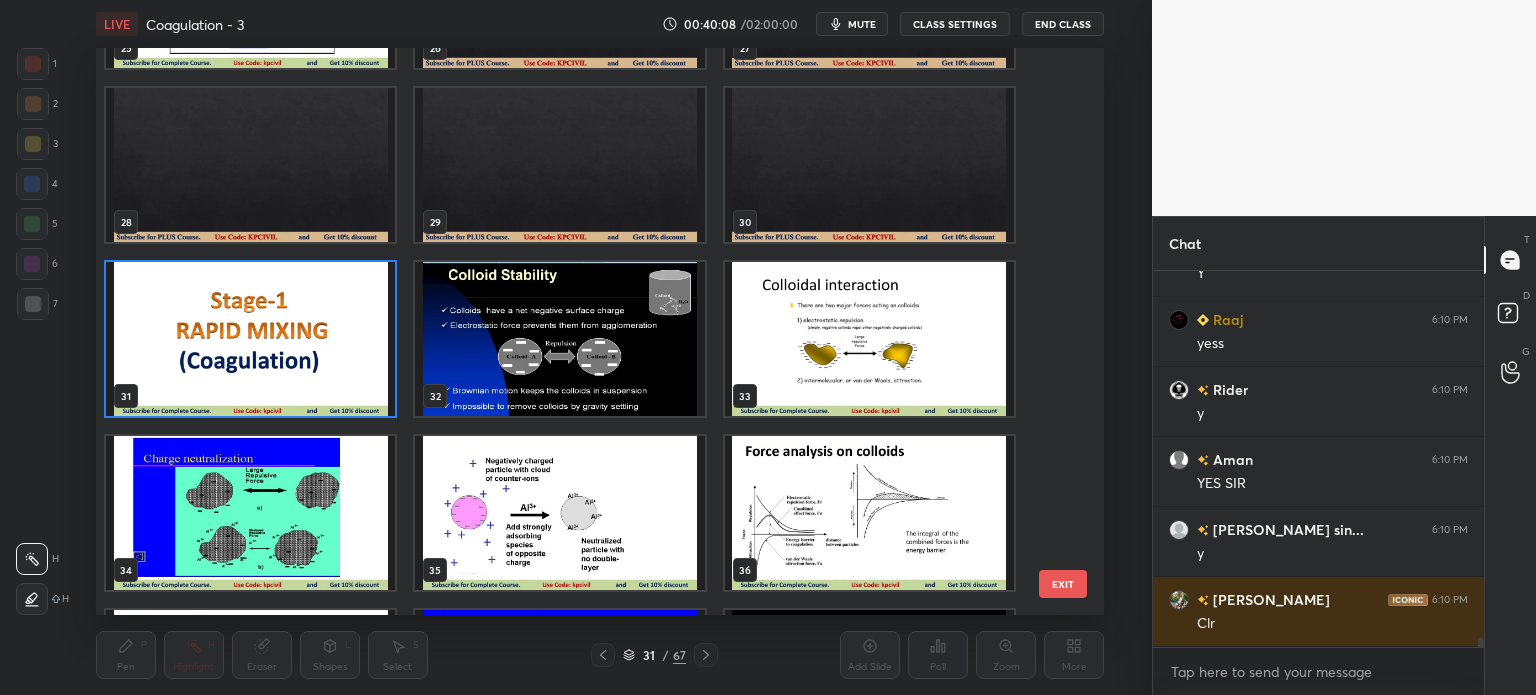 click at bounding box center (250, 339) 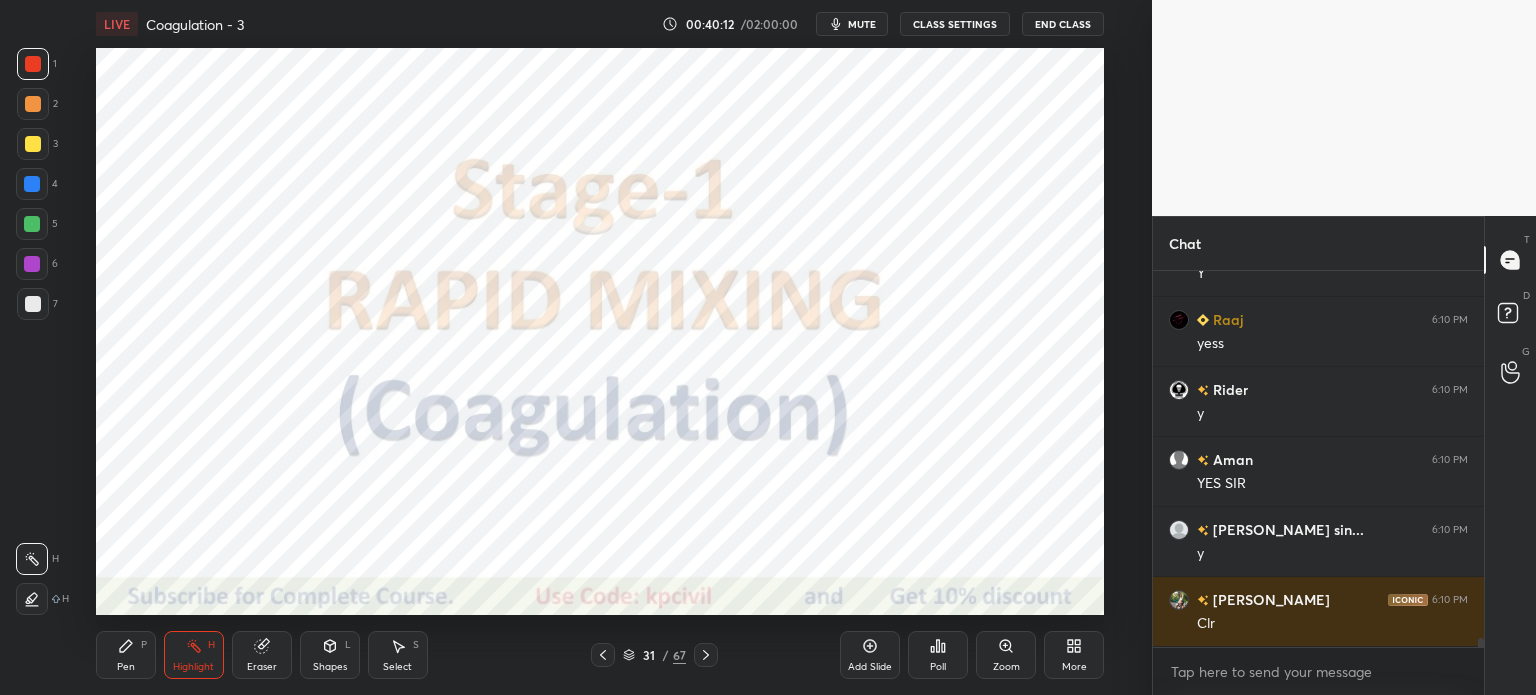 click 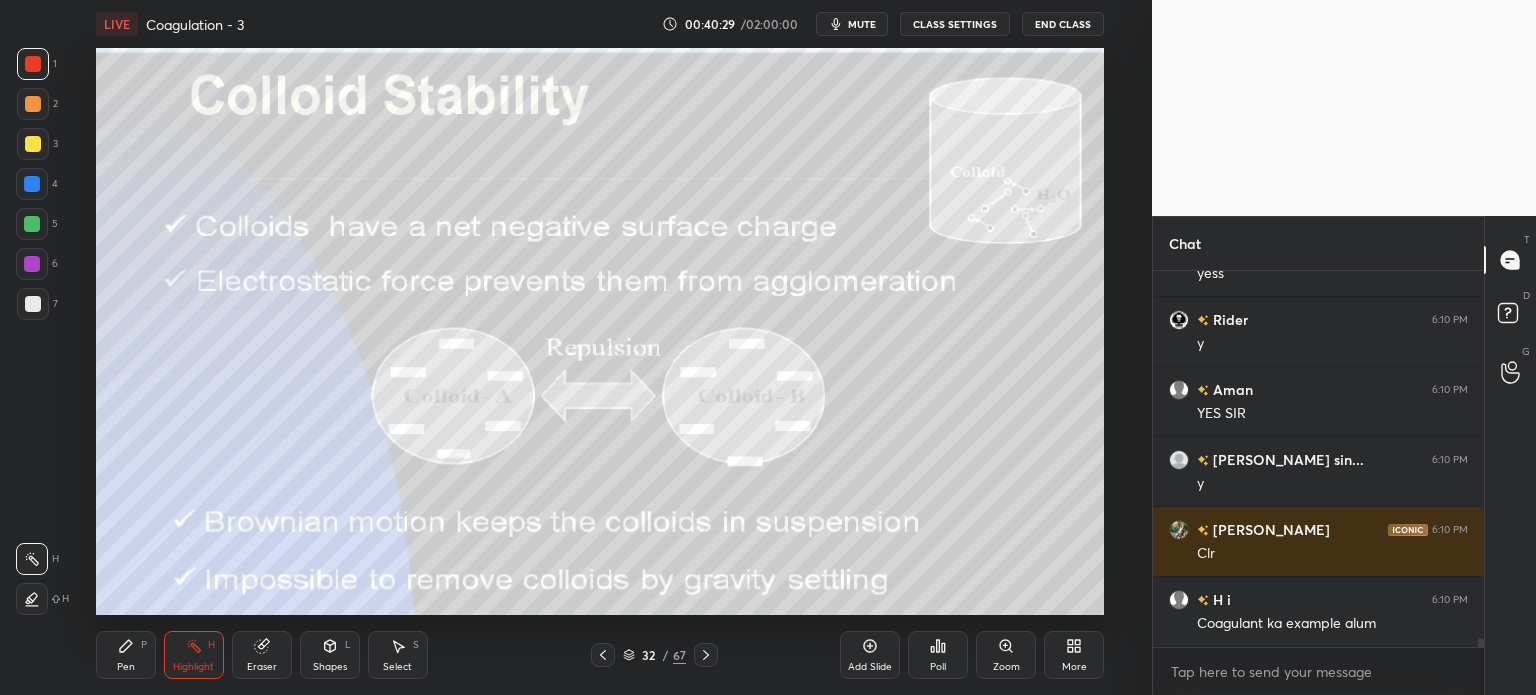 scroll, scrollTop: 15040, scrollLeft: 0, axis: vertical 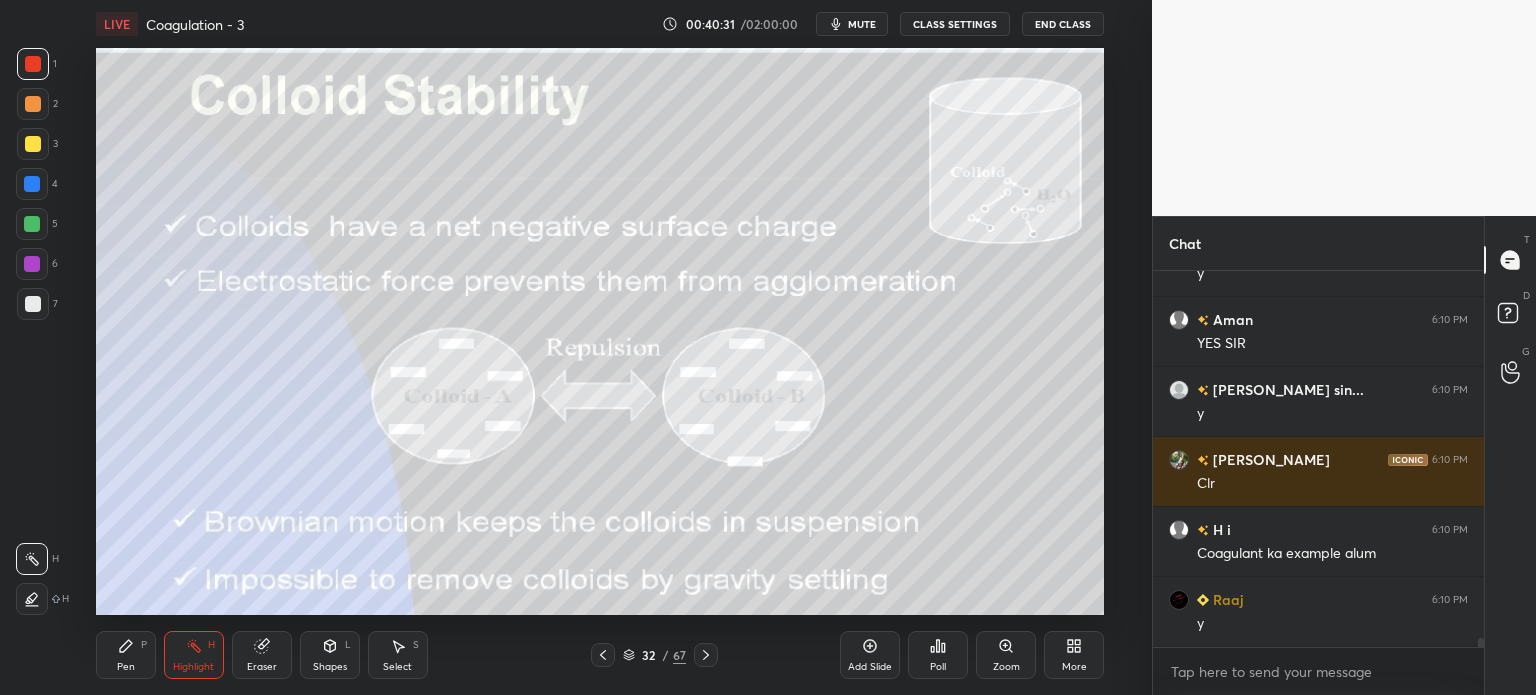 click at bounding box center [33, 144] 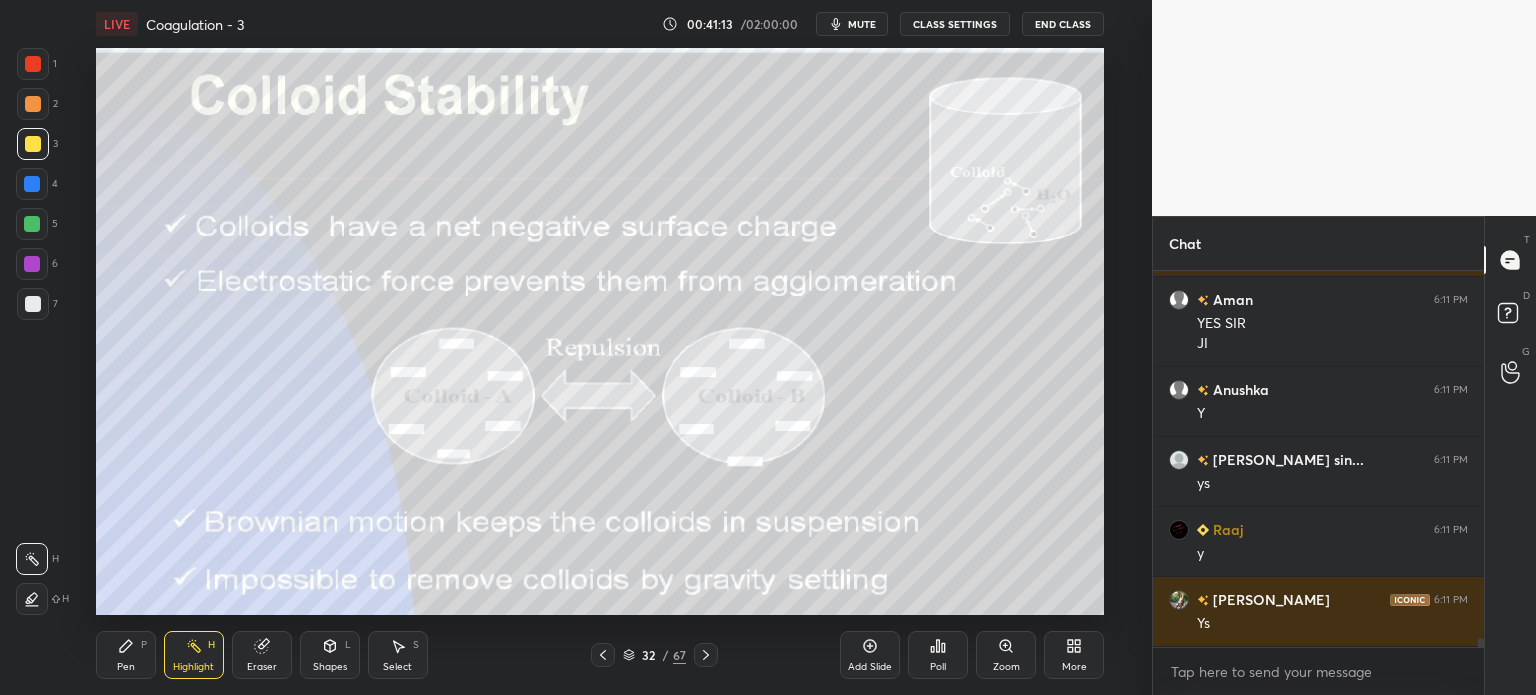 scroll, scrollTop: 15620, scrollLeft: 0, axis: vertical 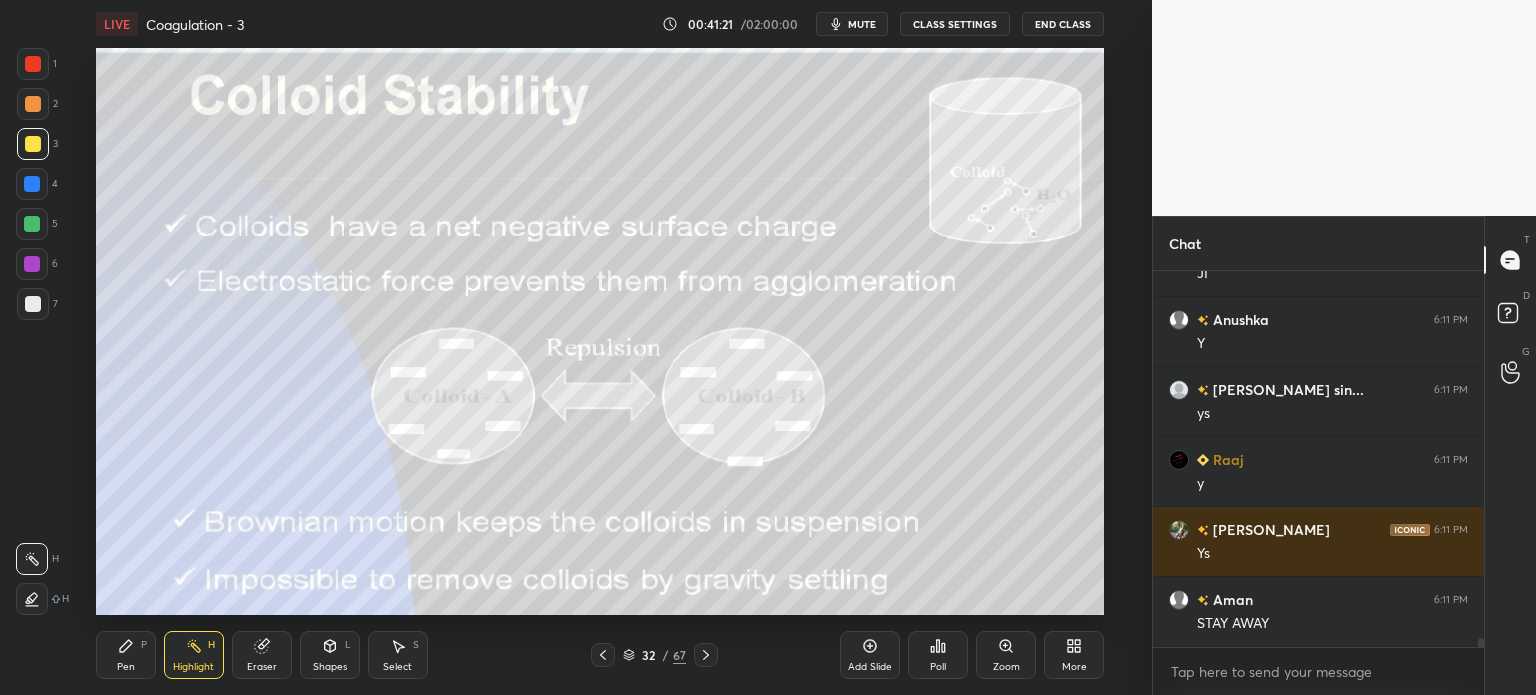 click on "Pen P" at bounding box center [126, 655] 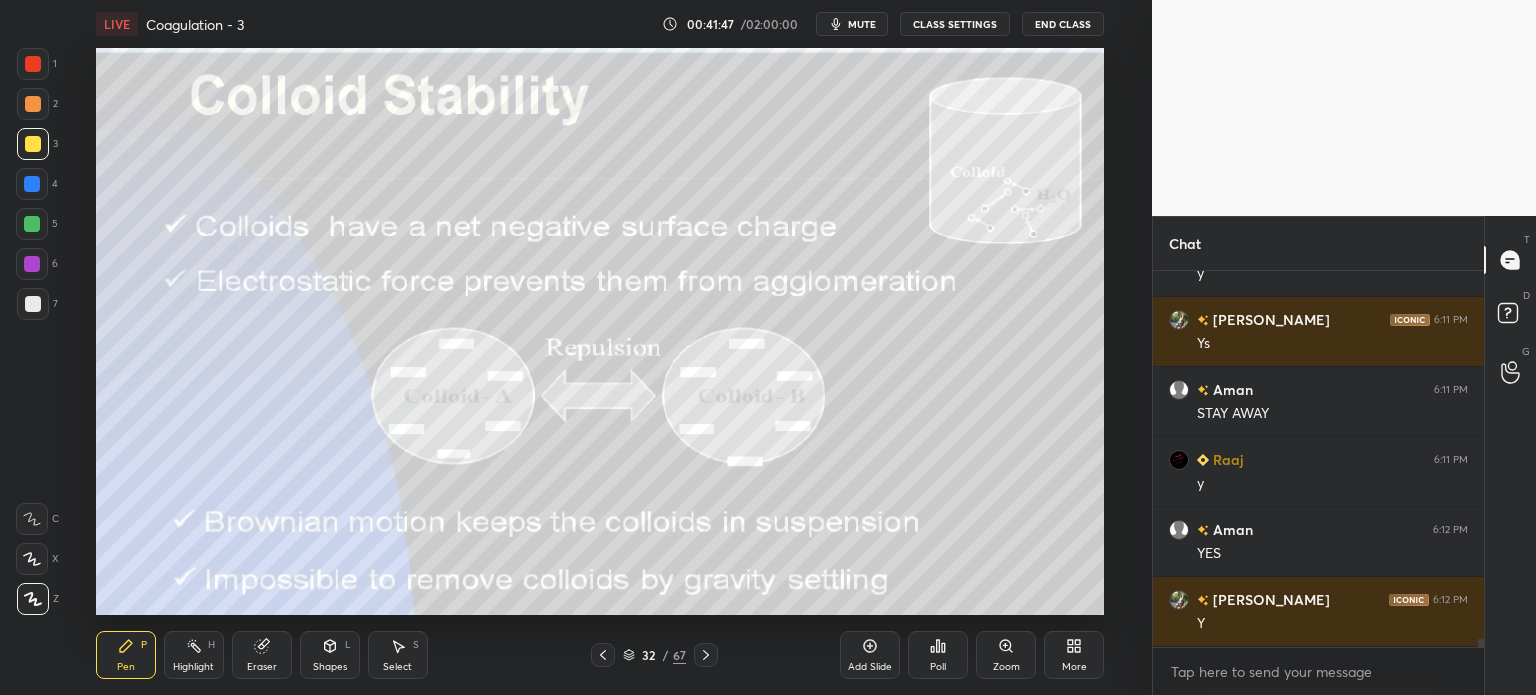 scroll, scrollTop: 15900, scrollLeft: 0, axis: vertical 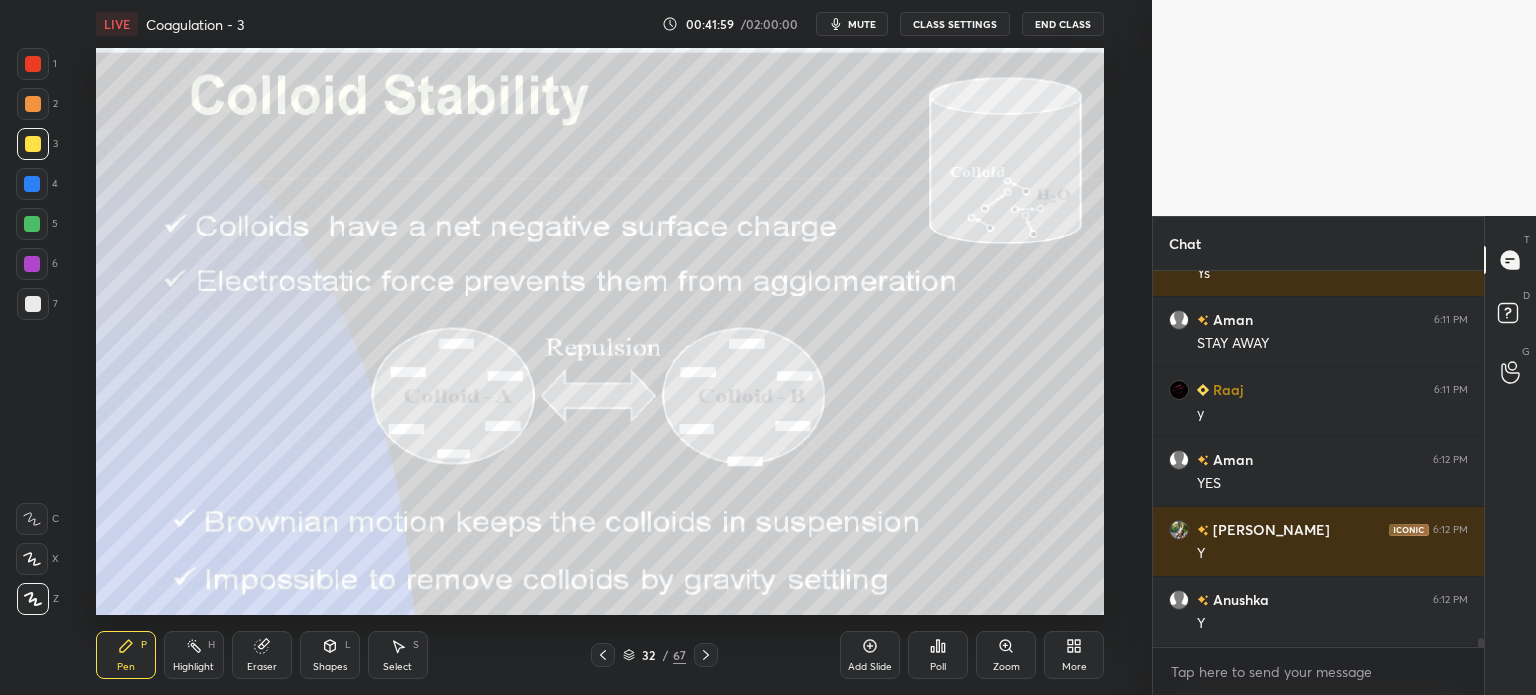 click 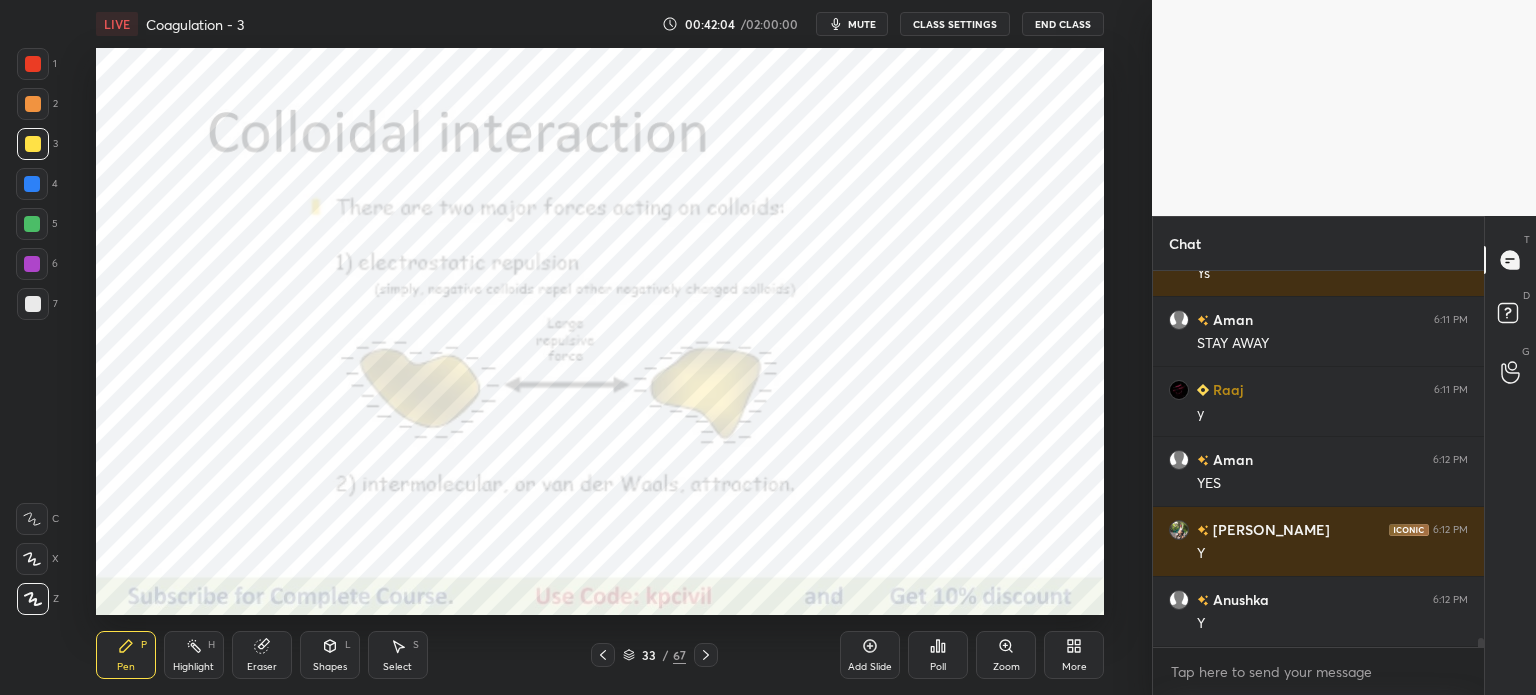 click on "Pen P Highlight H Eraser Shapes L Select S 33 / 67 Add Slide Poll Zoom More" at bounding box center [600, 655] 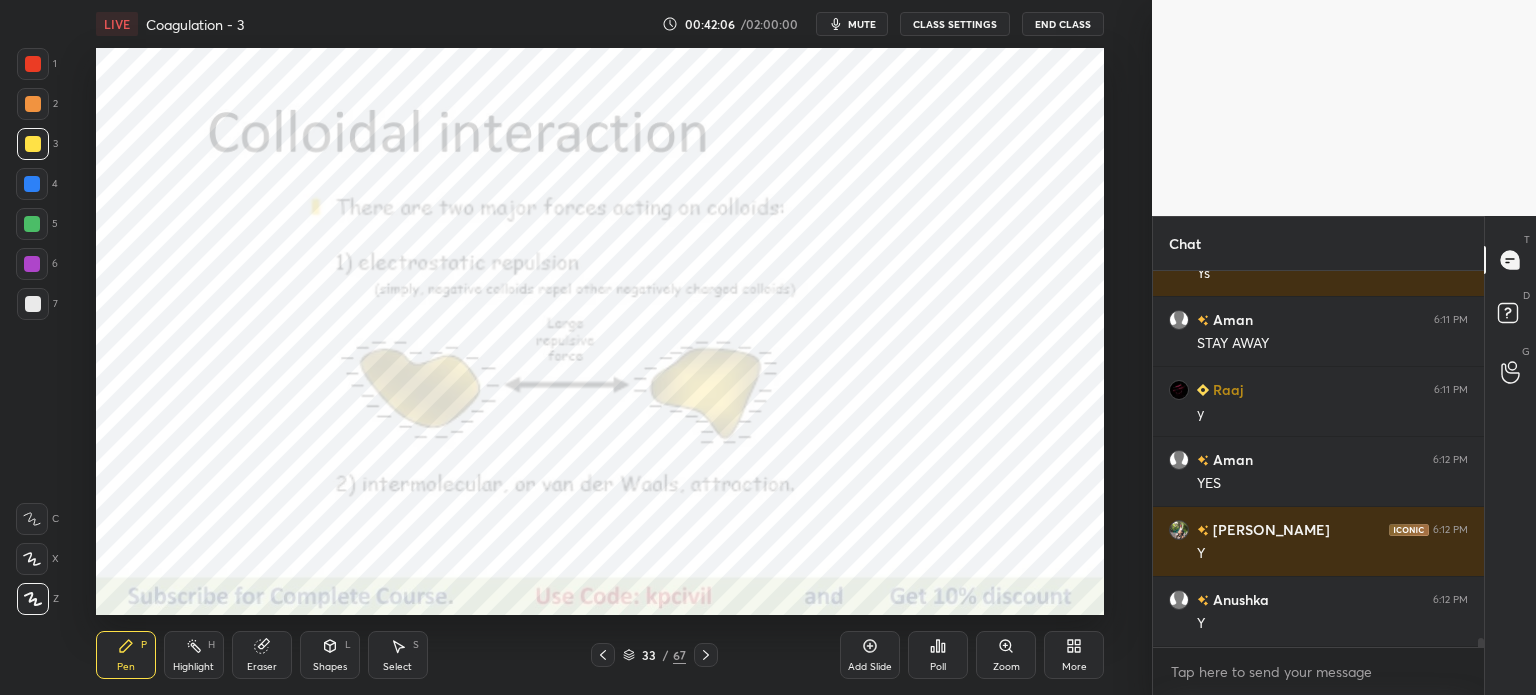click 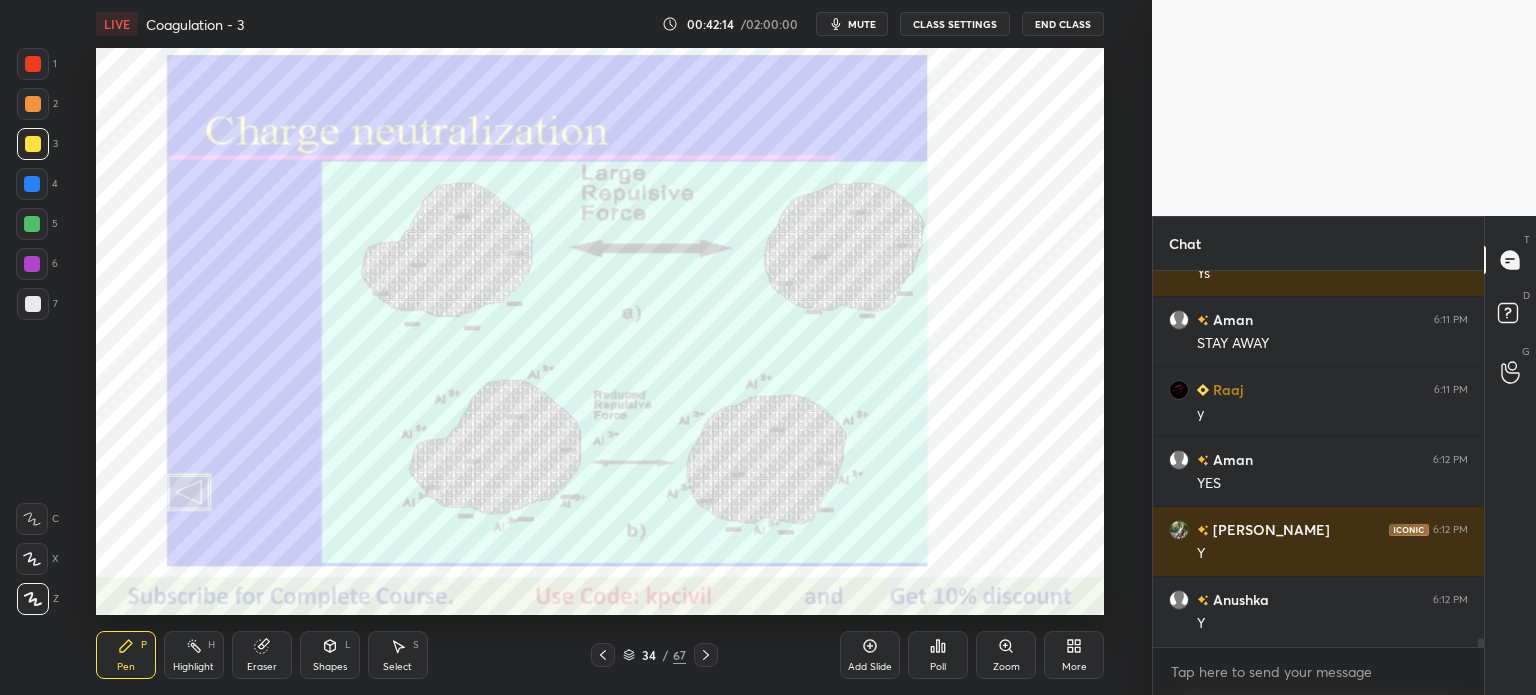 click on "Zoom" at bounding box center (1006, 667) 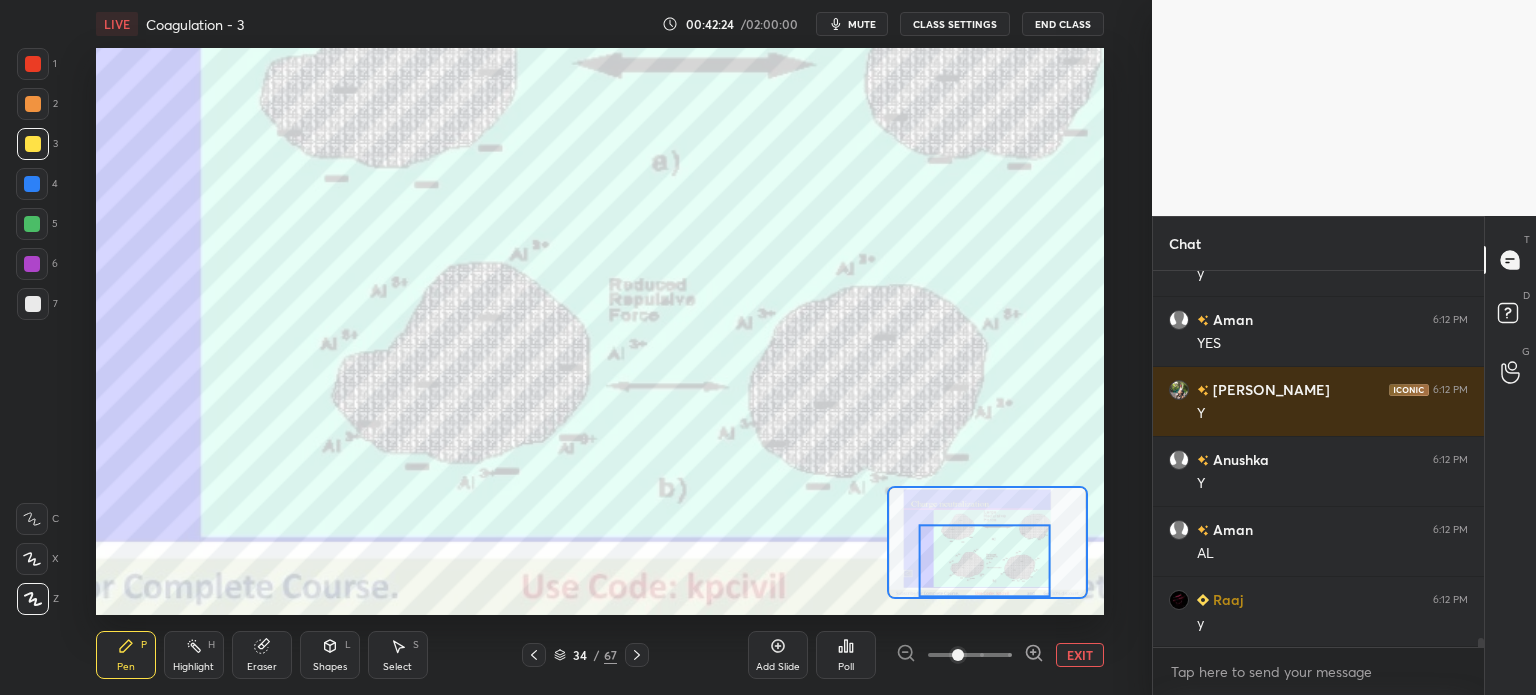 scroll, scrollTop: 16110, scrollLeft: 0, axis: vertical 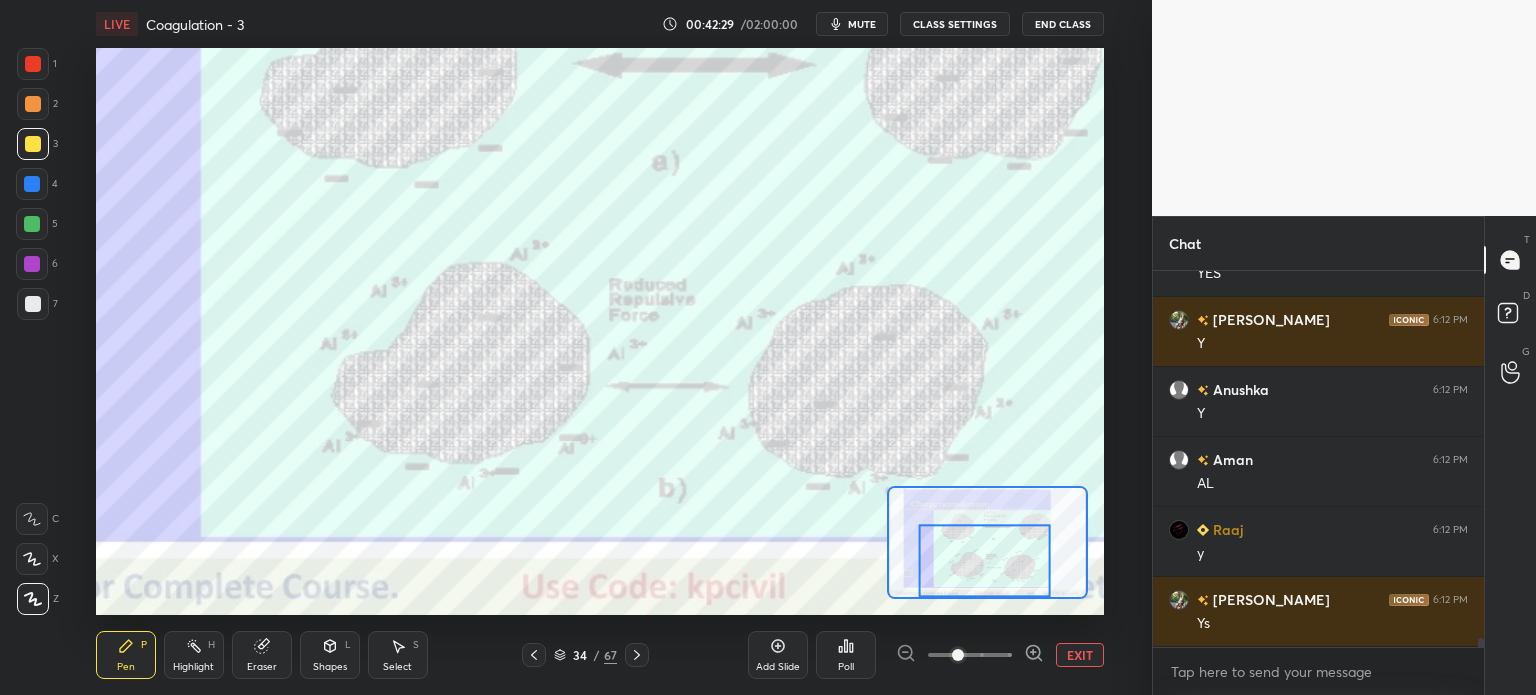click at bounding box center (33, 64) 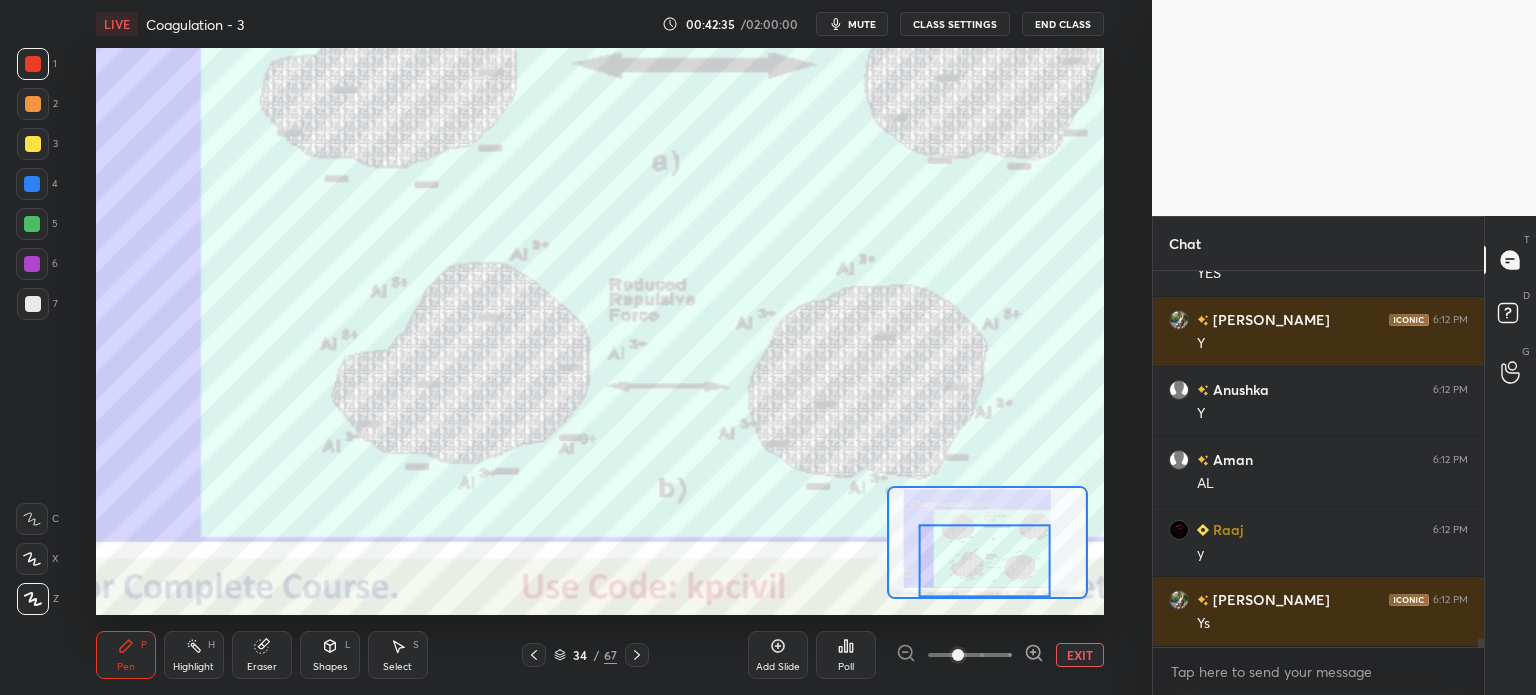 scroll, scrollTop: 16180, scrollLeft: 0, axis: vertical 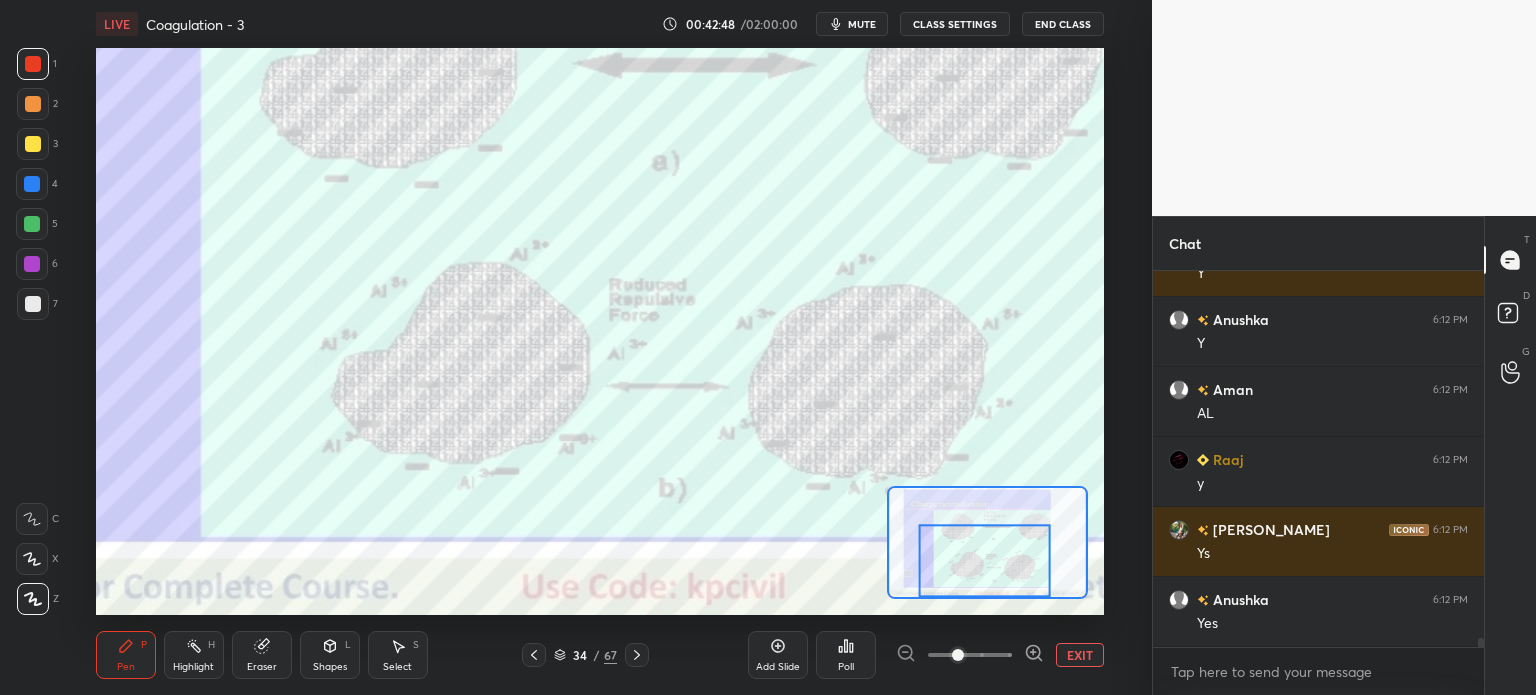 click 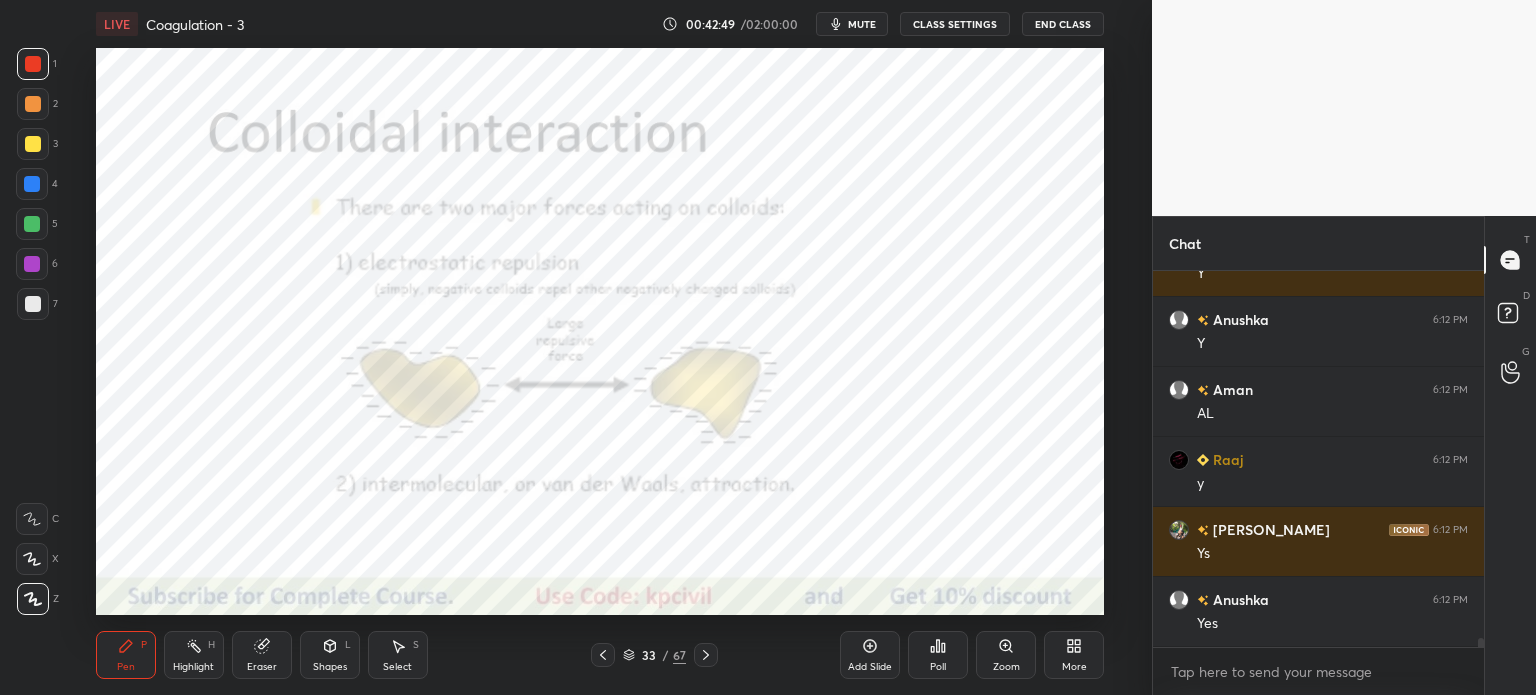 click 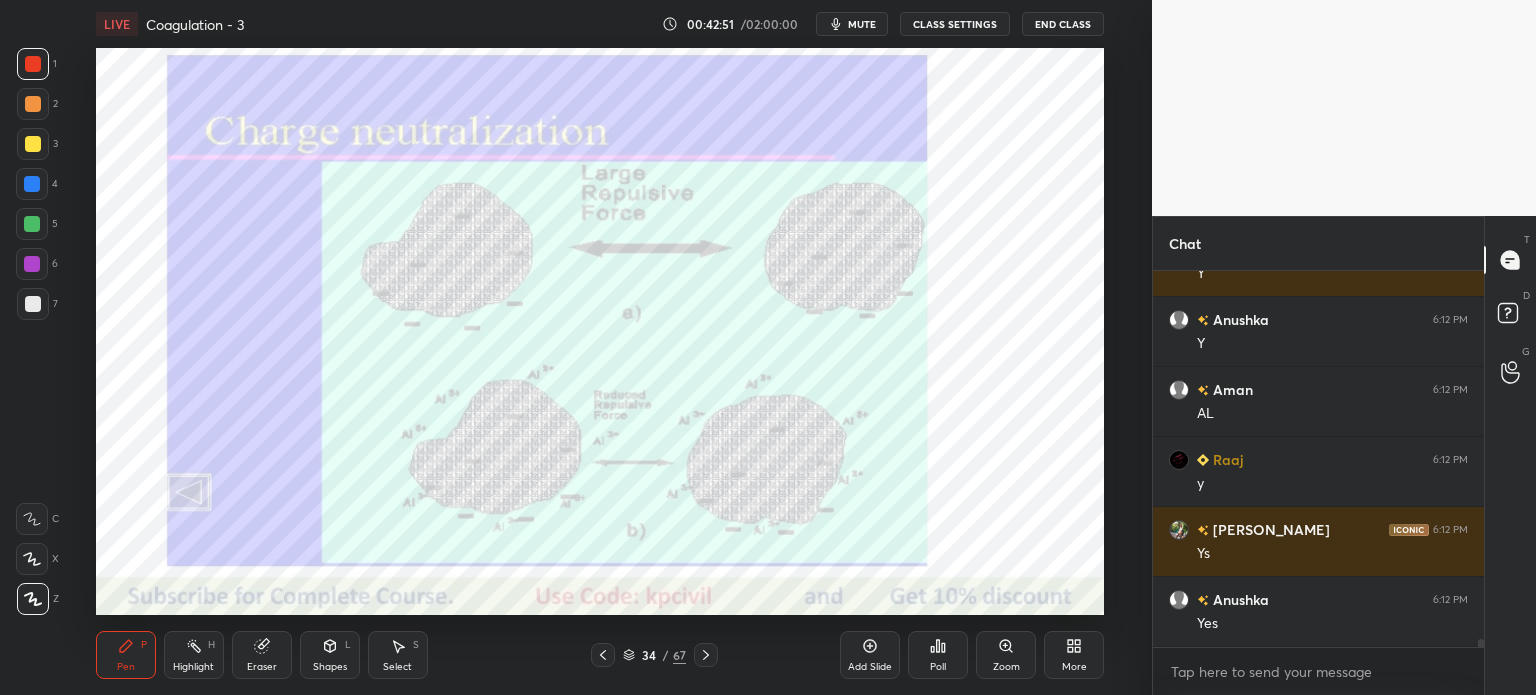 scroll, scrollTop: 16250, scrollLeft: 0, axis: vertical 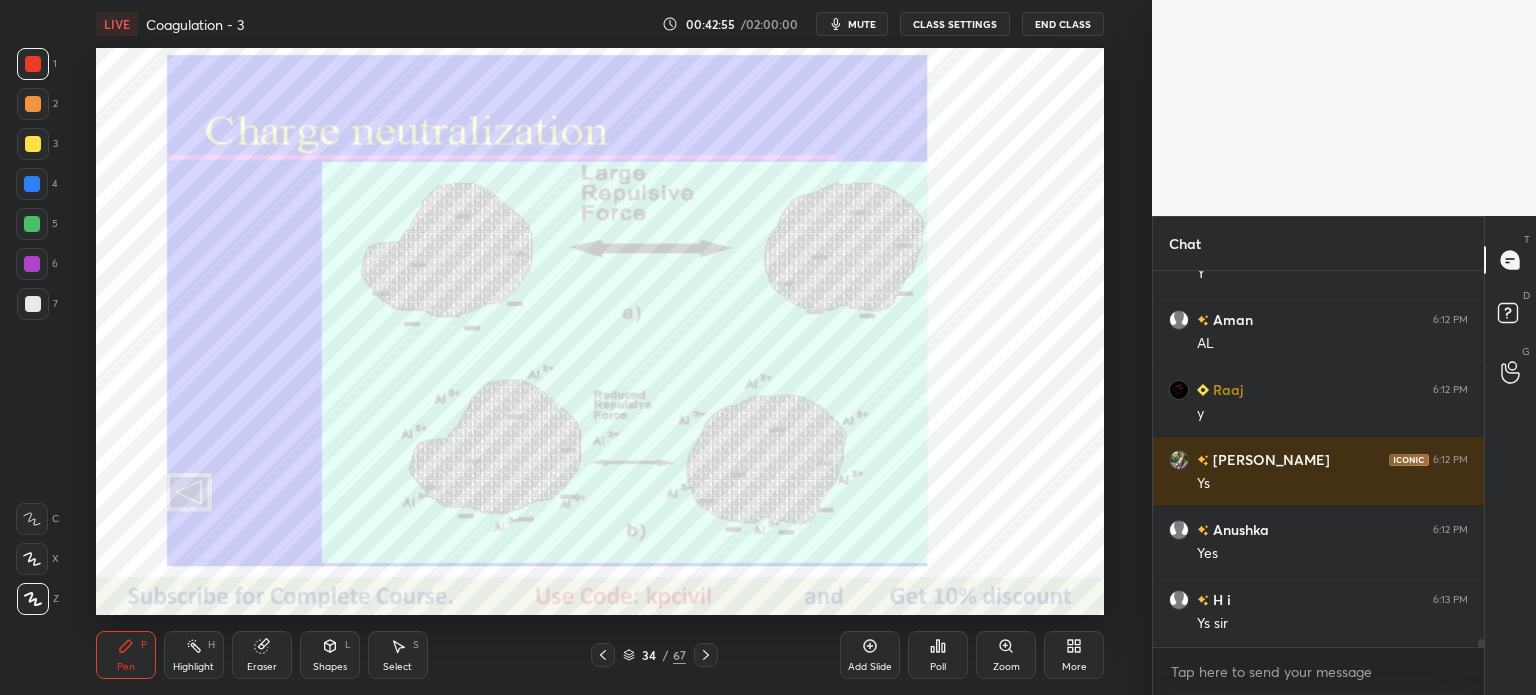 click 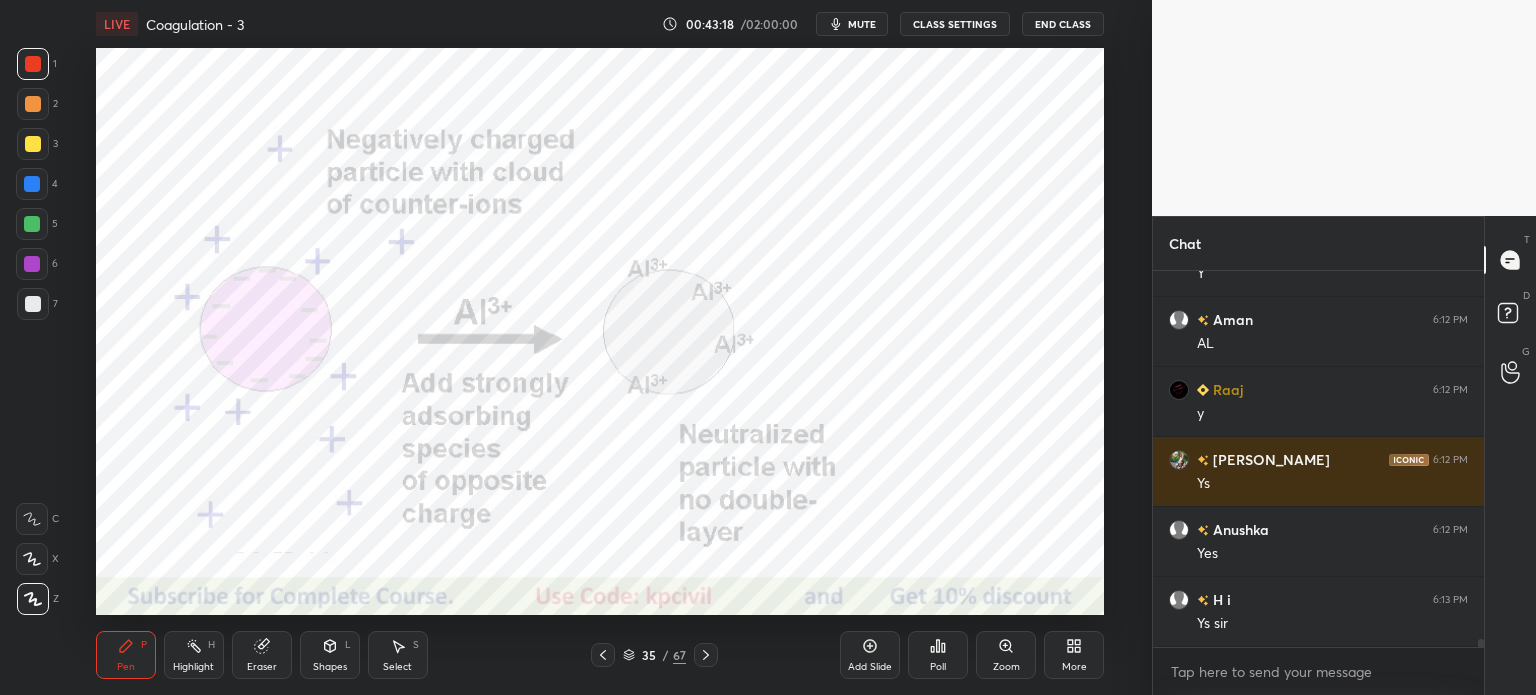 scroll, scrollTop: 16320, scrollLeft: 0, axis: vertical 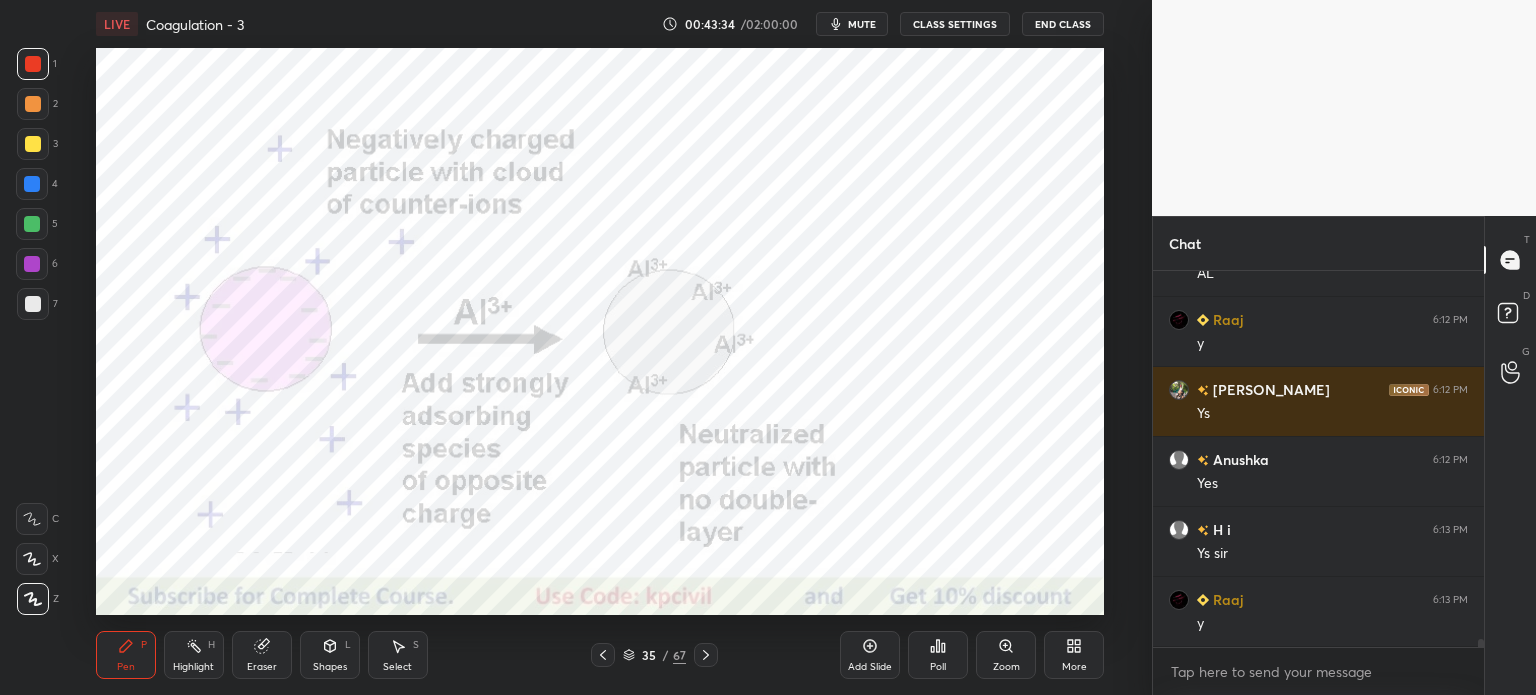 click on "Highlight H" at bounding box center [194, 655] 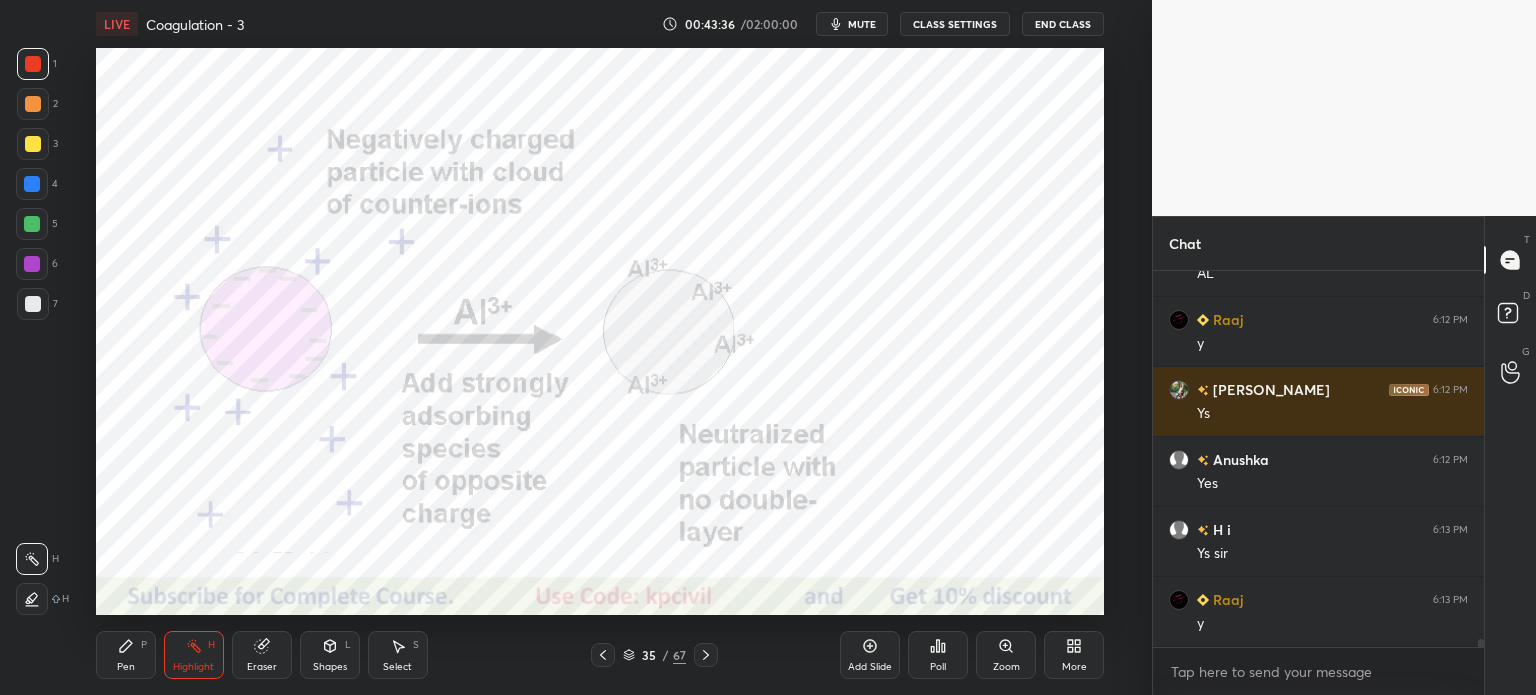 scroll, scrollTop: 16390, scrollLeft: 0, axis: vertical 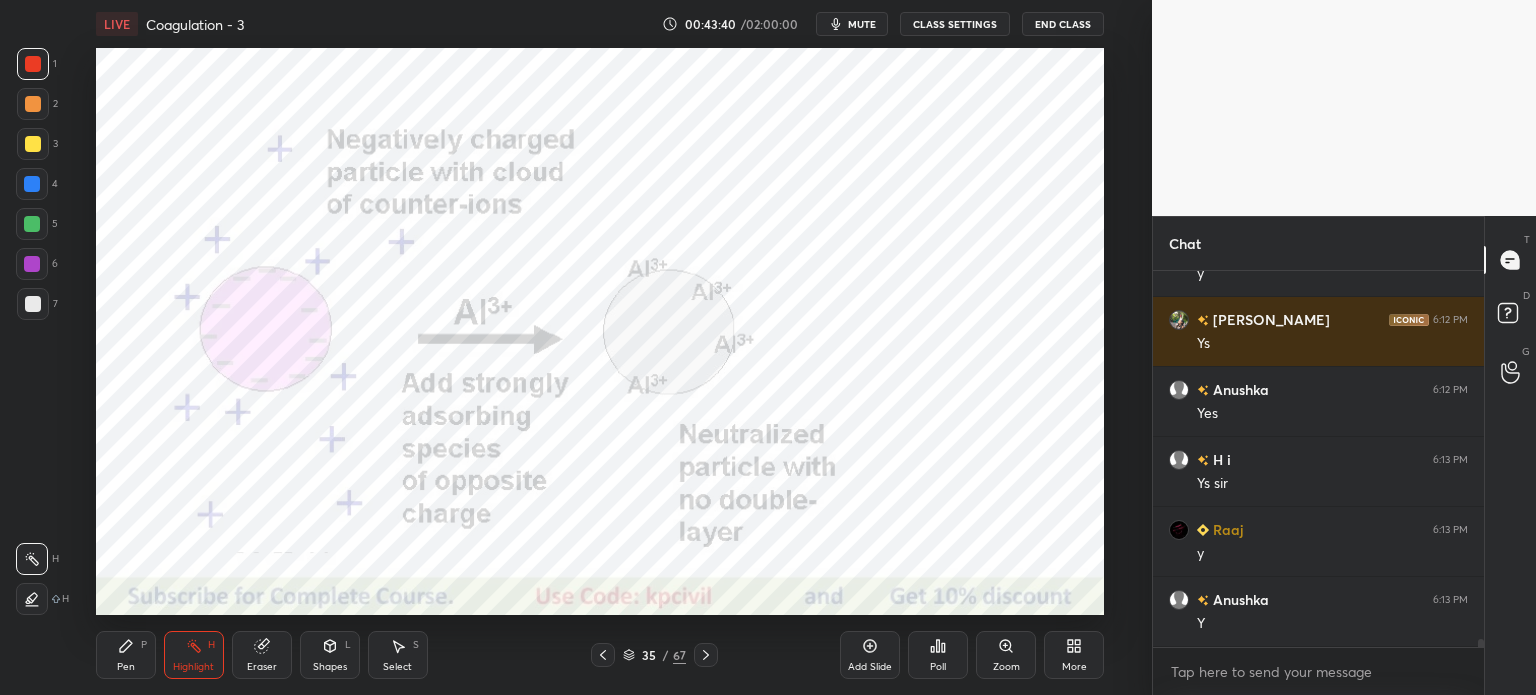 click on "Pen P" at bounding box center (126, 655) 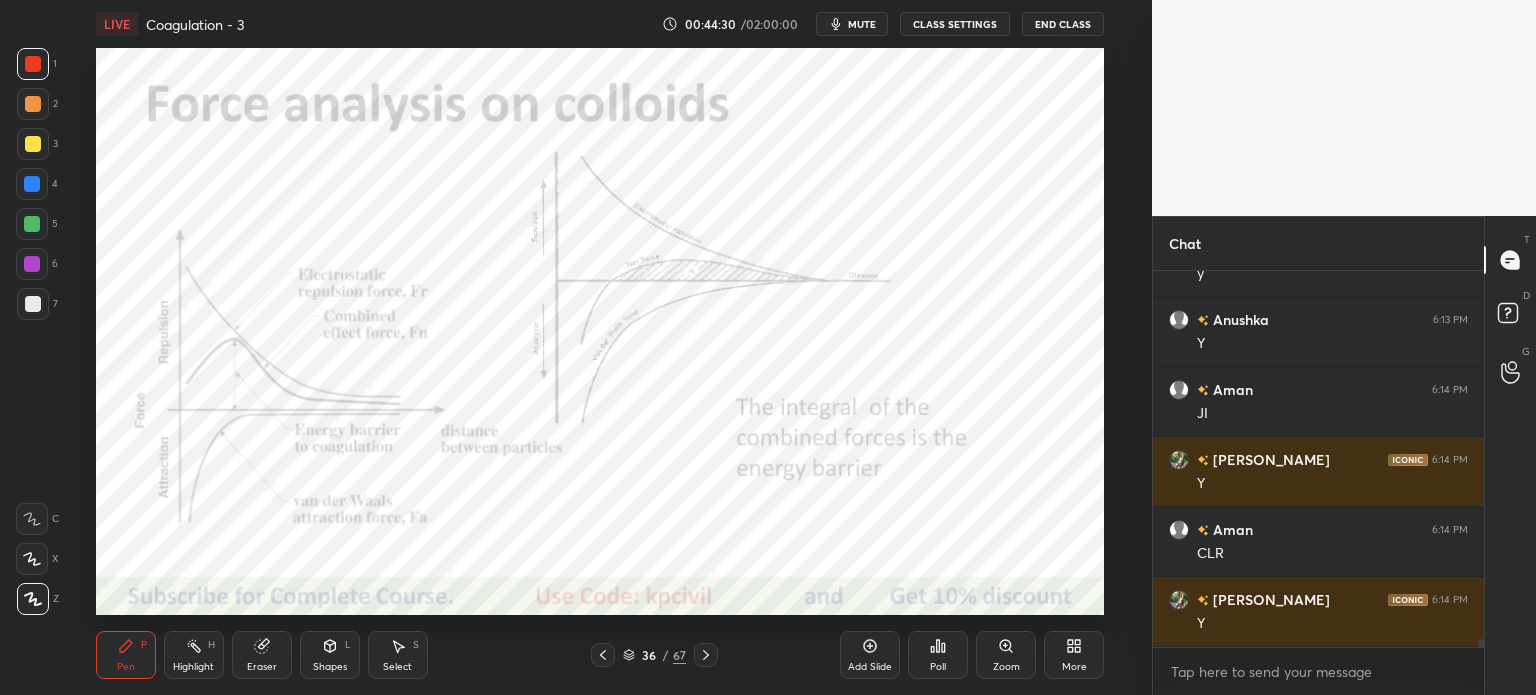 scroll, scrollTop: 16740, scrollLeft: 0, axis: vertical 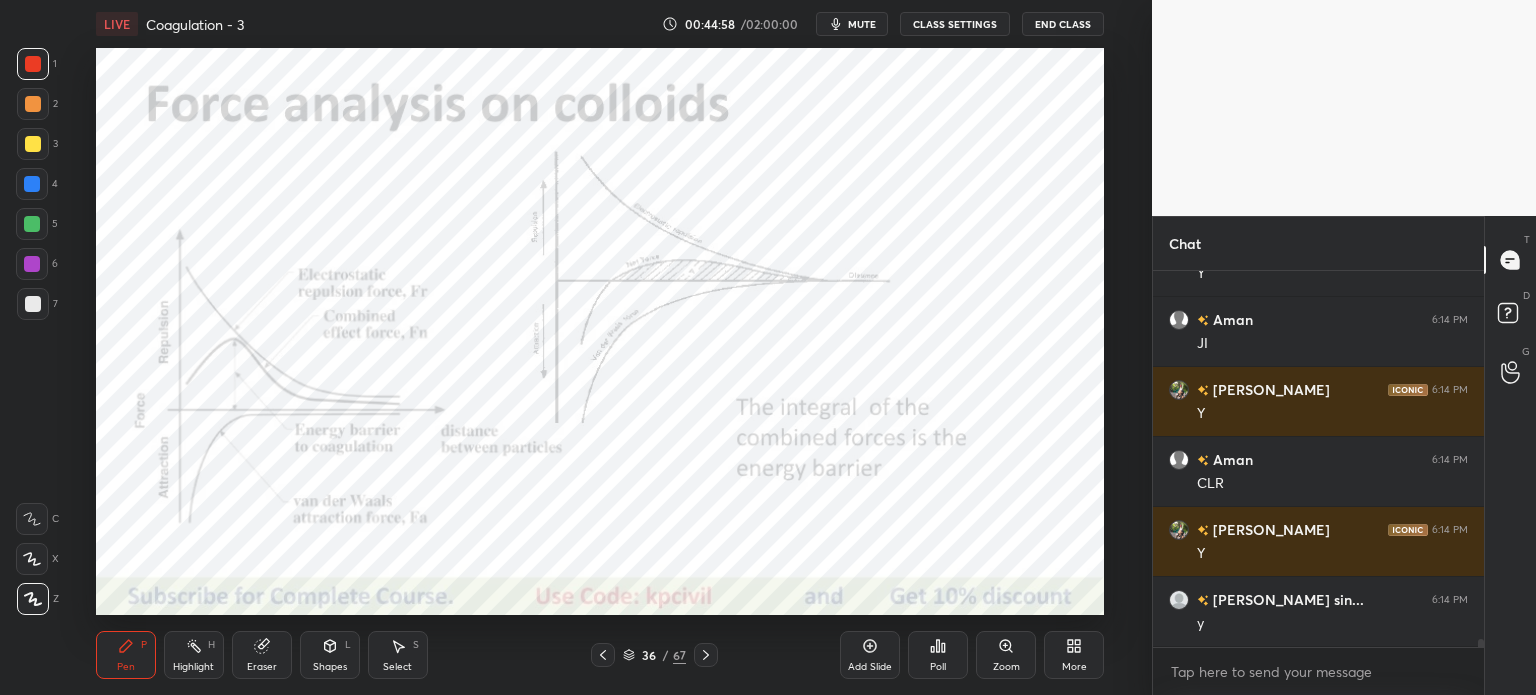 click 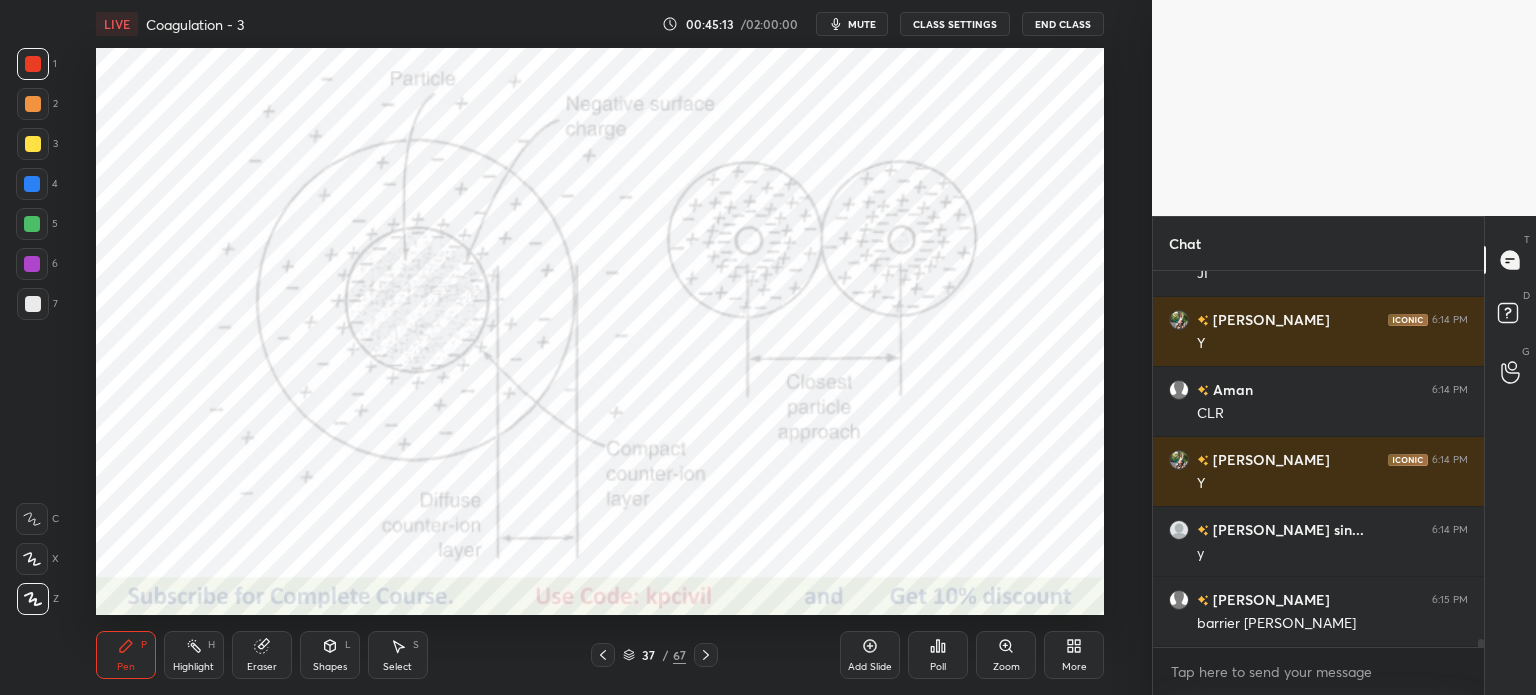 scroll, scrollTop: 16880, scrollLeft: 0, axis: vertical 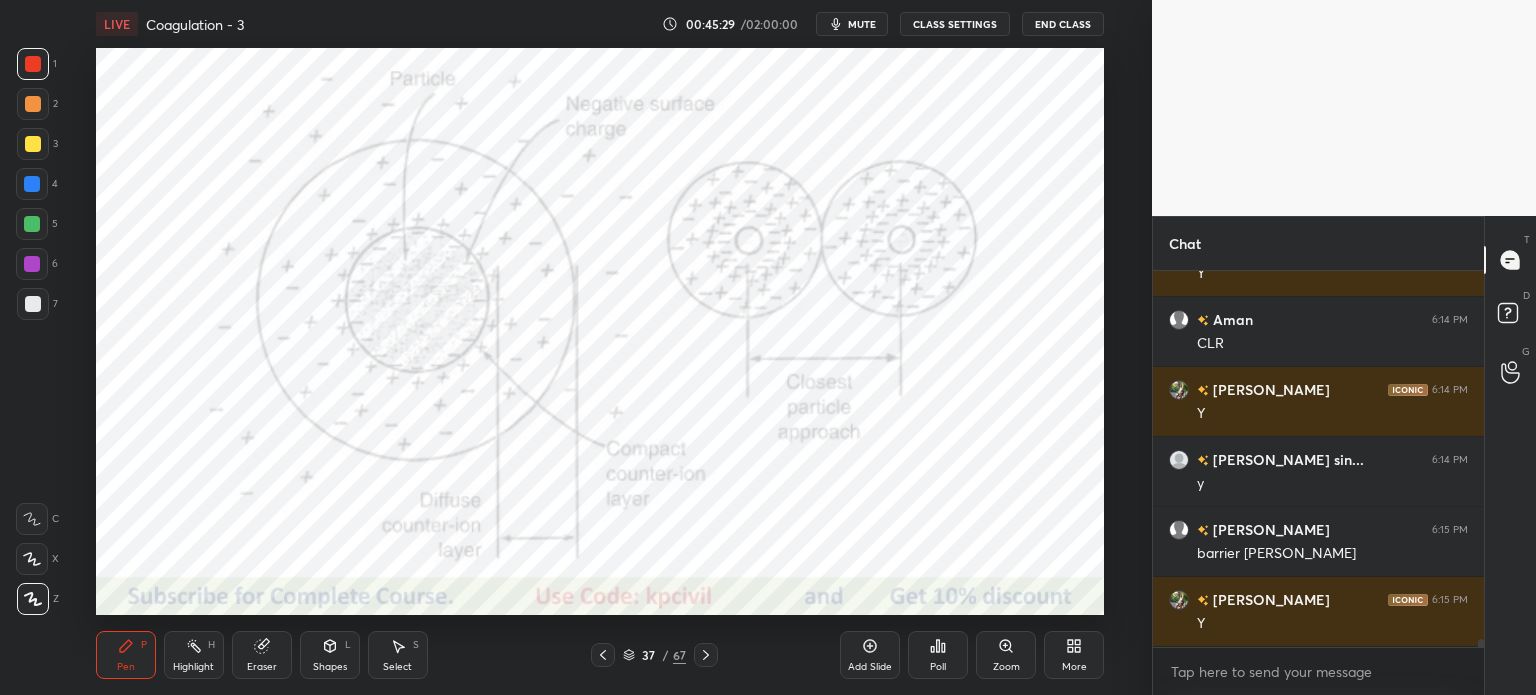 click at bounding box center [32, 184] 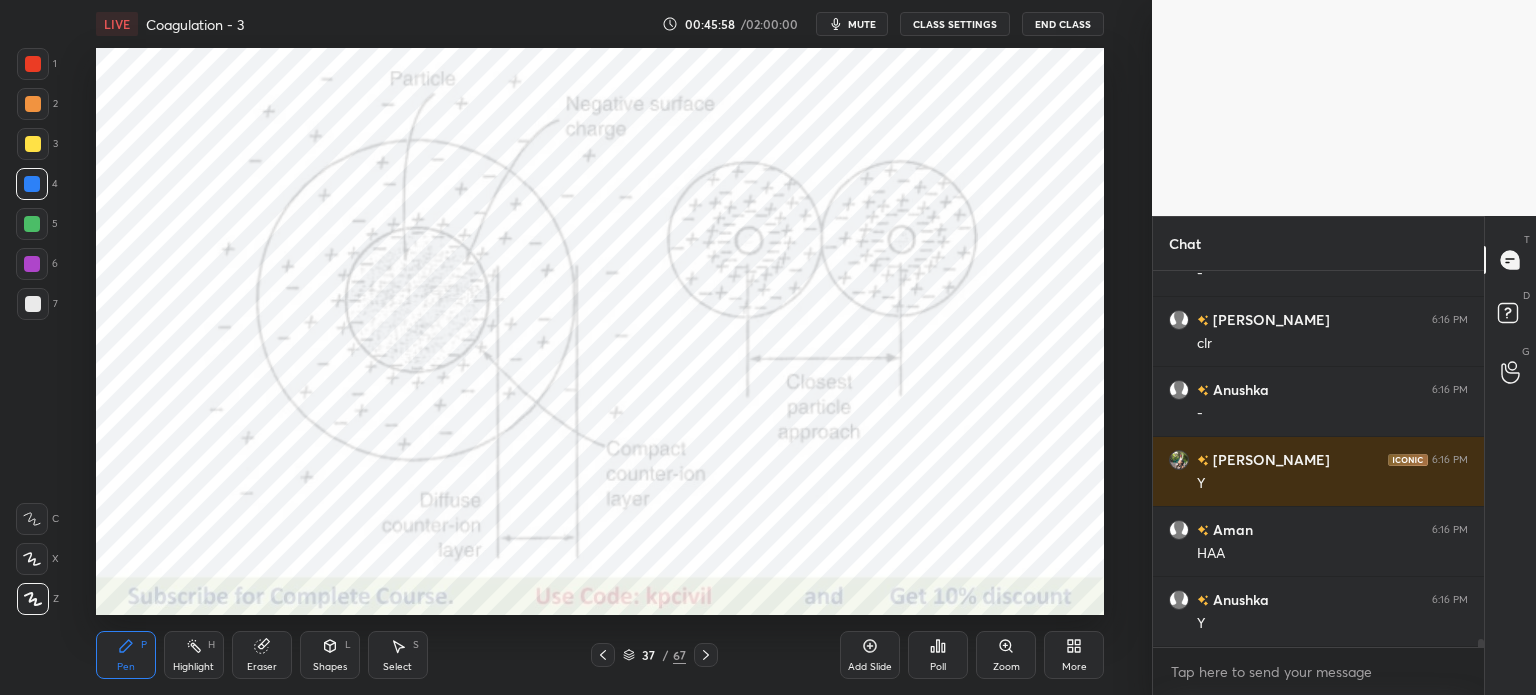 scroll, scrollTop: 17370, scrollLeft: 0, axis: vertical 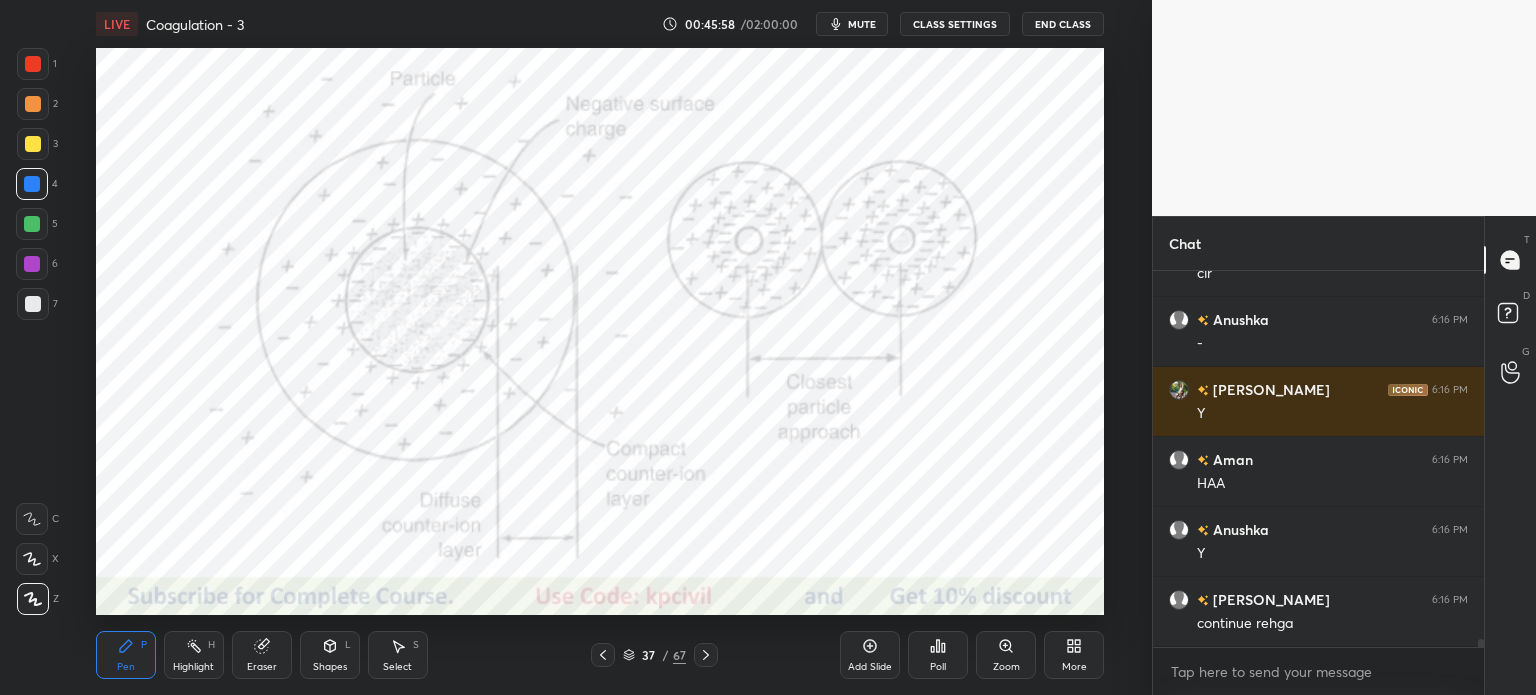 click 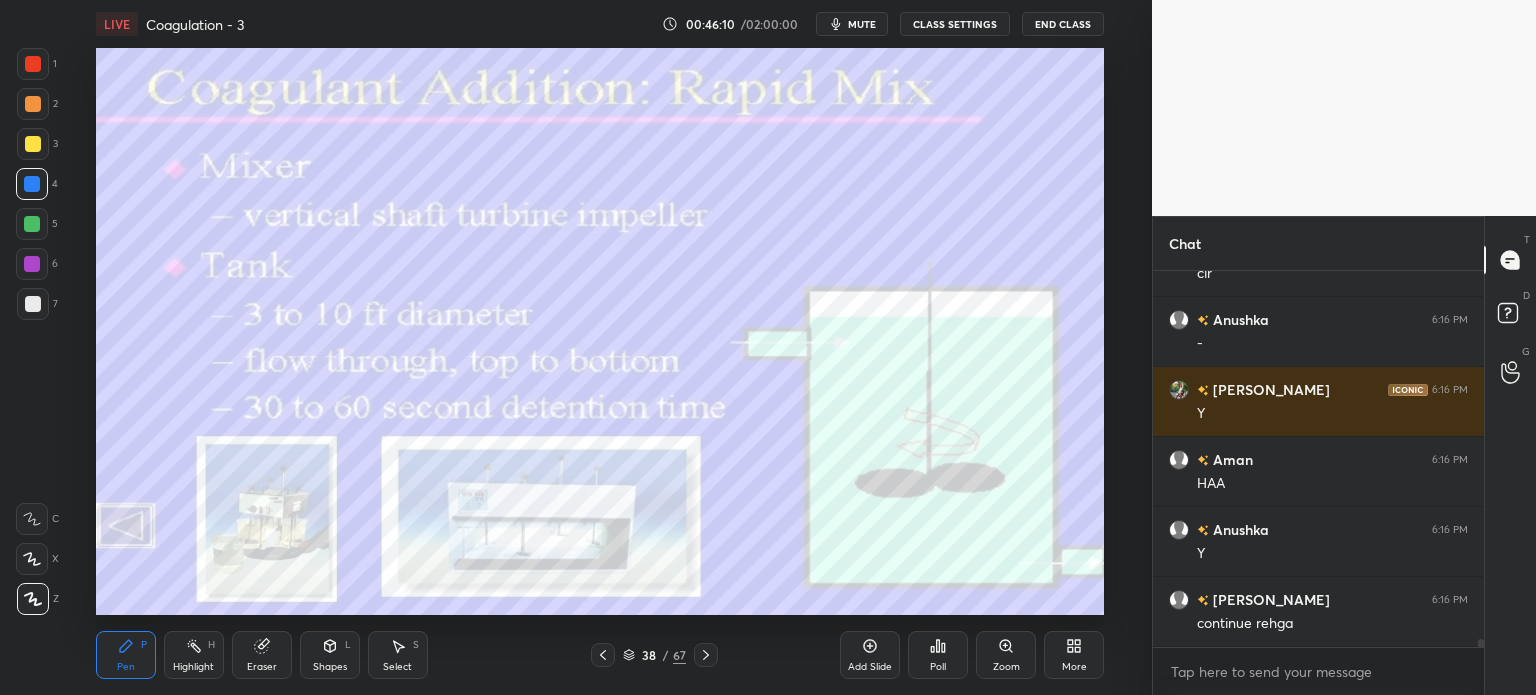click 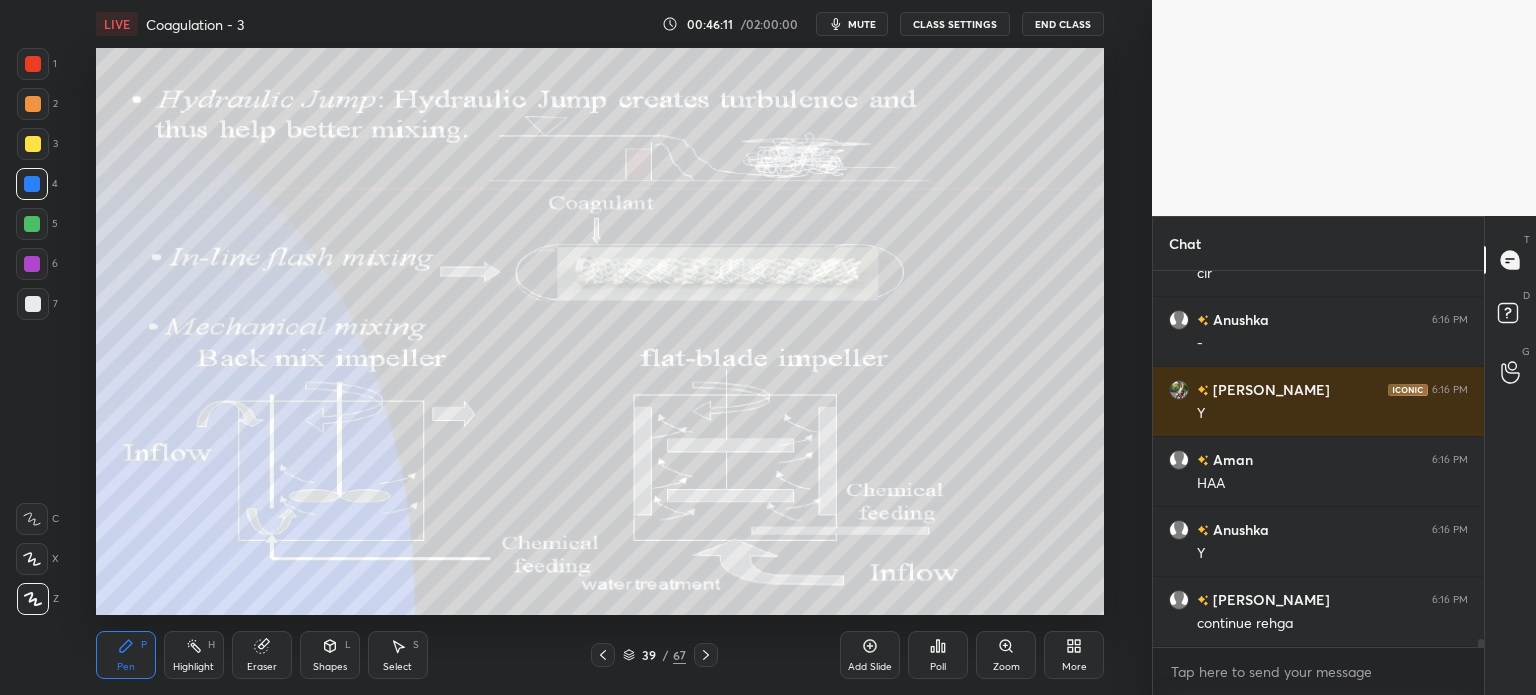 scroll, scrollTop: 17440, scrollLeft: 0, axis: vertical 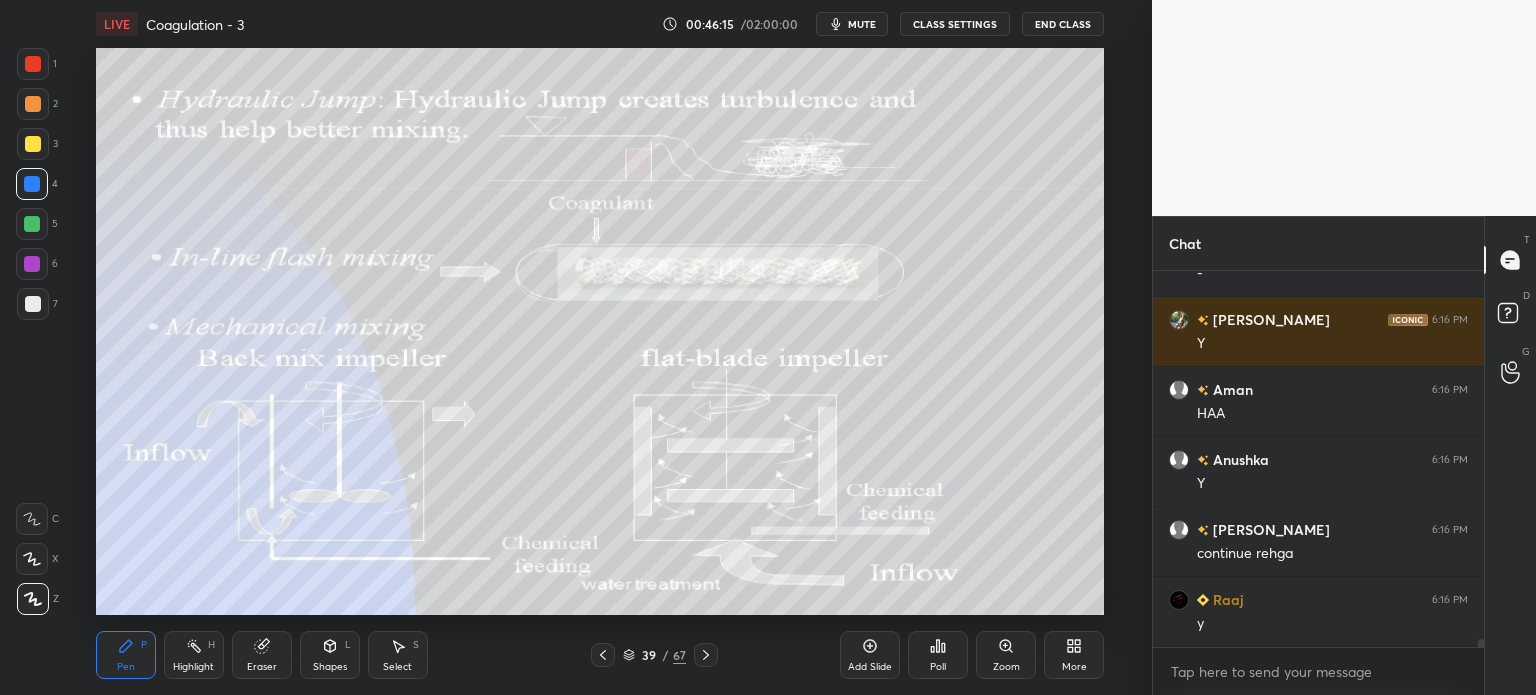 click 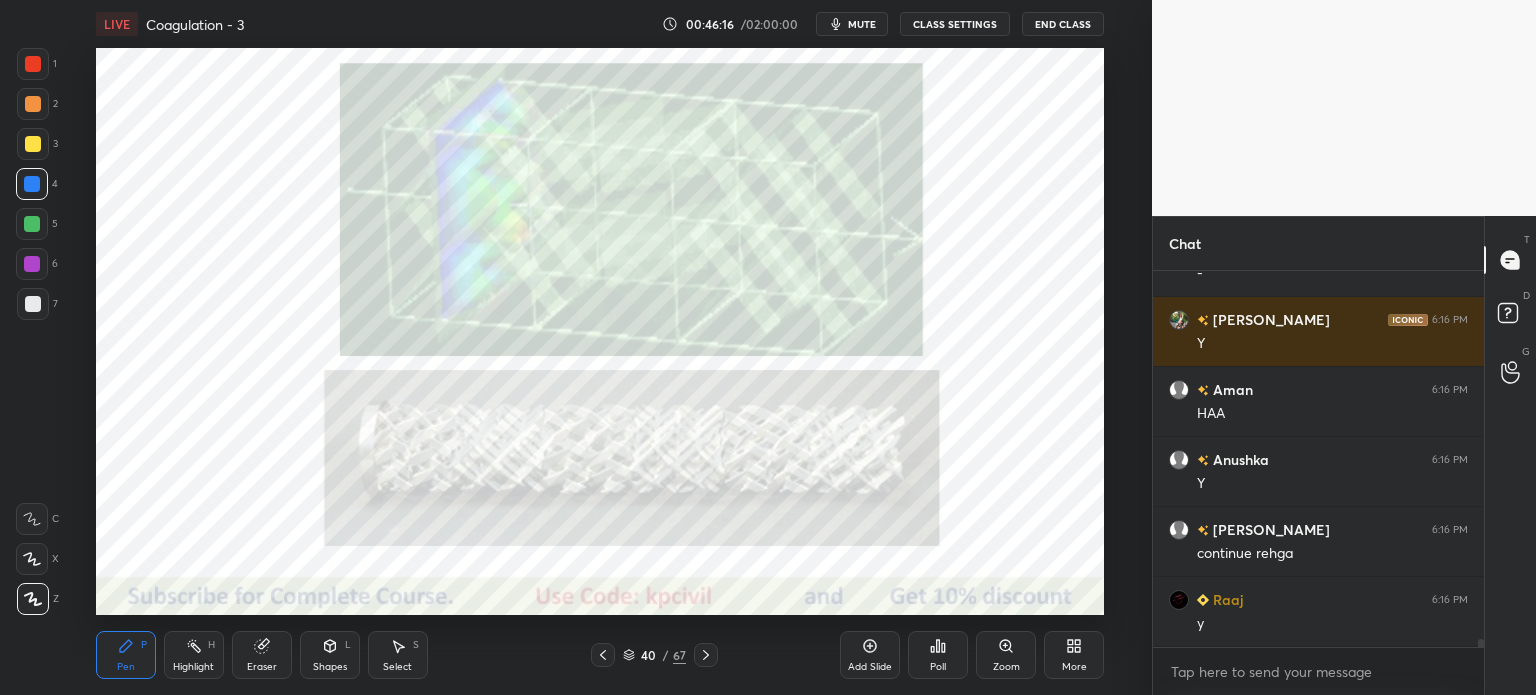 click 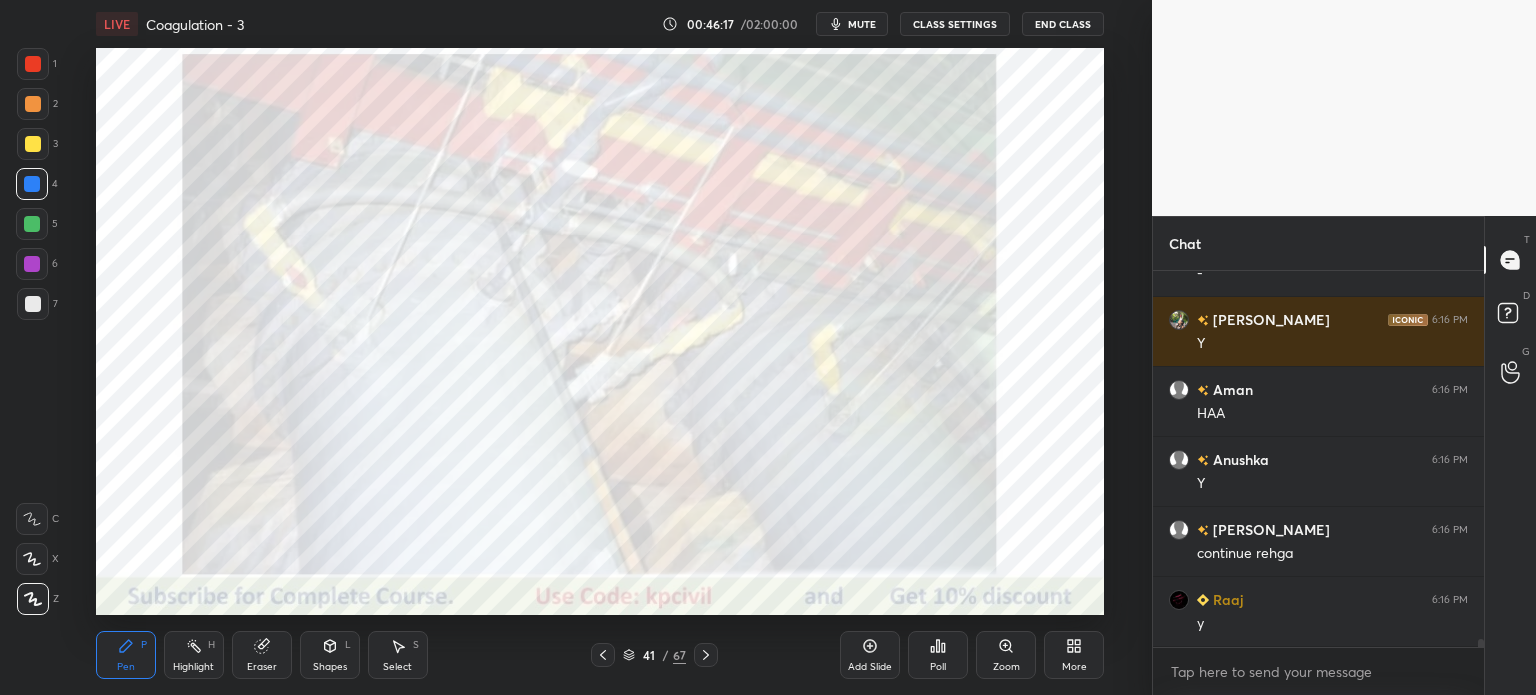scroll, scrollTop: 17488, scrollLeft: 0, axis: vertical 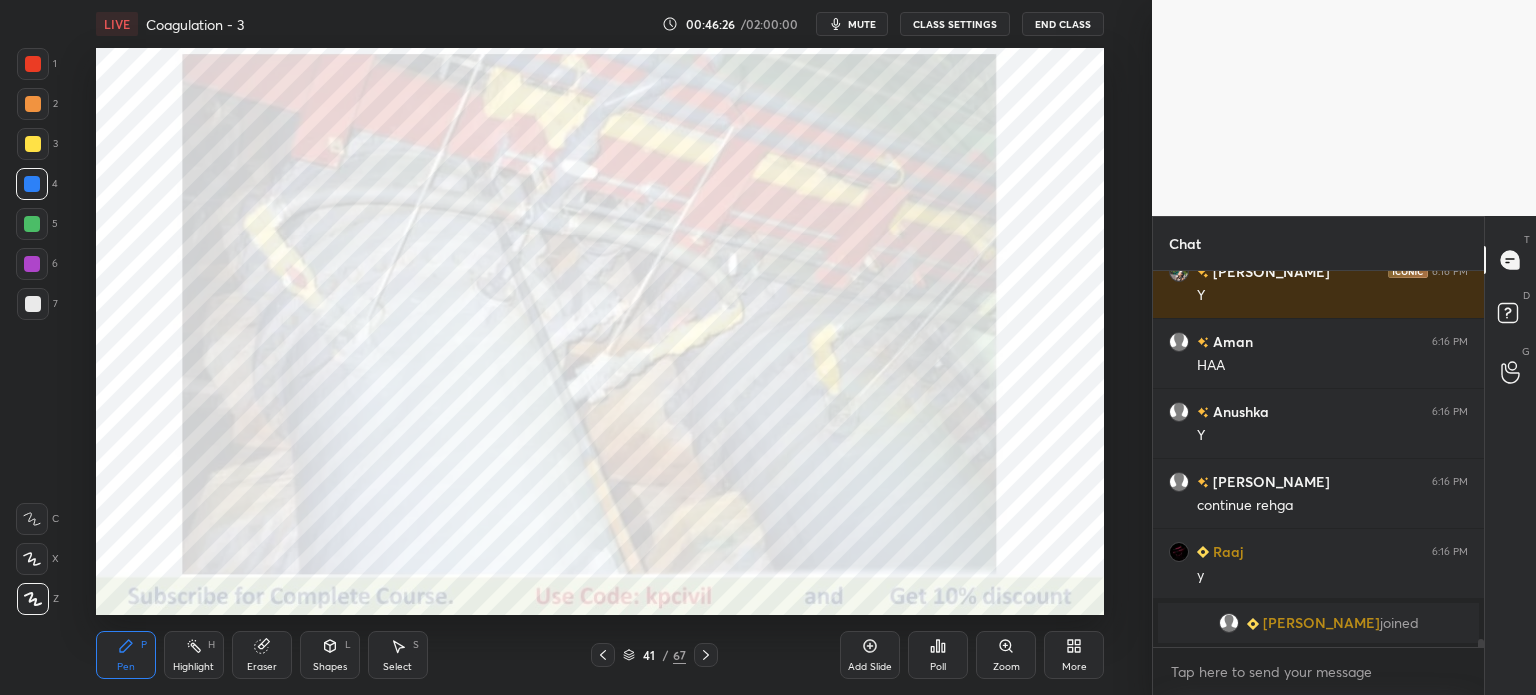 click 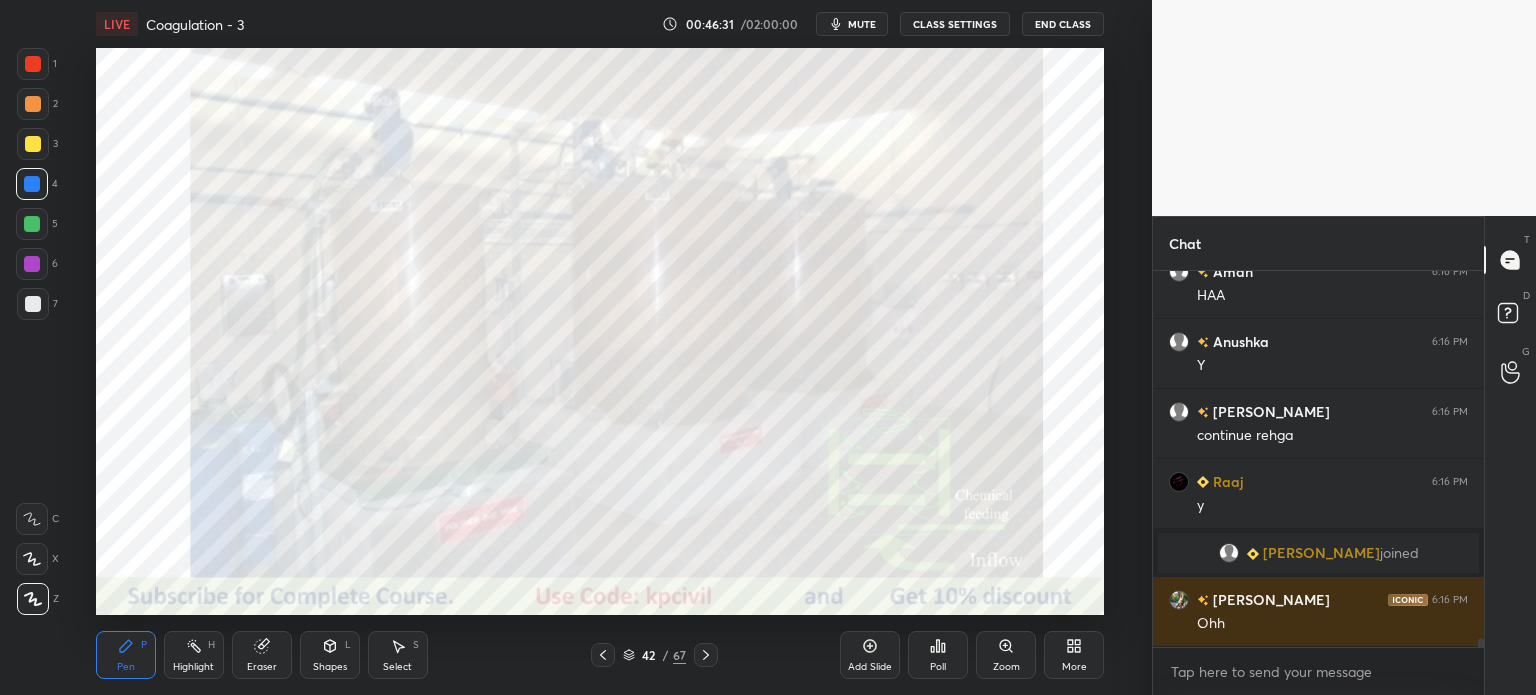 scroll, scrollTop: 15552, scrollLeft: 0, axis: vertical 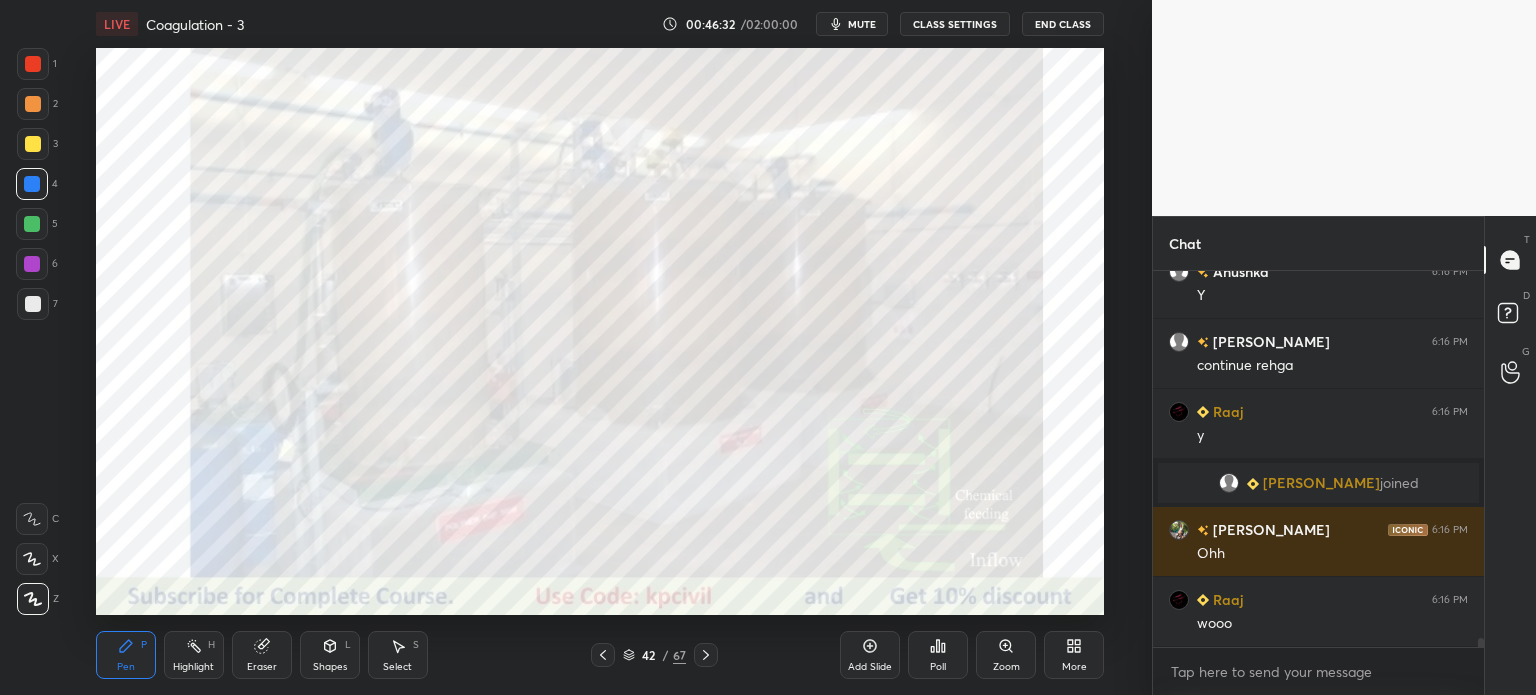 click at bounding box center (33, 304) 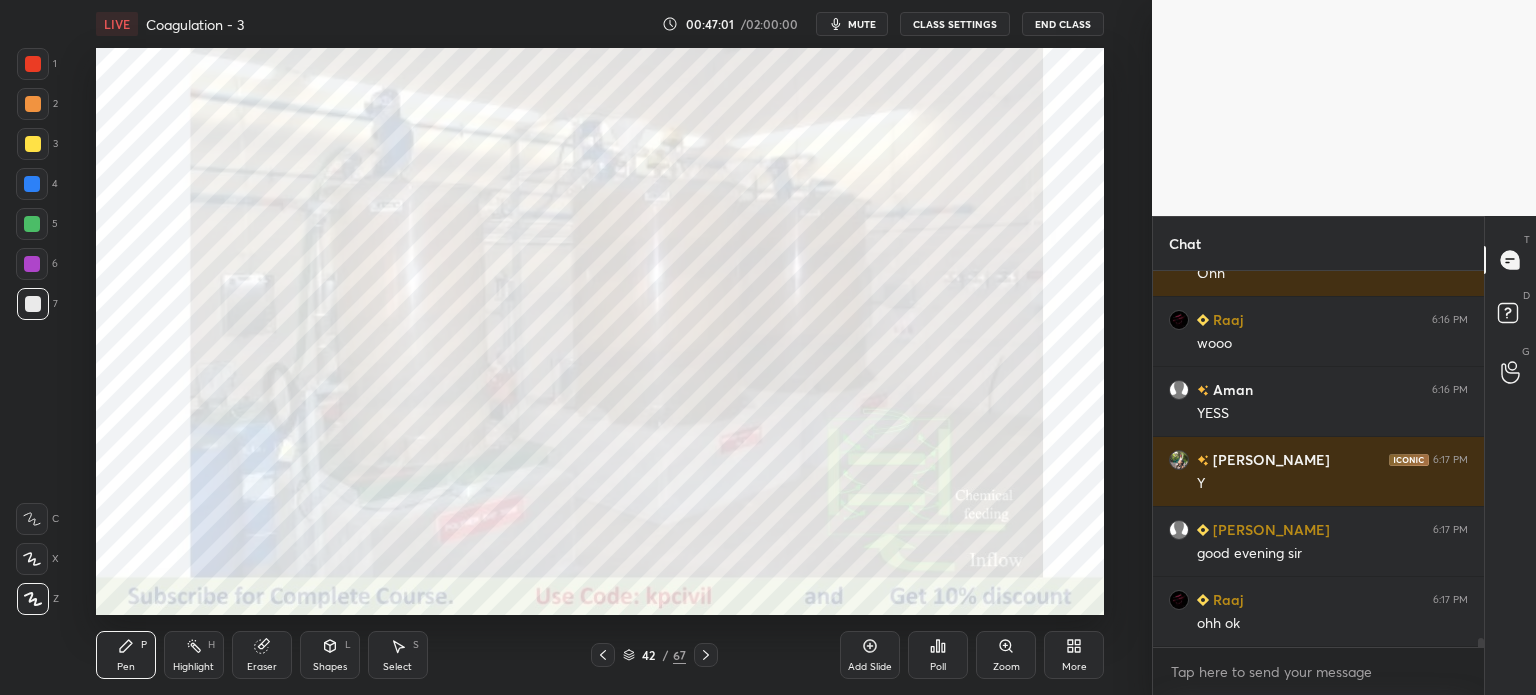 scroll, scrollTop: 15902, scrollLeft: 0, axis: vertical 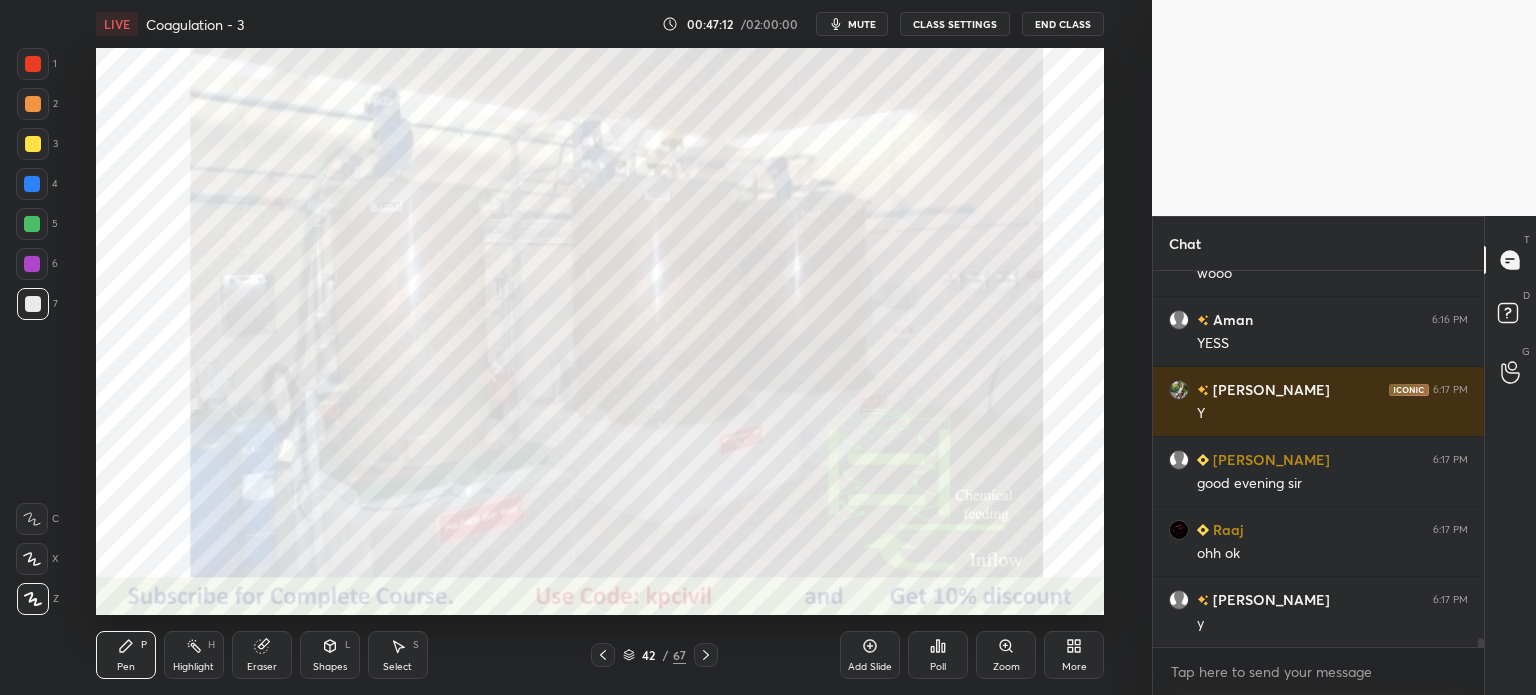 click 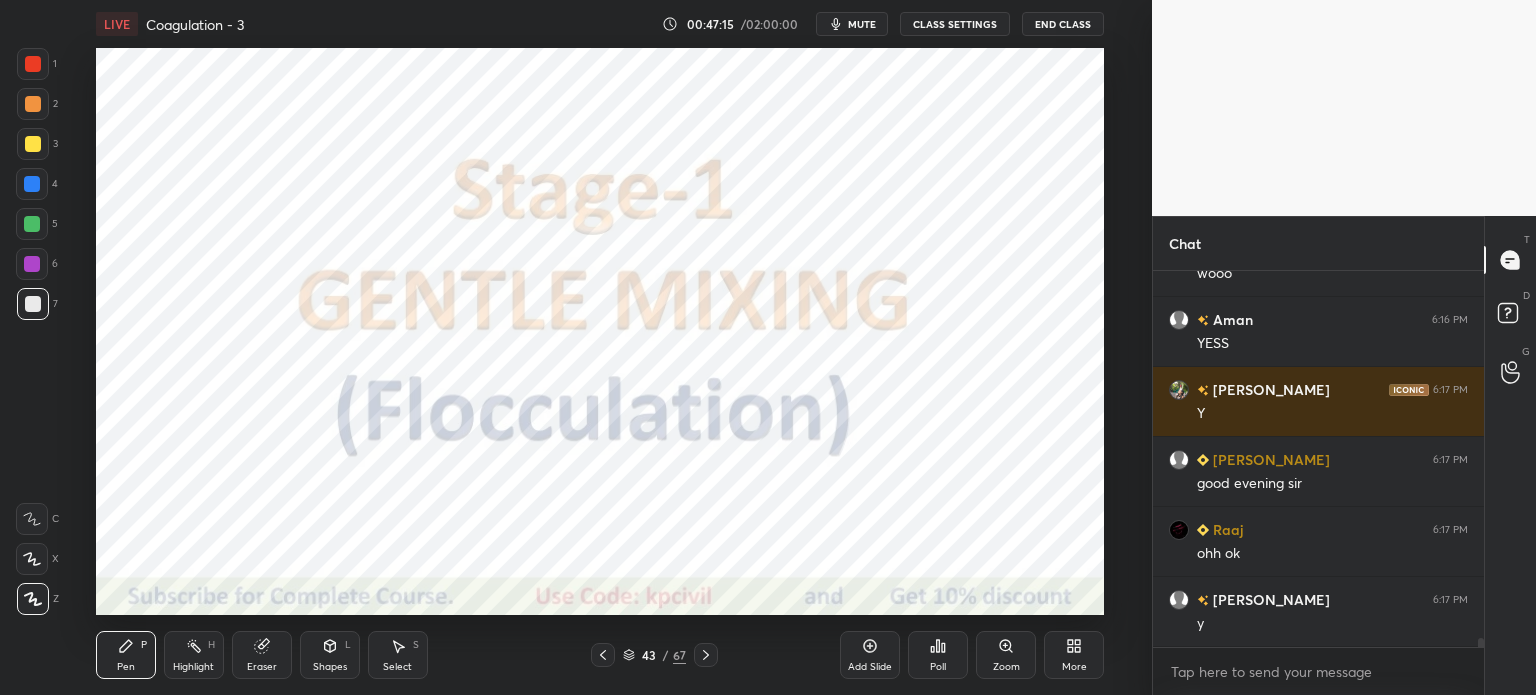 click 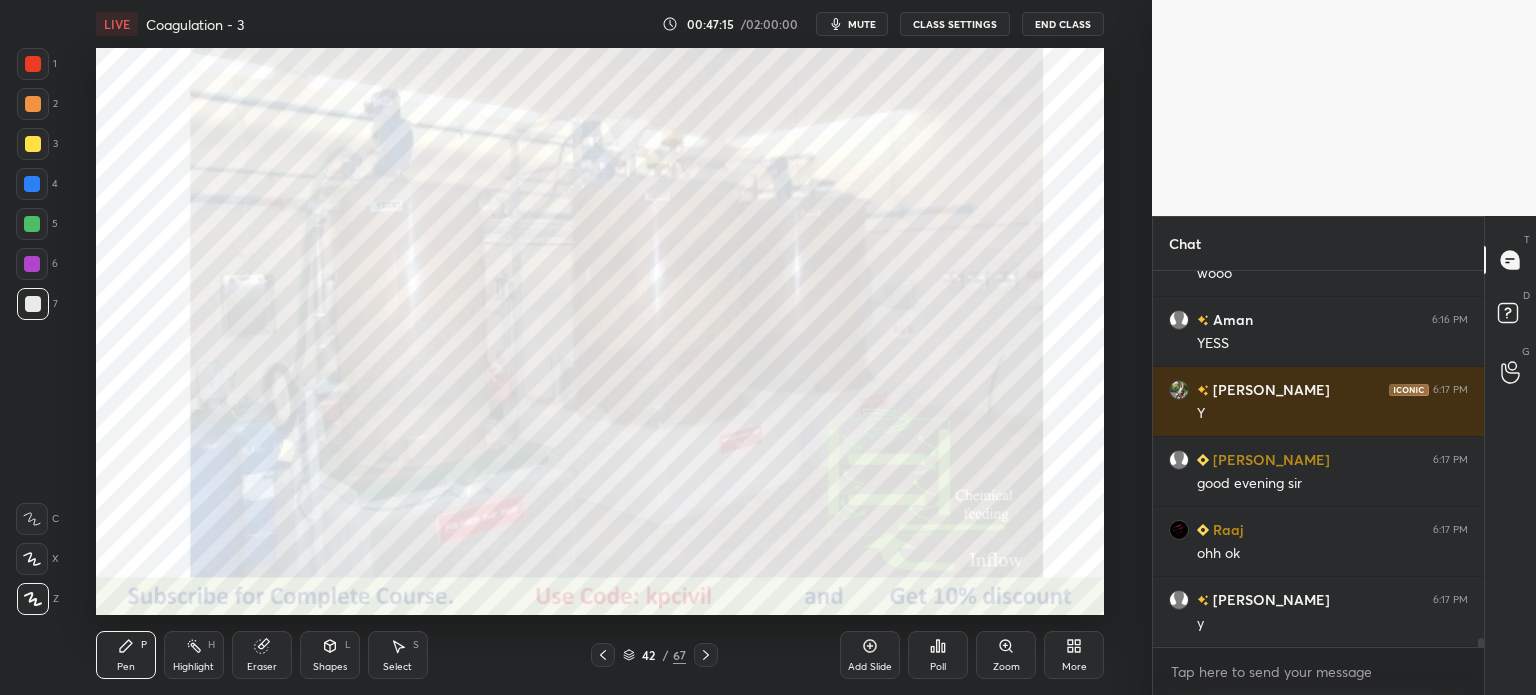 scroll, scrollTop: 15972, scrollLeft: 0, axis: vertical 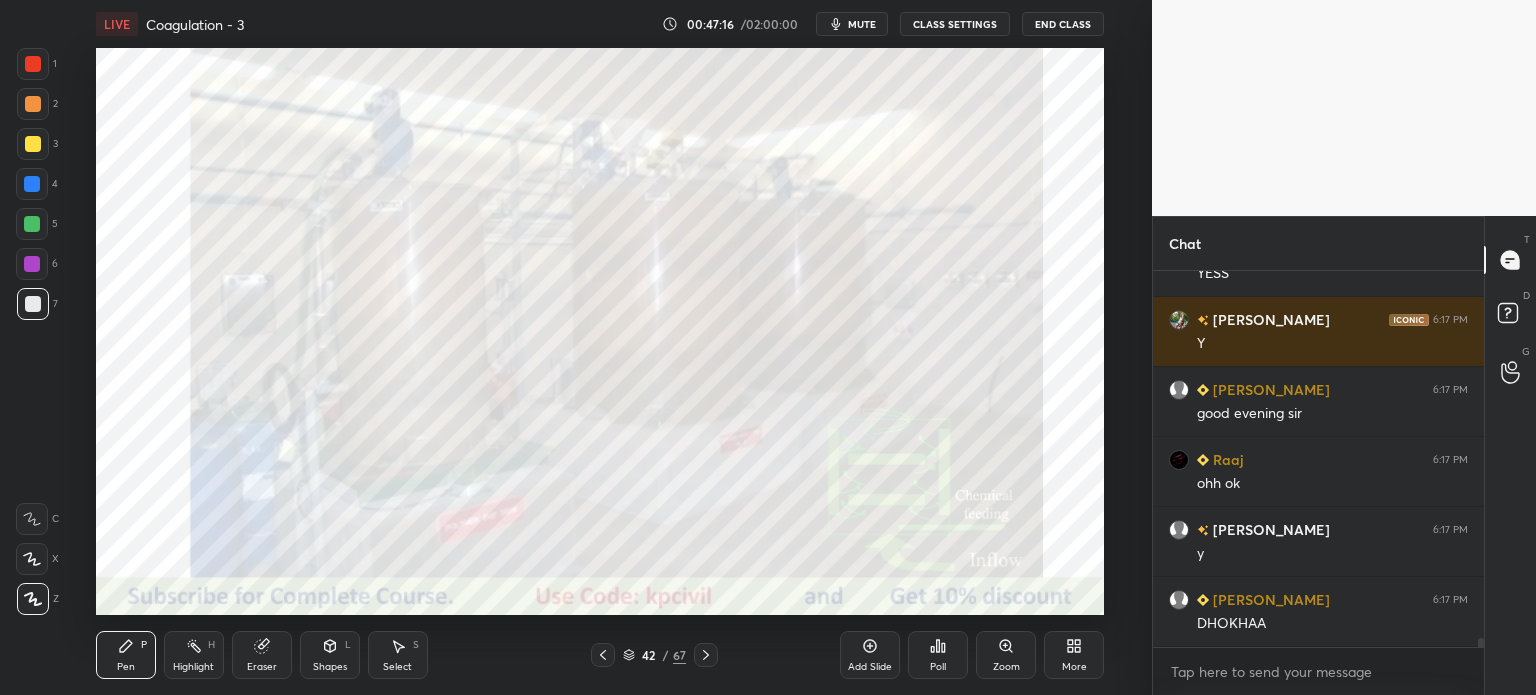click on "42 / 67" at bounding box center [654, 655] 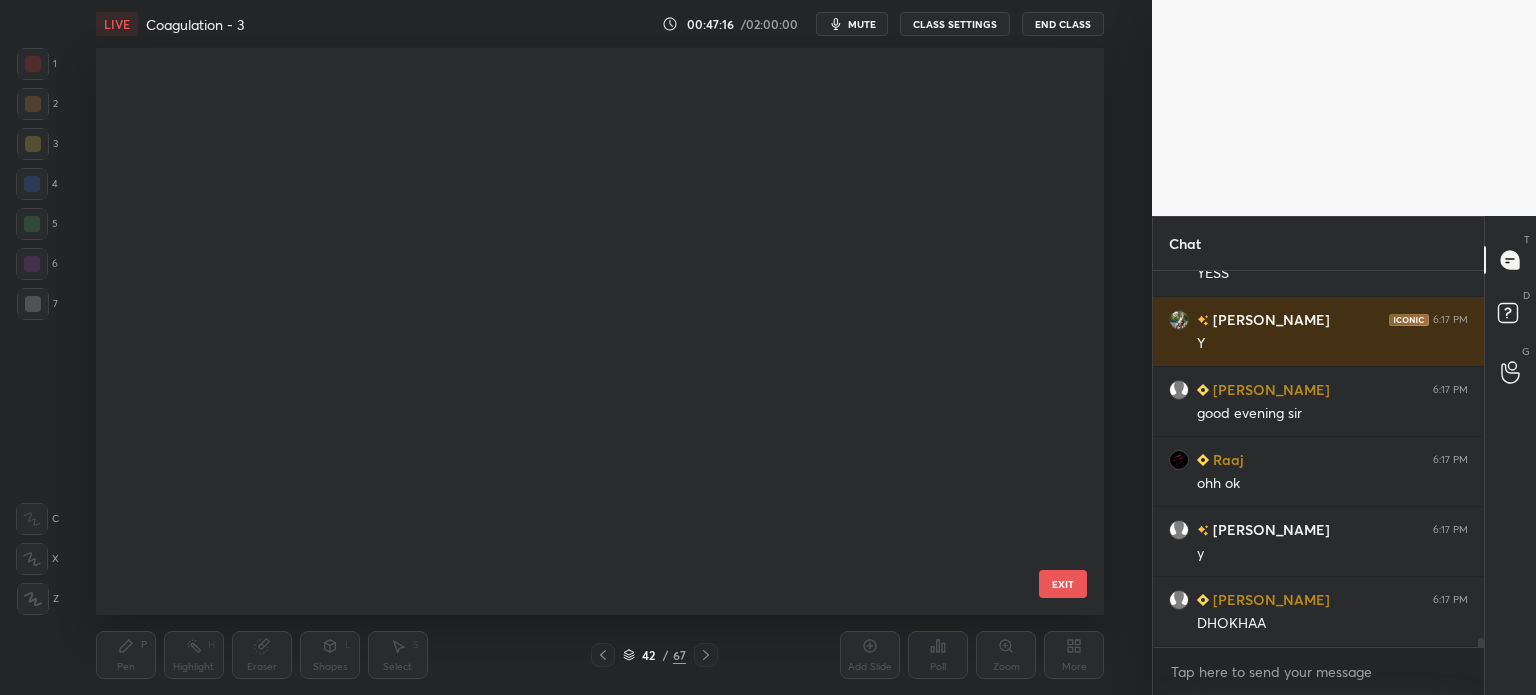scroll, scrollTop: 1868, scrollLeft: 0, axis: vertical 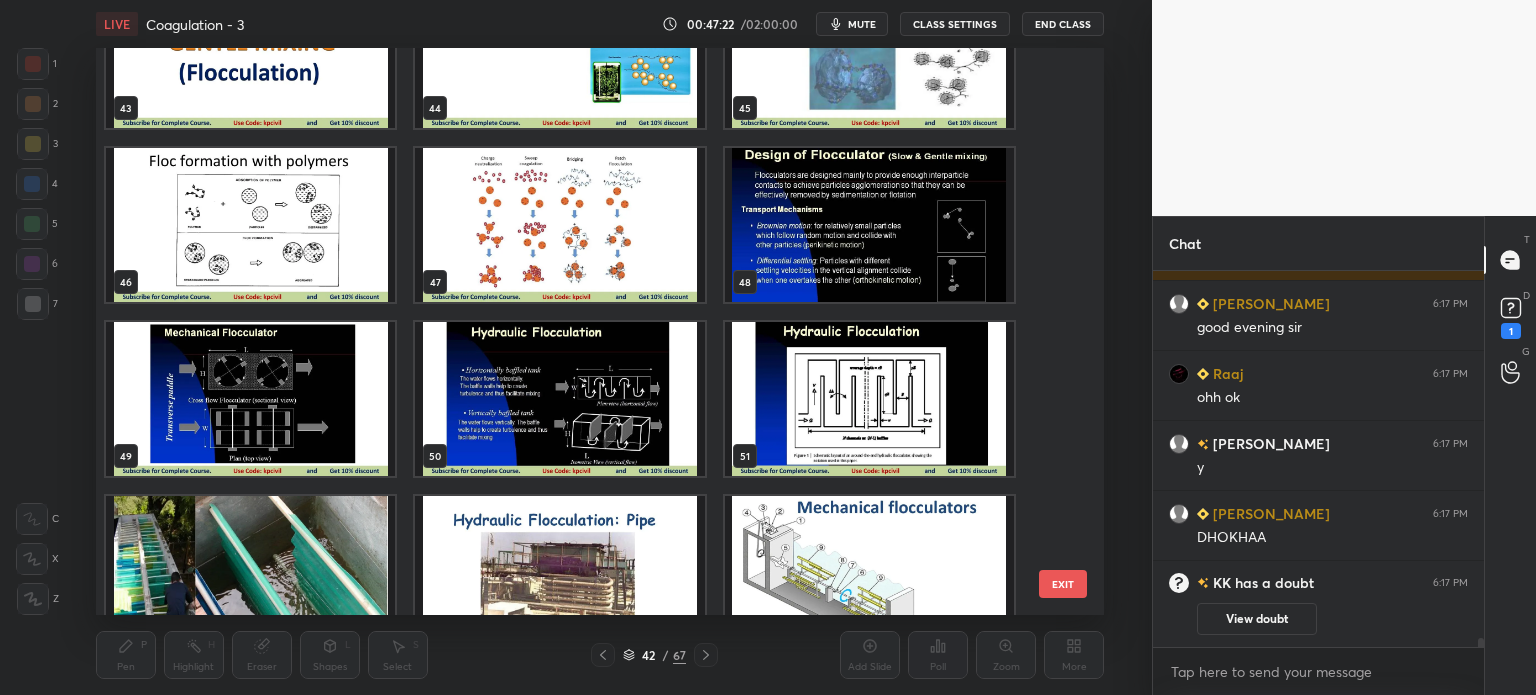 click at bounding box center [559, 573] 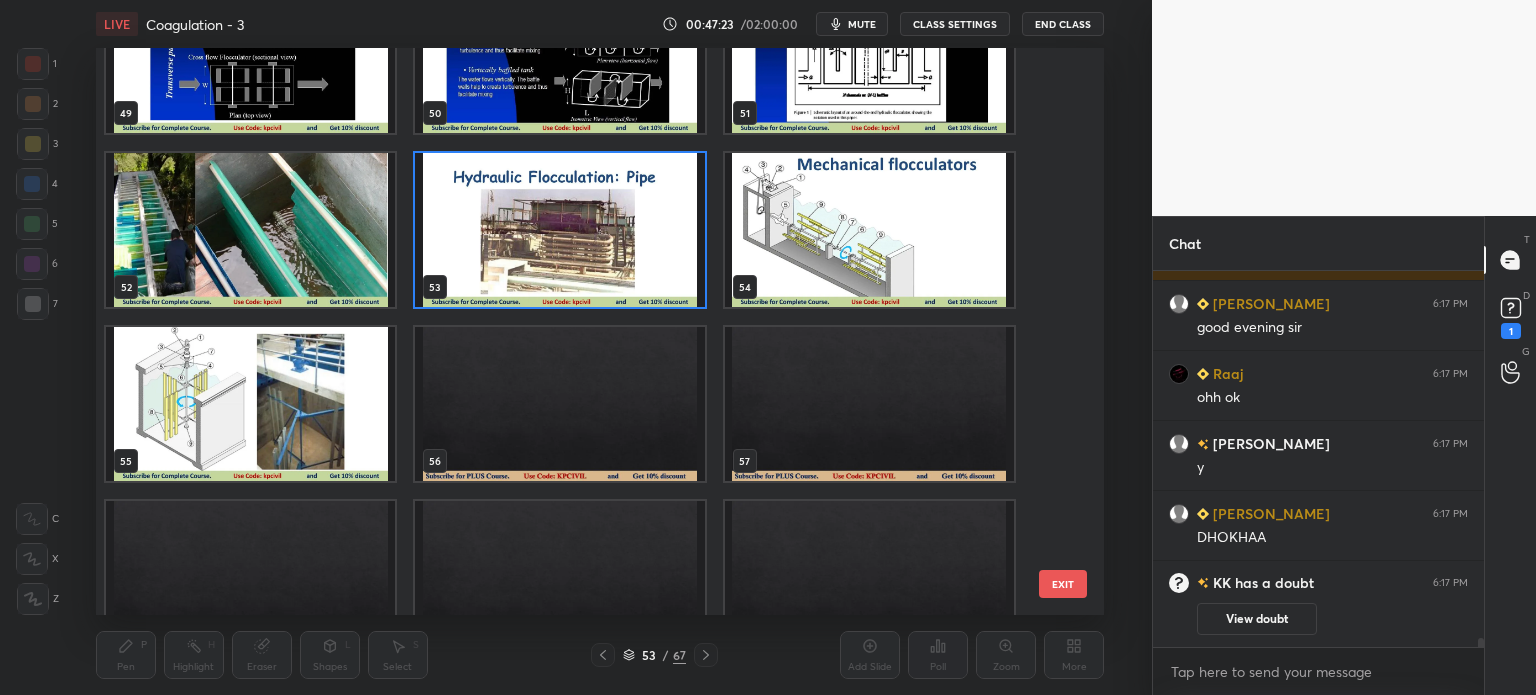 scroll, scrollTop: 2864, scrollLeft: 0, axis: vertical 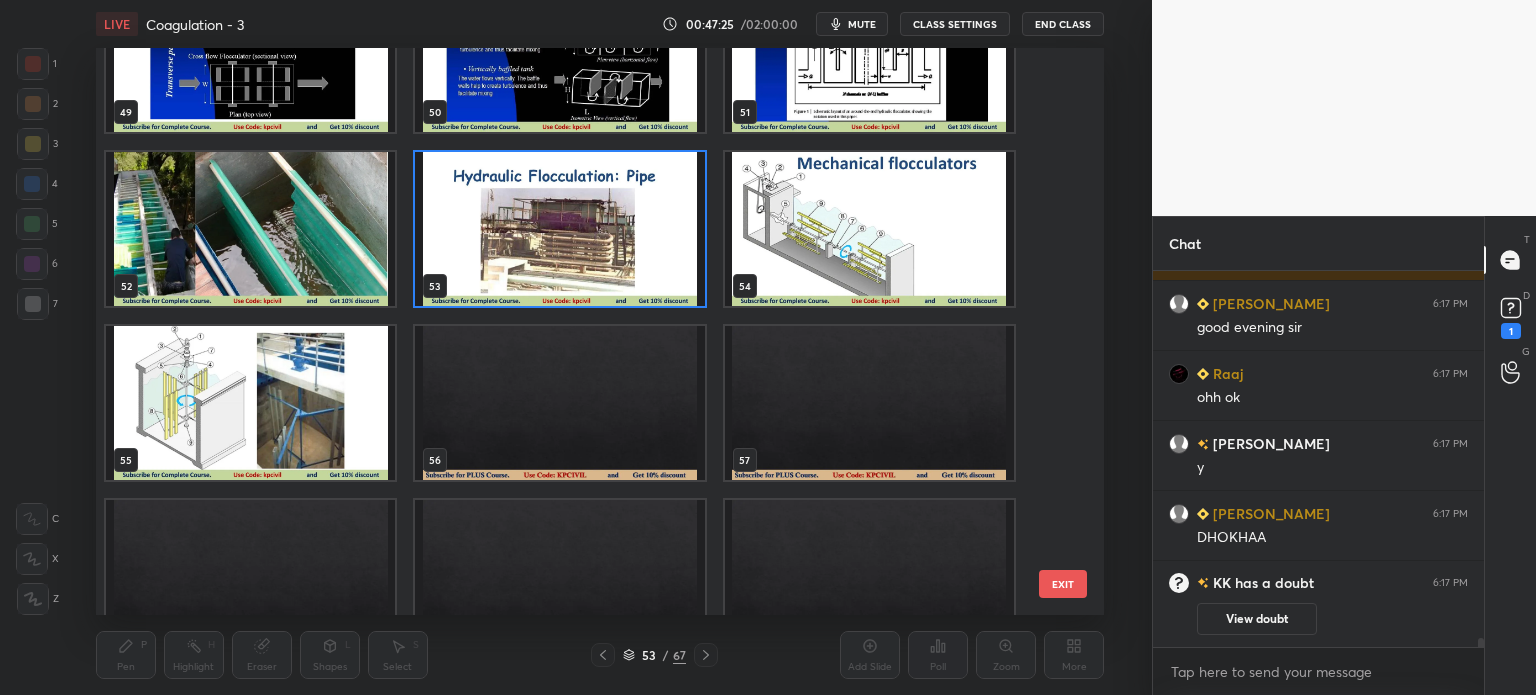 click at bounding box center (250, 403) 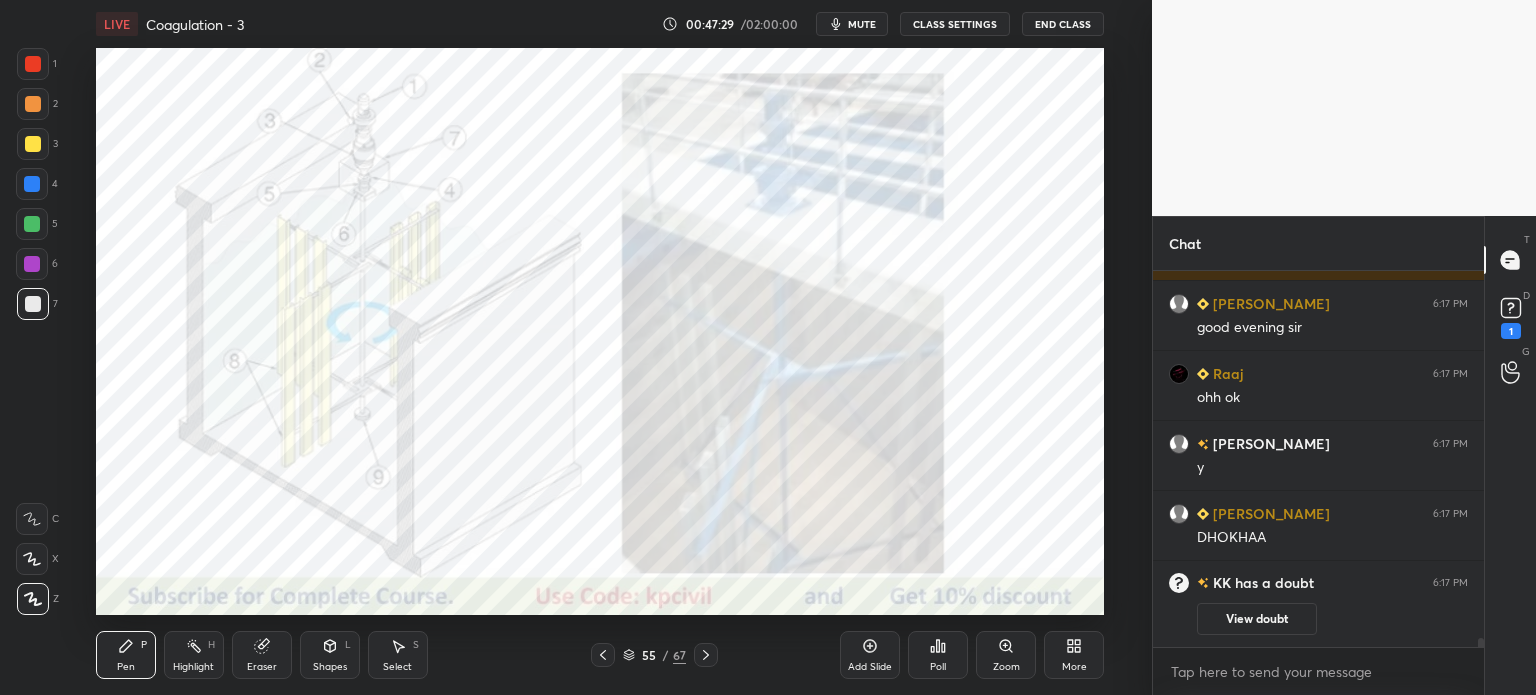click at bounding box center [33, 64] 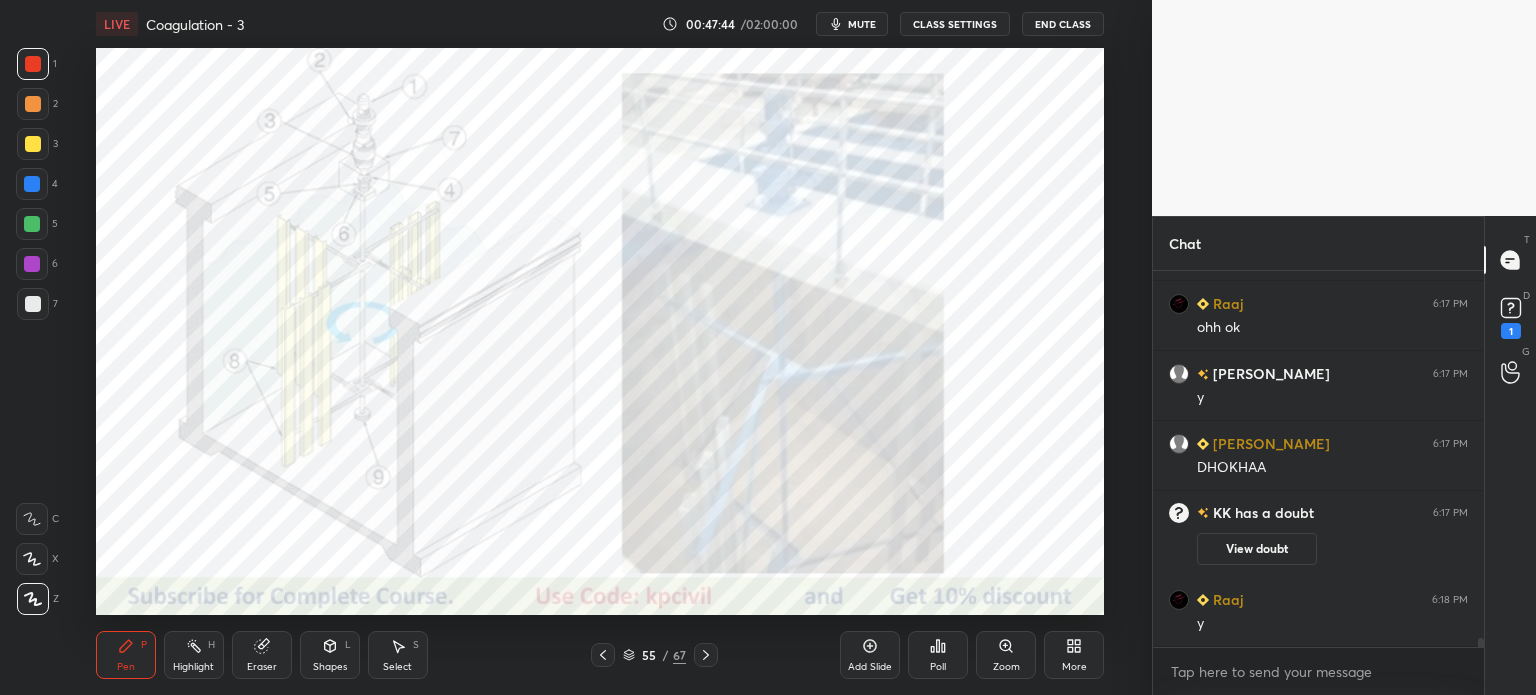 scroll, scrollTop: 15928, scrollLeft: 0, axis: vertical 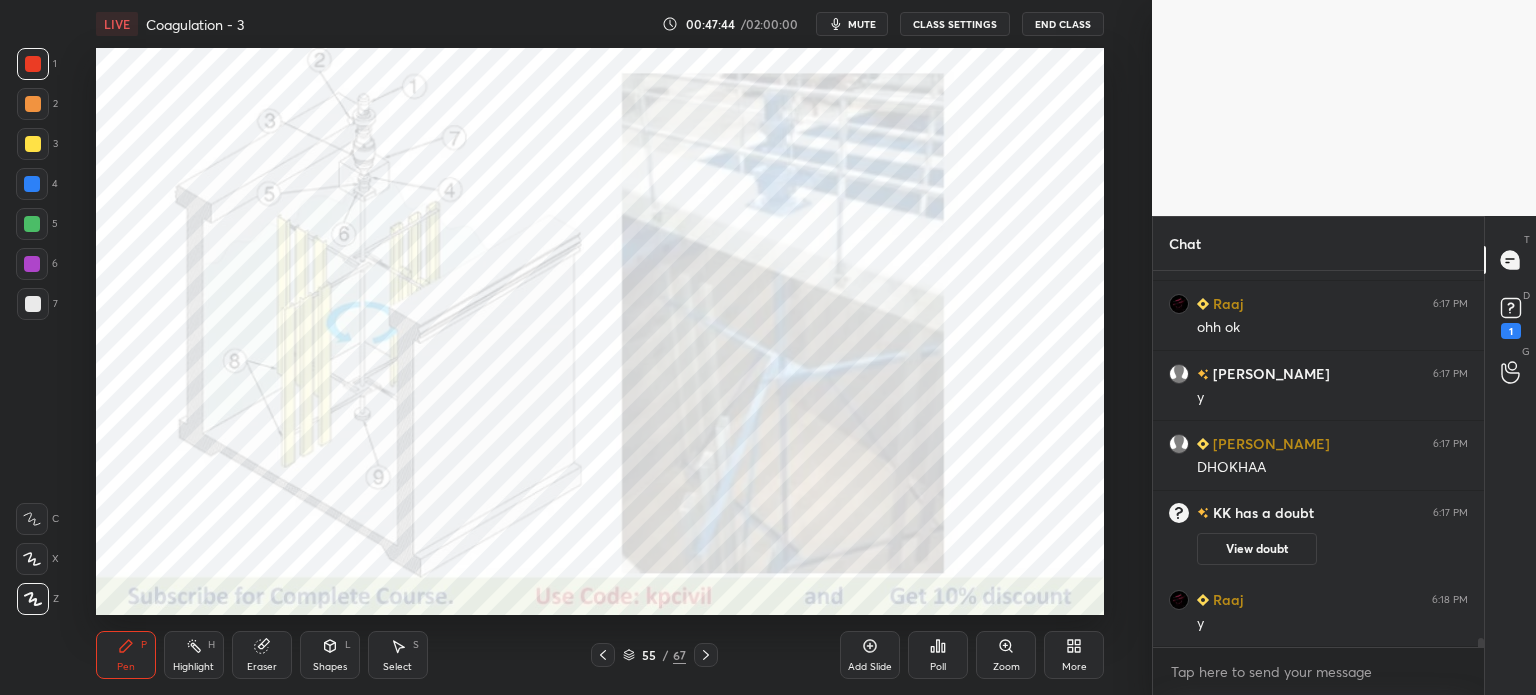 click at bounding box center (32, 184) 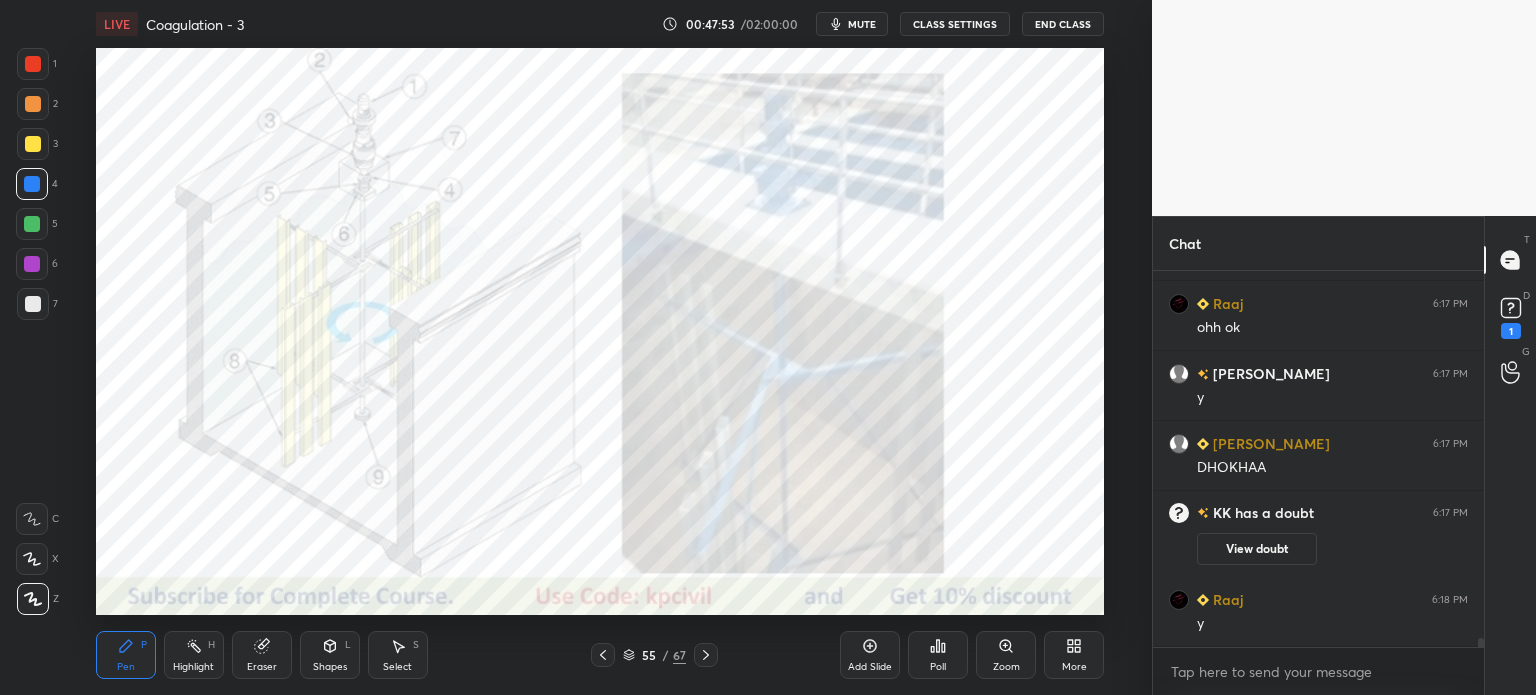 click on "Zoom" at bounding box center [1006, 667] 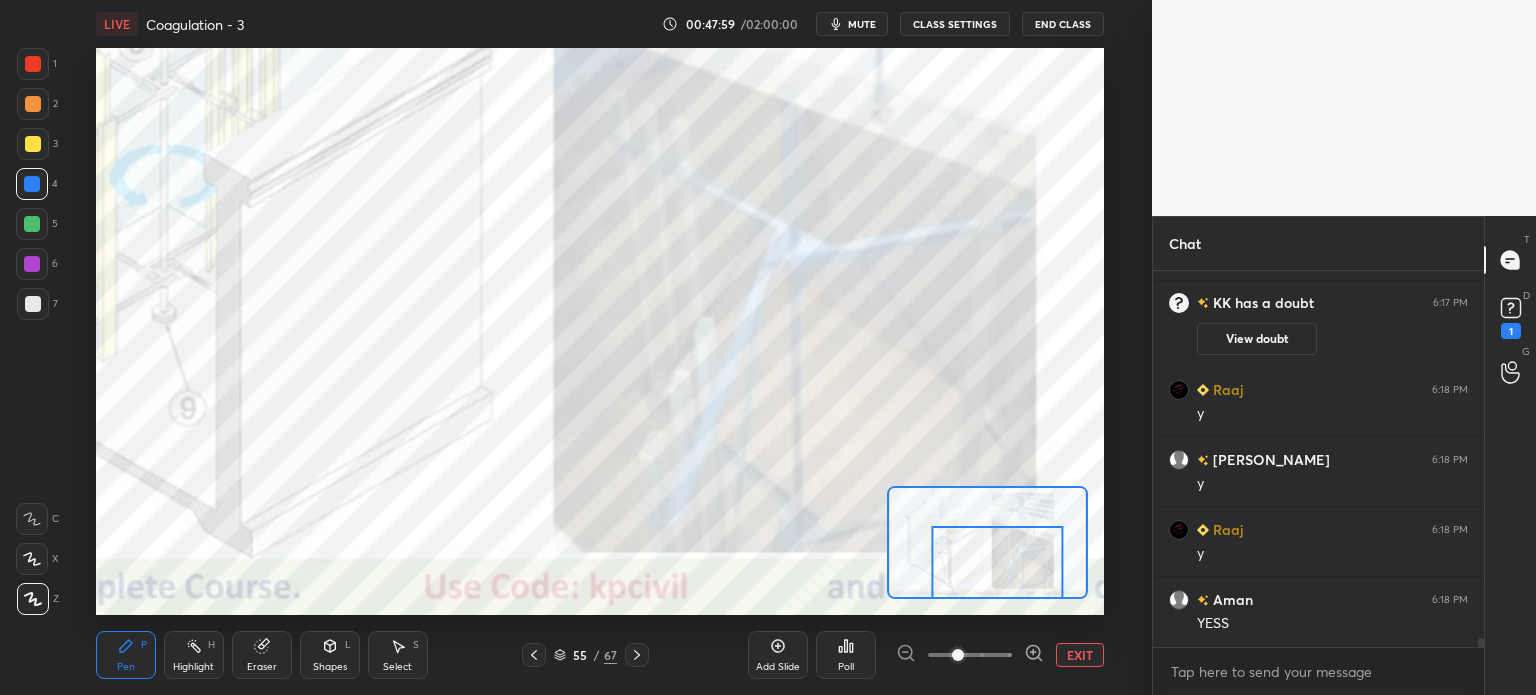 scroll, scrollTop: 16208, scrollLeft: 0, axis: vertical 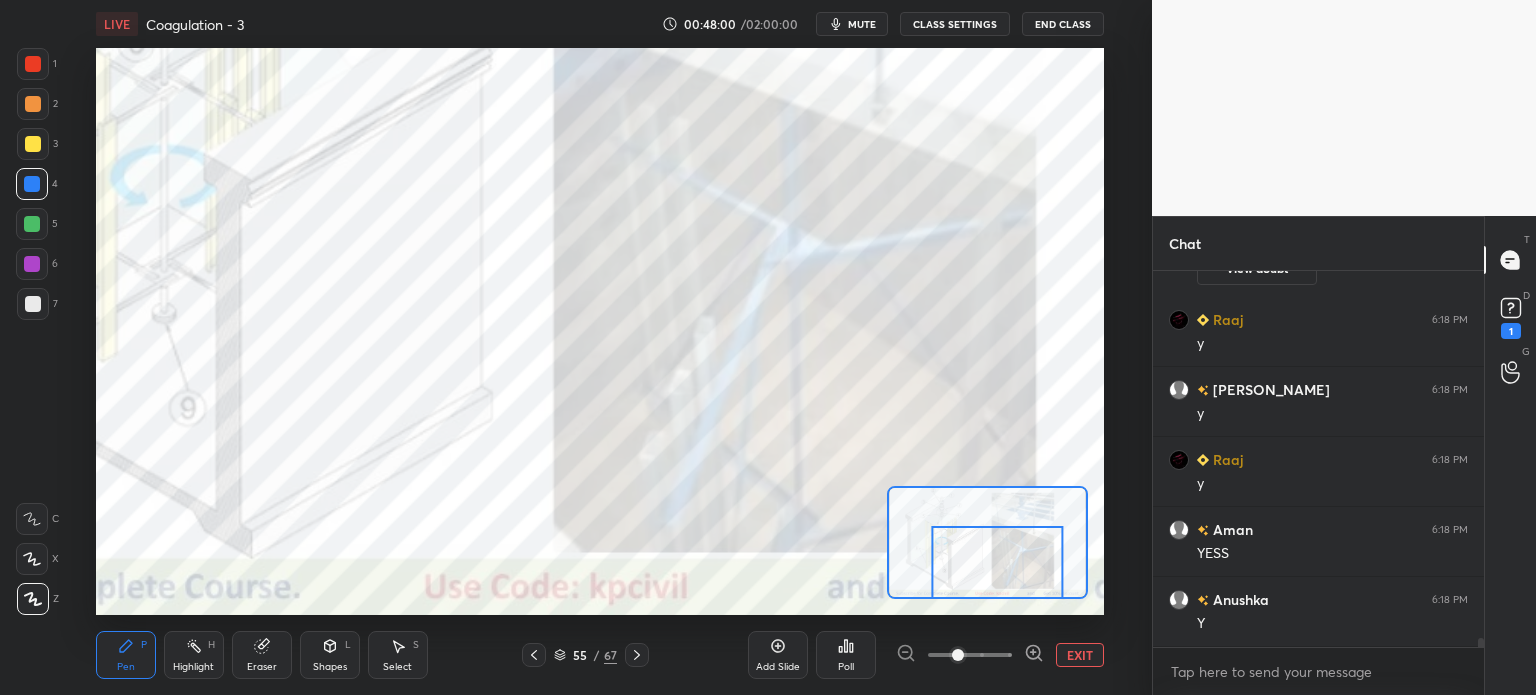click at bounding box center [33, 304] 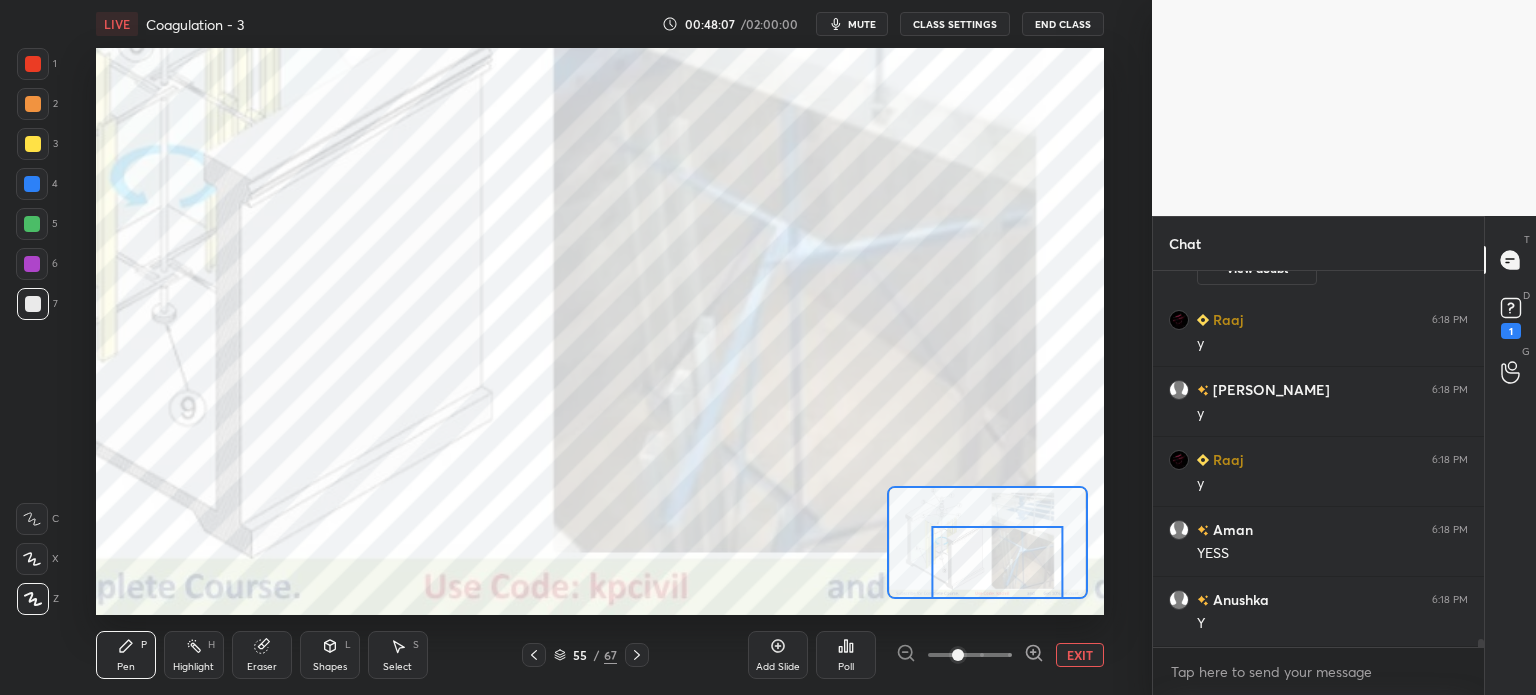 scroll, scrollTop: 16278, scrollLeft: 0, axis: vertical 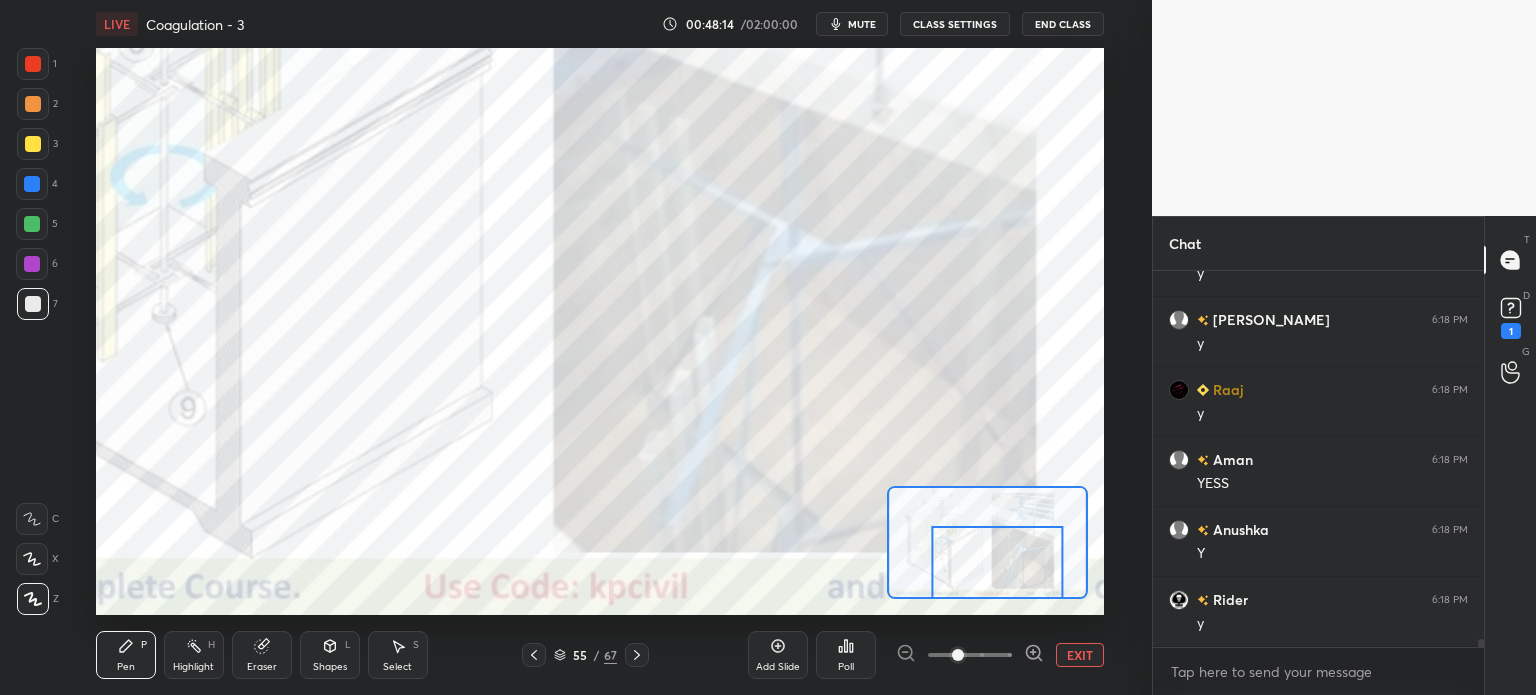 click 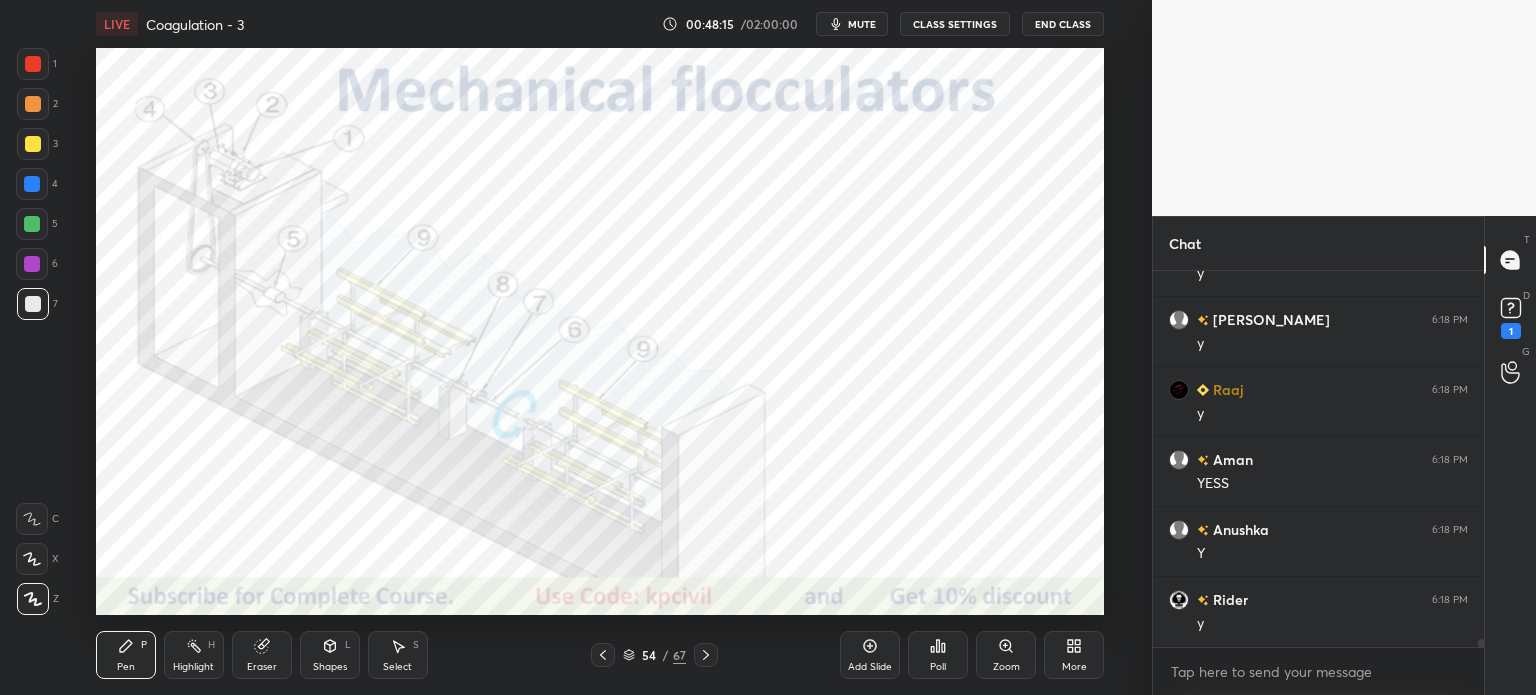 click 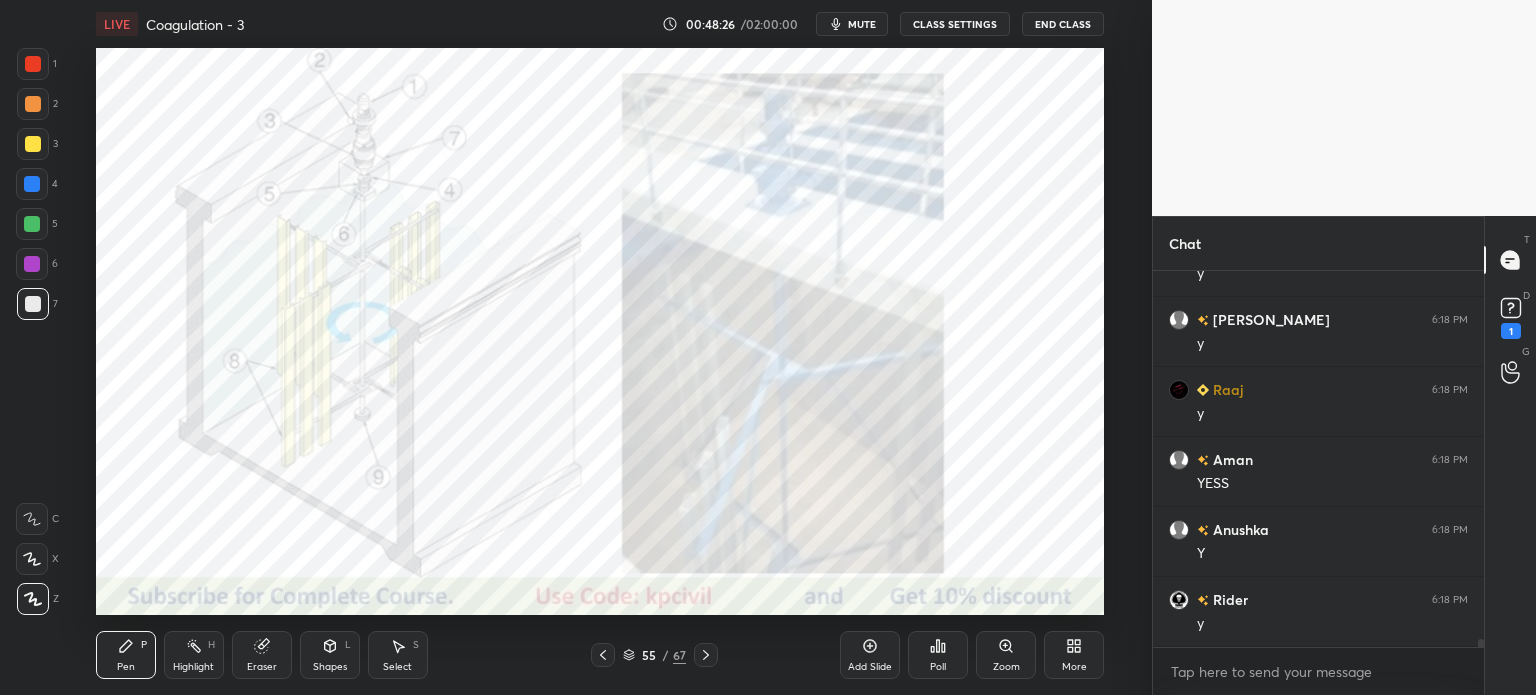 click at bounding box center [33, 64] 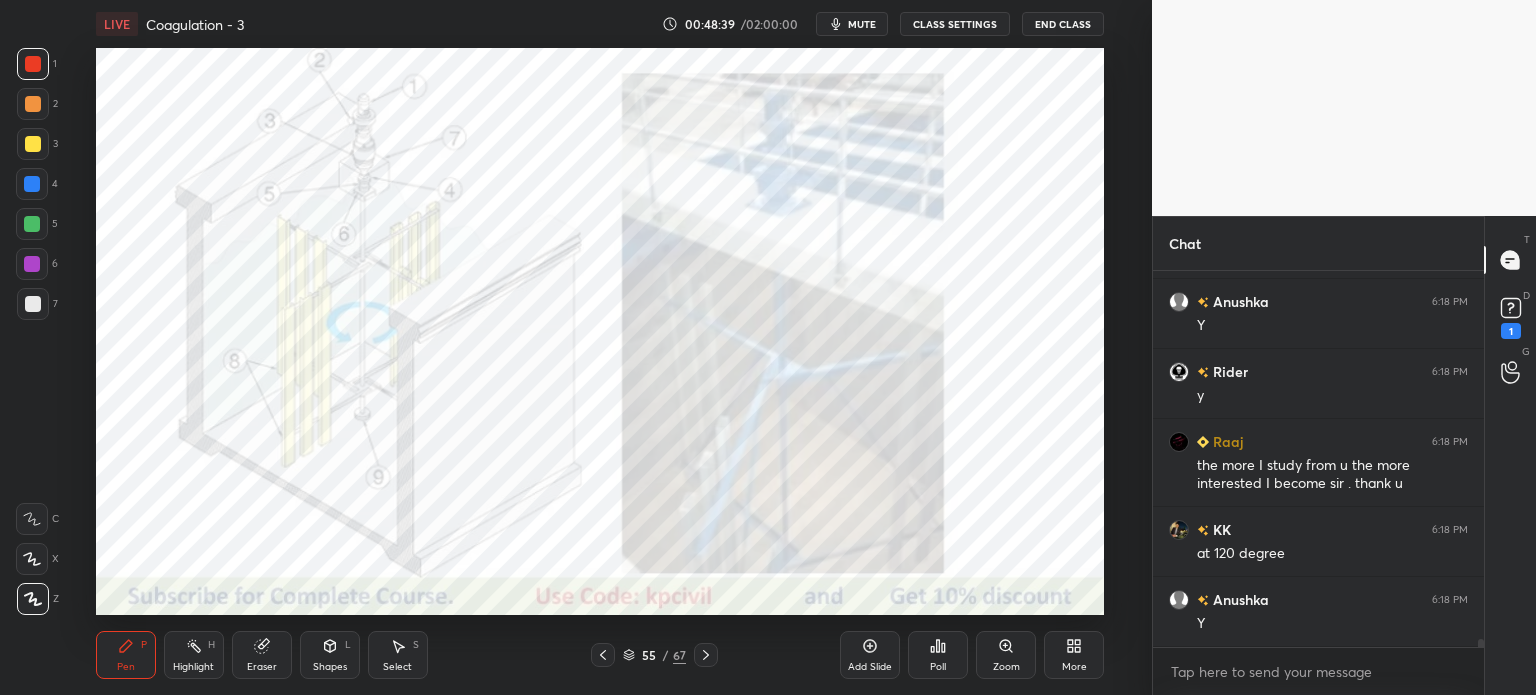 scroll, scrollTop: 16576, scrollLeft: 0, axis: vertical 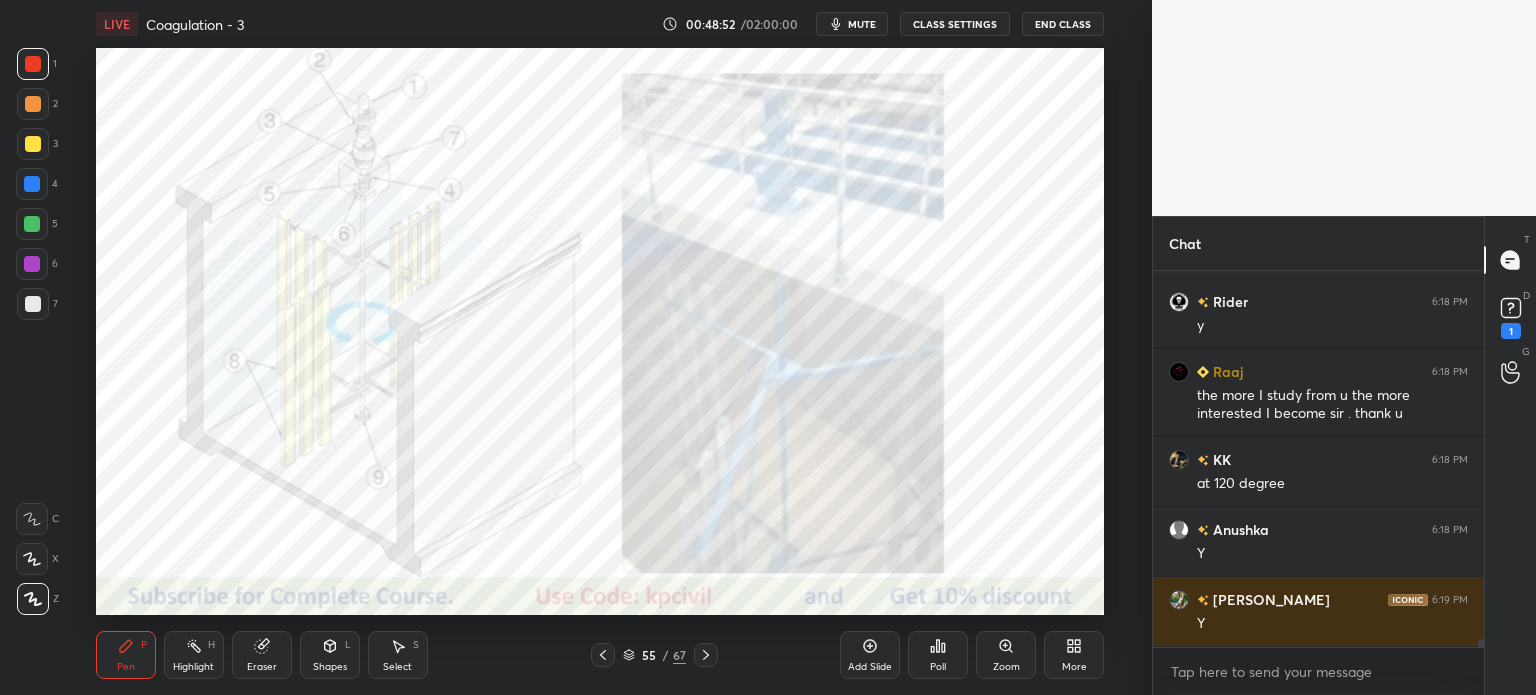 click on "Highlight" at bounding box center (193, 667) 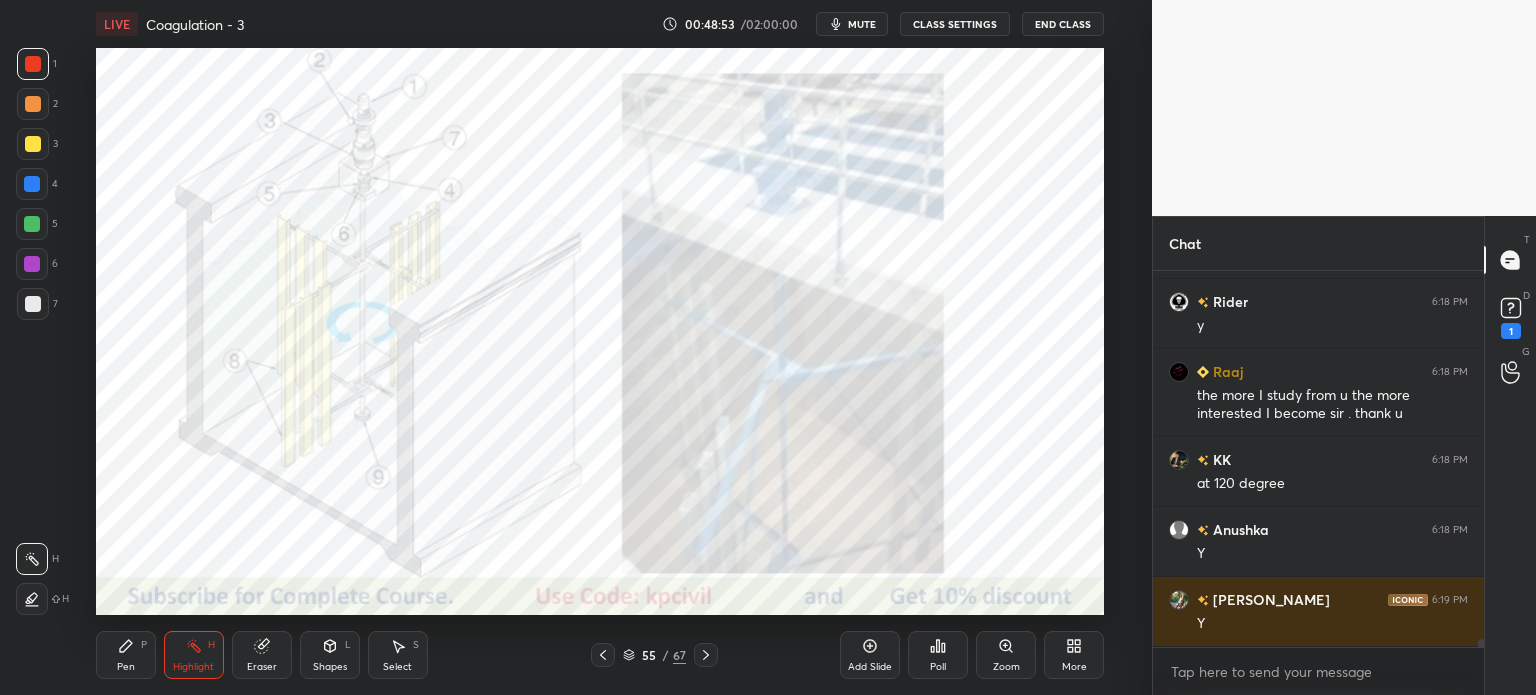 scroll, scrollTop: 16646, scrollLeft: 0, axis: vertical 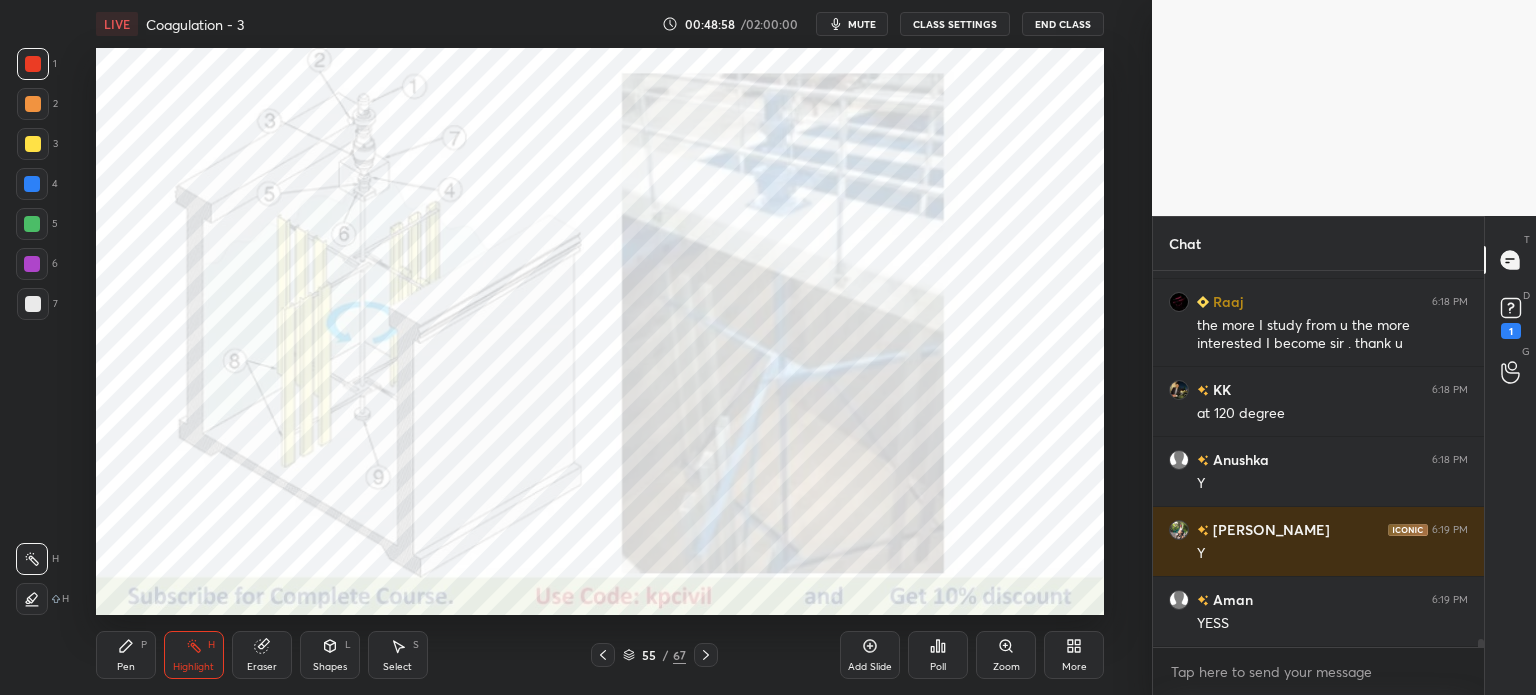 click on "Pen P" at bounding box center [126, 655] 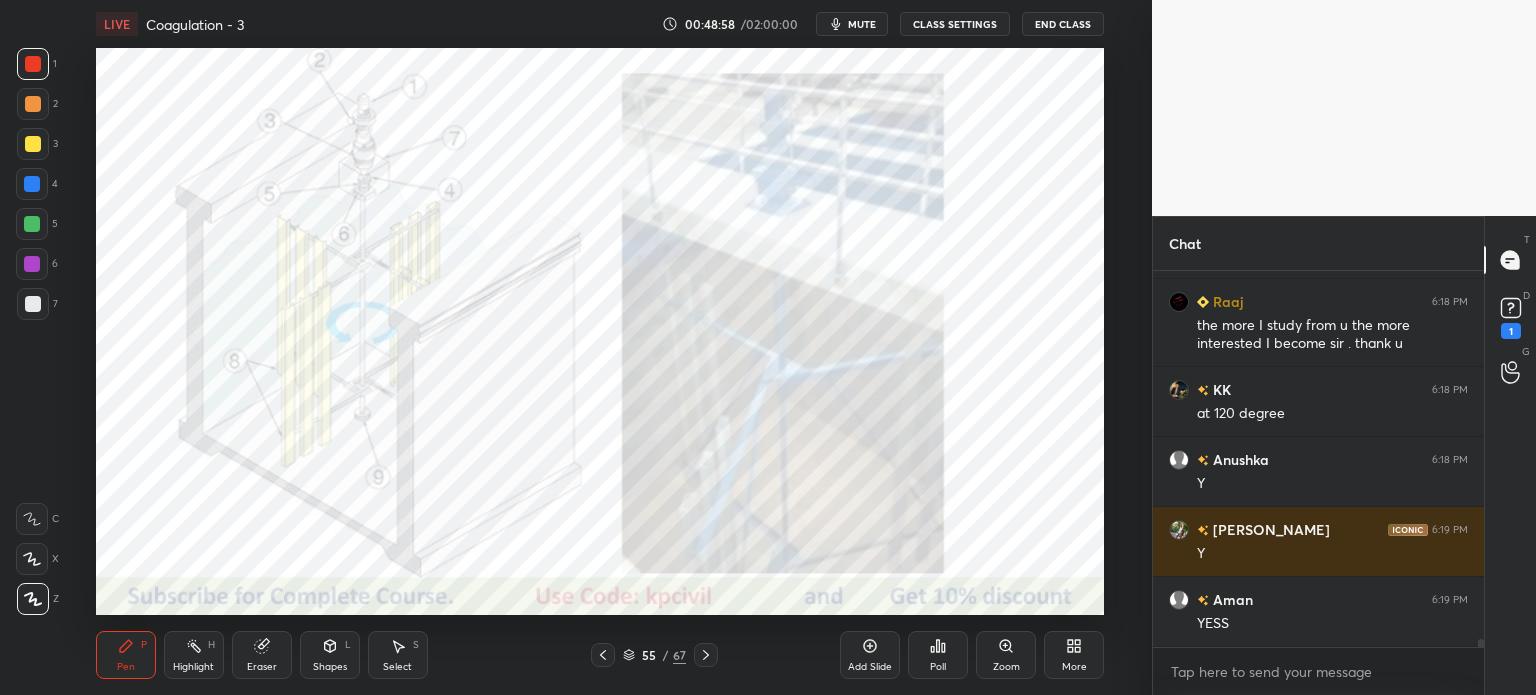 scroll, scrollTop: 16716, scrollLeft: 0, axis: vertical 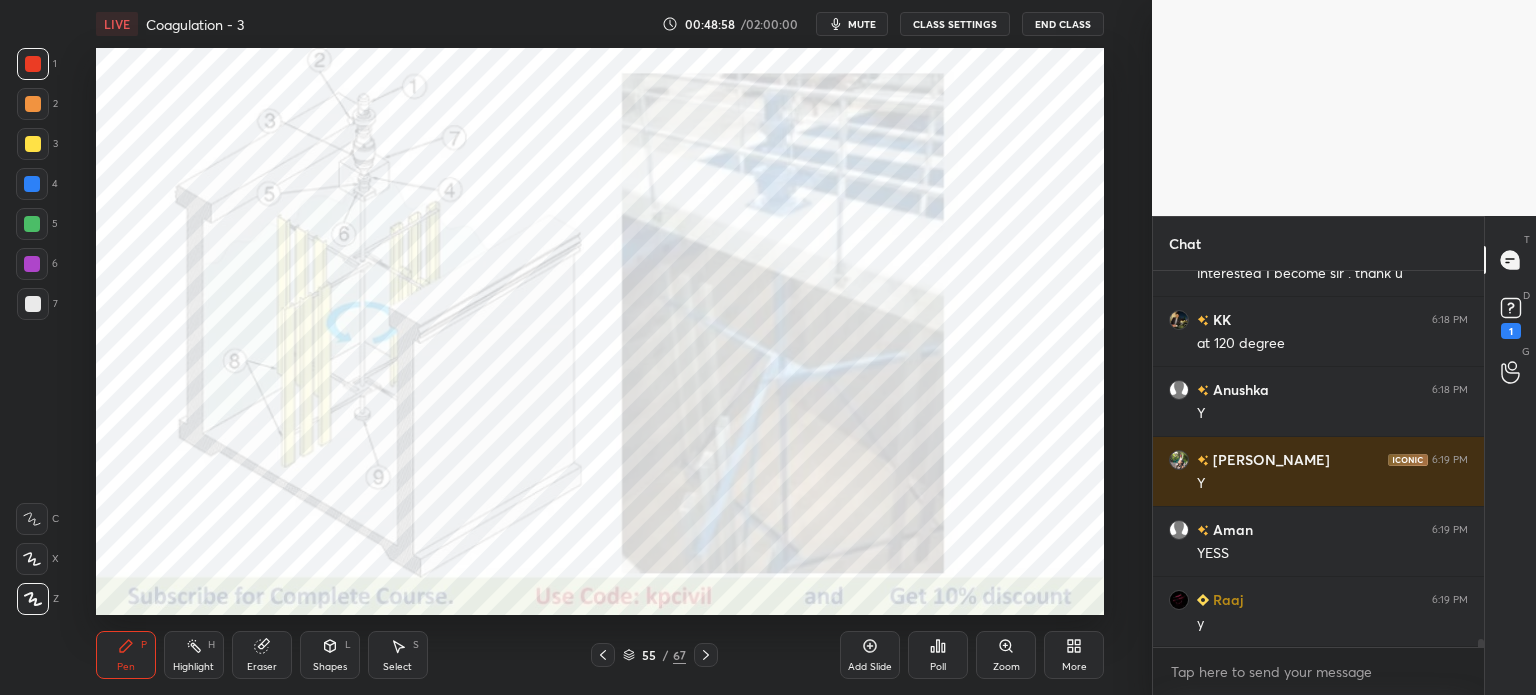 click at bounding box center (32, 184) 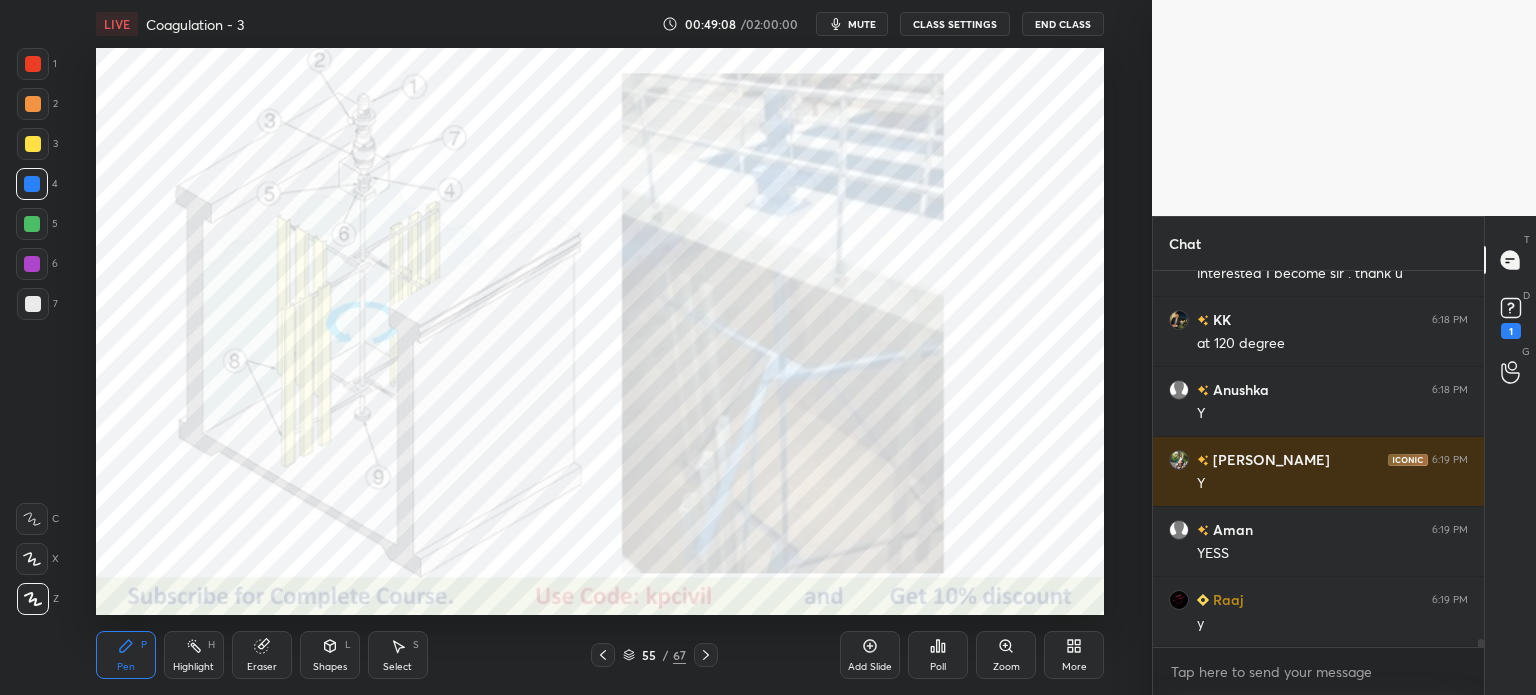 click at bounding box center (33, 64) 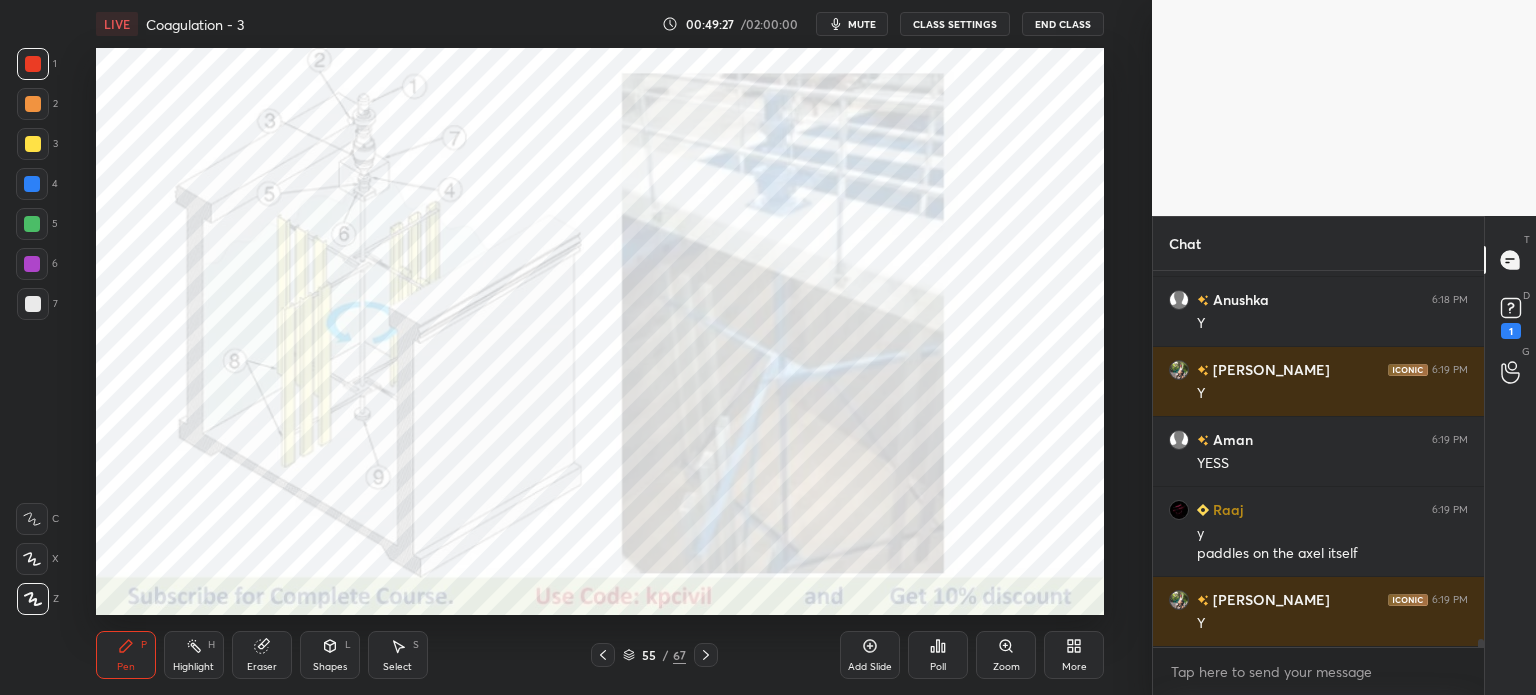 scroll, scrollTop: 16876, scrollLeft: 0, axis: vertical 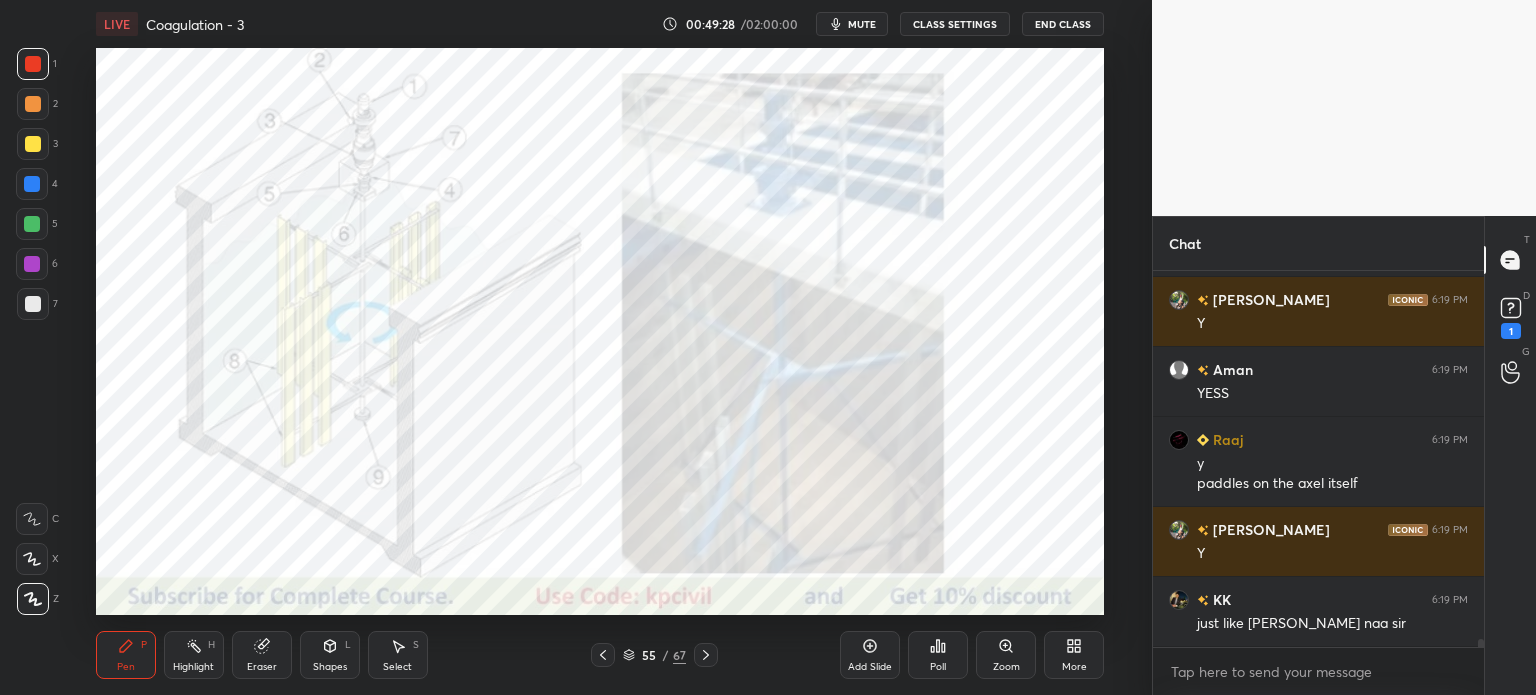 click on "Highlight" at bounding box center (193, 667) 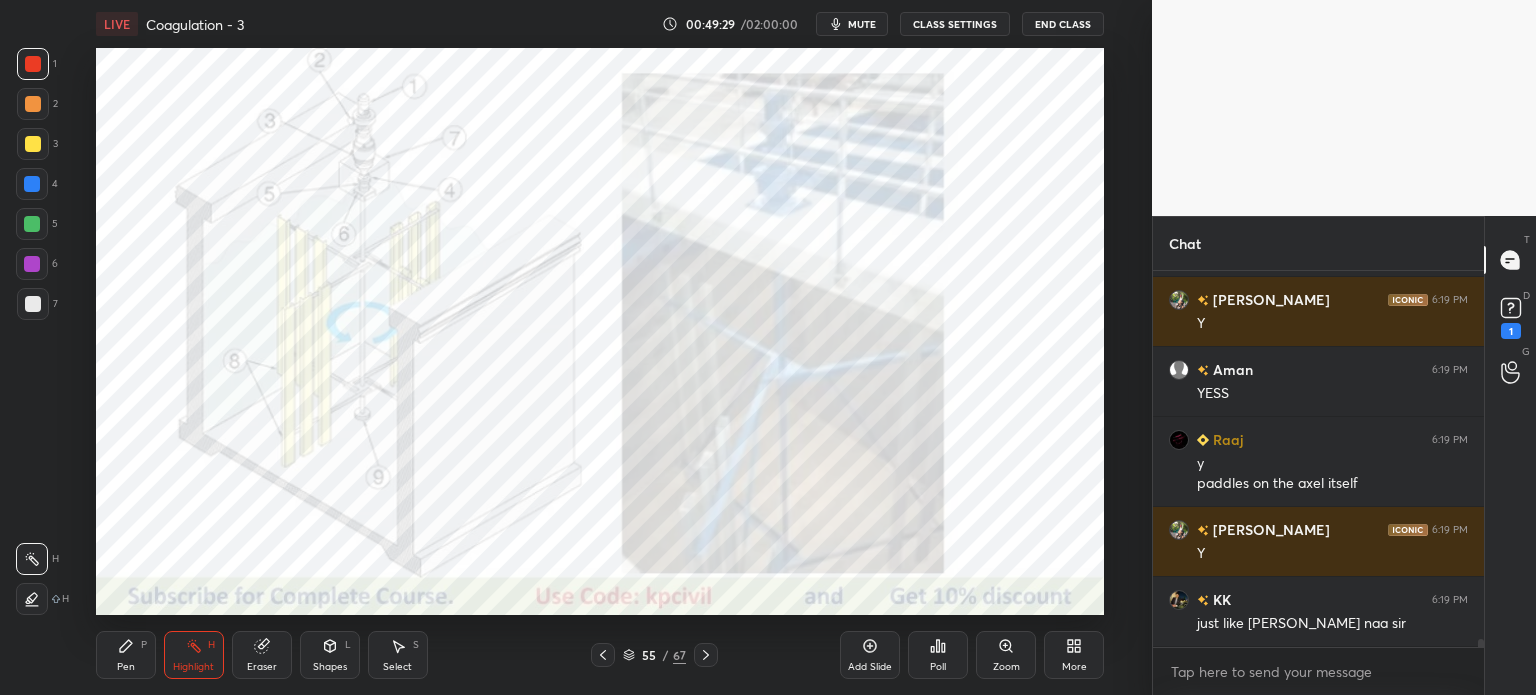 click on "Eraser" at bounding box center (262, 655) 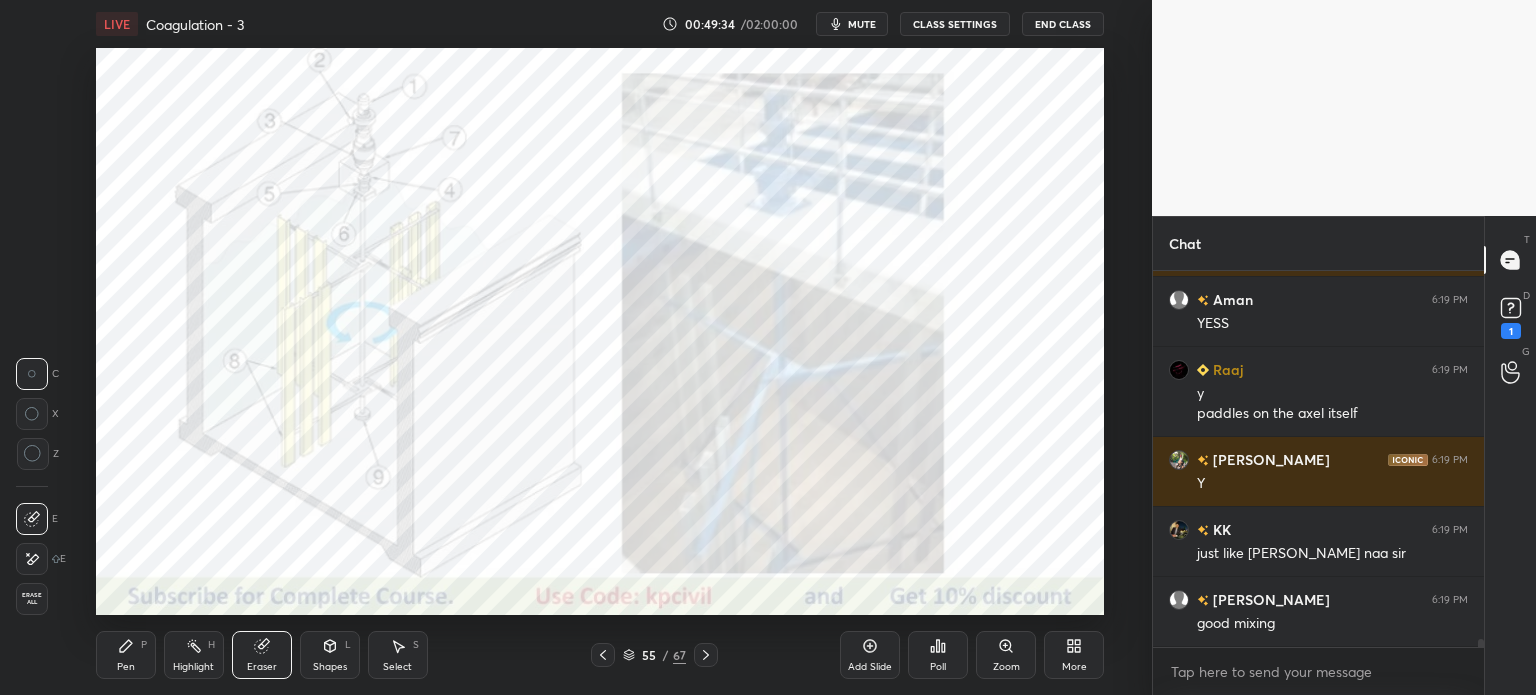 scroll, scrollTop: 17016, scrollLeft: 0, axis: vertical 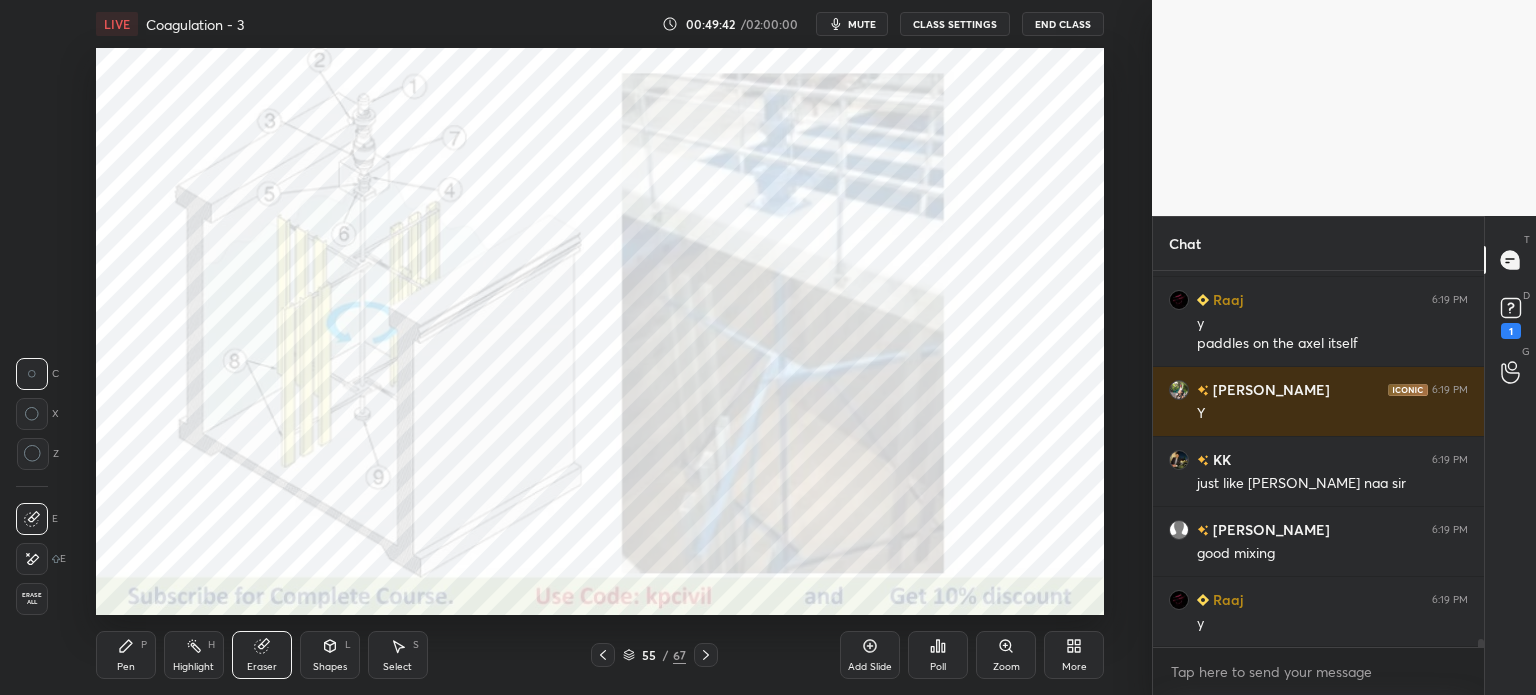 click 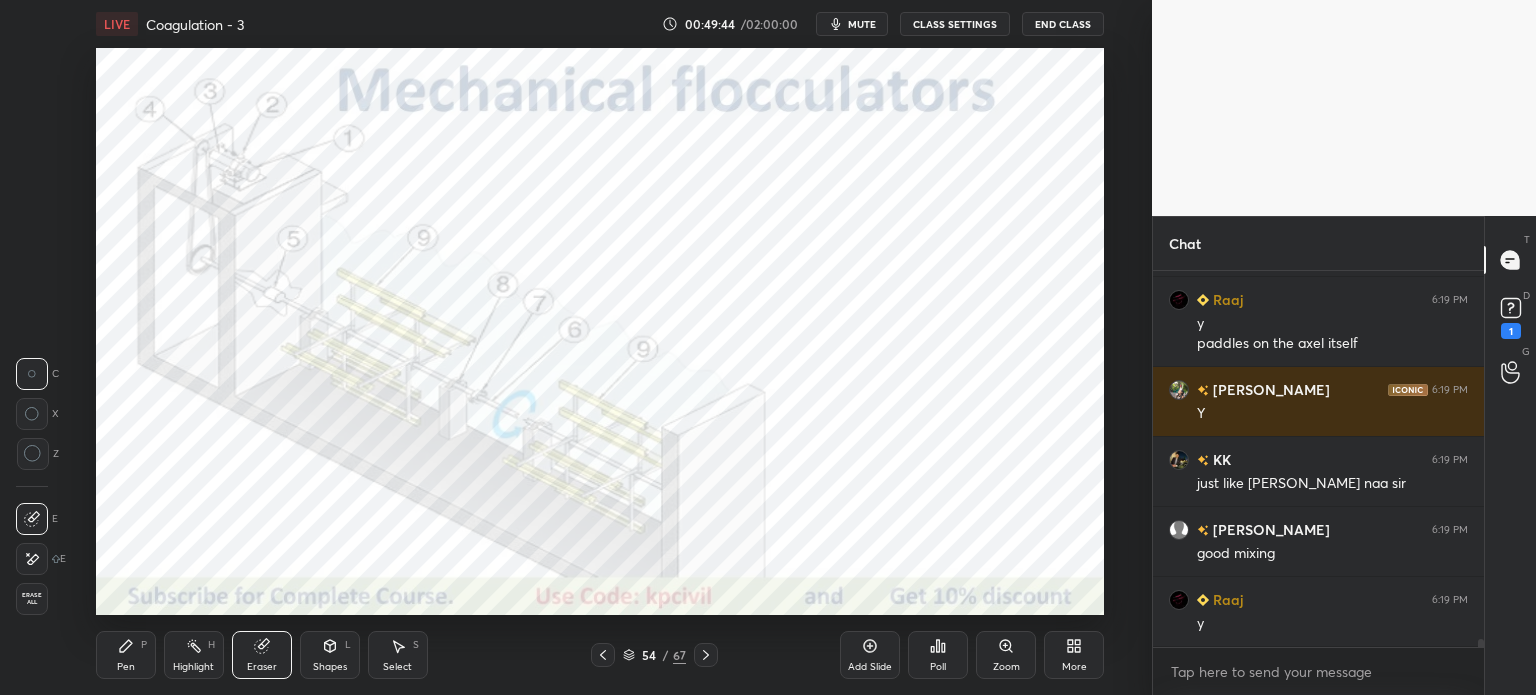 click 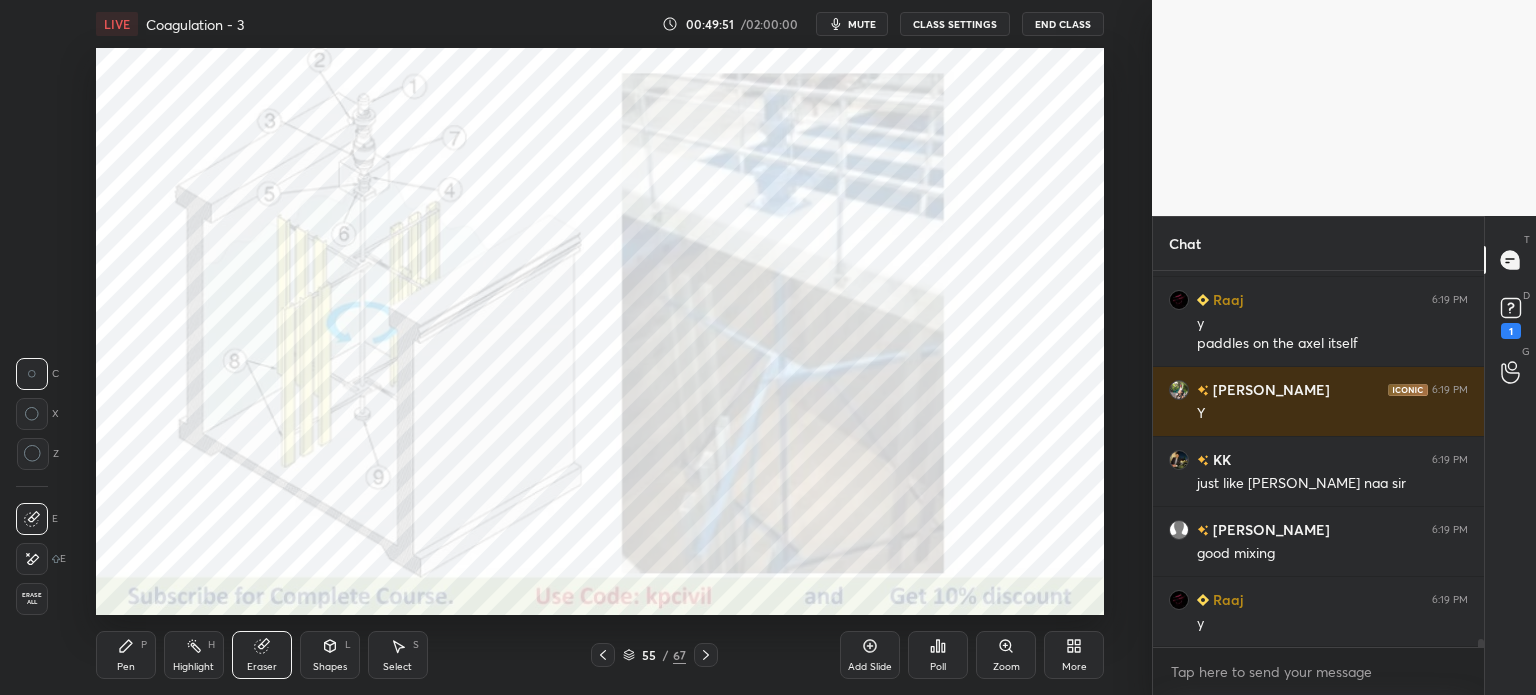 scroll, scrollTop: 17086, scrollLeft: 0, axis: vertical 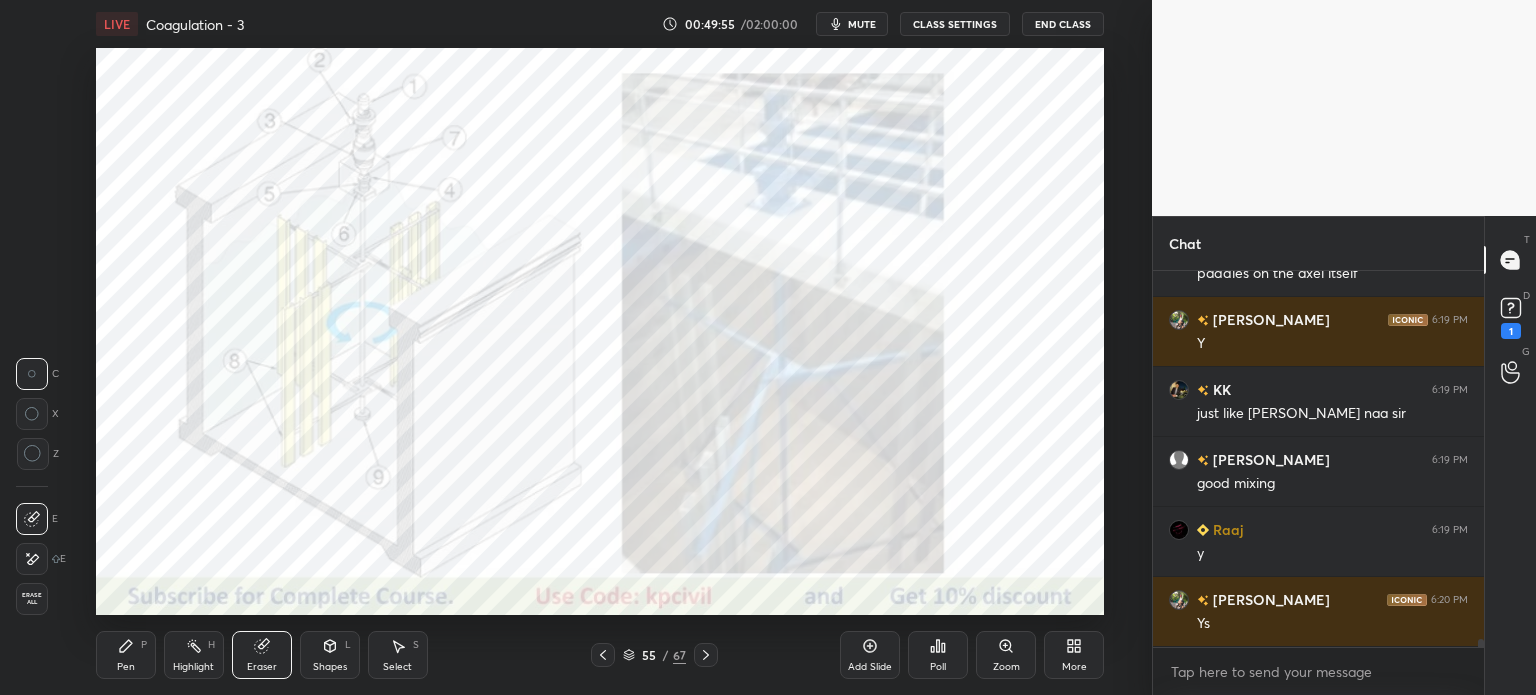click 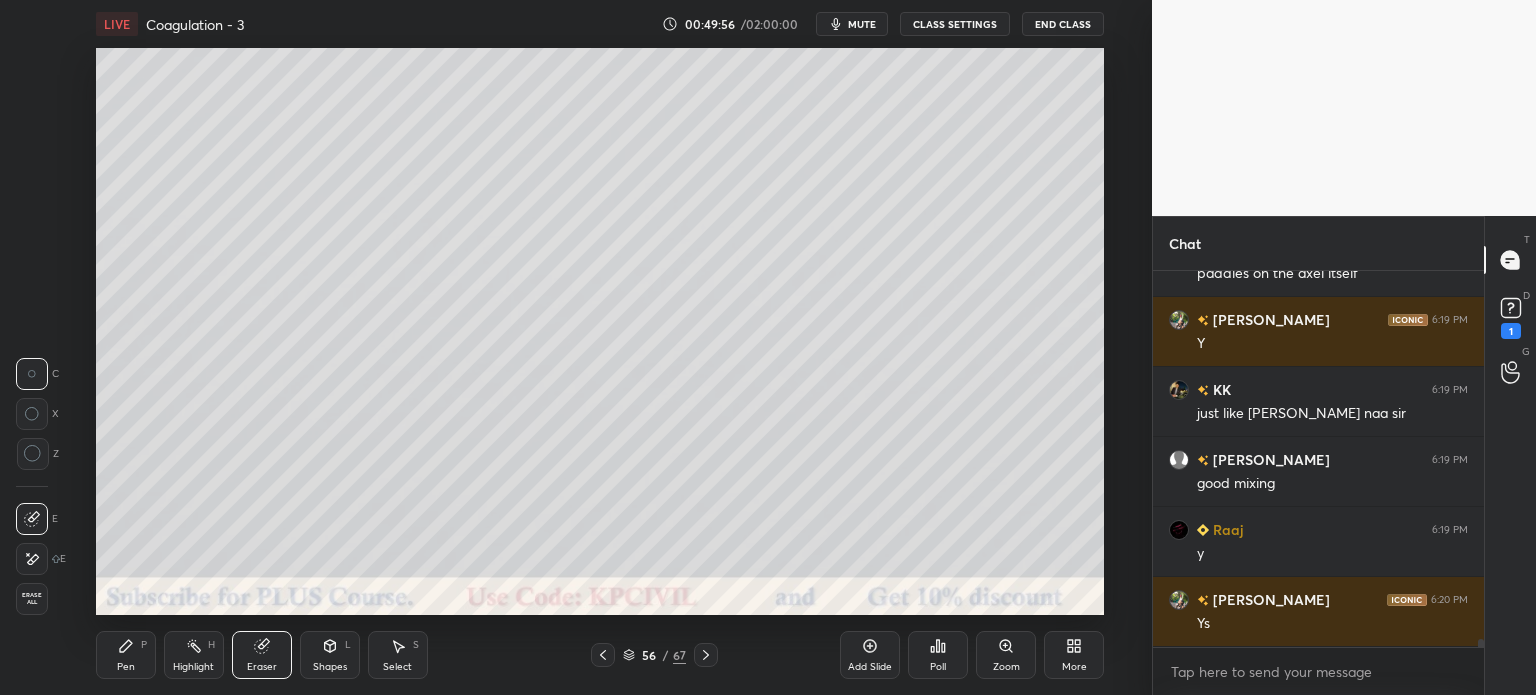 click on "56 / 67" at bounding box center (654, 655) 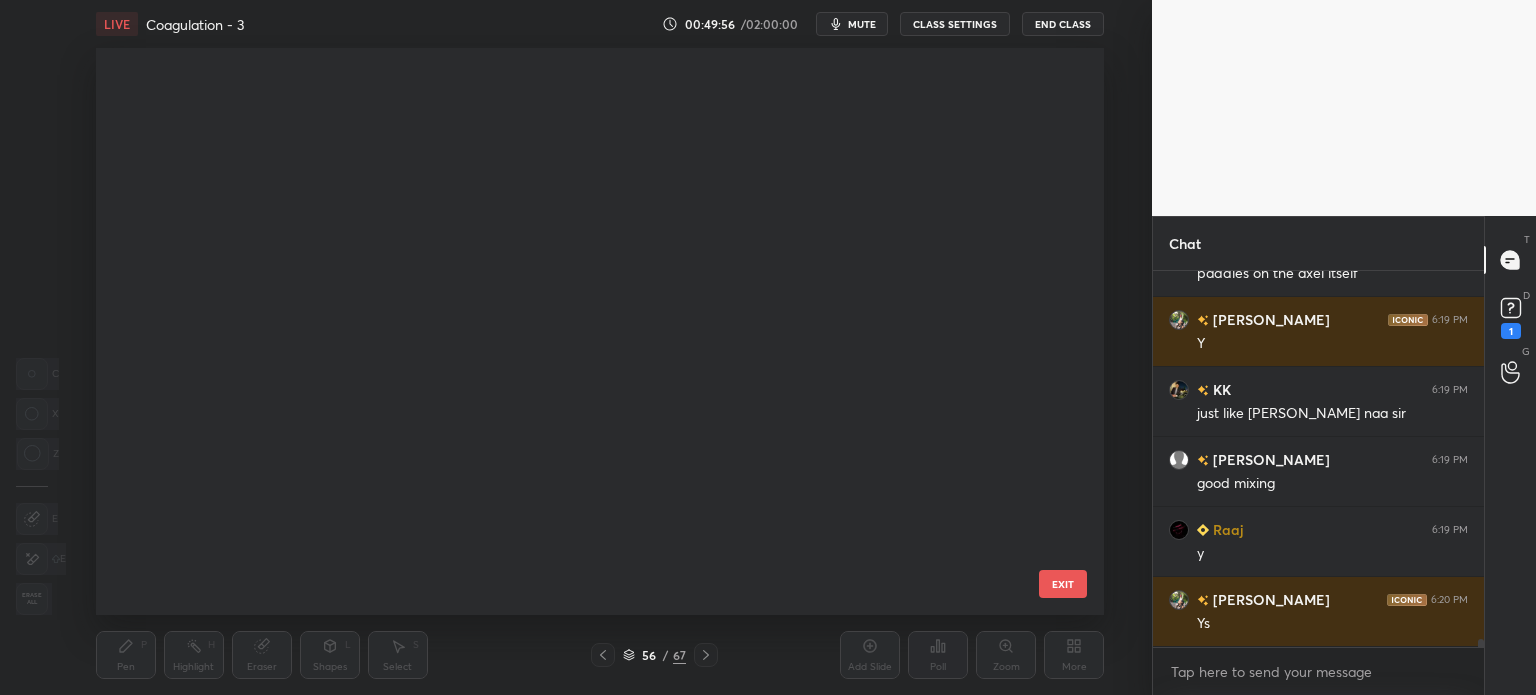 scroll, scrollTop: 2739, scrollLeft: 0, axis: vertical 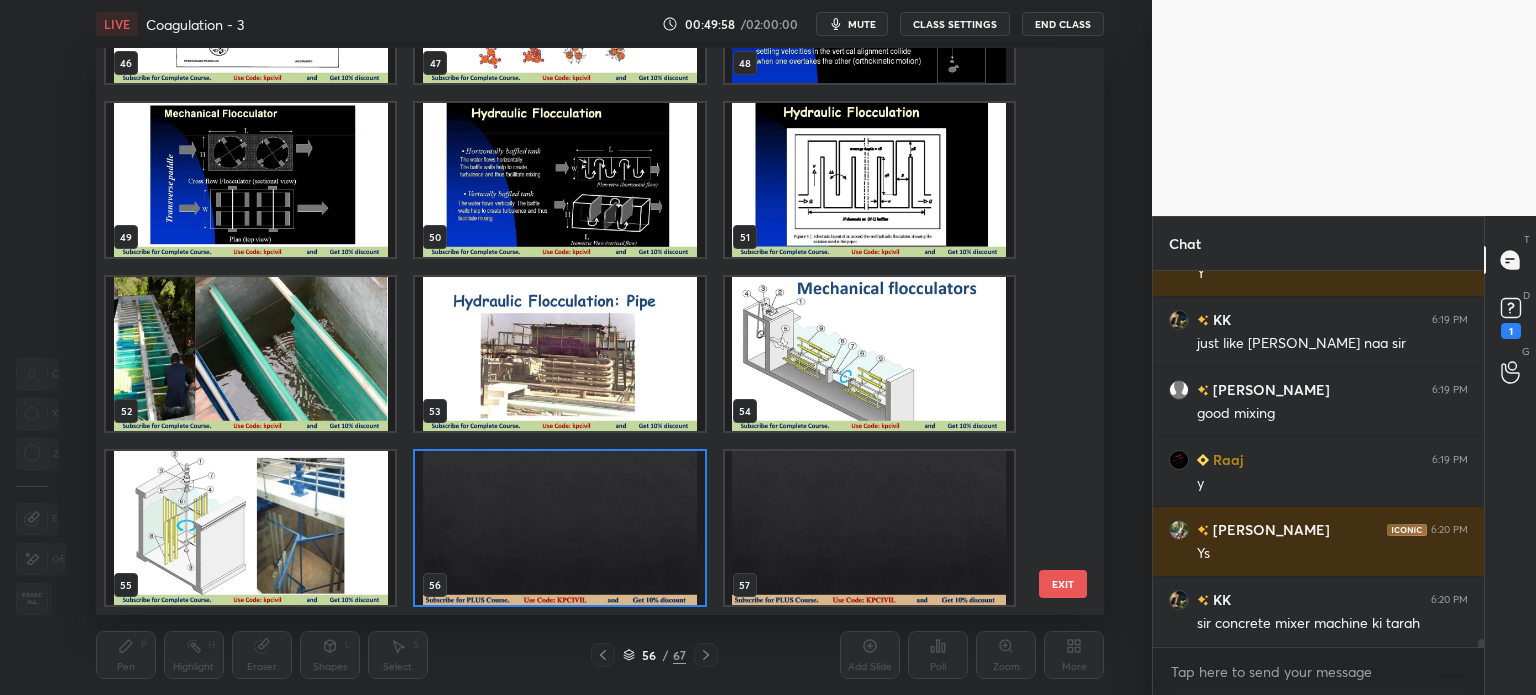 click at bounding box center (868, 354) 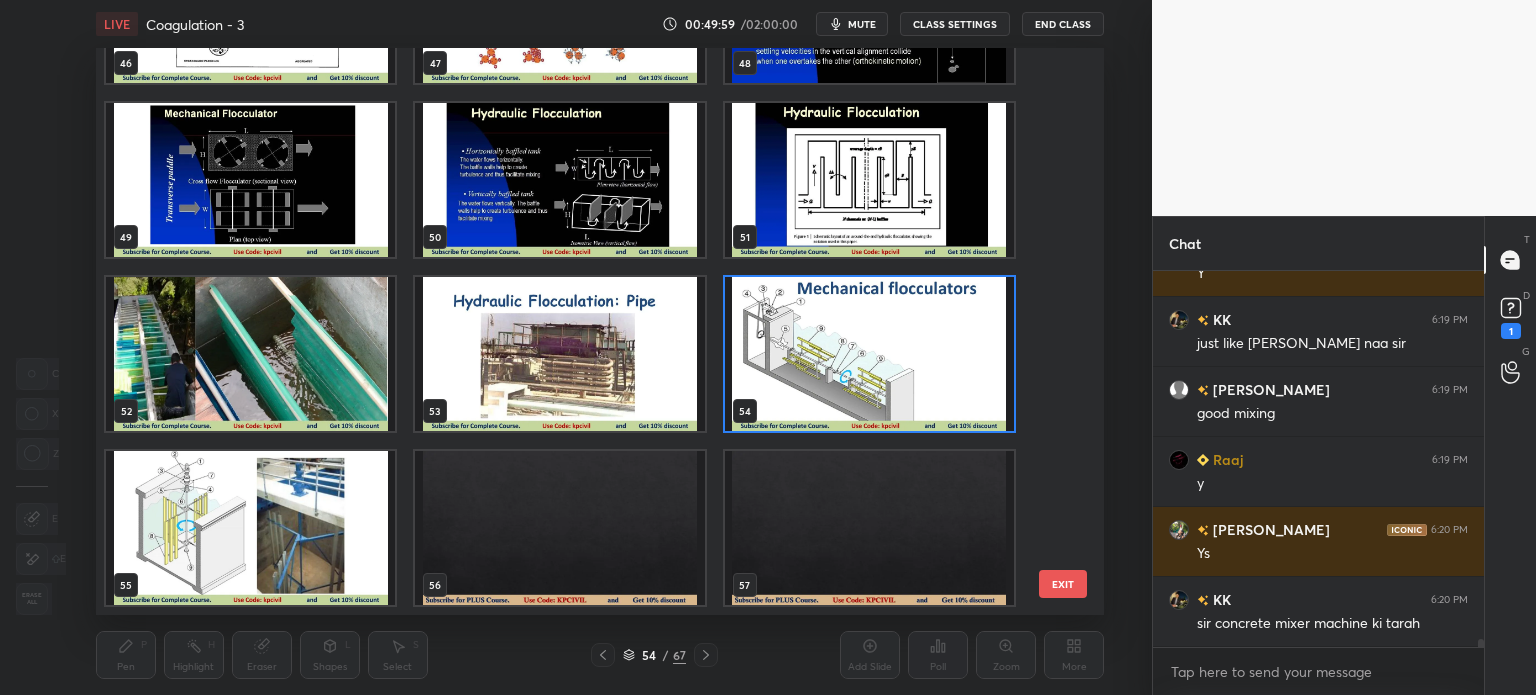 click at bounding box center (868, 354) 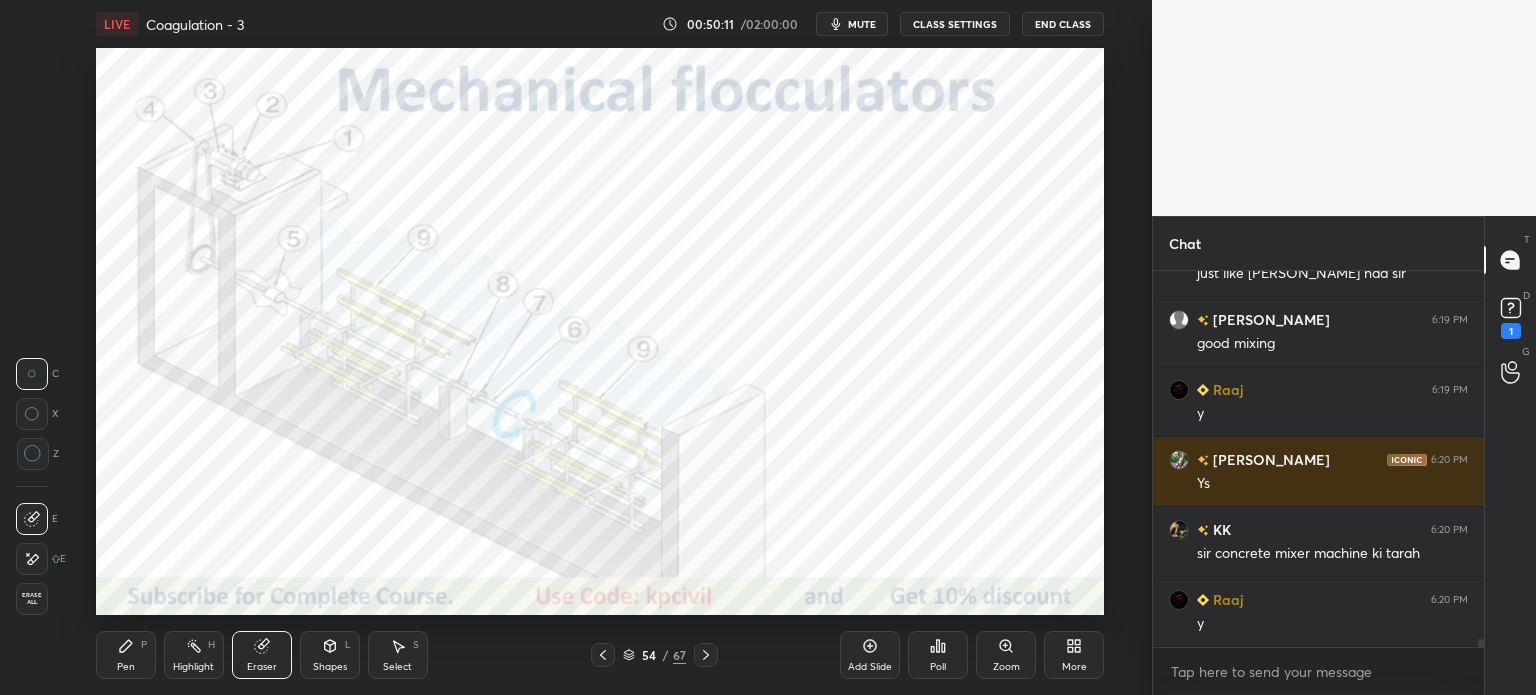 scroll, scrollTop: 17296, scrollLeft: 0, axis: vertical 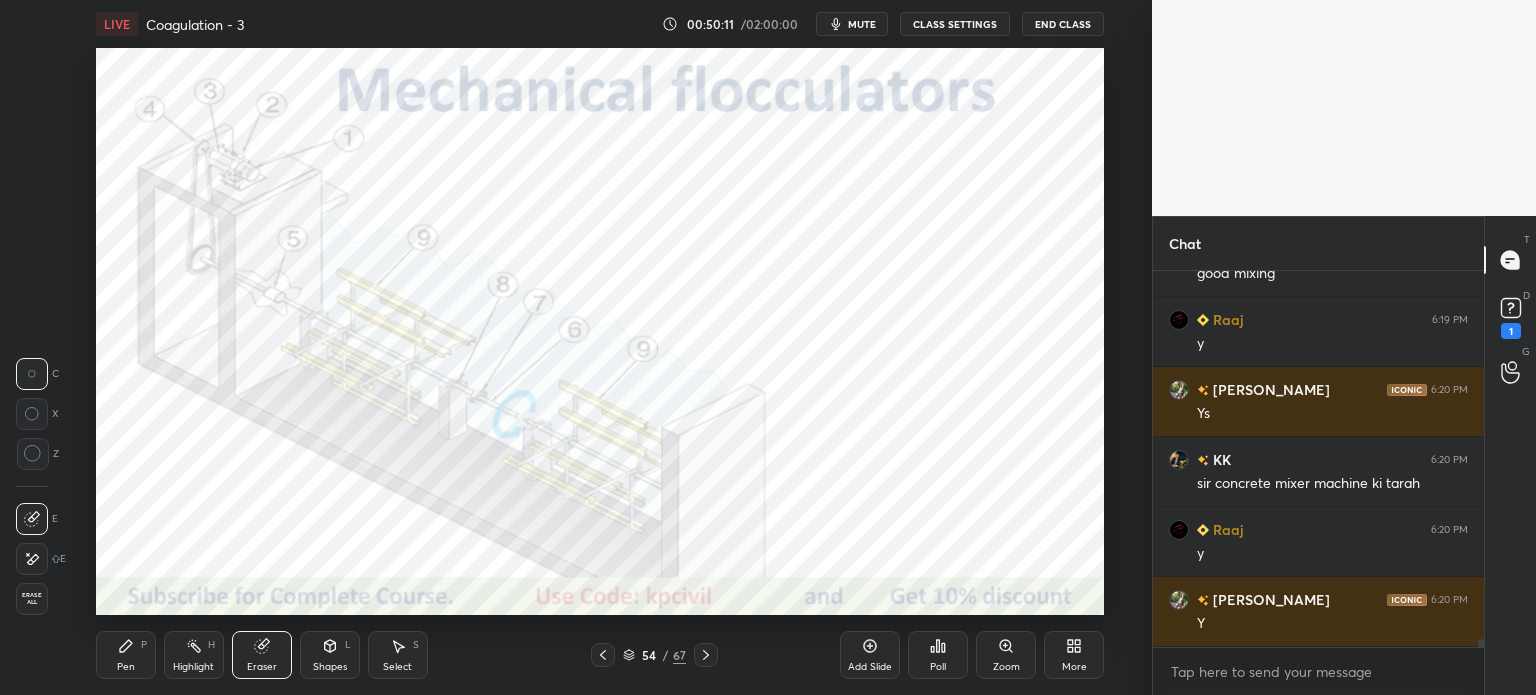 click on "Highlight" at bounding box center (193, 667) 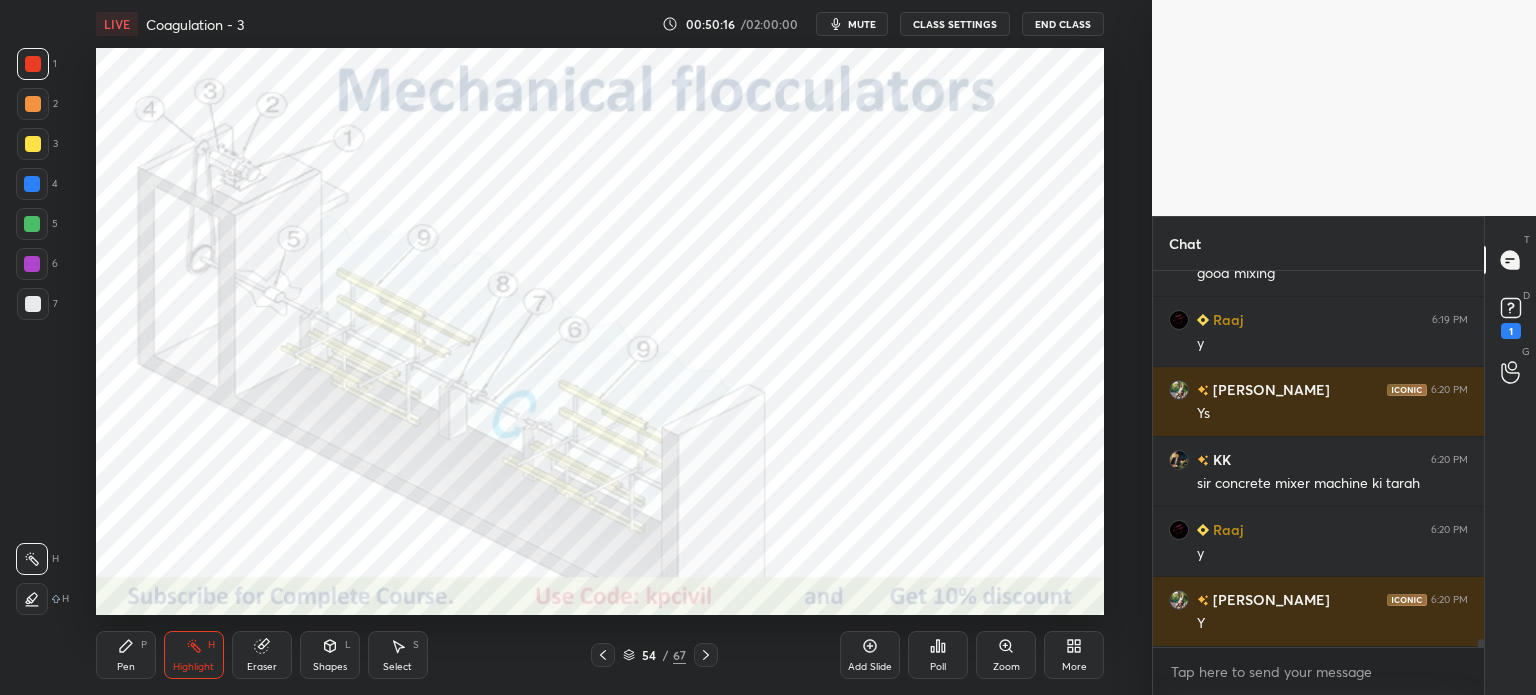 click on "Pen P" at bounding box center (126, 655) 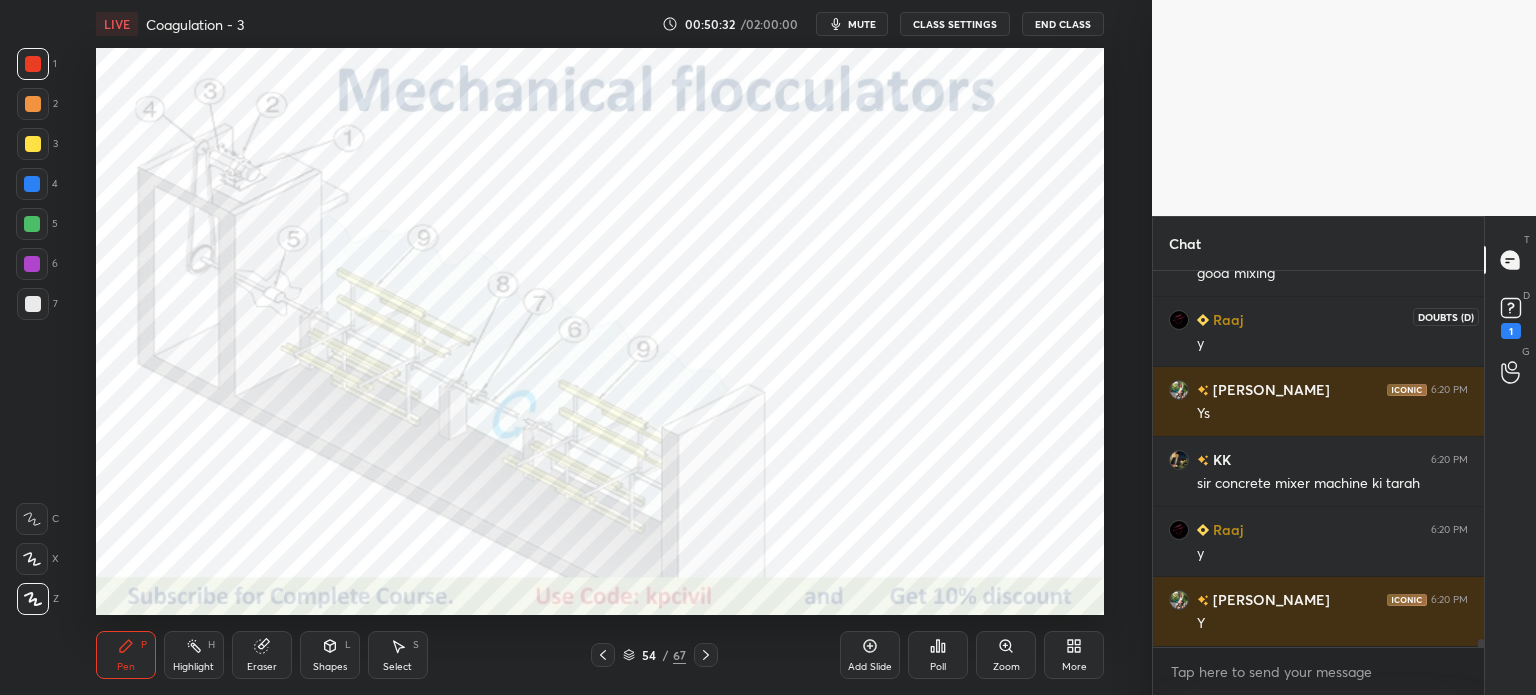 click 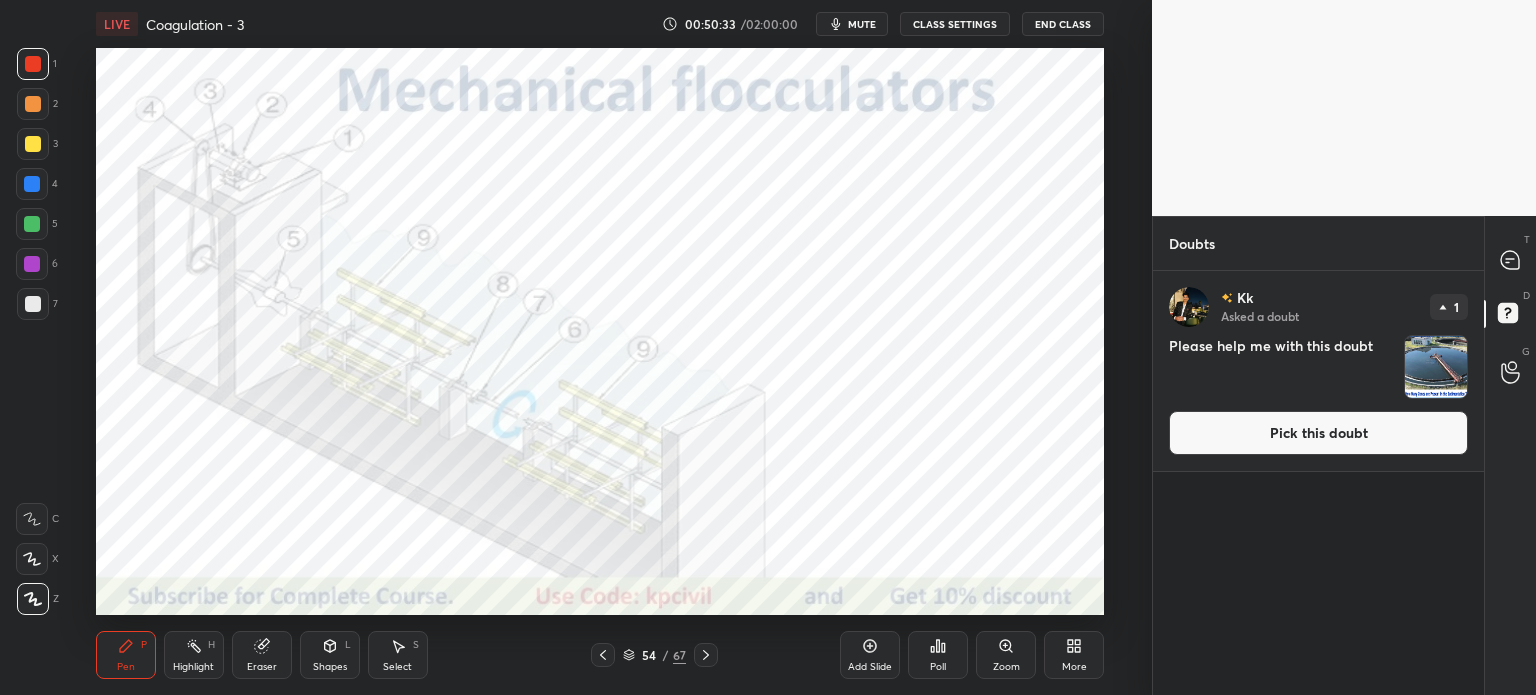 click on "Pick this doubt" at bounding box center (1318, 433) 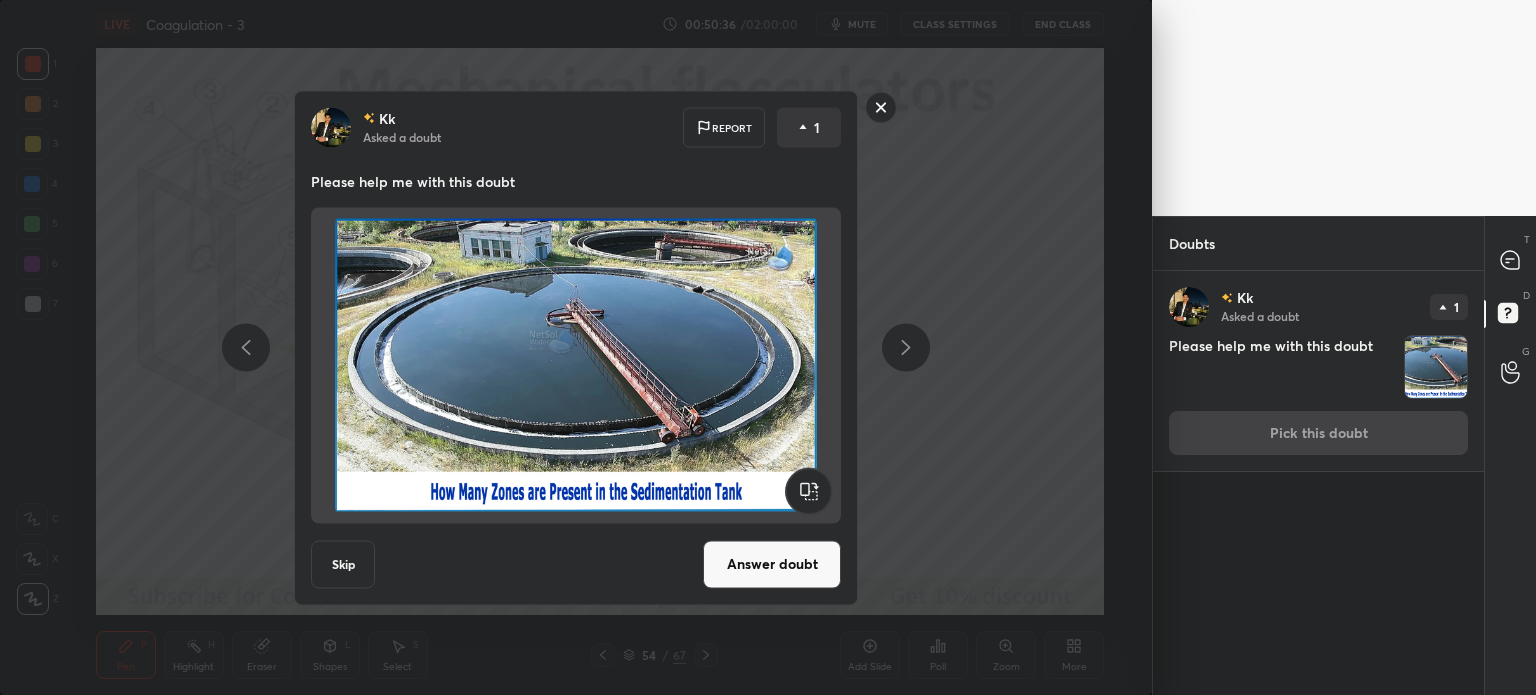 click on "Answer doubt" at bounding box center [772, 564] 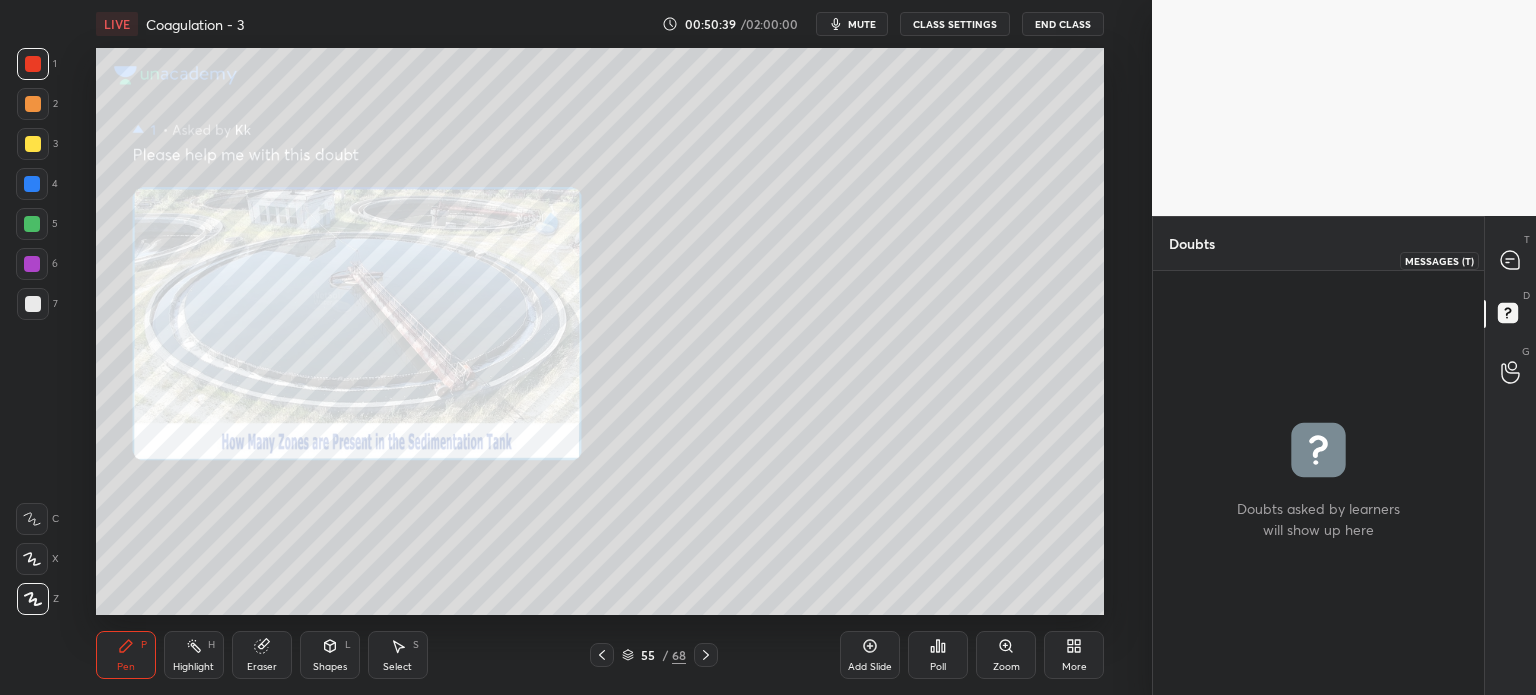 click at bounding box center (1511, 260) 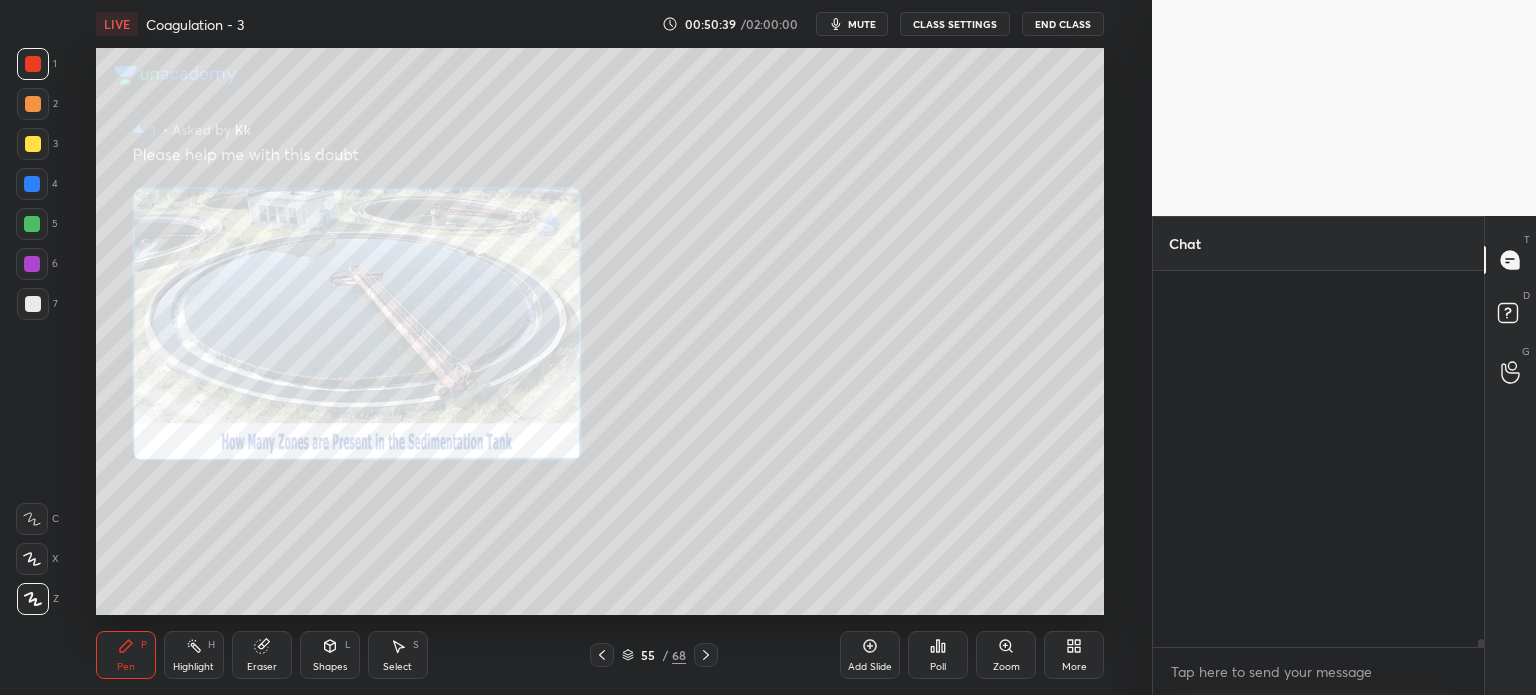 scroll, scrollTop: 17552, scrollLeft: 0, axis: vertical 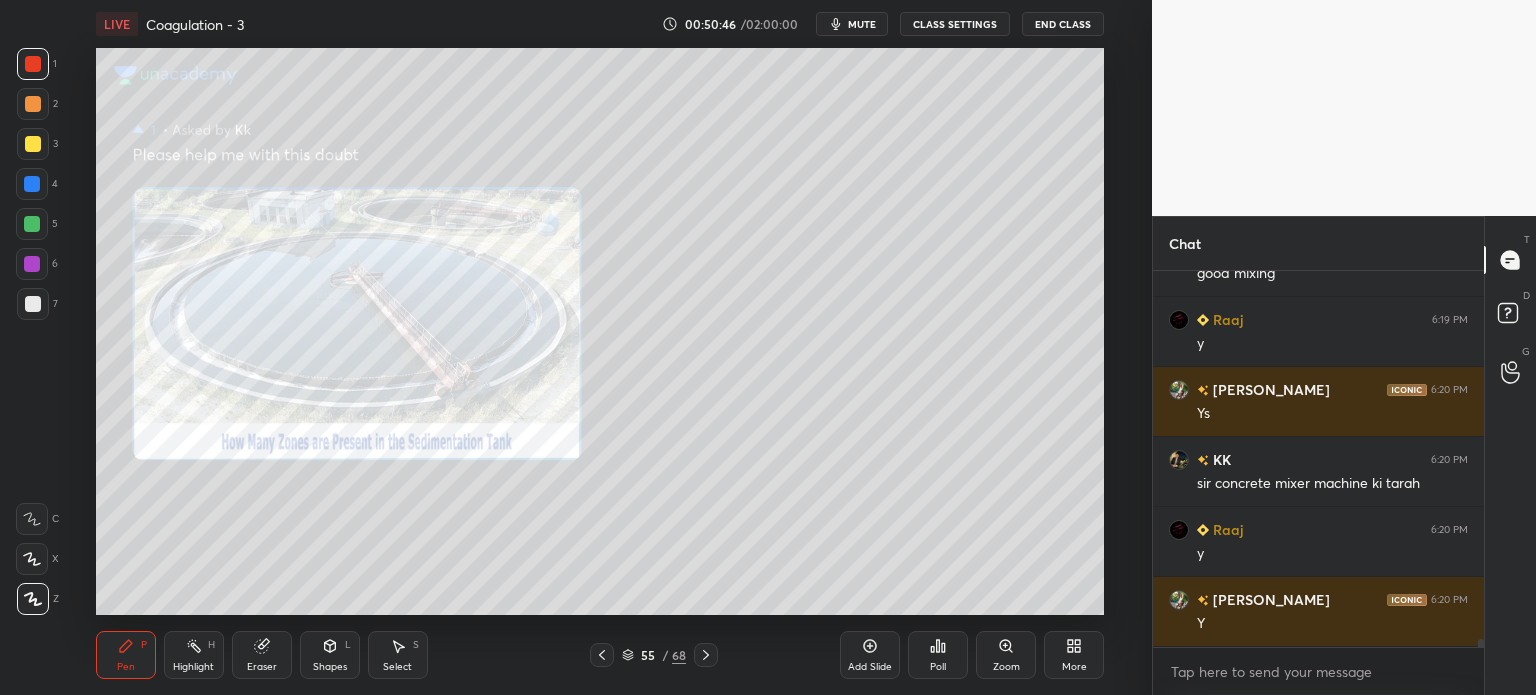 click 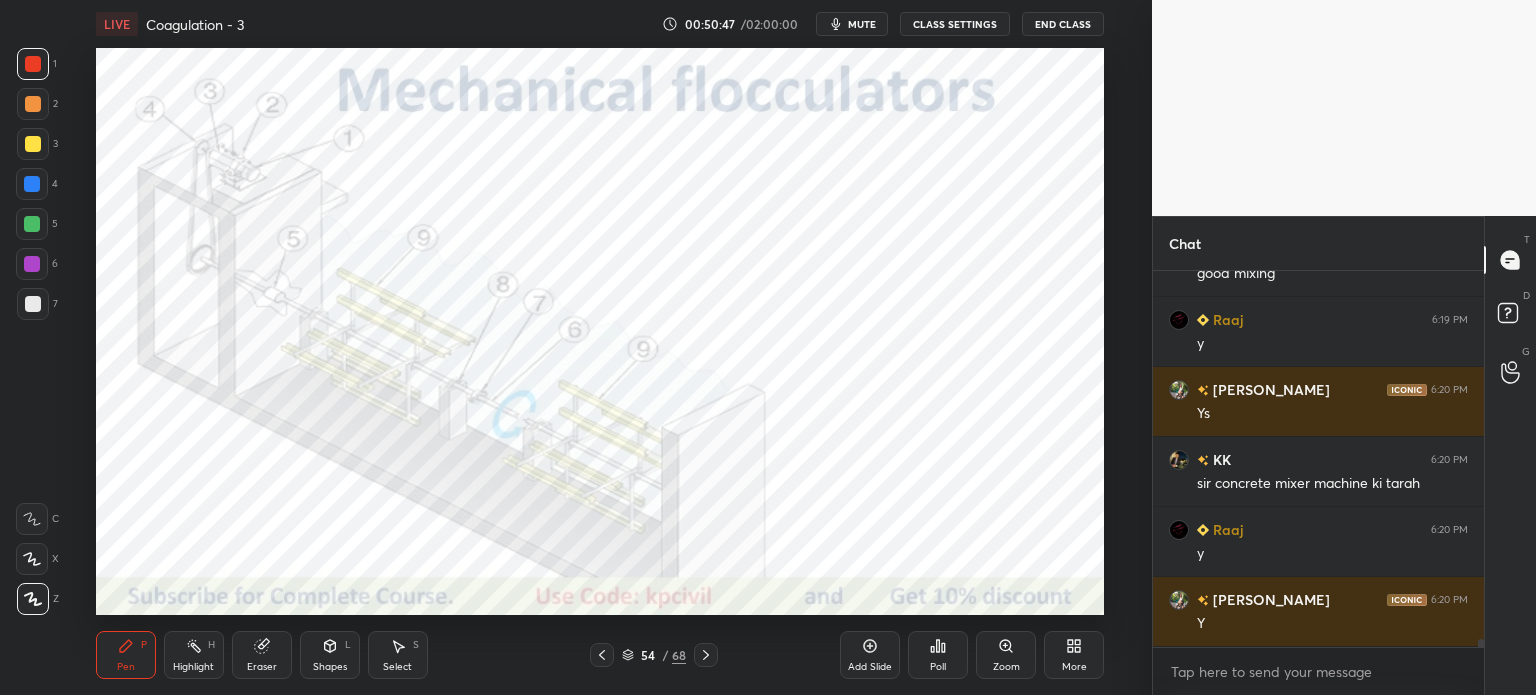click on "54" at bounding box center [648, 655] 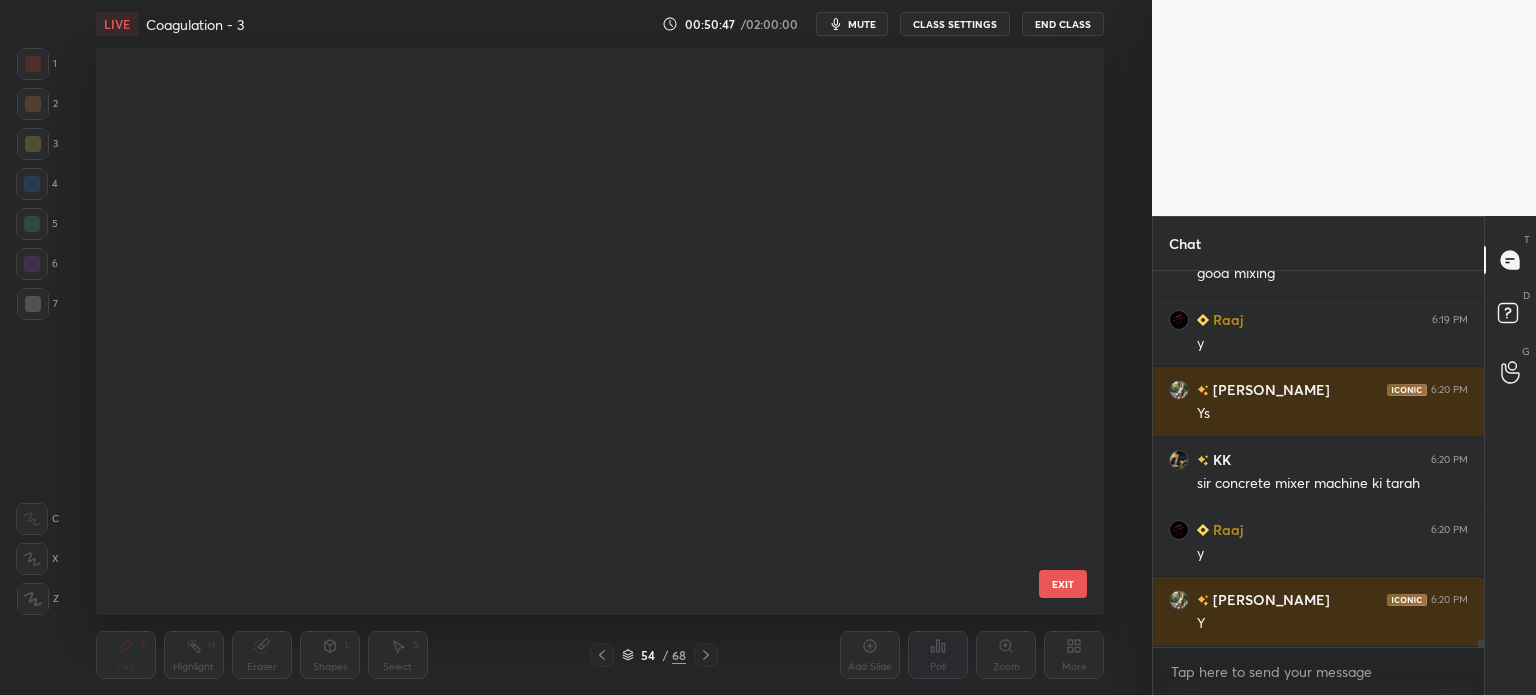 scroll, scrollTop: 2564, scrollLeft: 0, axis: vertical 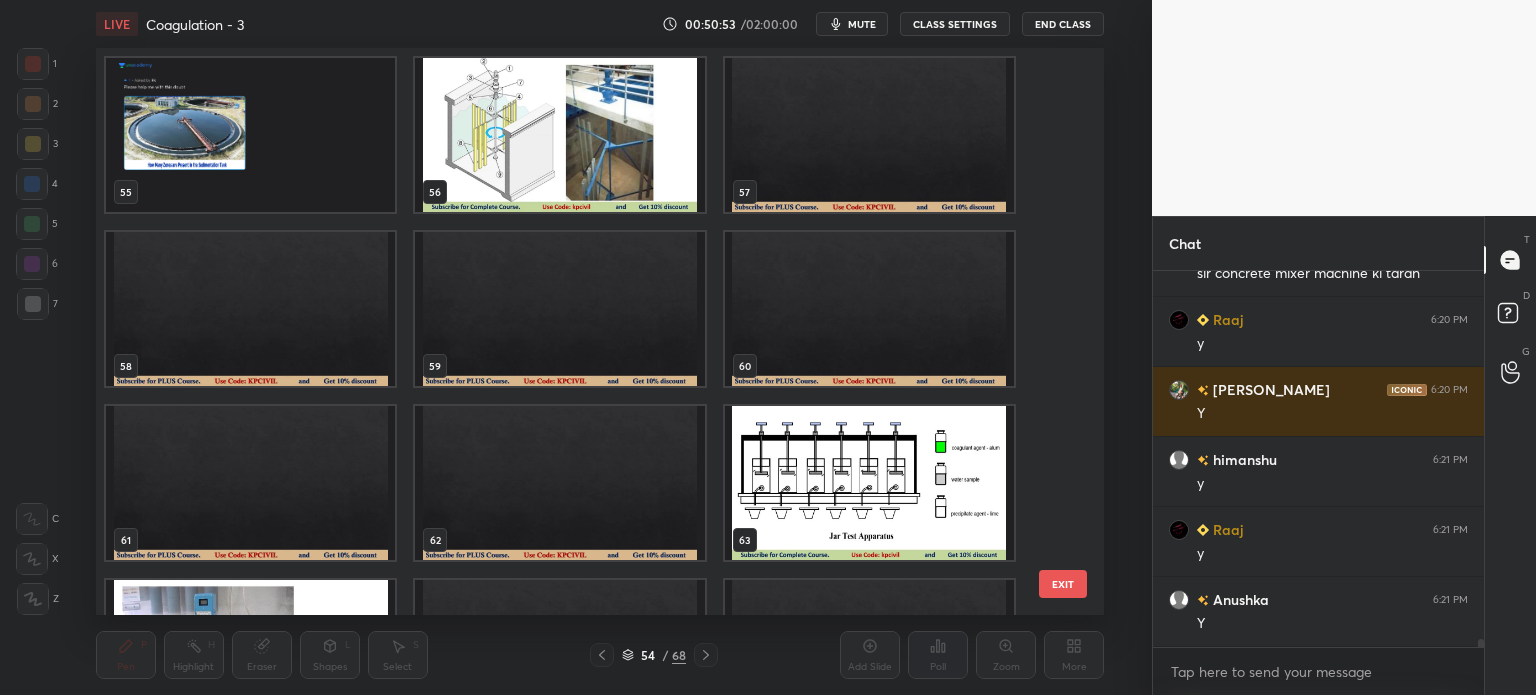 click on "62" at bounding box center (559, 483) 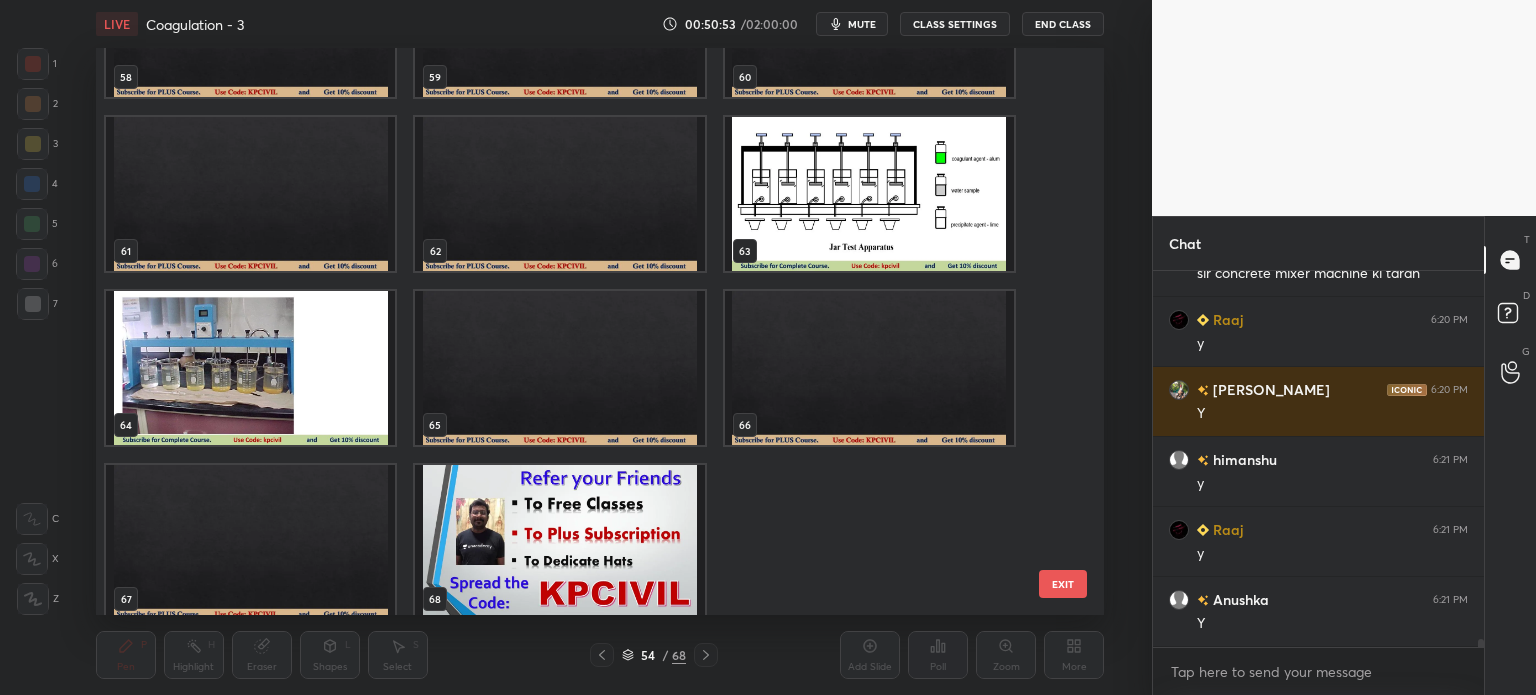 scroll, scrollTop: 17832, scrollLeft: 0, axis: vertical 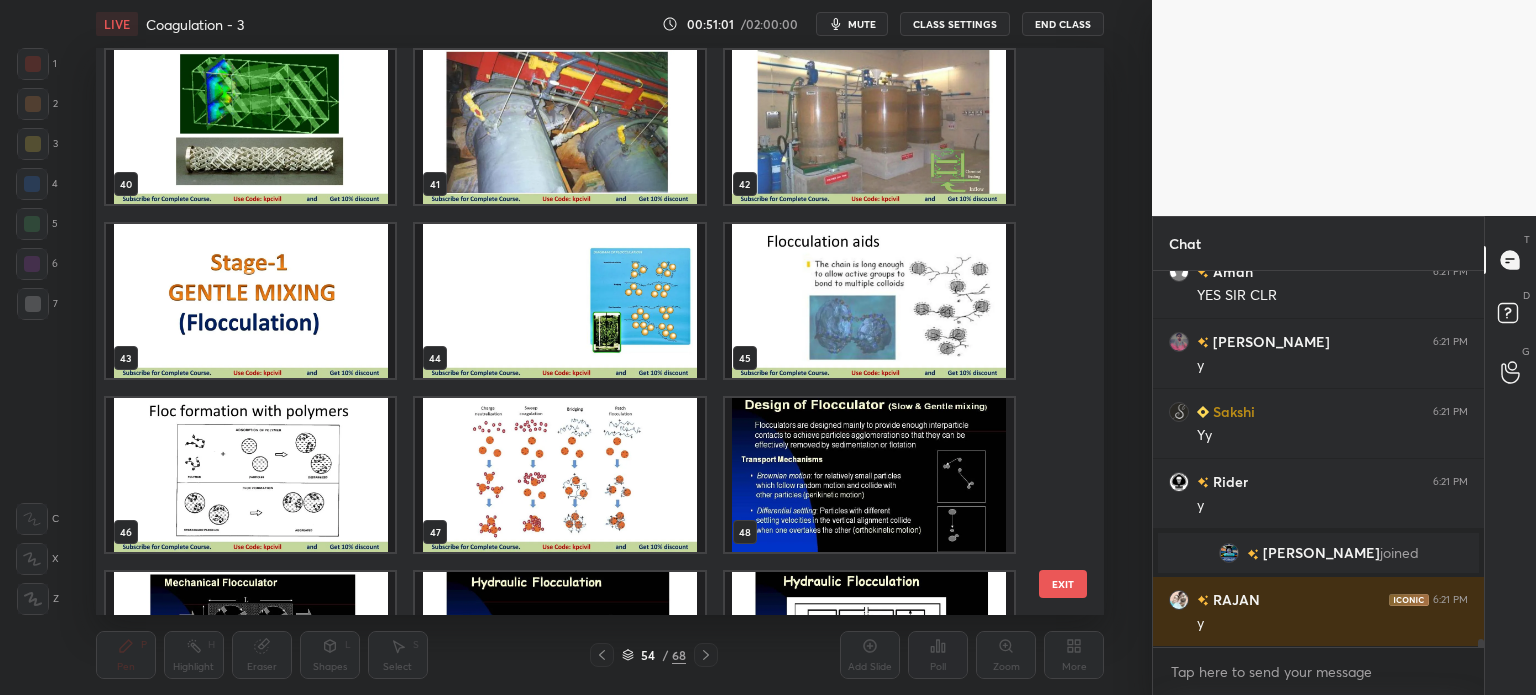 click at bounding box center (559, 301) 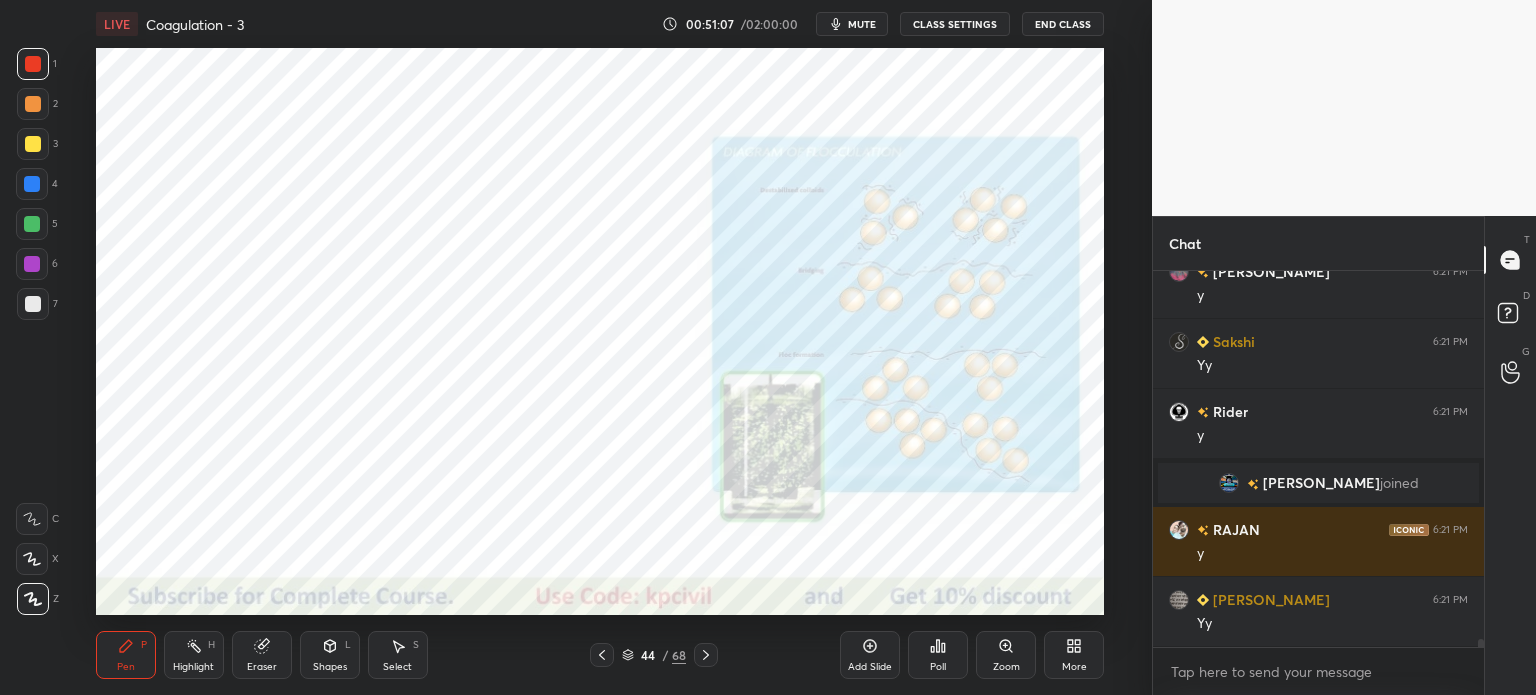 scroll, scrollTop: 17492, scrollLeft: 0, axis: vertical 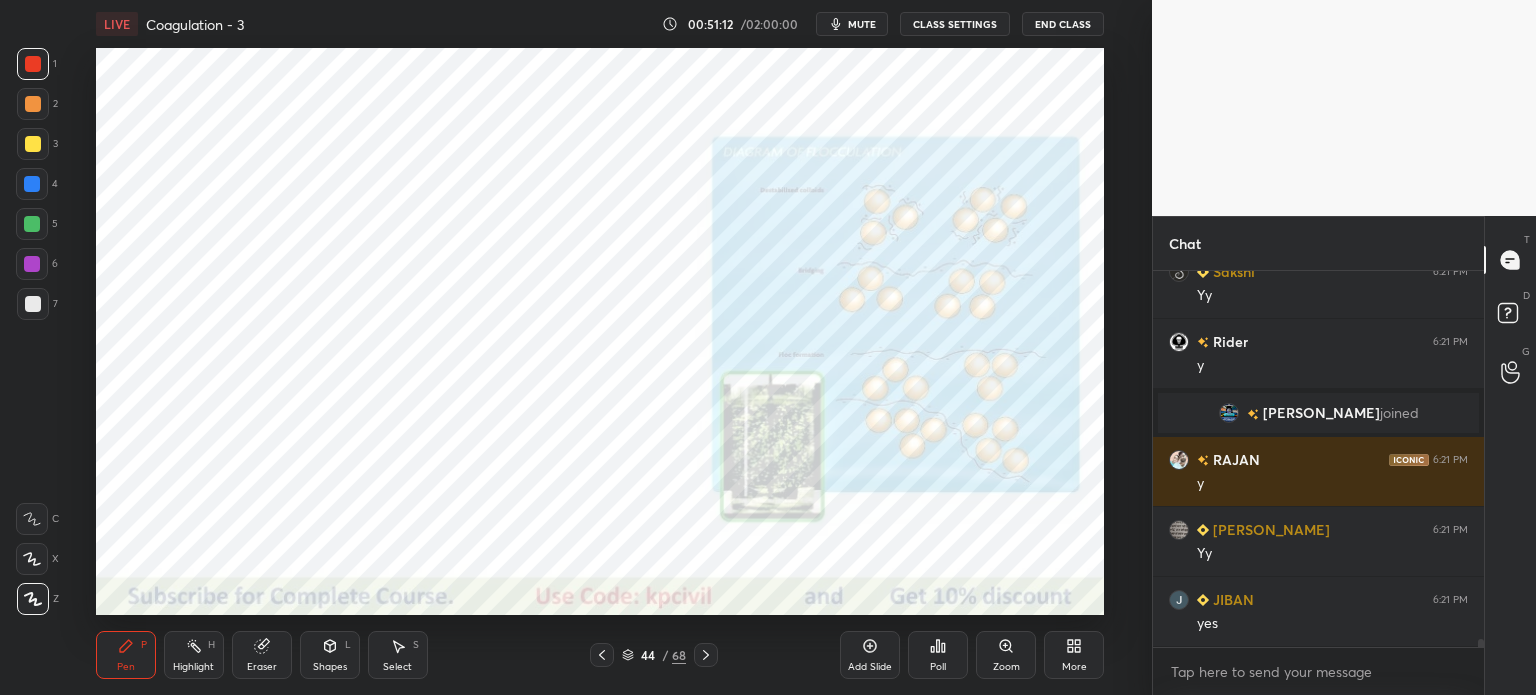 click 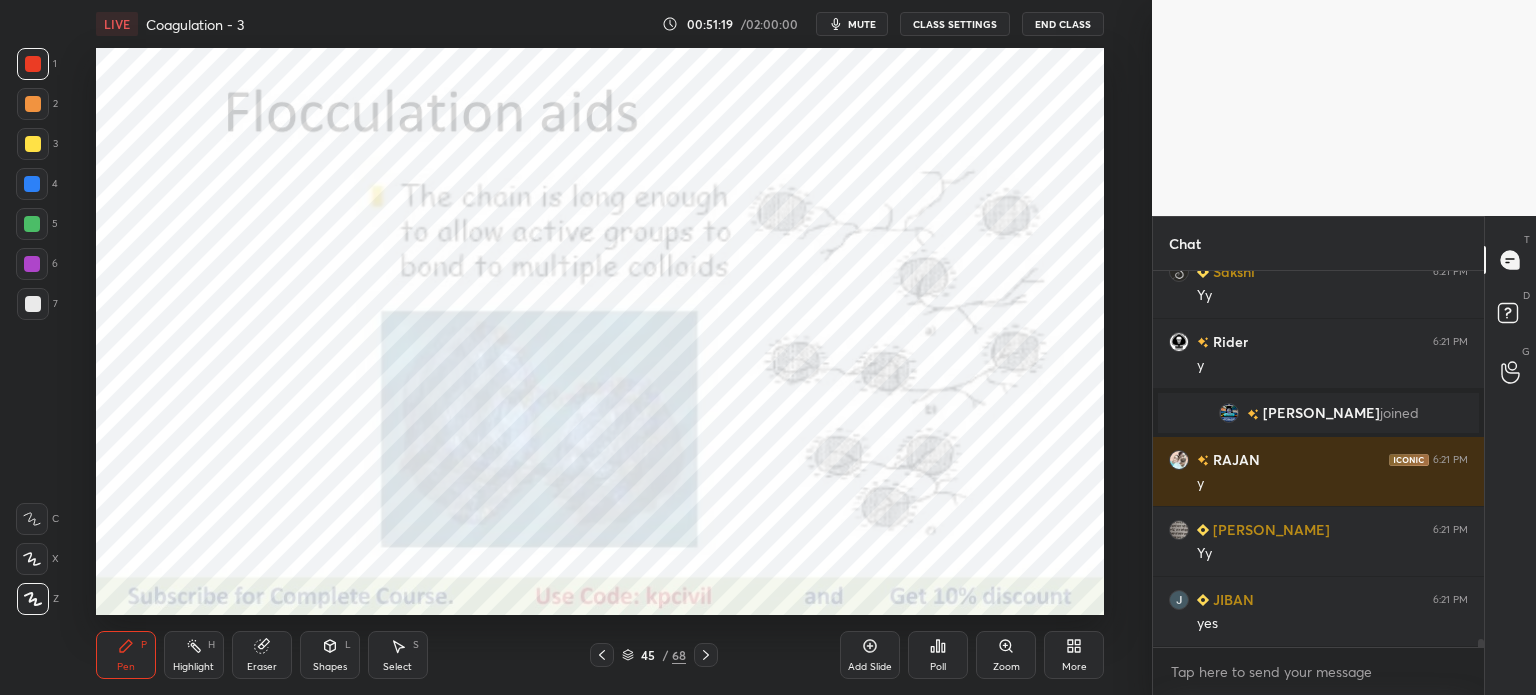 click on "Zoom" at bounding box center [1006, 667] 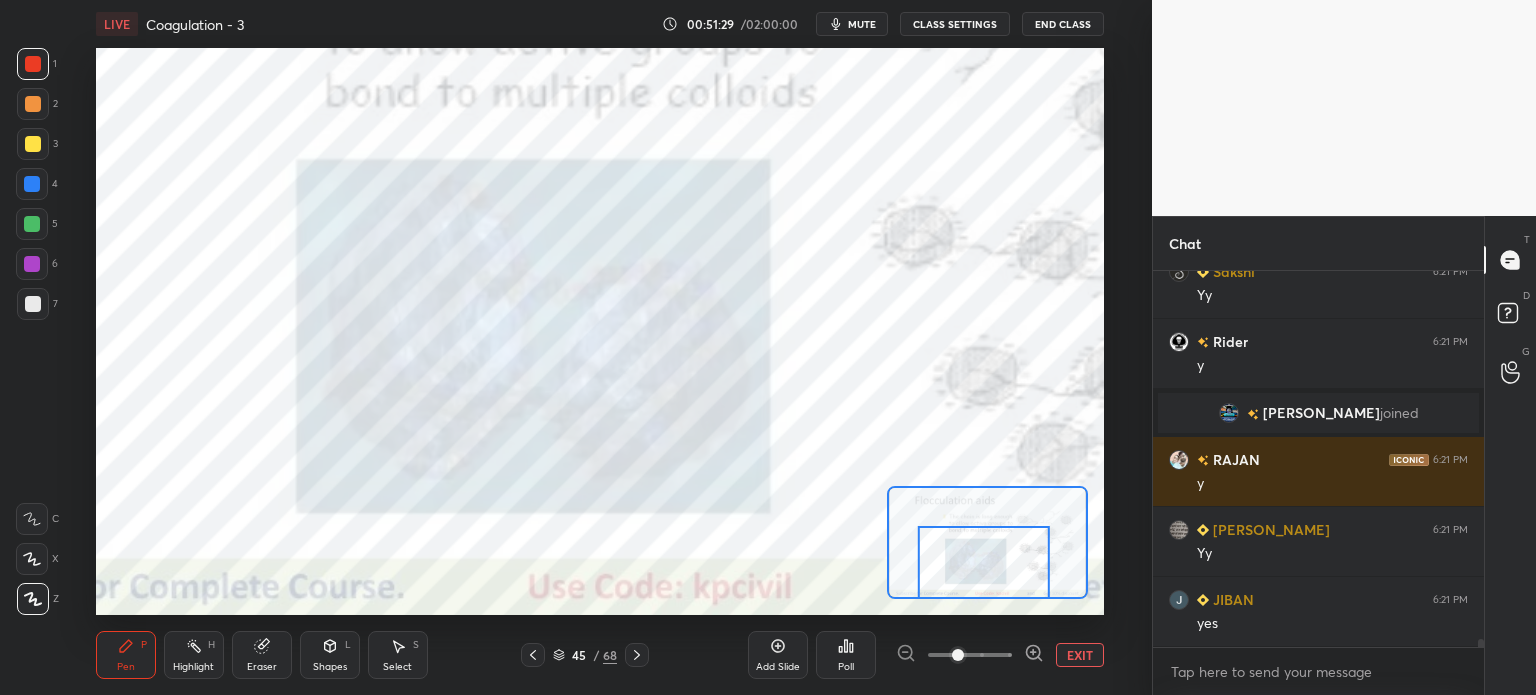 click on "Highlight H" at bounding box center (194, 655) 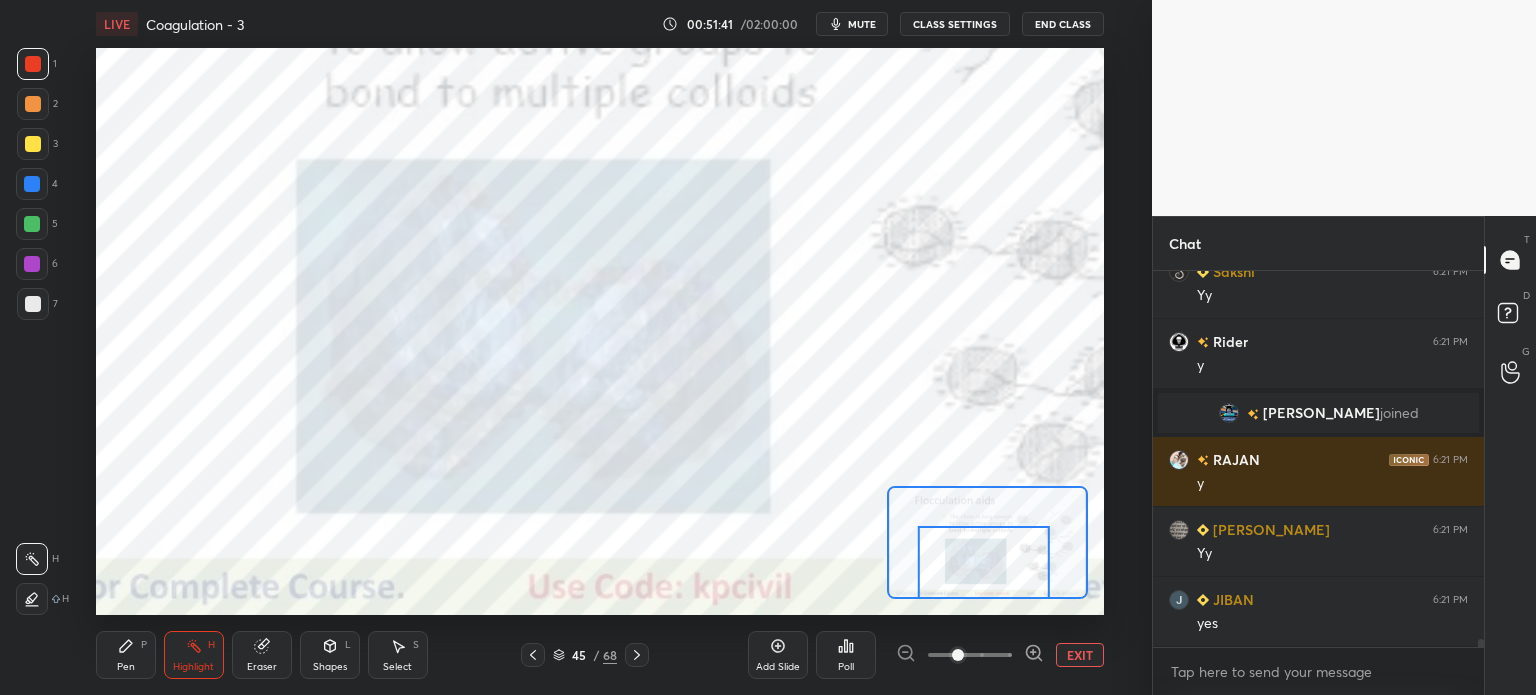 click 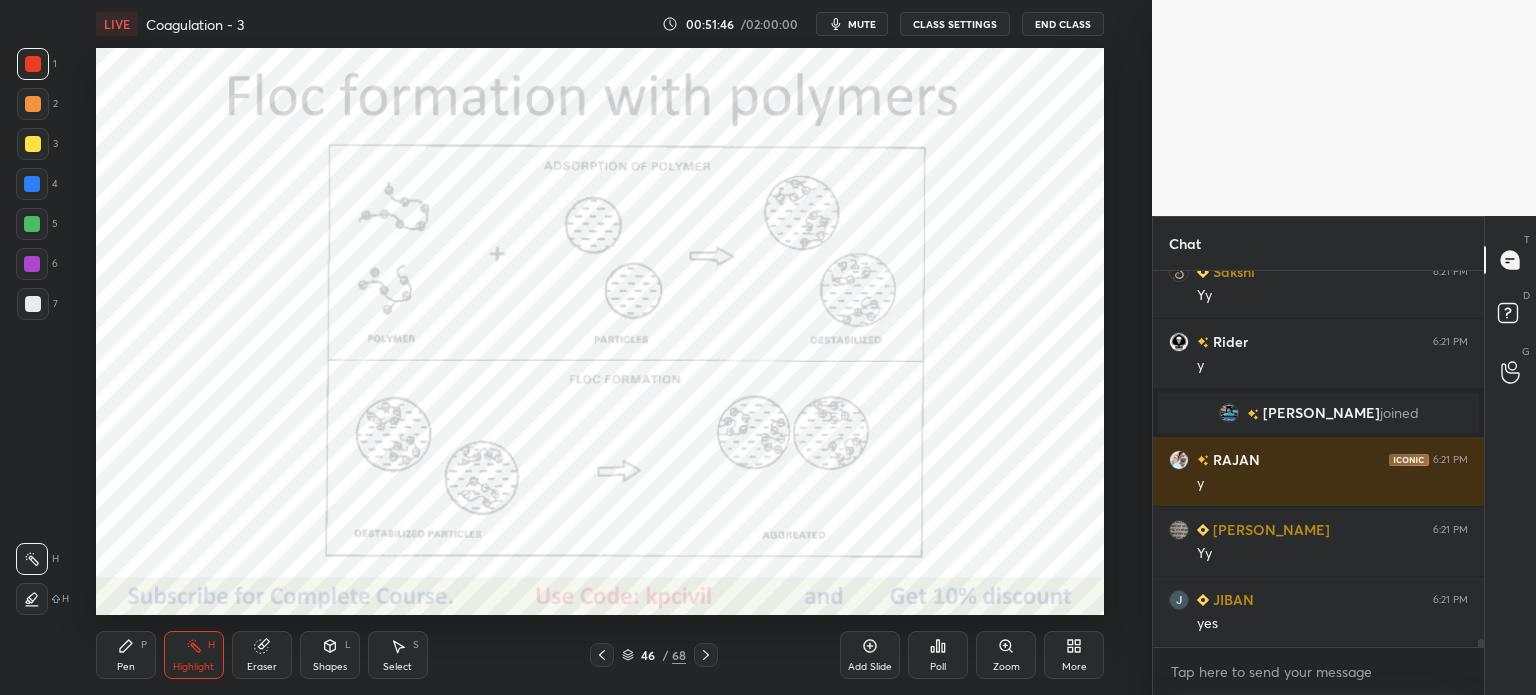 click 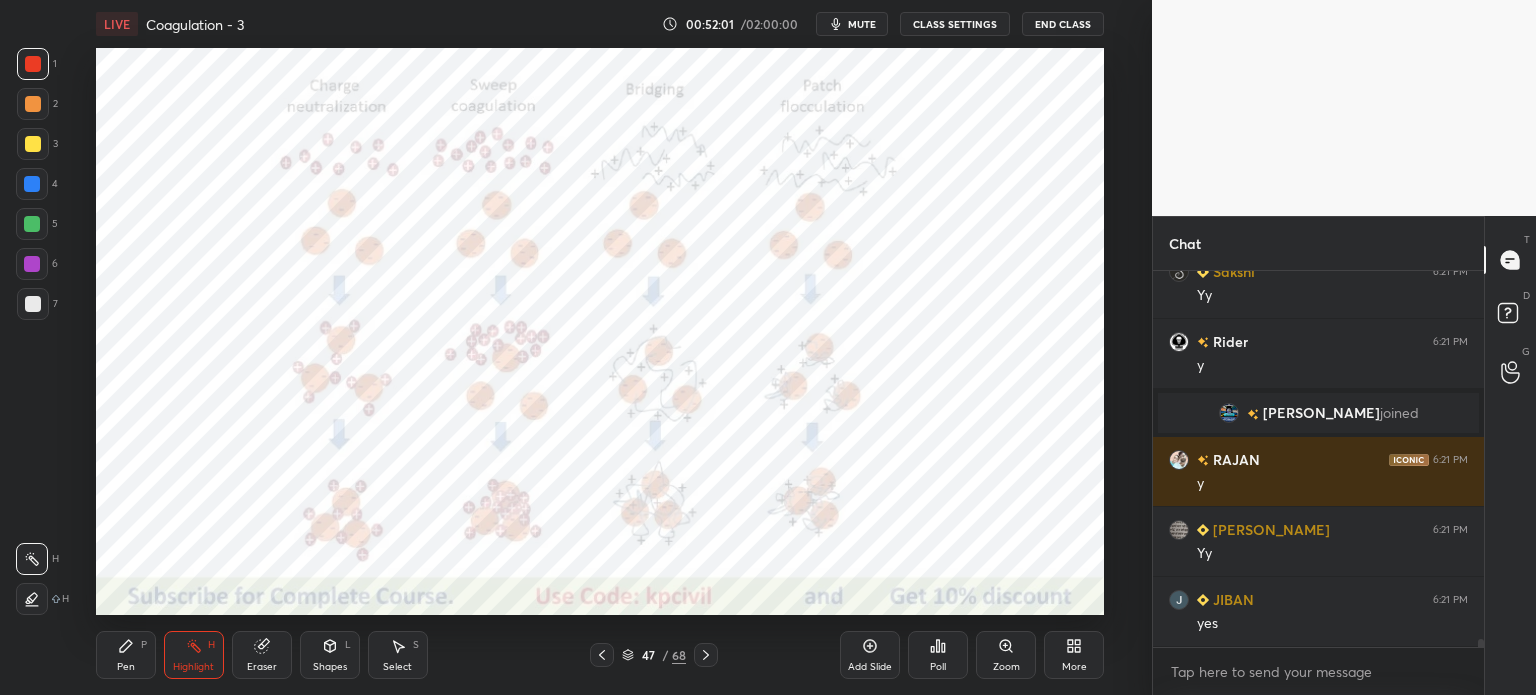 click 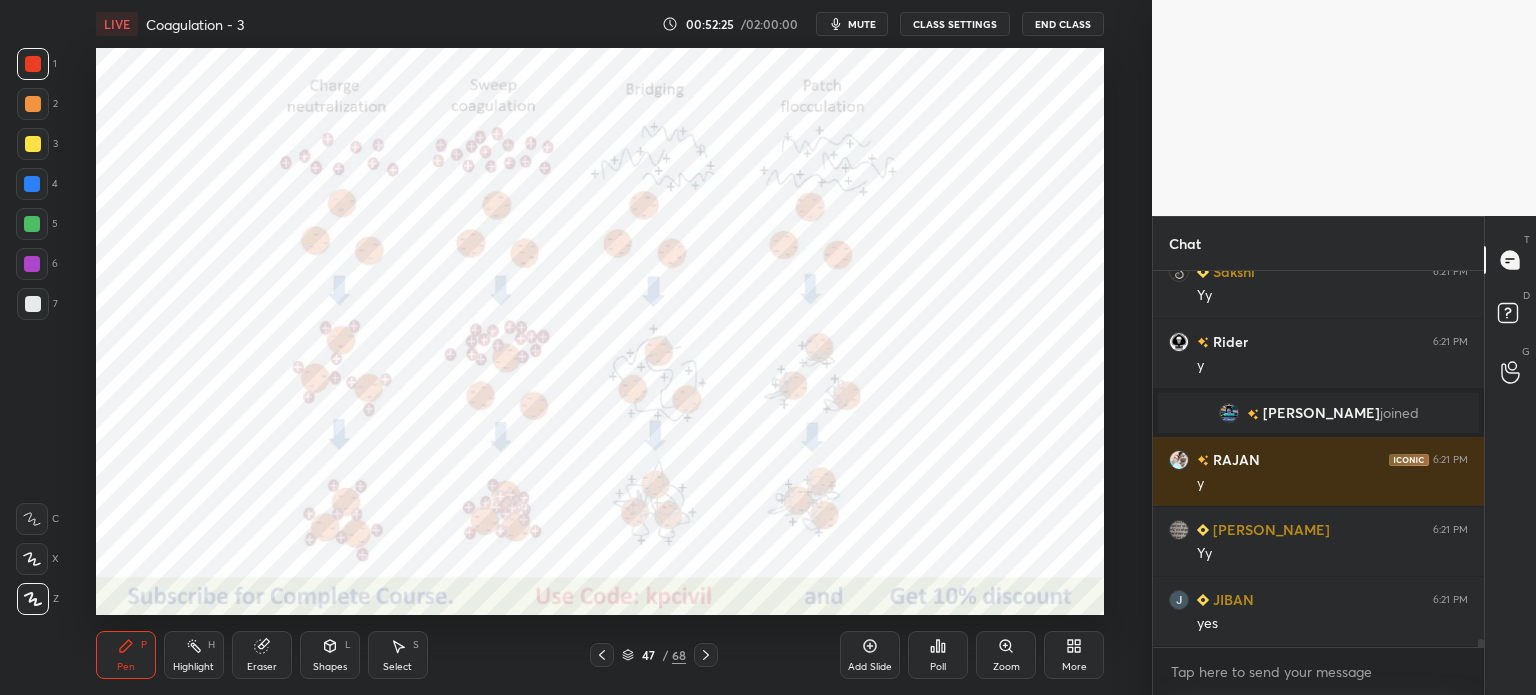 click at bounding box center (32, 184) 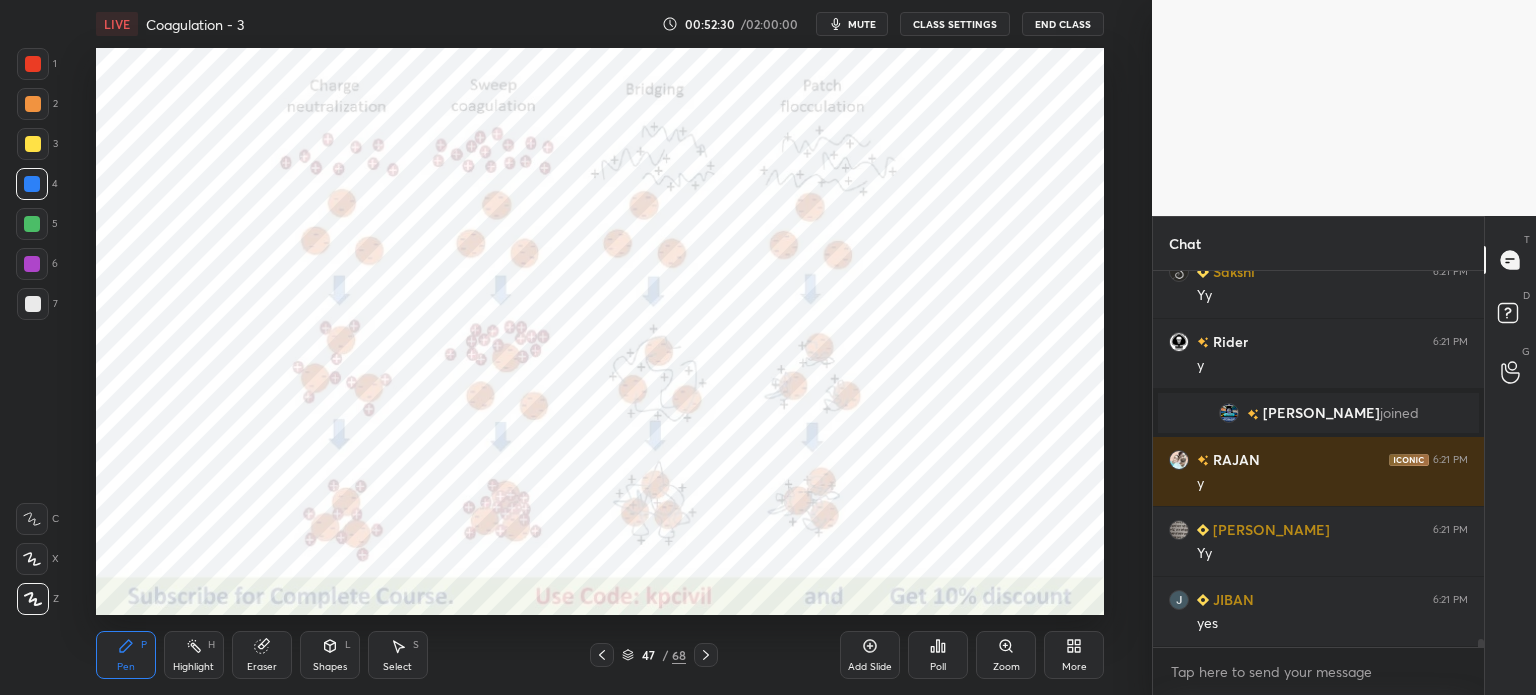 click on "Select S" at bounding box center [398, 655] 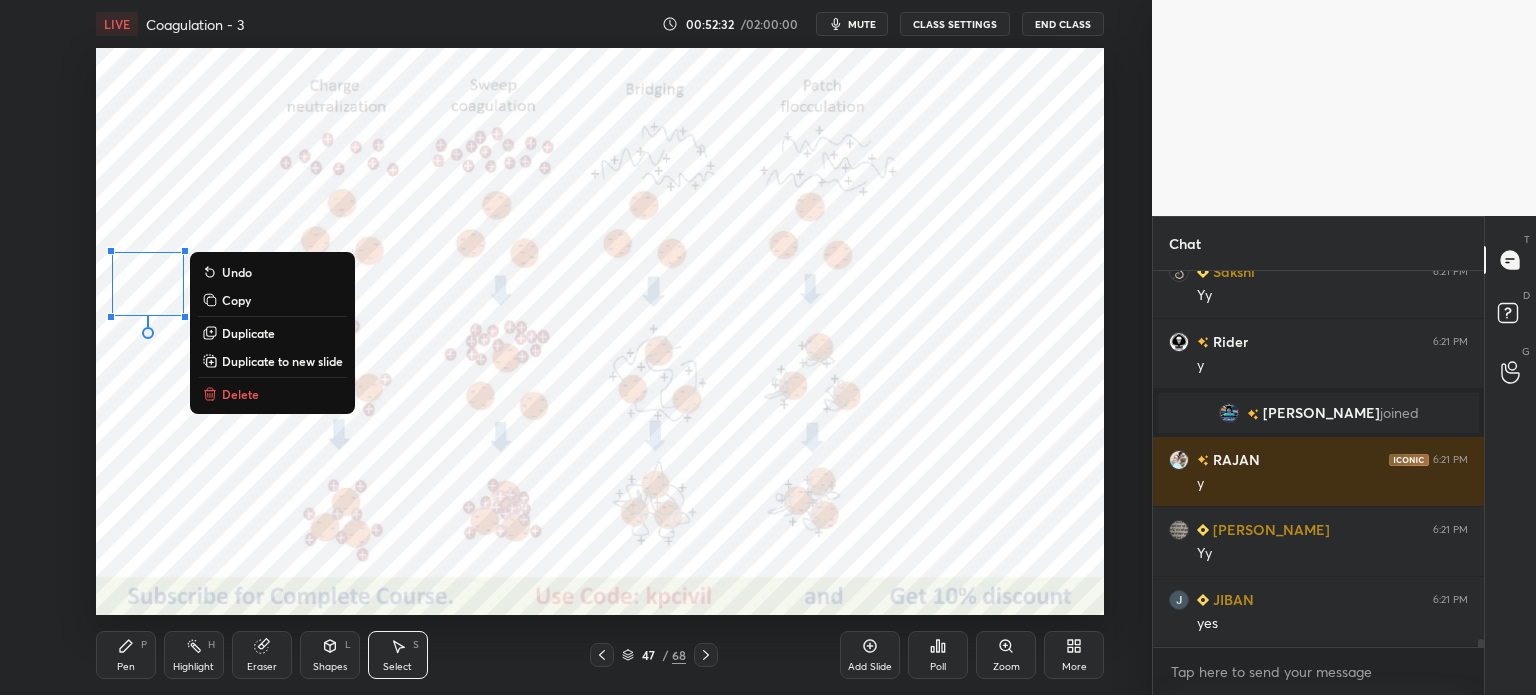 click on "Duplicate" at bounding box center [248, 333] 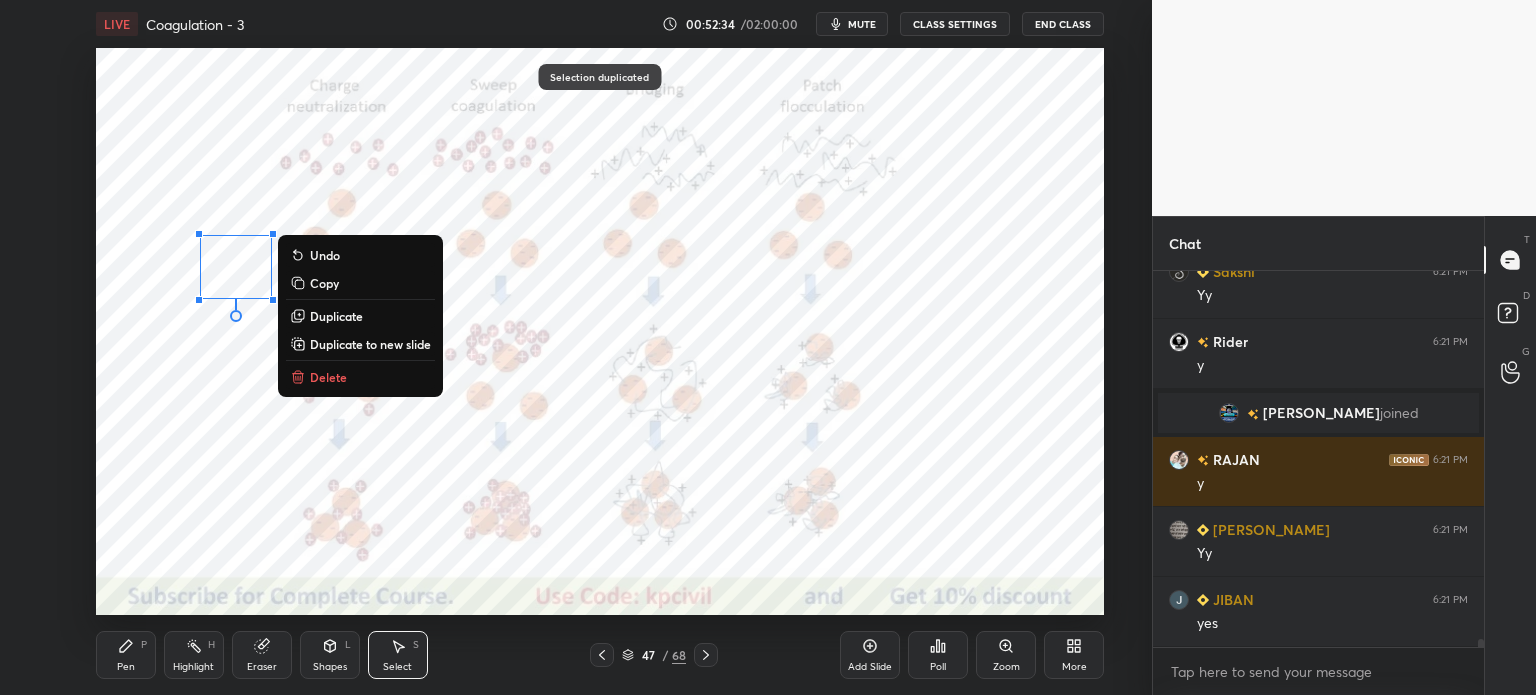 click on "Duplicate" at bounding box center [336, 316] 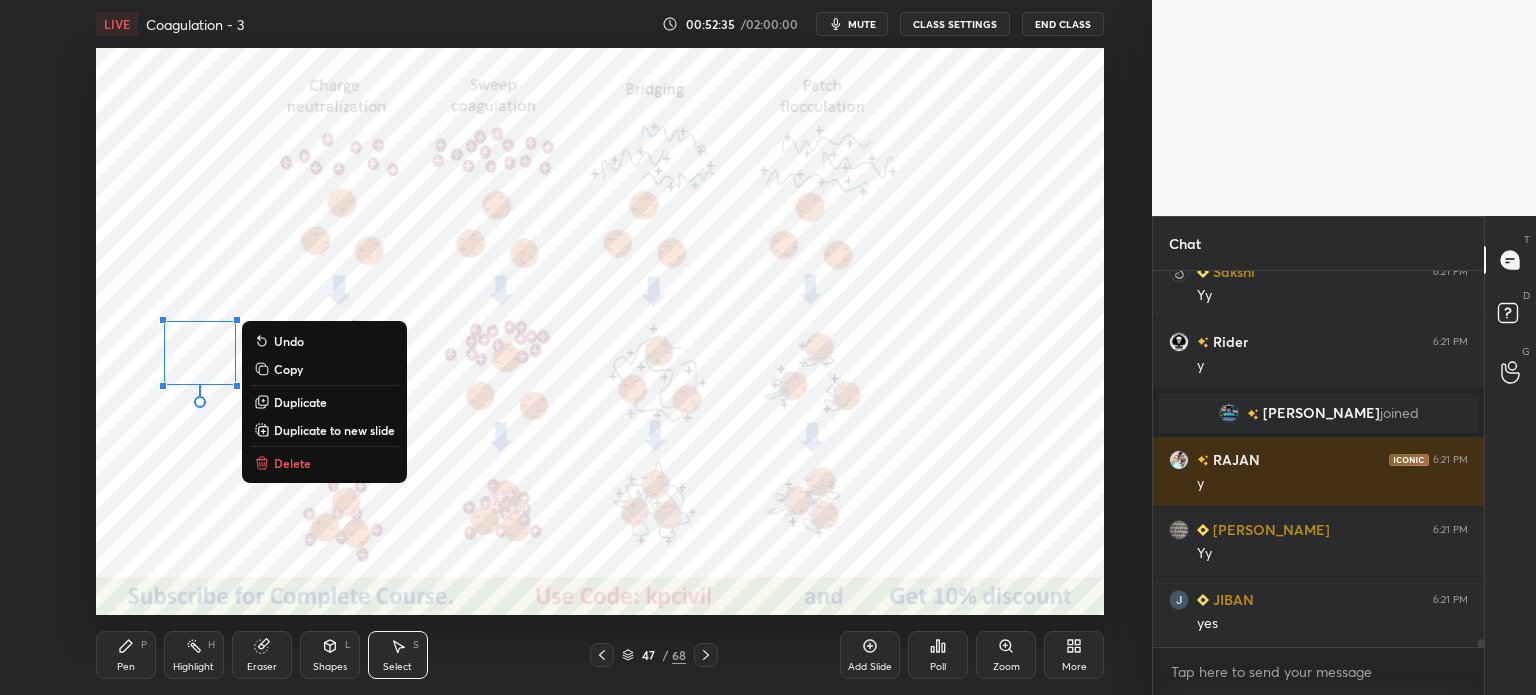 click on "Duplicate" at bounding box center [300, 402] 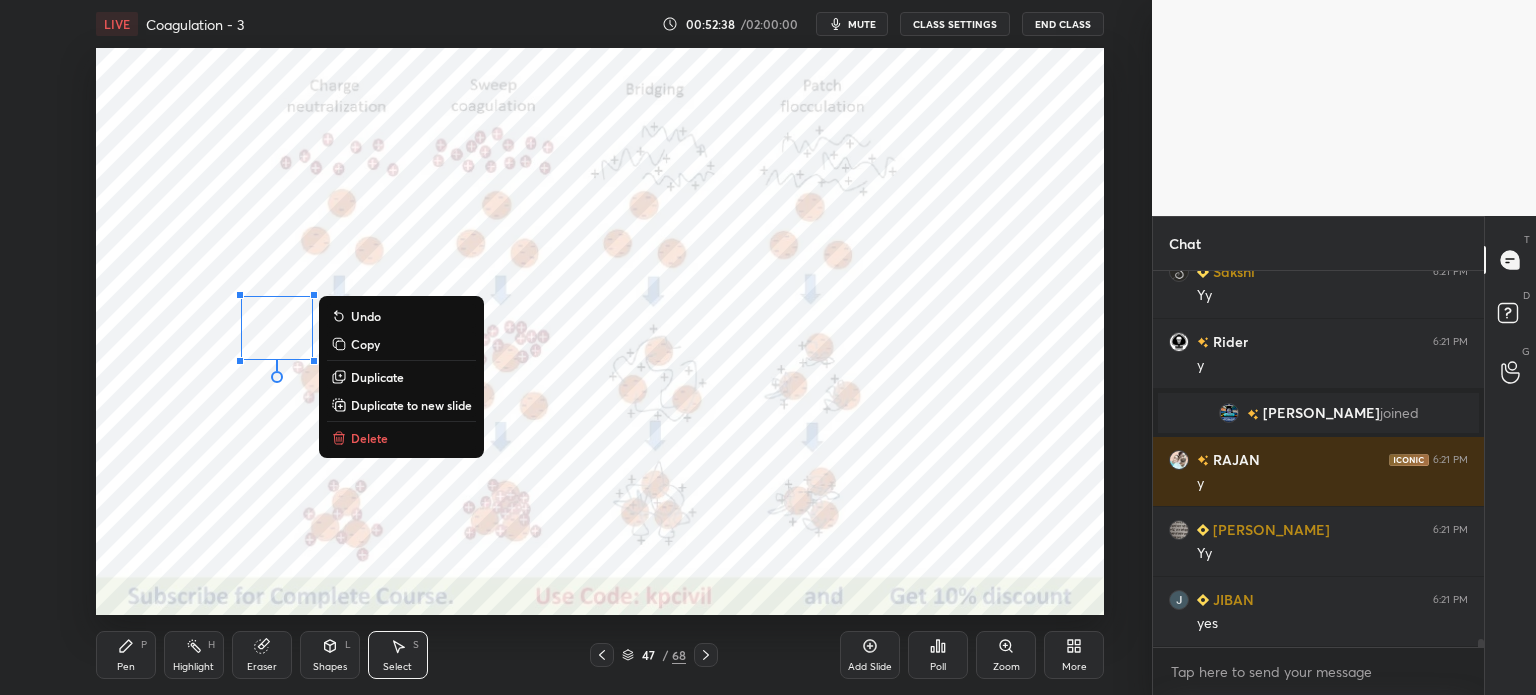 click on "0 ° Undo Copy Duplicate Duplicate to new slide Delete" at bounding box center (600, 331) 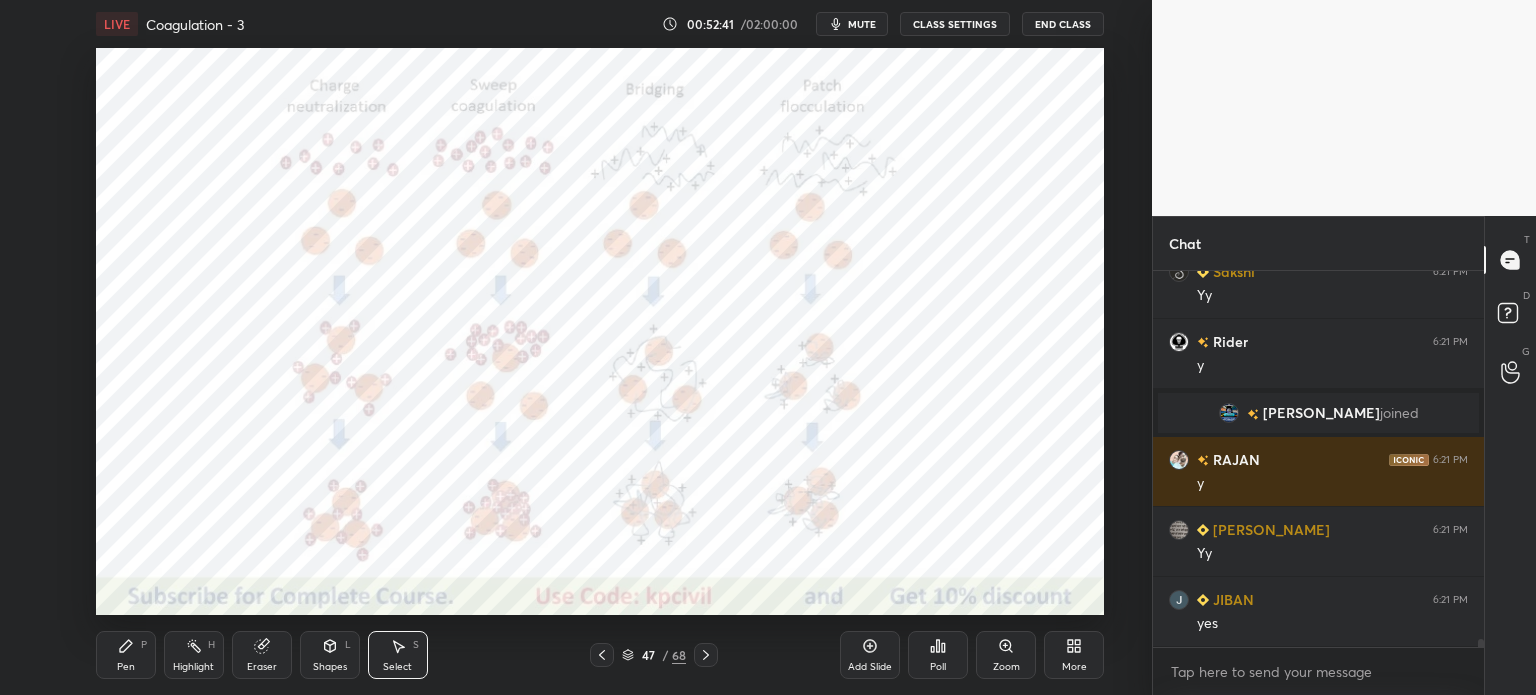 click on "Pen P" at bounding box center [126, 655] 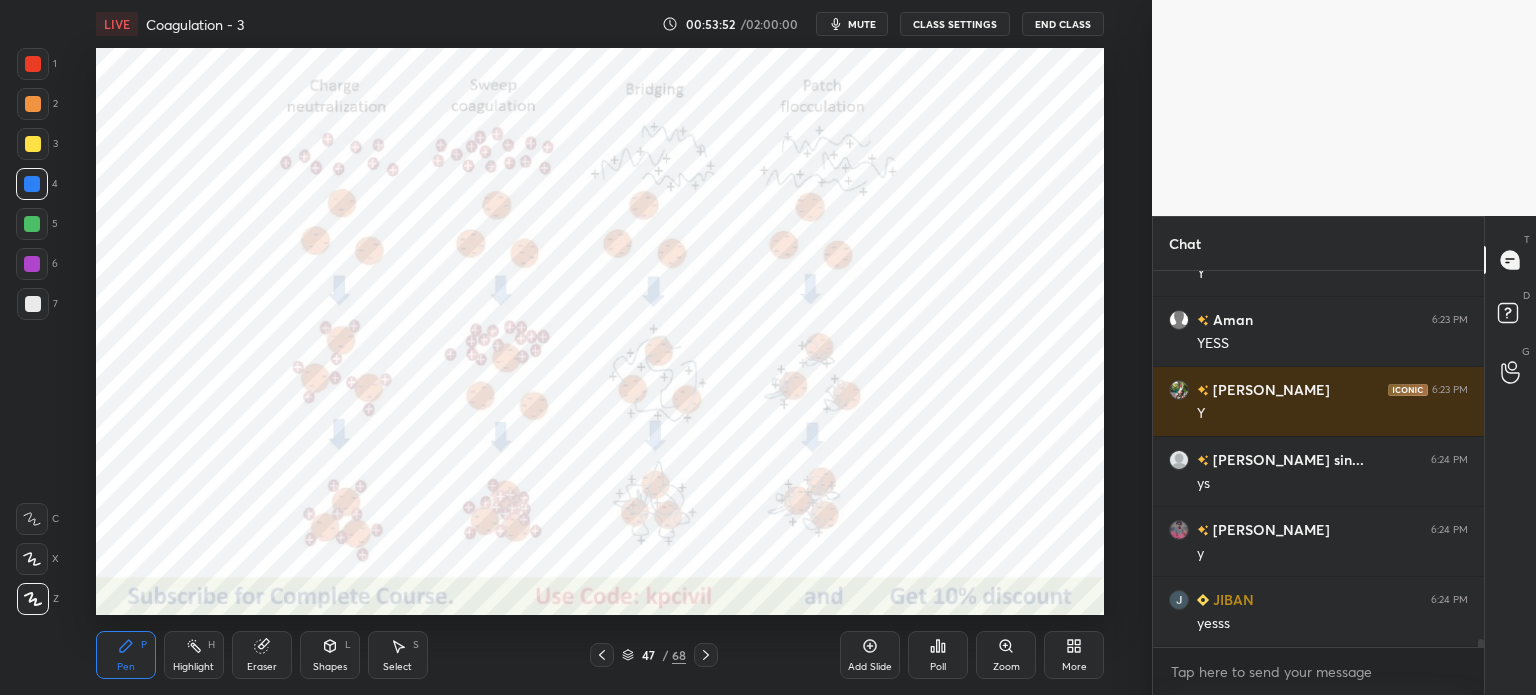 scroll, scrollTop: 18352, scrollLeft: 0, axis: vertical 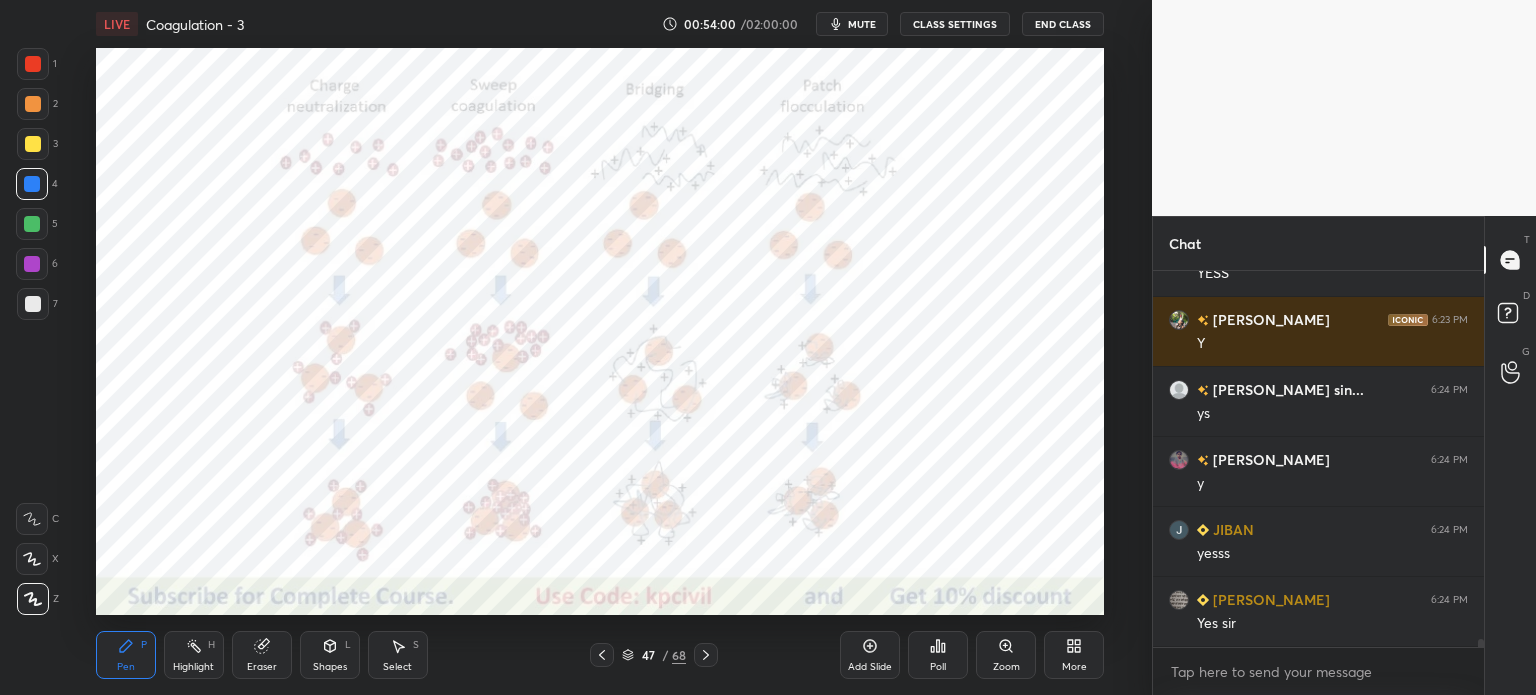 click on "Highlight H" at bounding box center [194, 655] 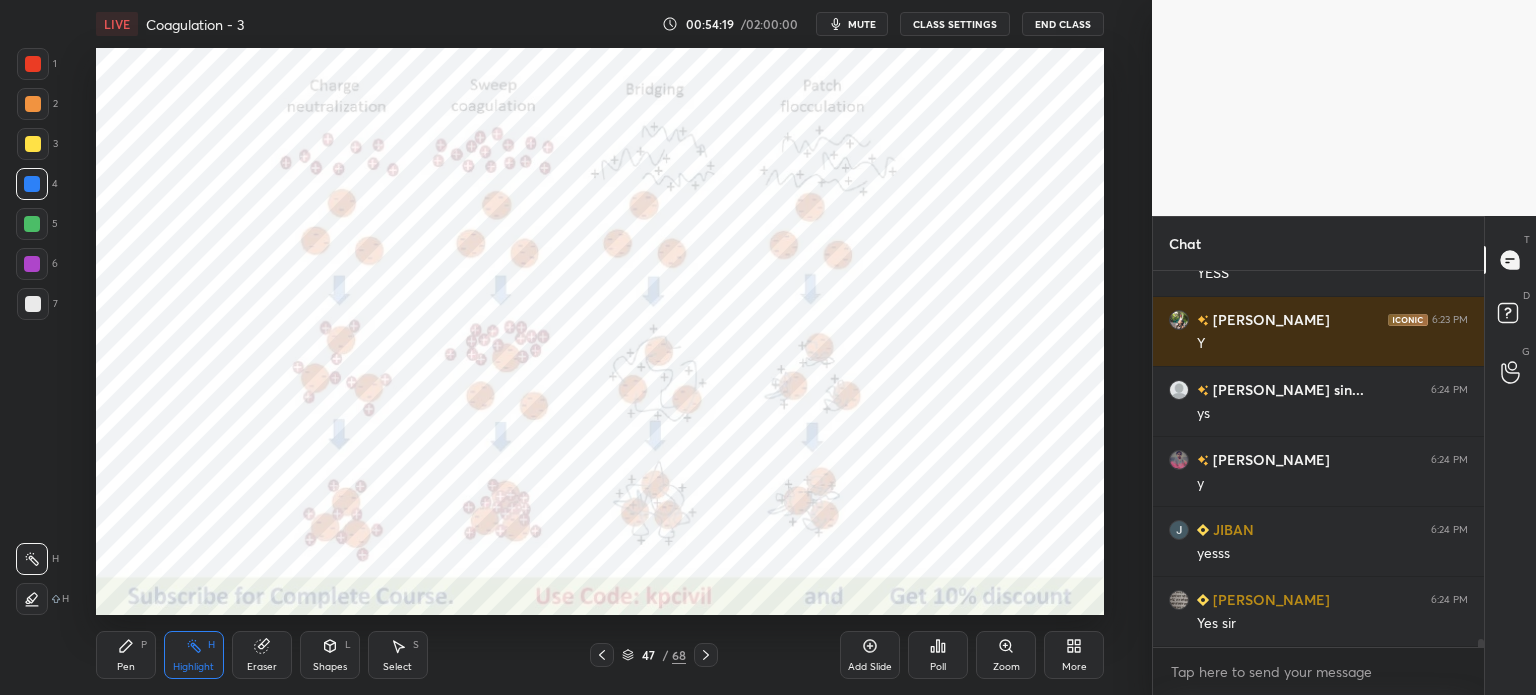 click on "Zoom" at bounding box center (1006, 667) 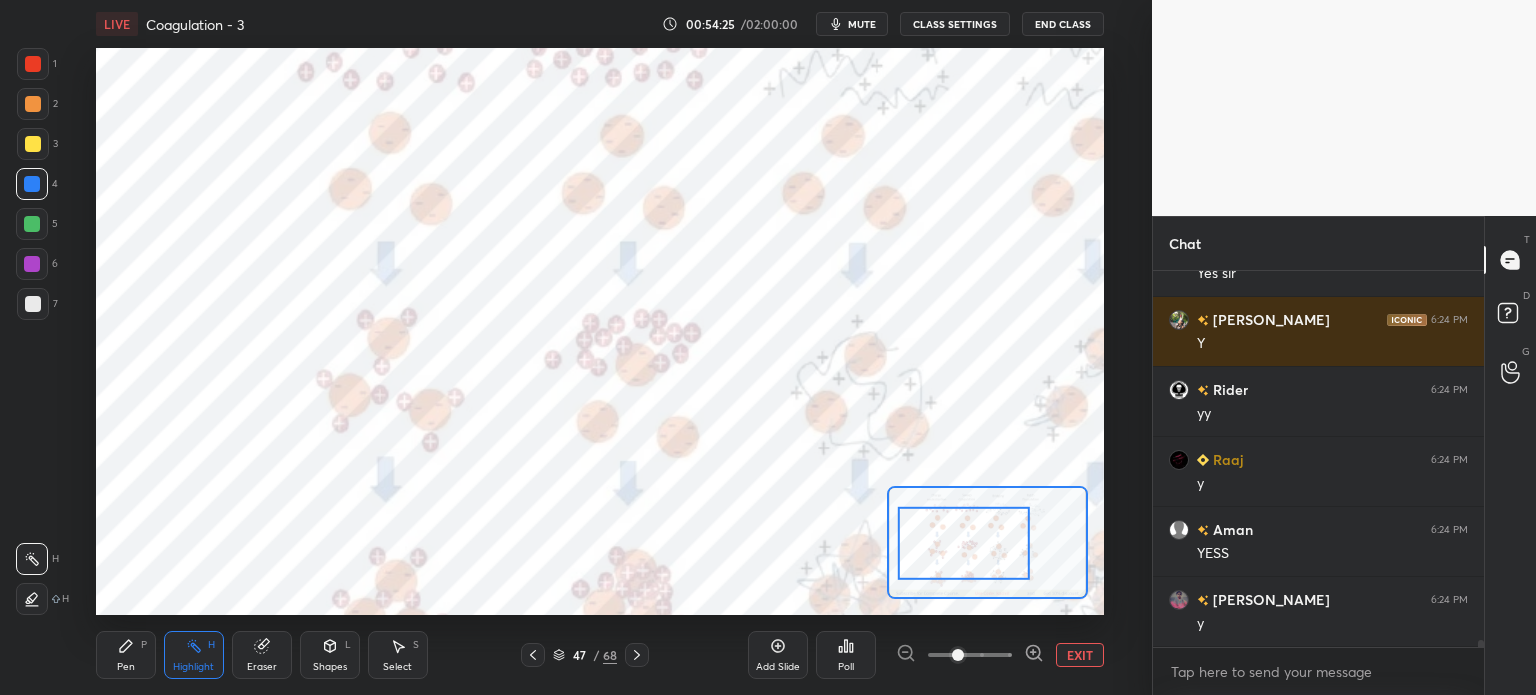 scroll, scrollTop: 18772, scrollLeft: 0, axis: vertical 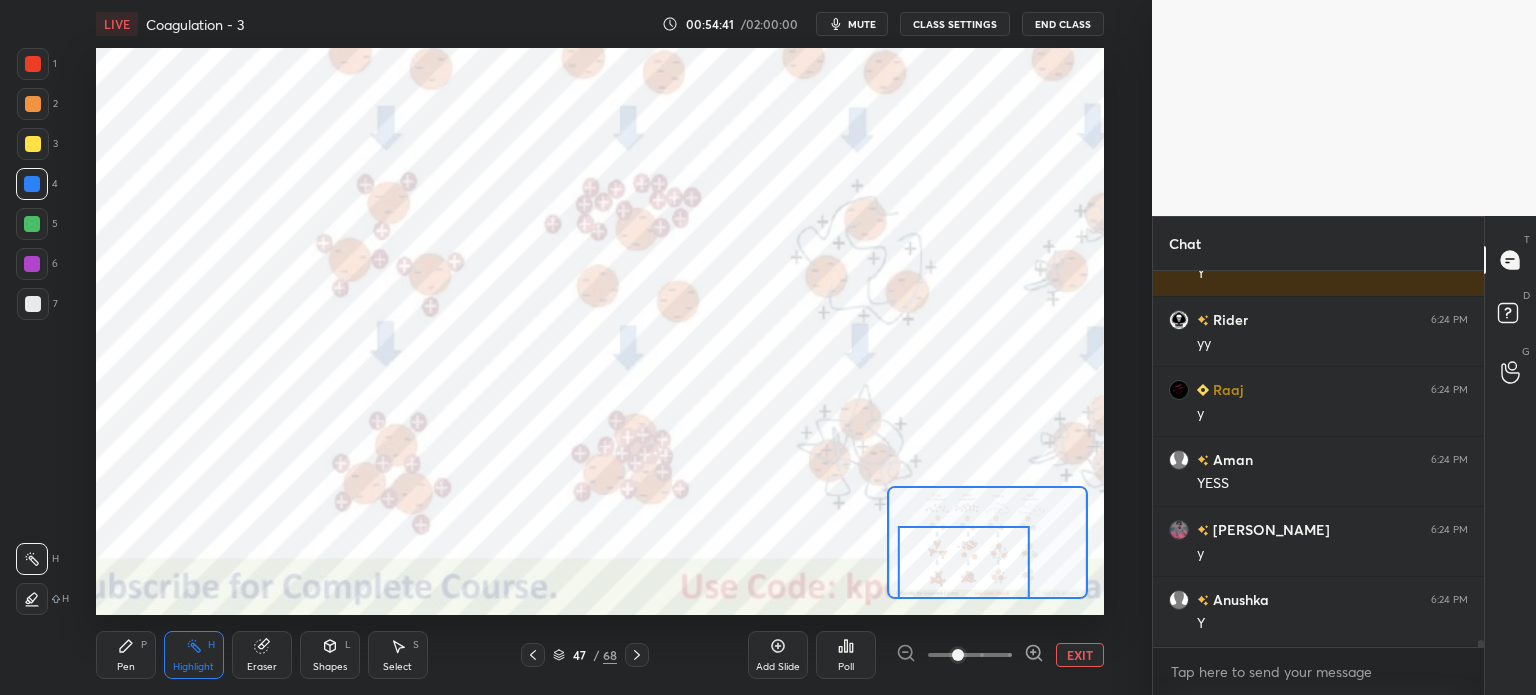 click 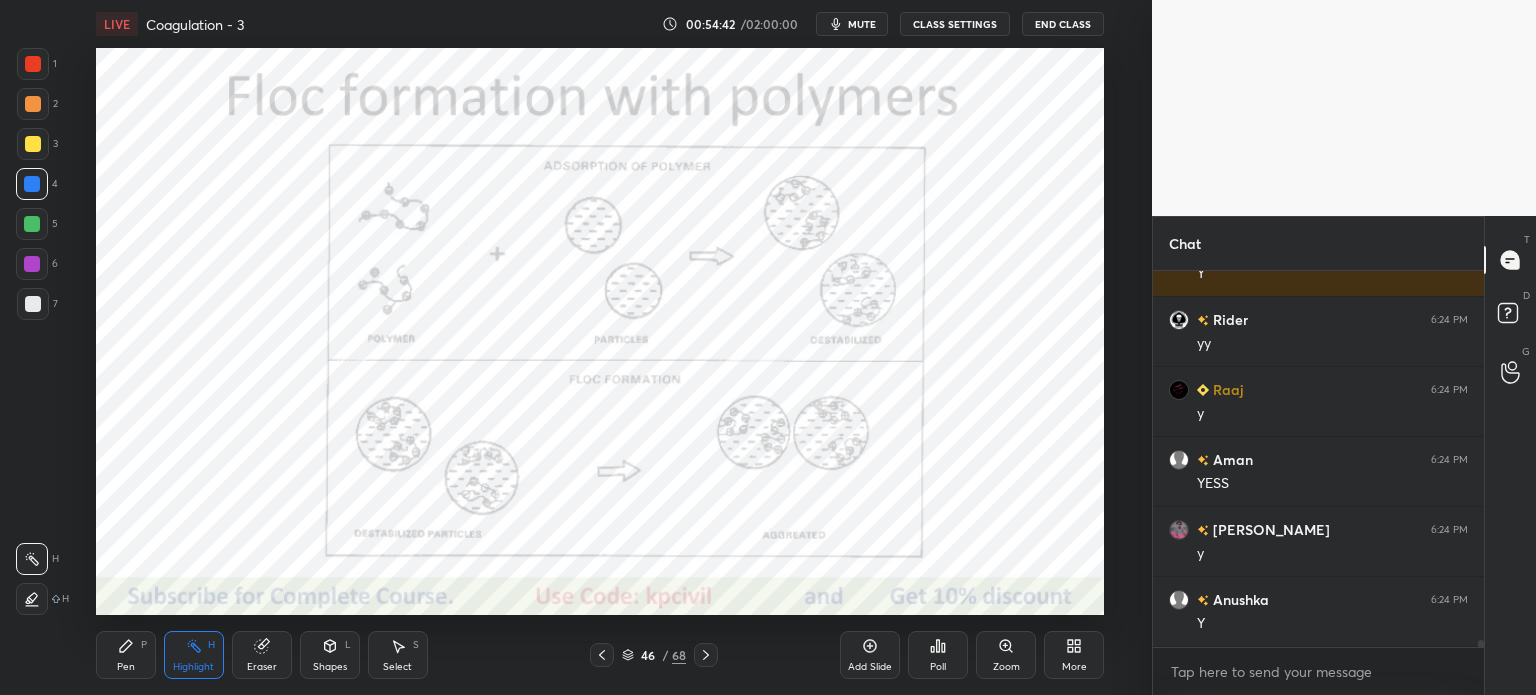 click 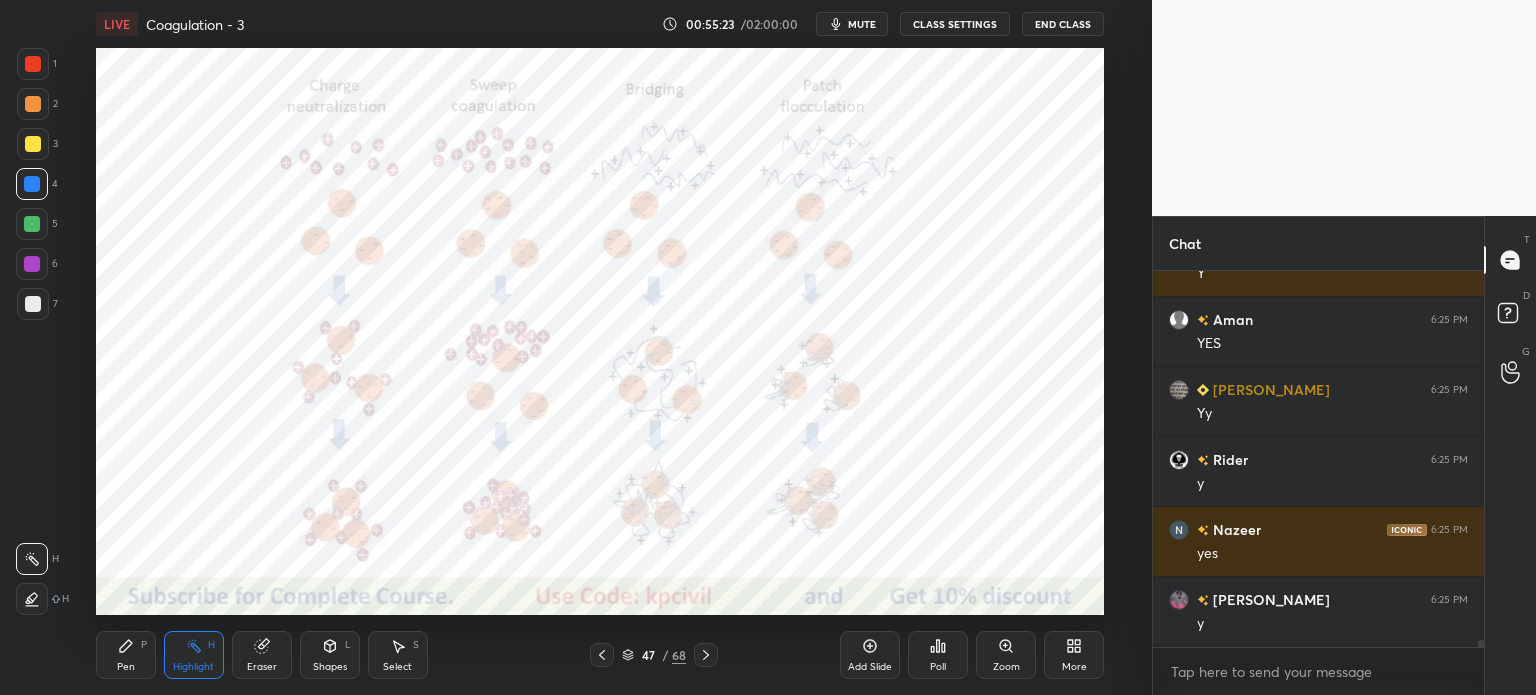scroll, scrollTop: 19472, scrollLeft: 0, axis: vertical 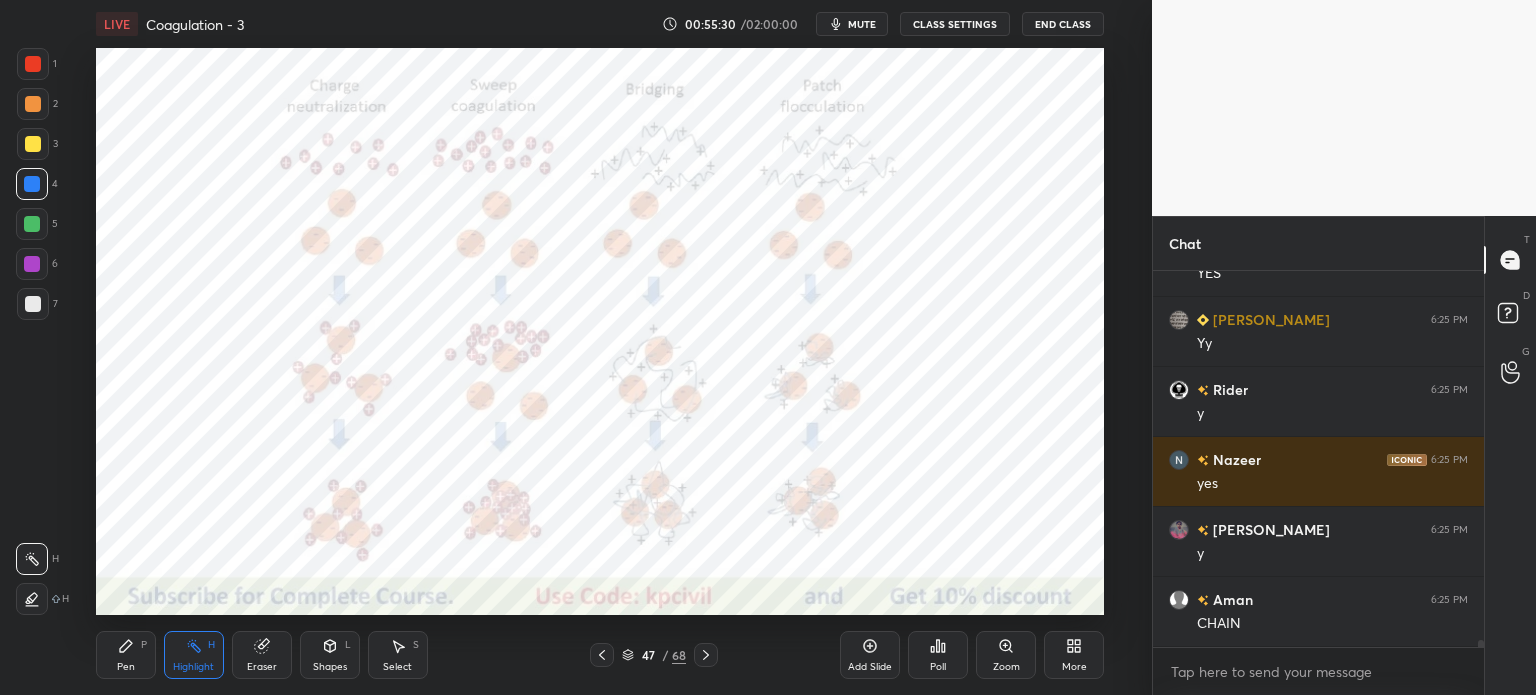 click on "Pen P" at bounding box center [126, 655] 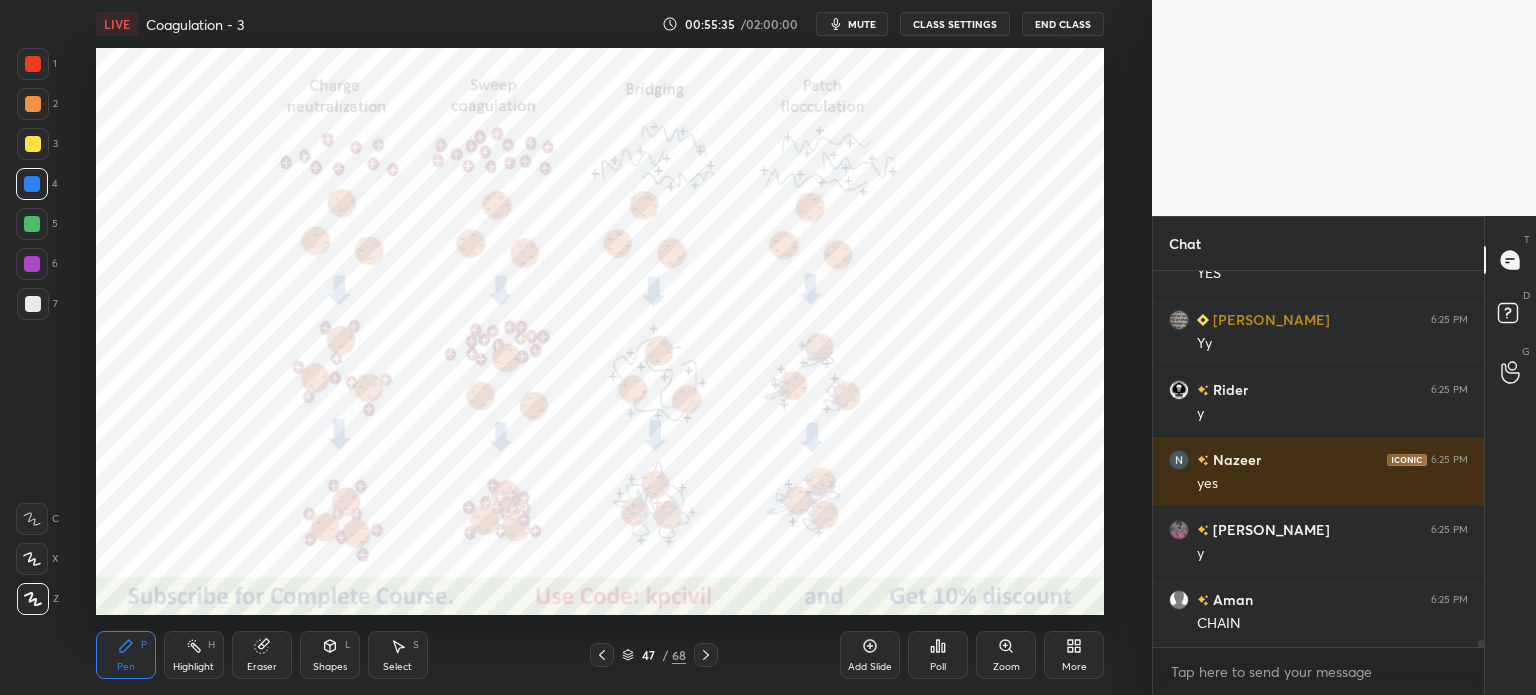 click at bounding box center (33, 64) 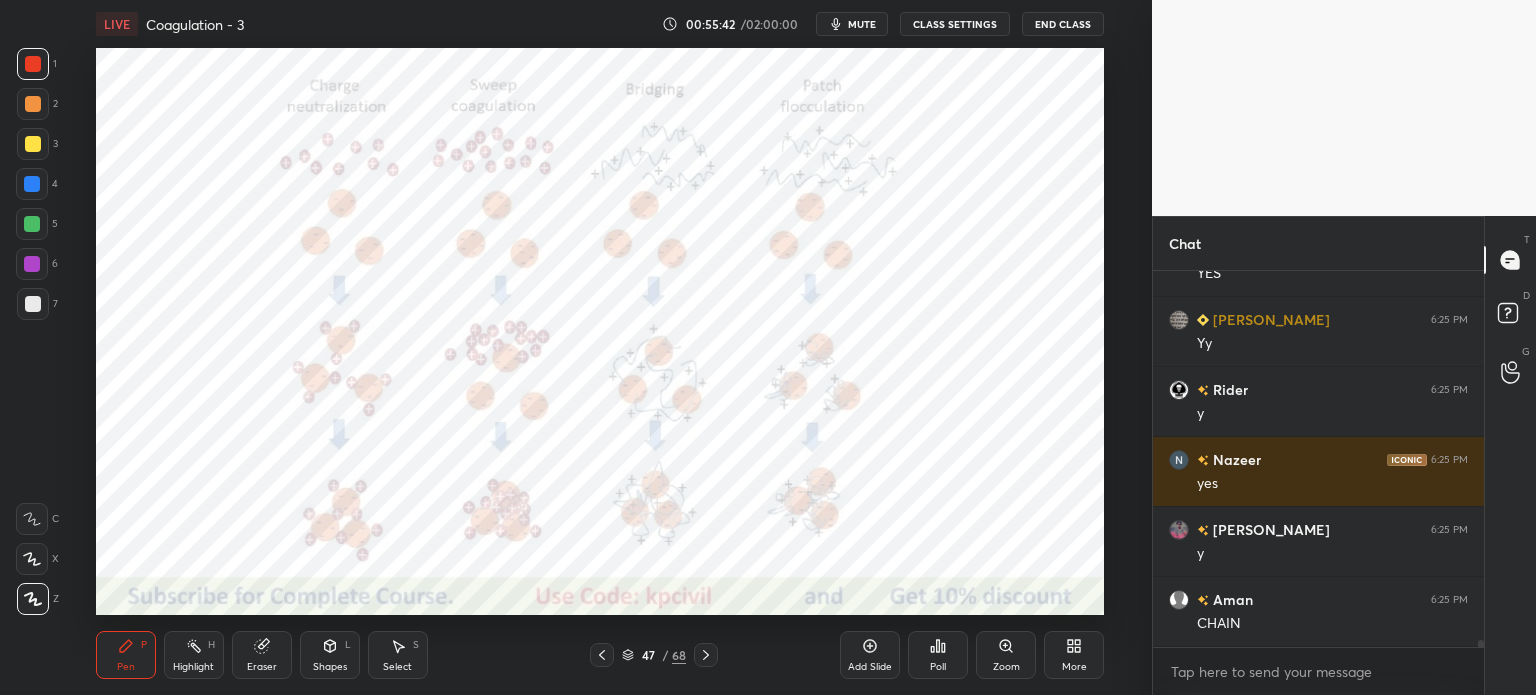 click on "Select" at bounding box center [397, 667] 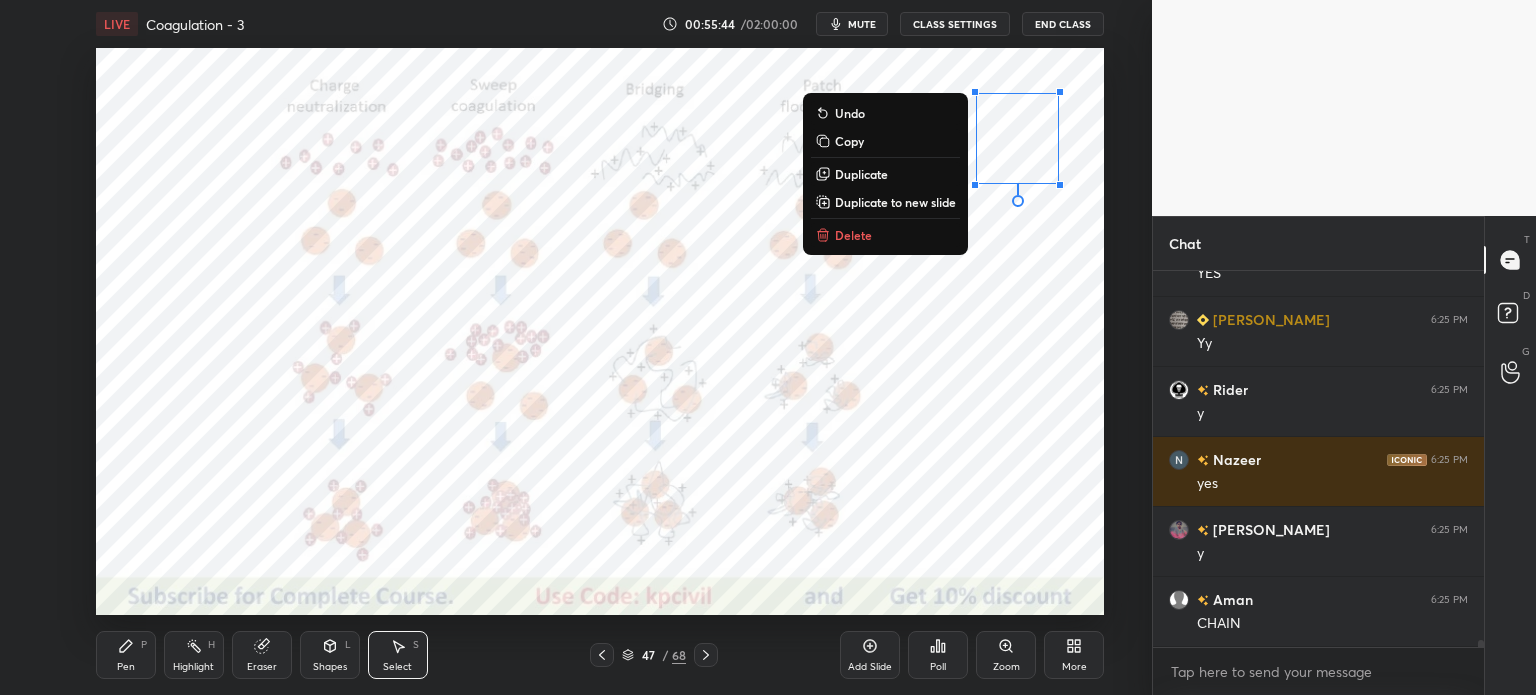 click on "Duplicate" at bounding box center [885, 174] 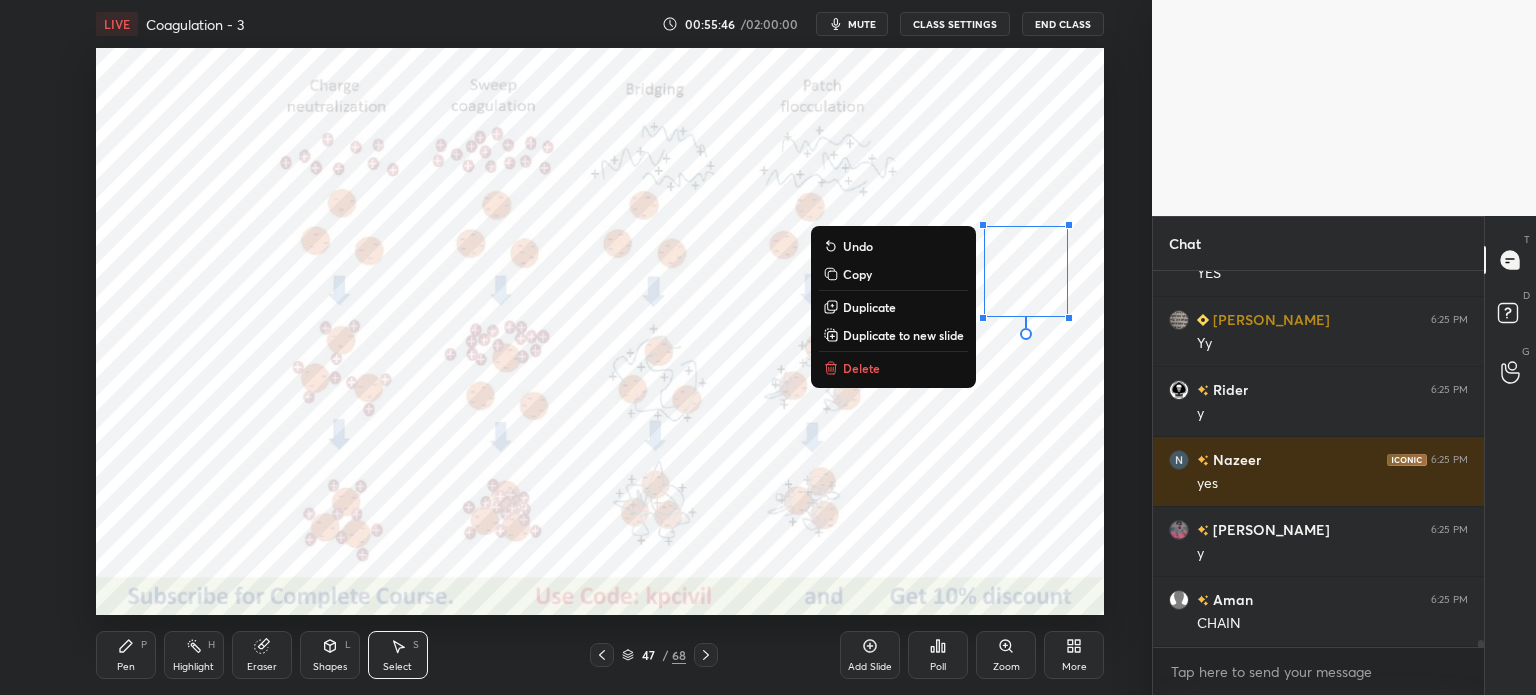 click on "Duplicate" at bounding box center [893, 307] 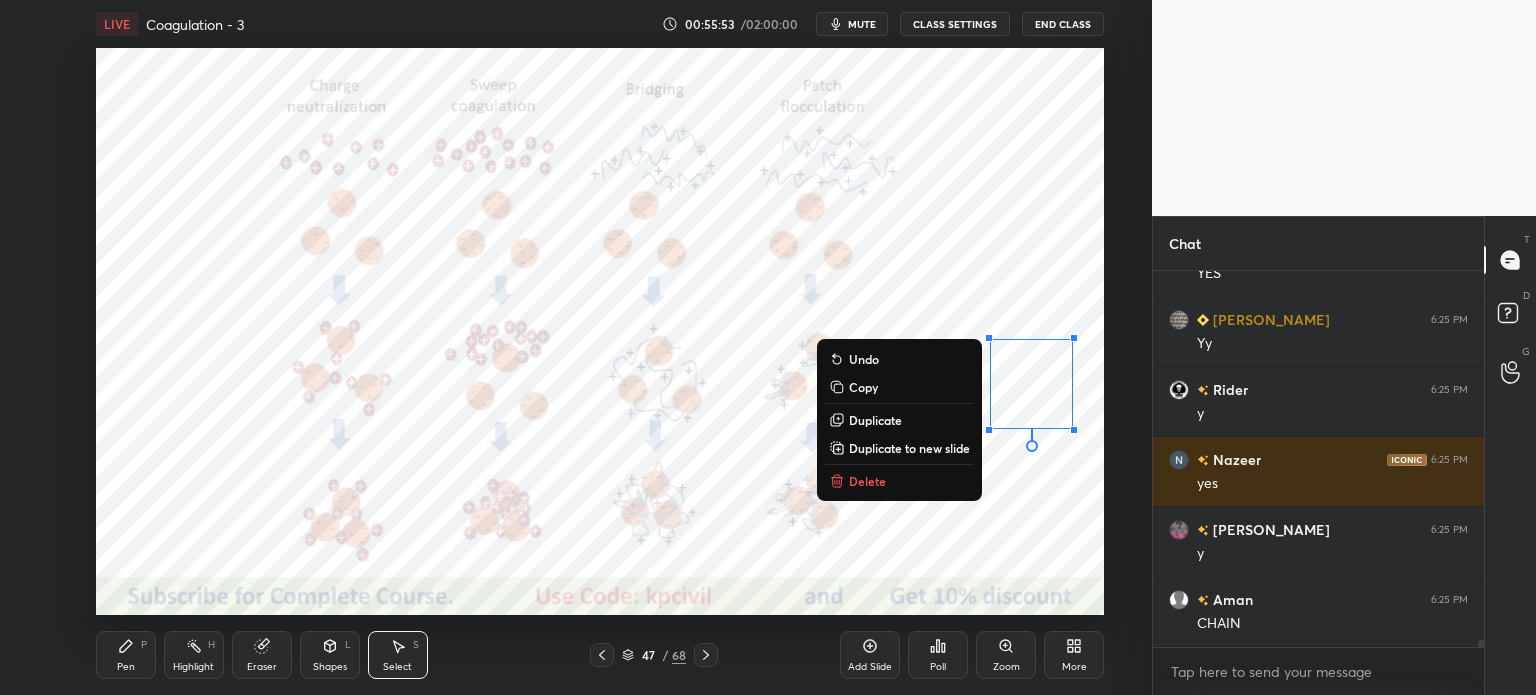 click on "Highlight" at bounding box center [193, 667] 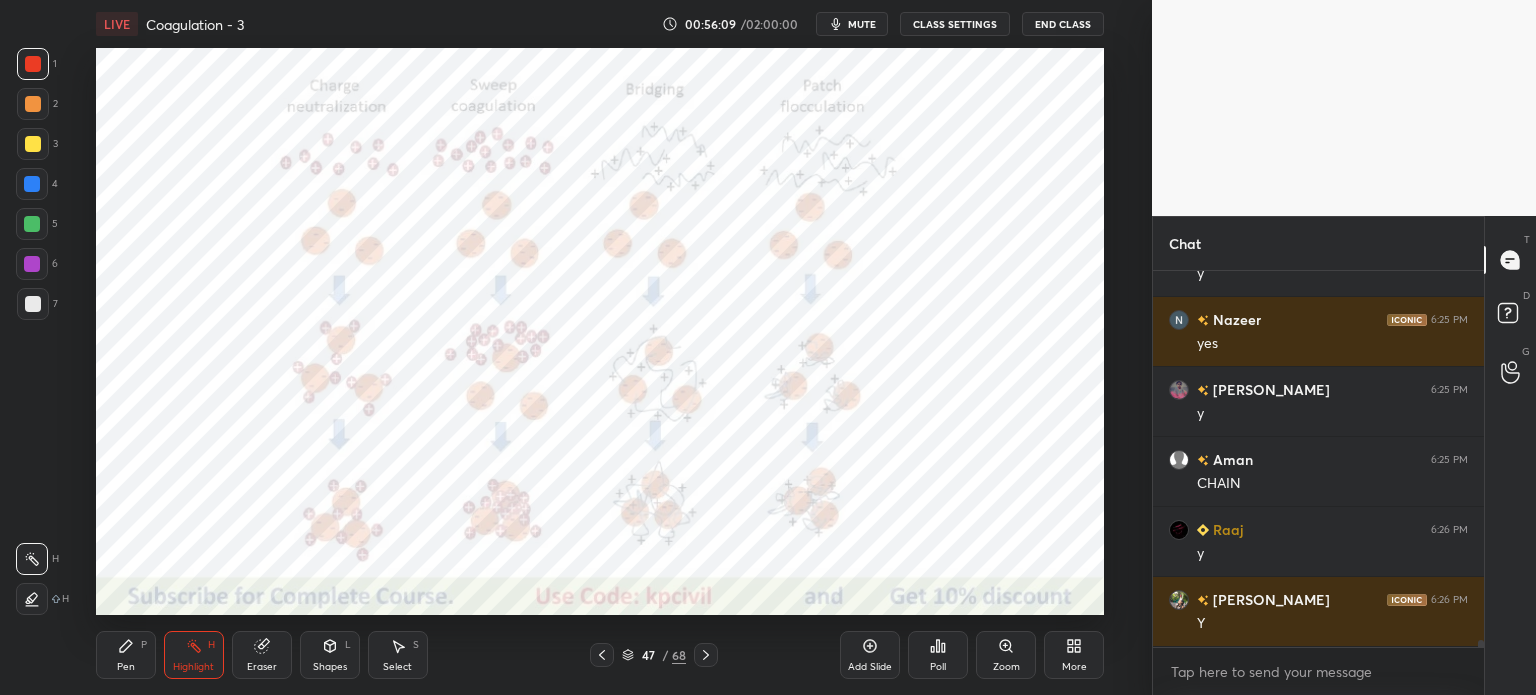 scroll, scrollTop: 19682, scrollLeft: 0, axis: vertical 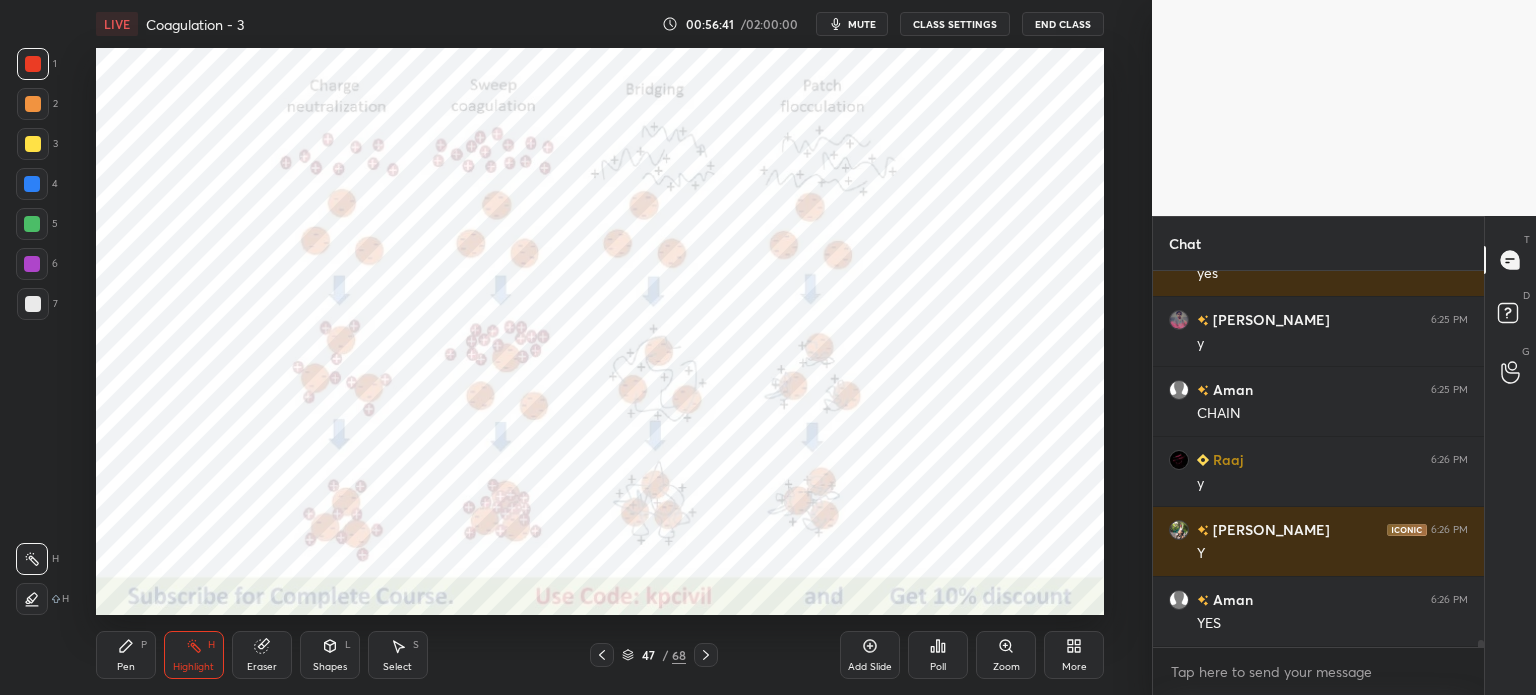 click 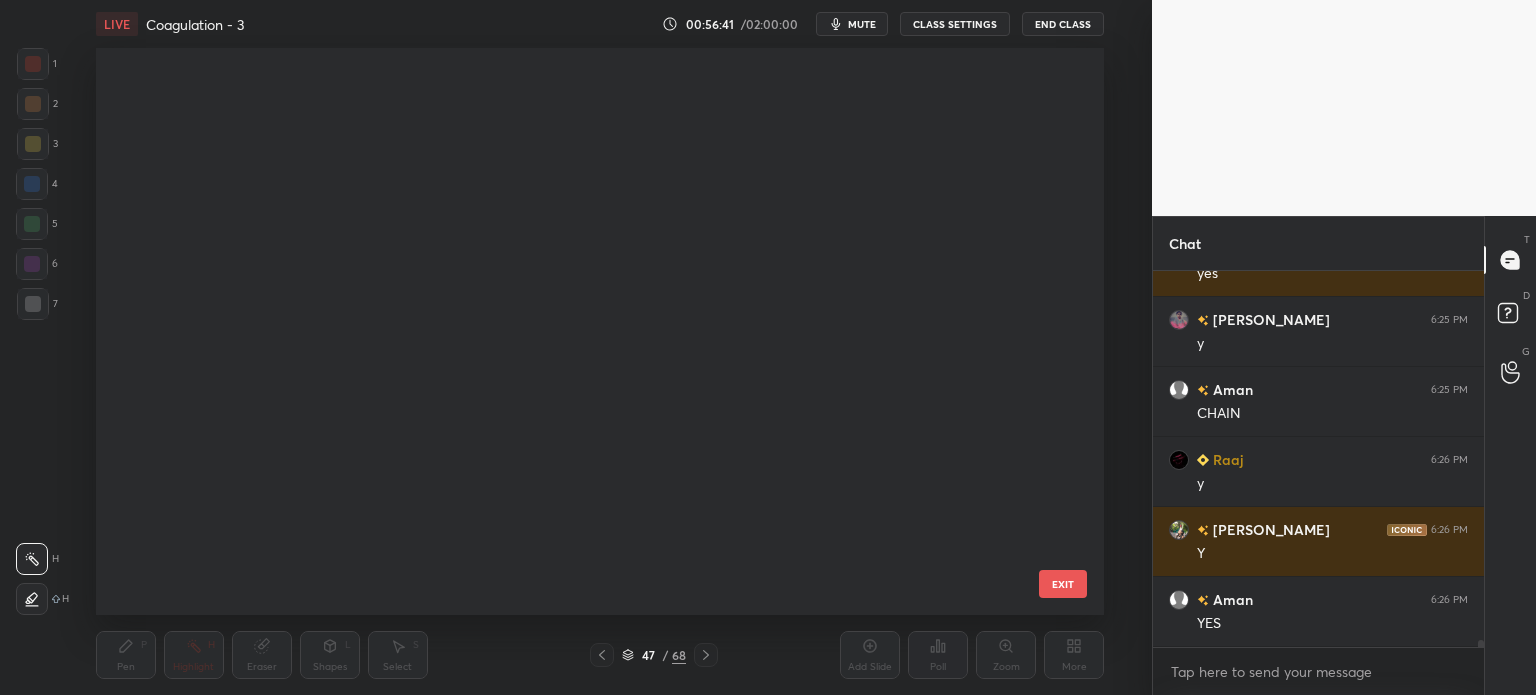 scroll, scrollTop: 2216, scrollLeft: 0, axis: vertical 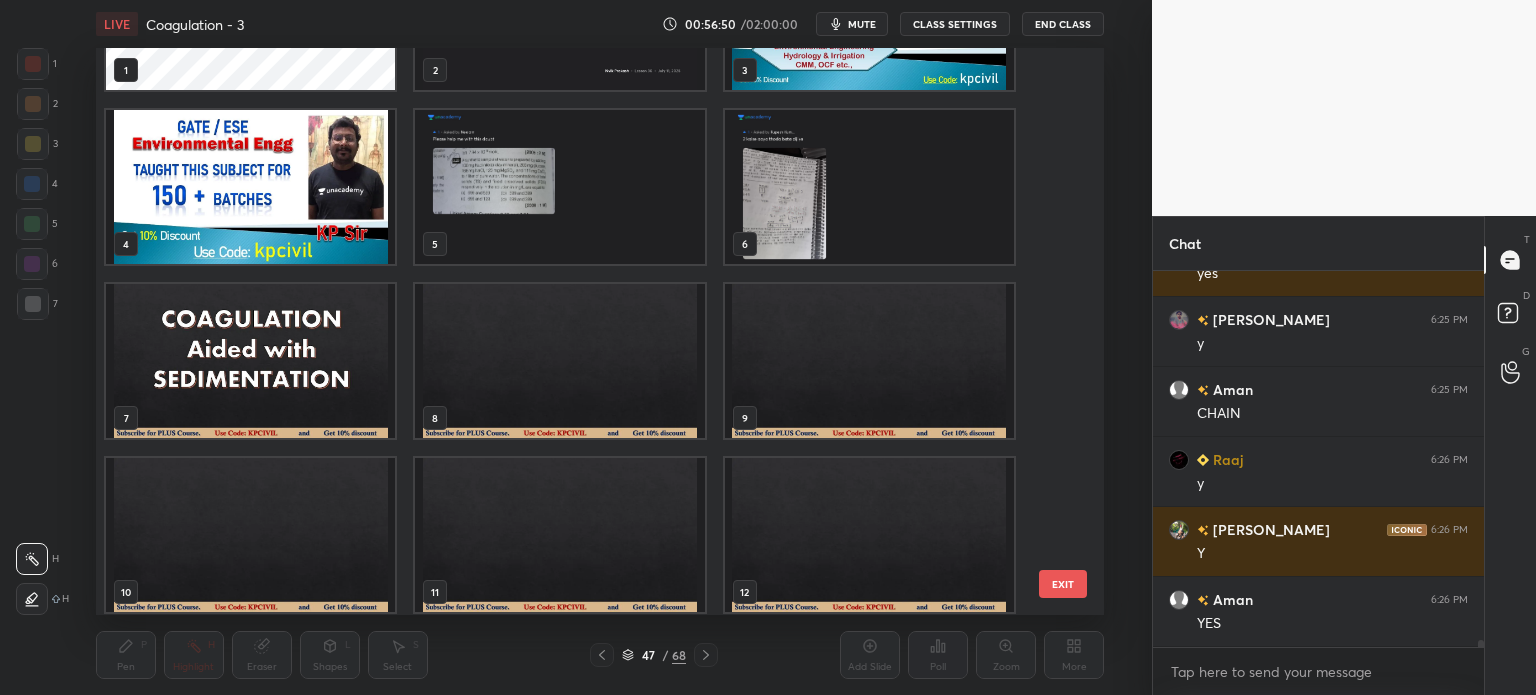 click at bounding box center [559, 361] 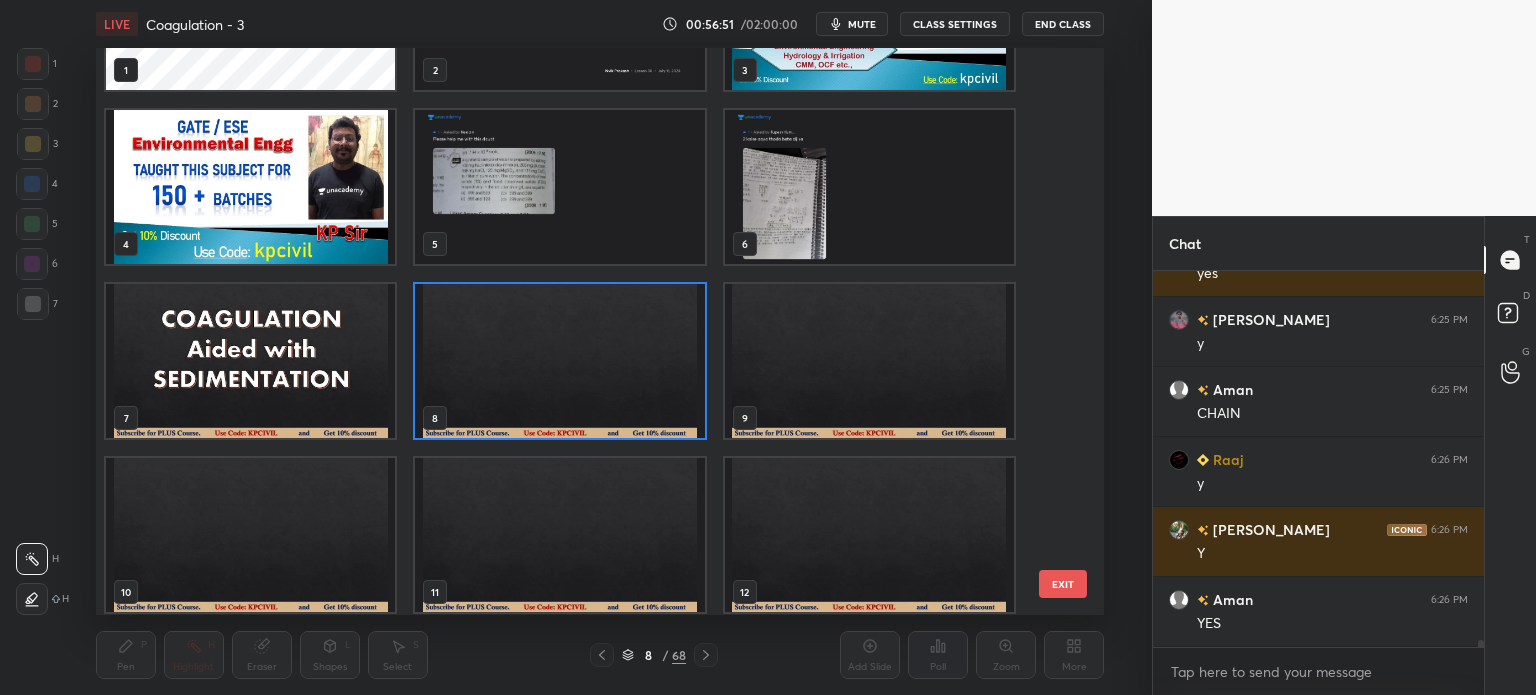 click at bounding box center [559, 361] 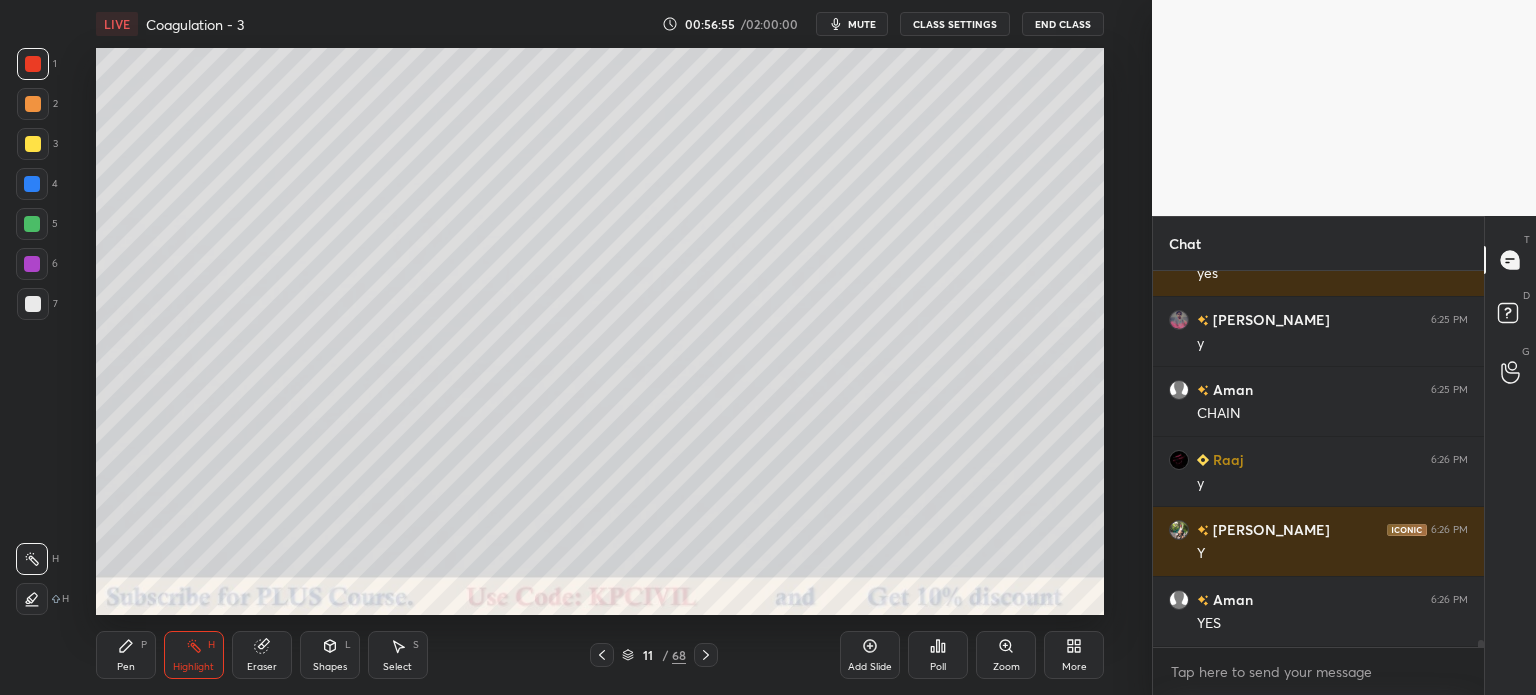 click on "Pen P" at bounding box center [126, 655] 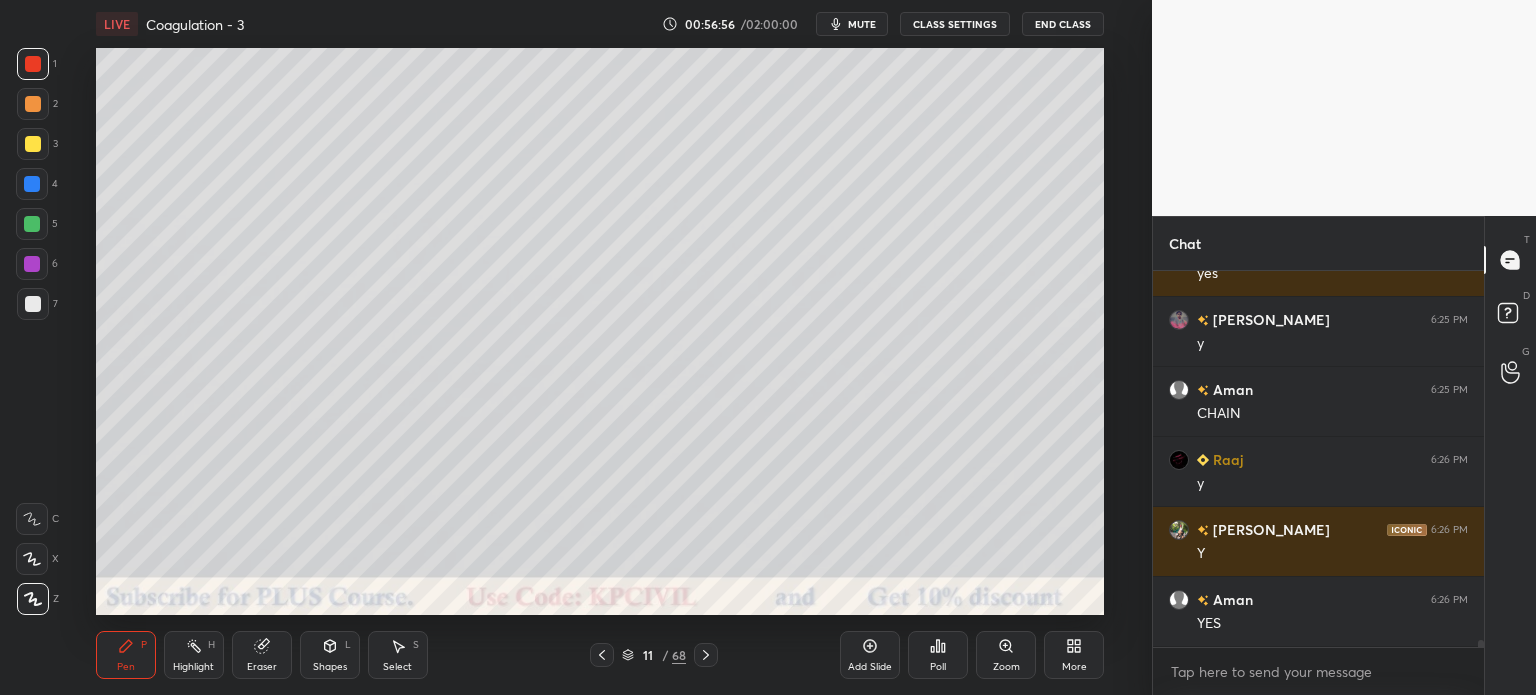 click at bounding box center (33, 144) 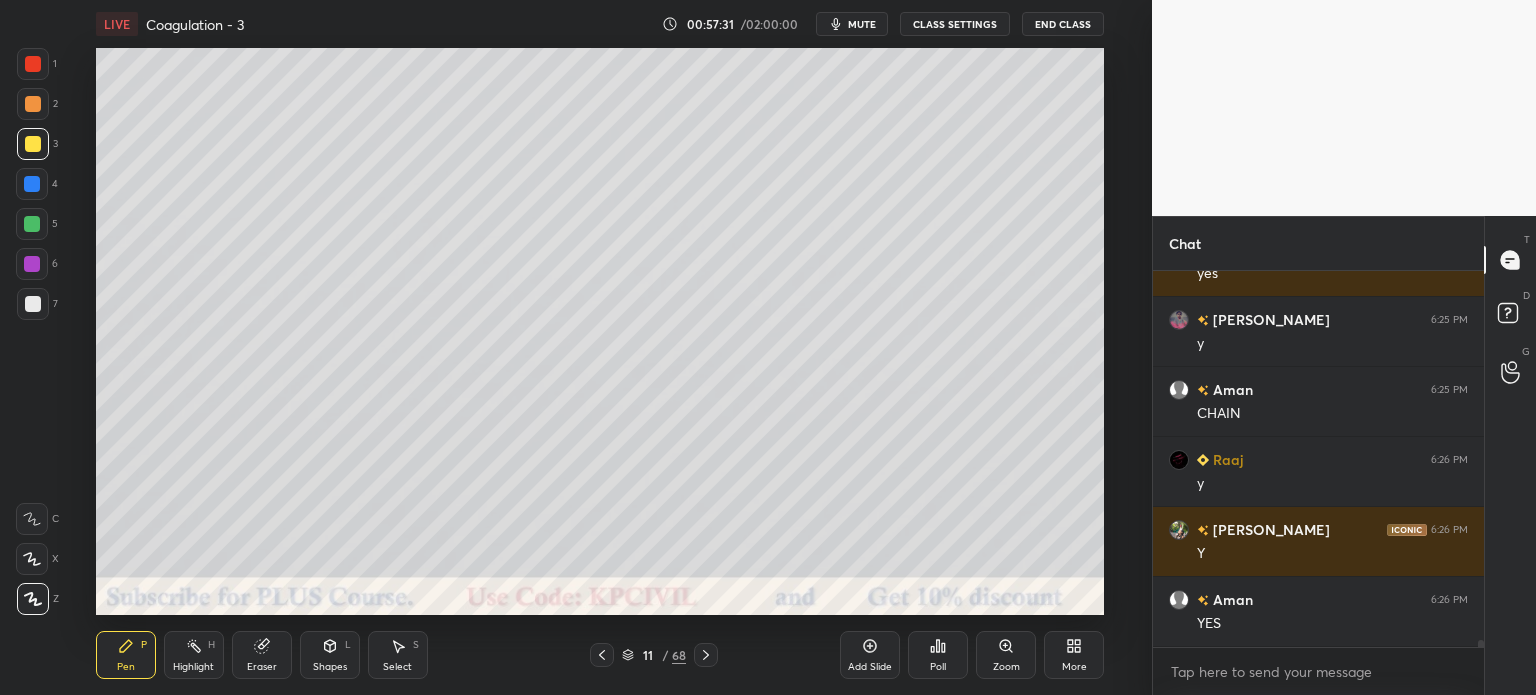 scroll, scrollTop: 19752, scrollLeft: 0, axis: vertical 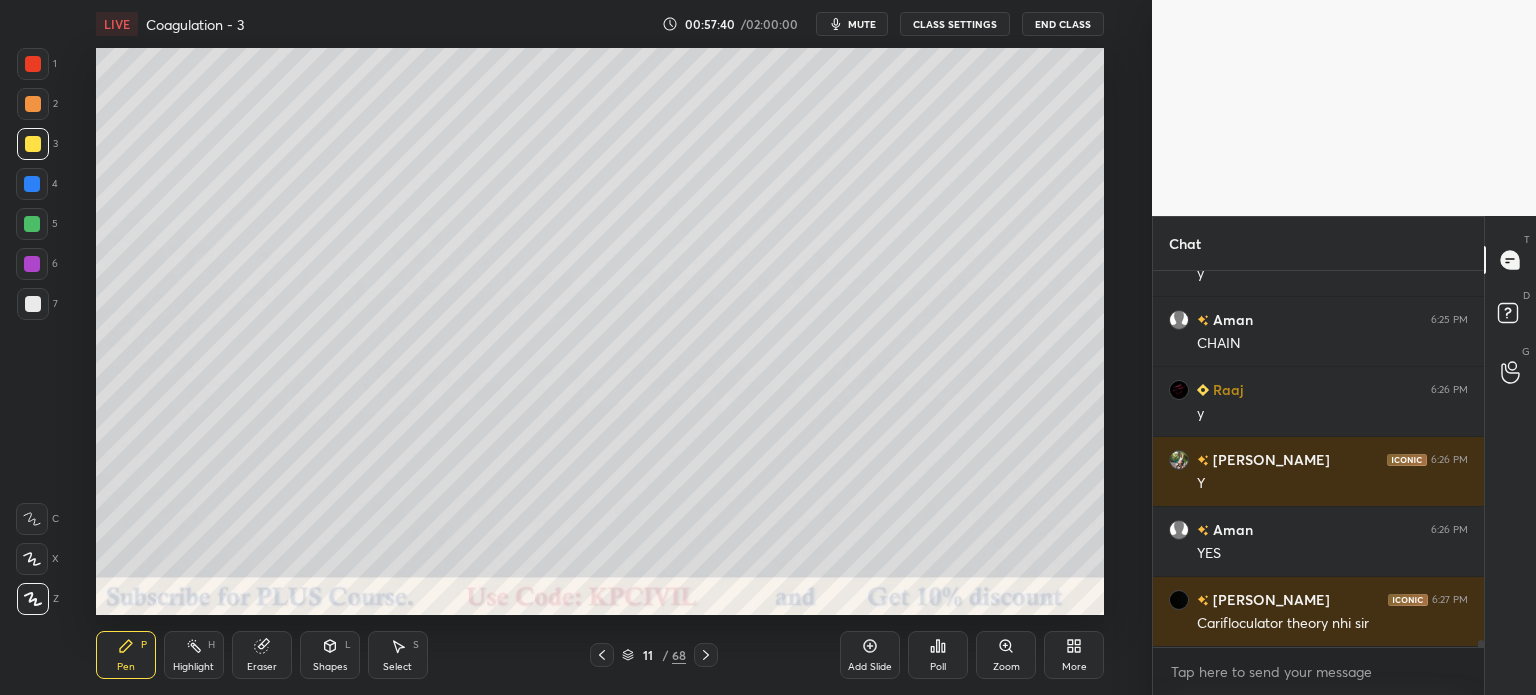 click on "Eraser" at bounding box center [262, 667] 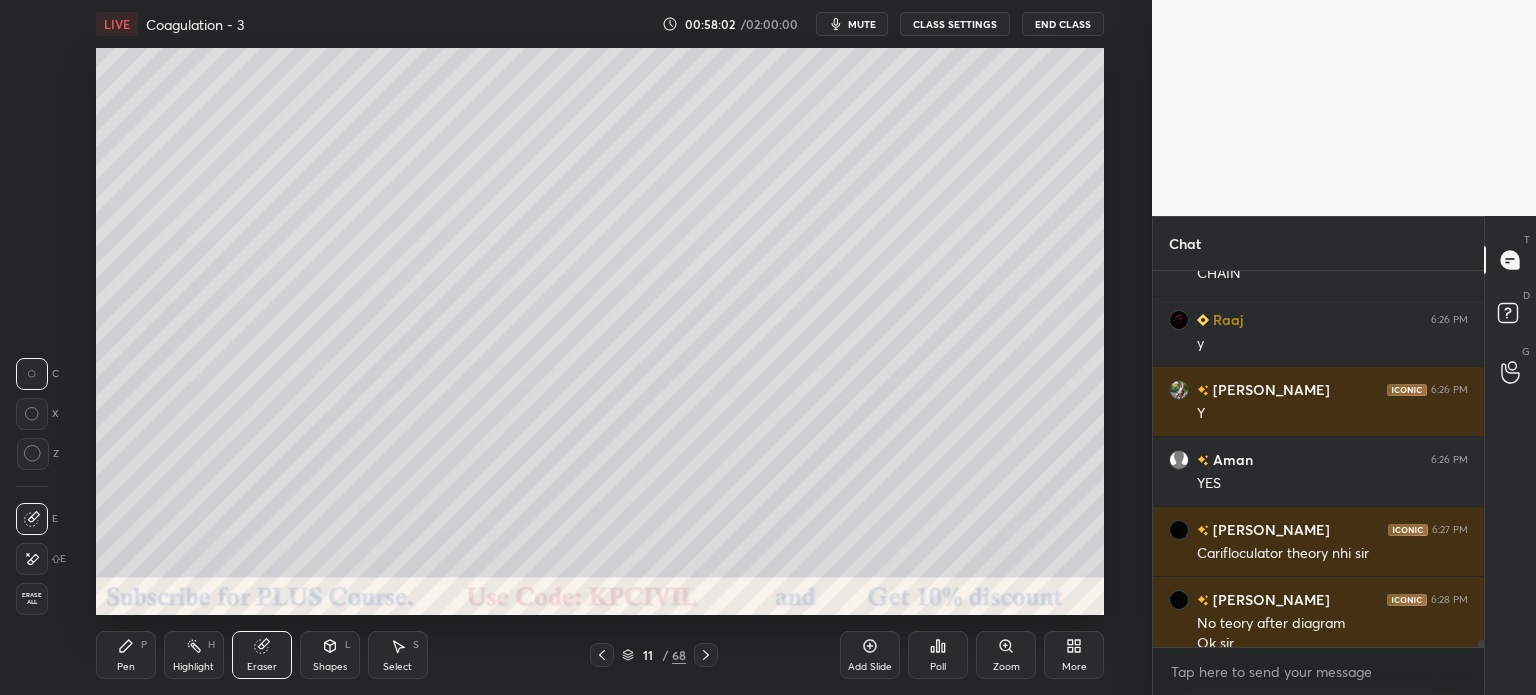 scroll, scrollTop: 19842, scrollLeft: 0, axis: vertical 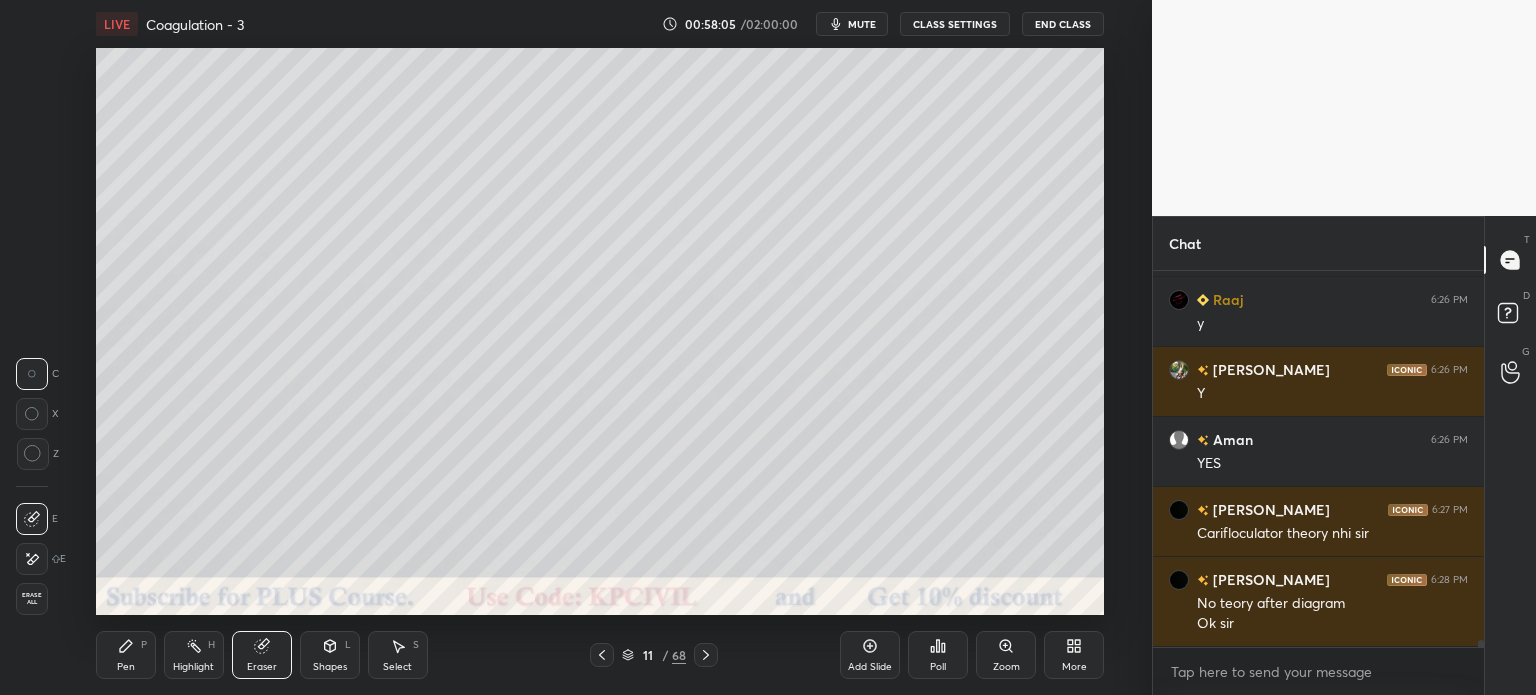 click on "Pen P" at bounding box center (126, 655) 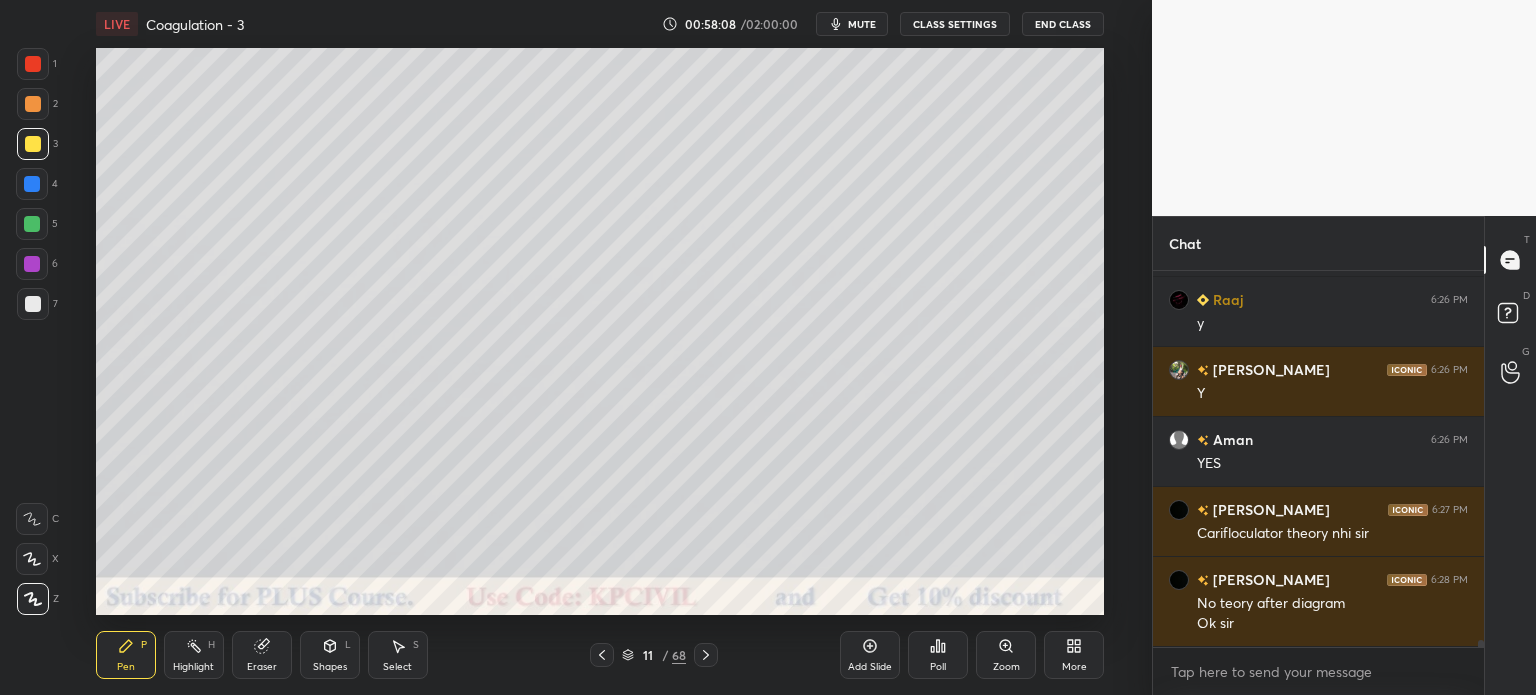 click at bounding box center [33, 304] 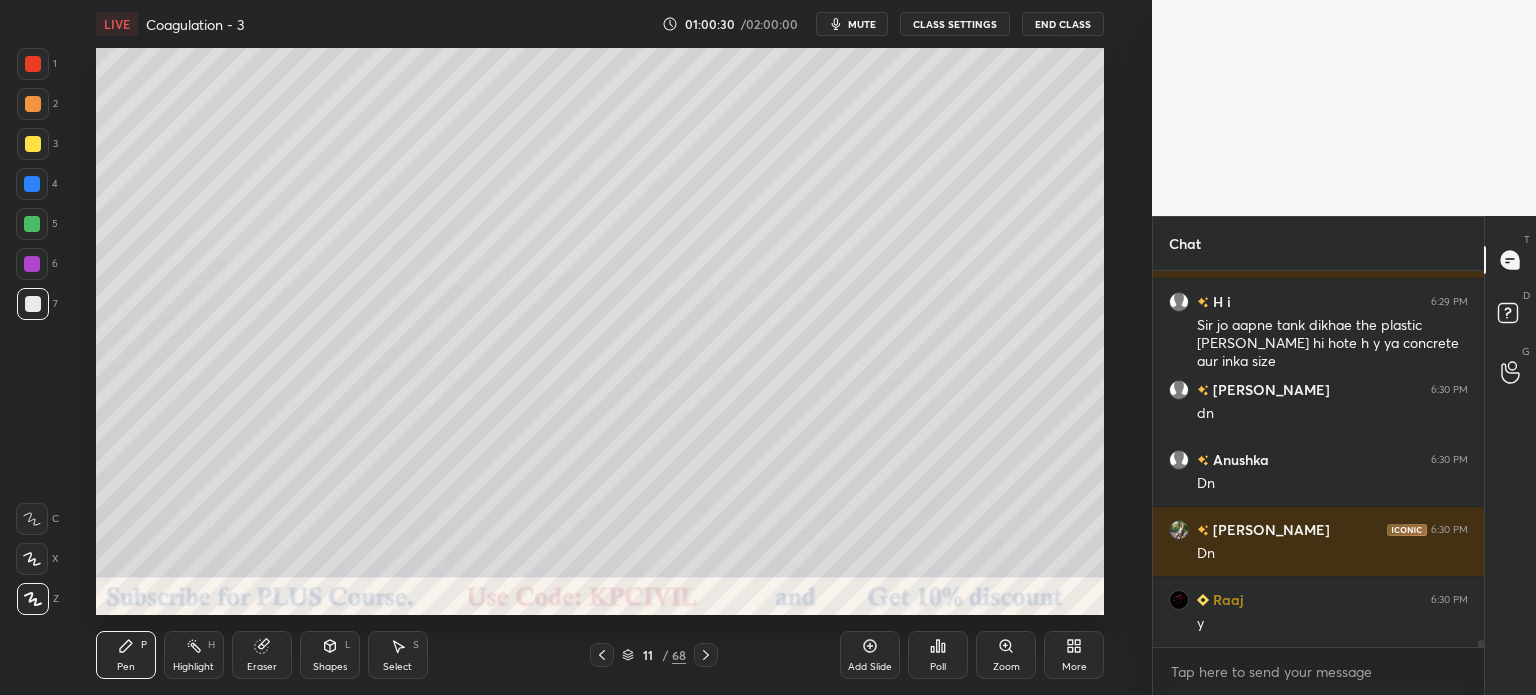 scroll, scrollTop: 20258, scrollLeft: 0, axis: vertical 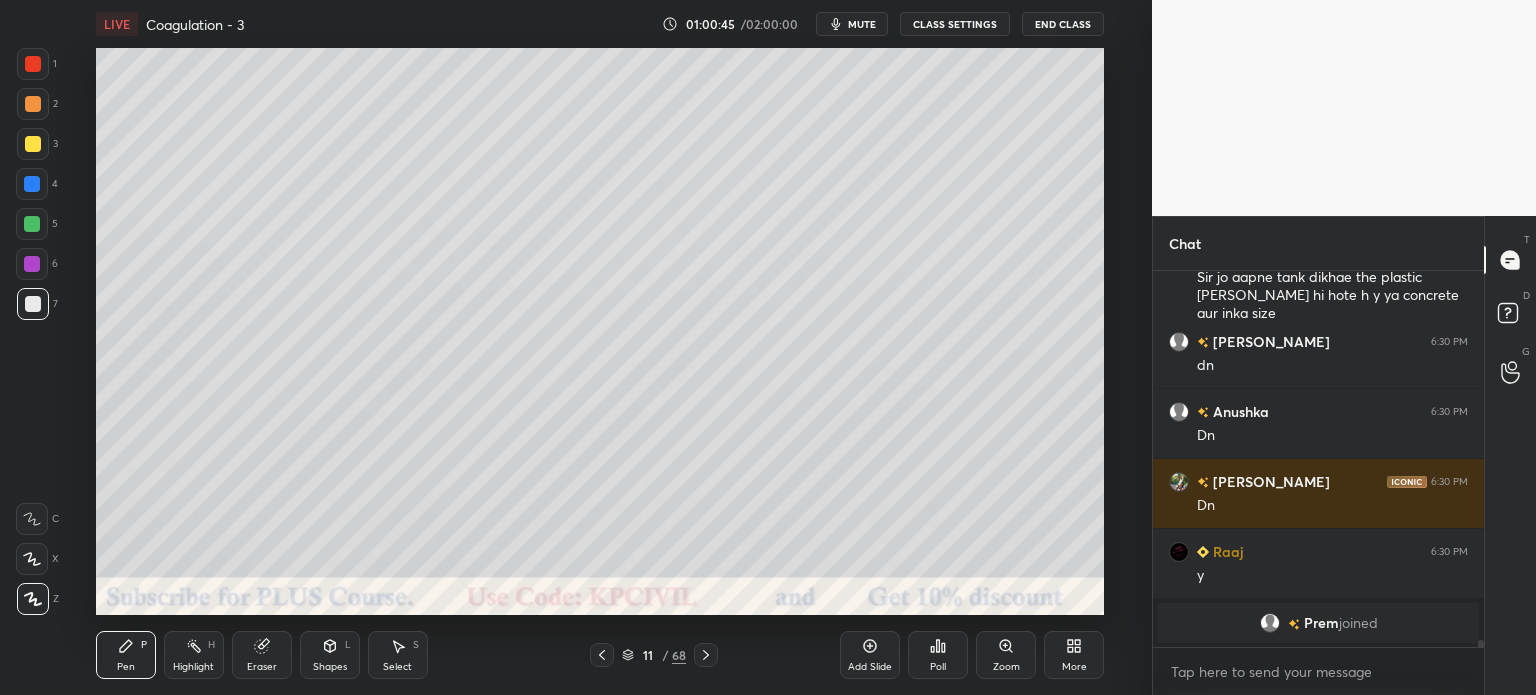click at bounding box center (33, 104) 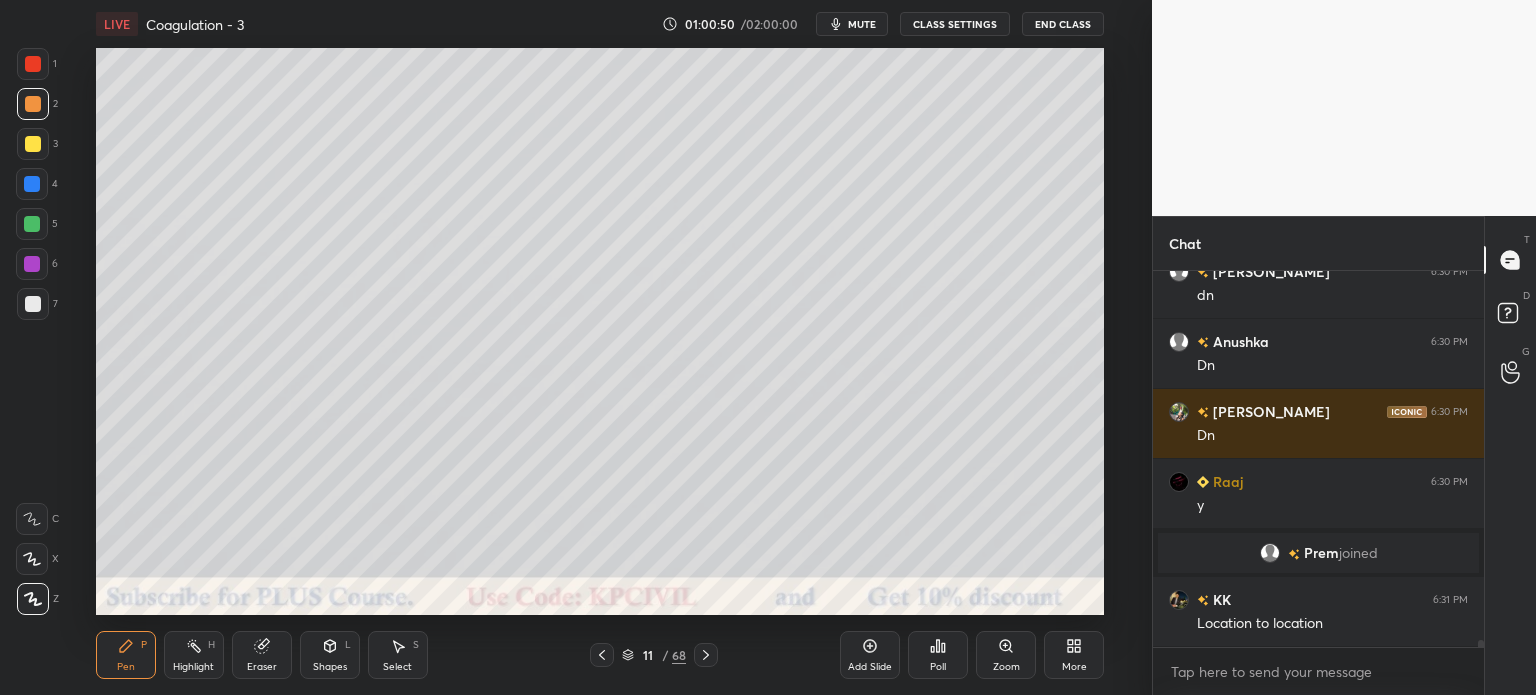 scroll, scrollTop: 19450, scrollLeft: 0, axis: vertical 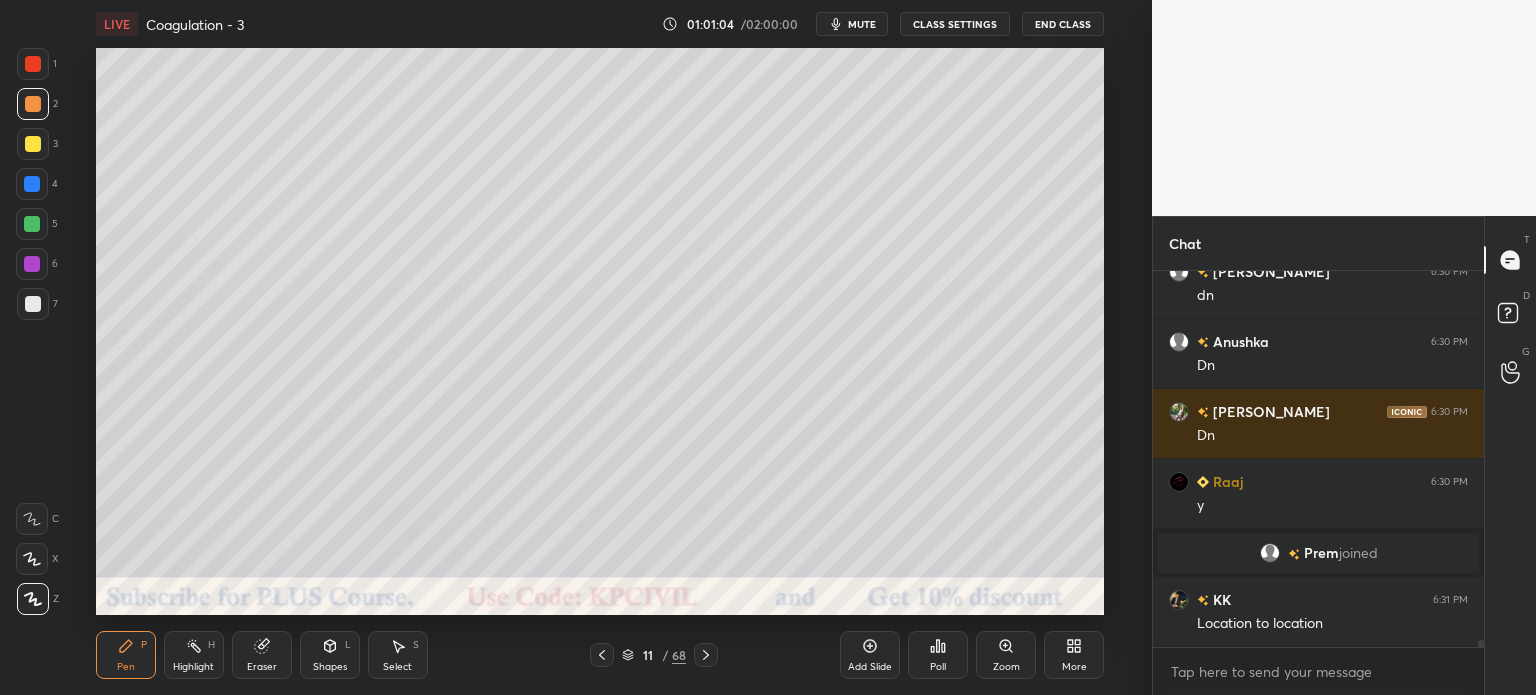 click at bounding box center [33, 144] 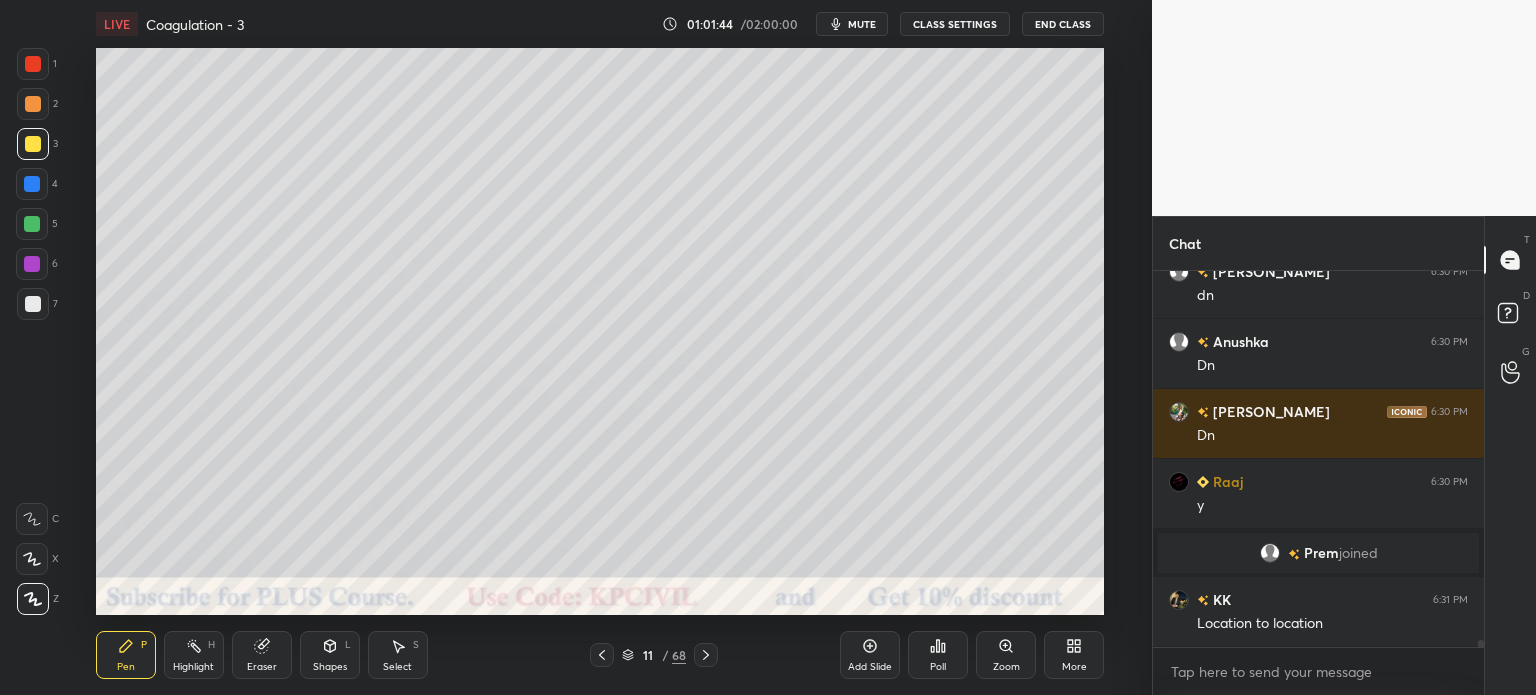 scroll, scrollTop: 19520, scrollLeft: 0, axis: vertical 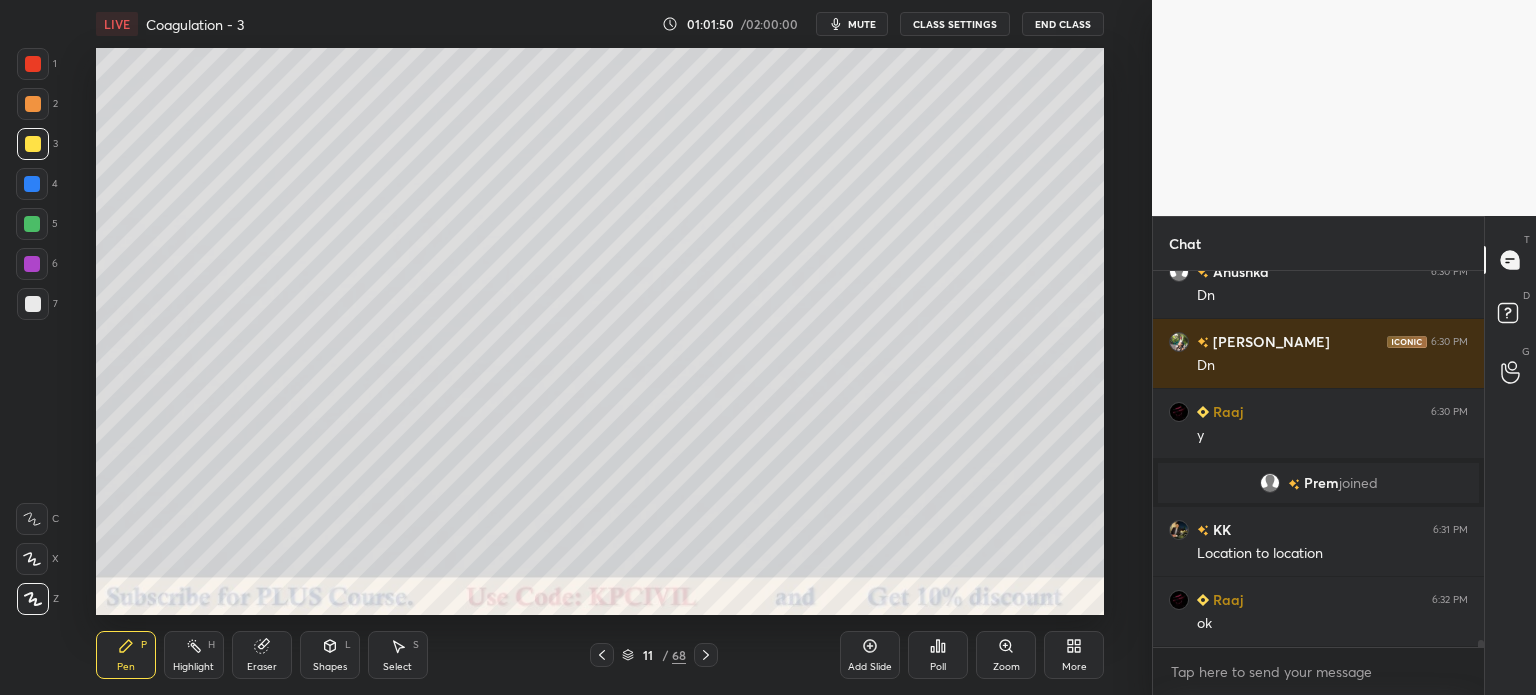 click on "Eraser" at bounding box center (262, 655) 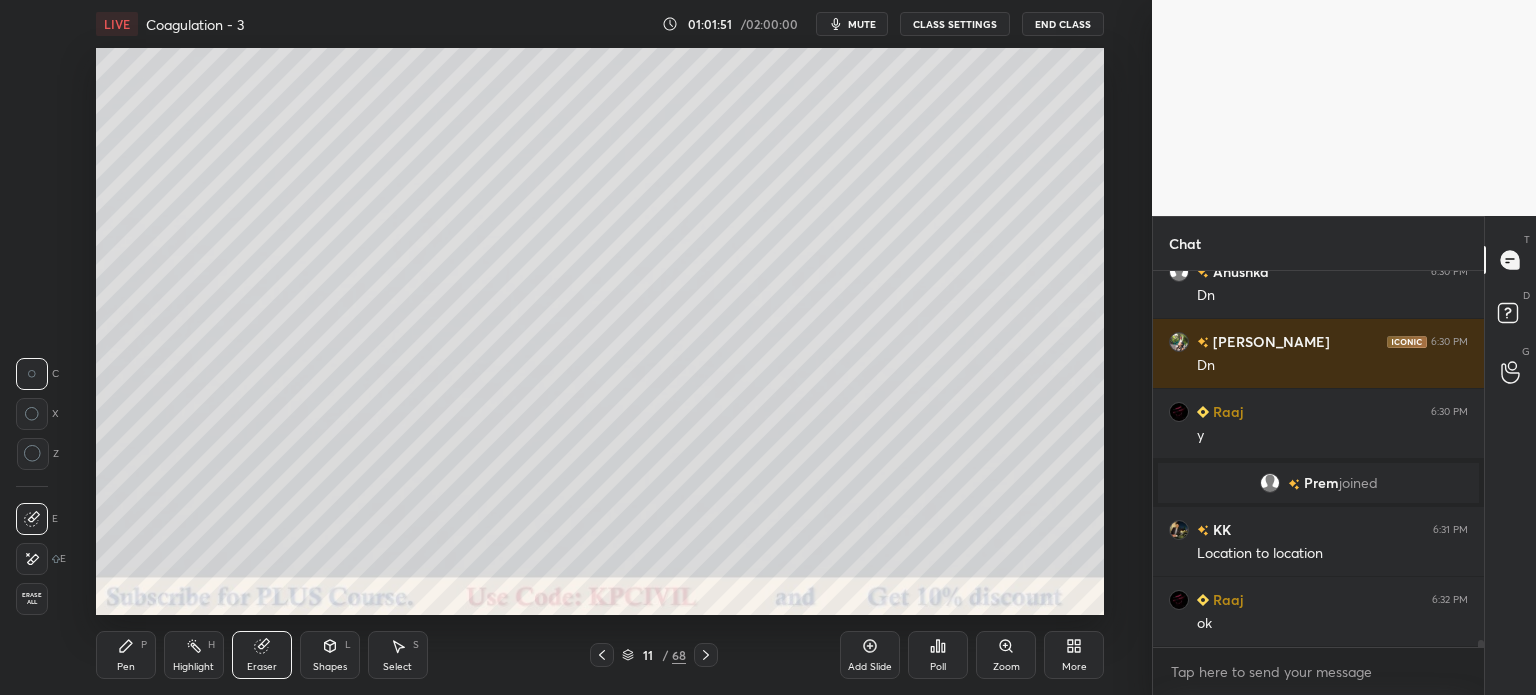 click on "Pen" at bounding box center (126, 667) 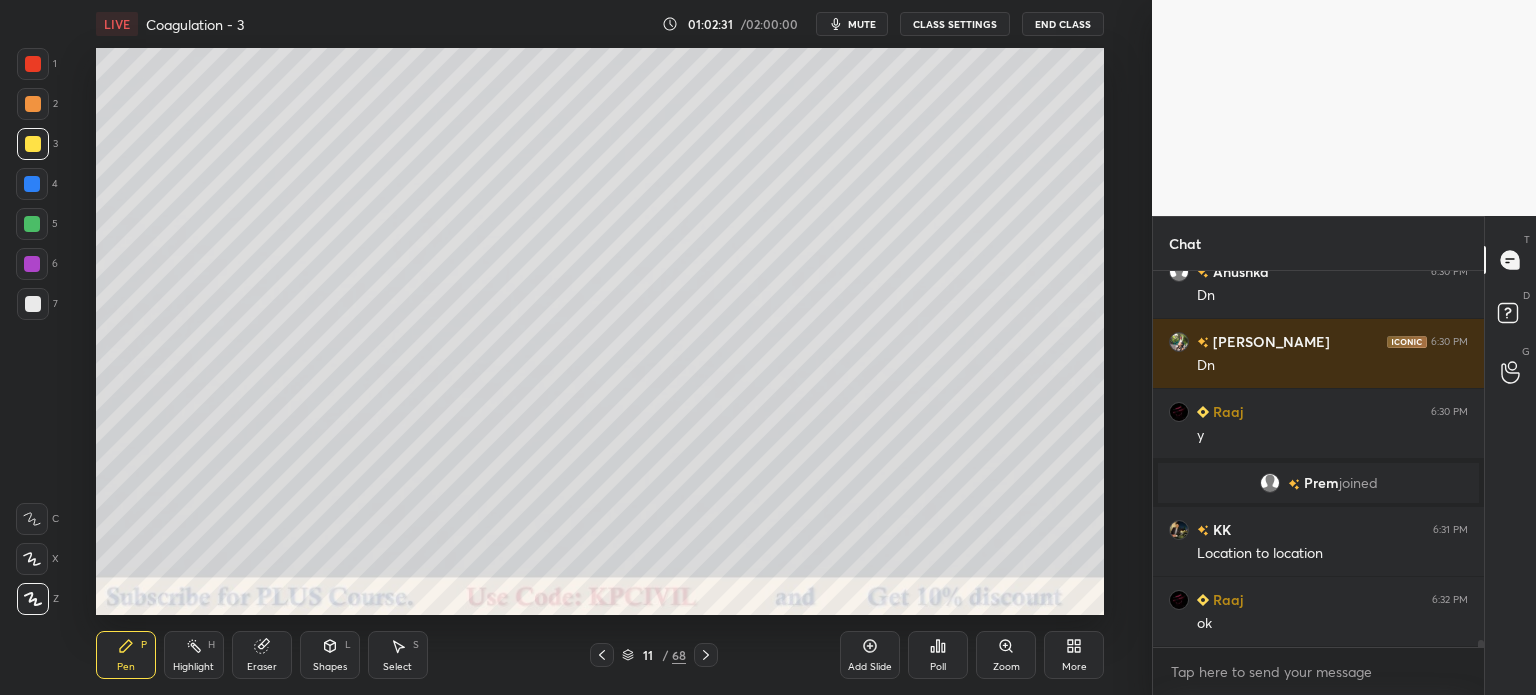 click at bounding box center (33, 304) 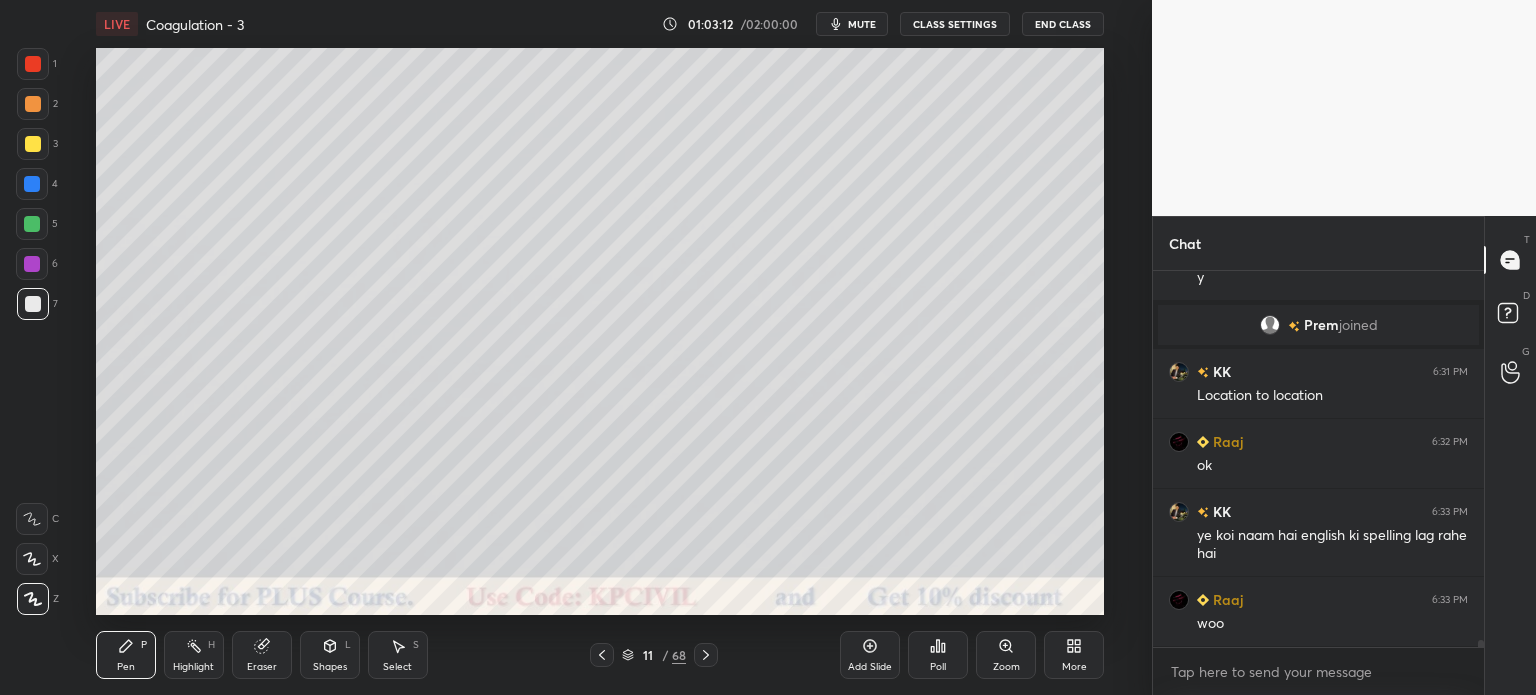 scroll, scrollTop: 19748, scrollLeft: 0, axis: vertical 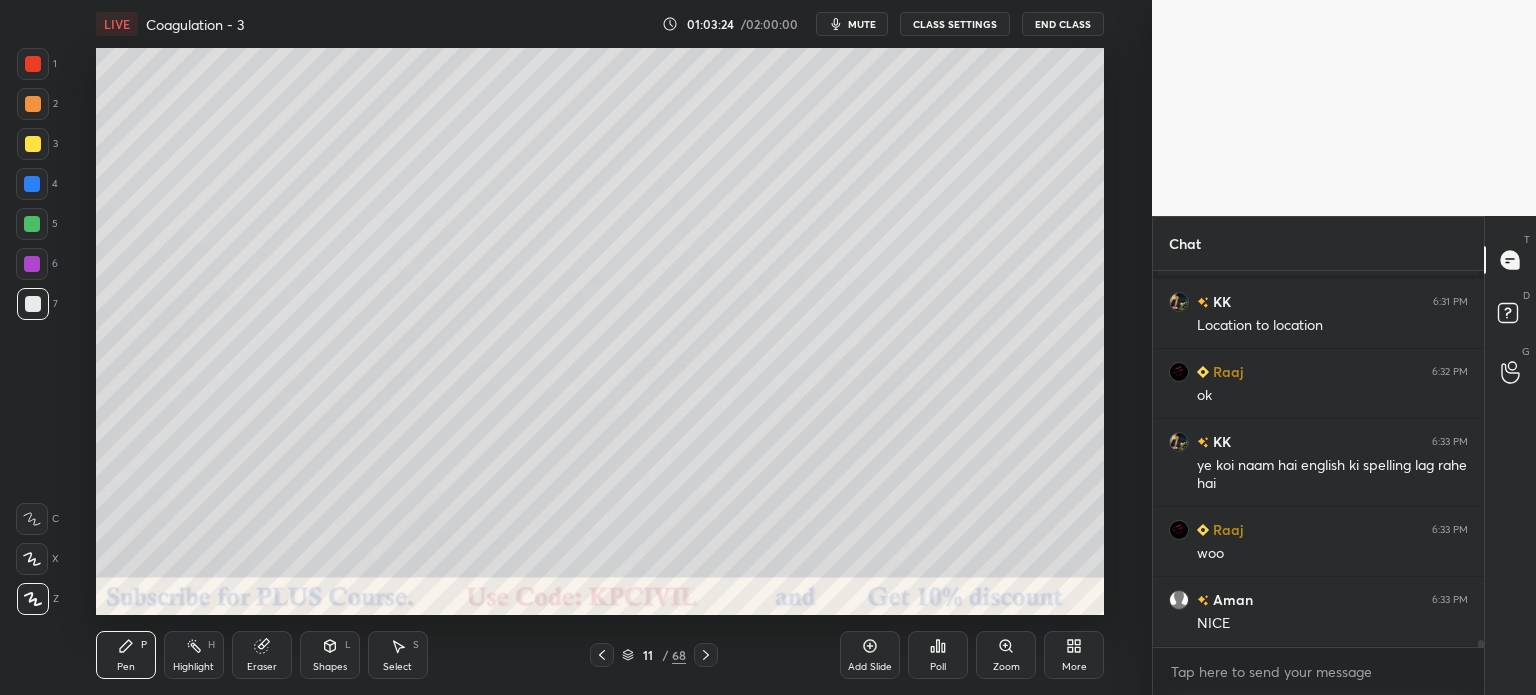 click 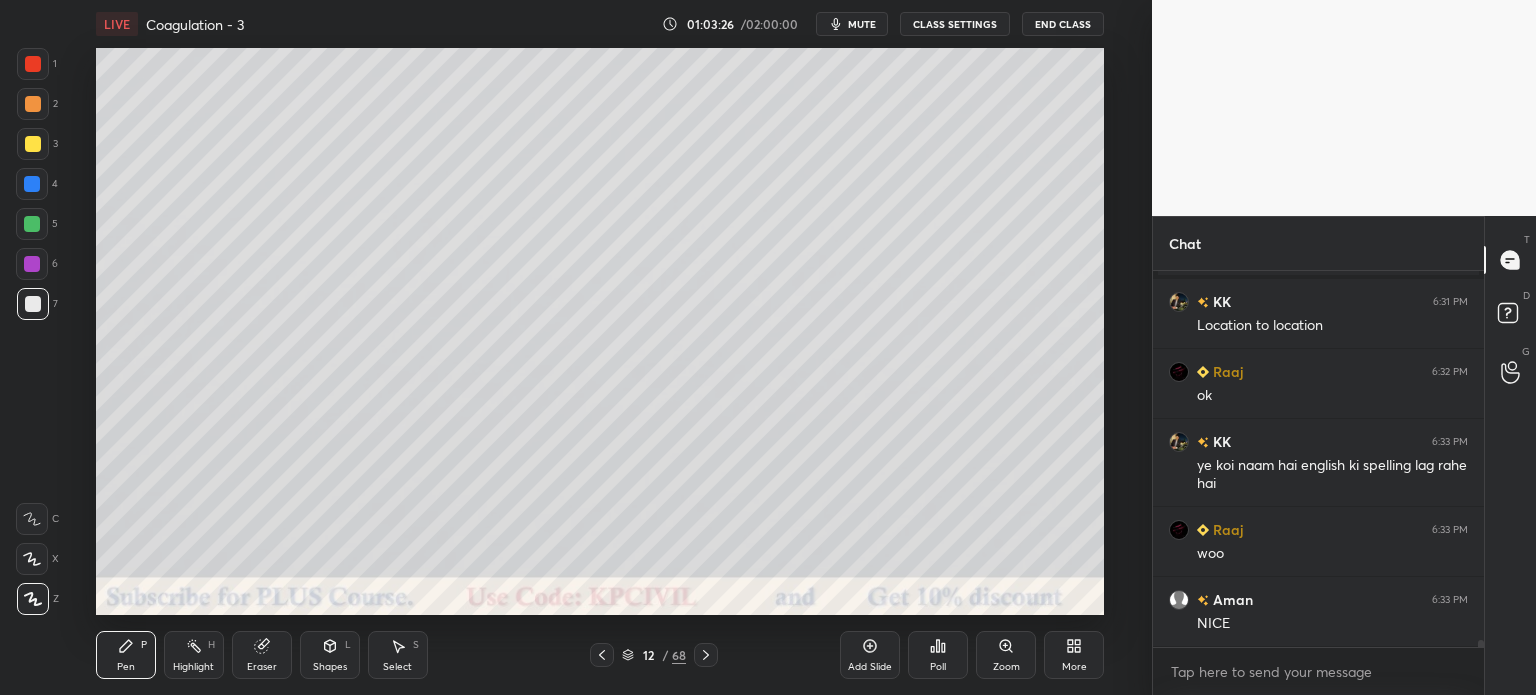 click at bounding box center (33, 144) 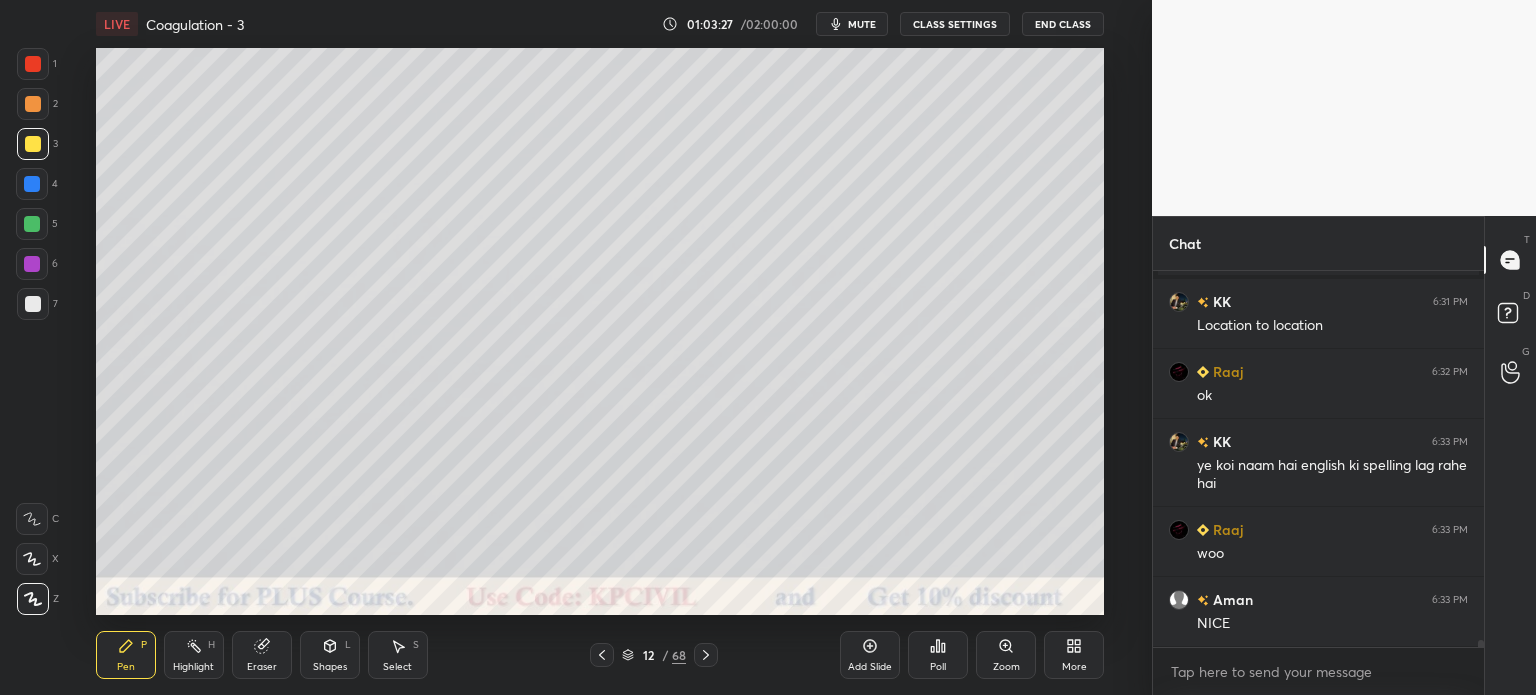 scroll, scrollTop: 19818, scrollLeft: 0, axis: vertical 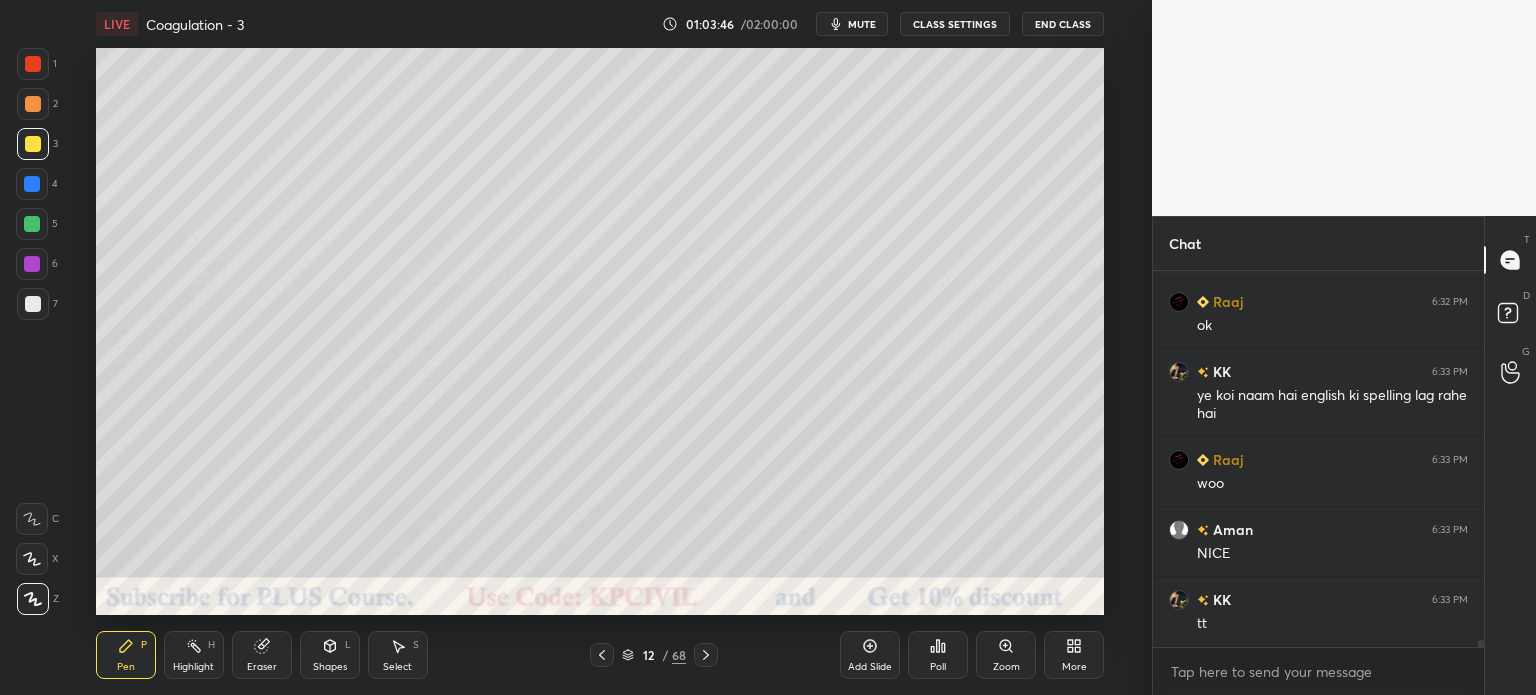 click 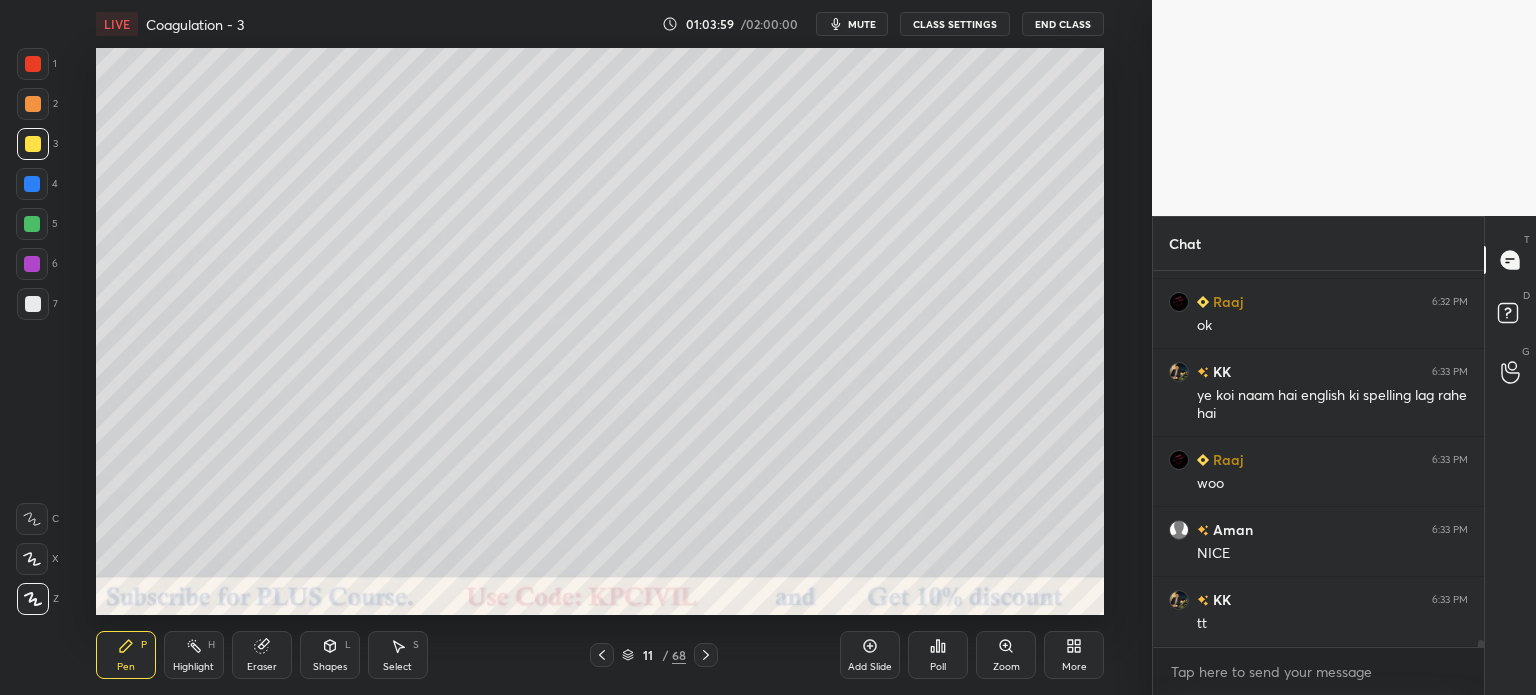 scroll, scrollTop: 19888, scrollLeft: 0, axis: vertical 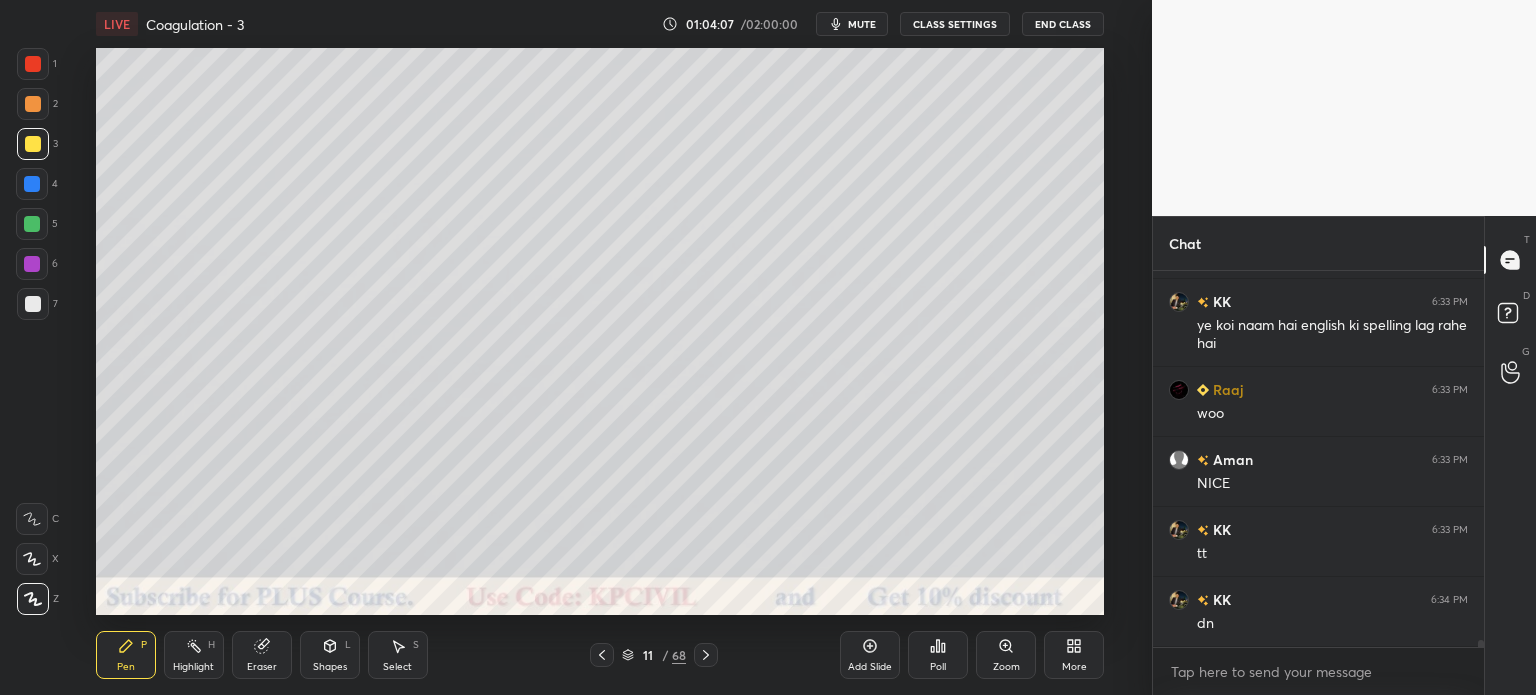 click 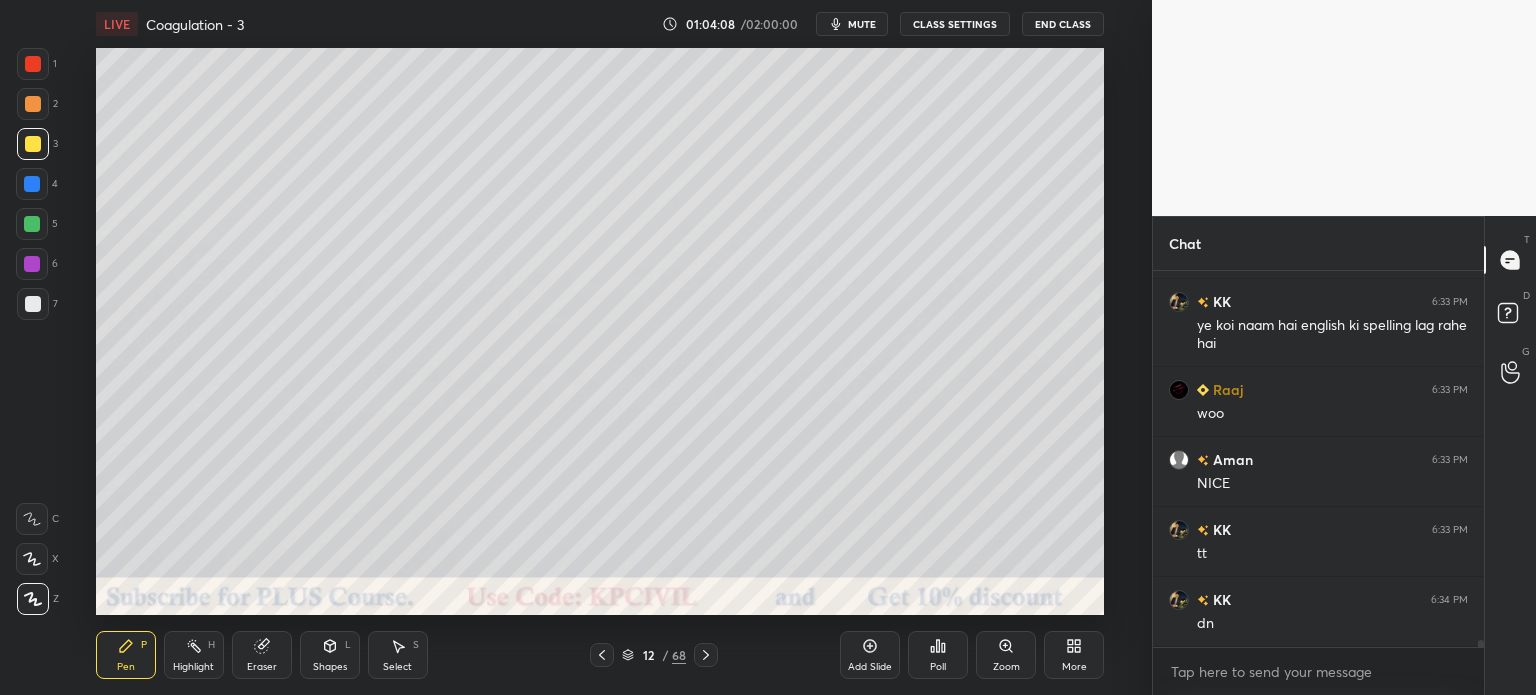 click at bounding box center (33, 304) 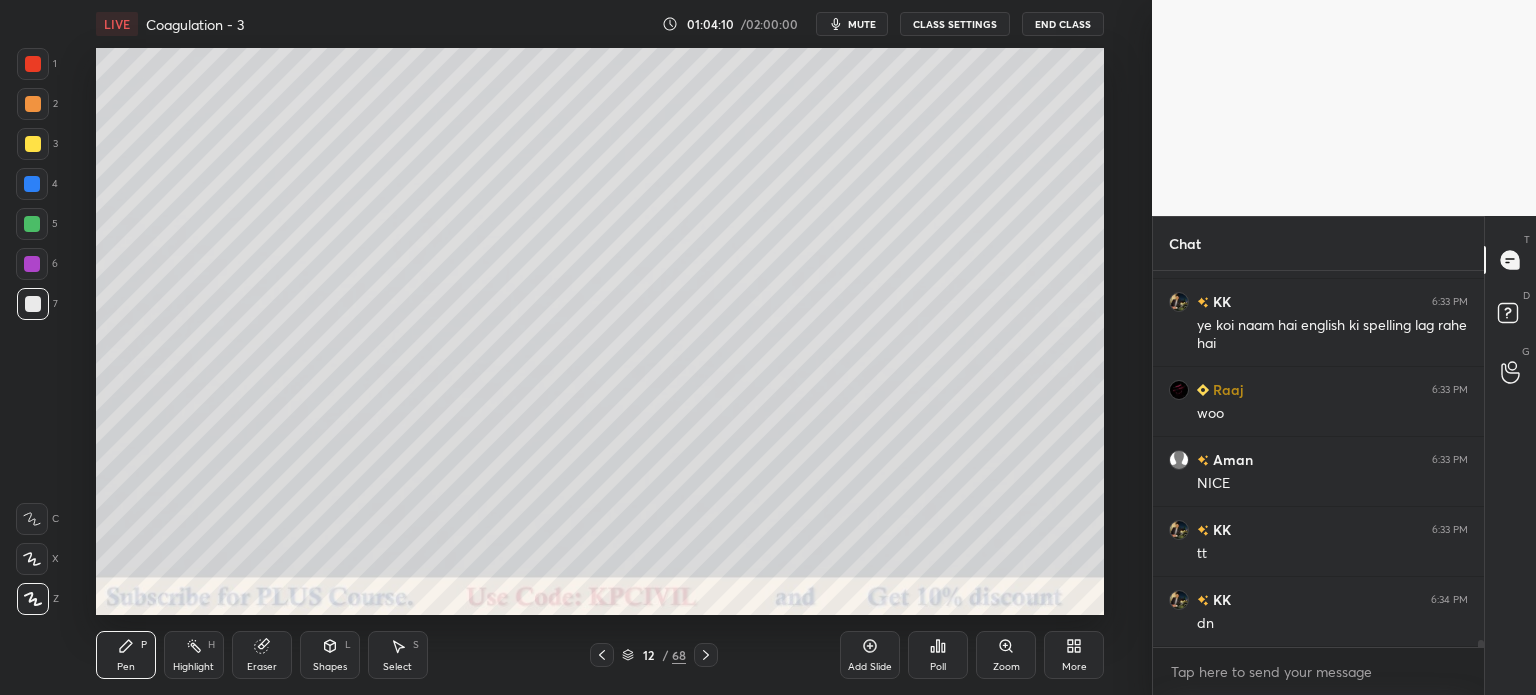 scroll, scrollTop: 19958, scrollLeft: 0, axis: vertical 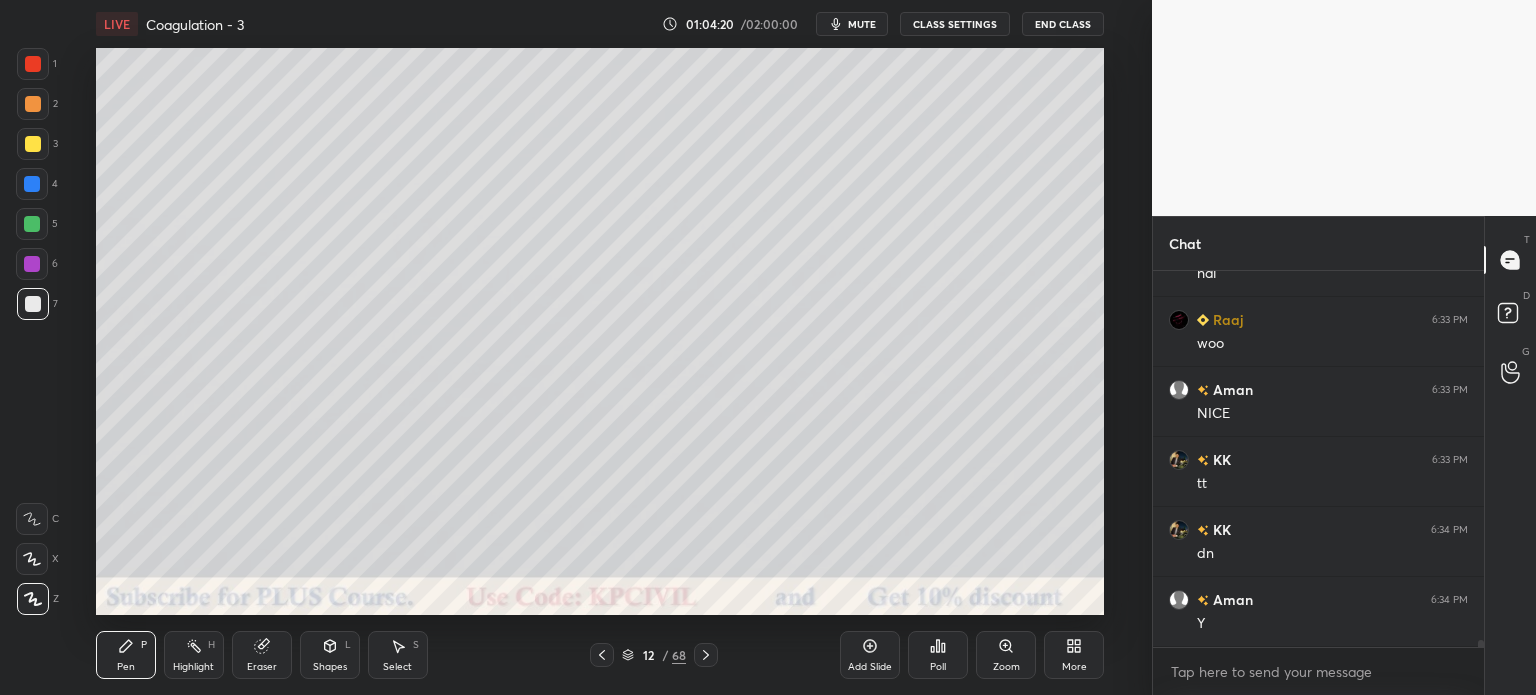 click at bounding box center [33, 144] 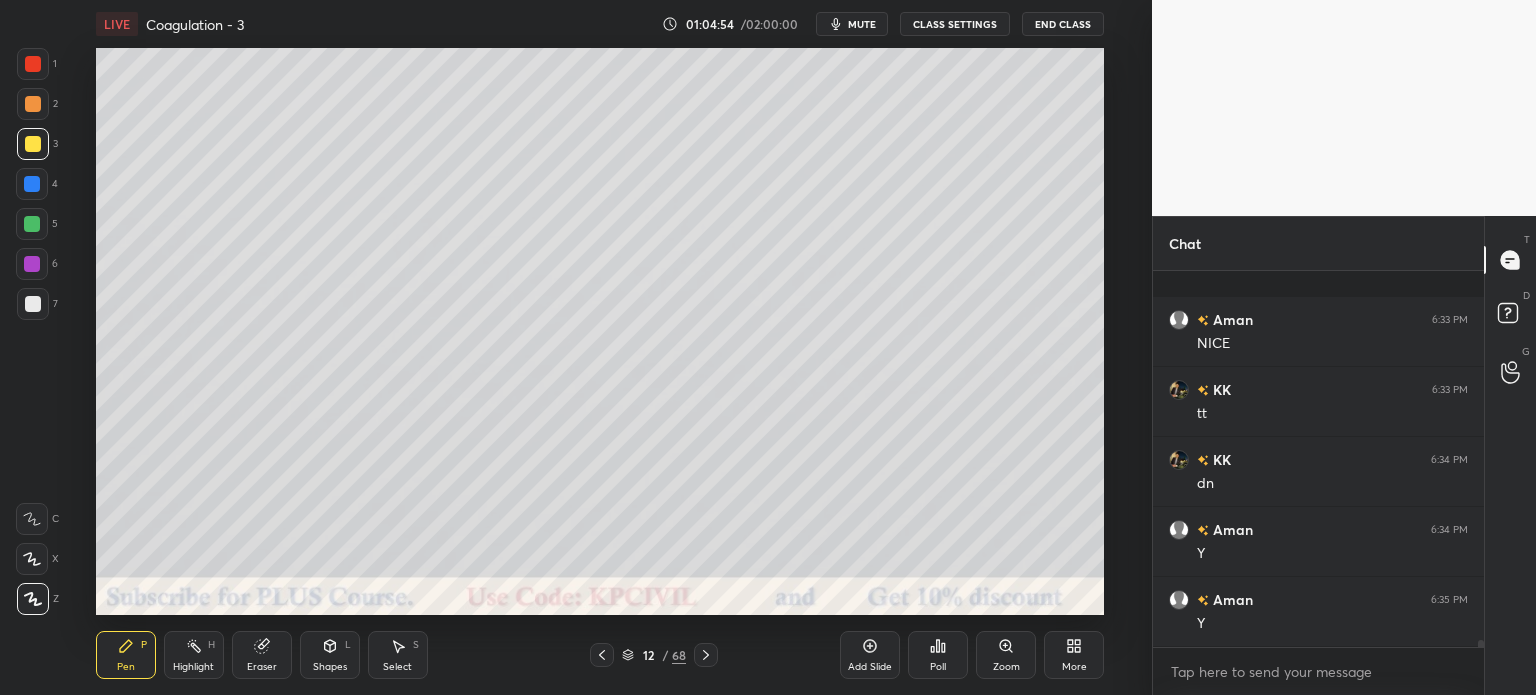scroll, scrollTop: 20168, scrollLeft: 0, axis: vertical 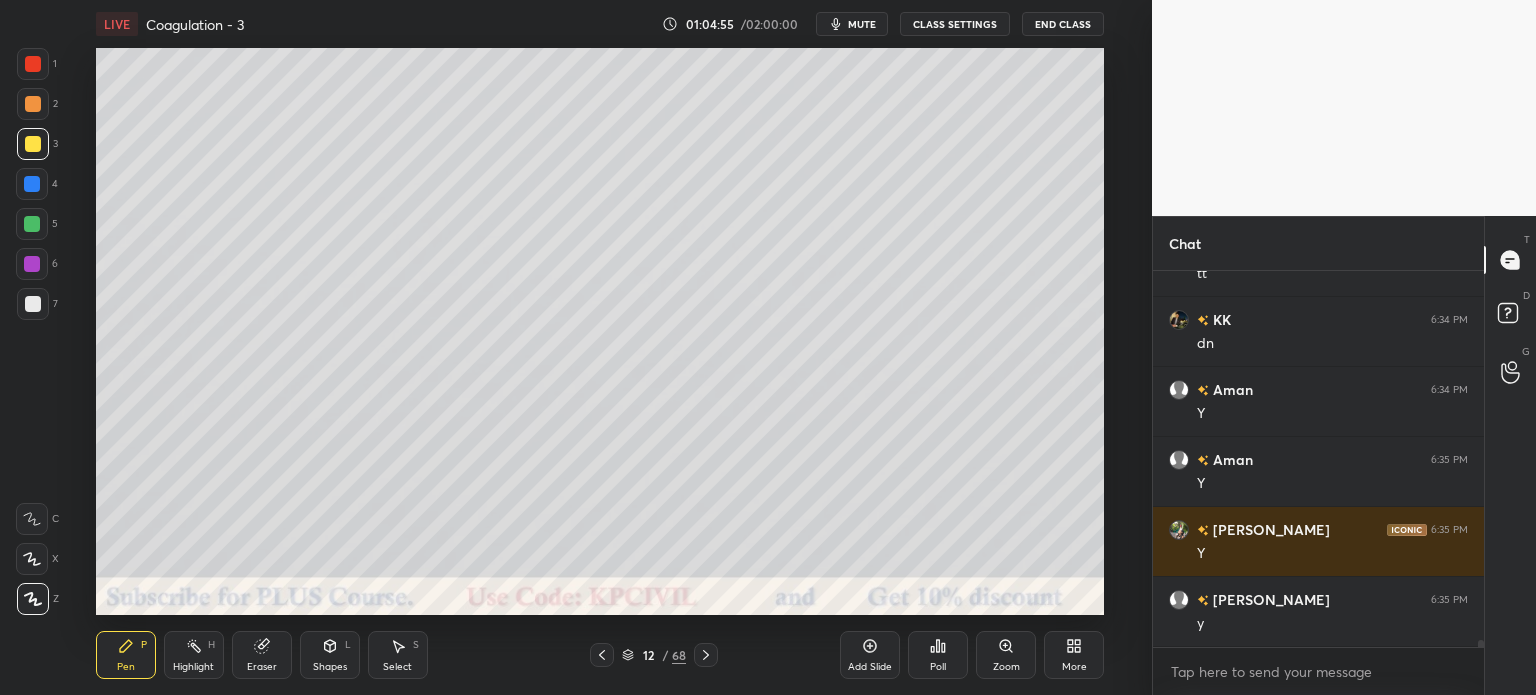 click at bounding box center (33, 304) 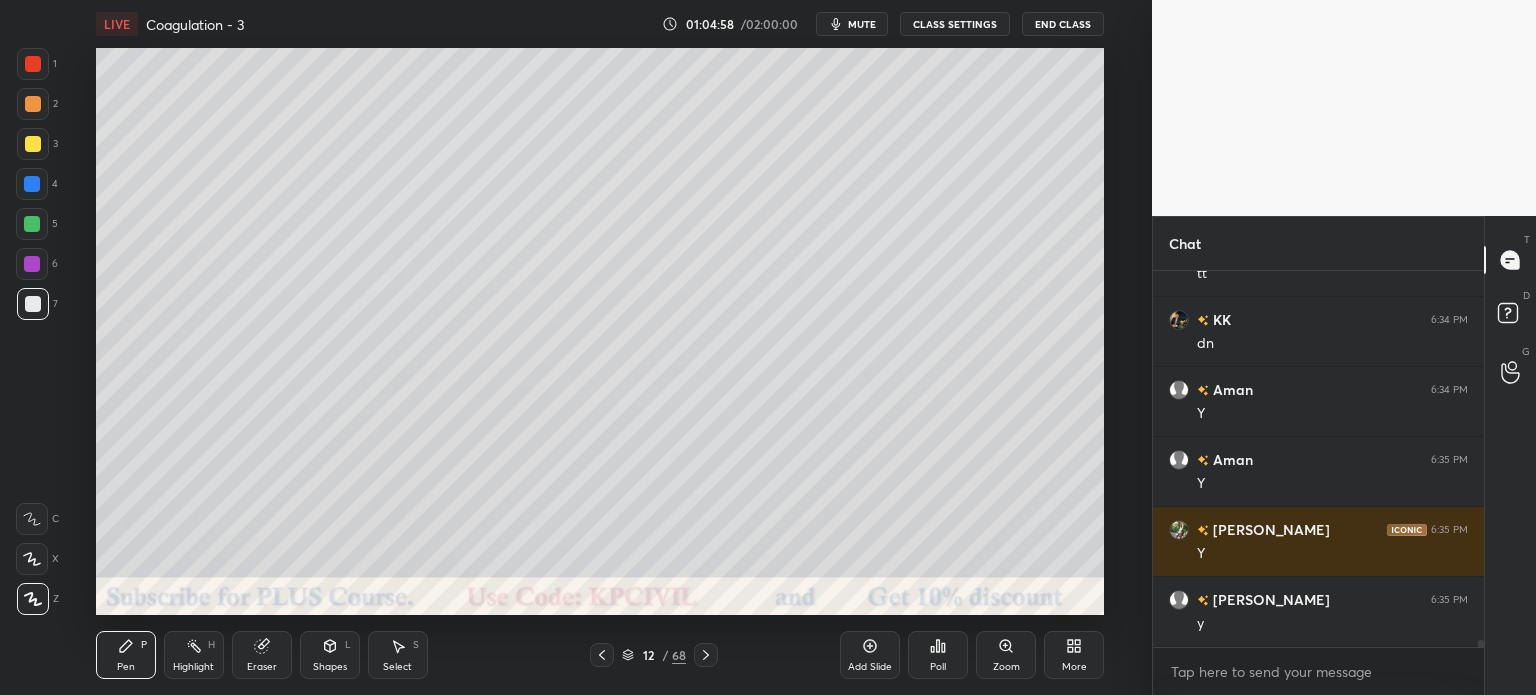 scroll, scrollTop: 20238, scrollLeft: 0, axis: vertical 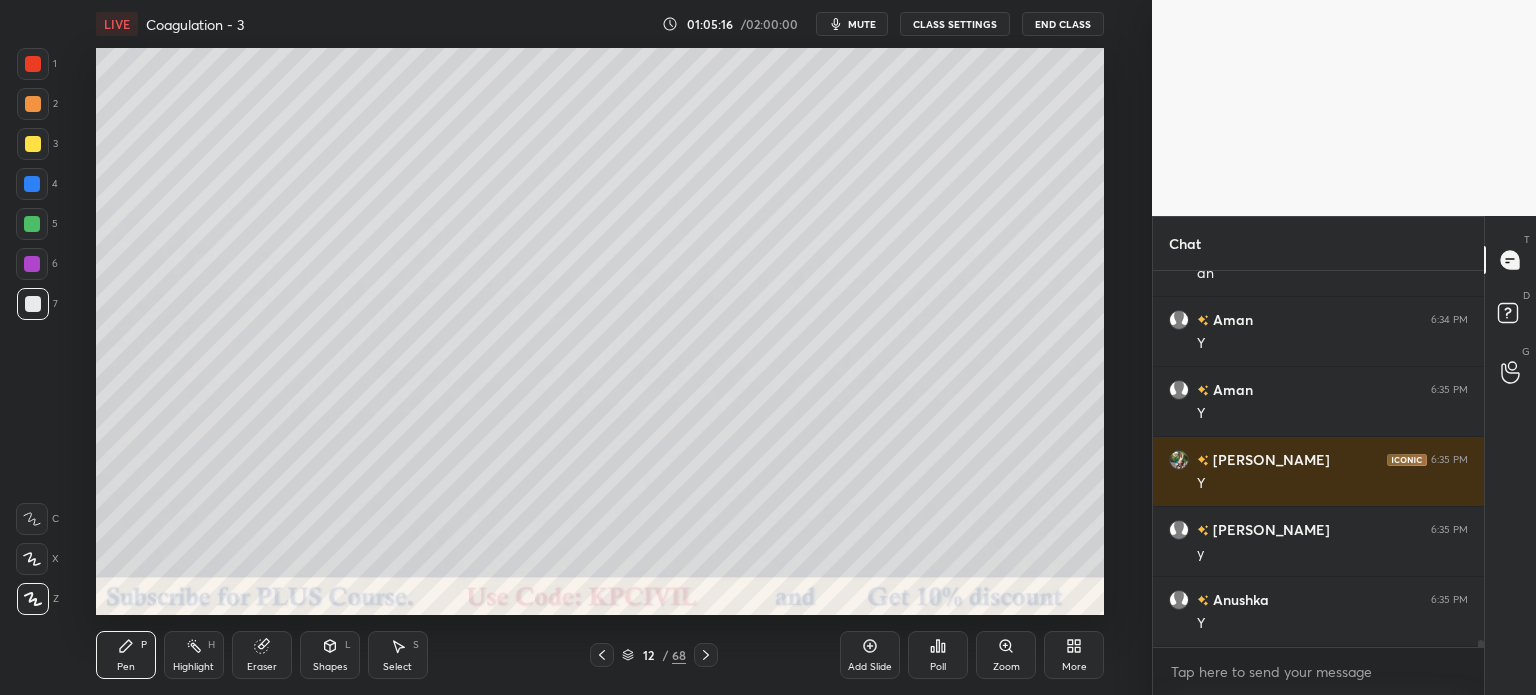 click at bounding box center [33, 144] 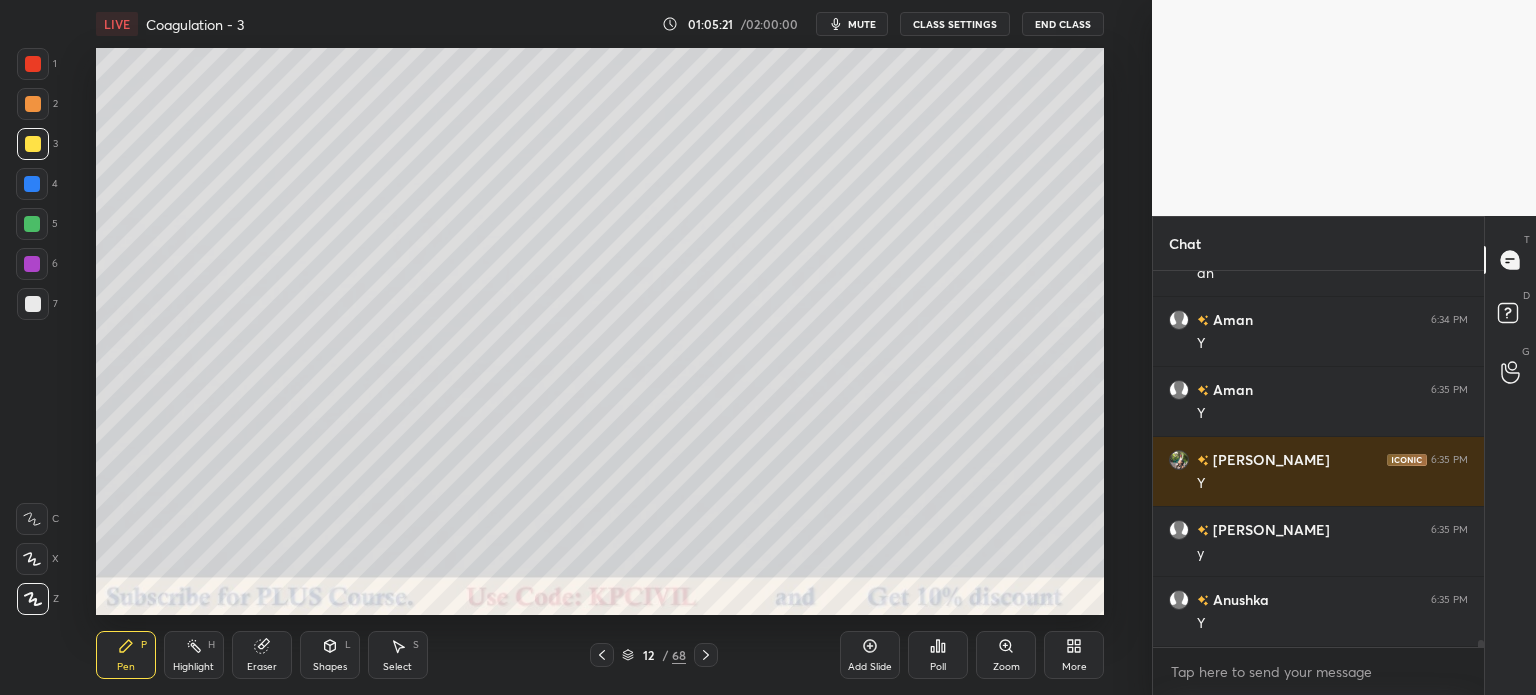 click at bounding box center (32, 224) 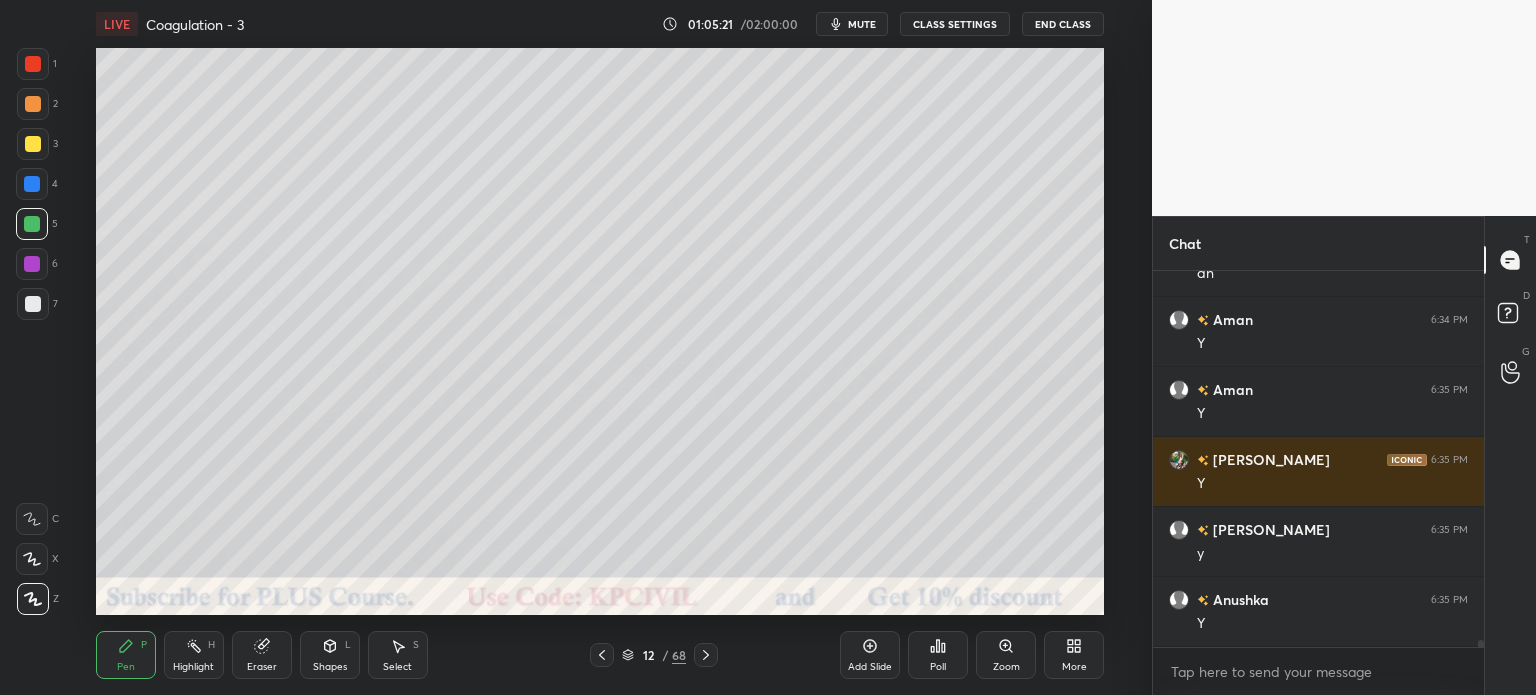 click at bounding box center (32, 184) 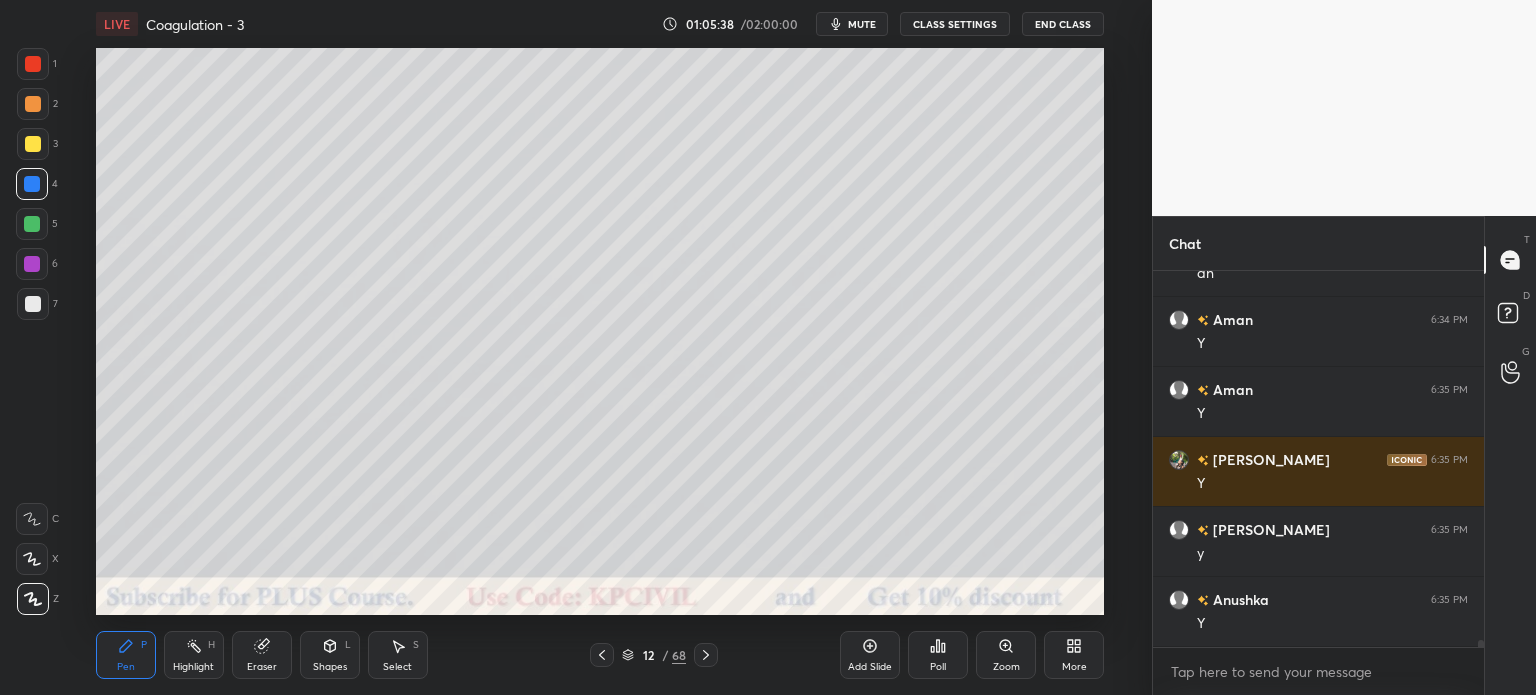 click at bounding box center (33, 304) 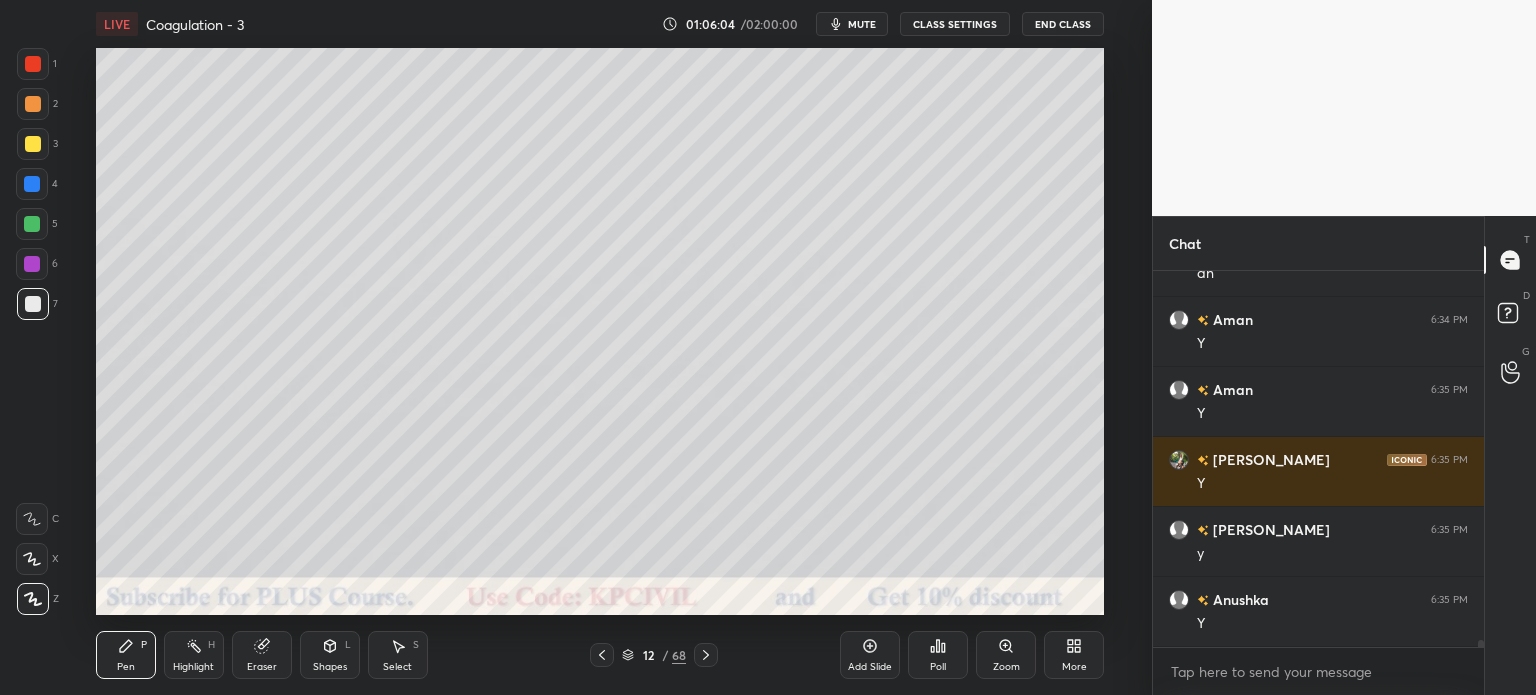 click at bounding box center (33, 144) 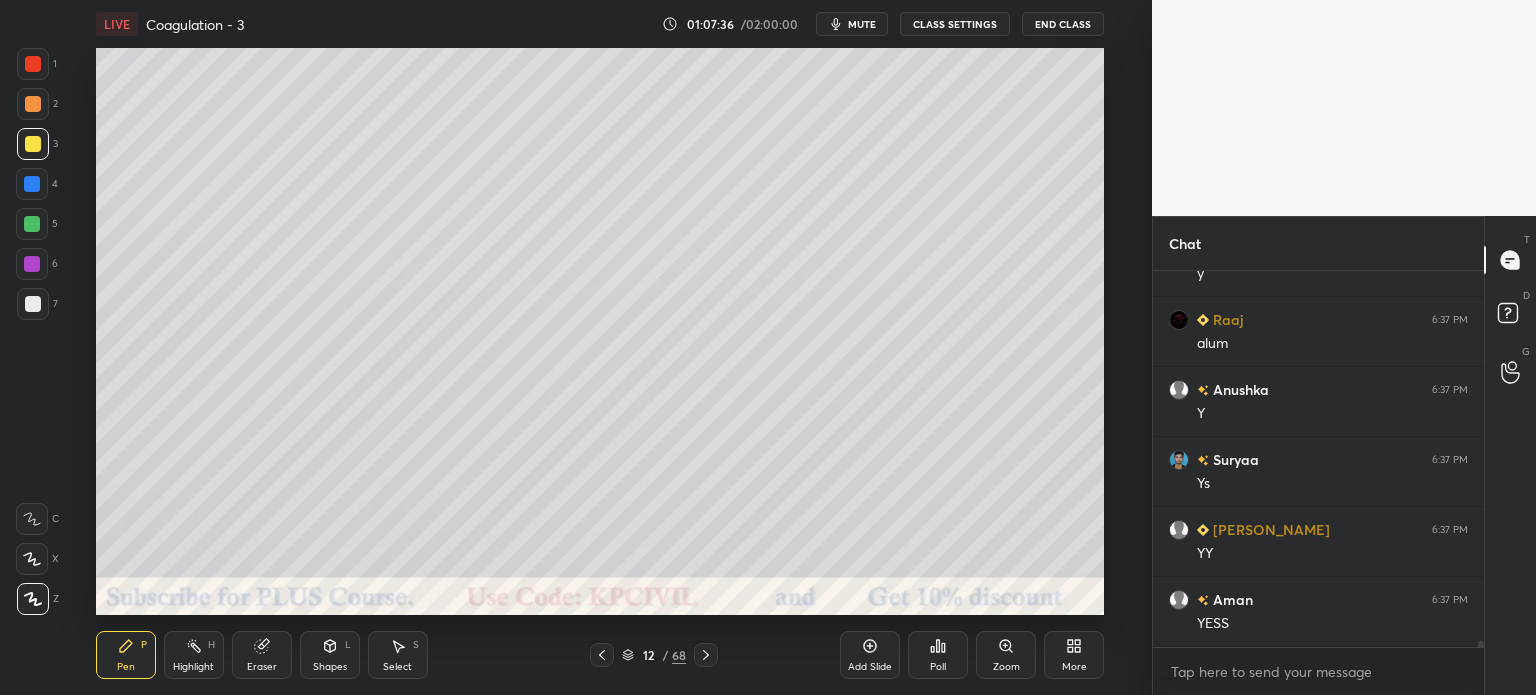 scroll, scrollTop: 22268, scrollLeft: 0, axis: vertical 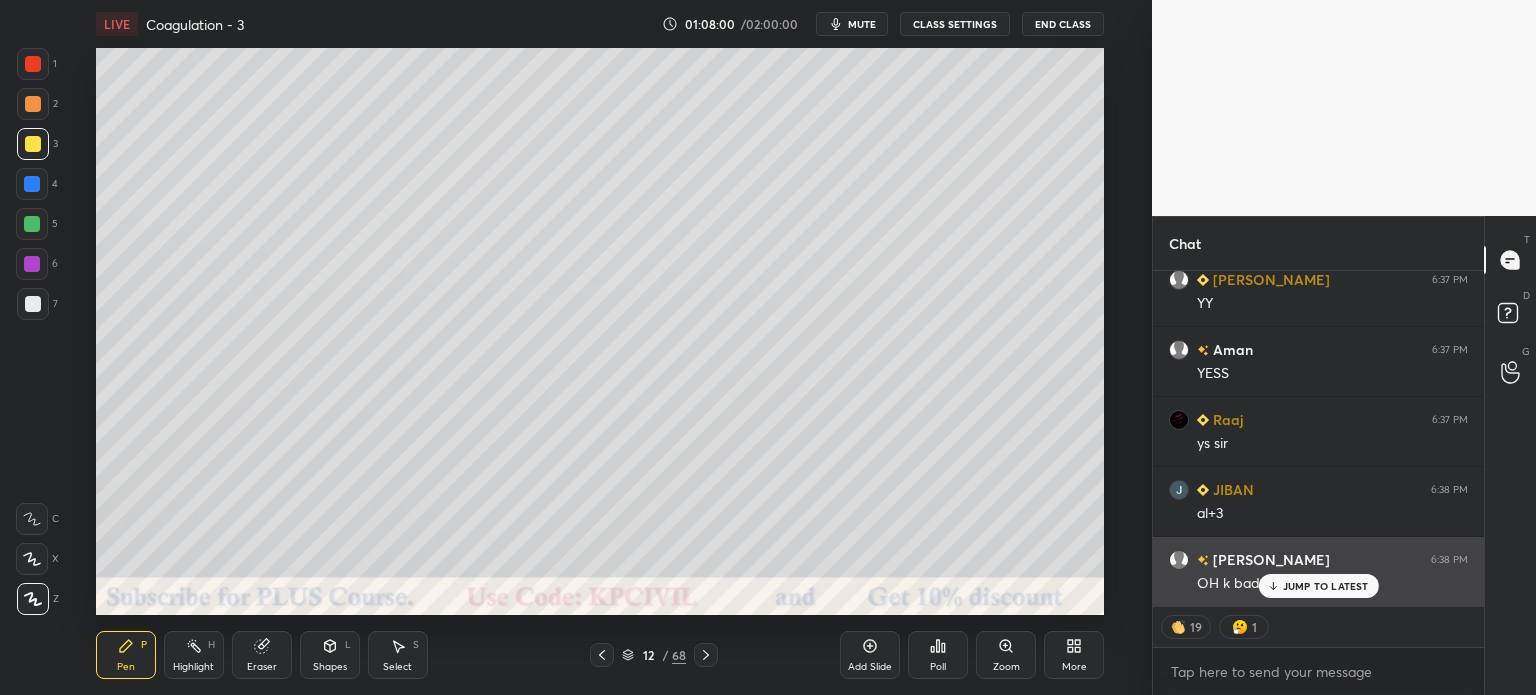click on "JUMP TO LATEST" at bounding box center [1318, 586] 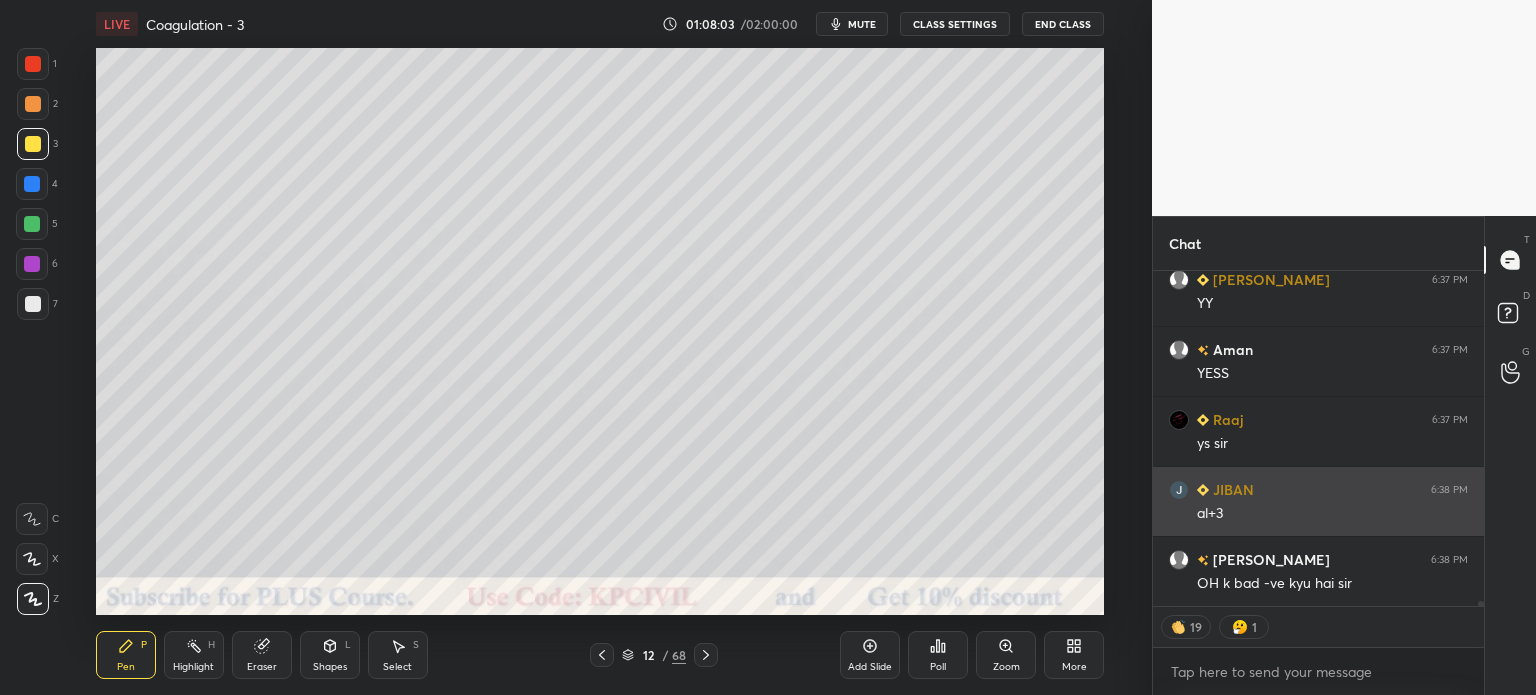 scroll, scrollTop: 22519, scrollLeft: 0, axis: vertical 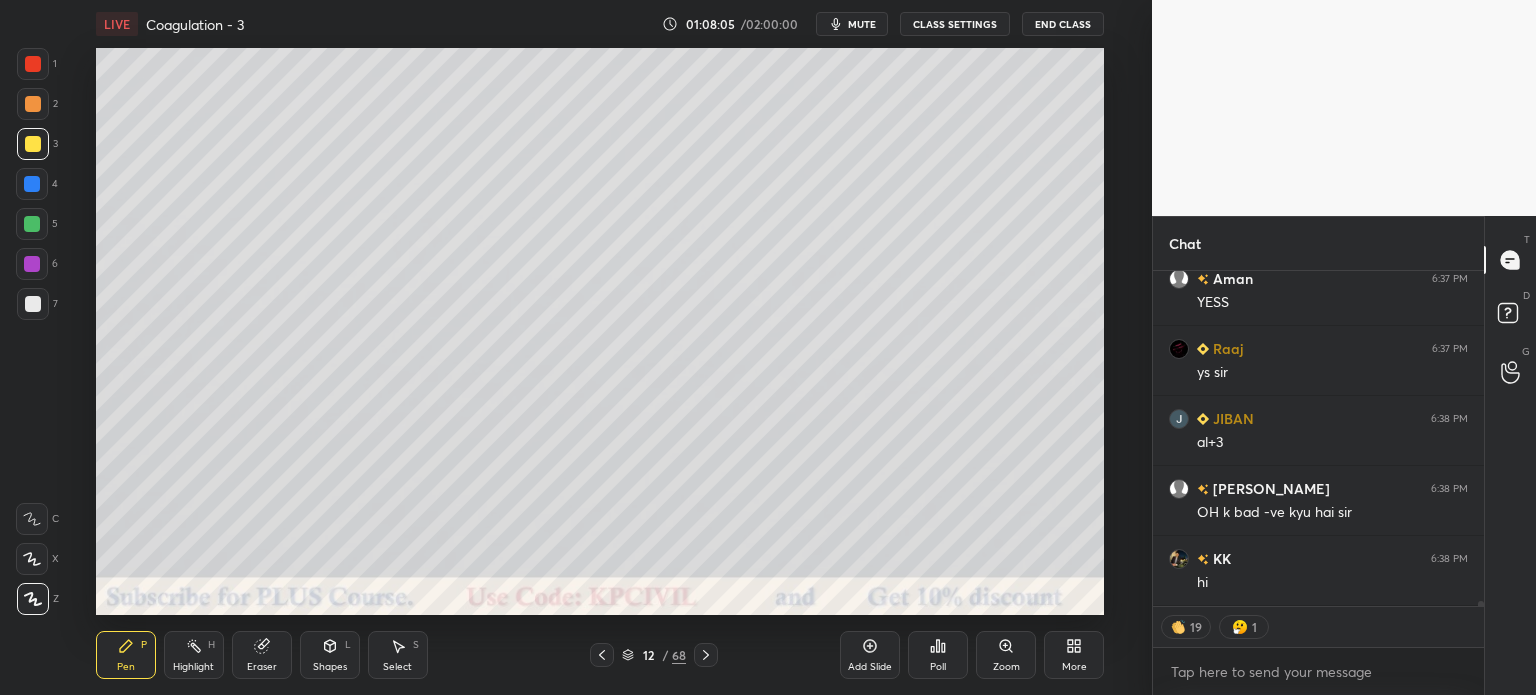 click on "Highlight H" at bounding box center (194, 655) 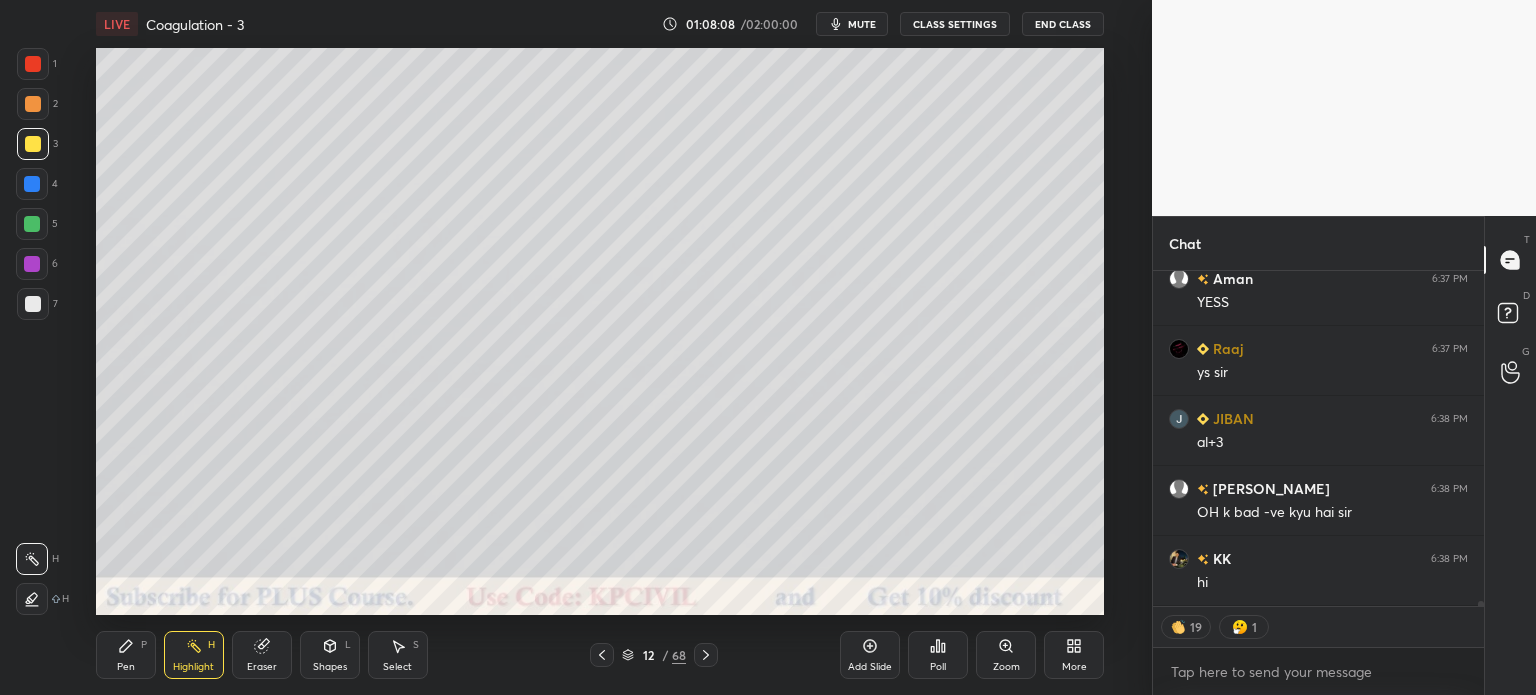 scroll, scrollTop: 5, scrollLeft: 6, axis: both 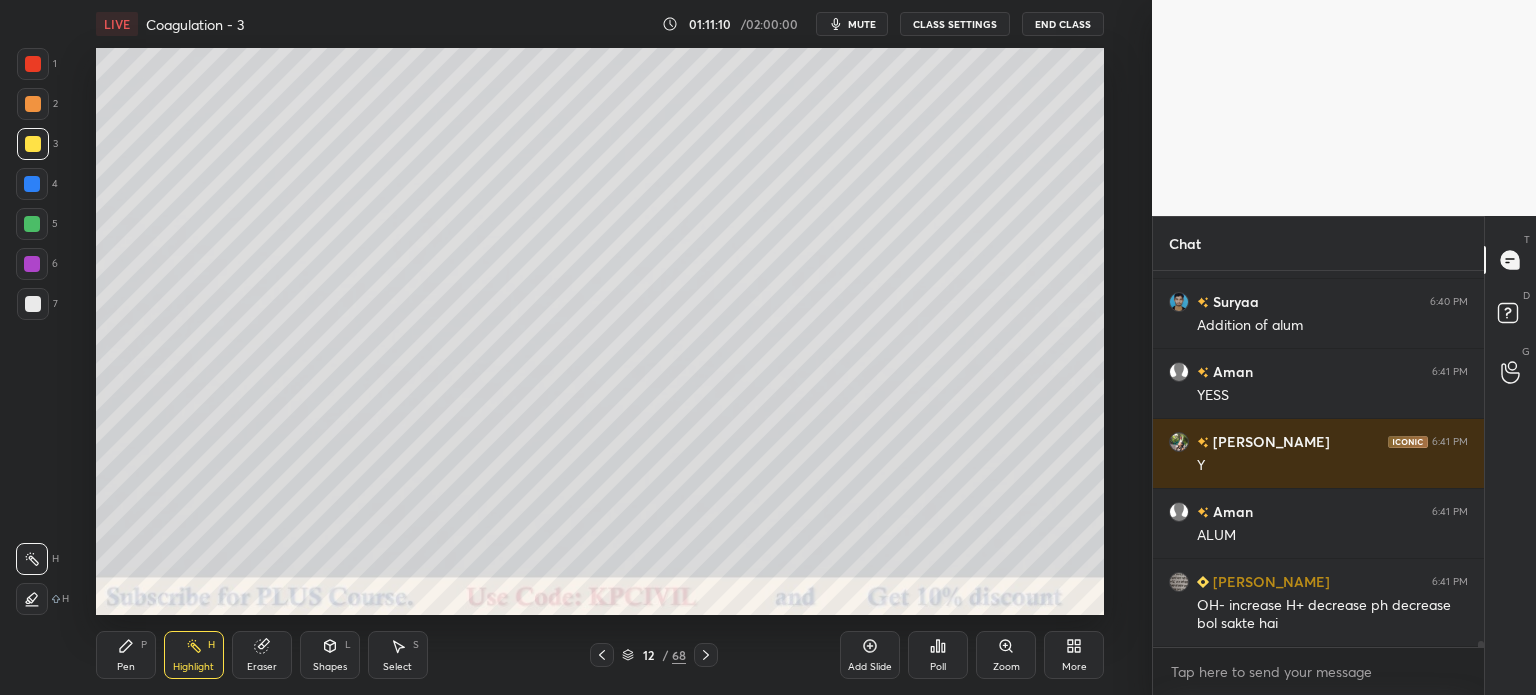 click on "Pen" at bounding box center [126, 667] 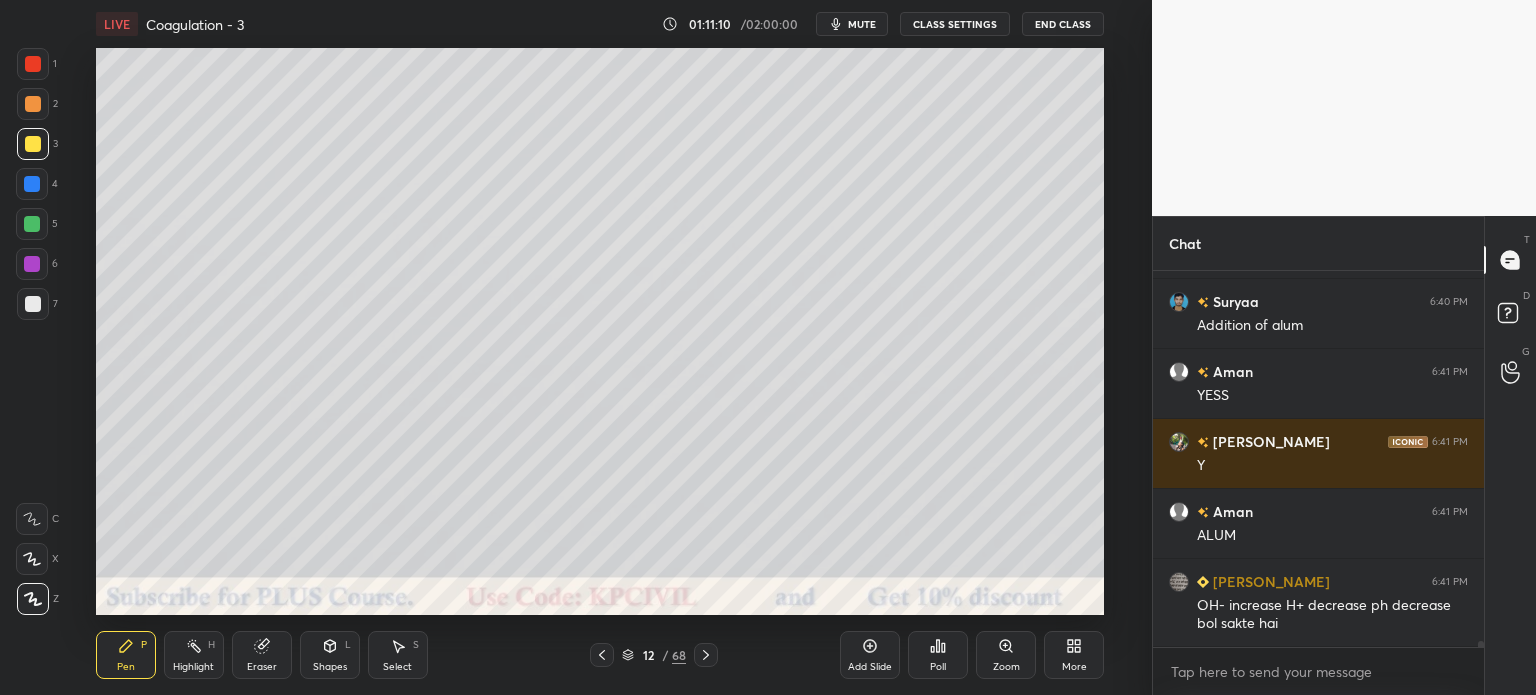 click at bounding box center (33, 304) 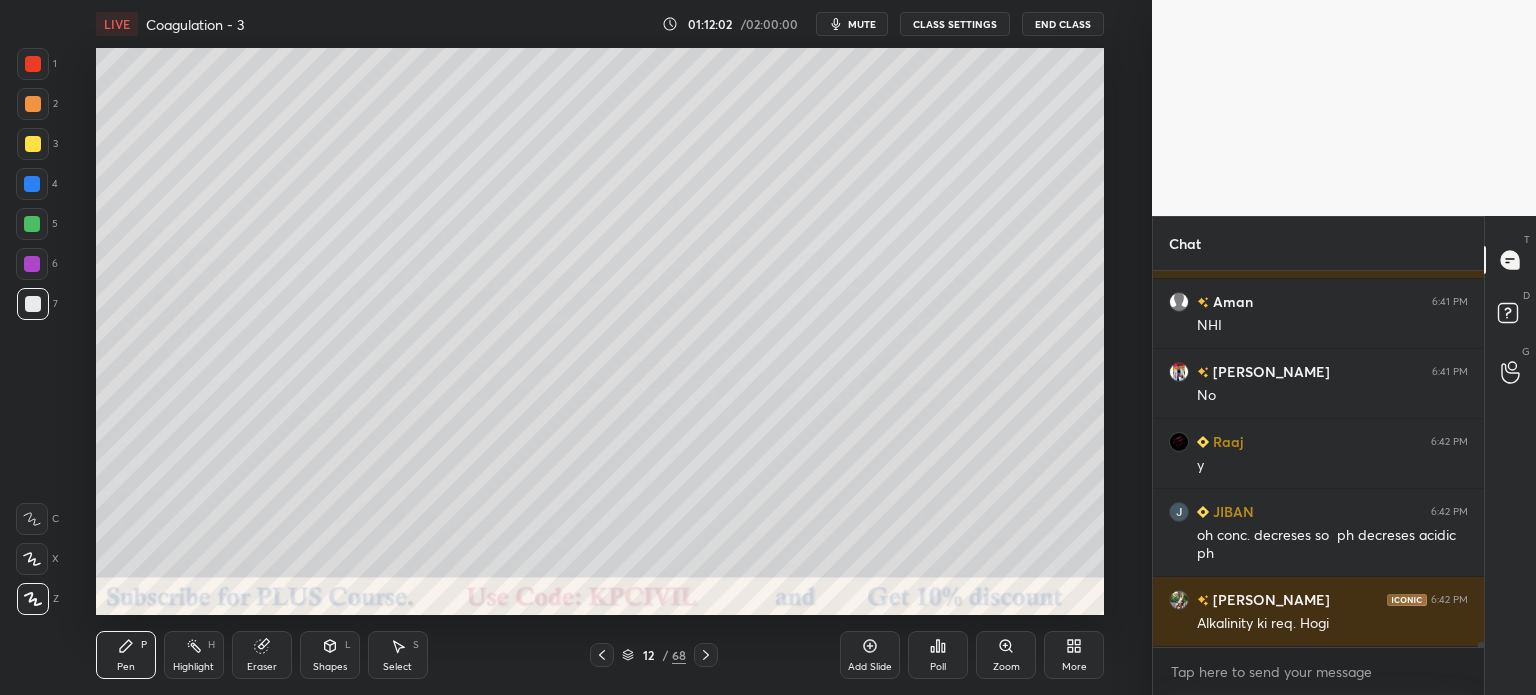 scroll, scrollTop: 25804, scrollLeft: 0, axis: vertical 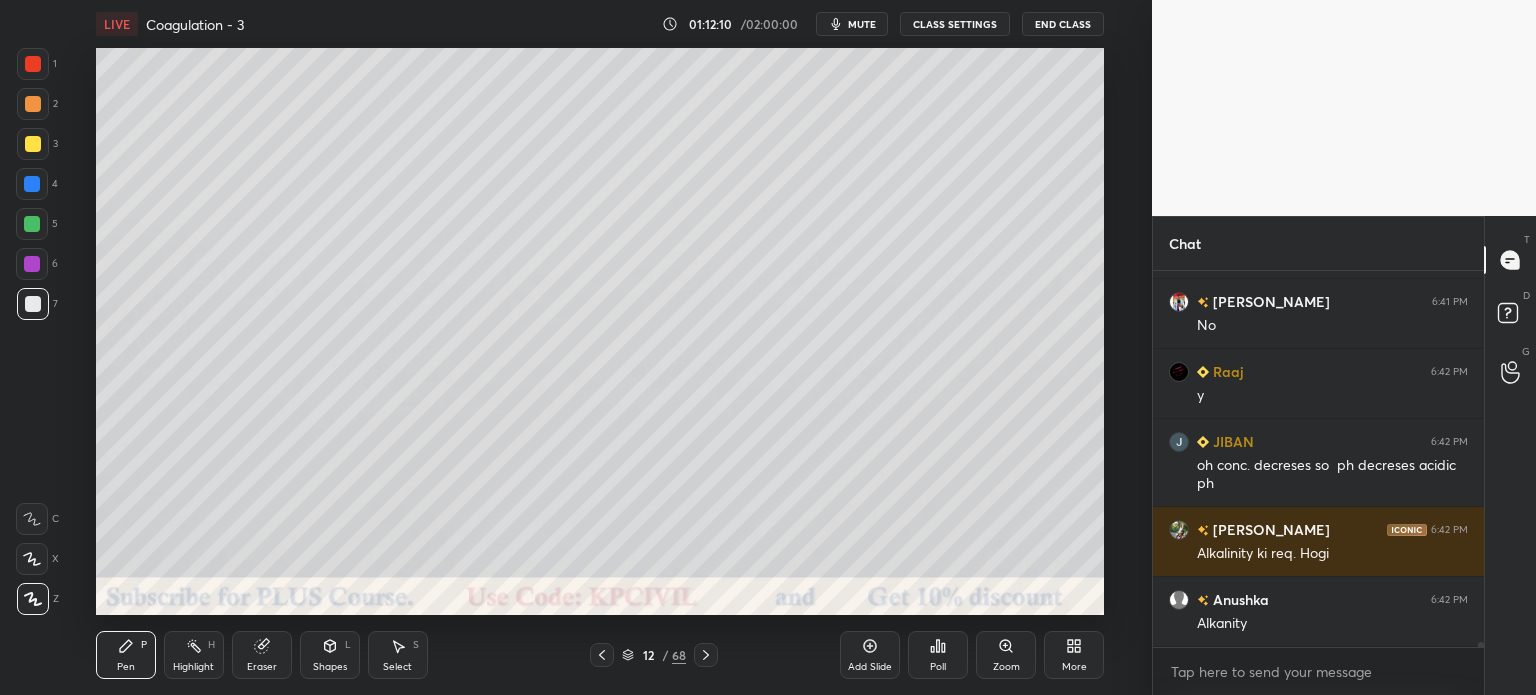 click at bounding box center (33, 144) 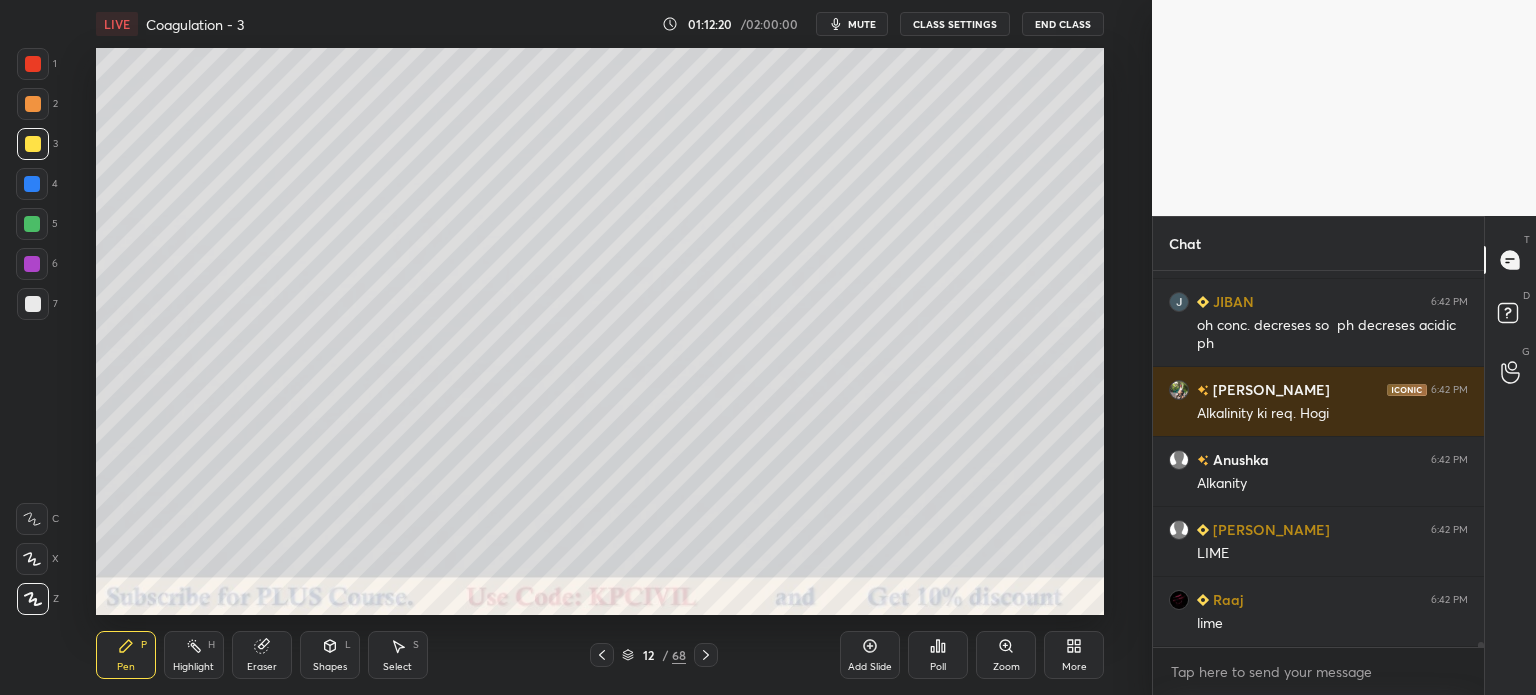 scroll, scrollTop: 26014, scrollLeft: 0, axis: vertical 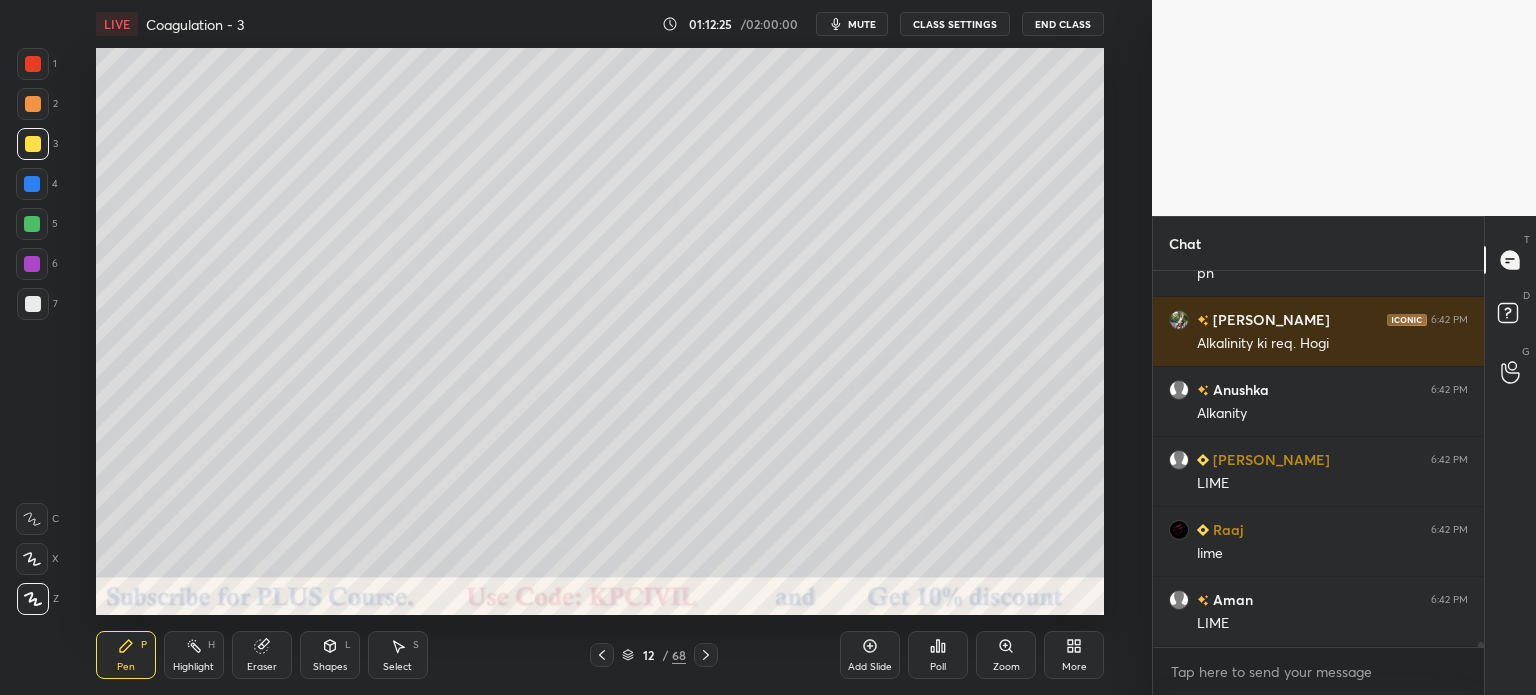 click on "Select" at bounding box center [397, 667] 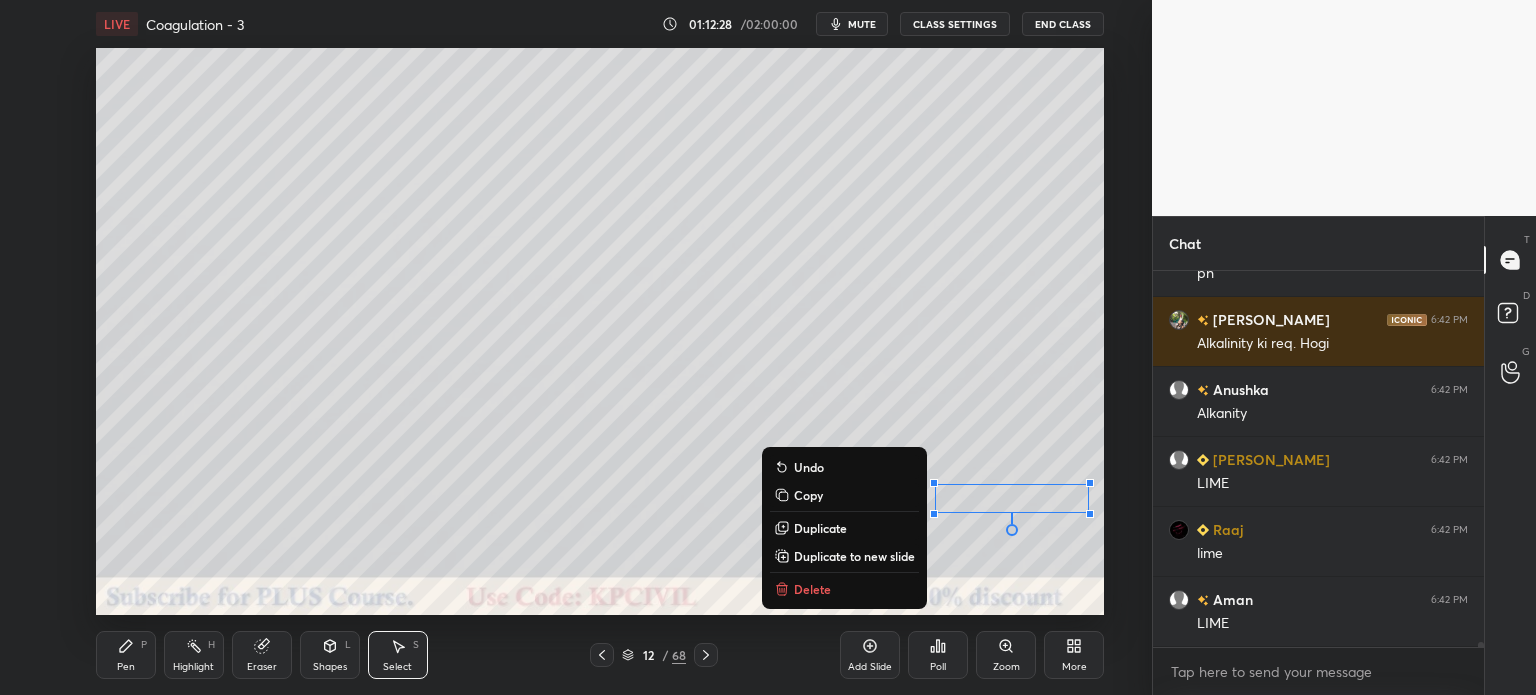 click on "Pen P" at bounding box center [126, 655] 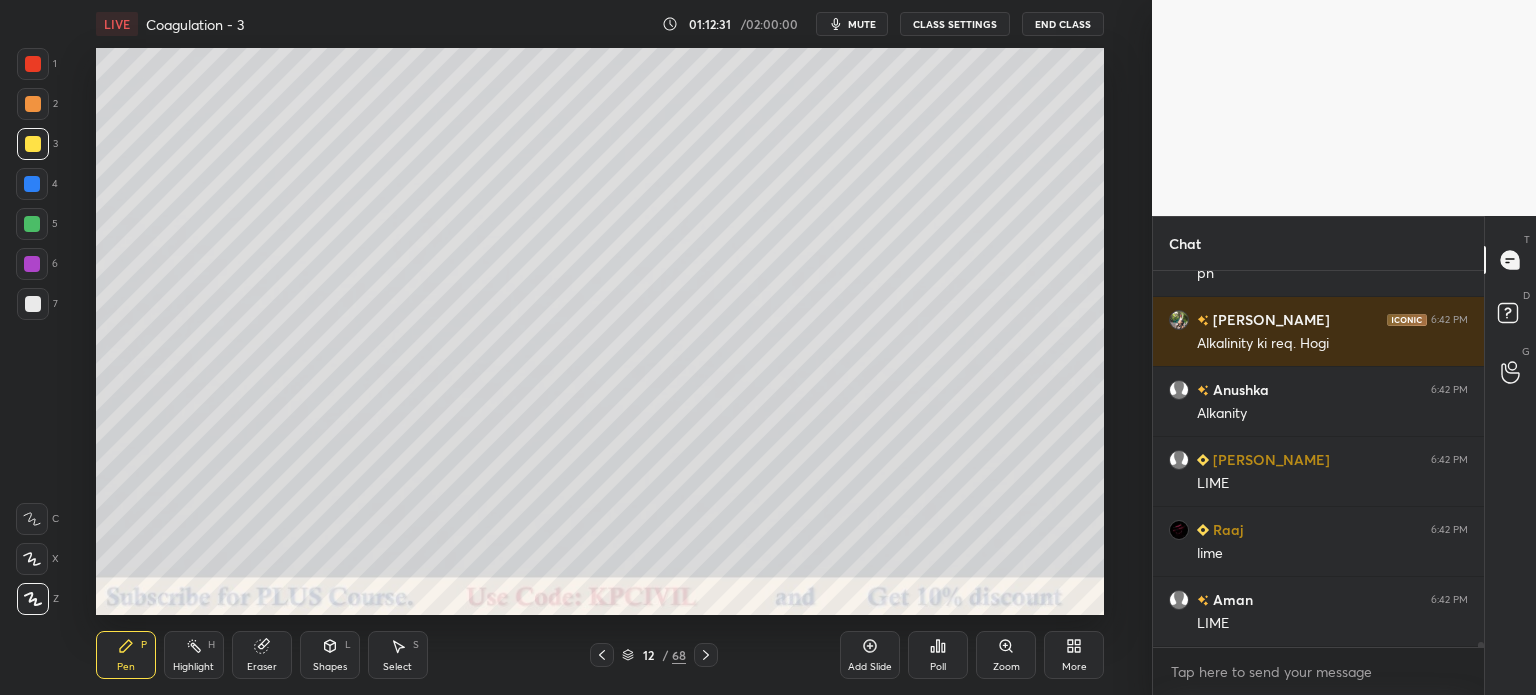 click on "Highlight H" at bounding box center [194, 655] 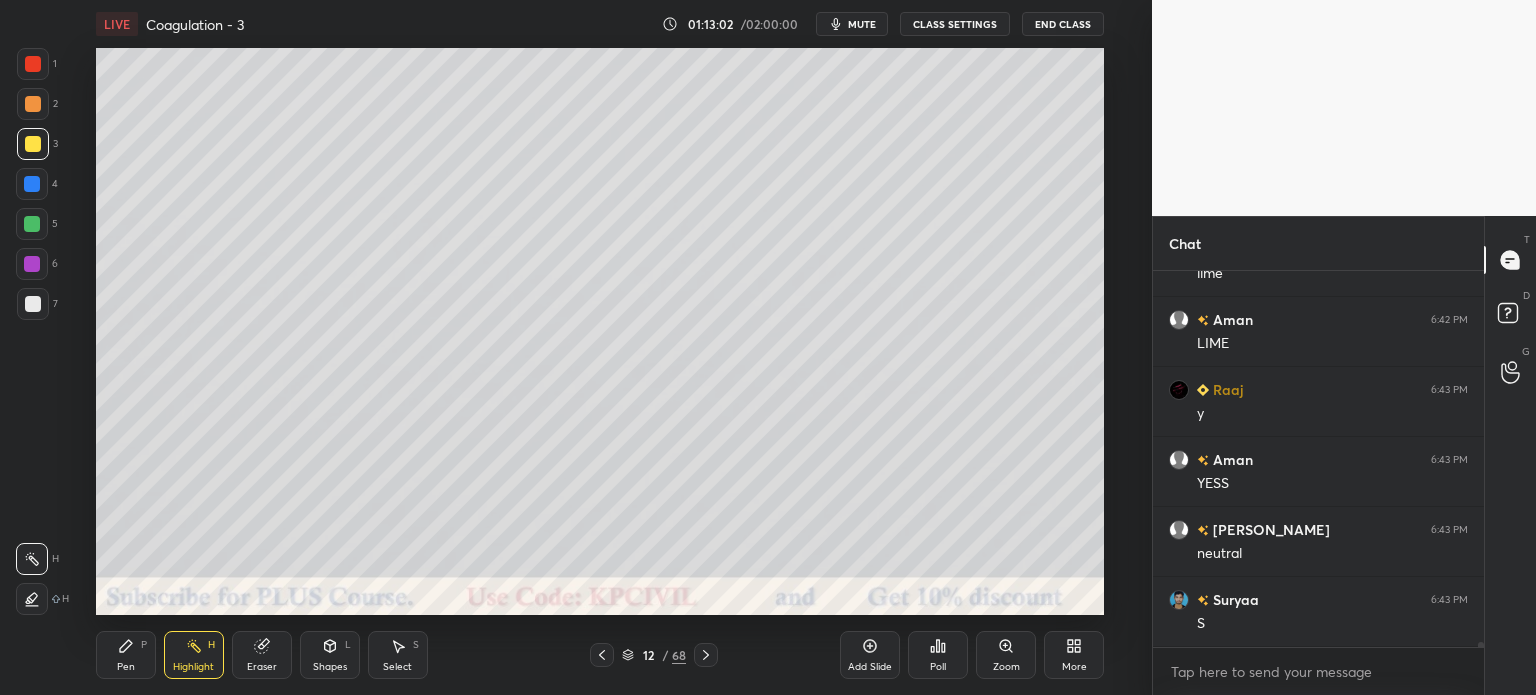 scroll, scrollTop: 26364, scrollLeft: 0, axis: vertical 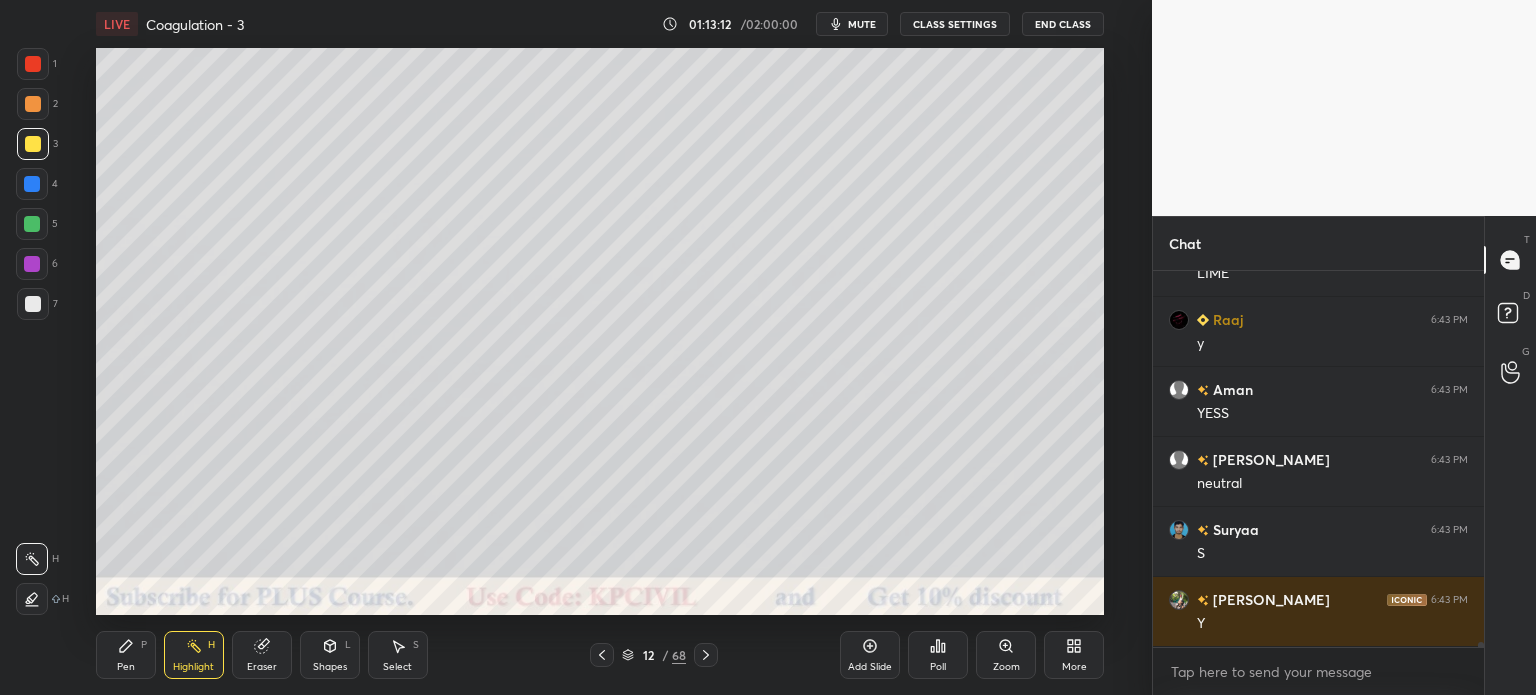 click 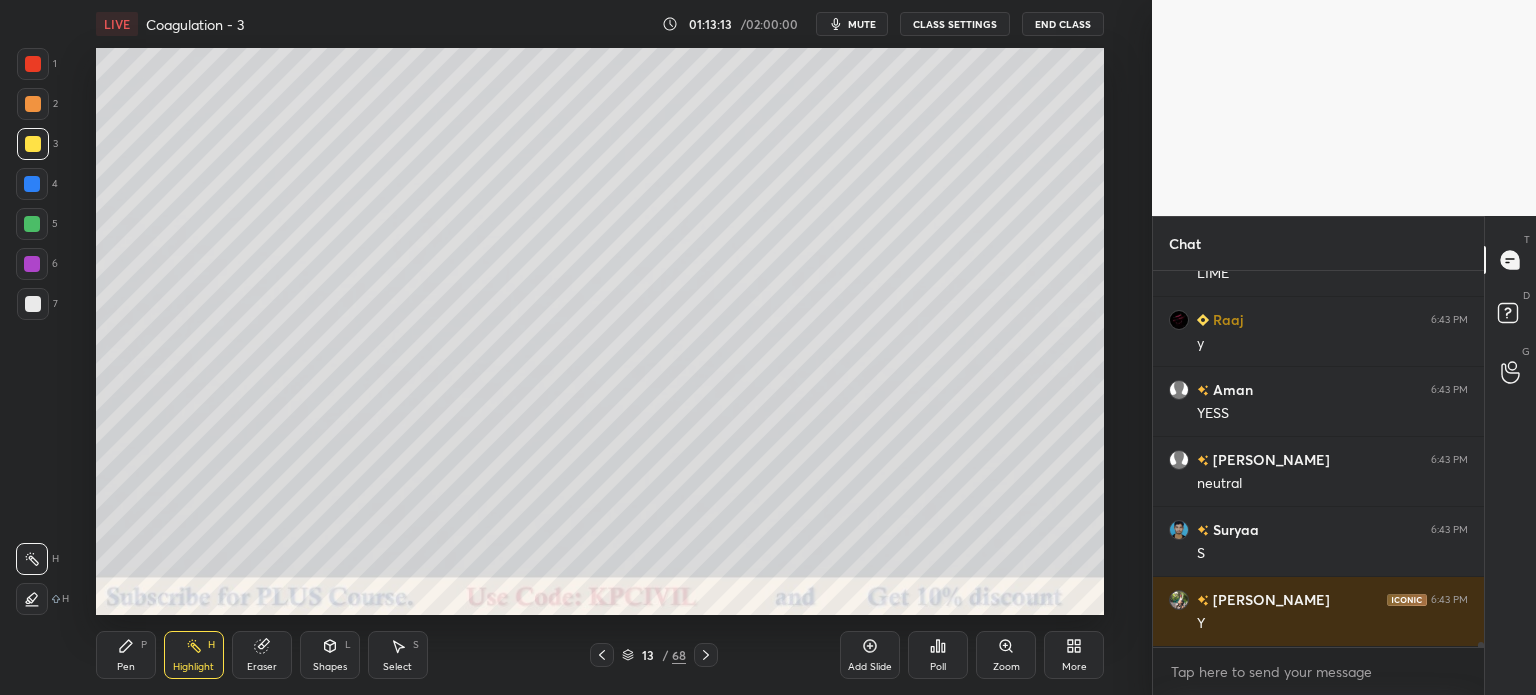 click on "Pen P" at bounding box center [126, 655] 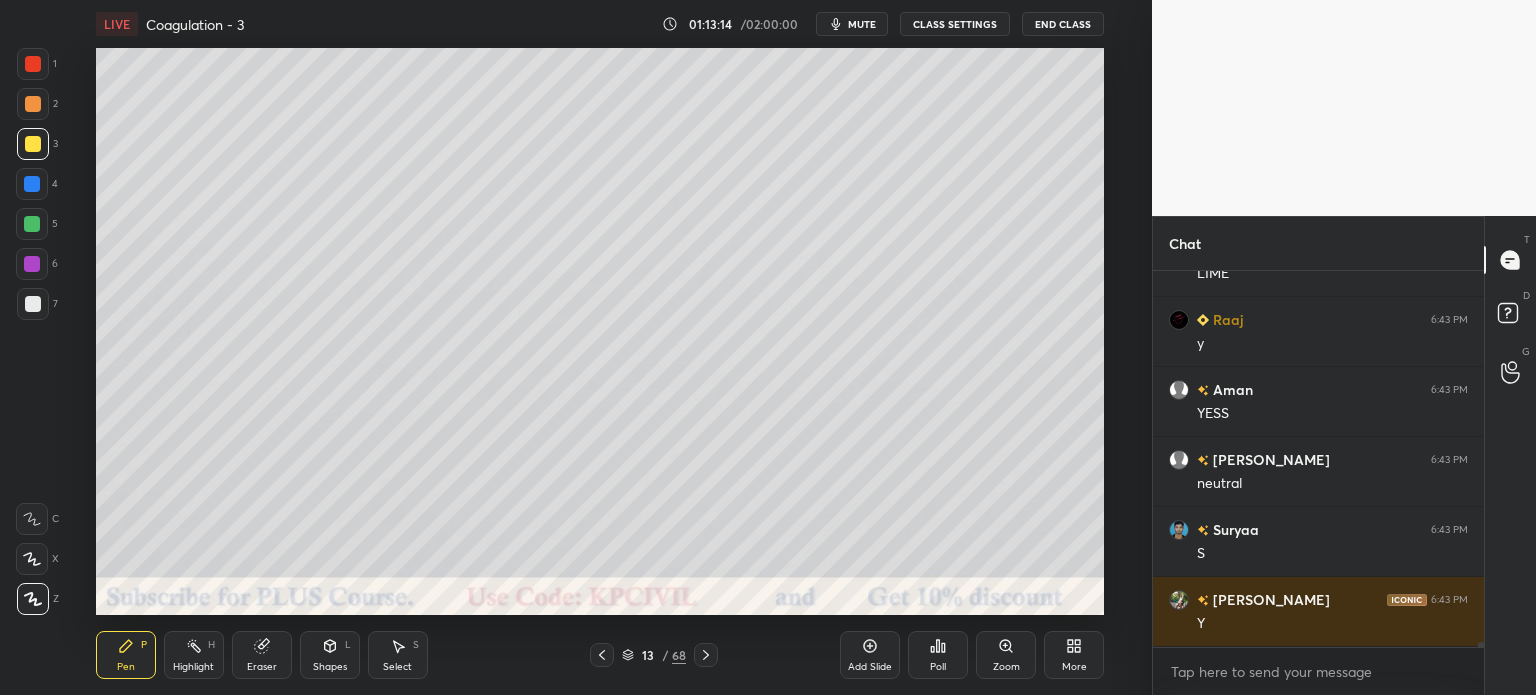 click at bounding box center (33, 304) 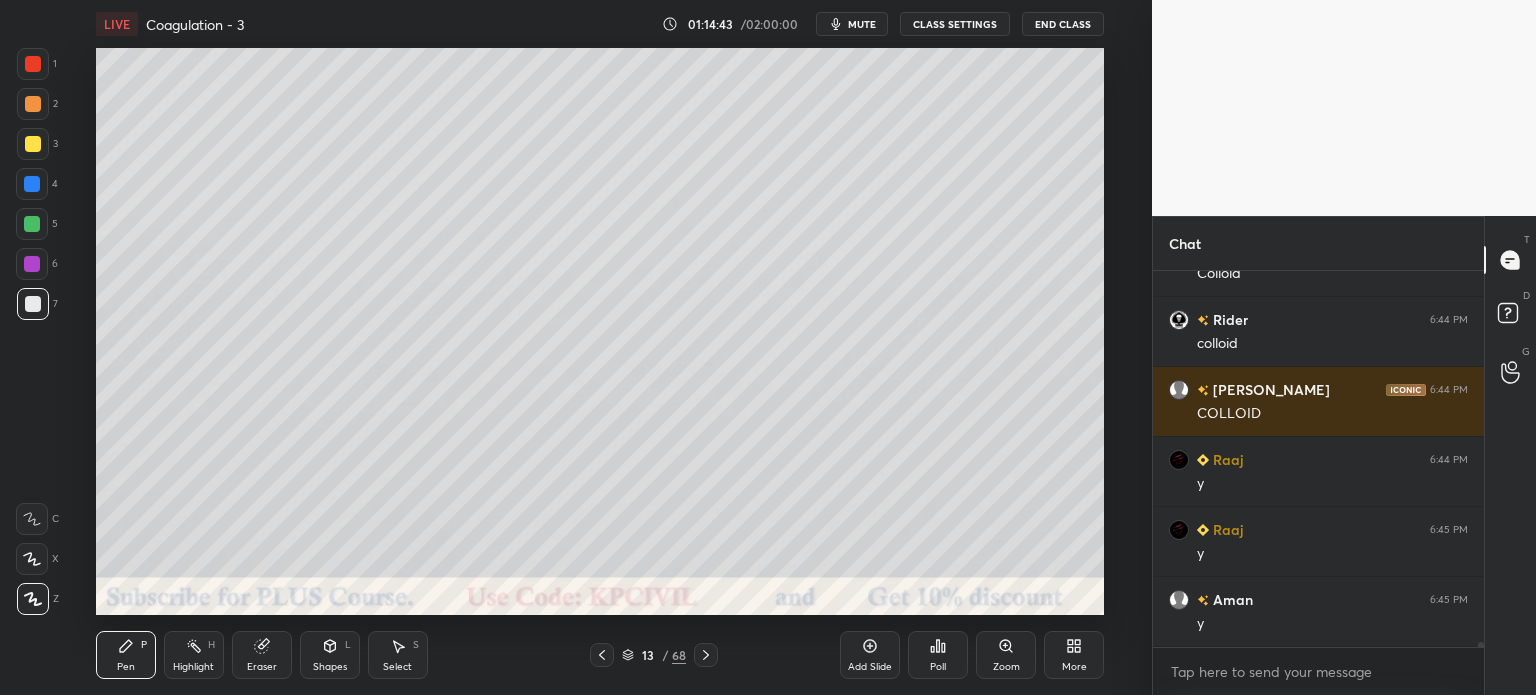 scroll, scrollTop: 26994, scrollLeft: 0, axis: vertical 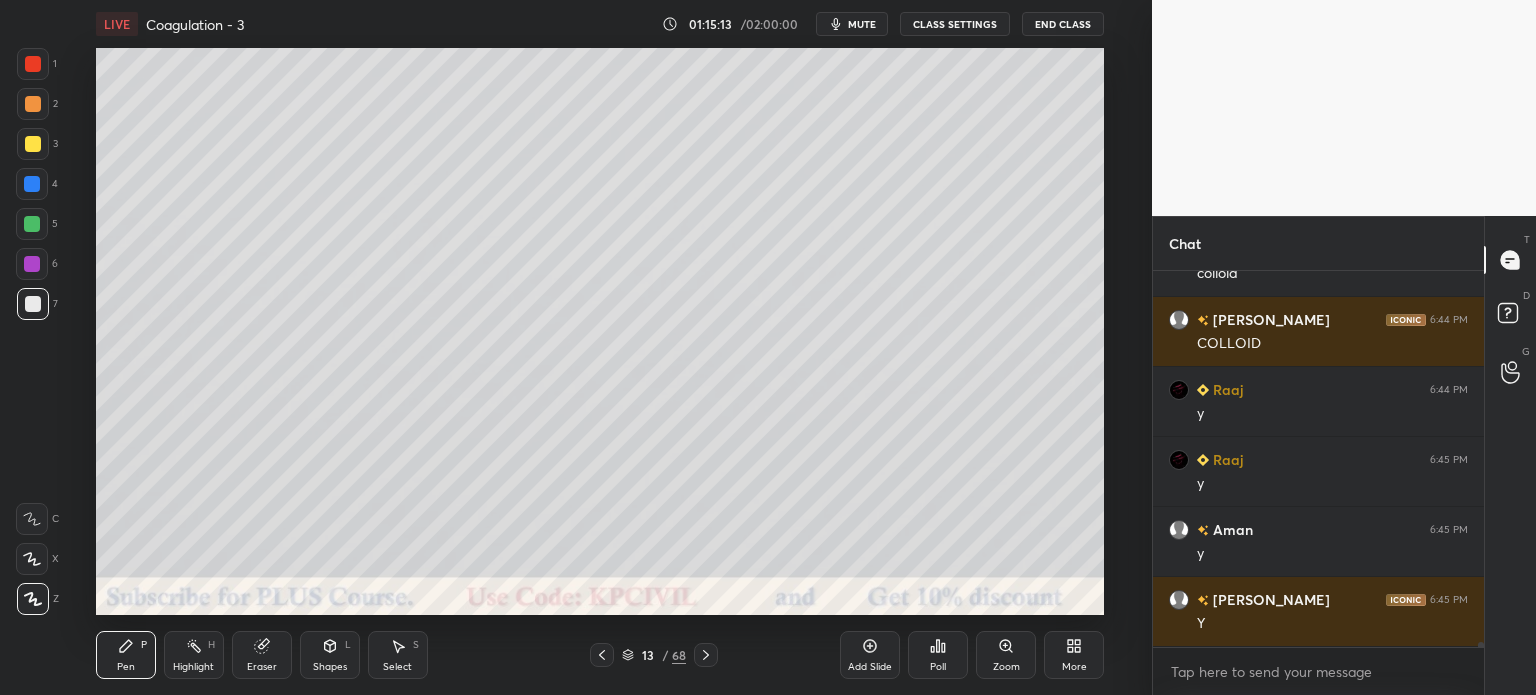 click at bounding box center (33, 144) 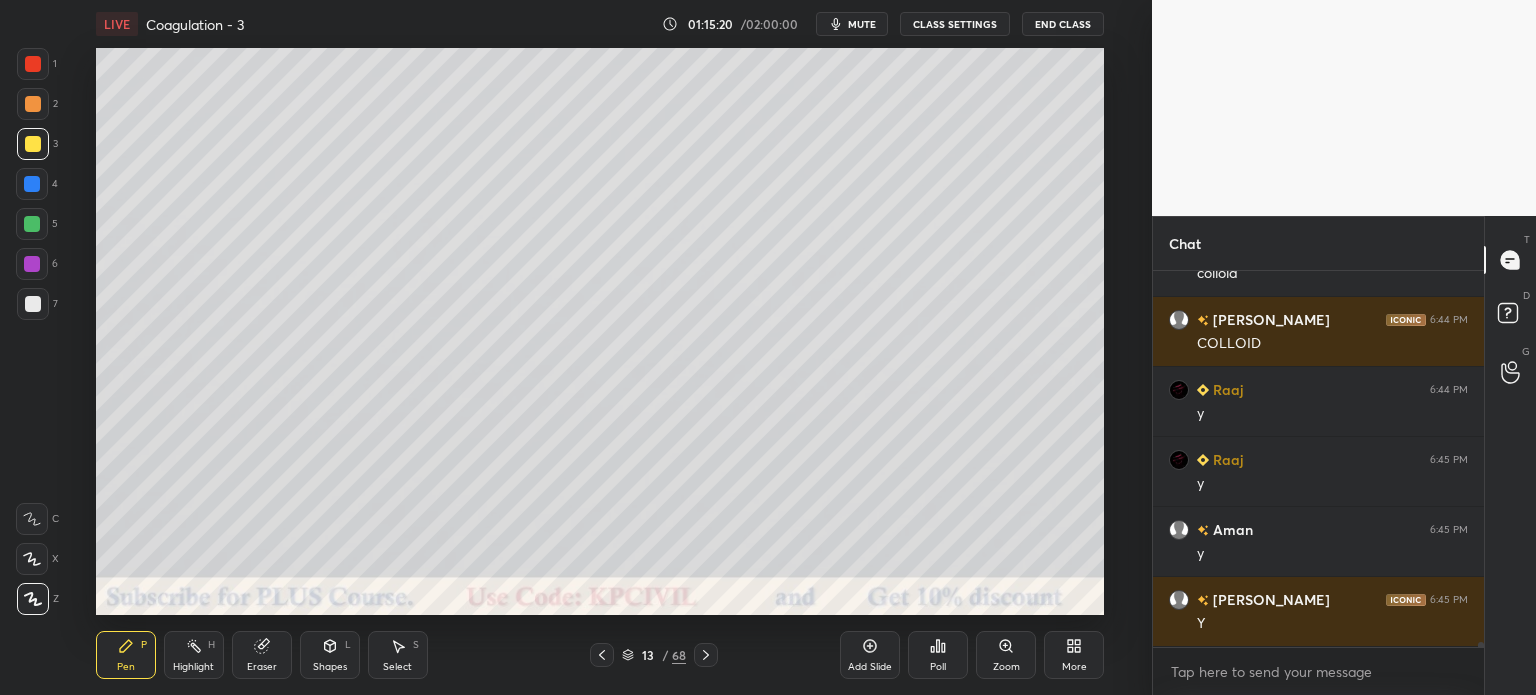scroll, scrollTop: 27064, scrollLeft: 0, axis: vertical 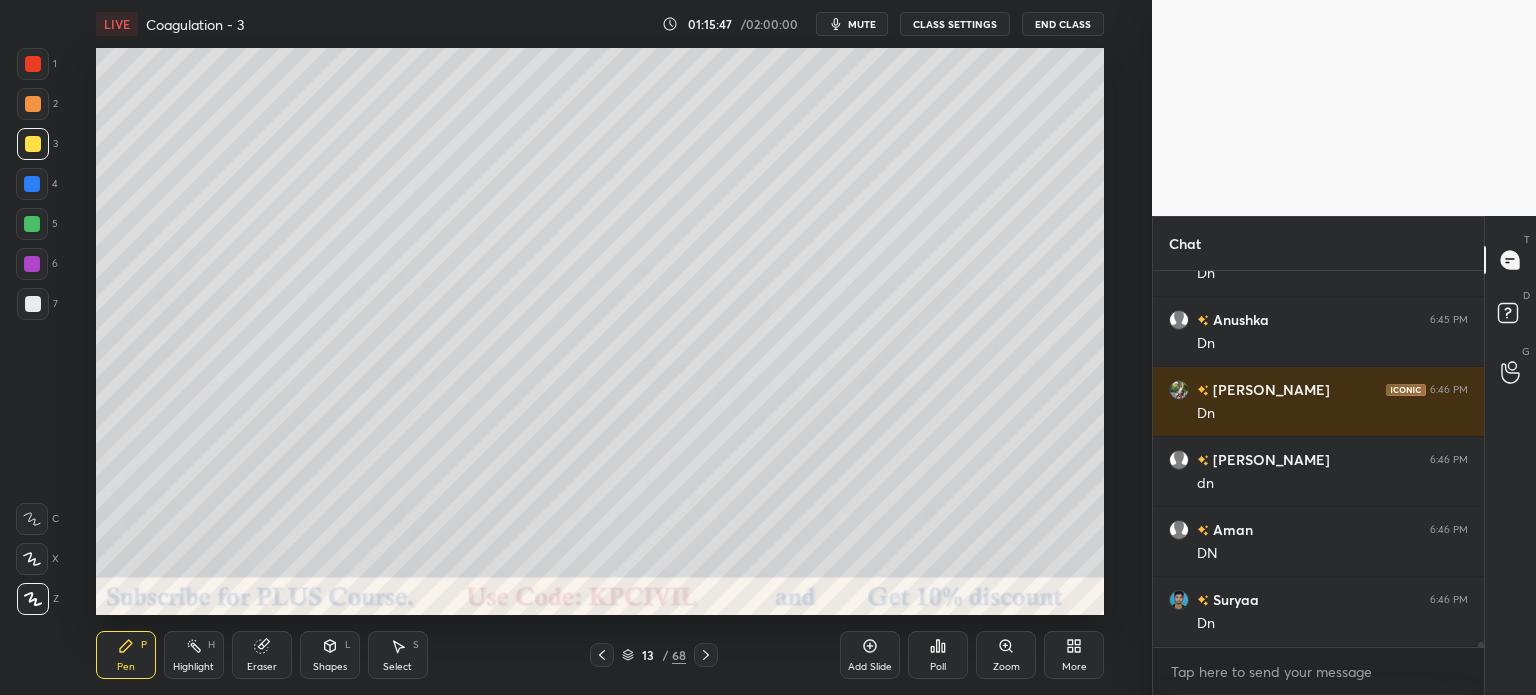 click 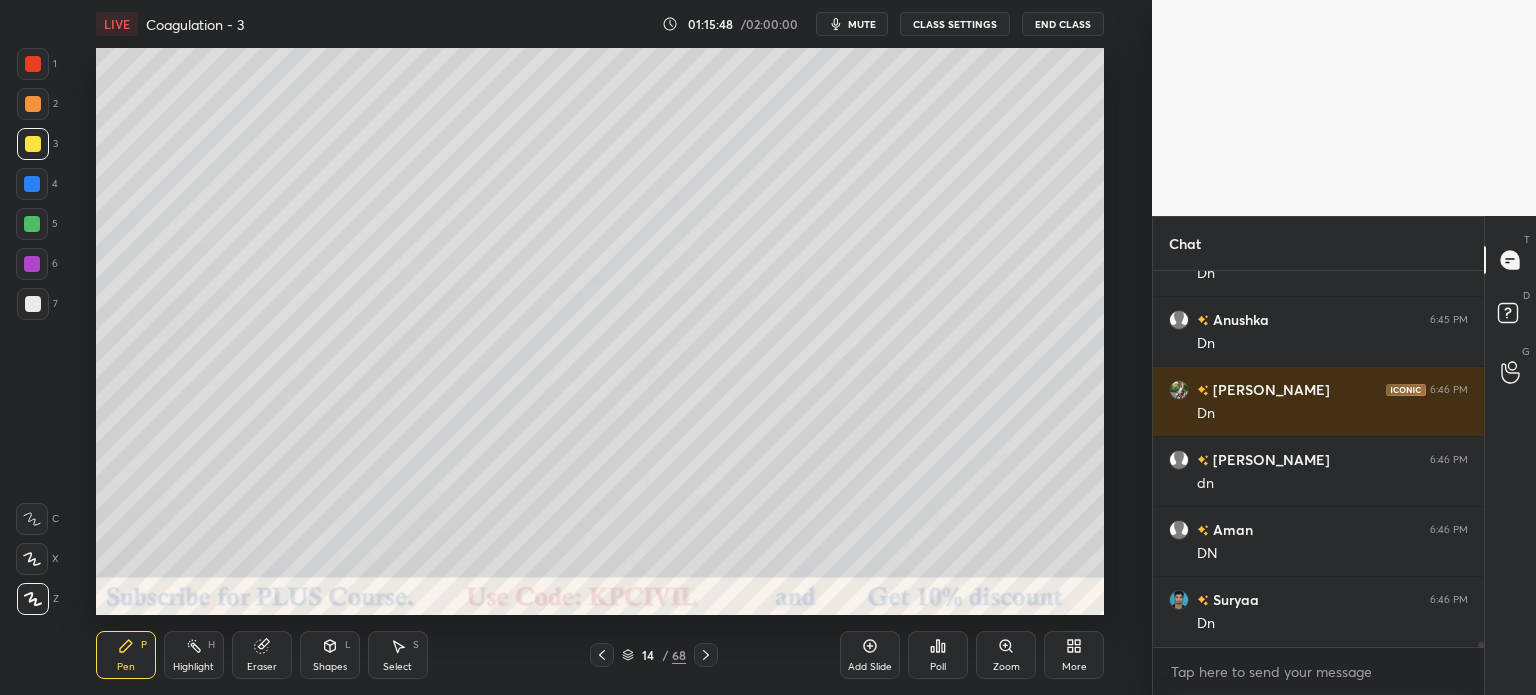 click on "Shapes" at bounding box center (330, 667) 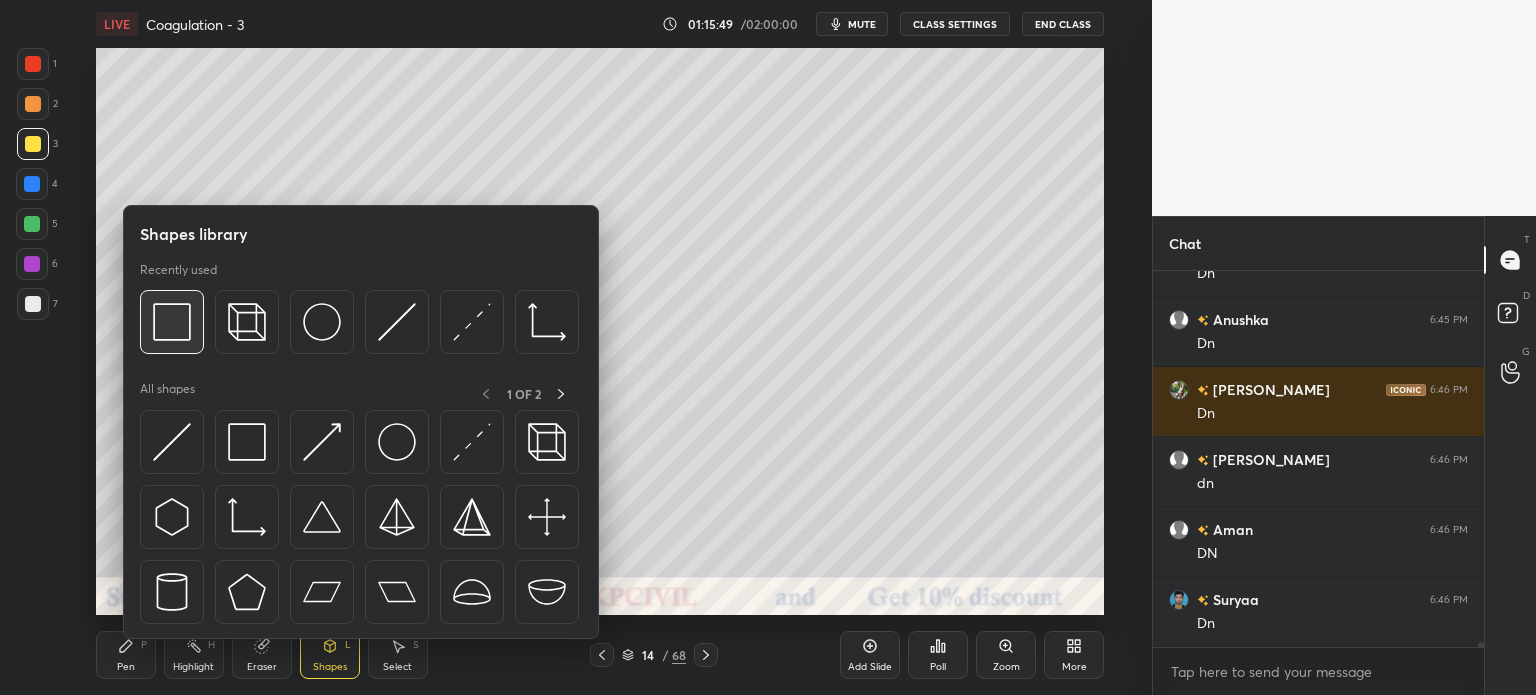 click at bounding box center (172, 322) 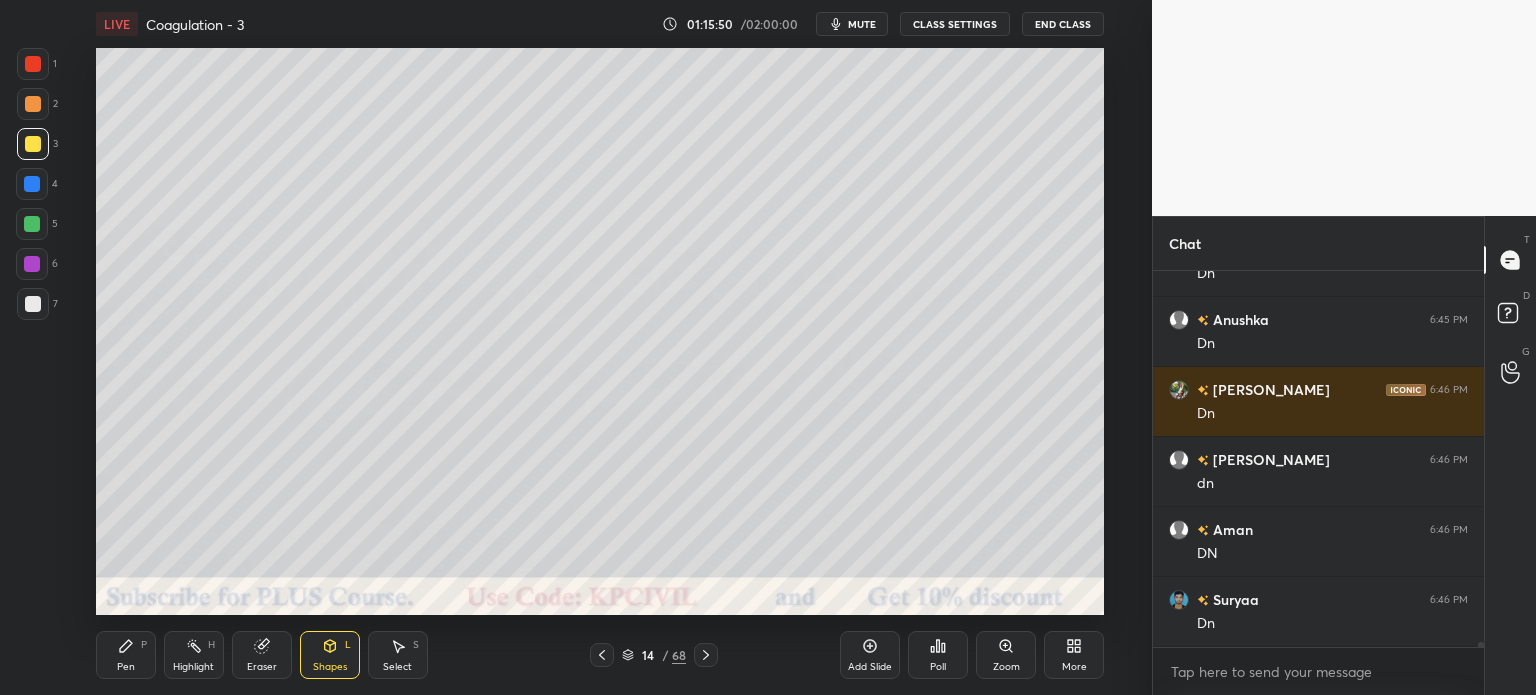 click on "Shapes L" at bounding box center (330, 655) 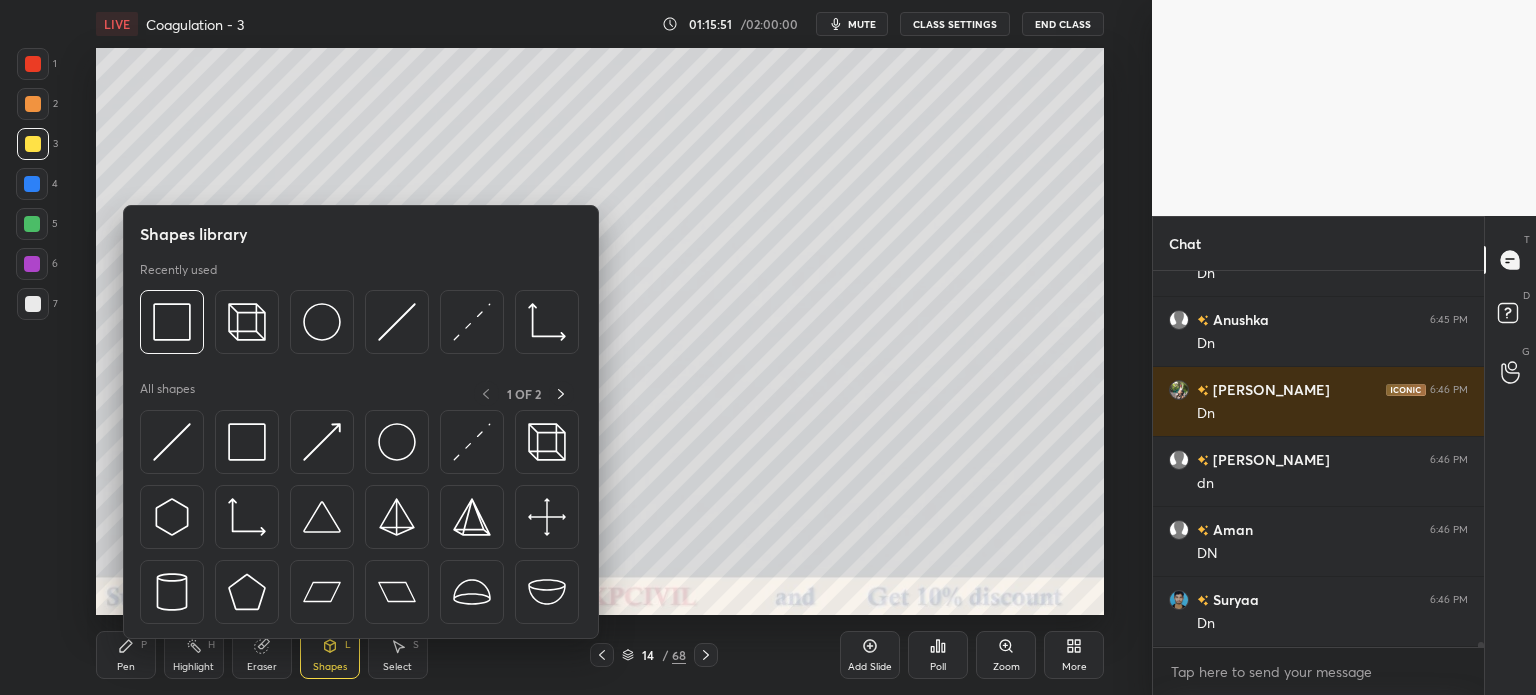 click 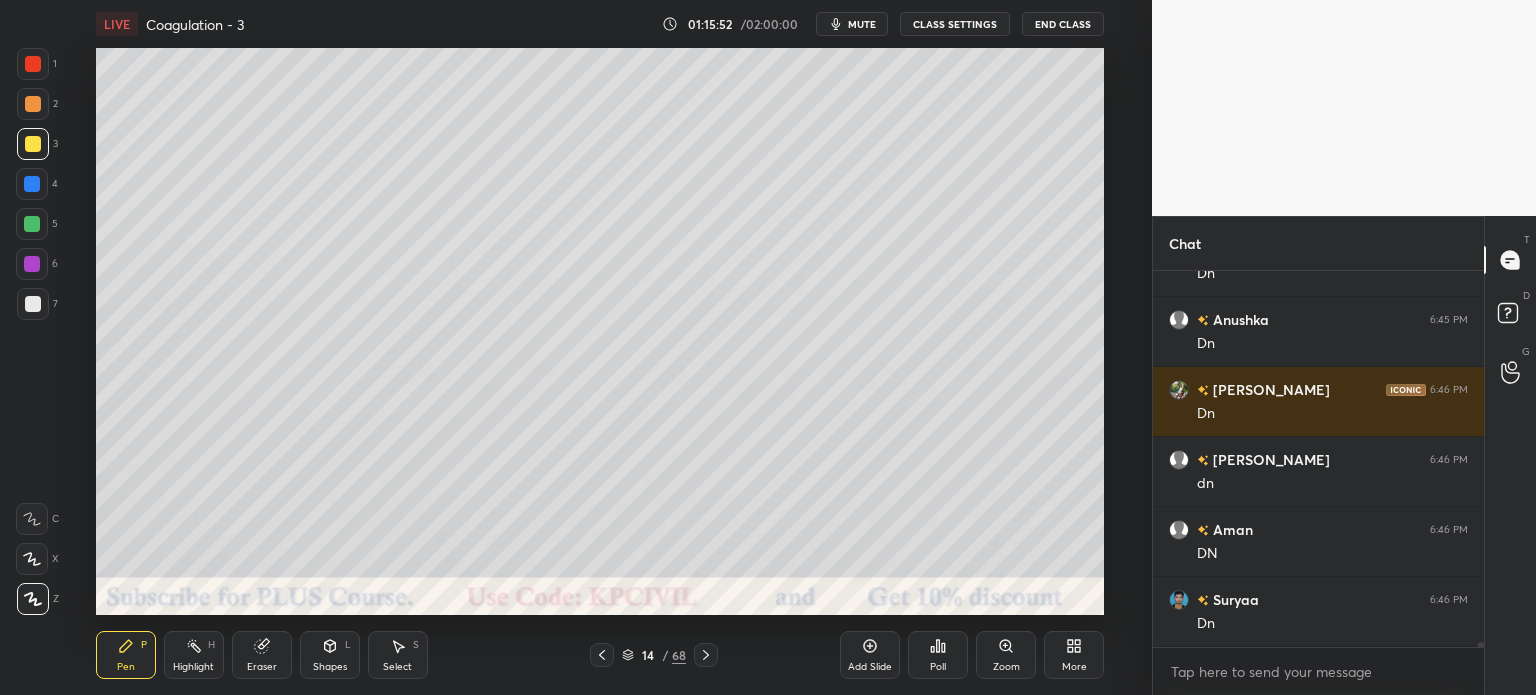 click at bounding box center [32, 184] 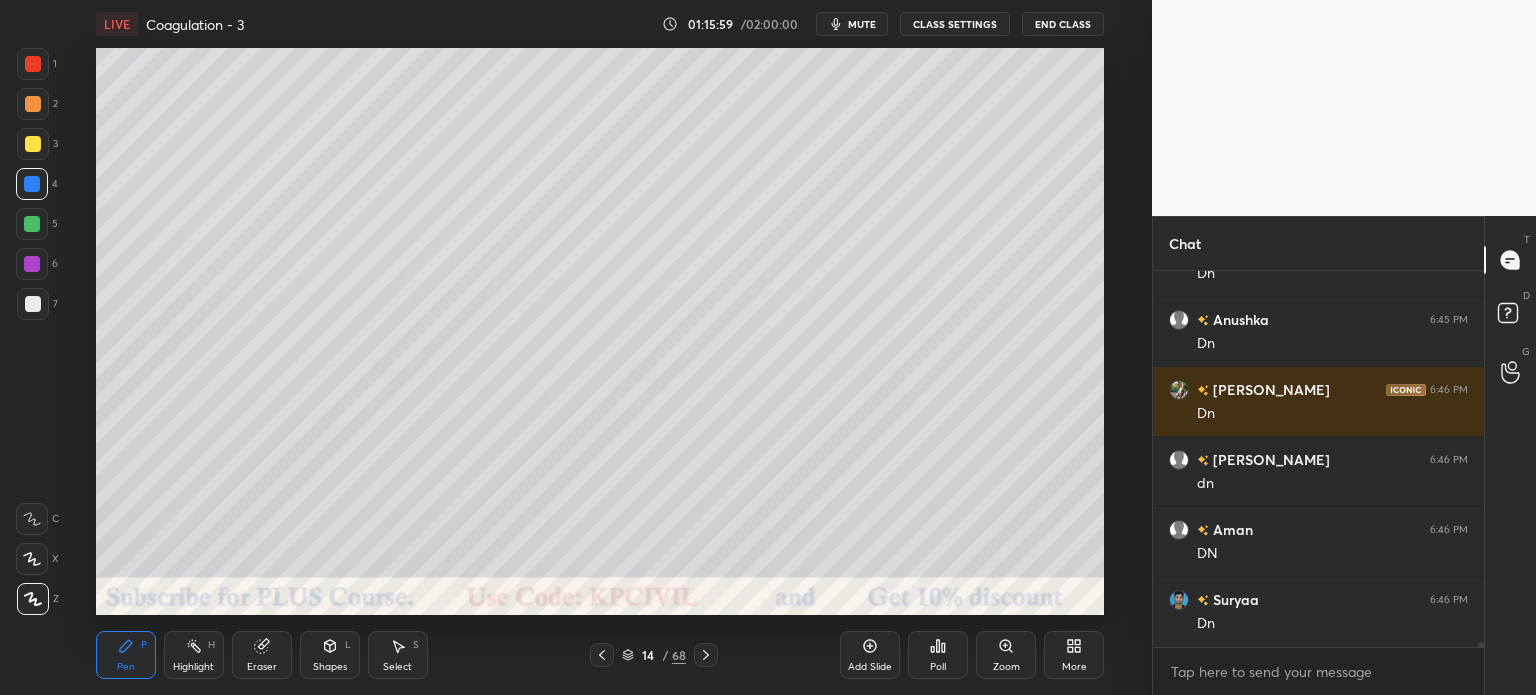 click at bounding box center [33, 304] 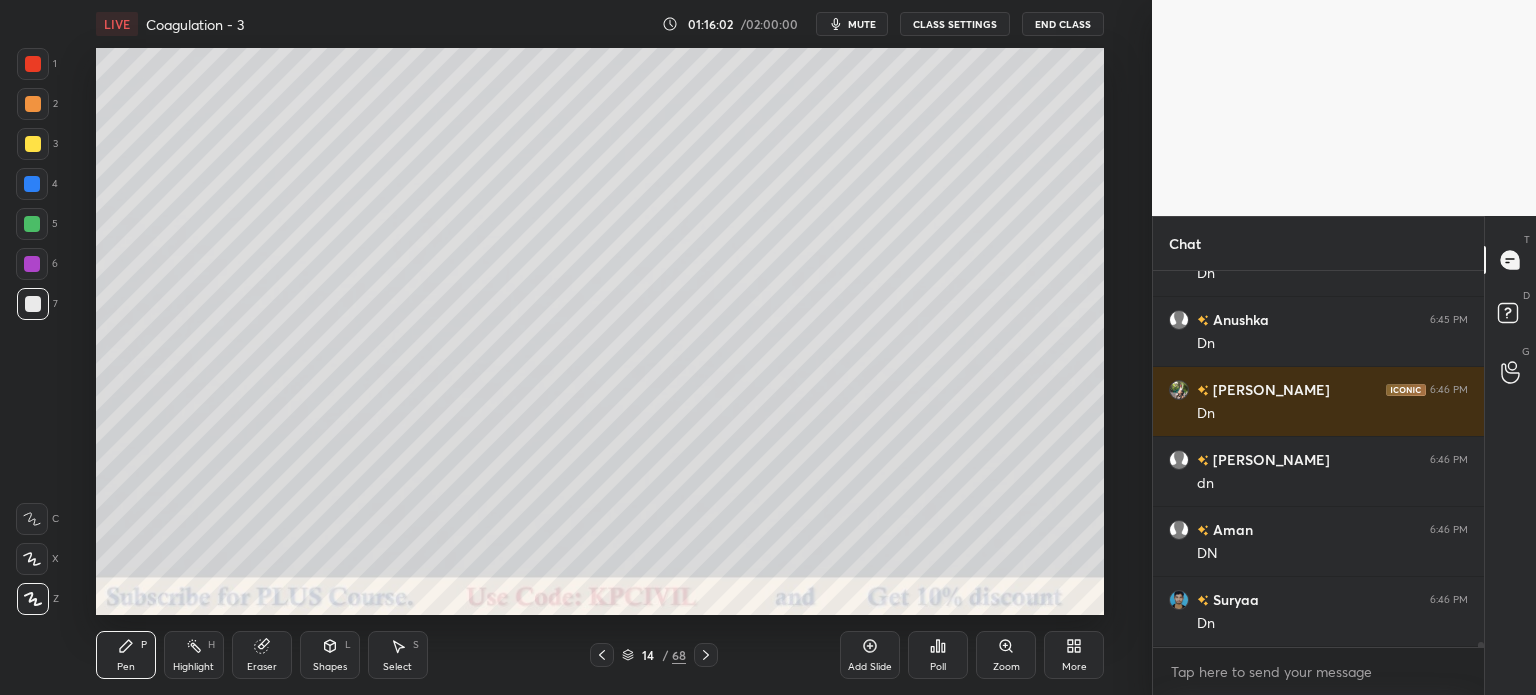 click on "Highlight" at bounding box center (193, 667) 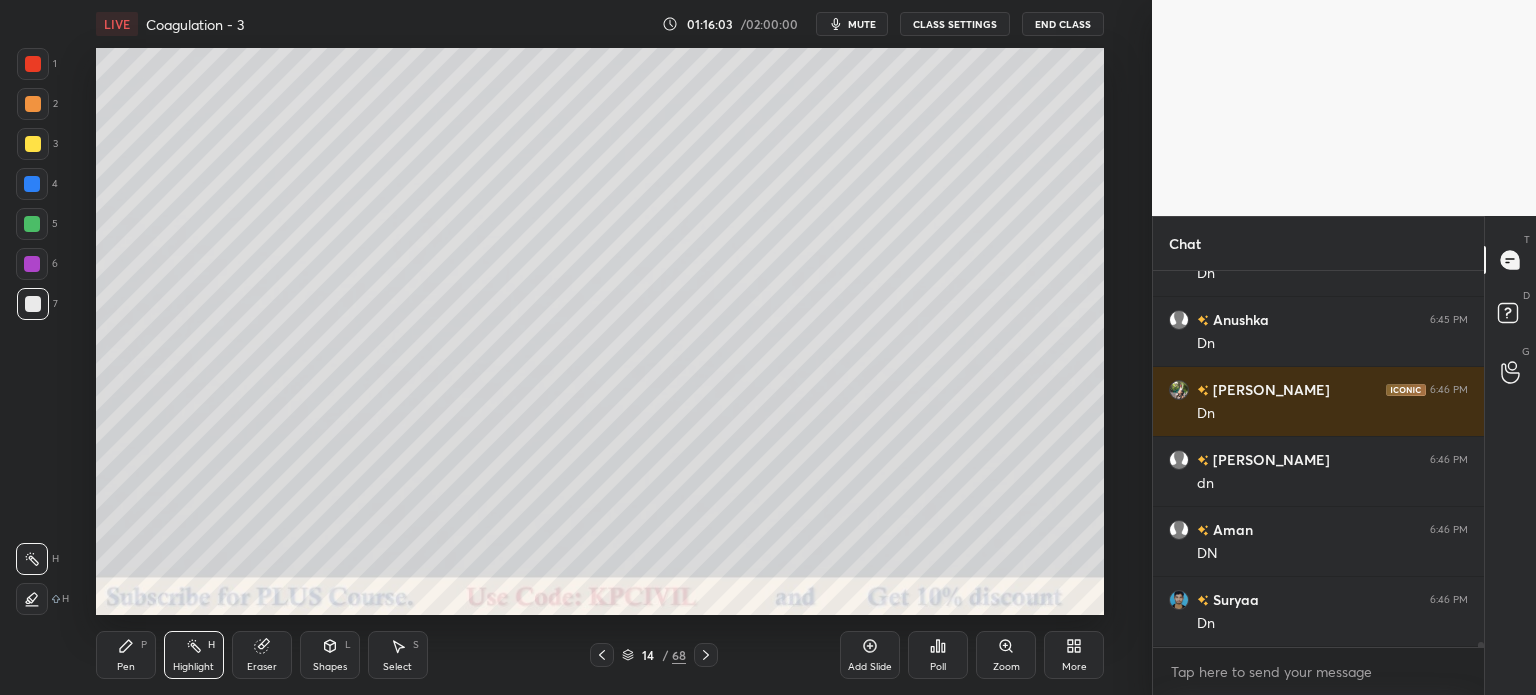 click 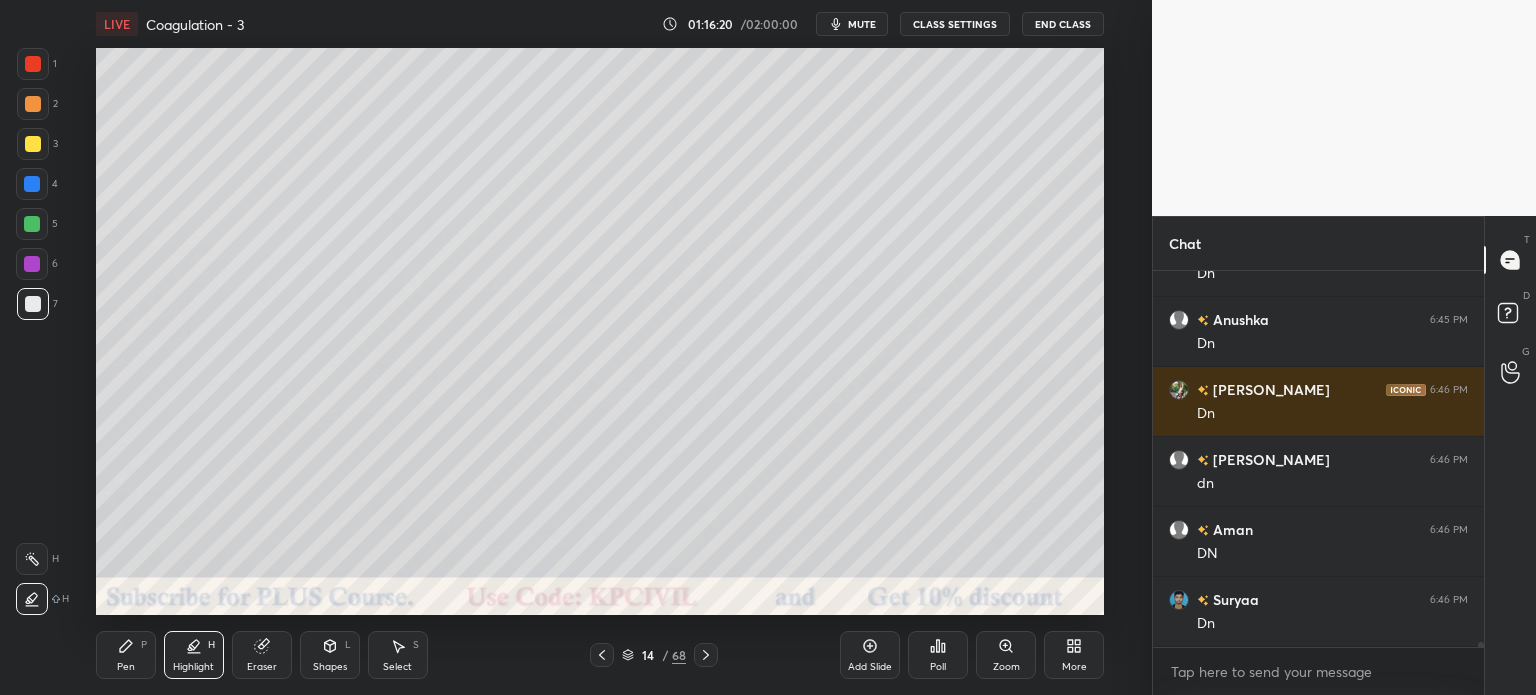 click on "Pen P" at bounding box center (126, 655) 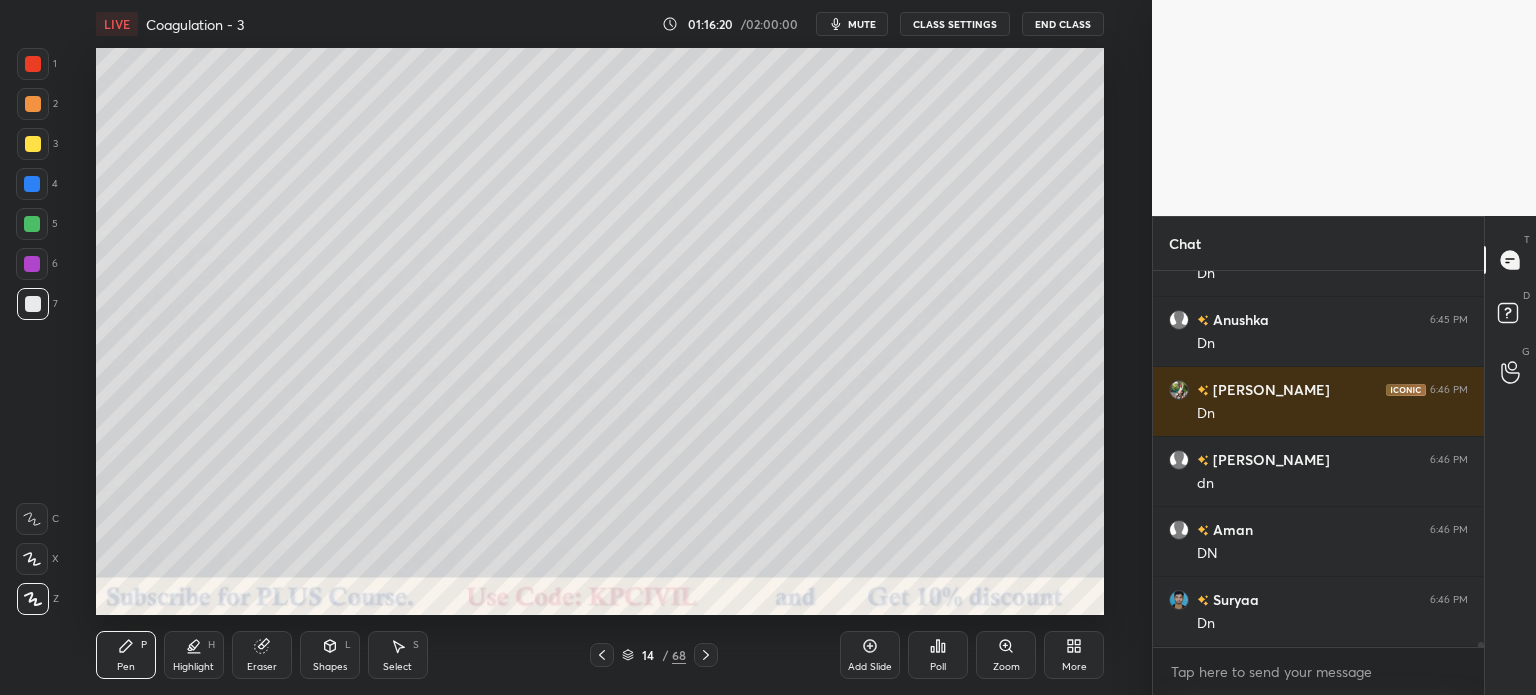 click at bounding box center [32, 184] 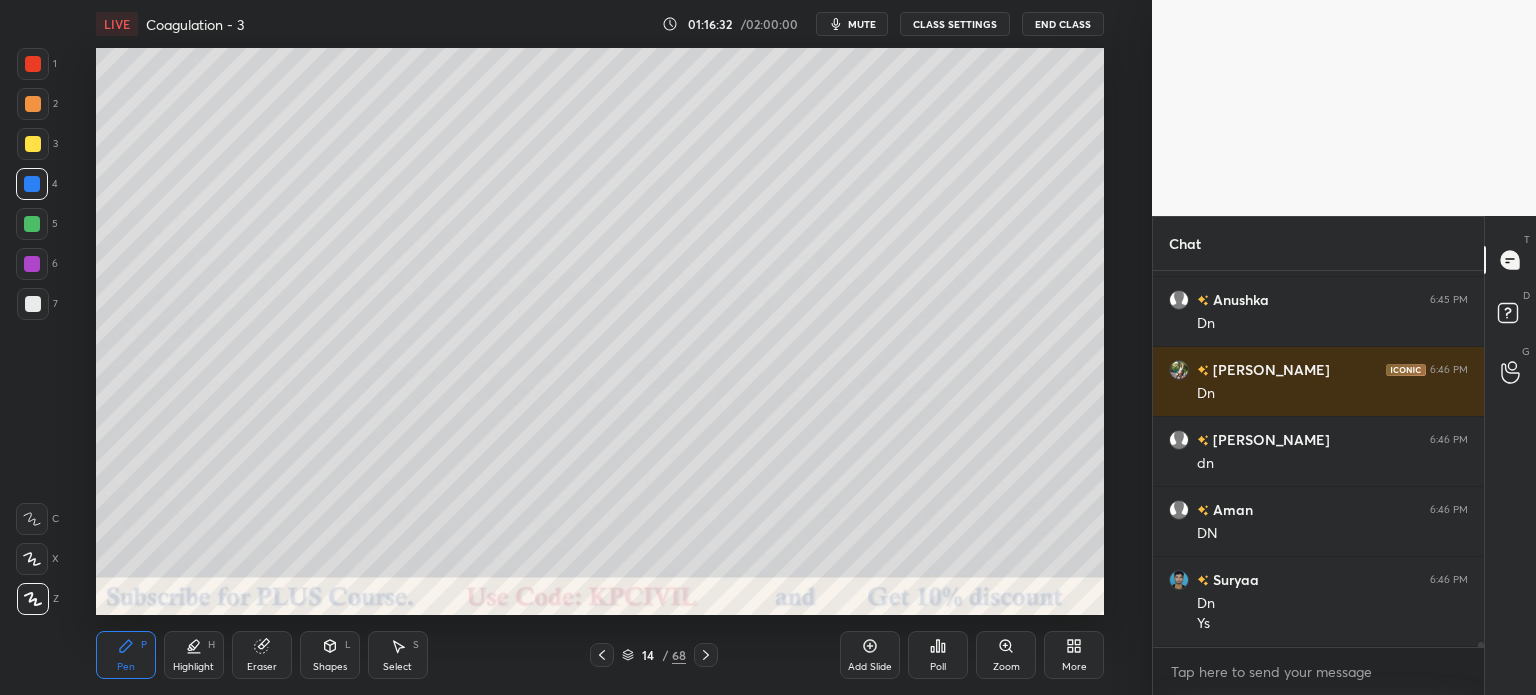 scroll, scrollTop: 25472, scrollLeft: 0, axis: vertical 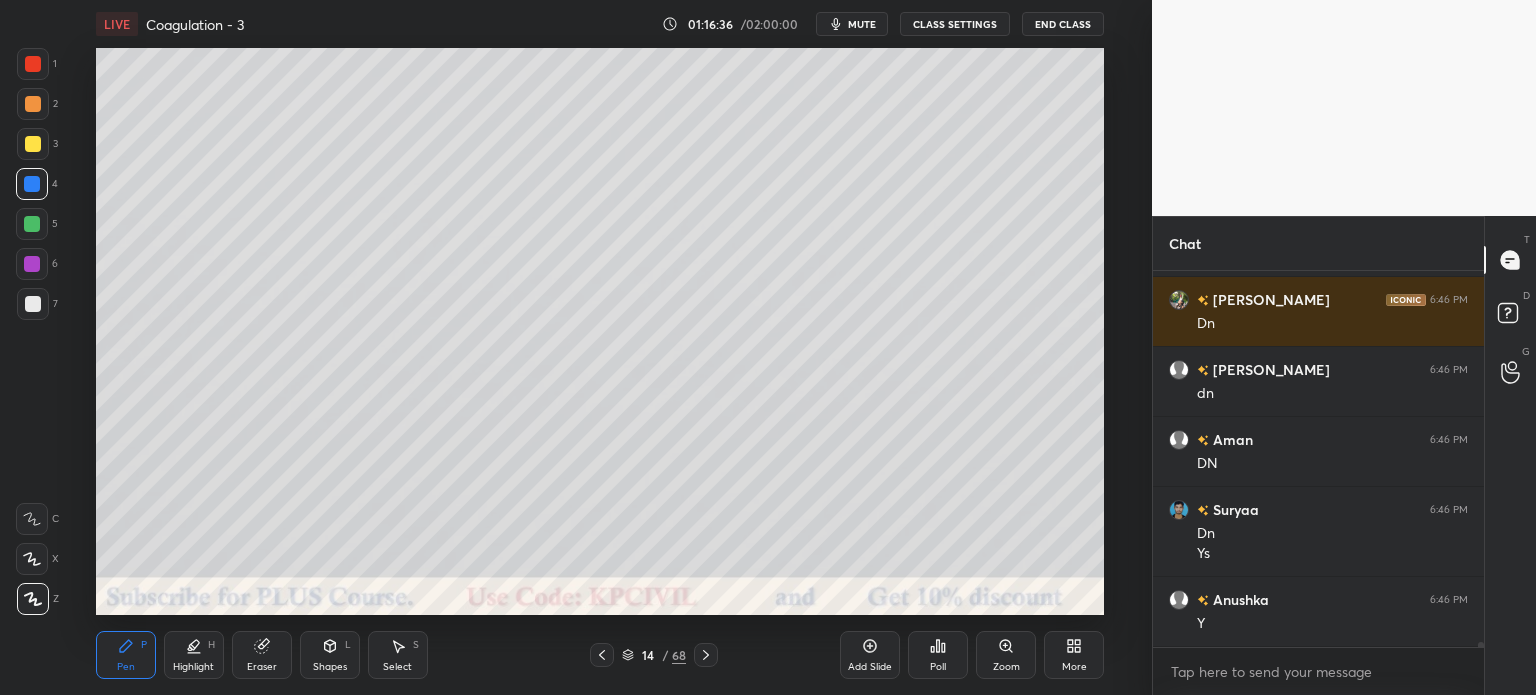 click on "mute" at bounding box center (862, 24) 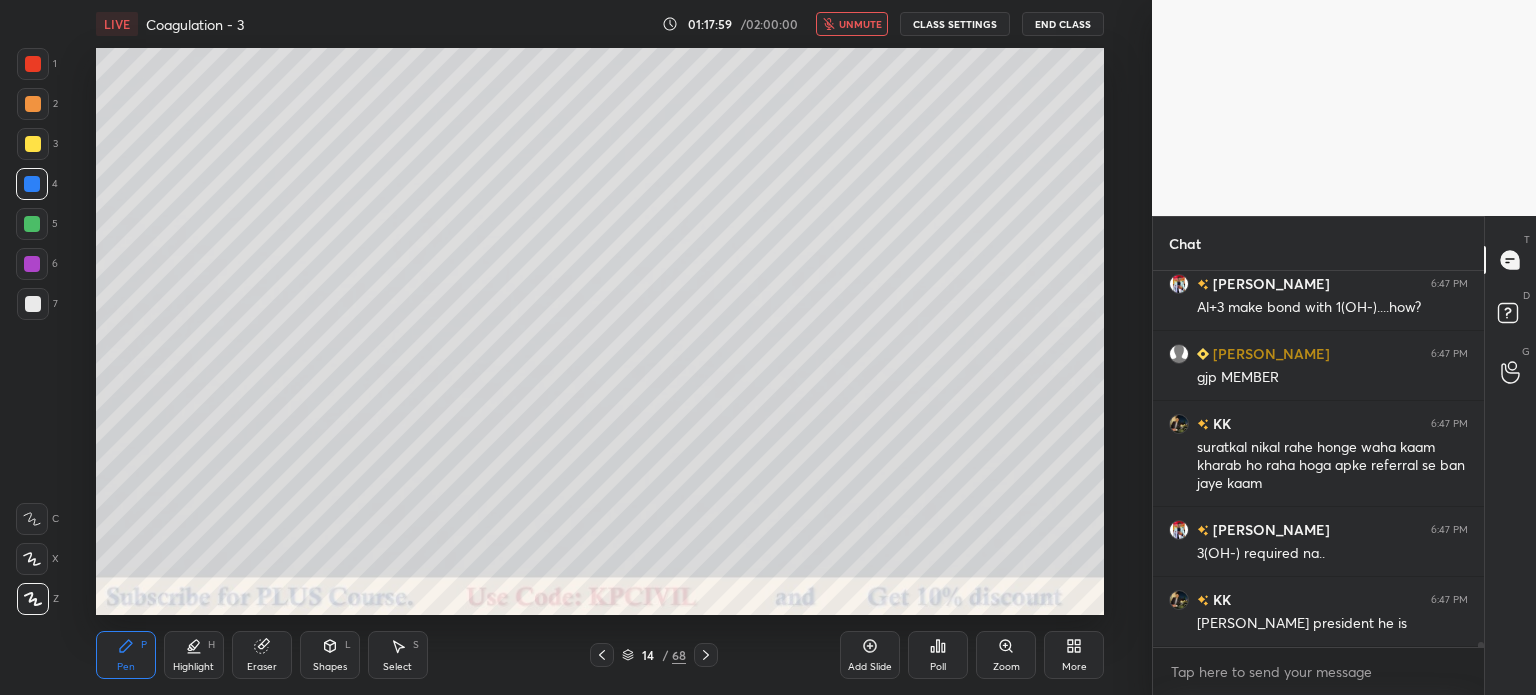 scroll, scrollTop: 25946, scrollLeft: 0, axis: vertical 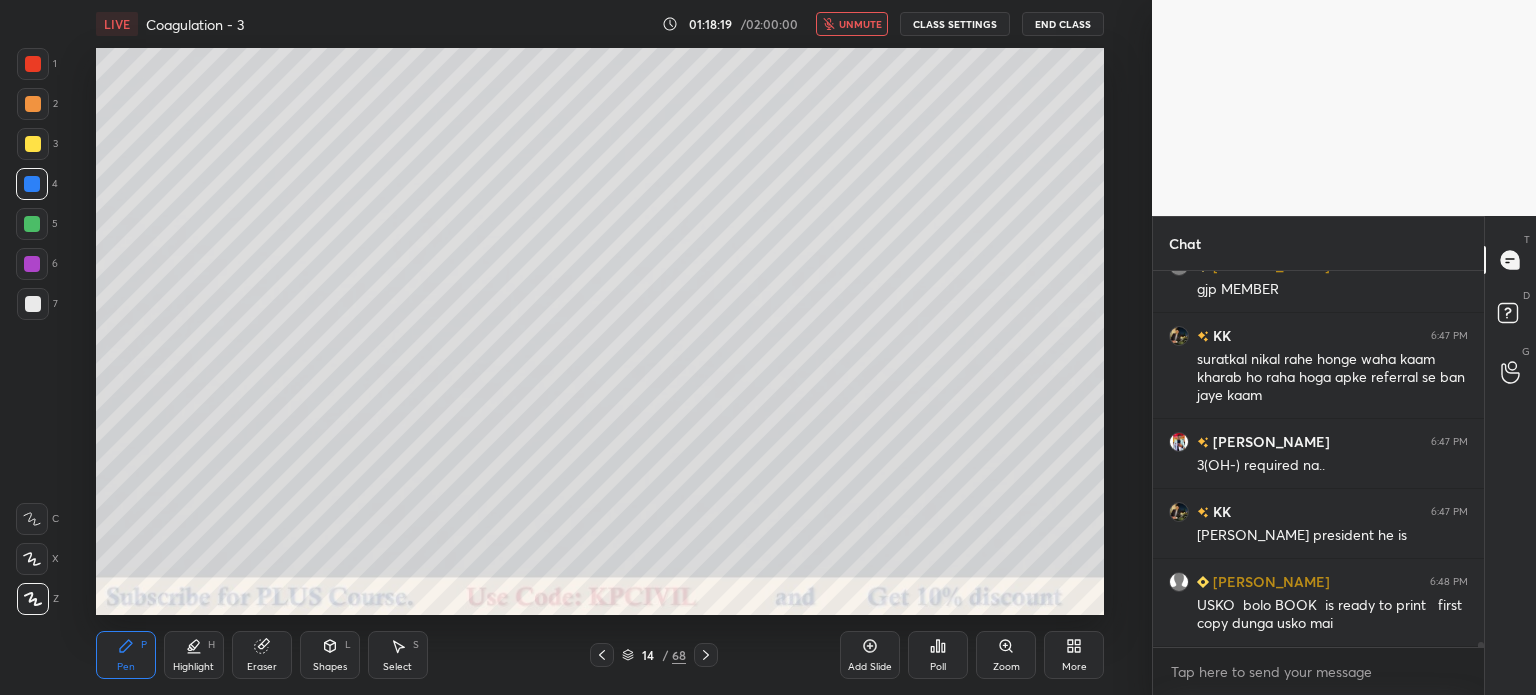 click on "unmute" at bounding box center [860, 24] 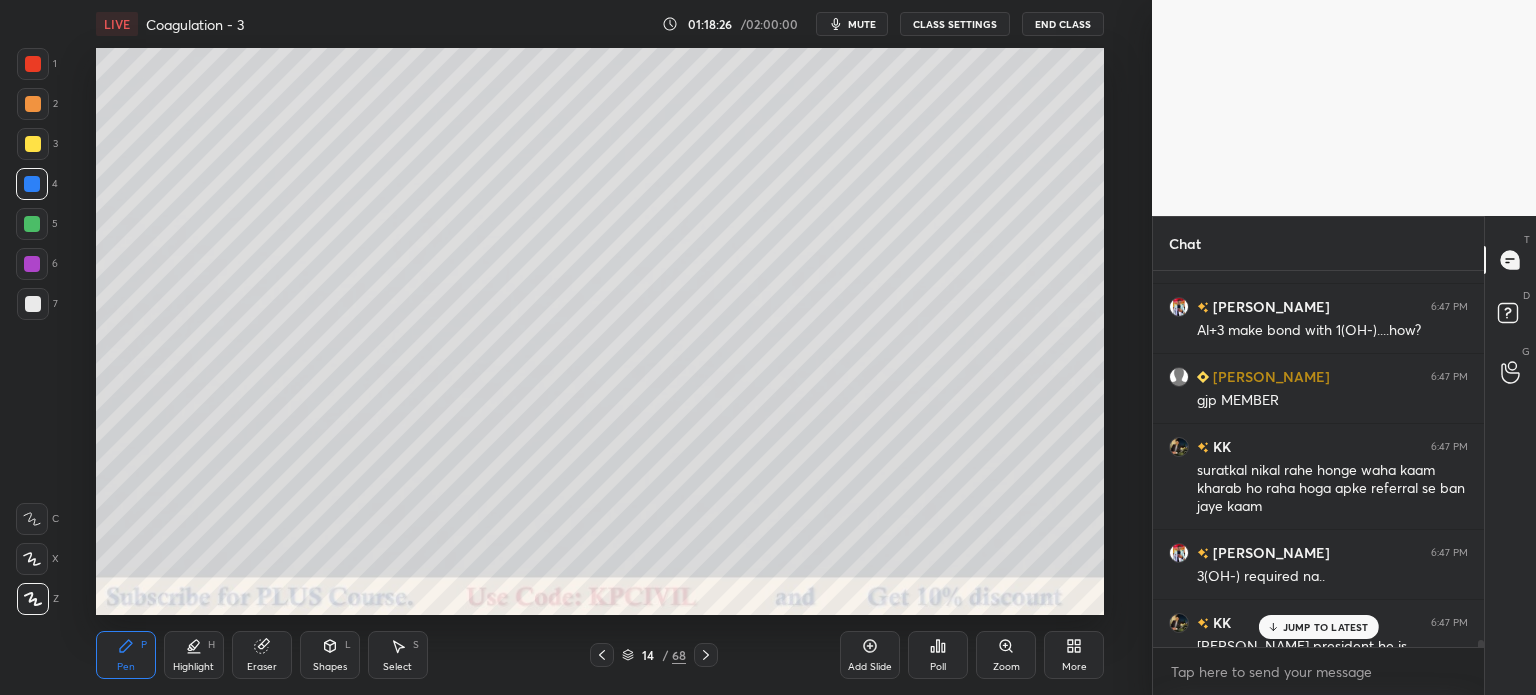 scroll, scrollTop: 25840, scrollLeft: 0, axis: vertical 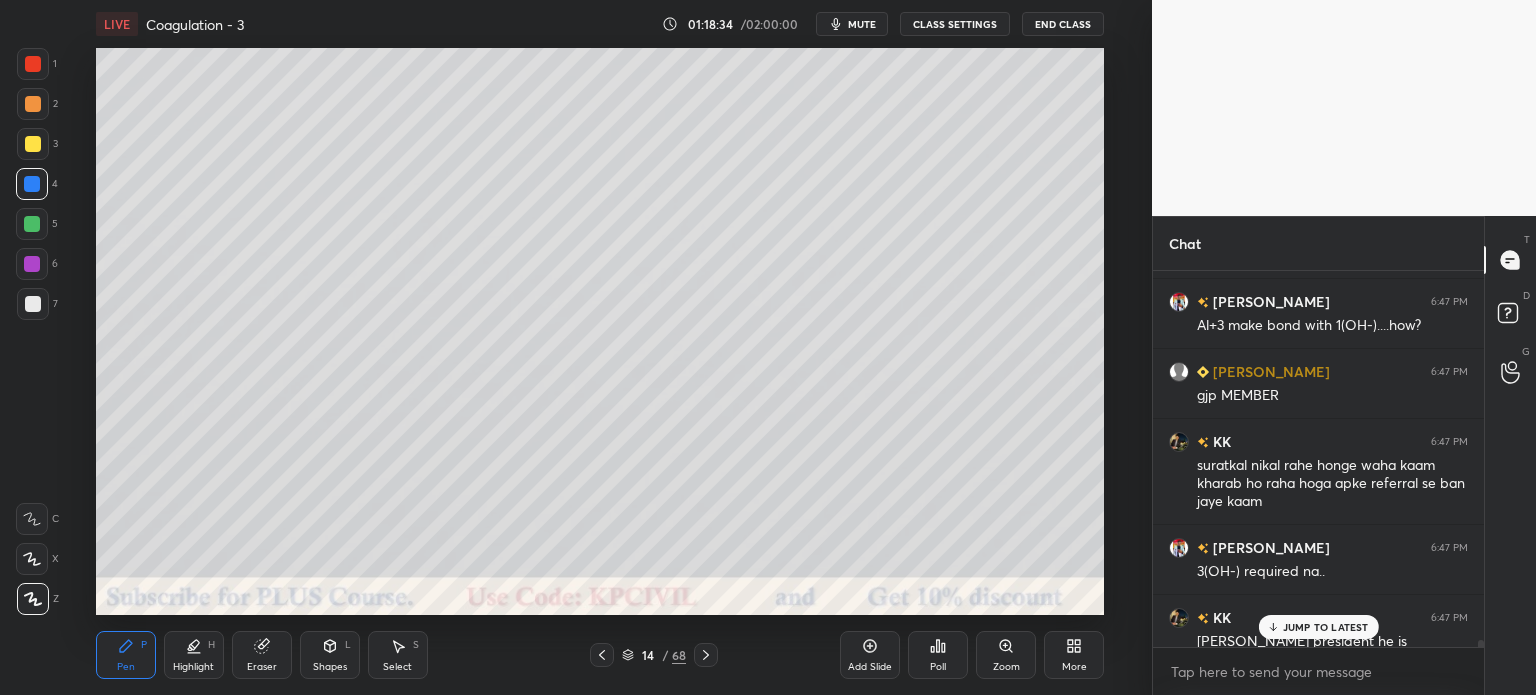 click 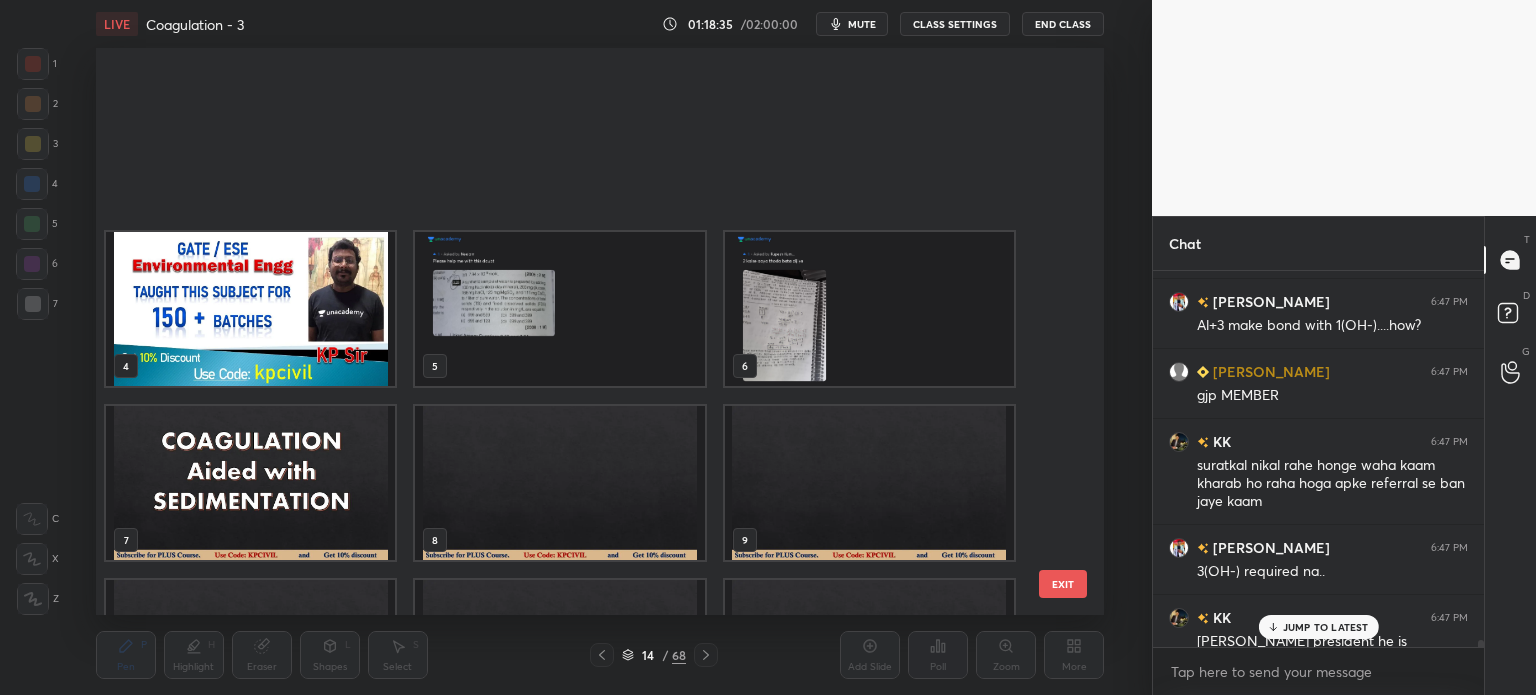 scroll, scrollTop: 303, scrollLeft: 0, axis: vertical 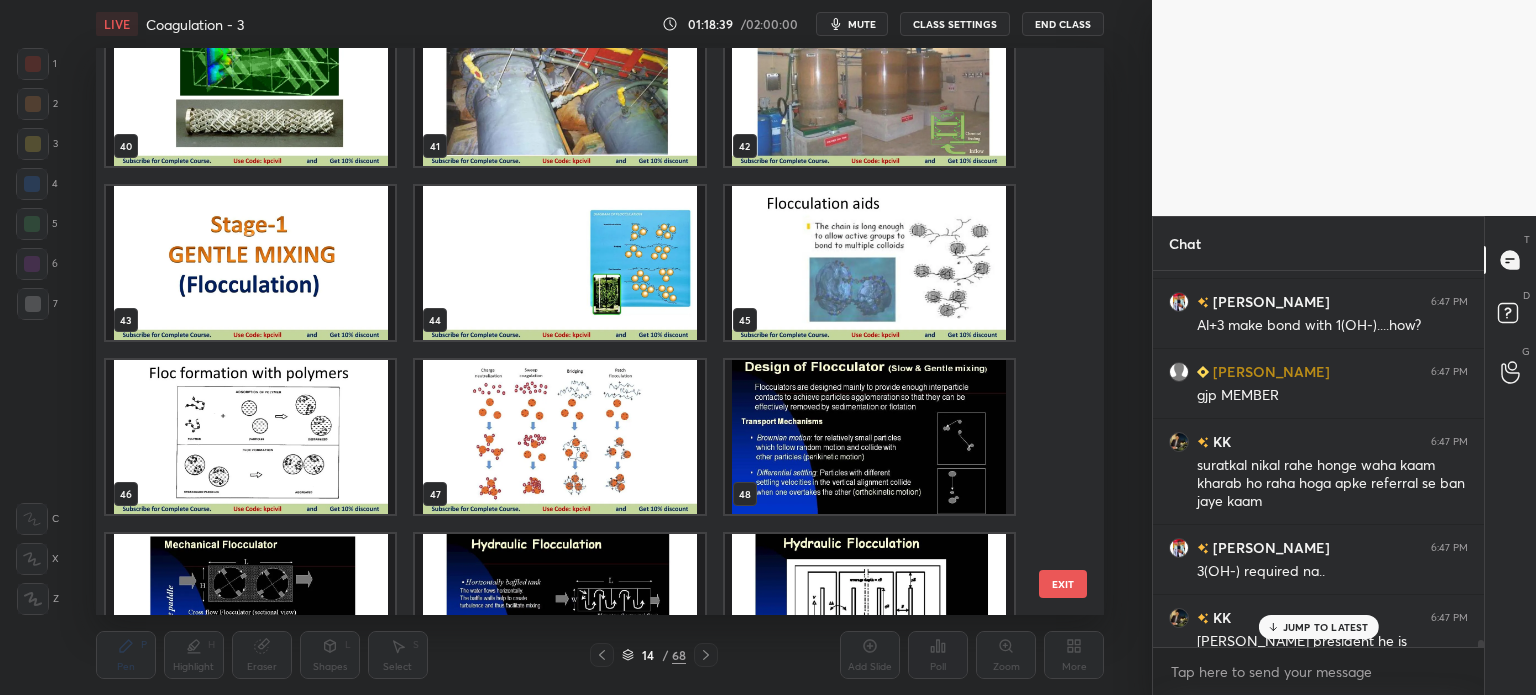 click at bounding box center (559, 437) 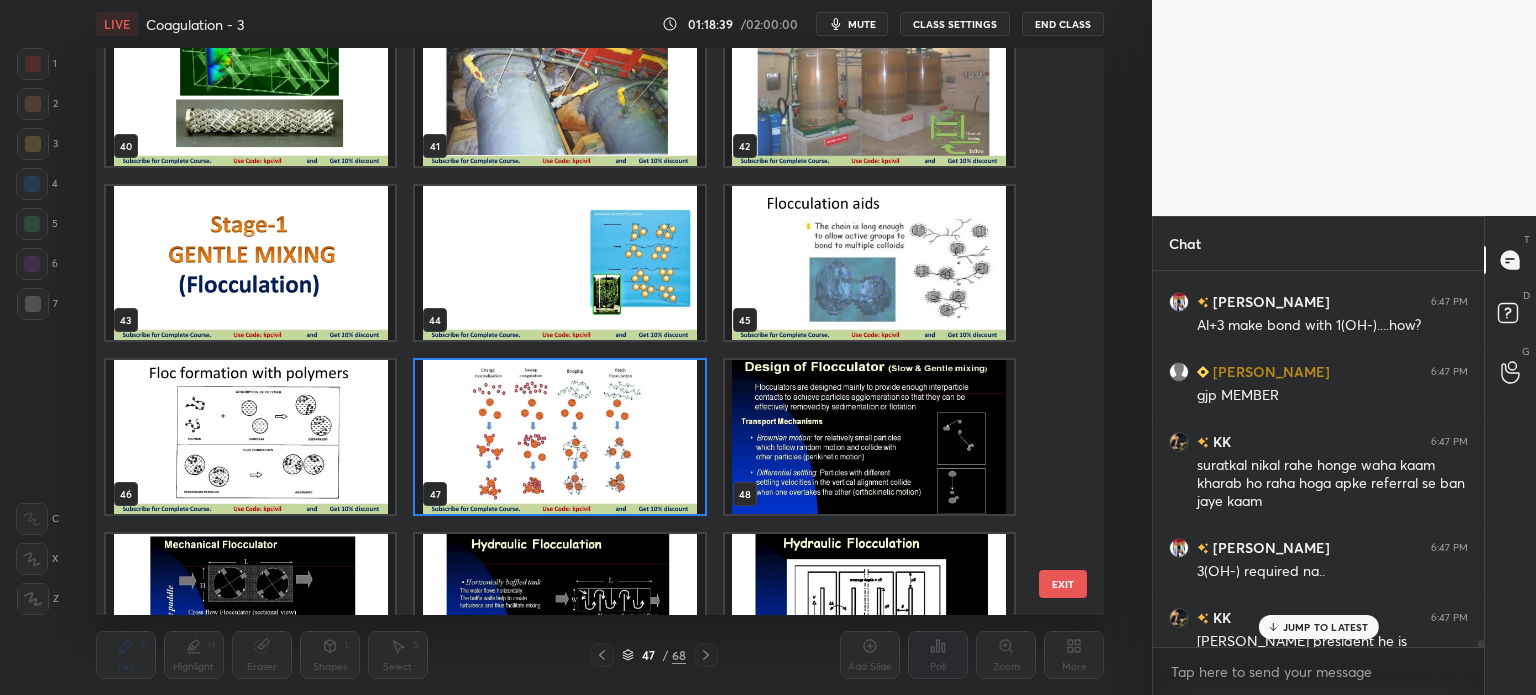 click at bounding box center (559, 437) 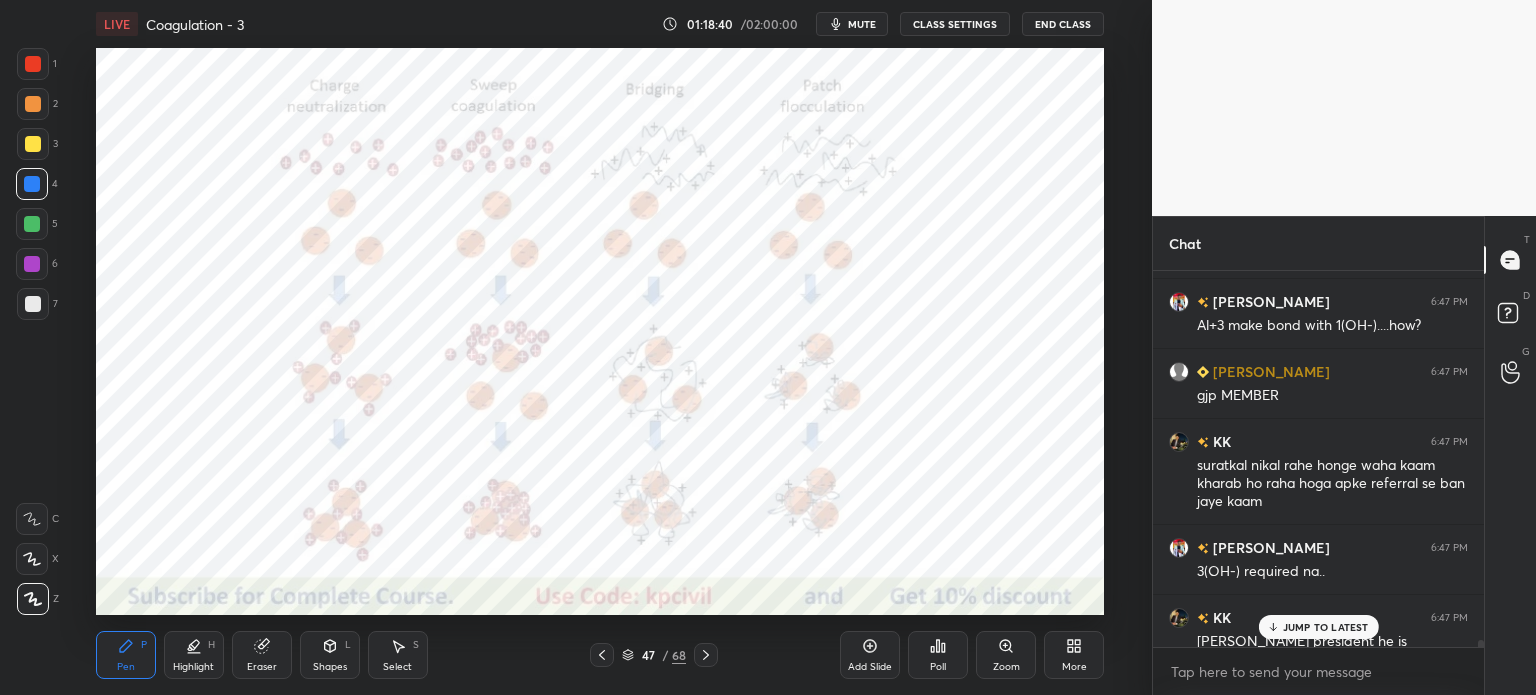 click at bounding box center [559, 437] 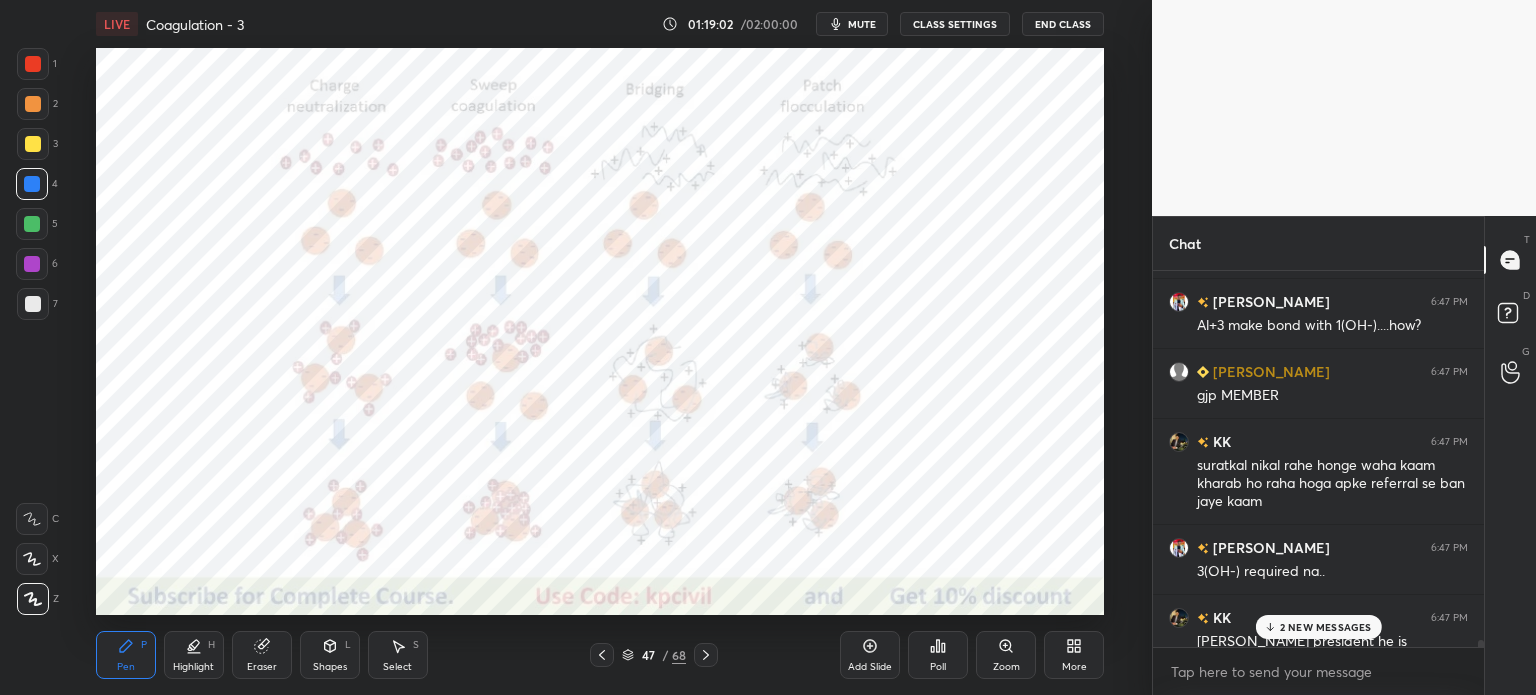 click on "Highlight" at bounding box center (193, 667) 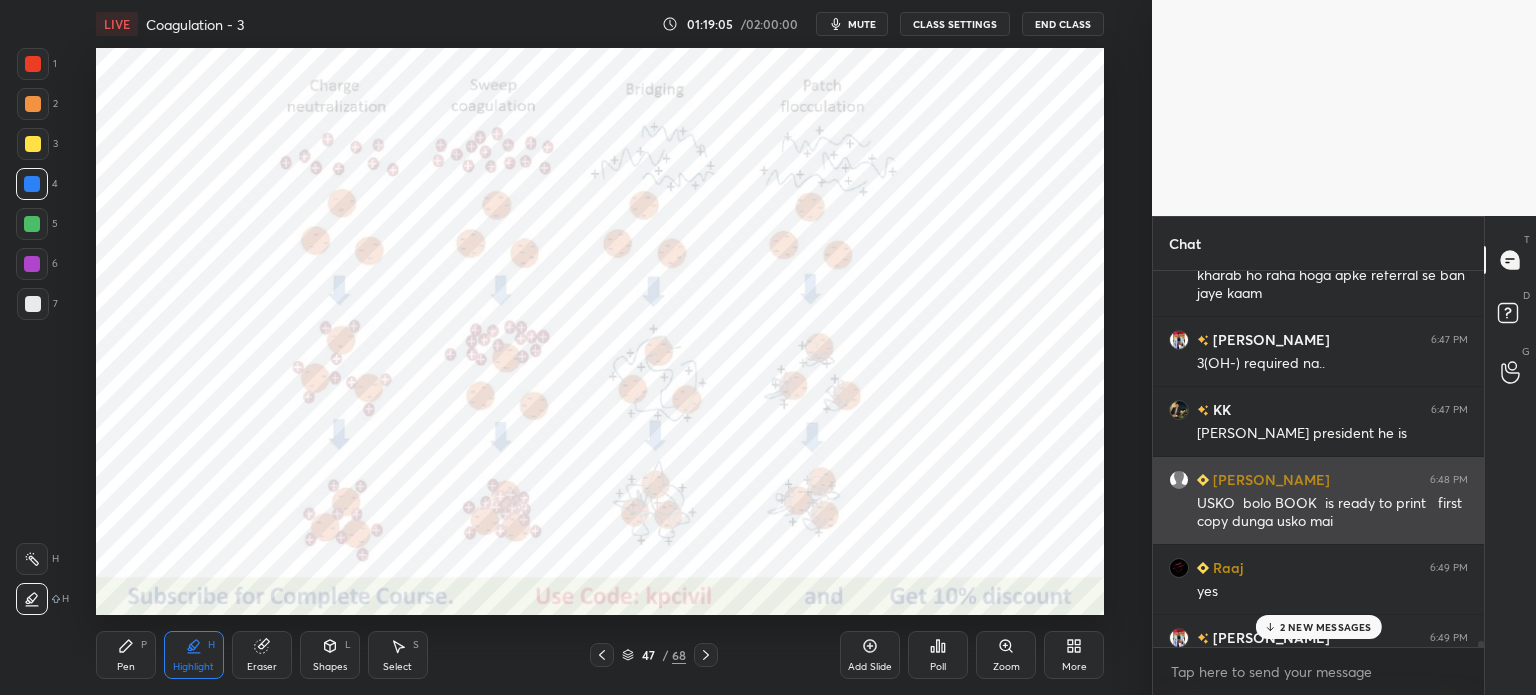 scroll, scrollTop: 26086, scrollLeft: 0, axis: vertical 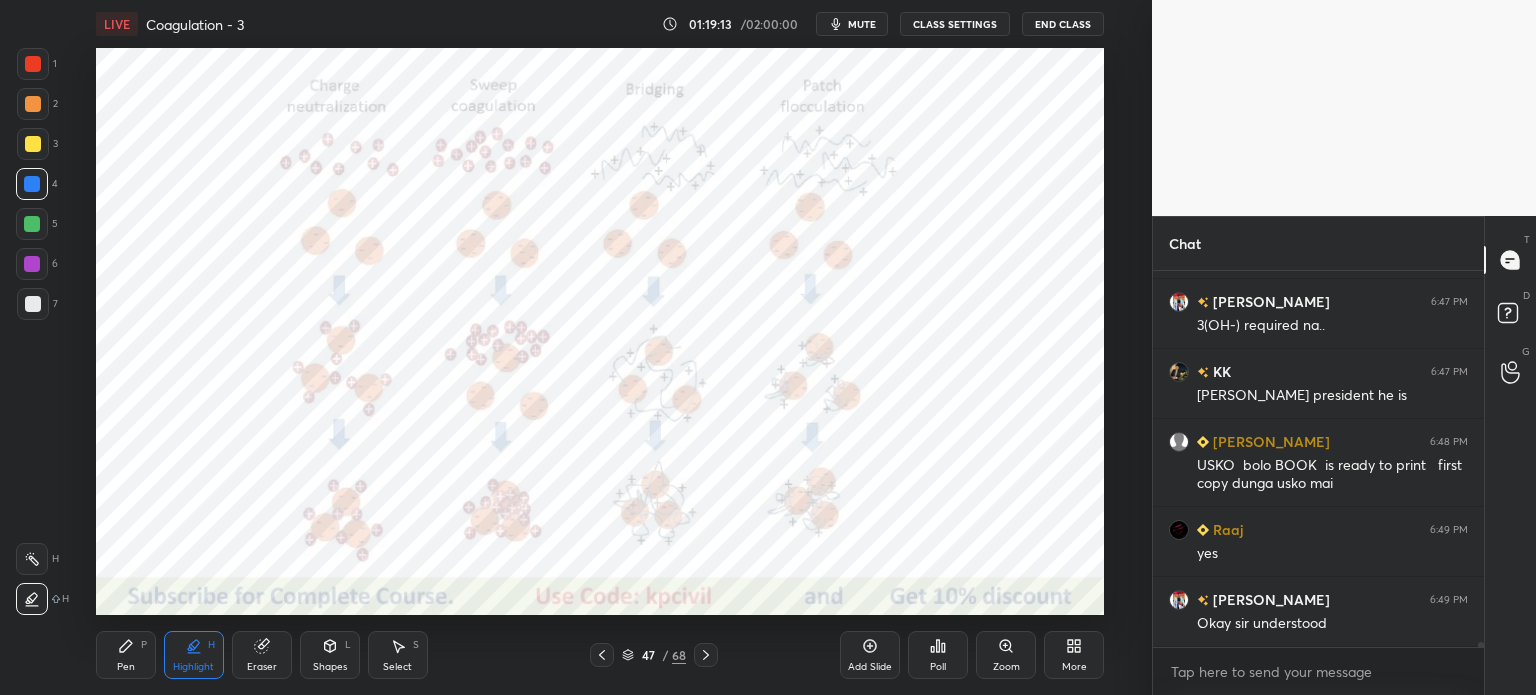 click 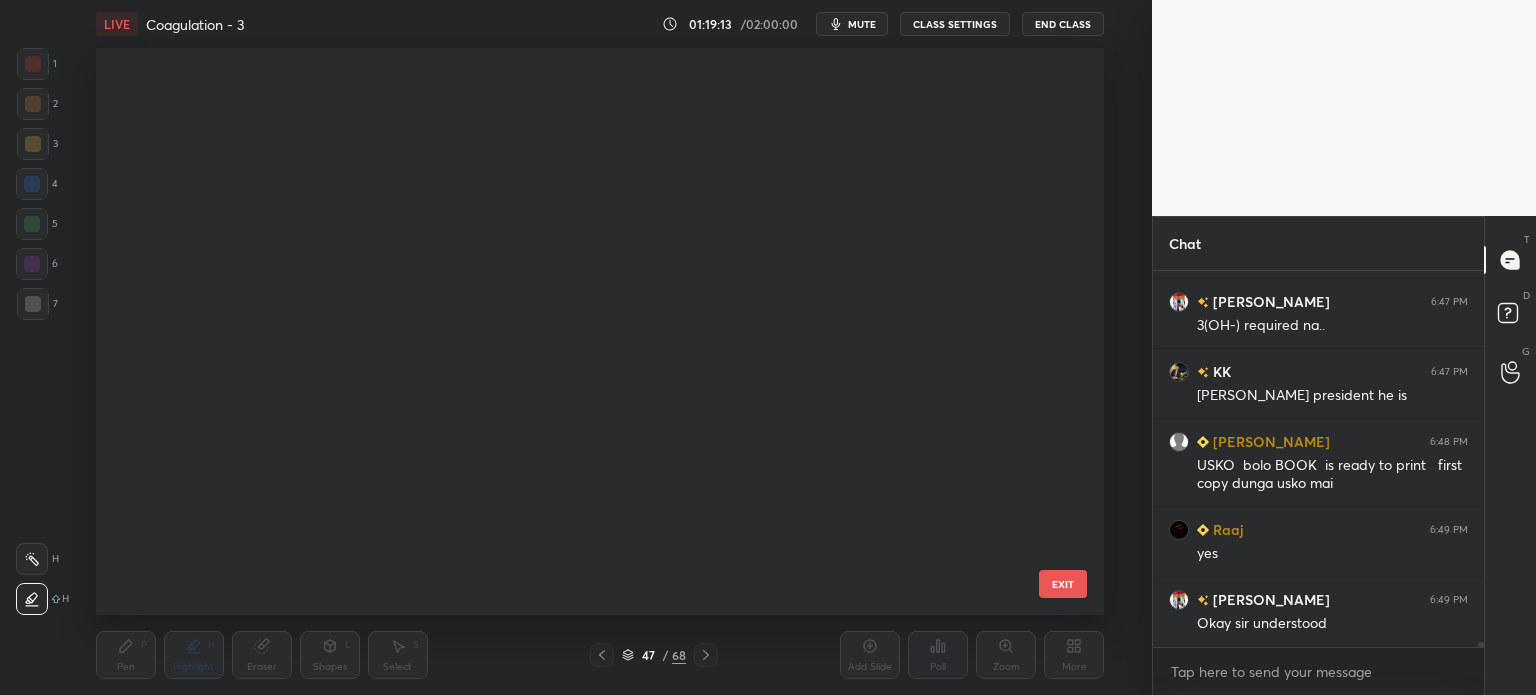 scroll, scrollTop: 2216, scrollLeft: 0, axis: vertical 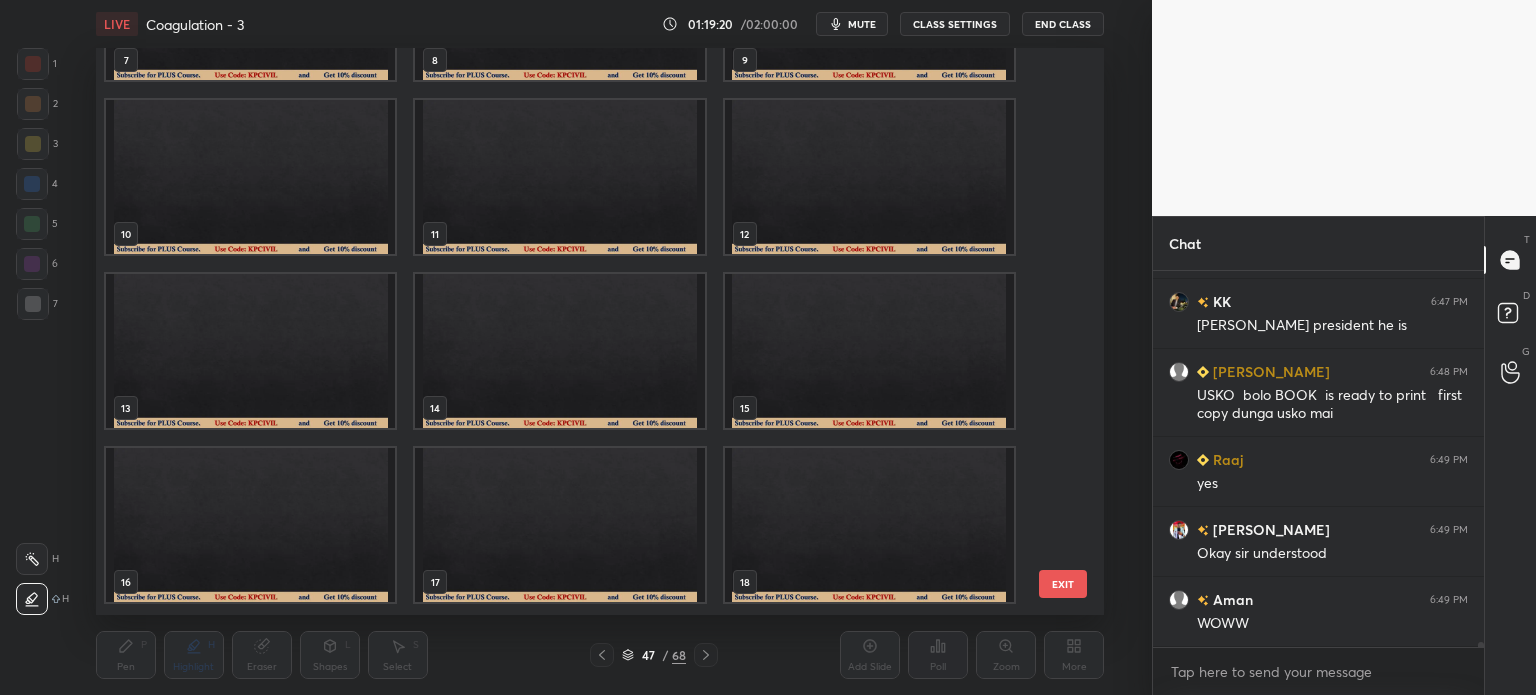click at bounding box center [868, 177] 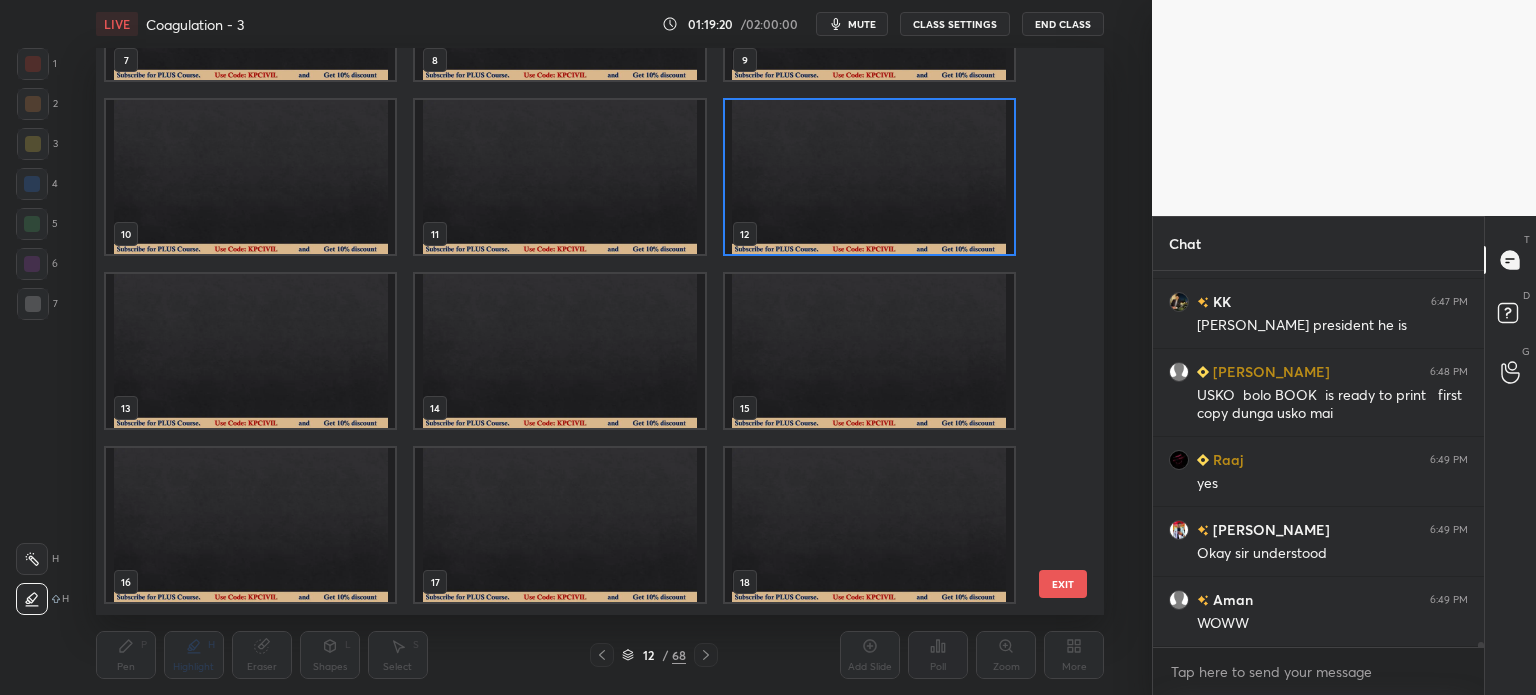 click at bounding box center (868, 177) 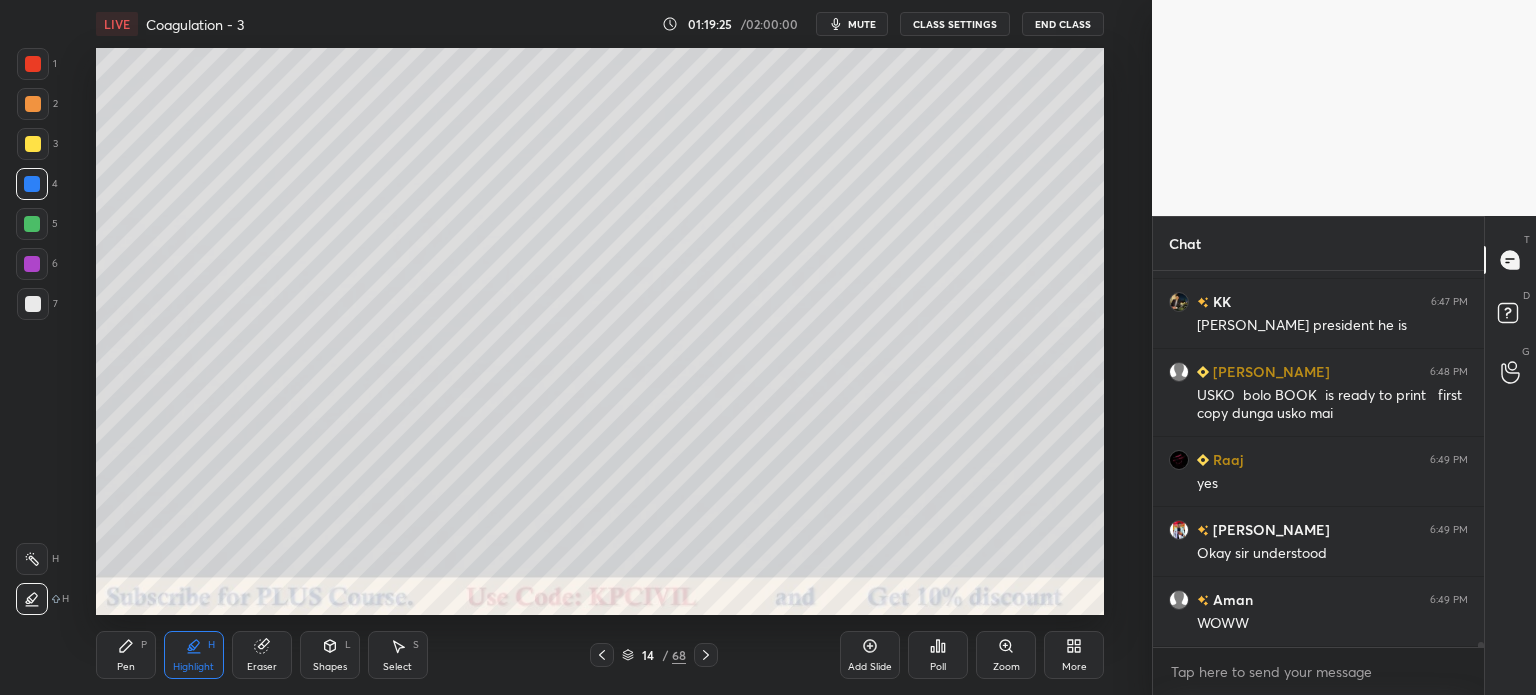 scroll, scrollTop: 26226, scrollLeft: 0, axis: vertical 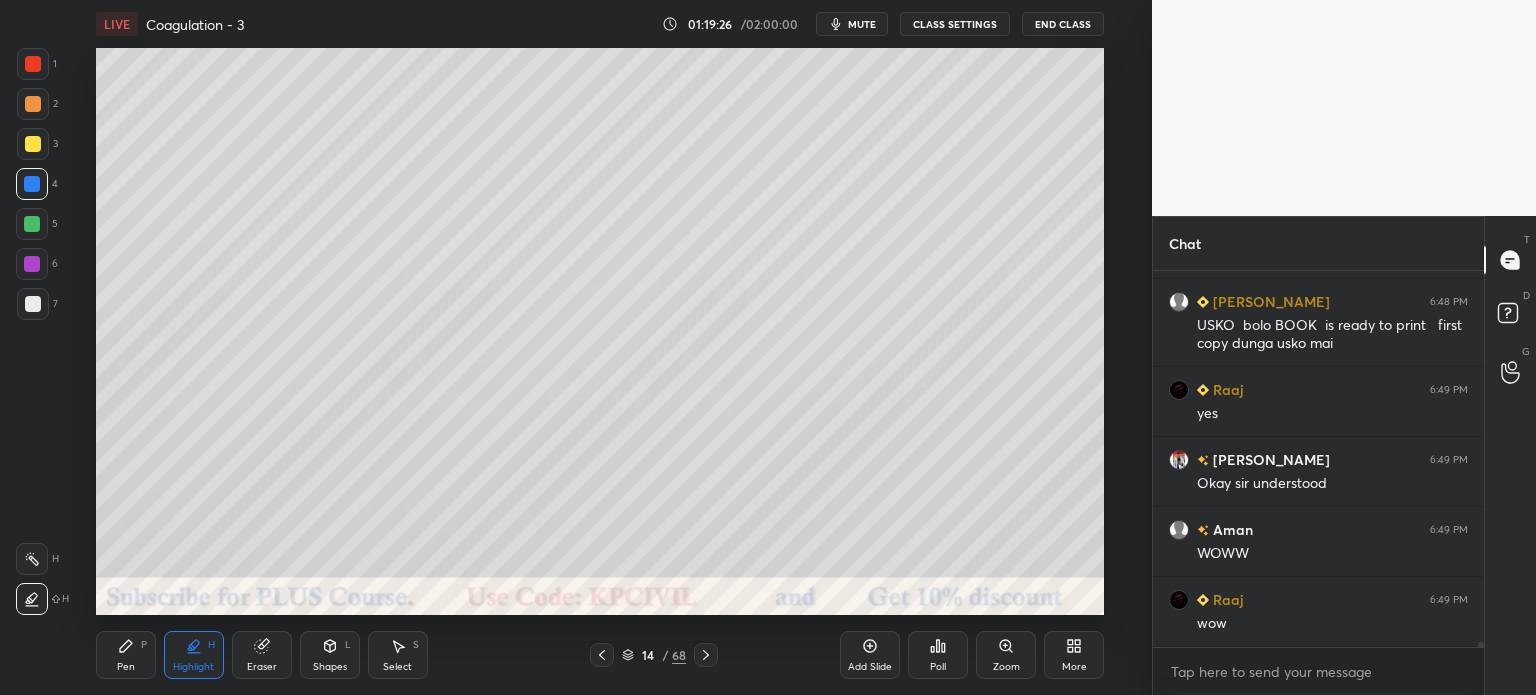 click on "Pen P" at bounding box center [126, 655] 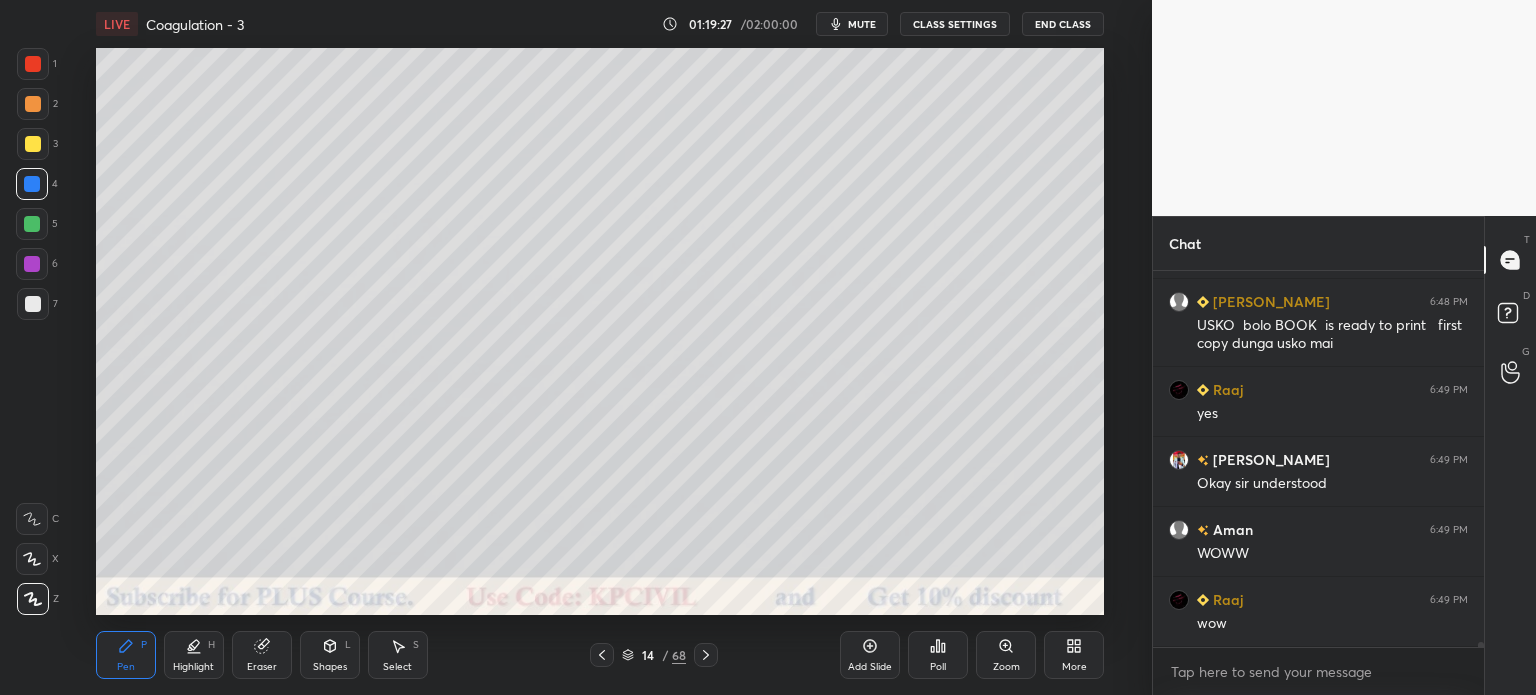 scroll, scrollTop: 26296, scrollLeft: 0, axis: vertical 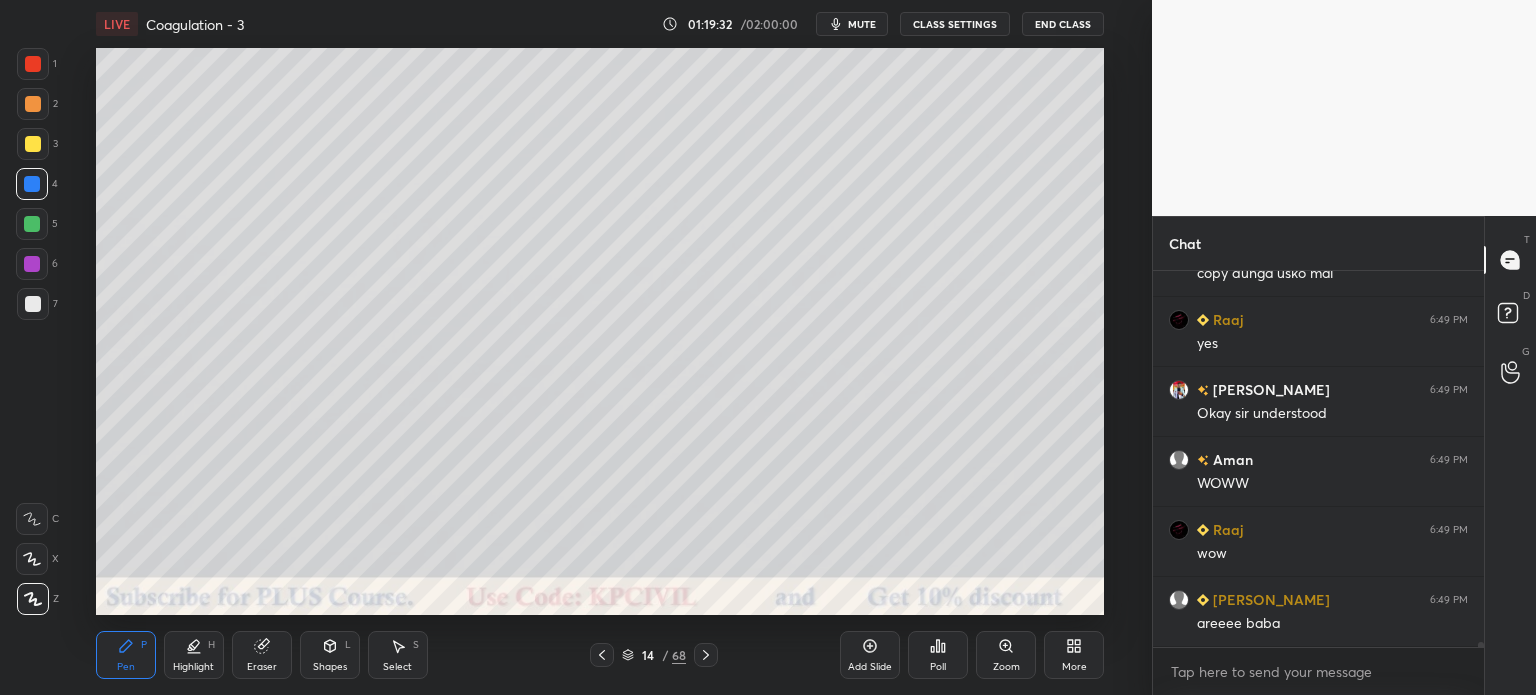 click on "Select S" at bounding box center (398, 655) 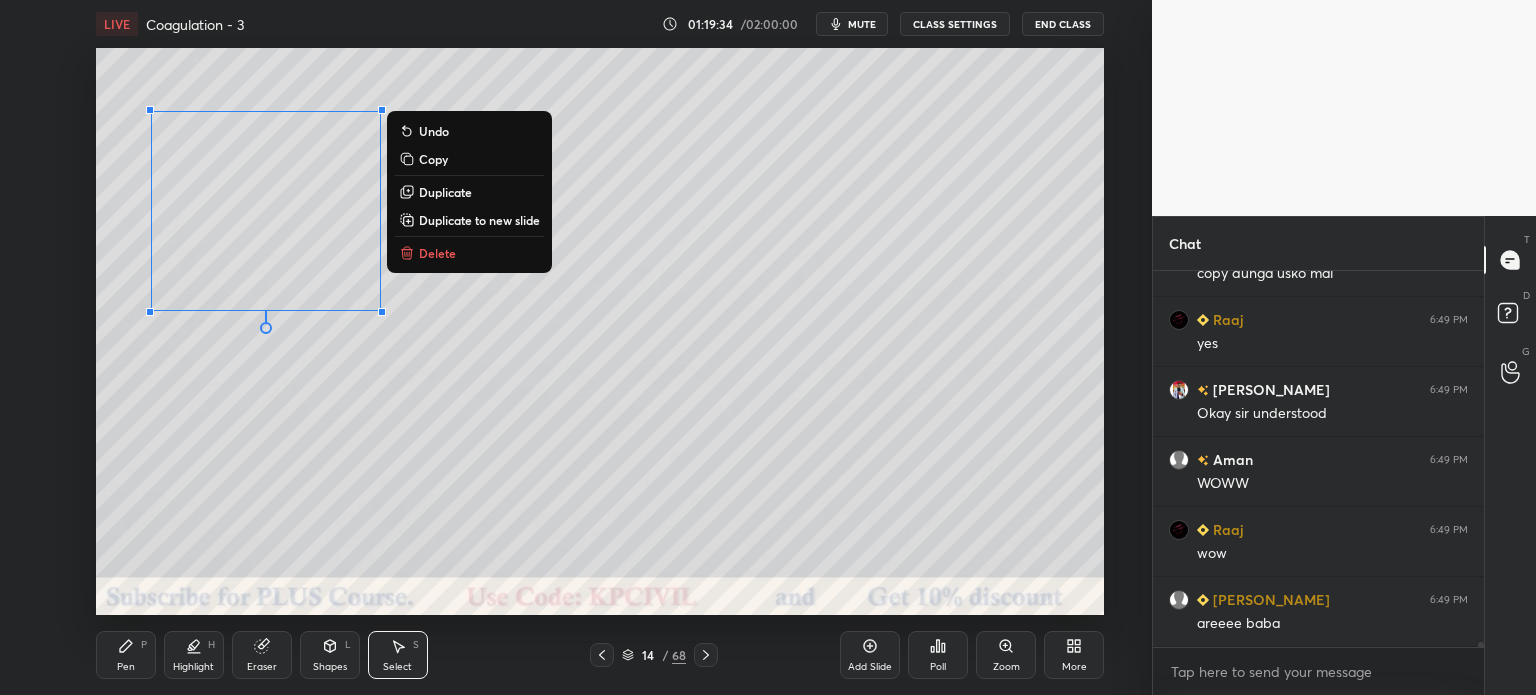 click on "Duplicate" at bounding box center [445, 192] 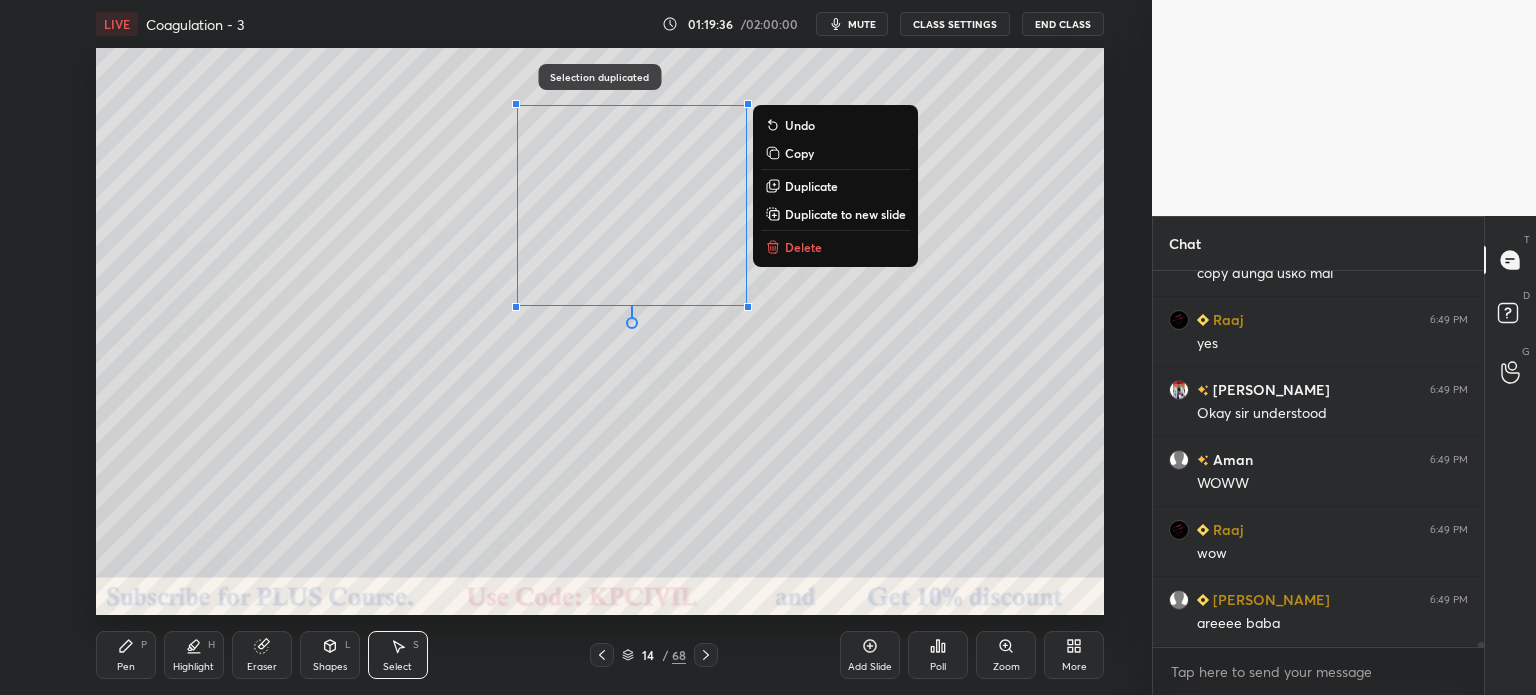 click on "Pen P" at bounding box center (126, 655) 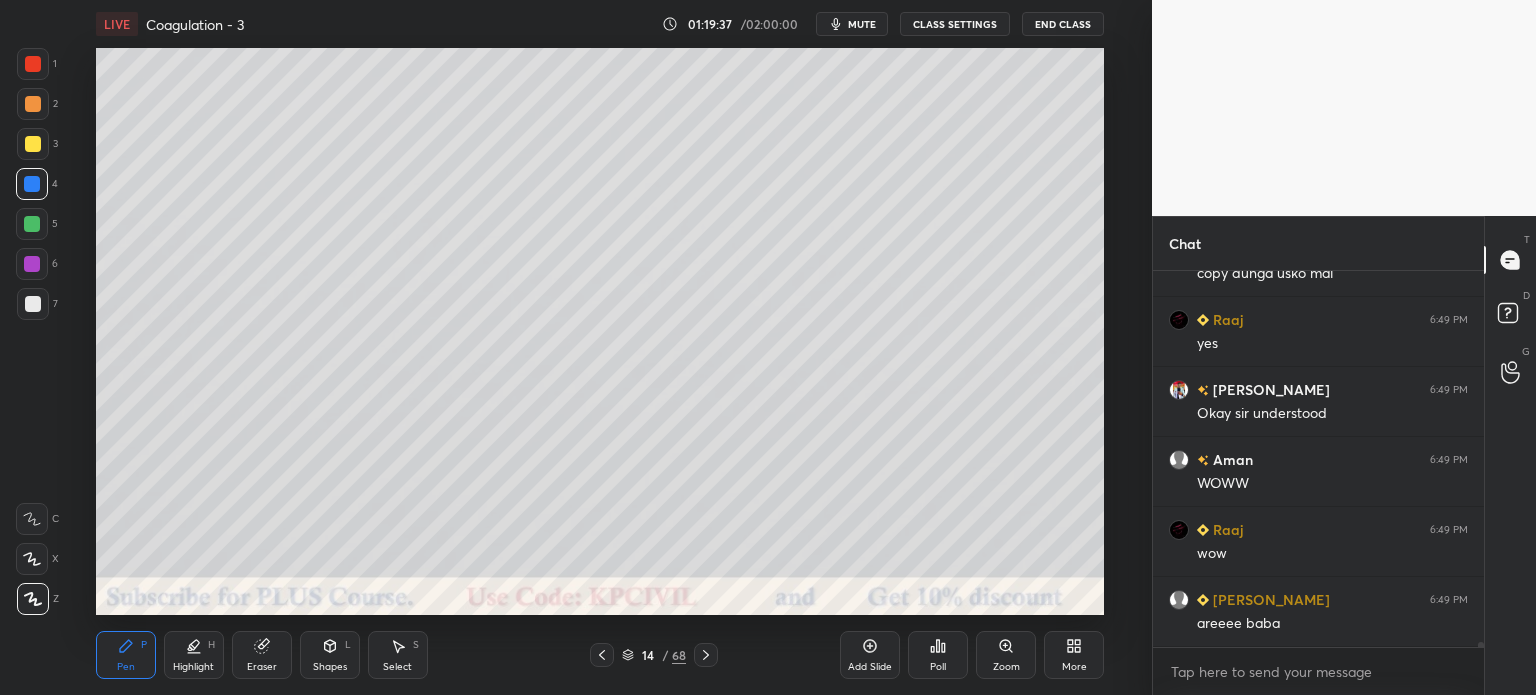 click at bounding box center (33, 144) 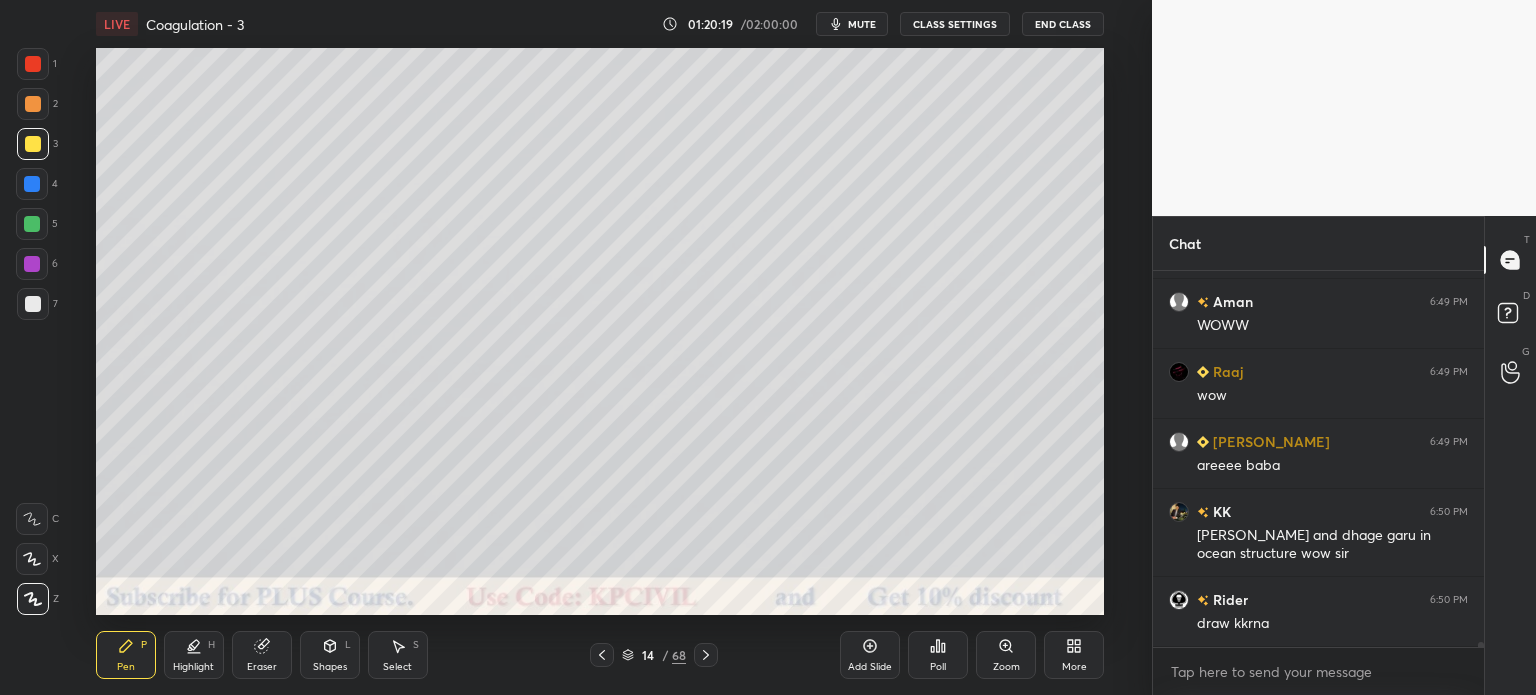 scroll, scrollTop: 26524, scrollLeft: 0, axis: vertical 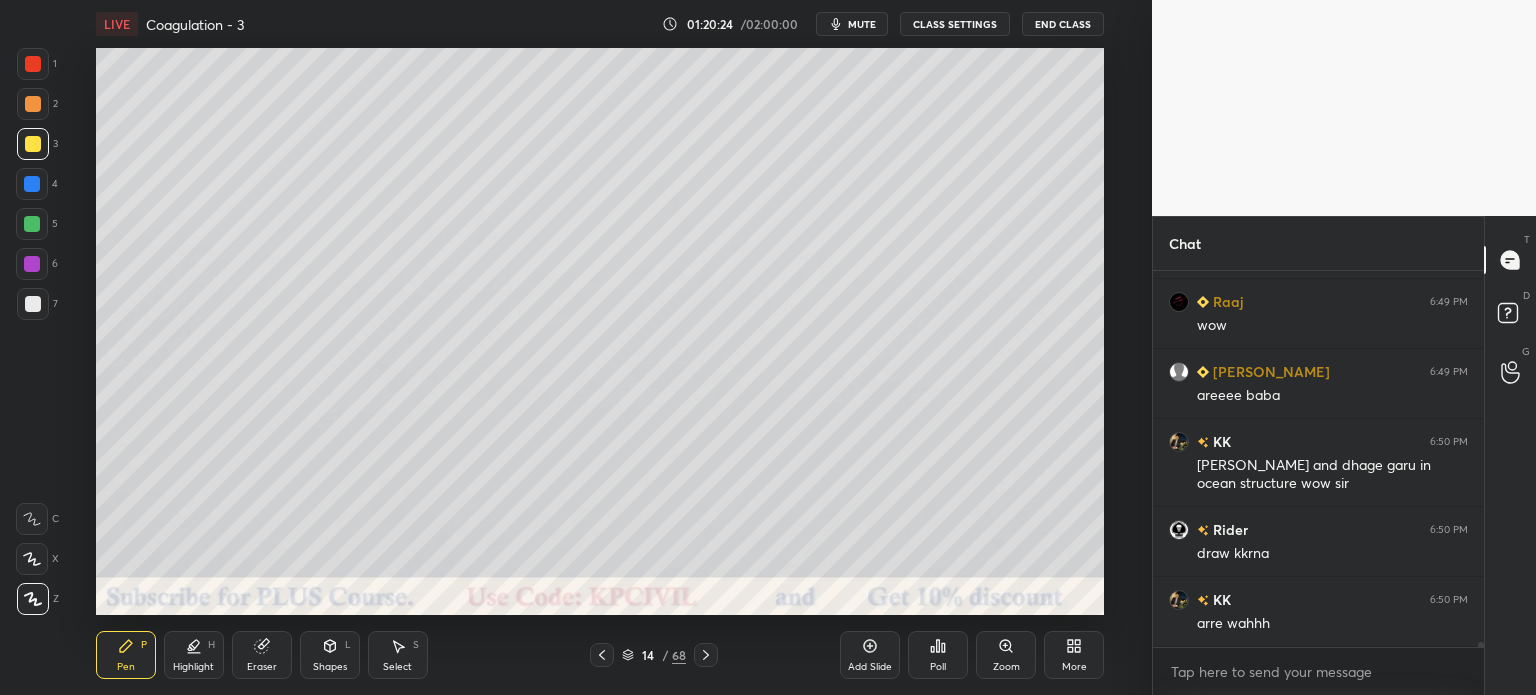 click at bounding box center (33, 304) 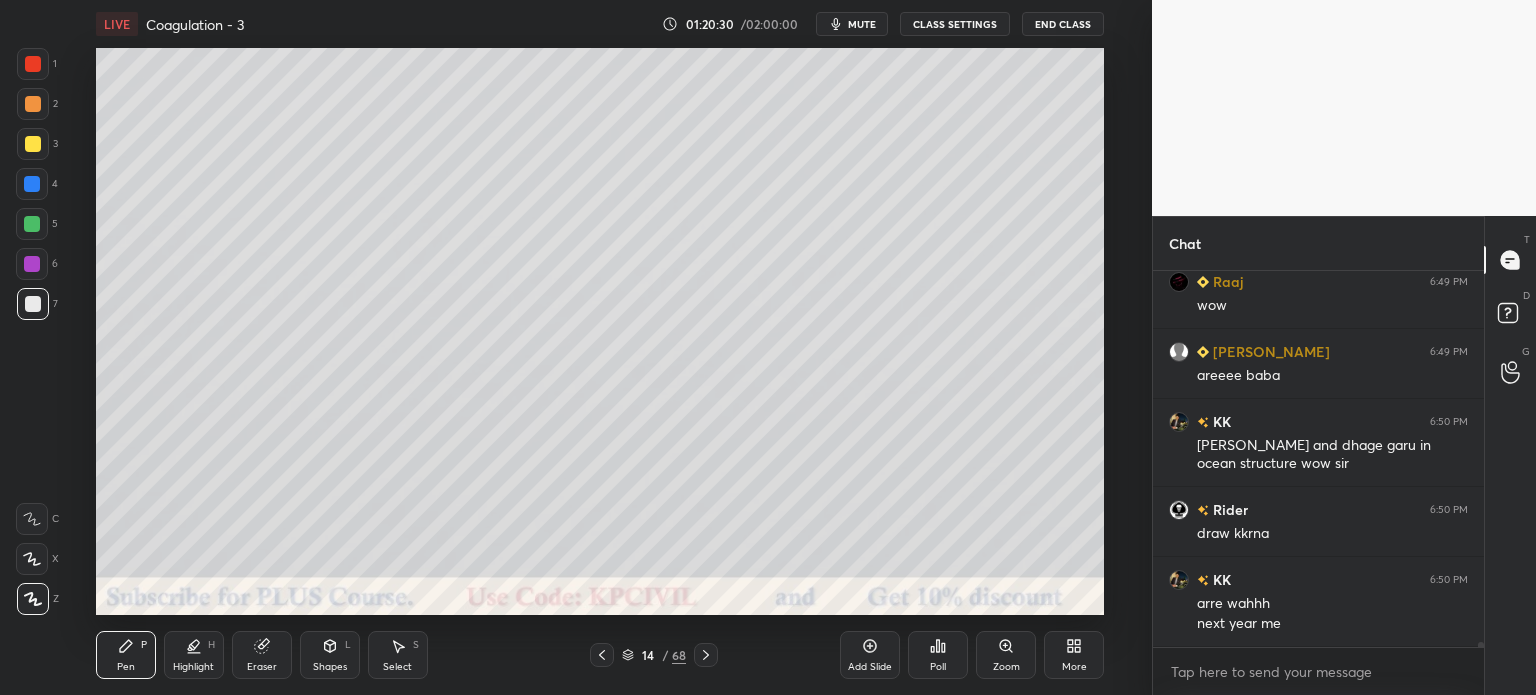 scroll, scrollTop: 26564, scrollLeft: 0, axis: vertical 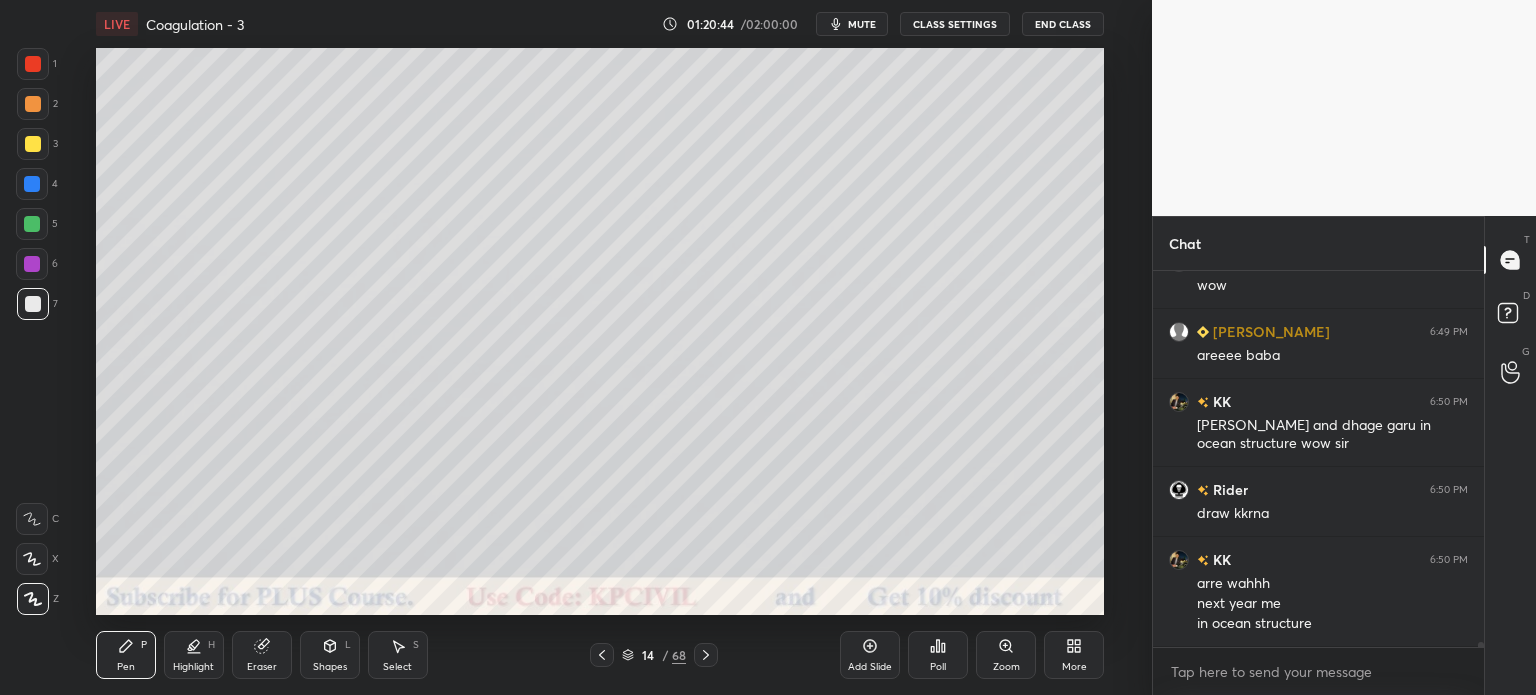click on "LIVE Coagulation - 3" at bounding box center [375, 24] 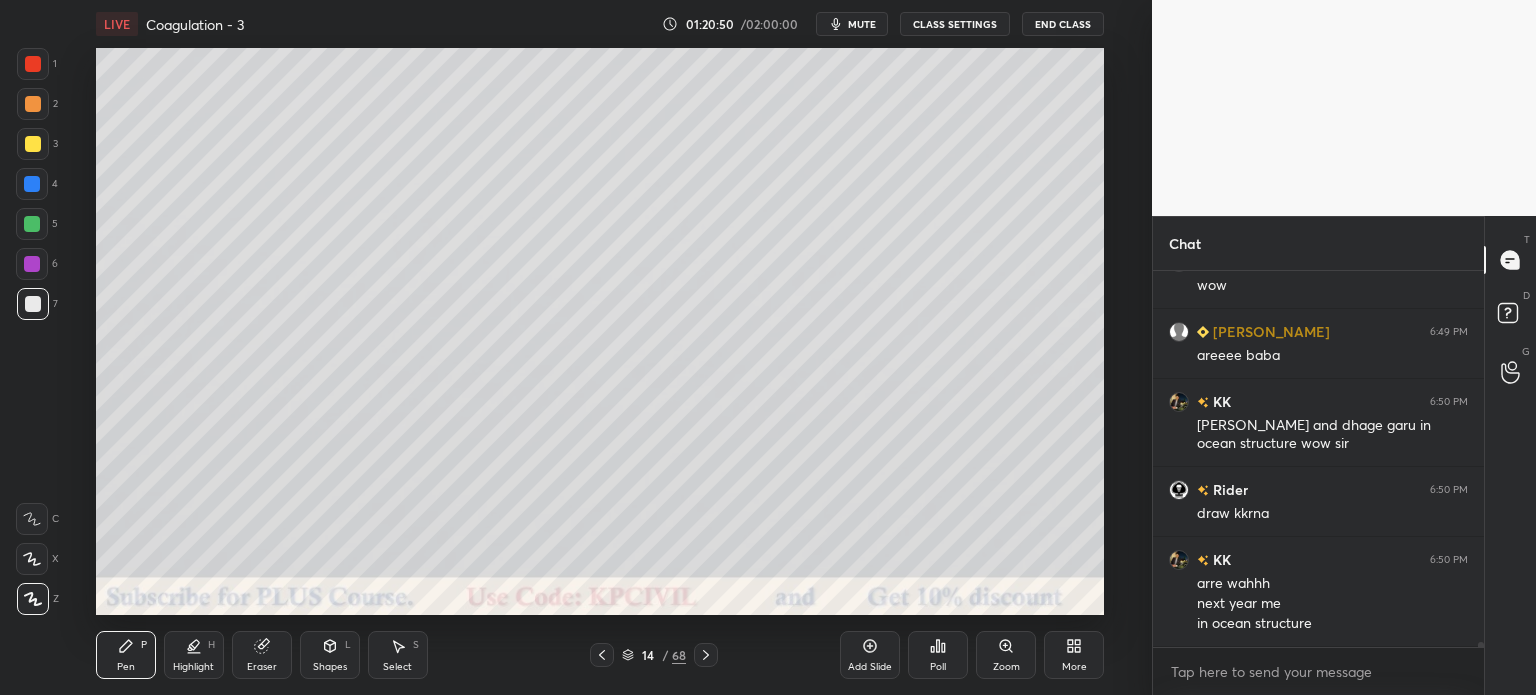 click at bounding box center [33, 144] 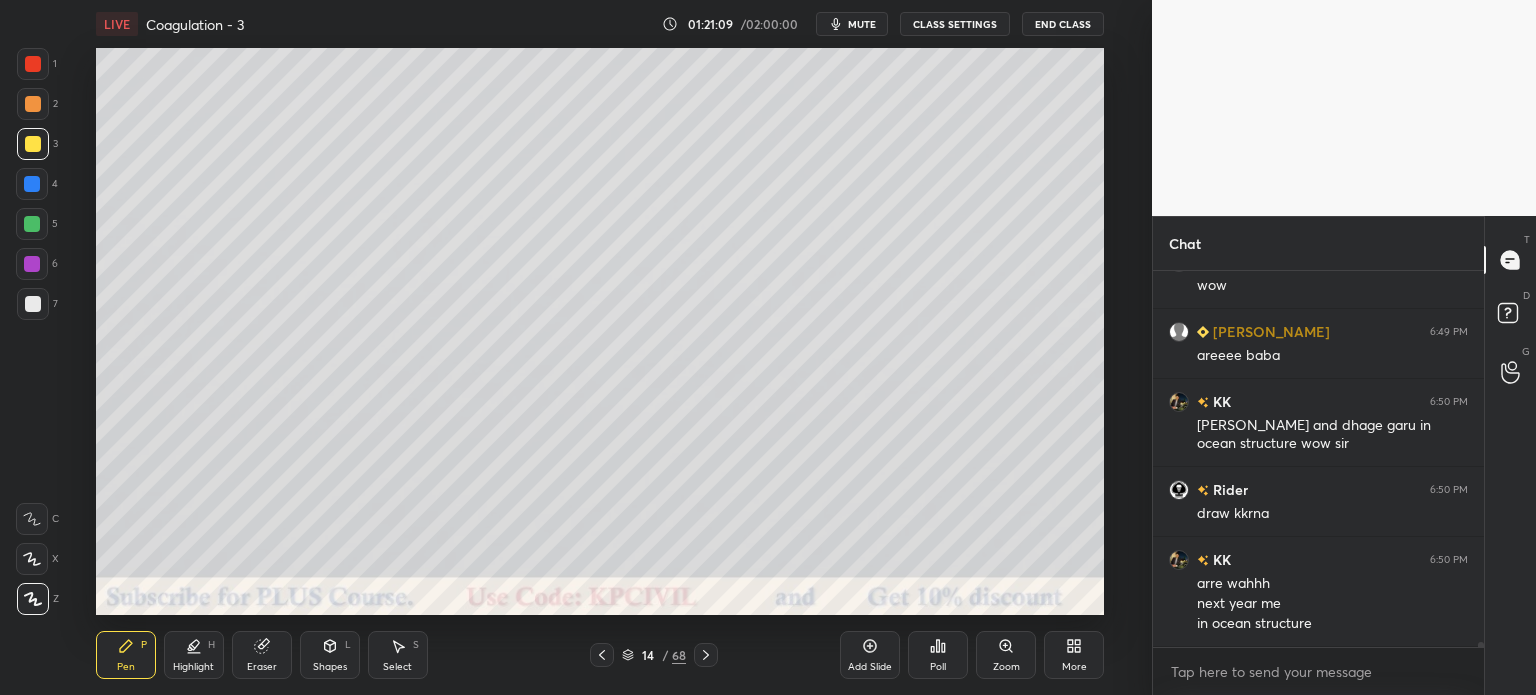 click at bounding box center [33, 304] 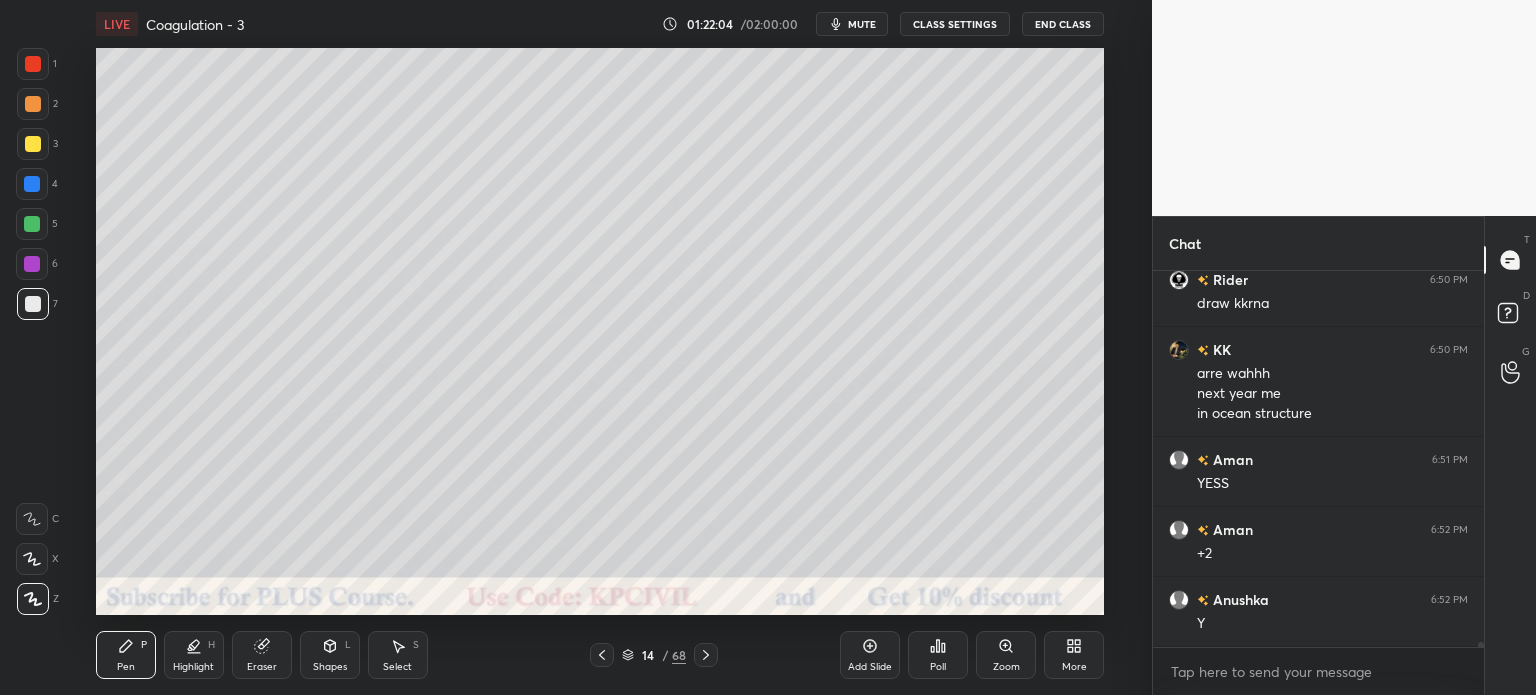 scroll, scrollTop: 26844, scrollLeft: 0, axis: vertical 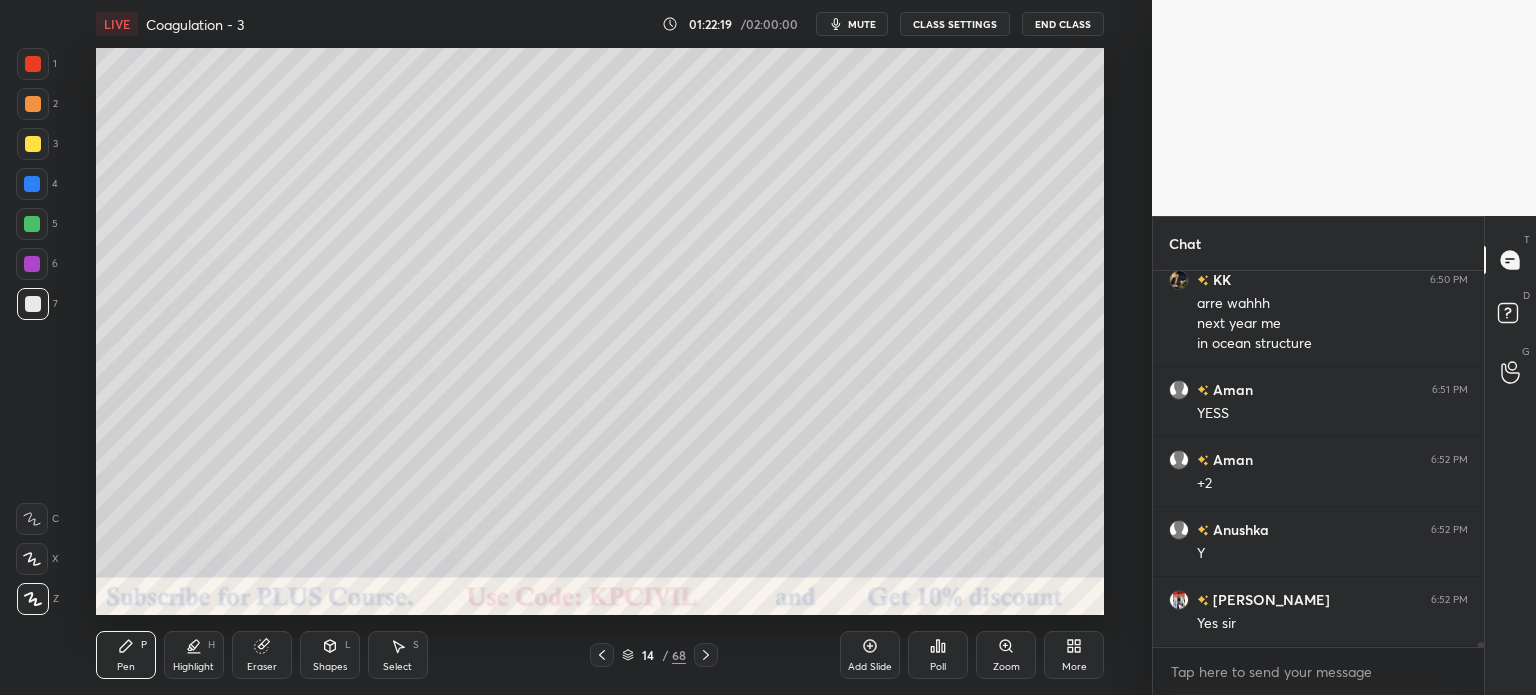 click on "Select" at bounding box center [397, 667] 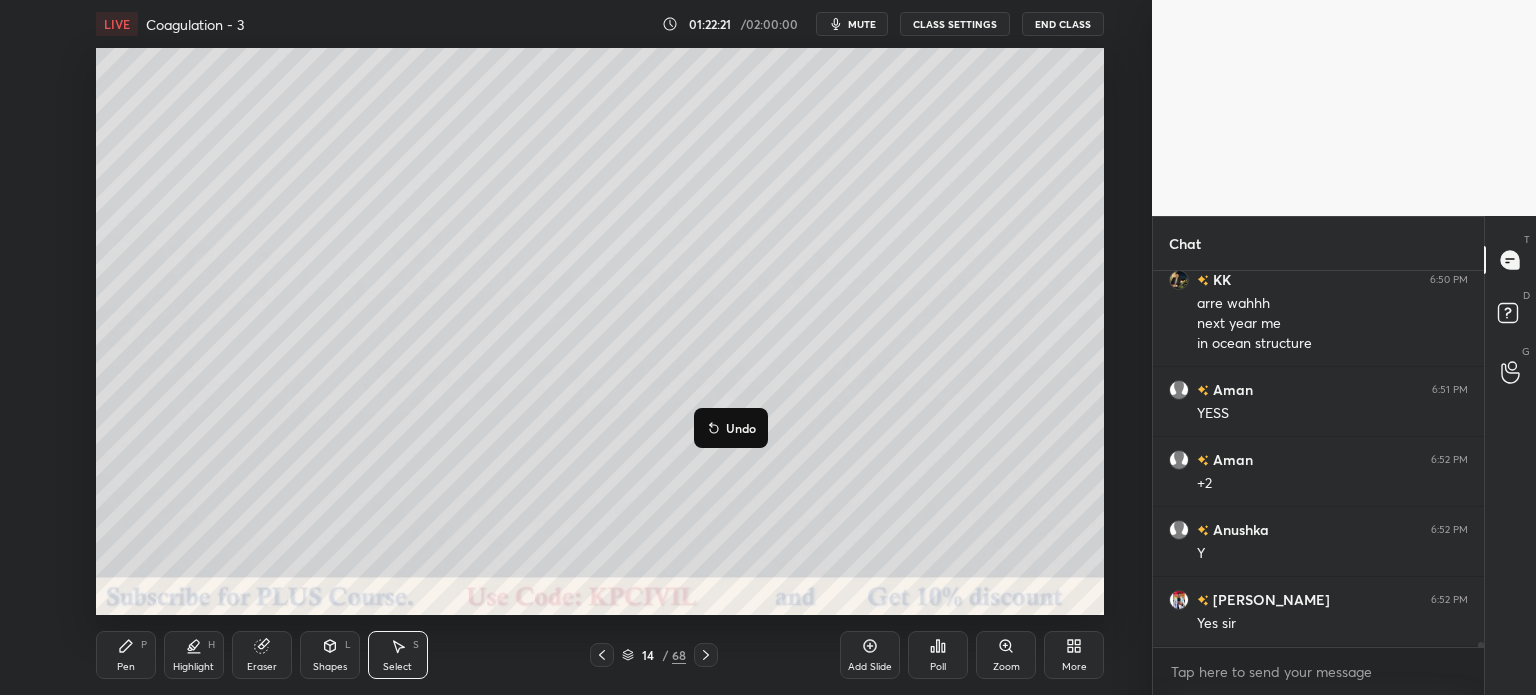 click on "0 ° Undo Copy Duplicate Duplicate to new slide Delete" at bounding box center [600, 331] 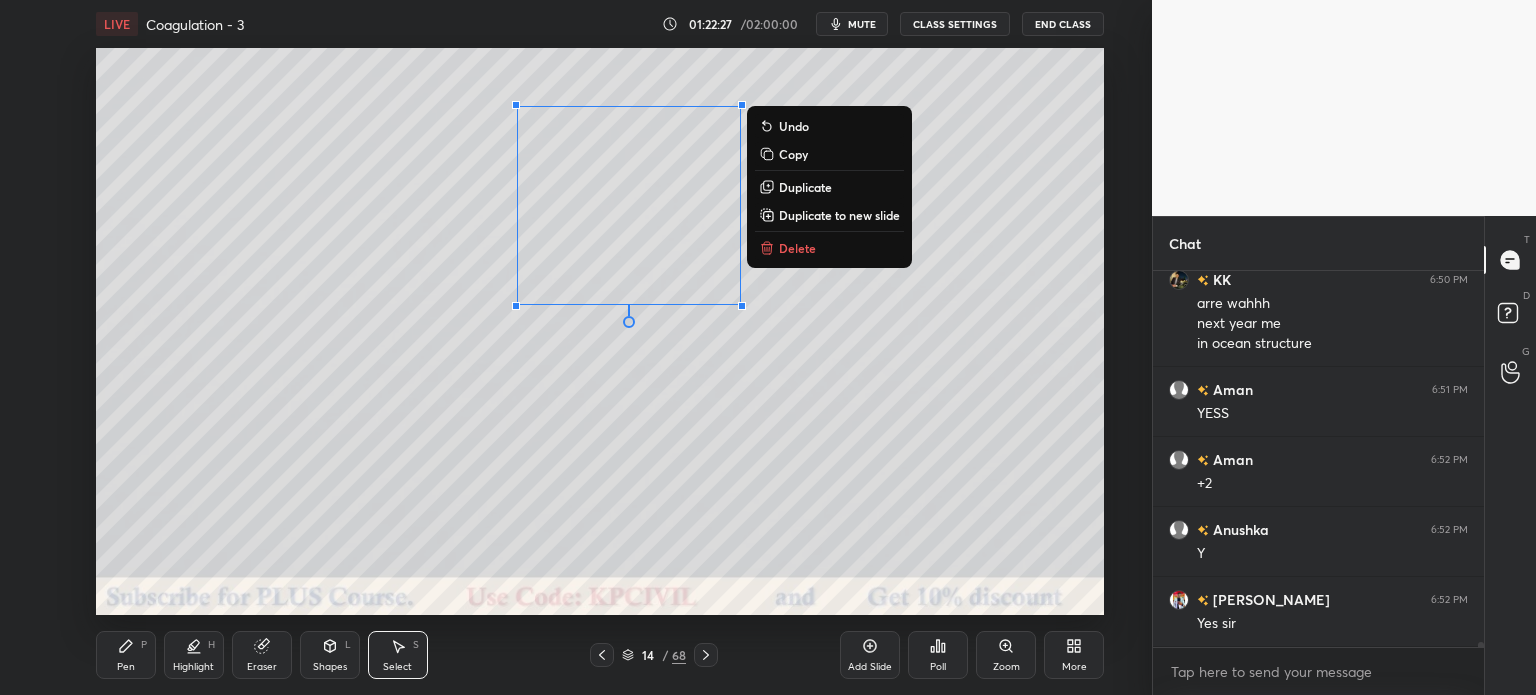click on "Duplicate" at bounding box center [805, 187] 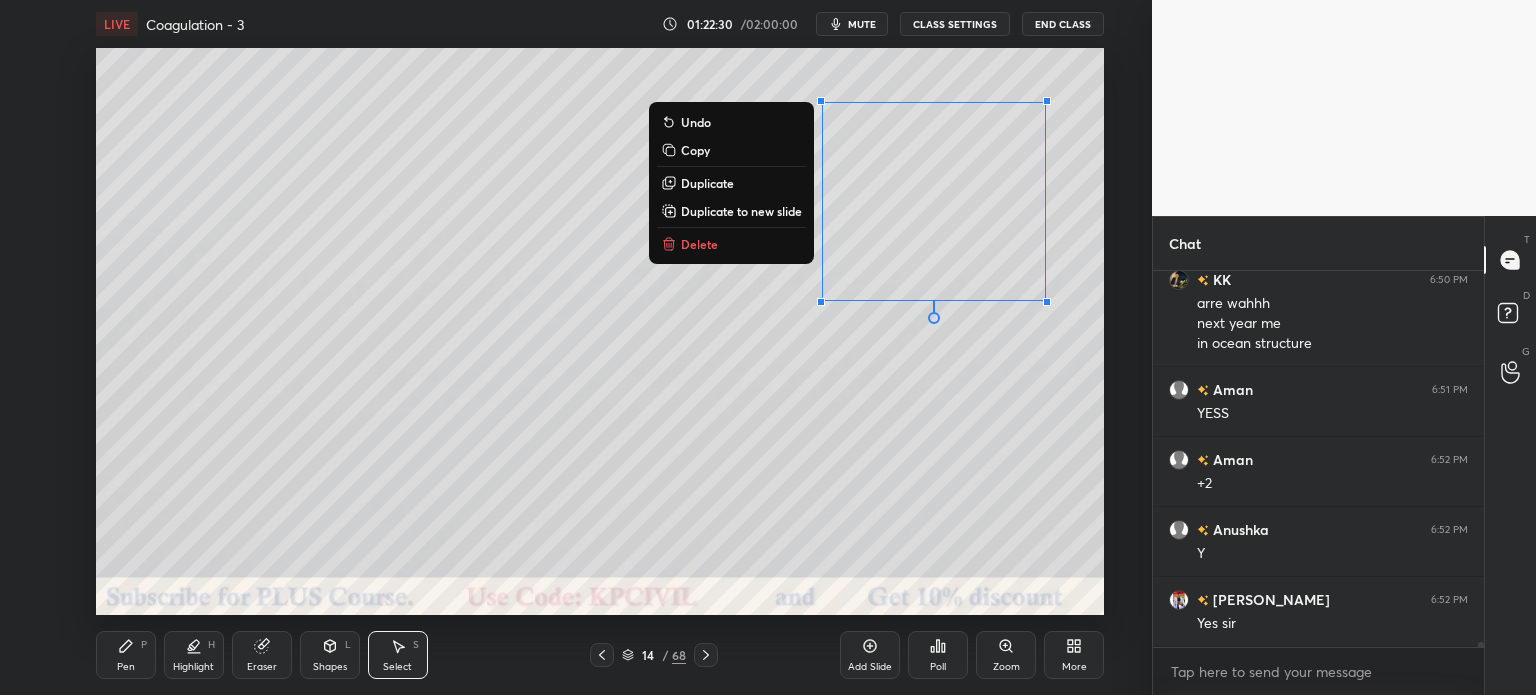 click on "Pen" at bounding box center (126, 667) 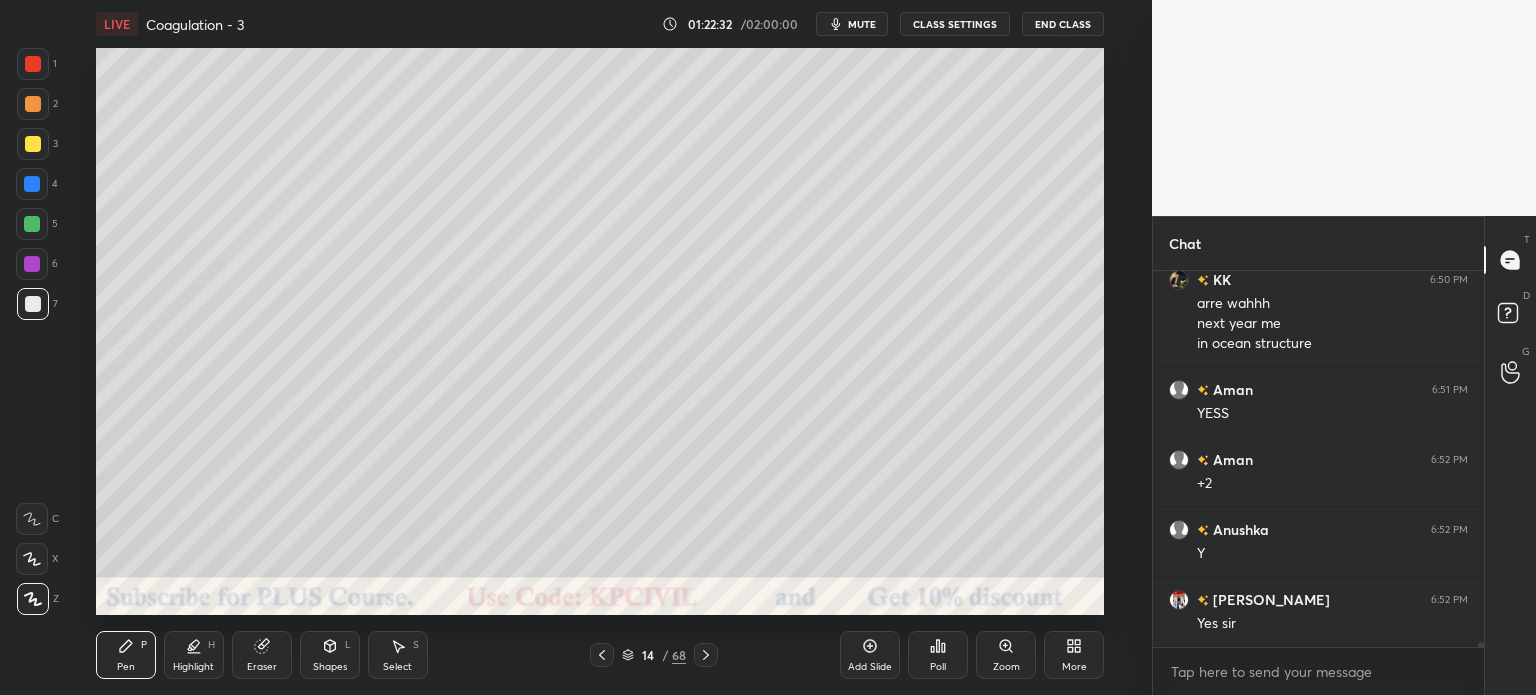 click at bounding box center (32, 184) 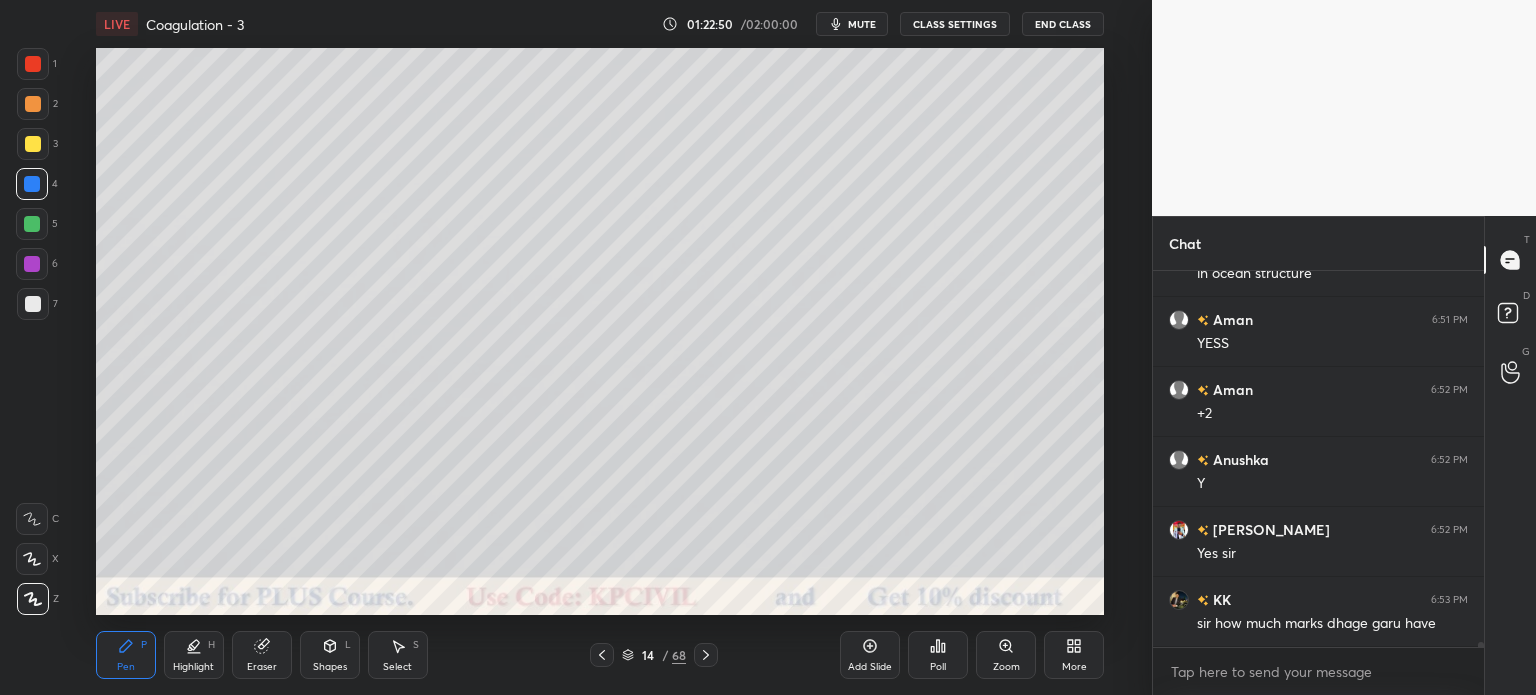 scroll, scrollTop: 26984, scrollLeft: 0, axis: vertical 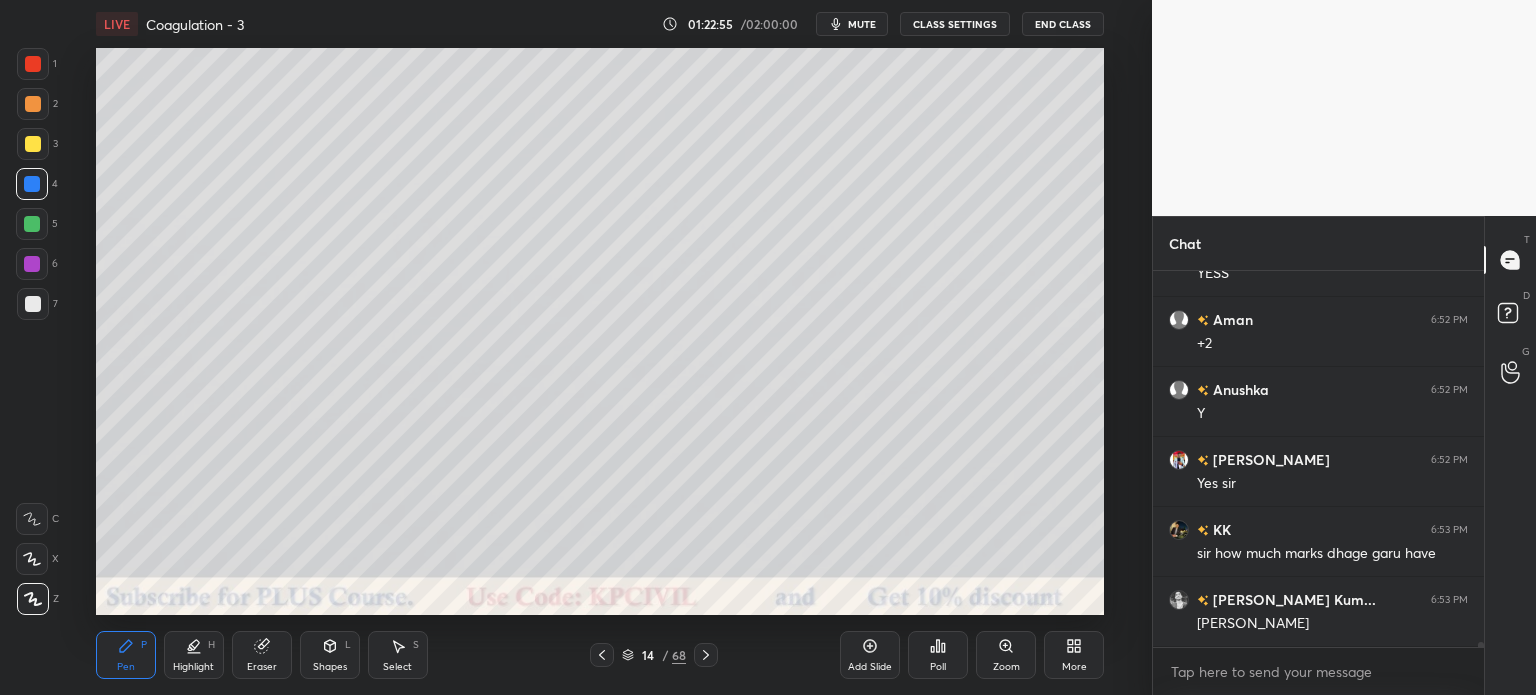 click at bounding box center [33, 144] 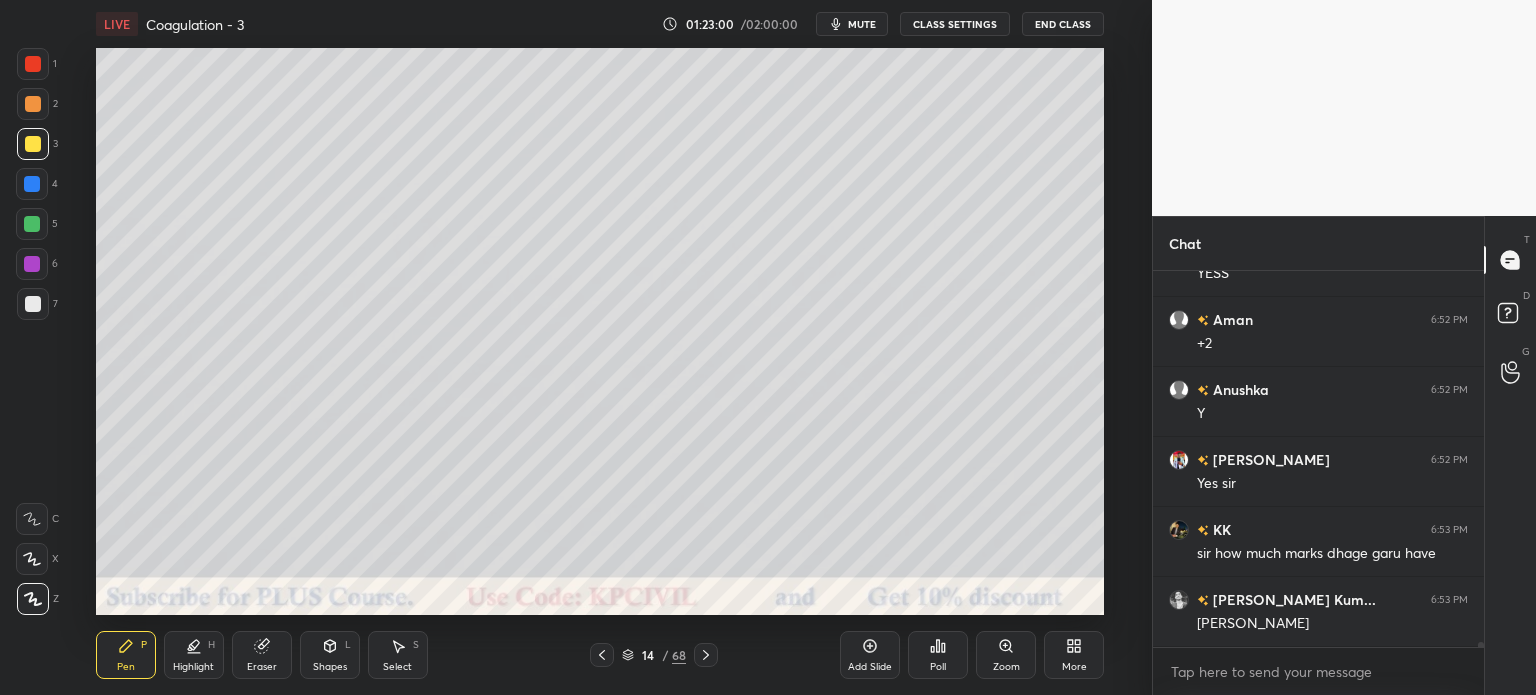 scroll, scrollTop: 27054, scrollLeft: 0, axis: vertical 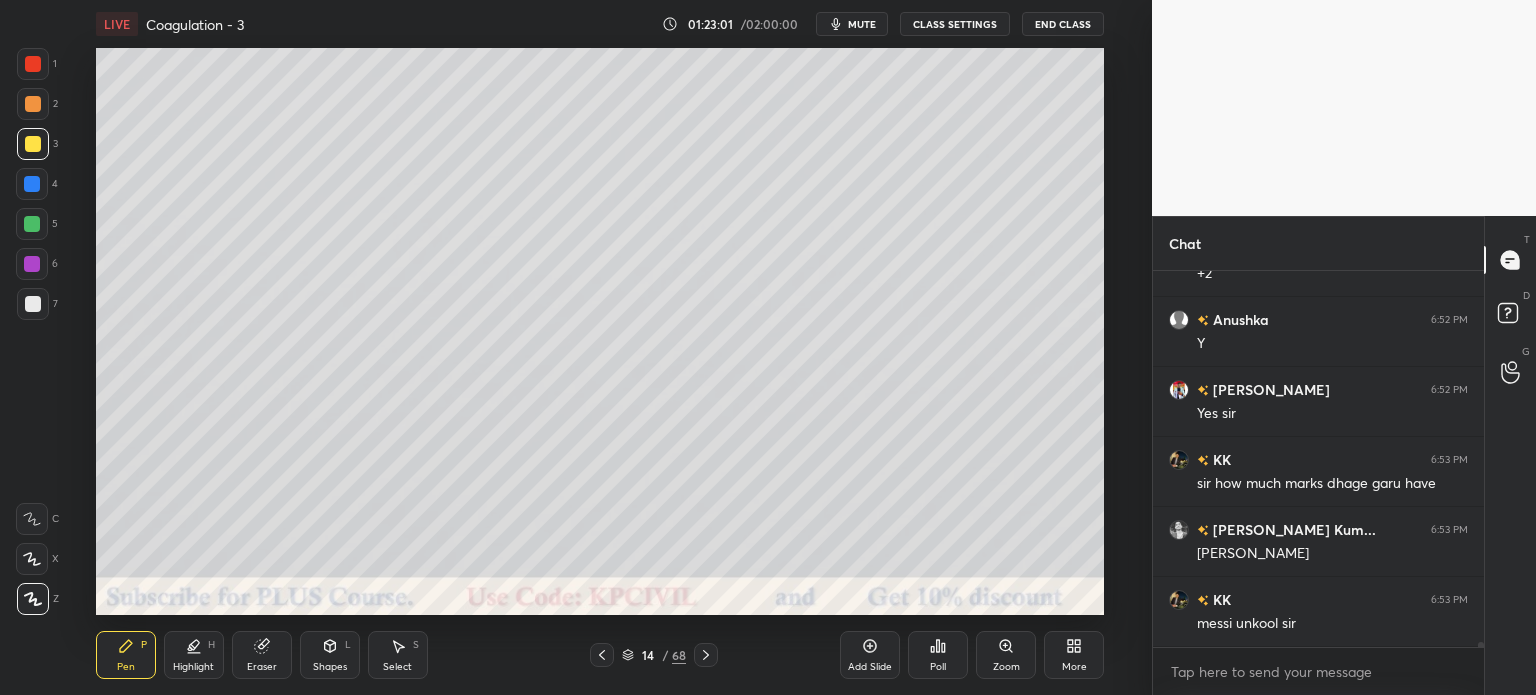 click at bounding box center [33, 304] 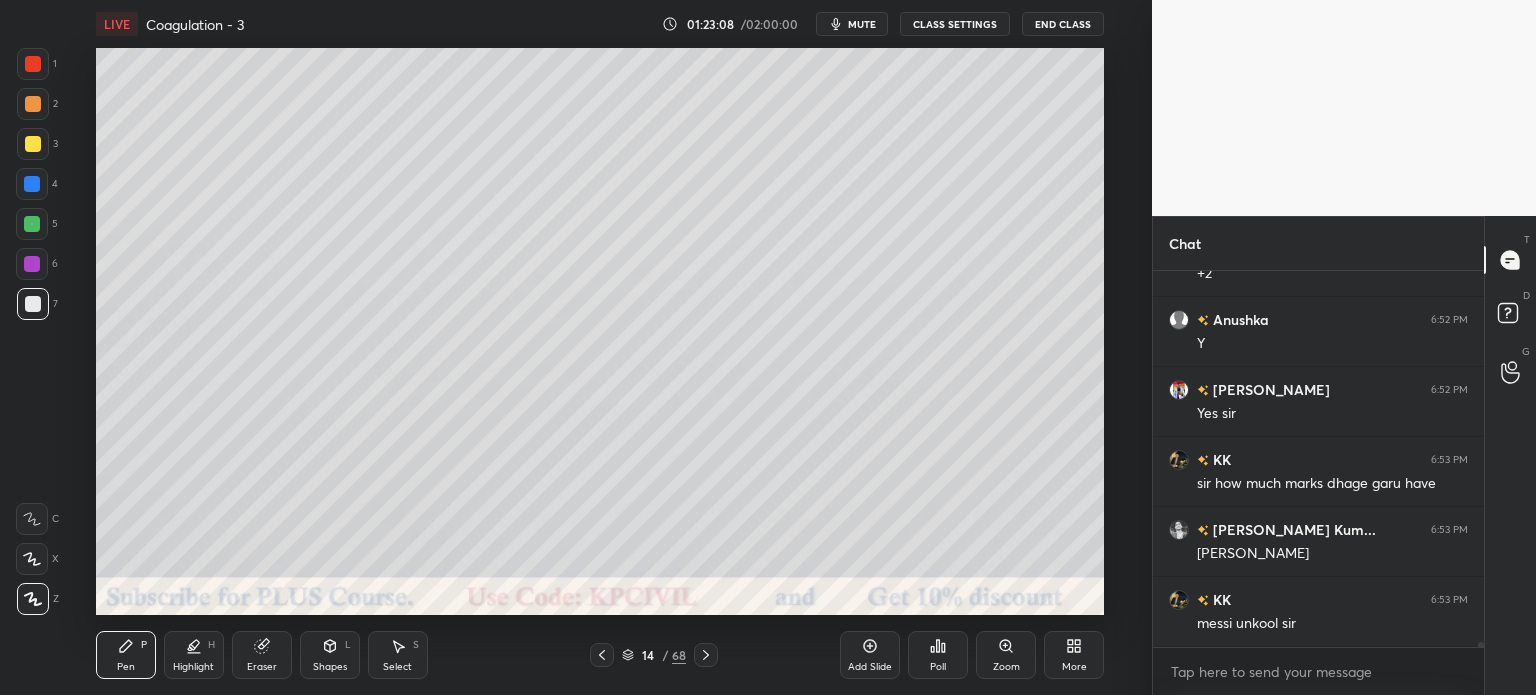 click at bounding box center [33, 144] 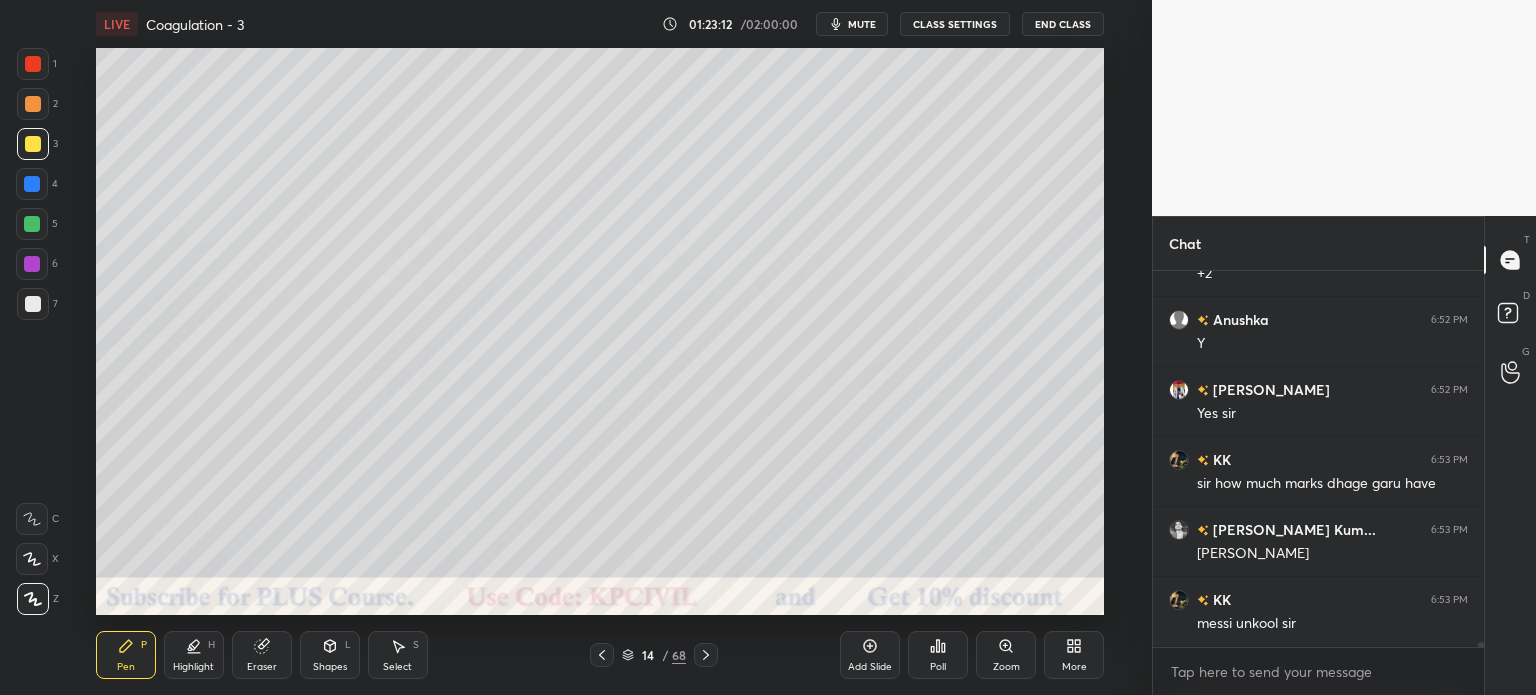 click at bounding box center (33, 304) 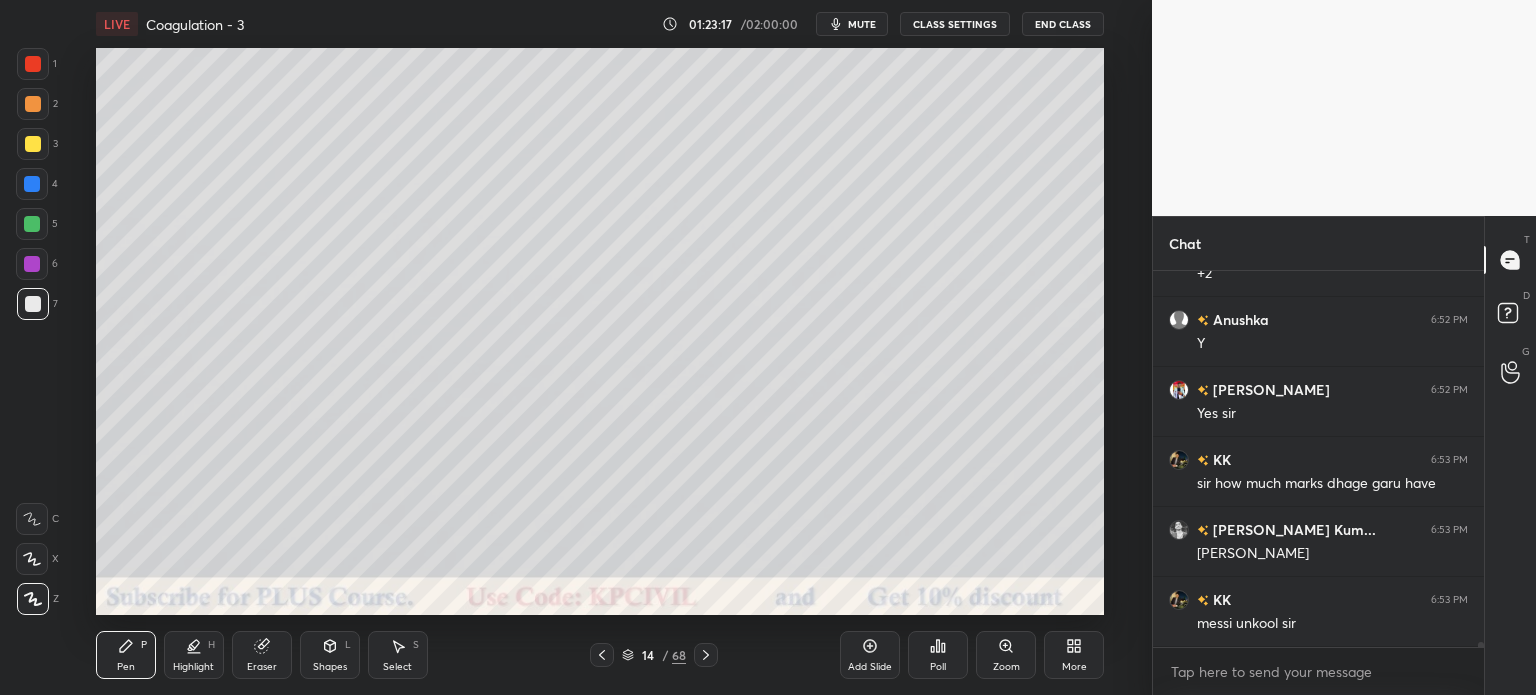 click at bounding box center (33, 144) 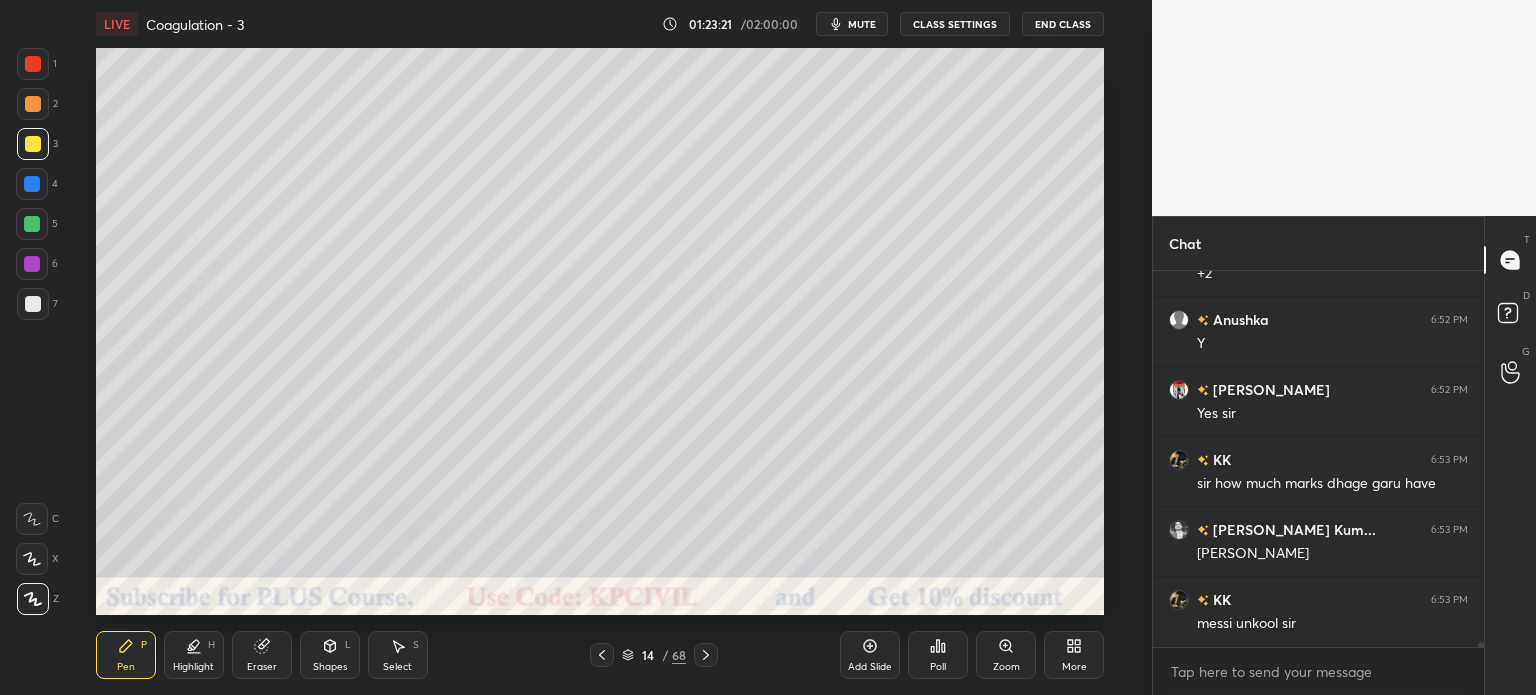 click at bounding box center (33, 304) 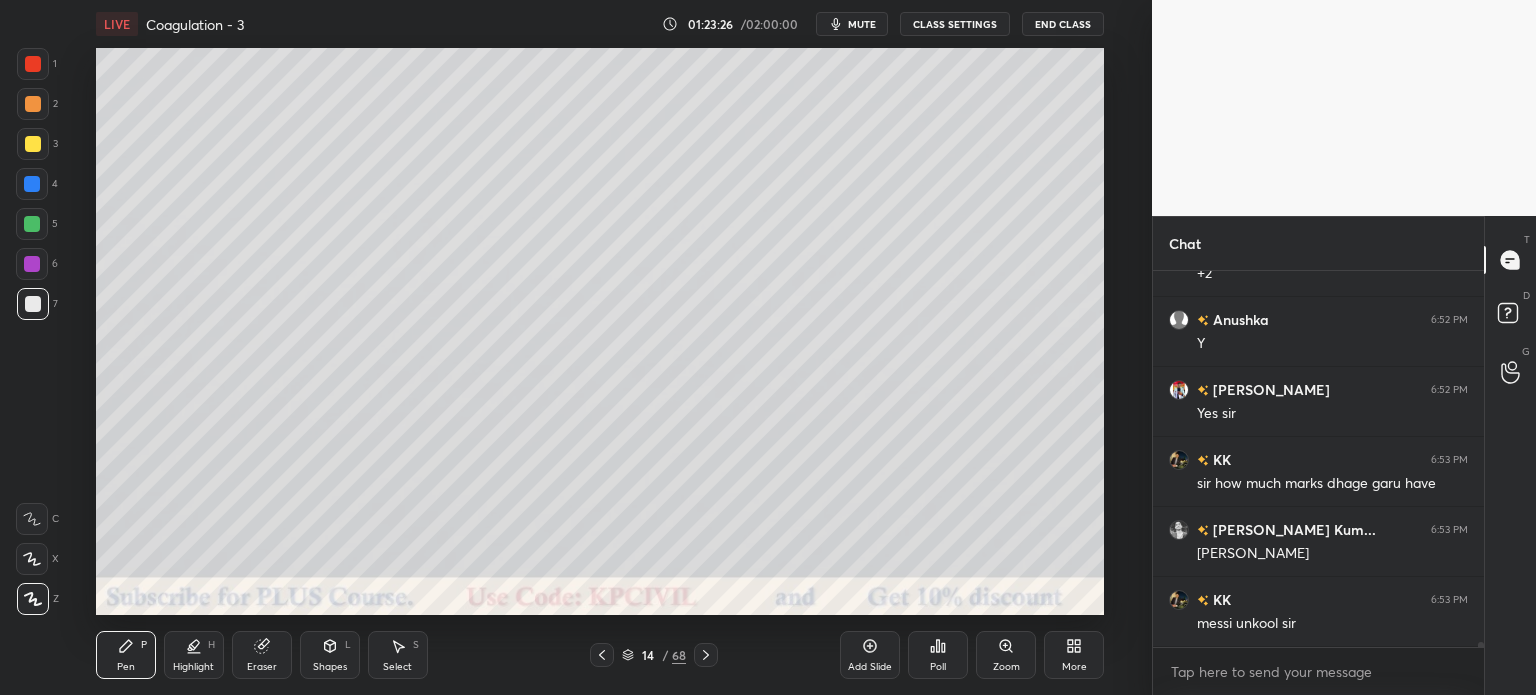 click at bounding box center [33, 144] 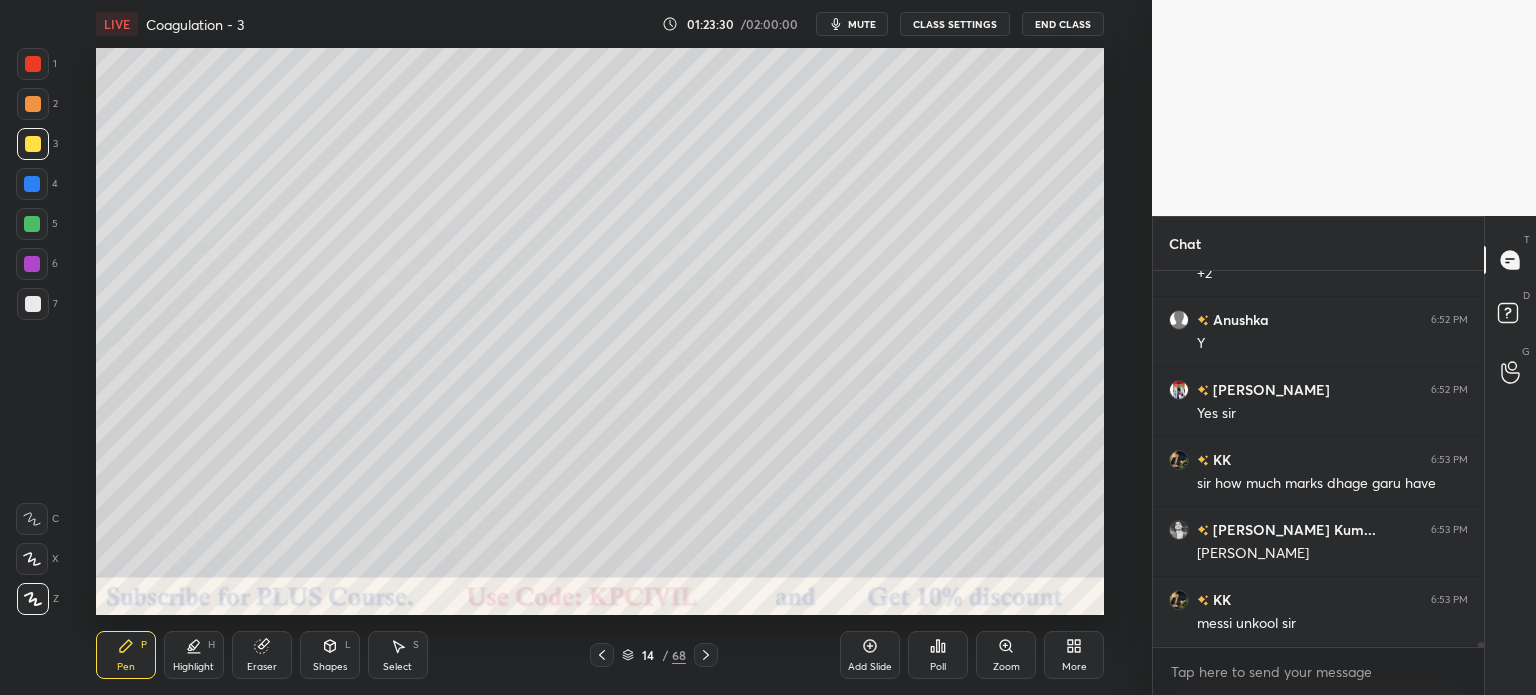 click at bounding box center [33, 304] 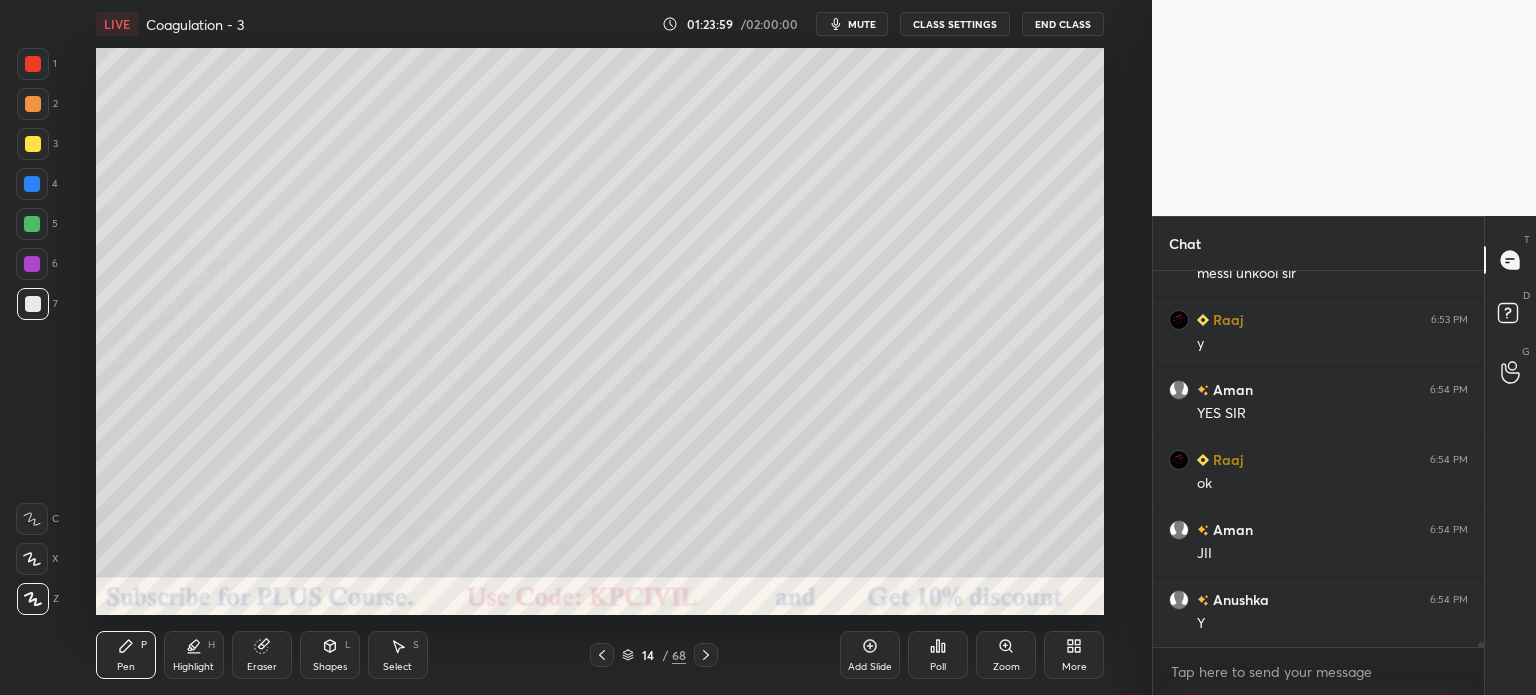 scroll, scrollTop: 27474, scrollLeft: 0, axis: vertical 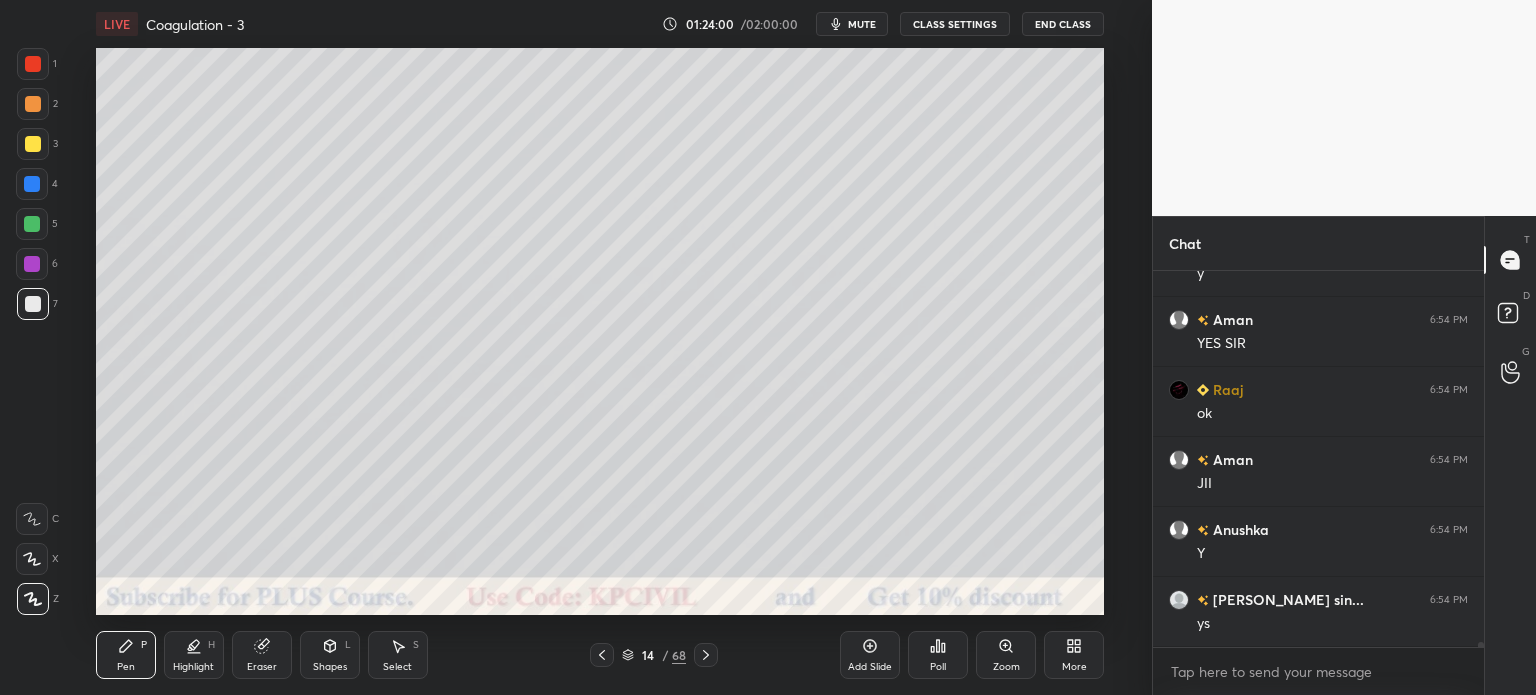 click at bounding box center [33, 144] 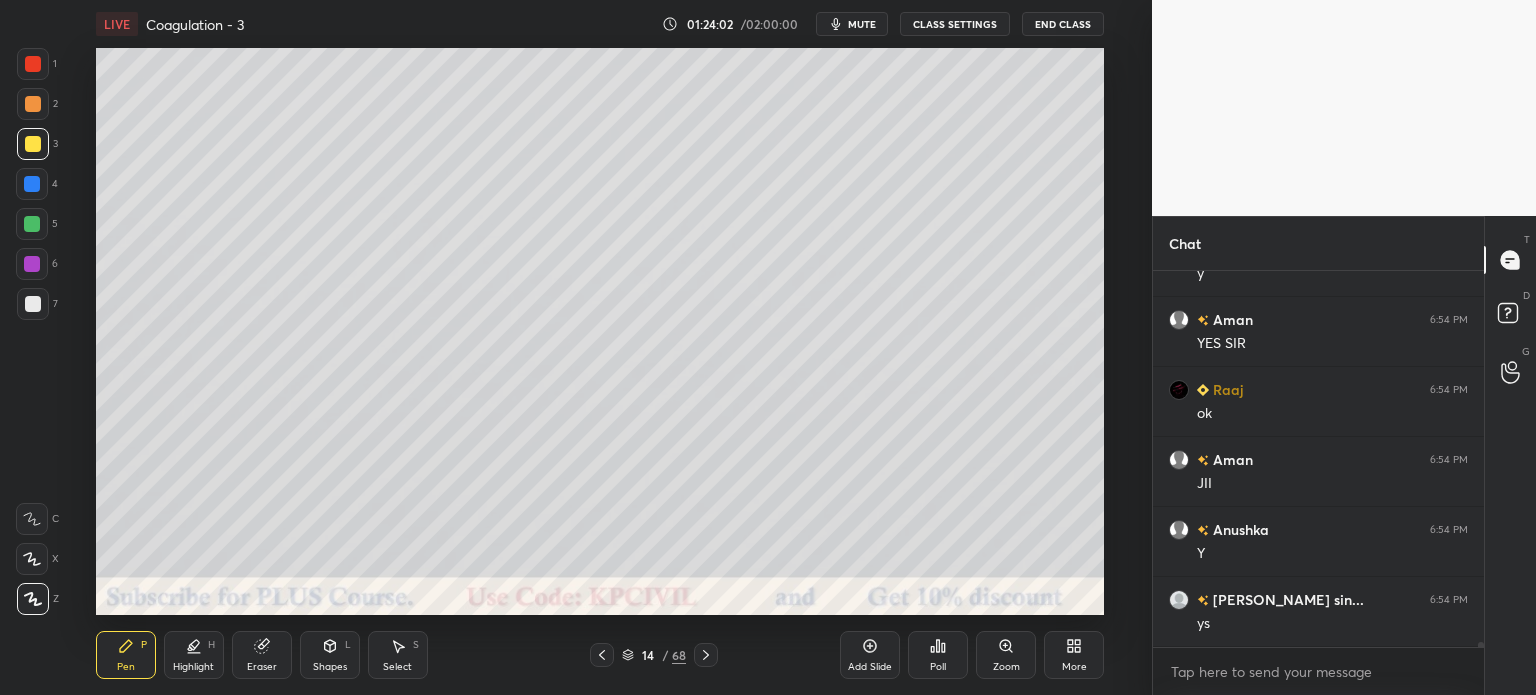 scroll, scrollTop: 27544, scrollLeft: 0, axis: vertical 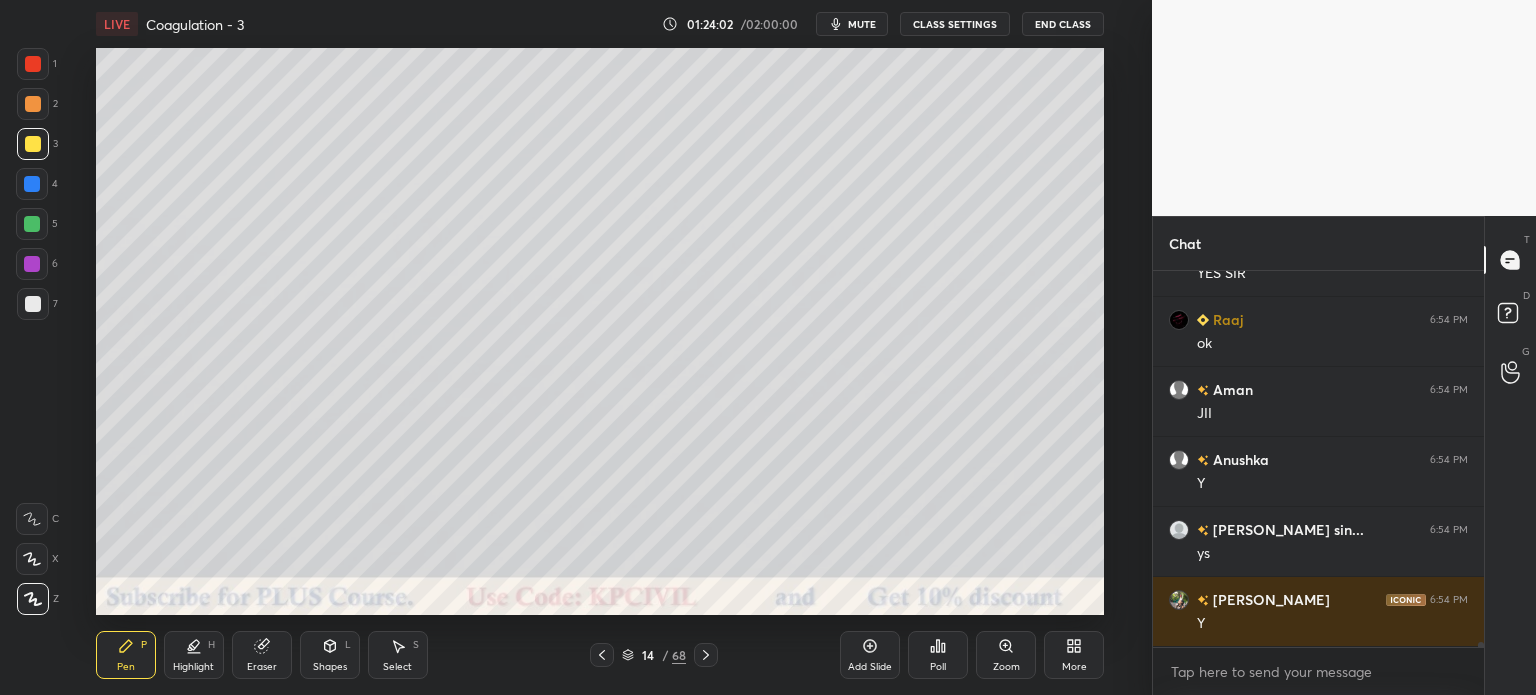 click on "Shapes" at bounding box center (330, 667) 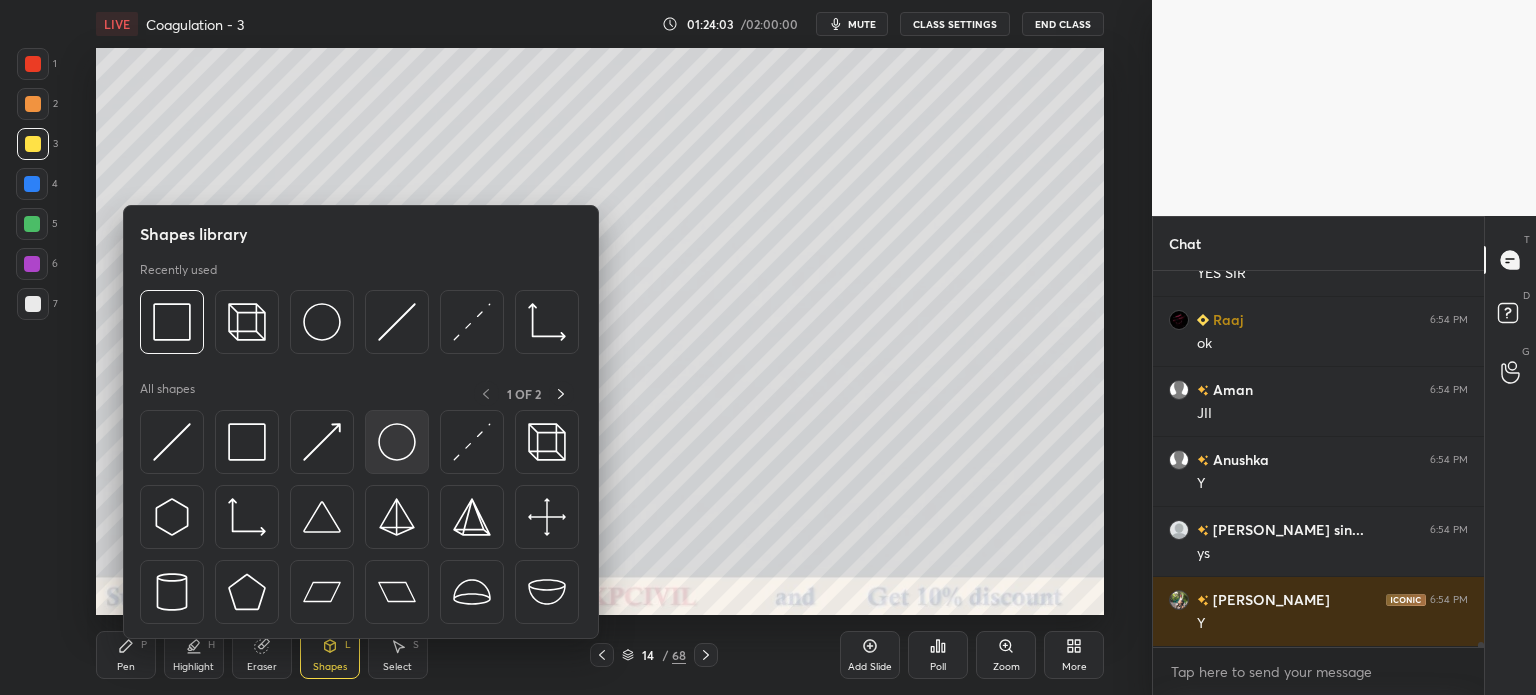 click at bounding box center [397, 442] 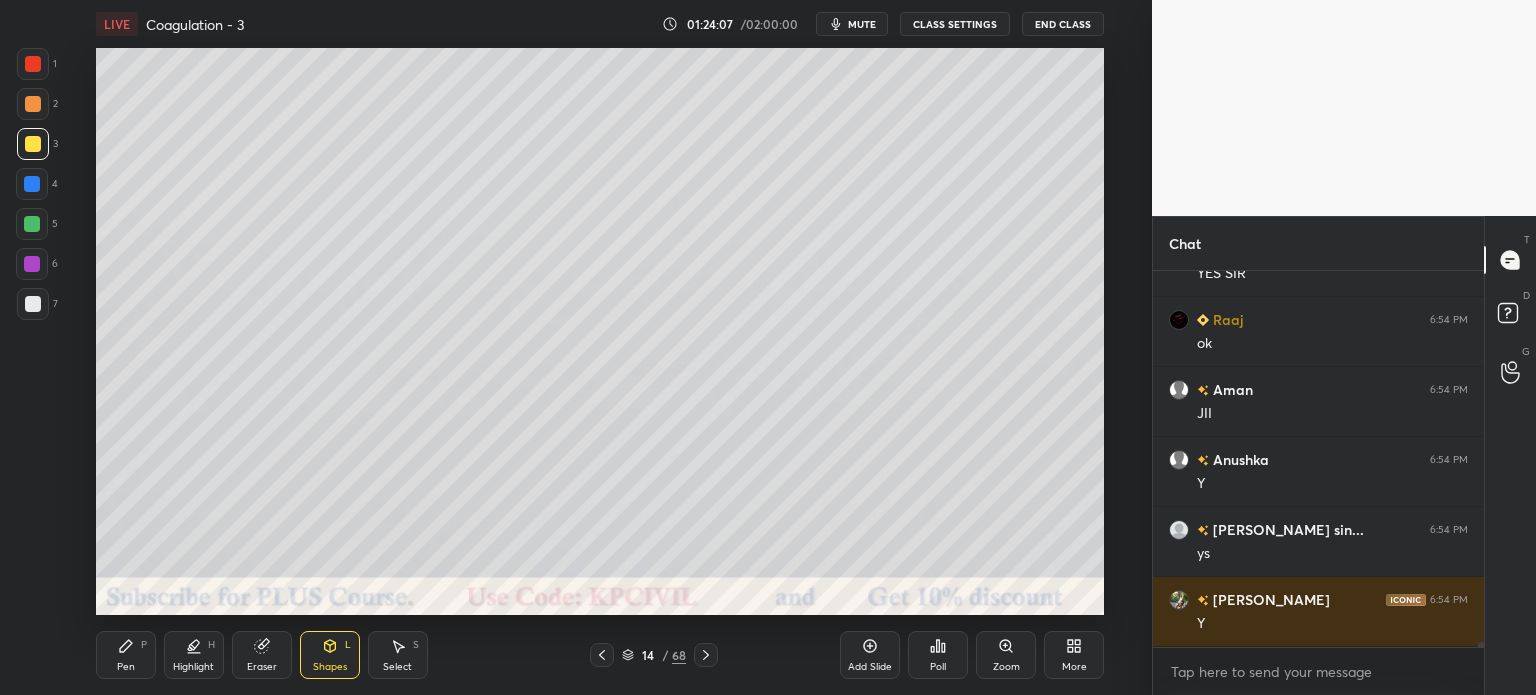 click on "Pen P" at bounding box center [126, 655] 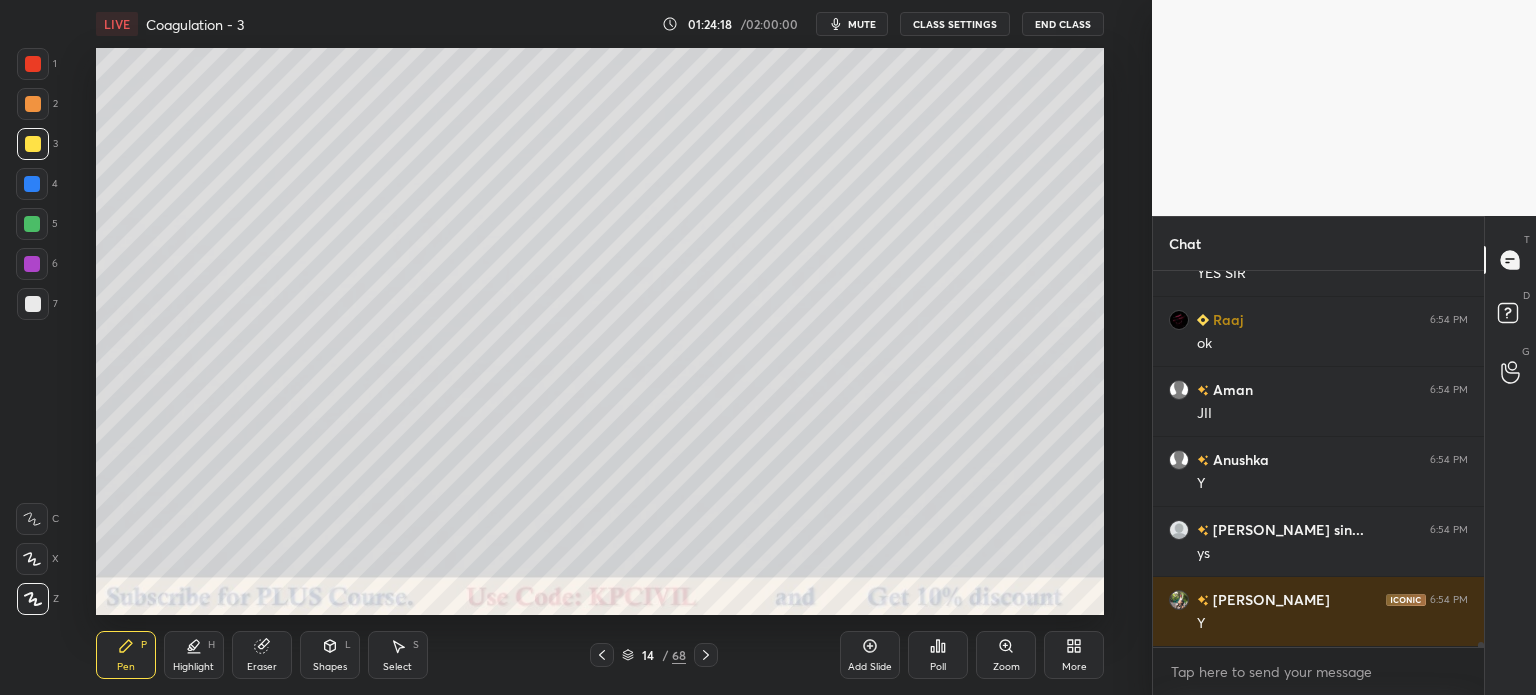 scroll, scrollTop: 27614, scrollLeft: 0, axis: vertical 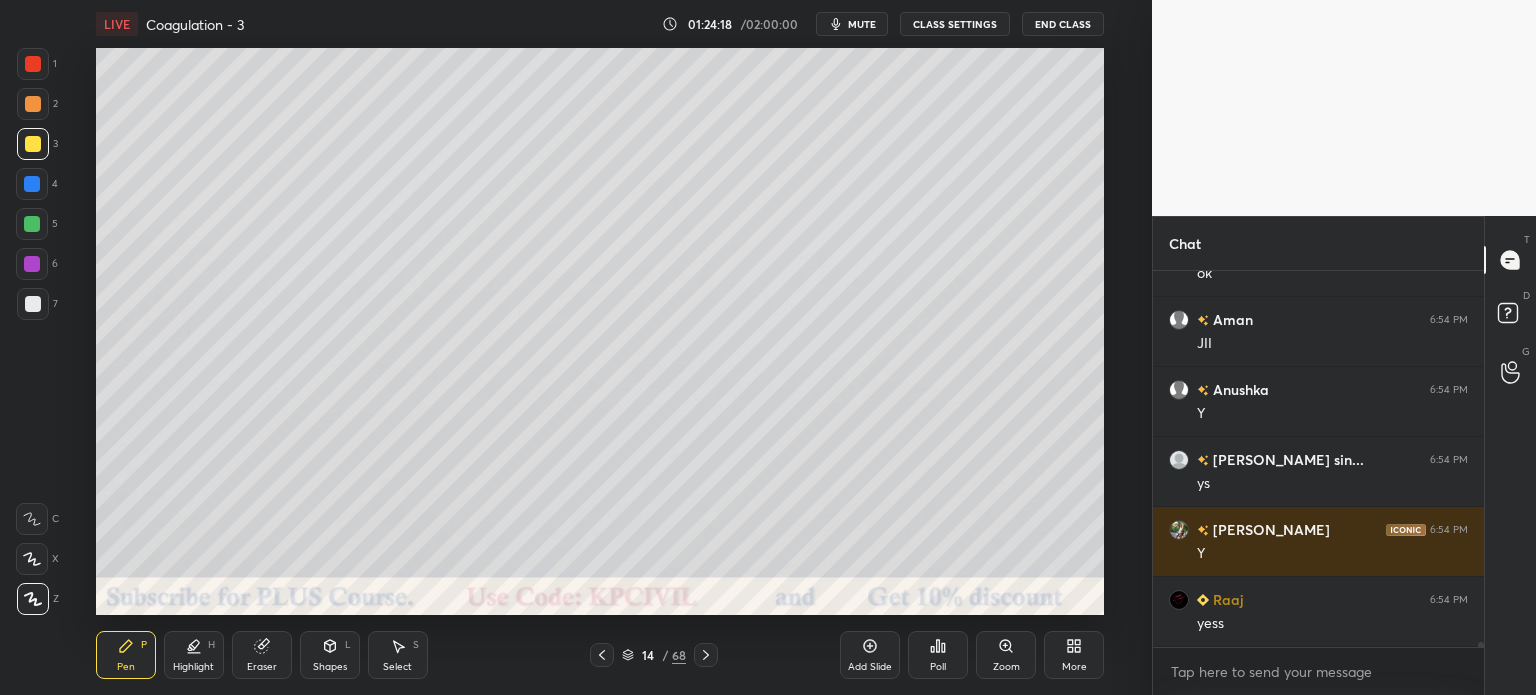 click at bounding box center (33, 304) 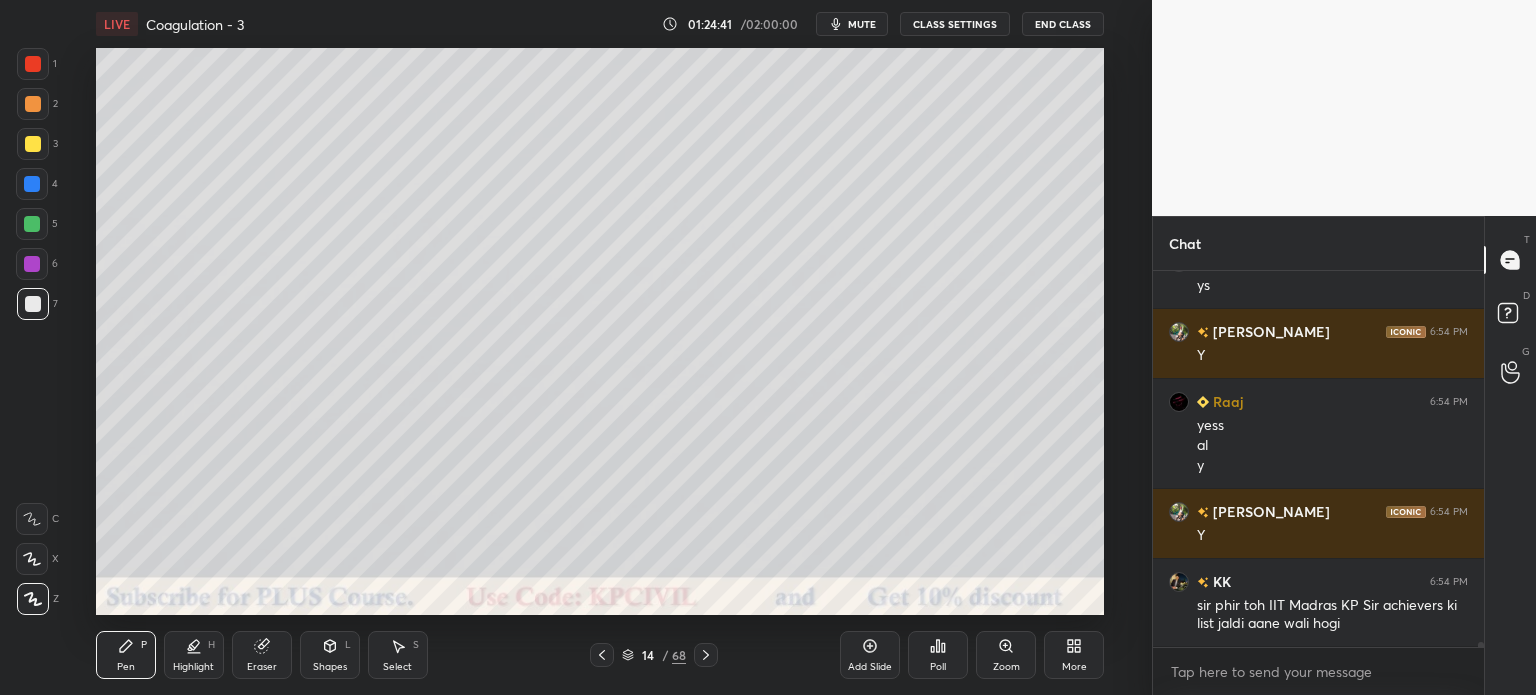 scroll, scrollTop: 27882, scrollLeft: 0, axis: vertical 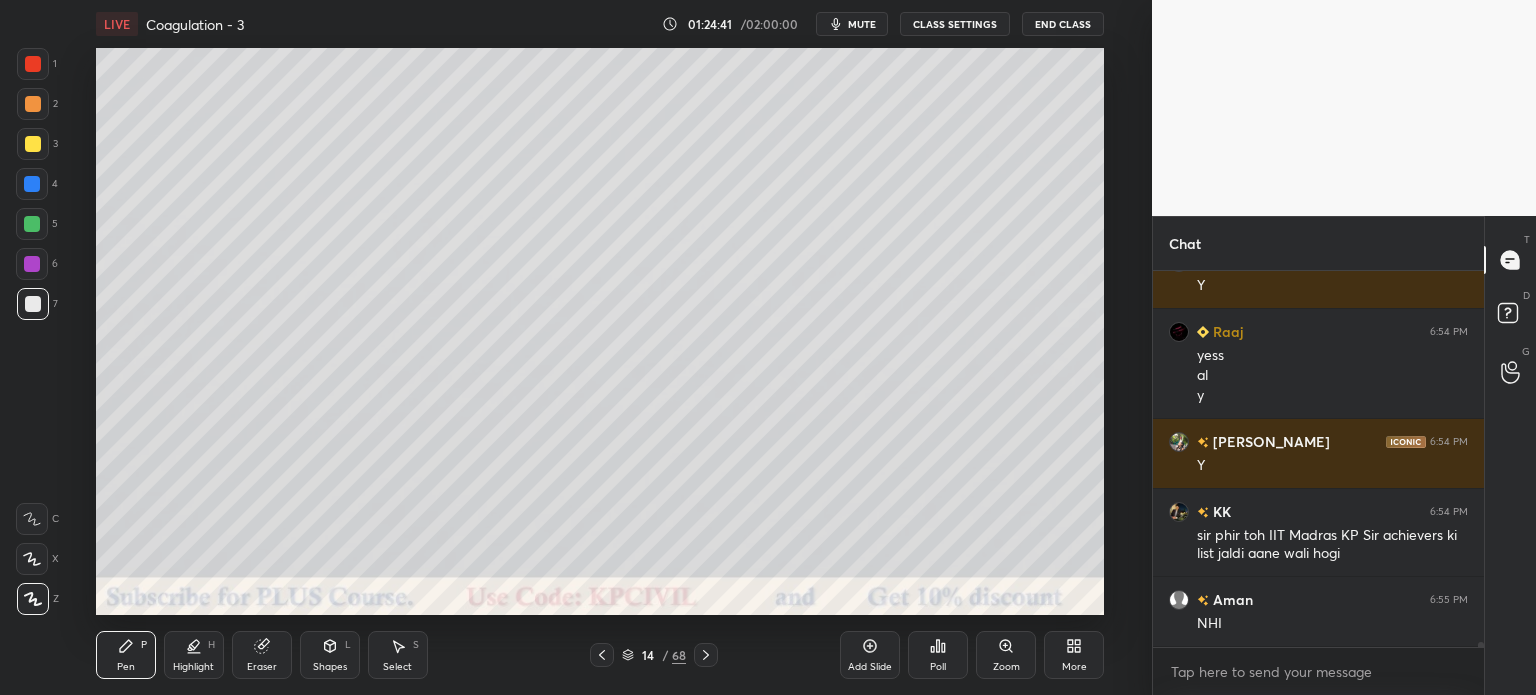 click at bounding box center (33, 104) 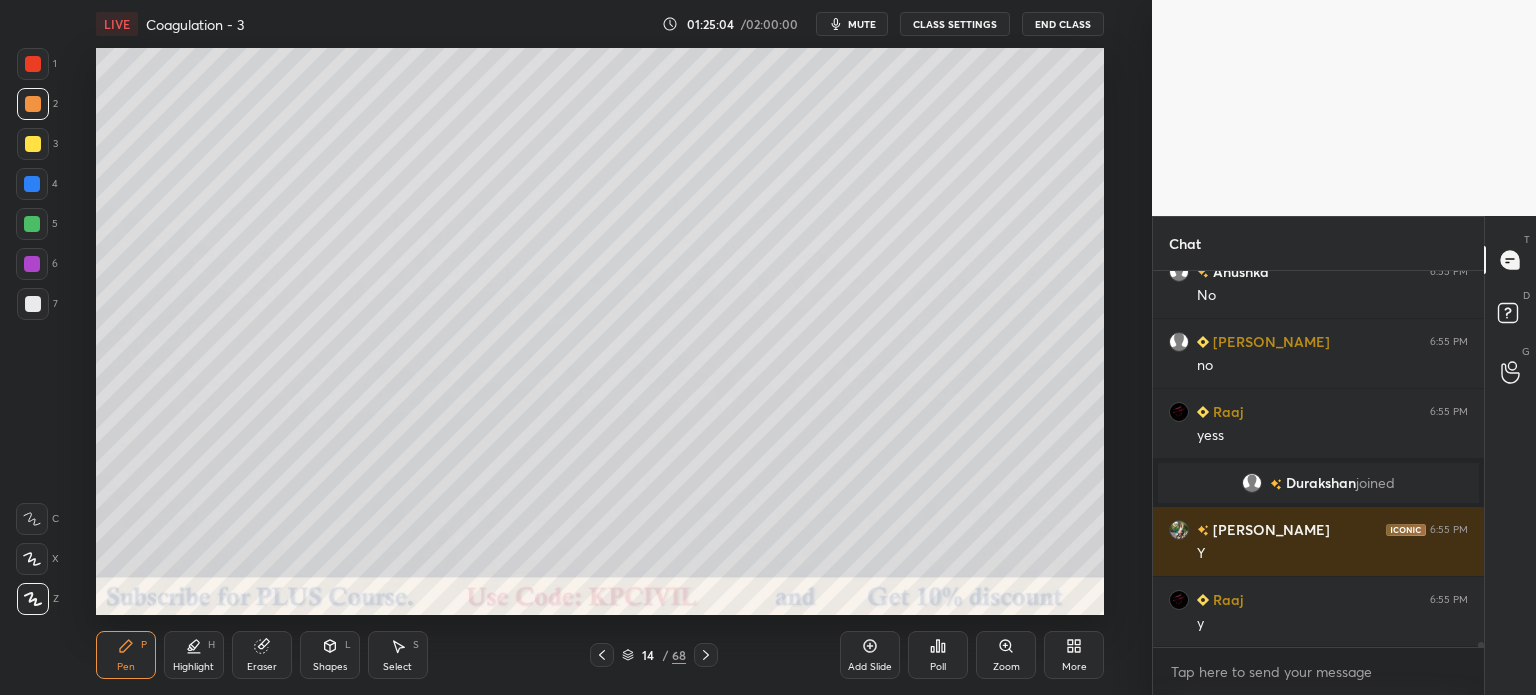 scroll, scrollTop: 27410, scrollLeft: 0, axis: vertical 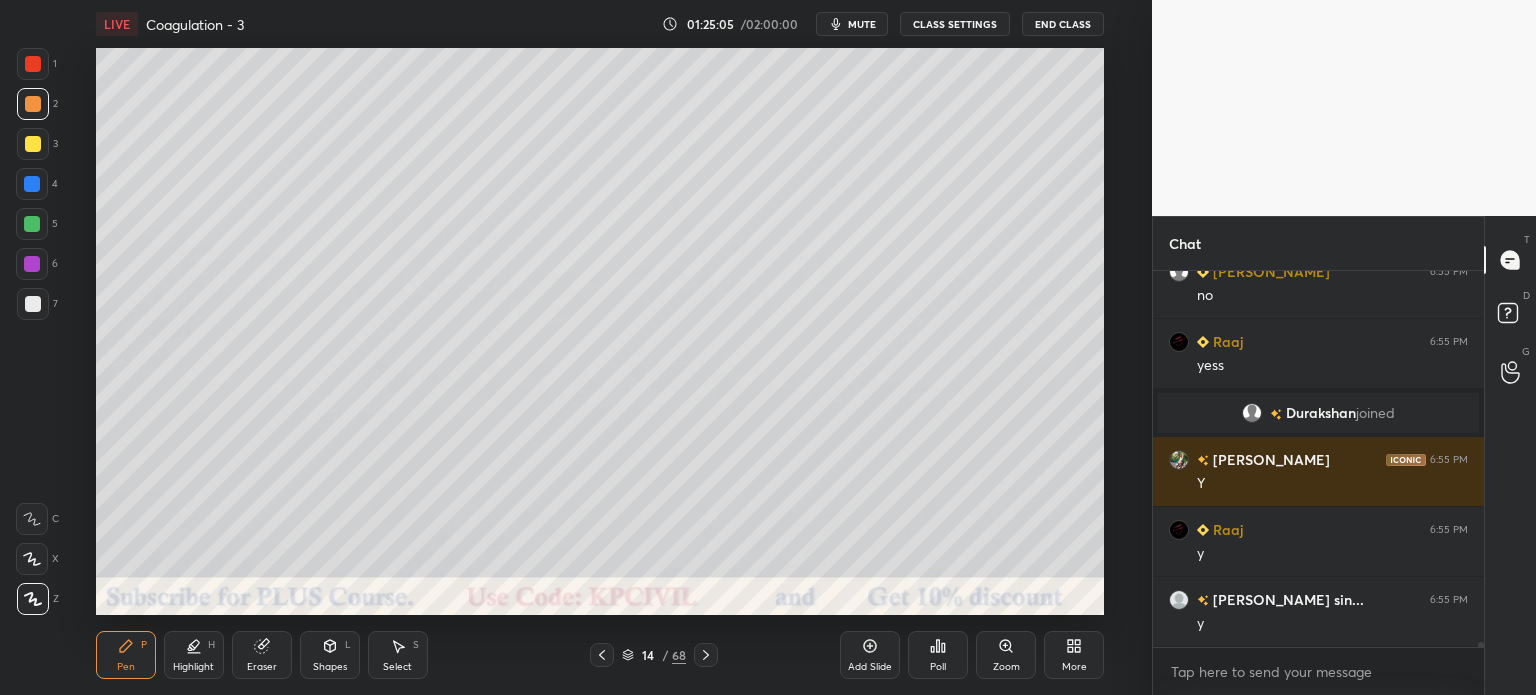 click on "Eraser" at bounding box center (262, 667) 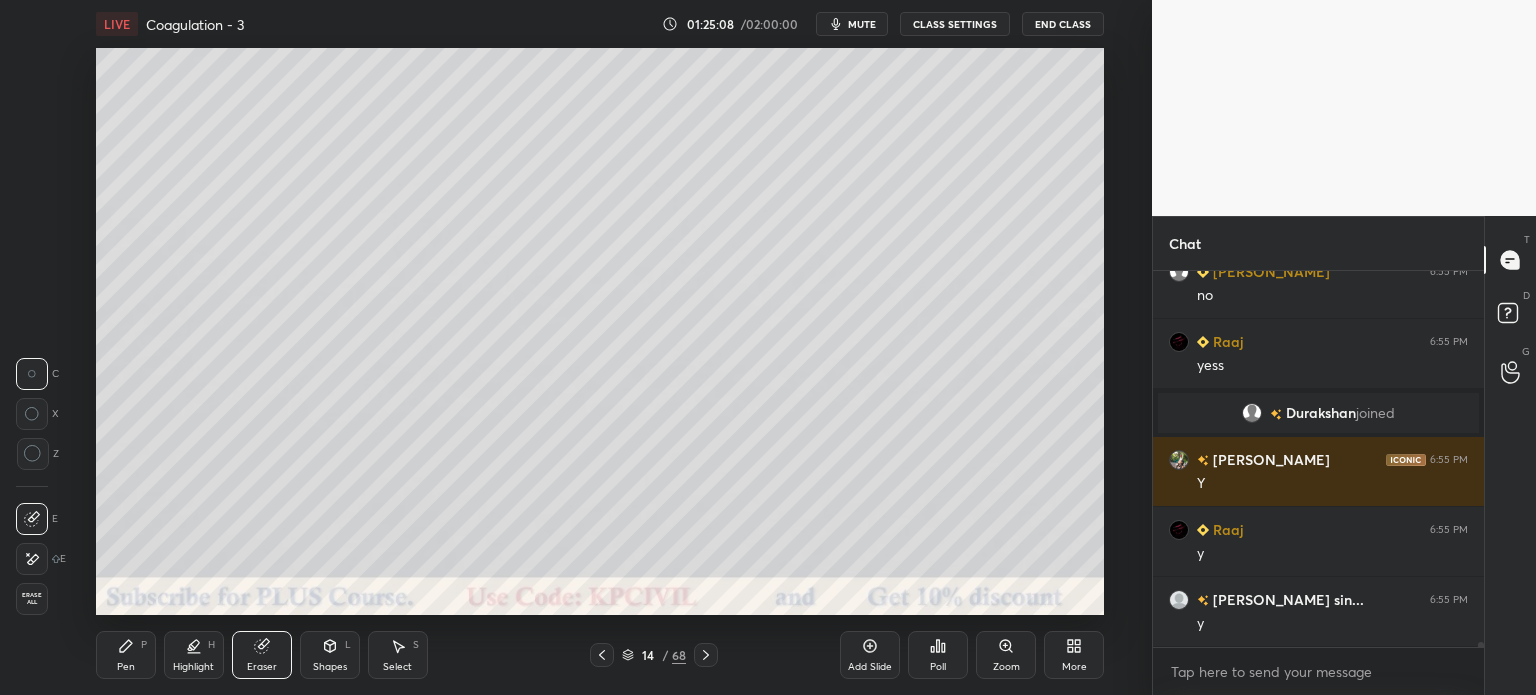 click on "Pen" at bounding box center [126, 667] 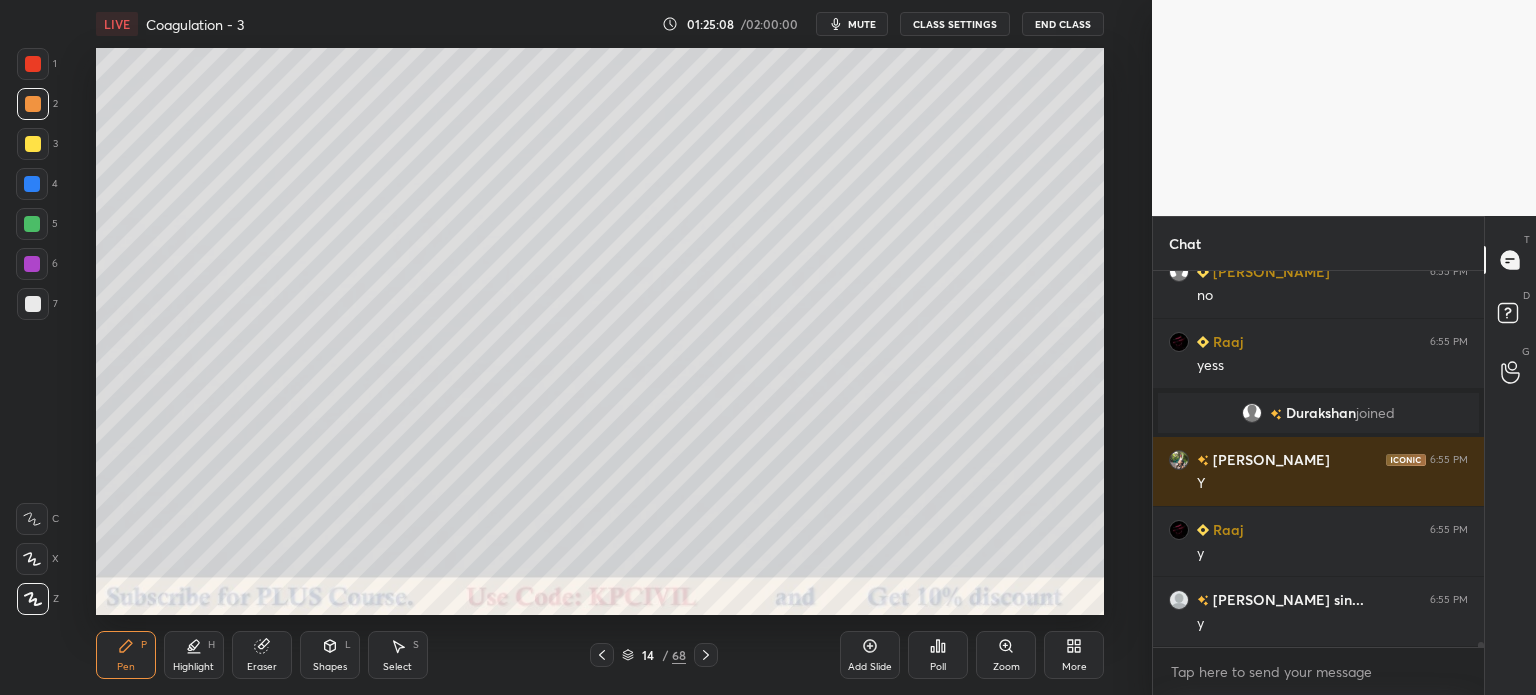 click on "Pen P" at bounding box center [126, 655] 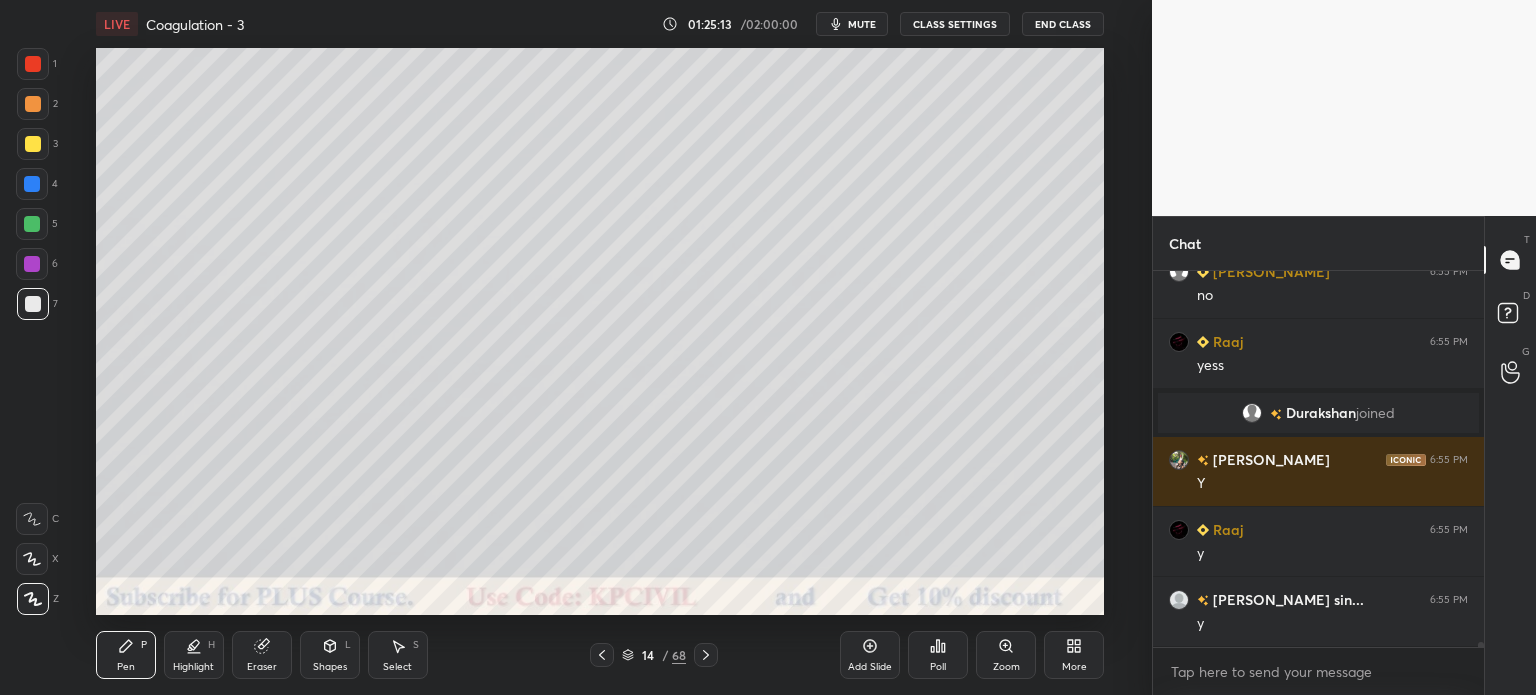 click at bounding box center [33, 144] 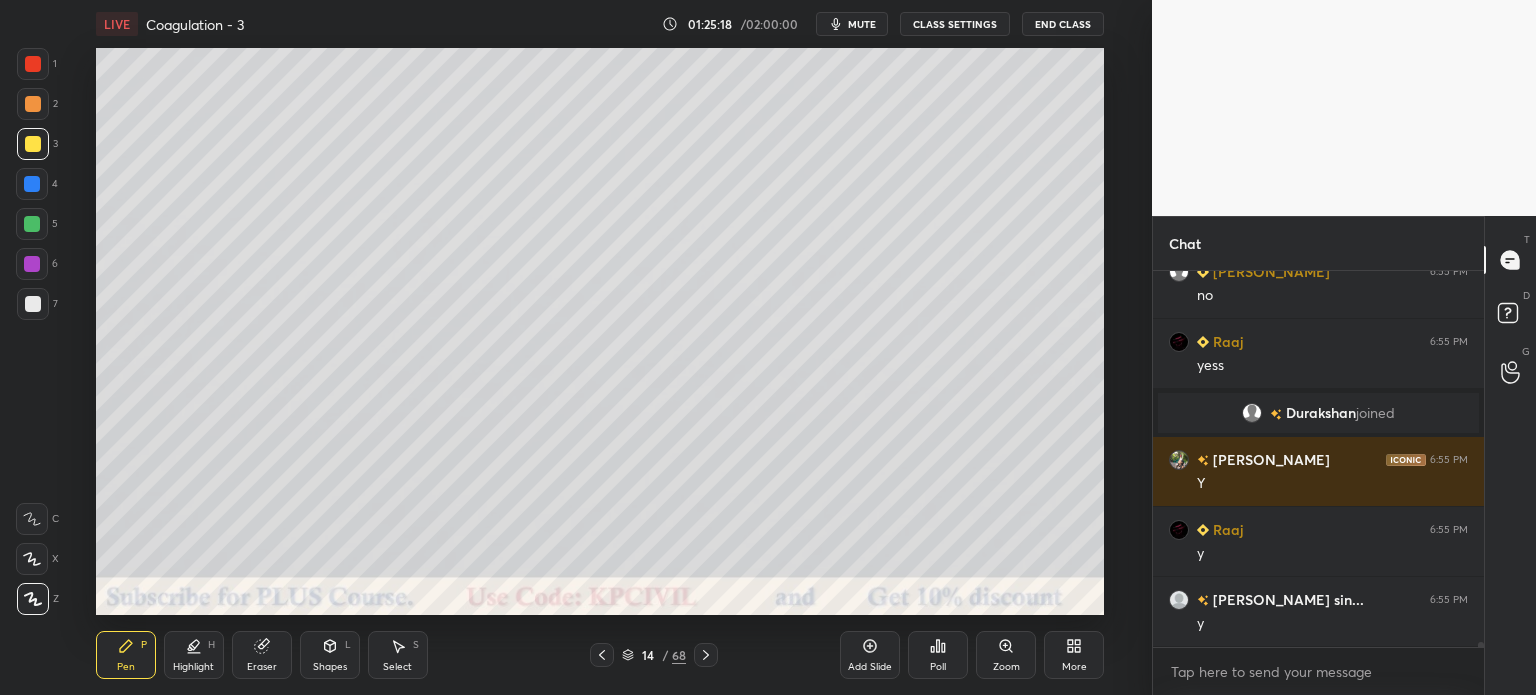 click at bounding box center (33, 104) 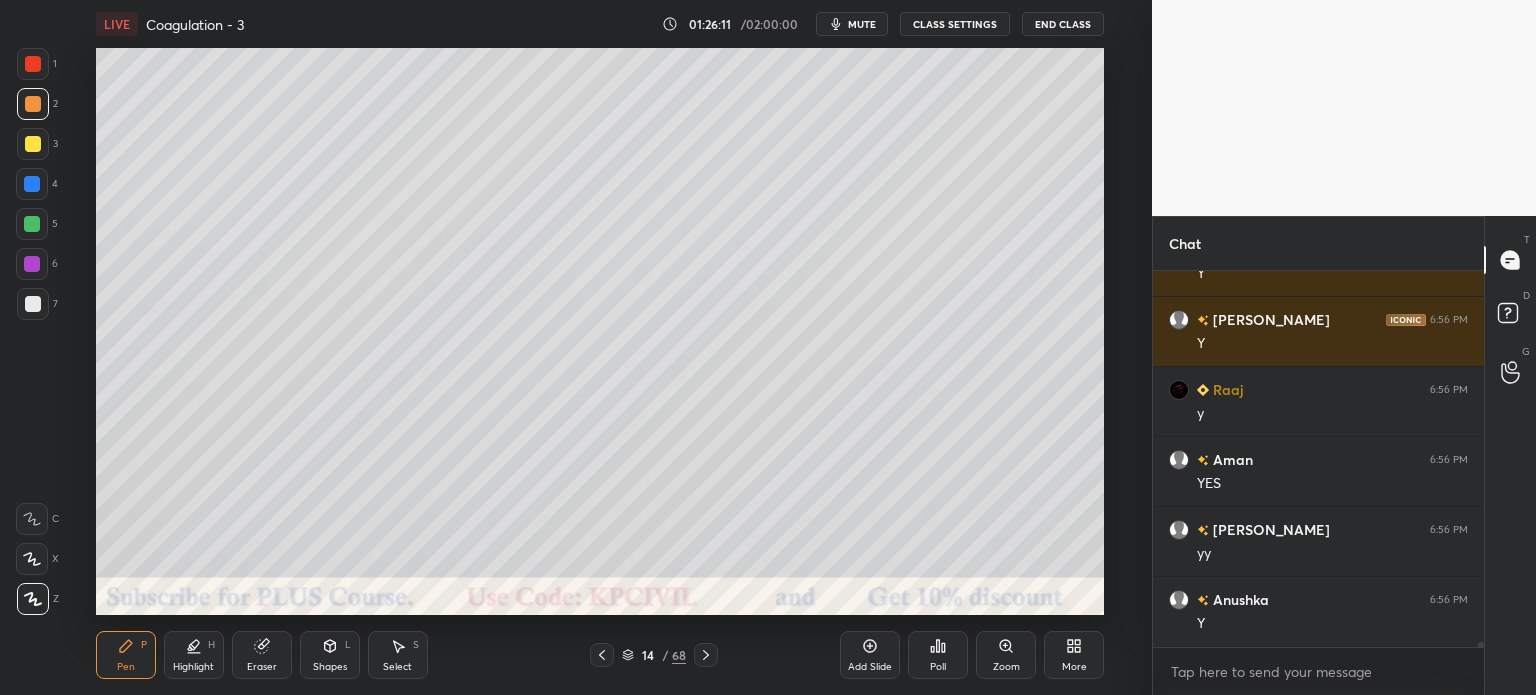 scroll, scrollTop: 27990, scrollLeft: 0, axis: vertical 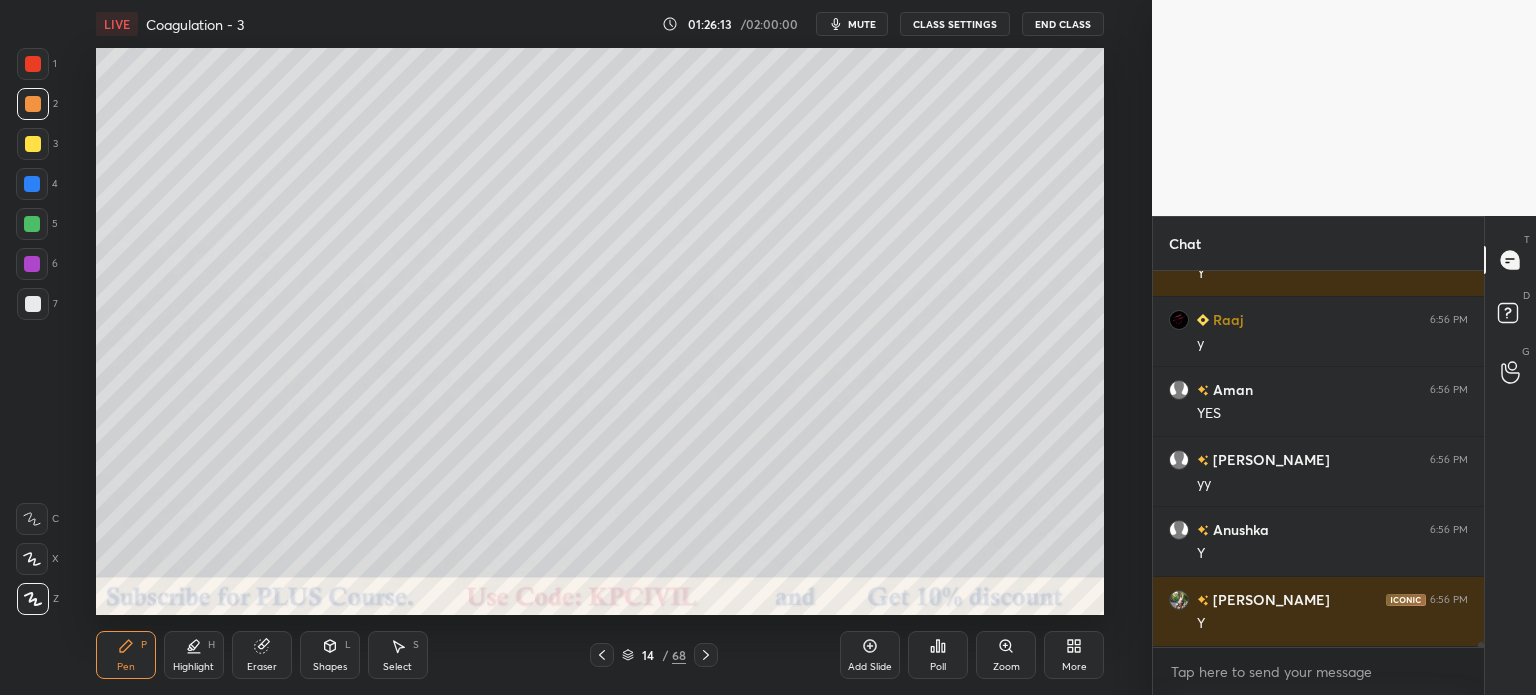 click on "mute" at bounding box center [862, 24] 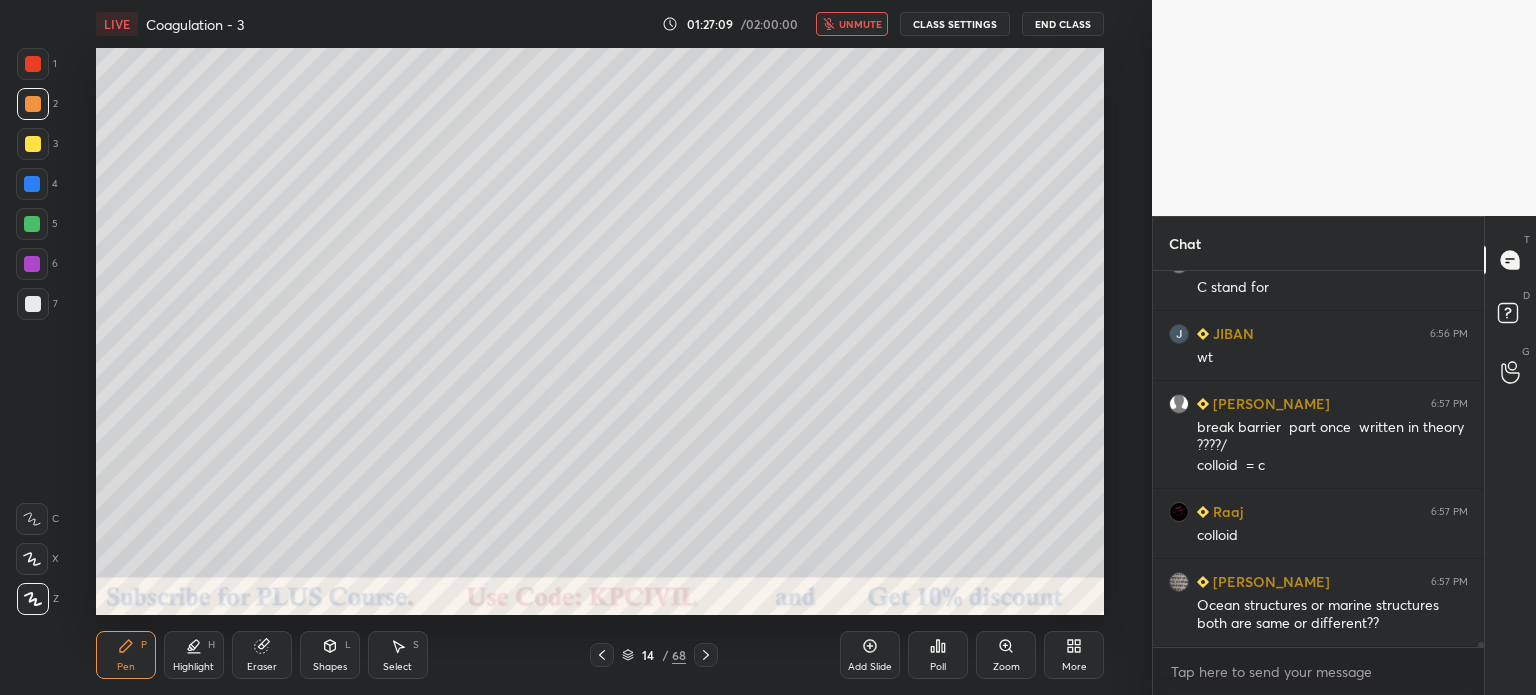 scroll, scrollTop: 28676, scrollLeft: 0, axis: vertical 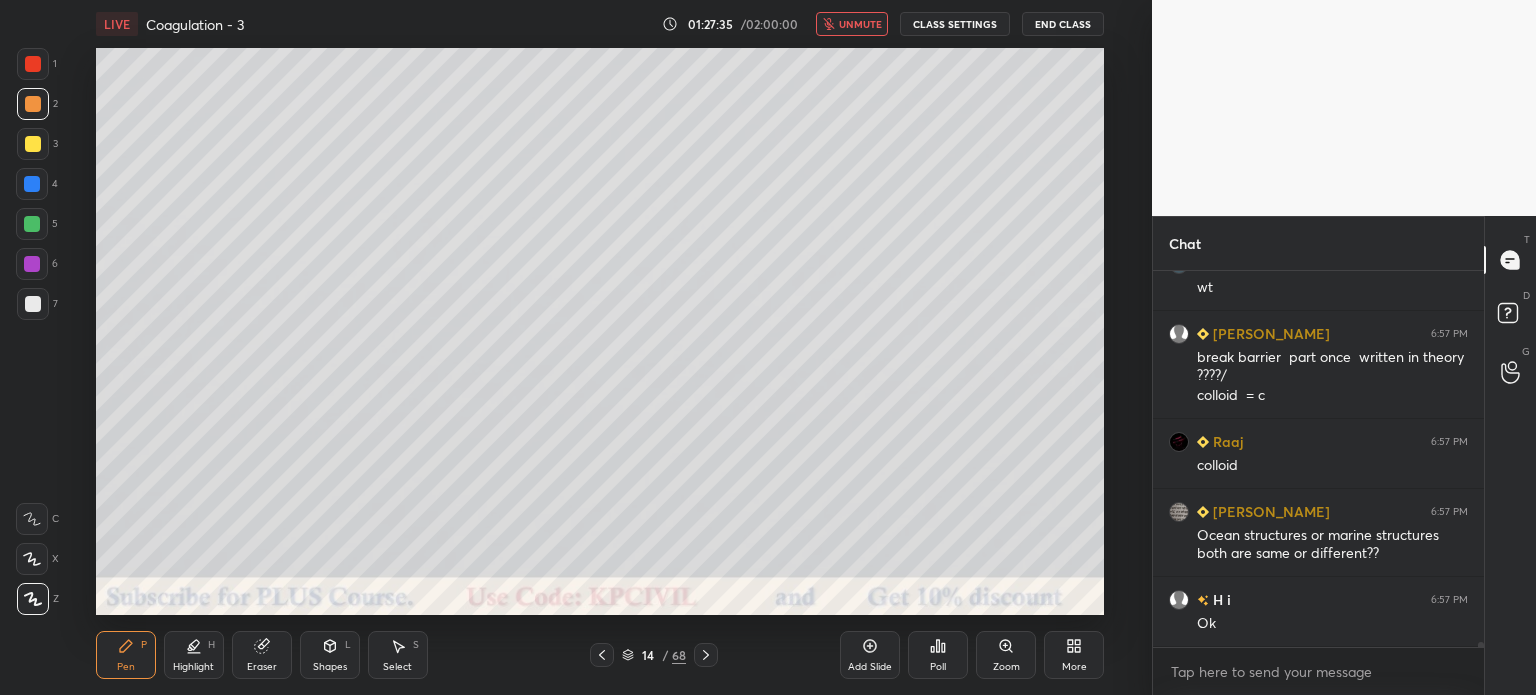 click on "unmute" at bounding box center (852, 24) 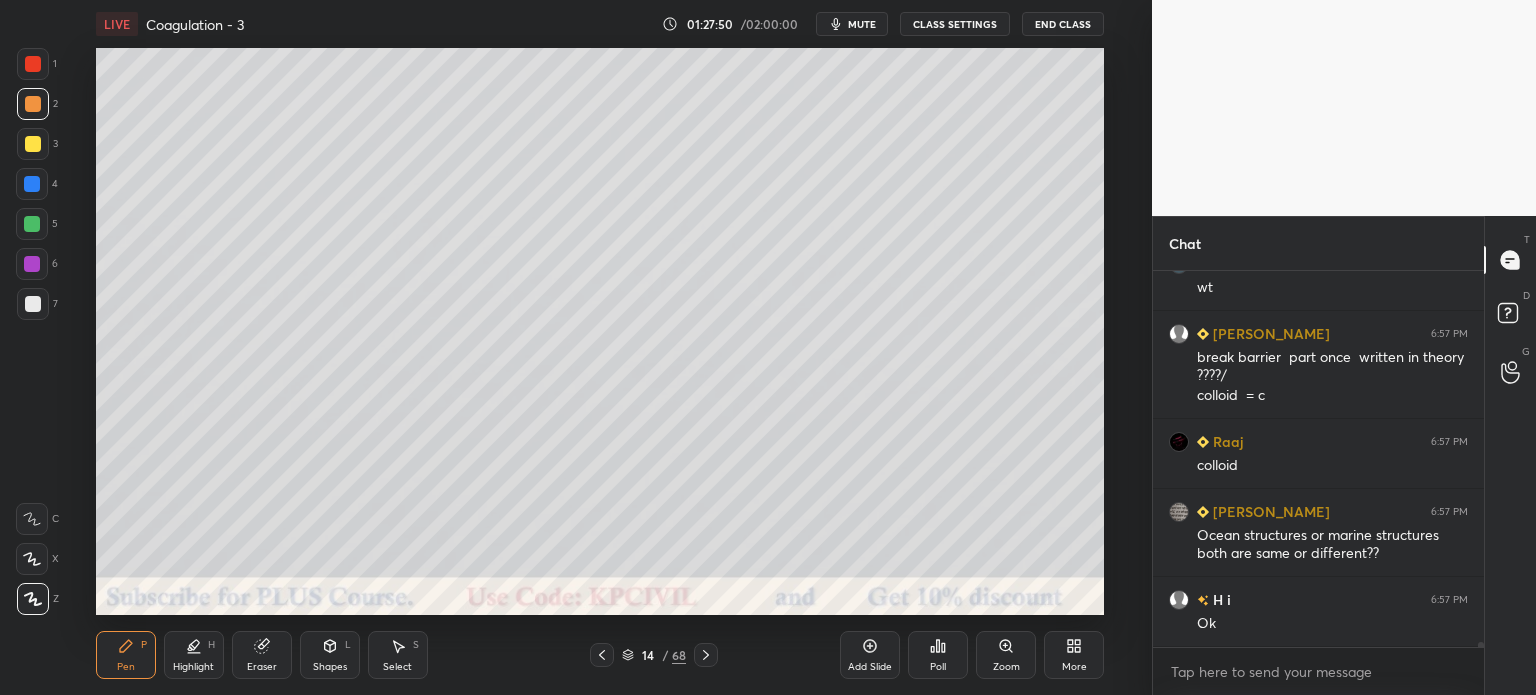 scroll, scrollTop: 28746, scrollLeft: 0, axis: vertical 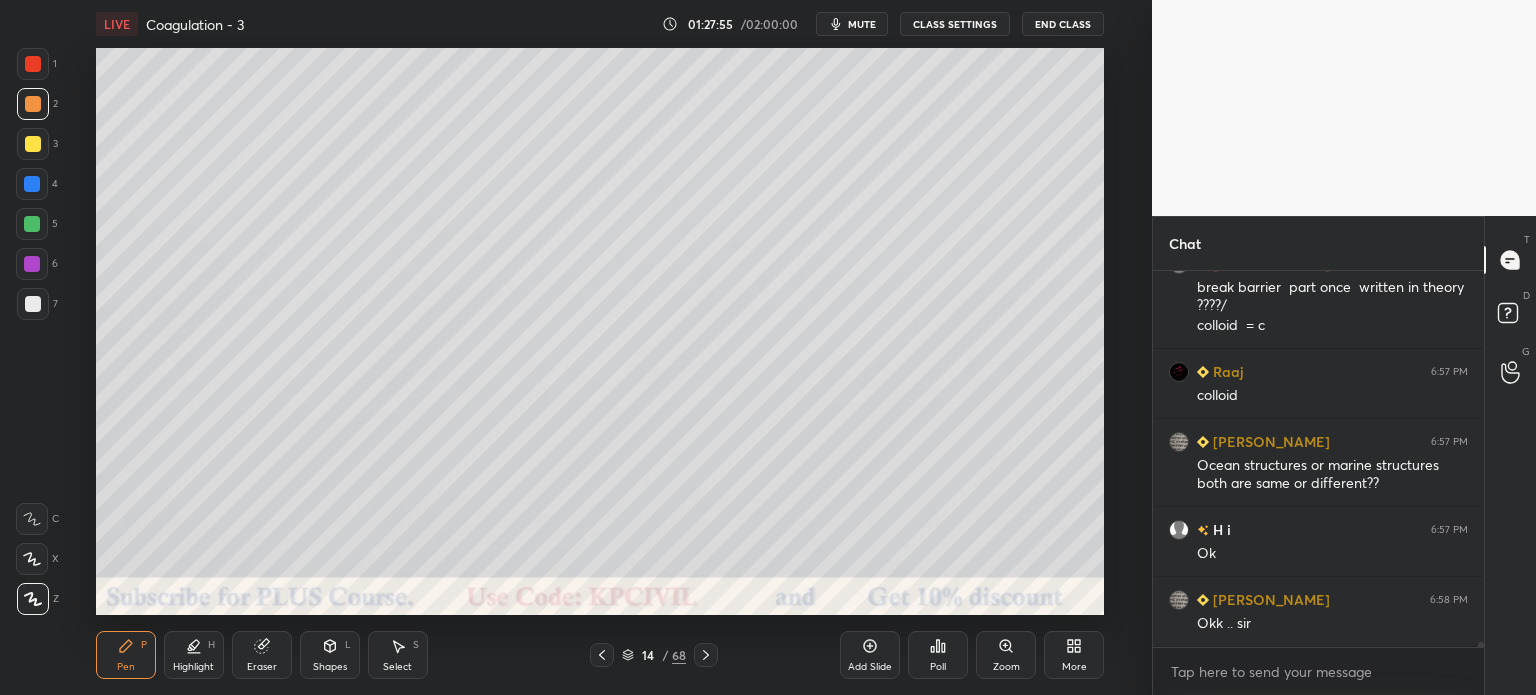 click on "Highlight" at bounding box center (193, 667) 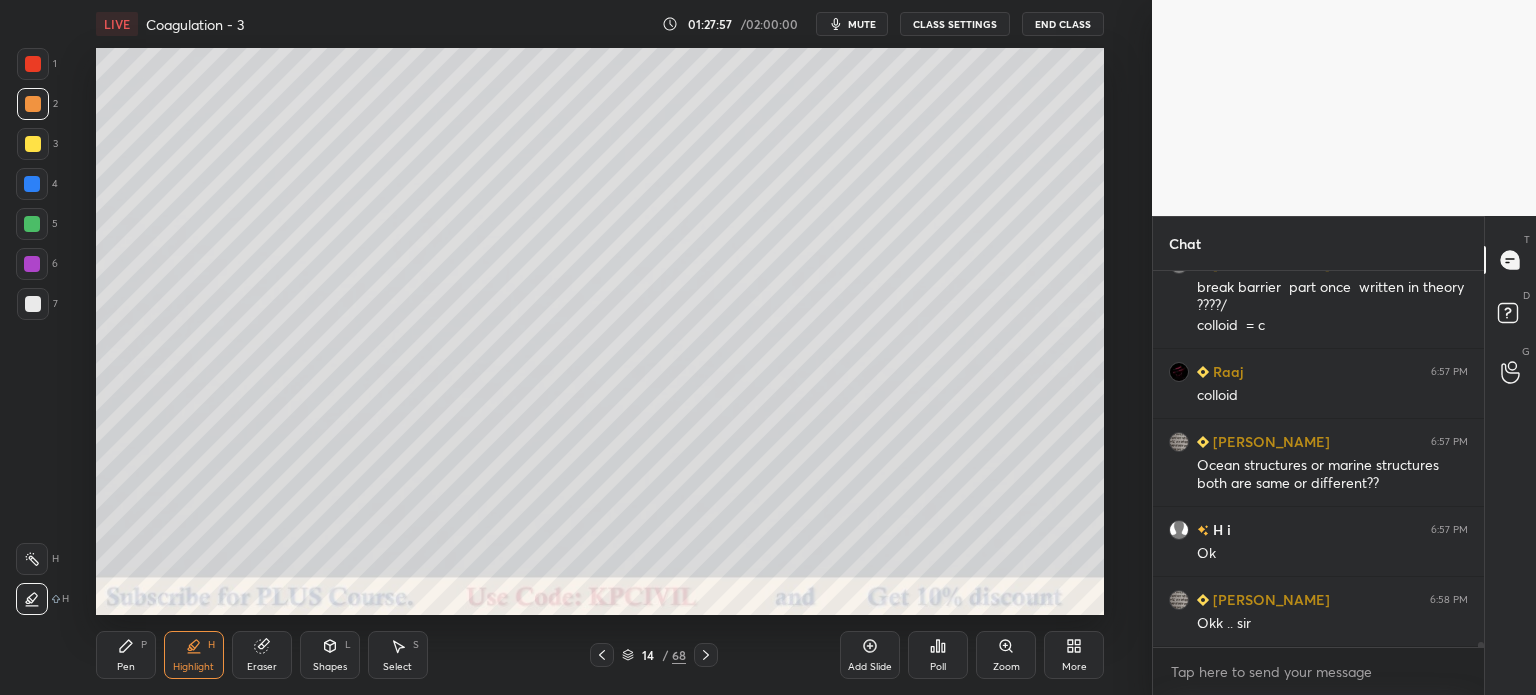 click on "1 2 3 4 5 6 7 C X Z C X Z E E Erase all   H H" at bounding box center (32, 331) 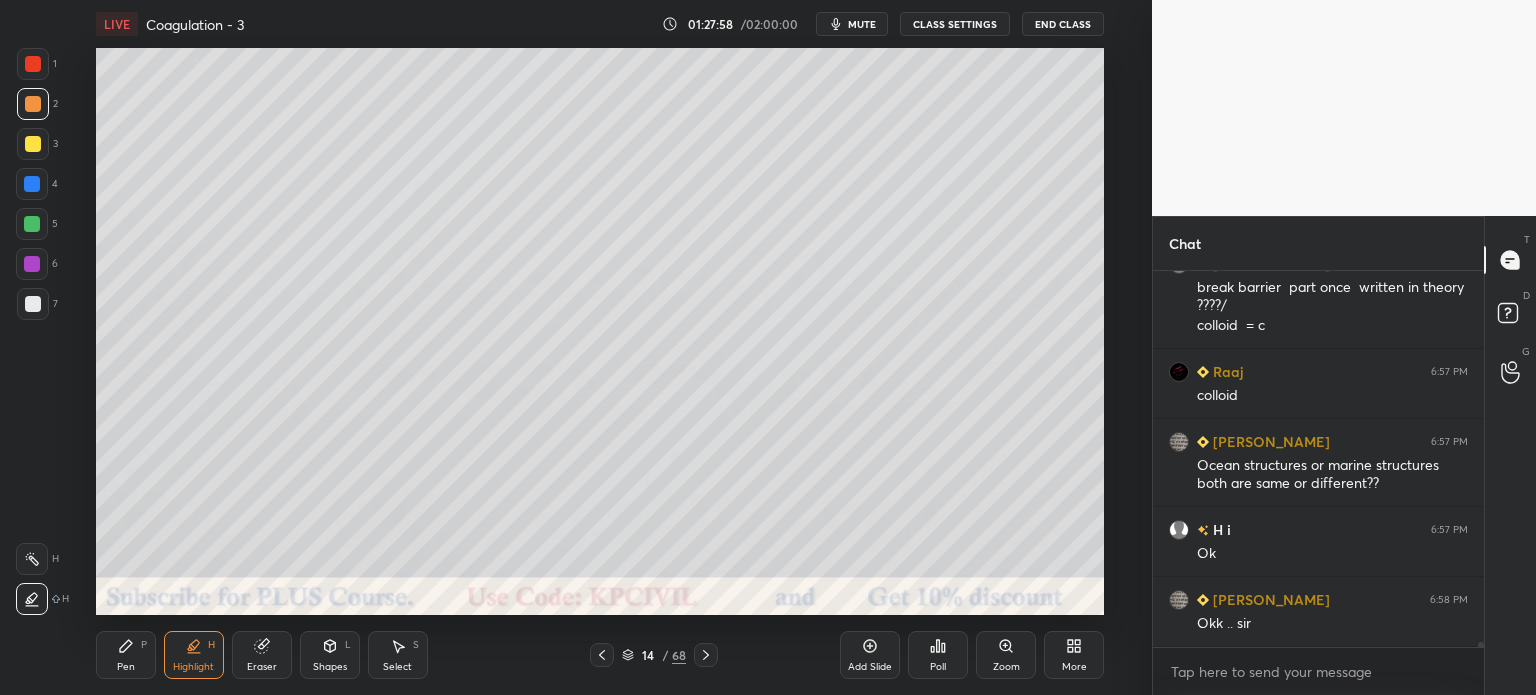 click at bounding box center [33, 64] 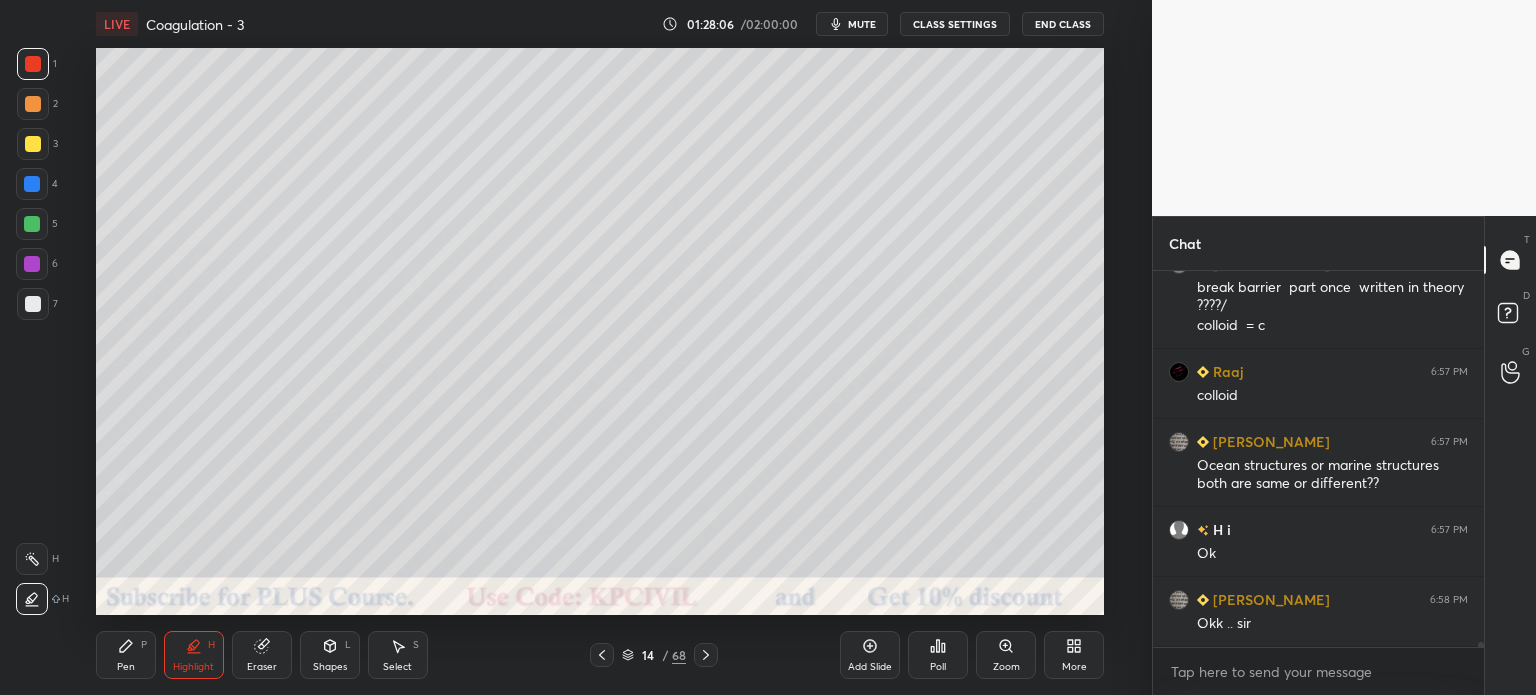 click on "Eraser" at bounding box center (262, 655) 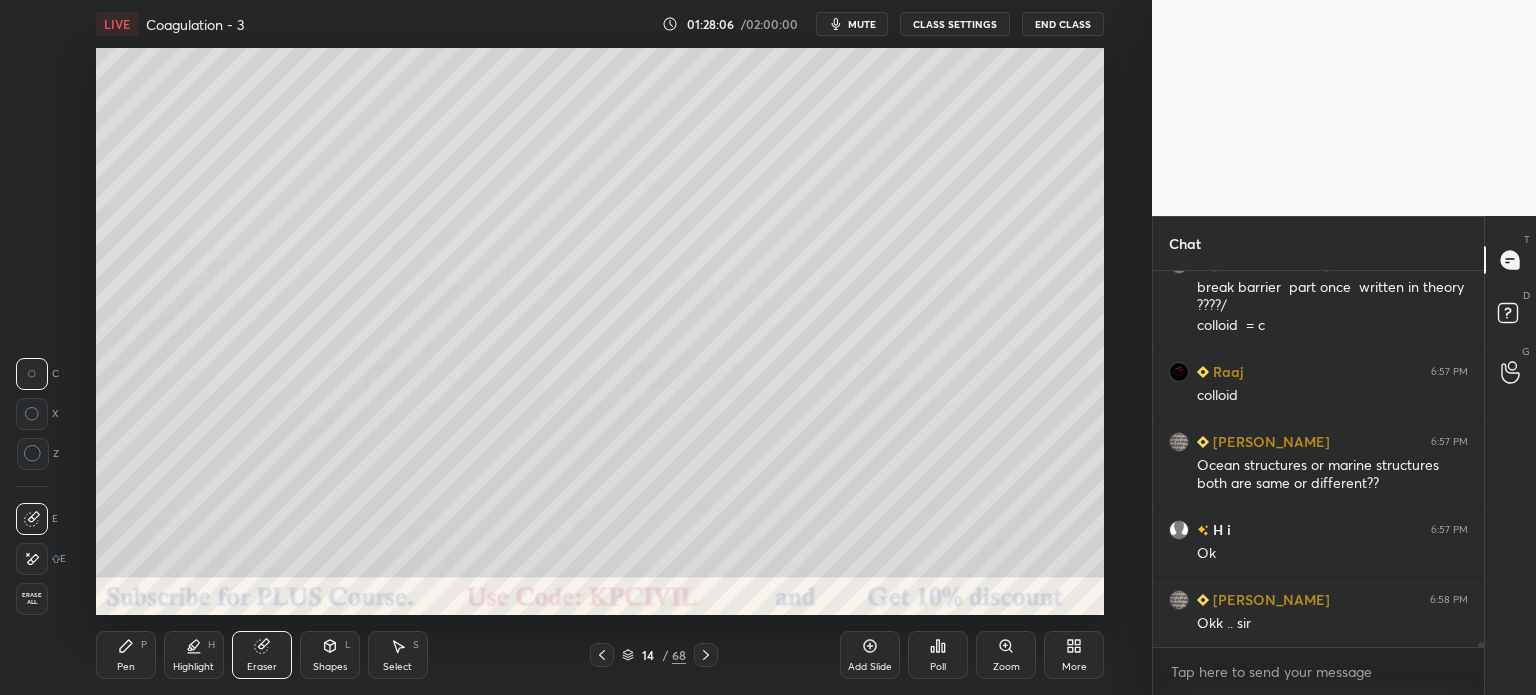 click on "Highlight" at bounding box center (193, 667) 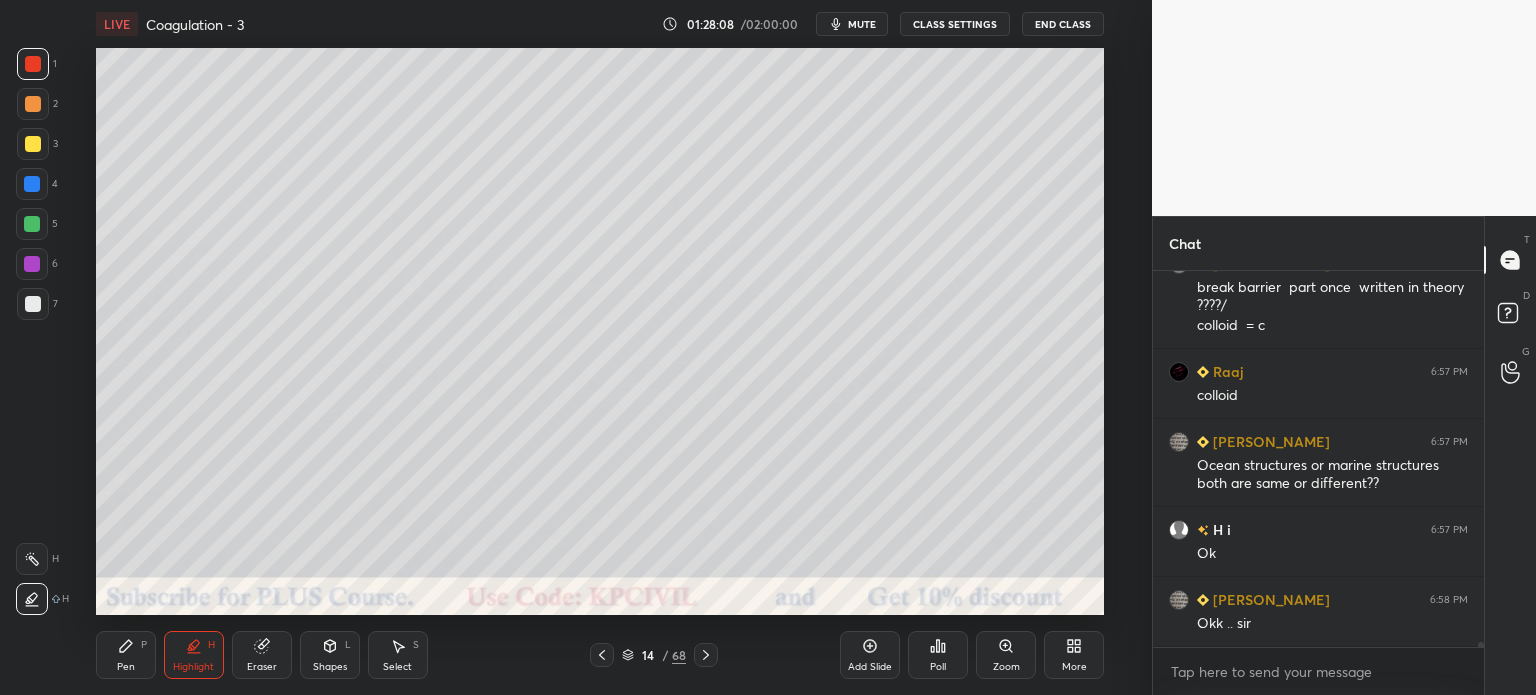 click 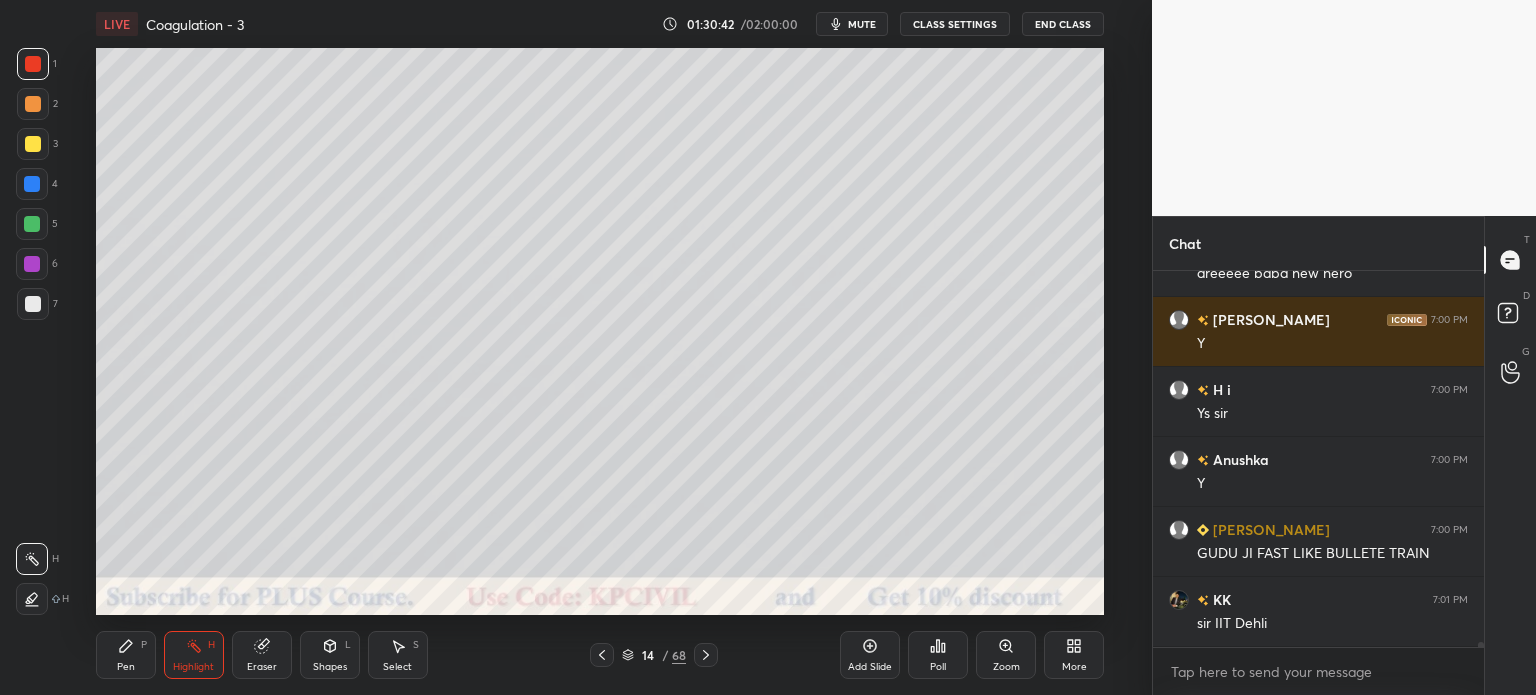 scroll, scrollTop: 30064, scrollLeft: 0, axis: vertical 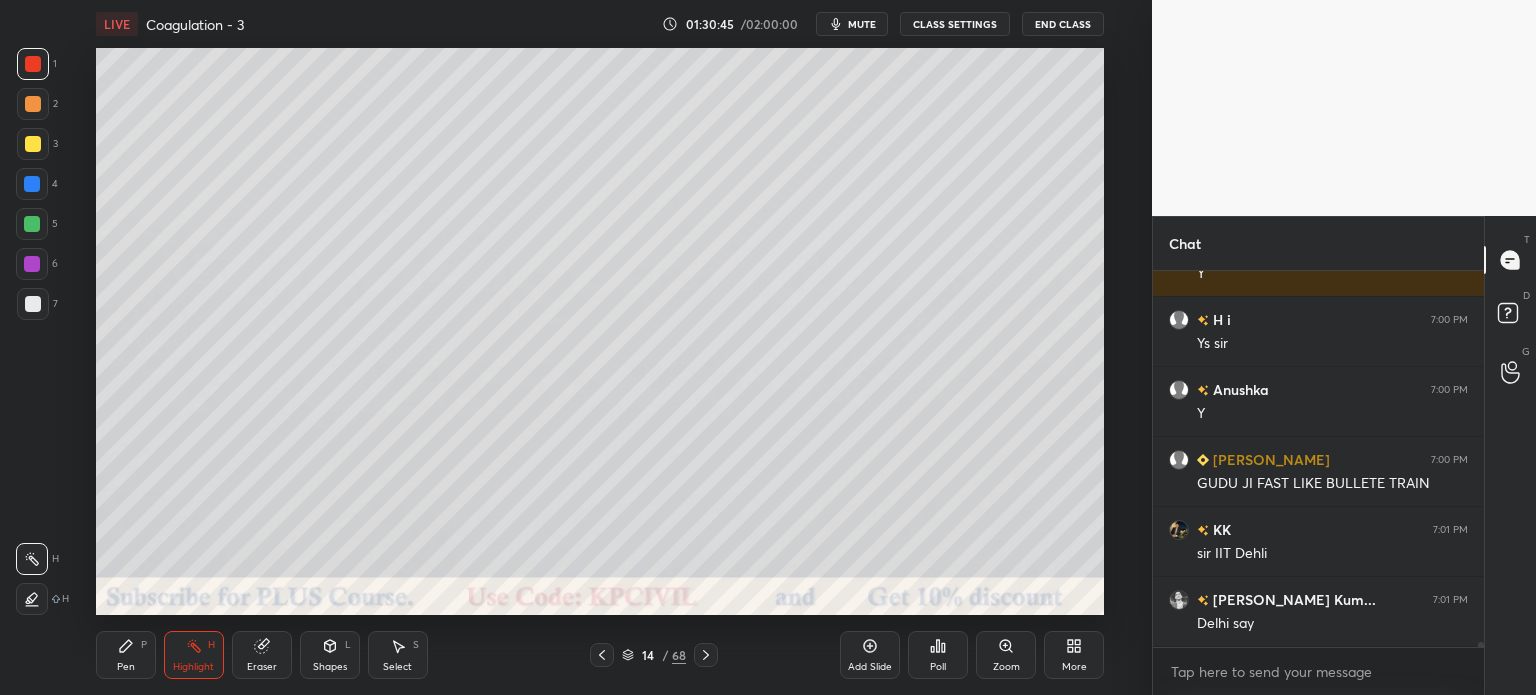 click at bounding box center [706, 655] 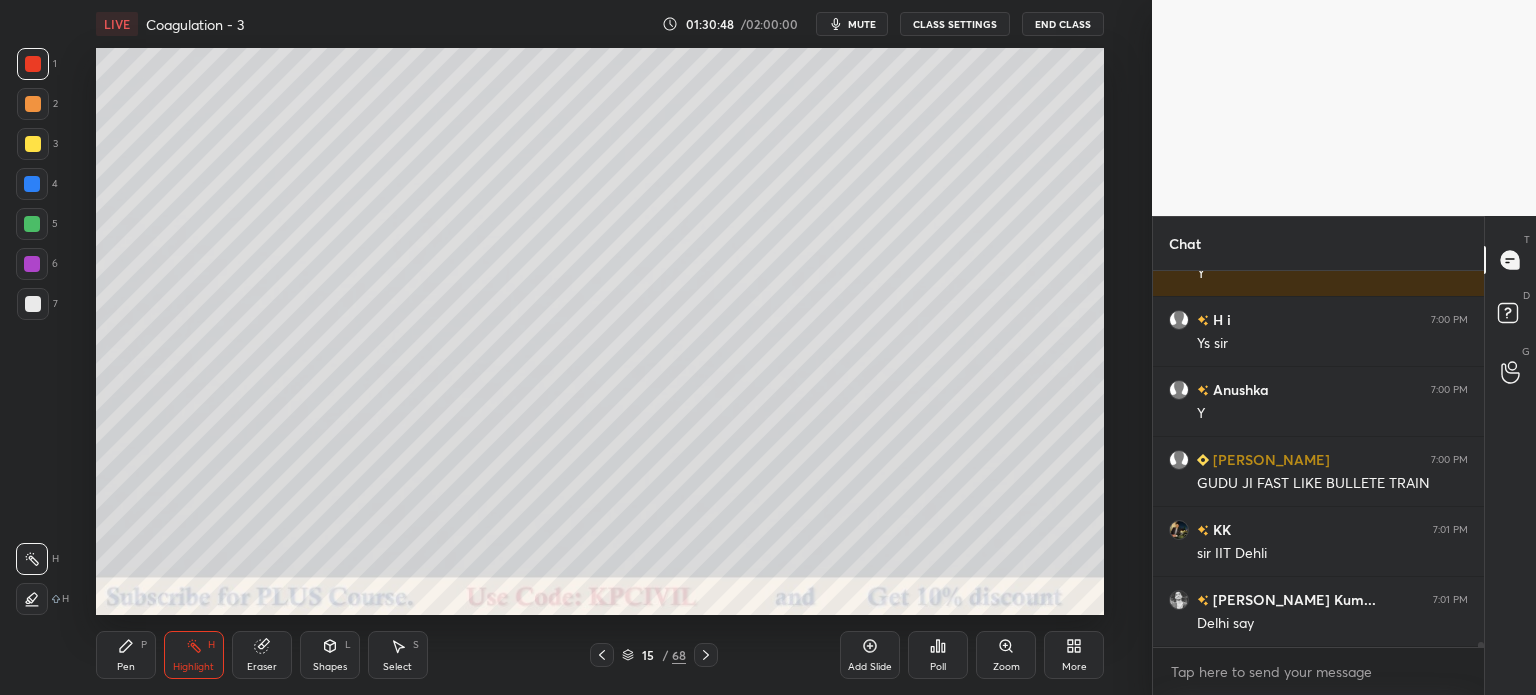 click 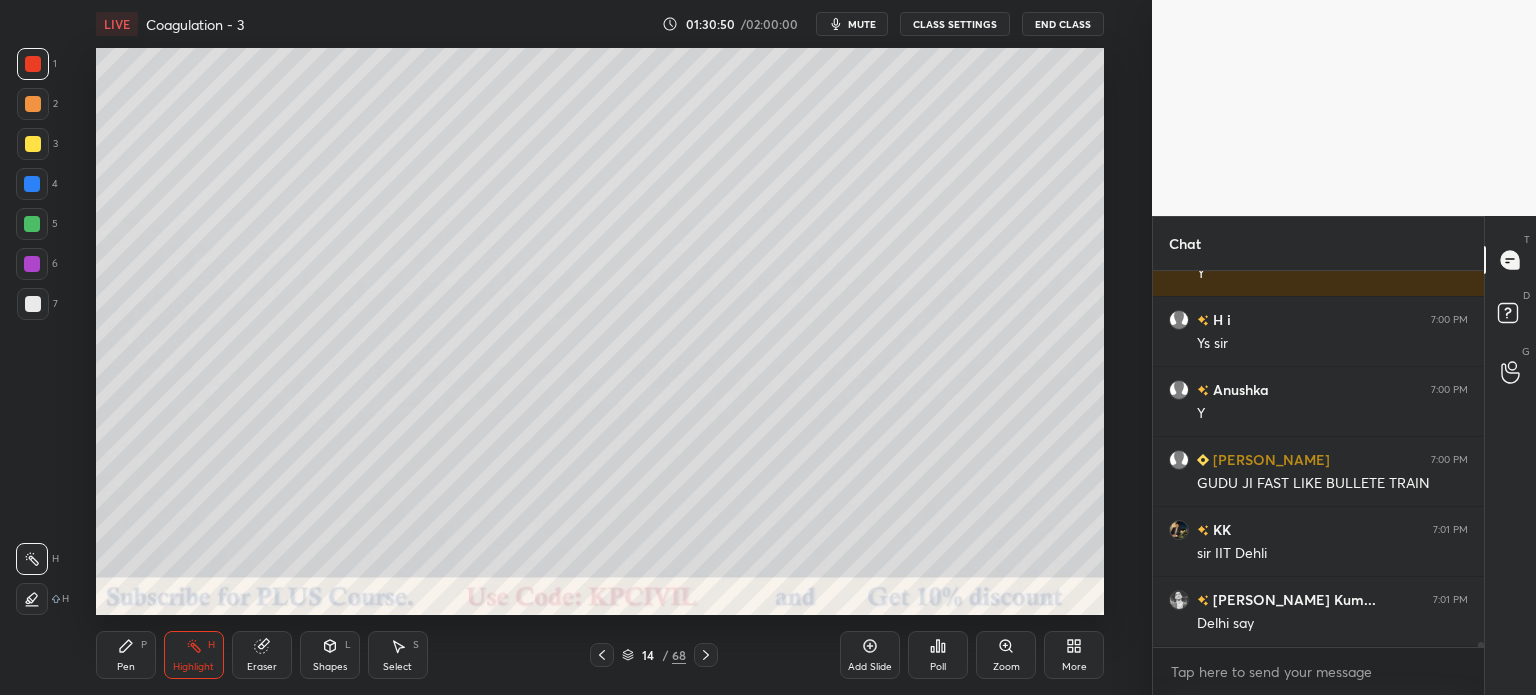 click 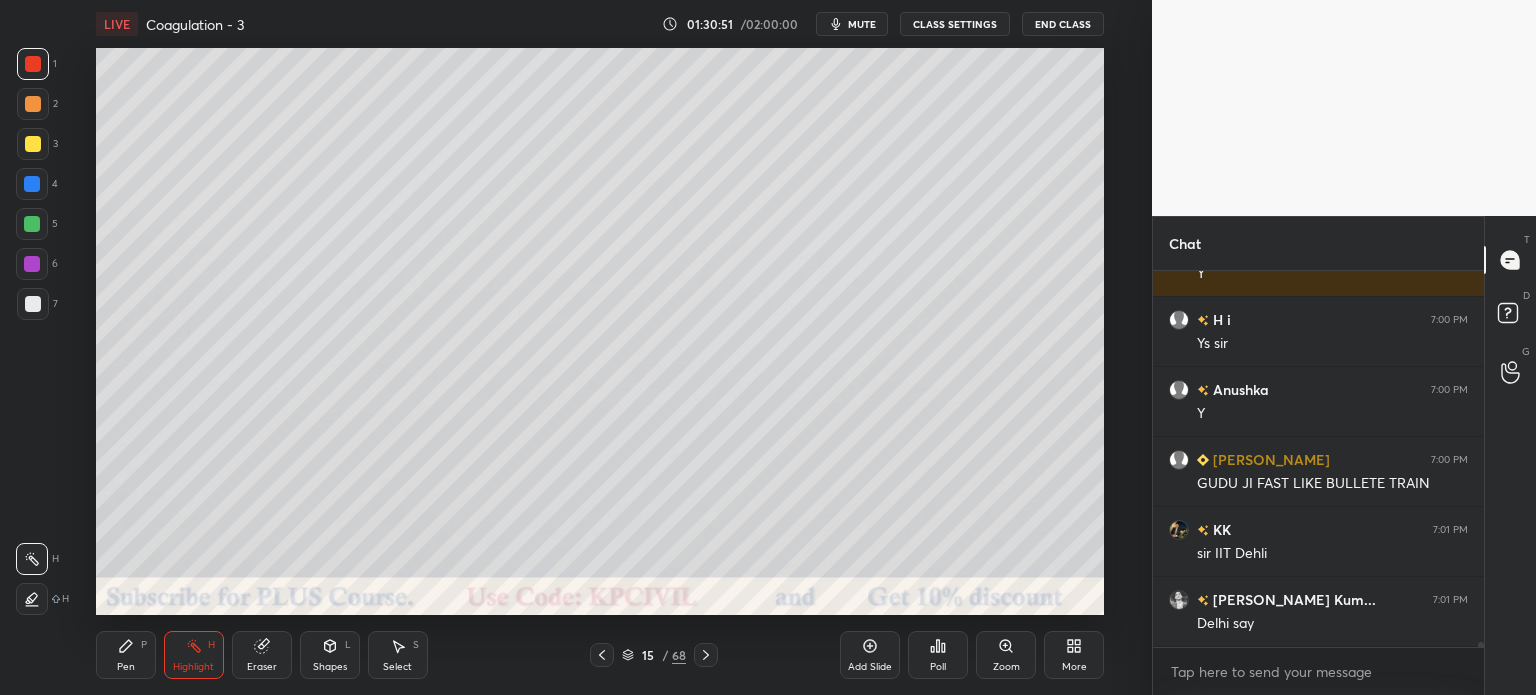 click on "Shapes" at bounding box center (330, 667) 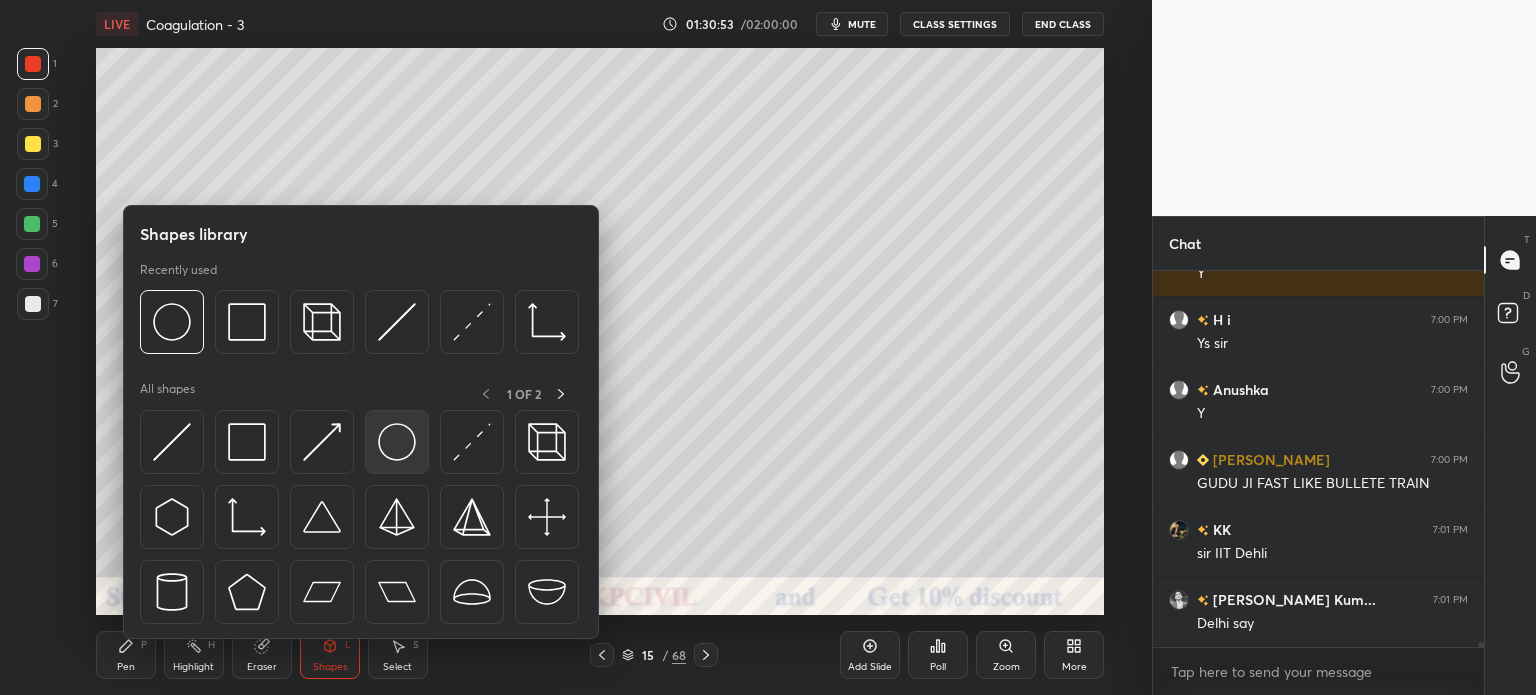 click at bounding box center (397, 442) 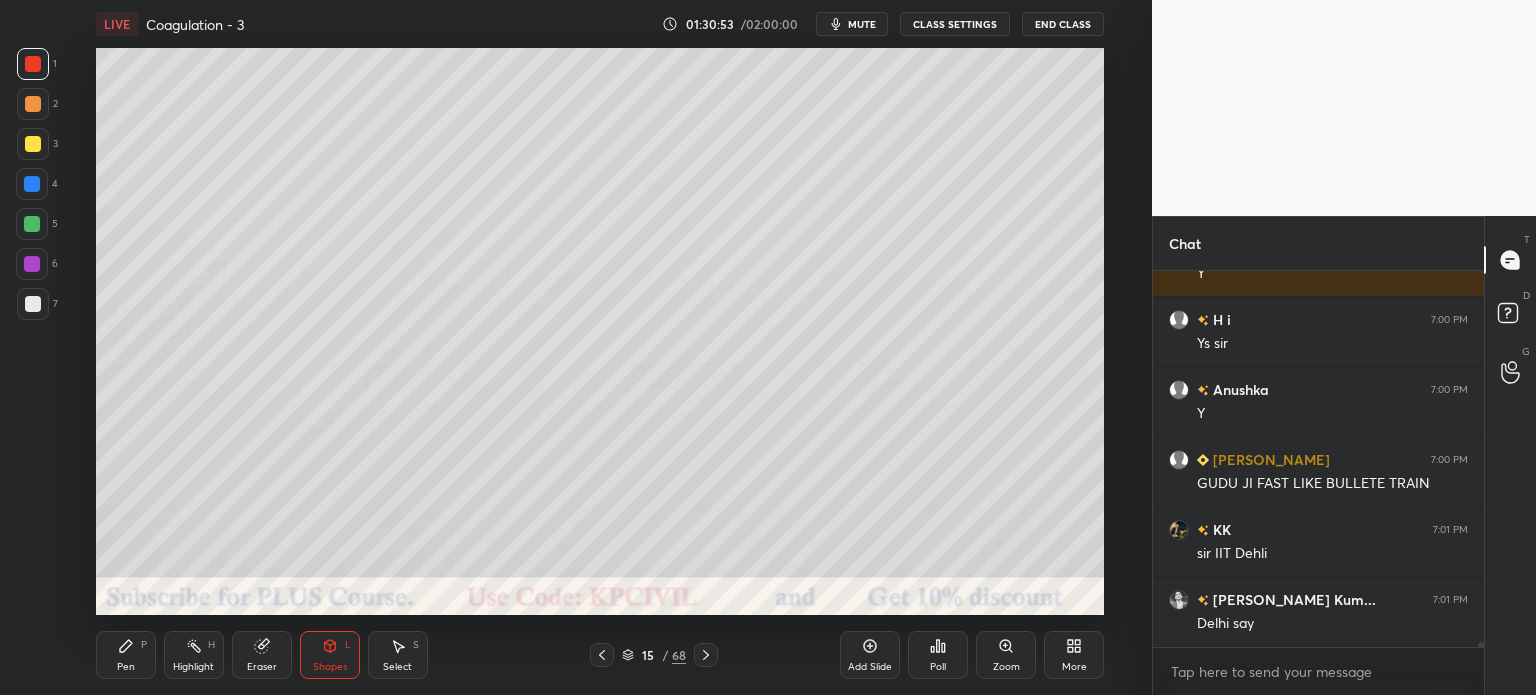 click at bounding box center [33, 144] 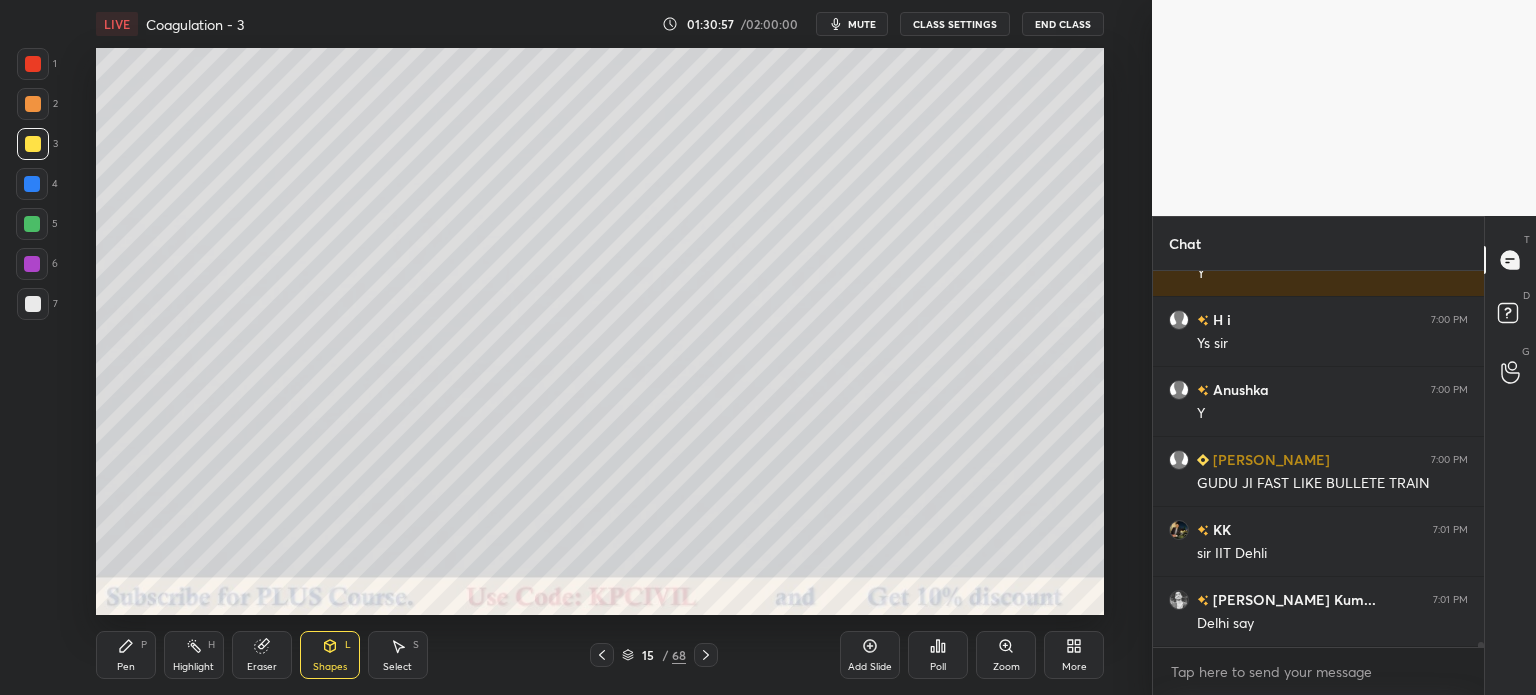 click on "Pen P" at bounding box center (126, 655) 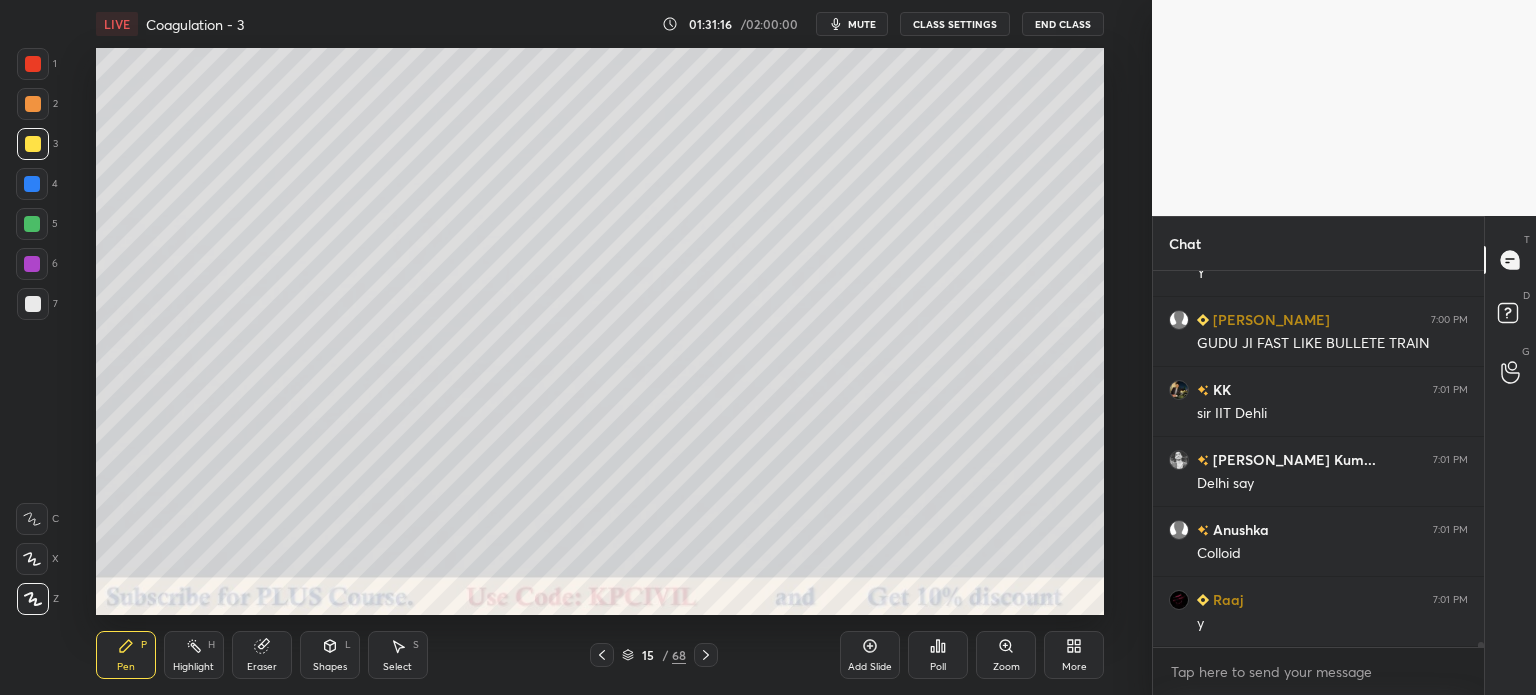 scroll, scrollTop: 30274, scrollLeft: 0, axis: vertical 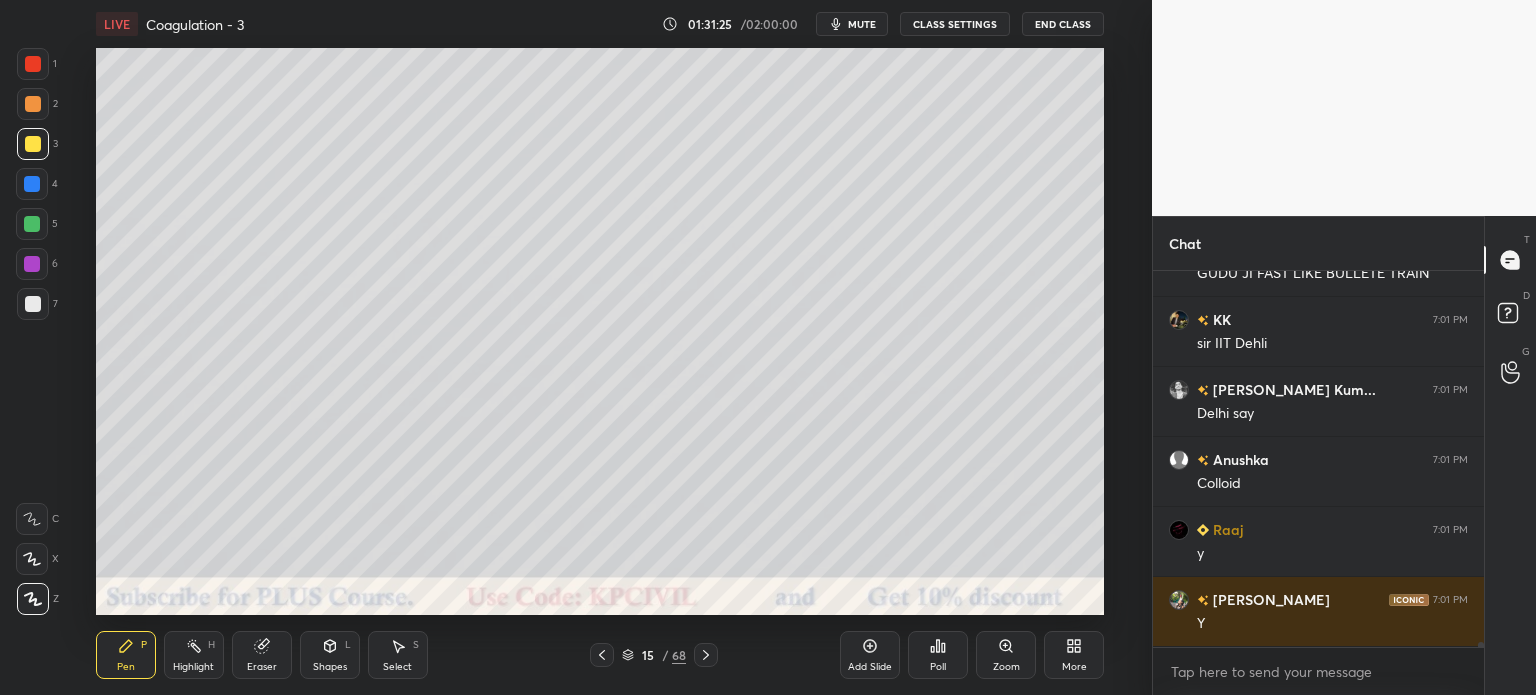 click at bounding box center (33, 304) 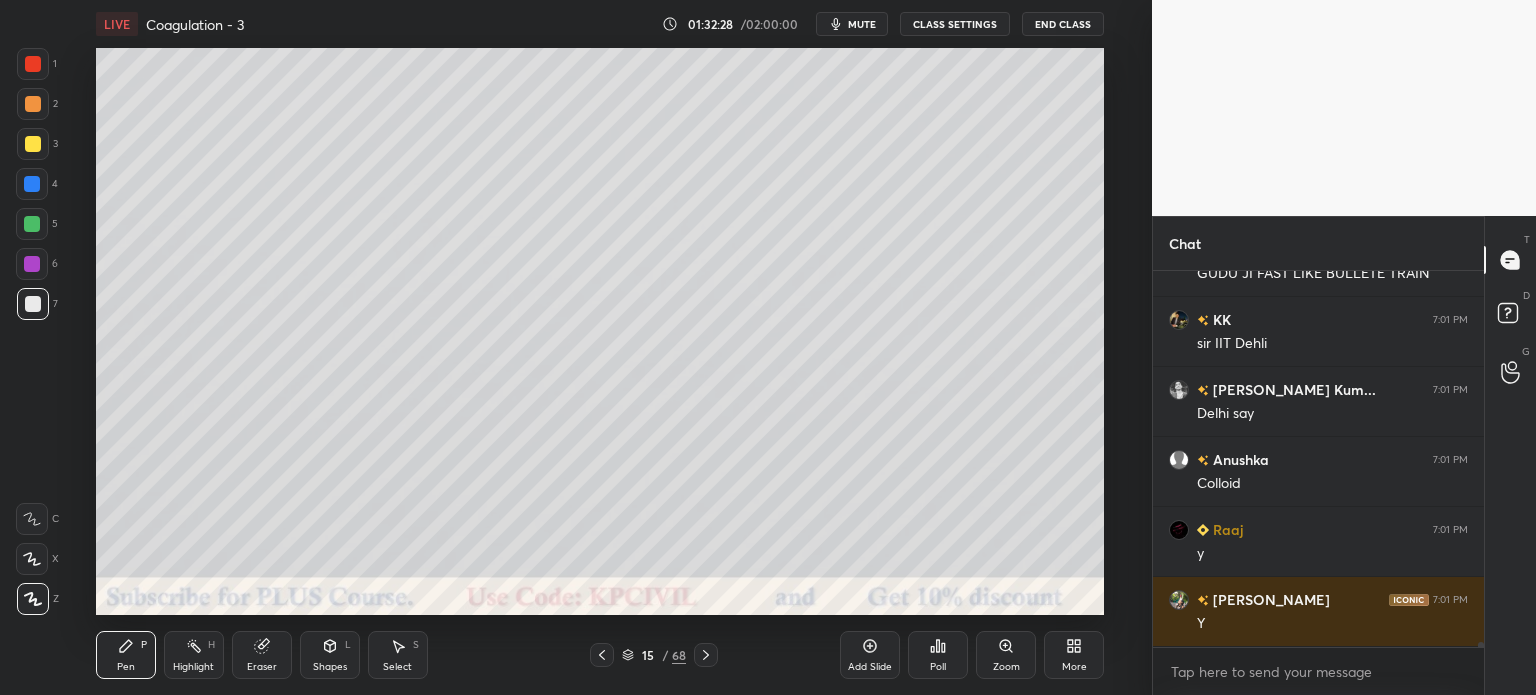 scroll, scrollTop: 30344, scrollLeft: 0, axis: vertical 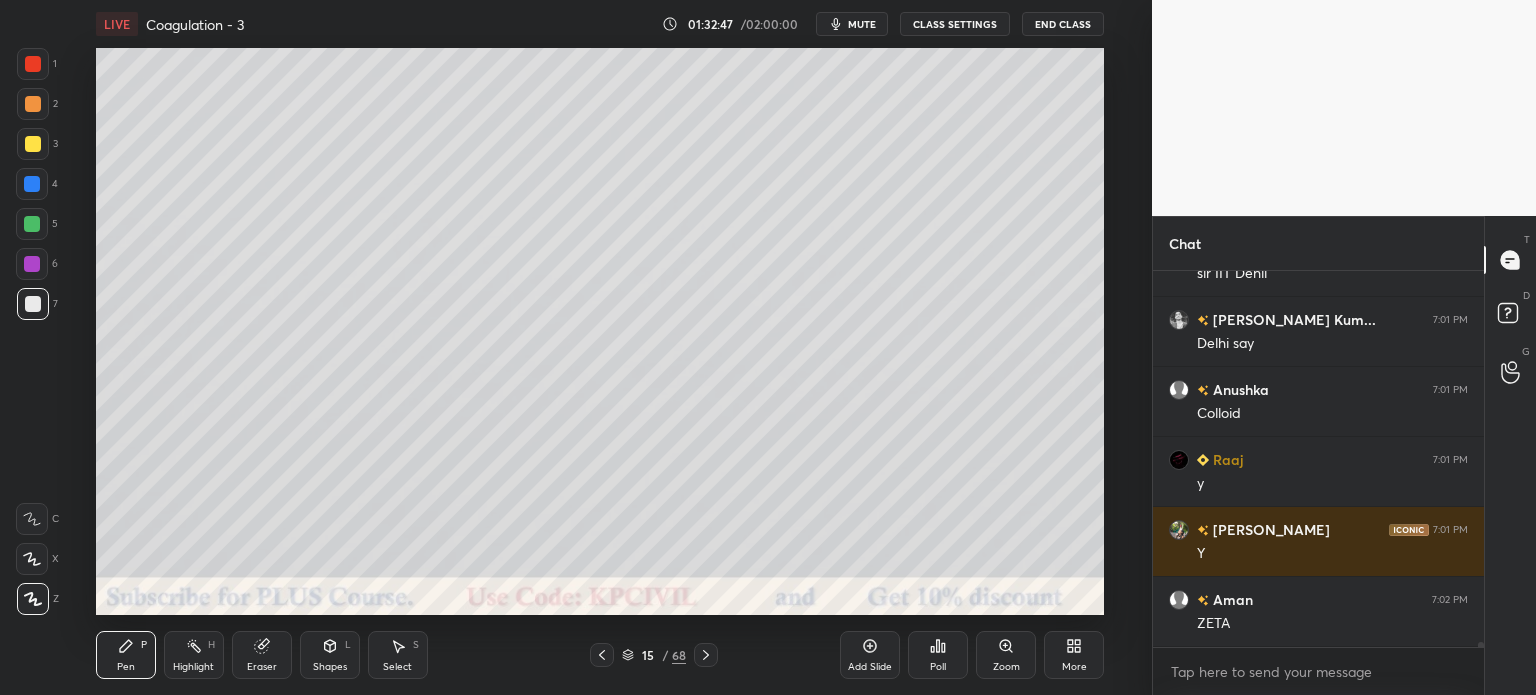 click at bounding box center [33, 144] 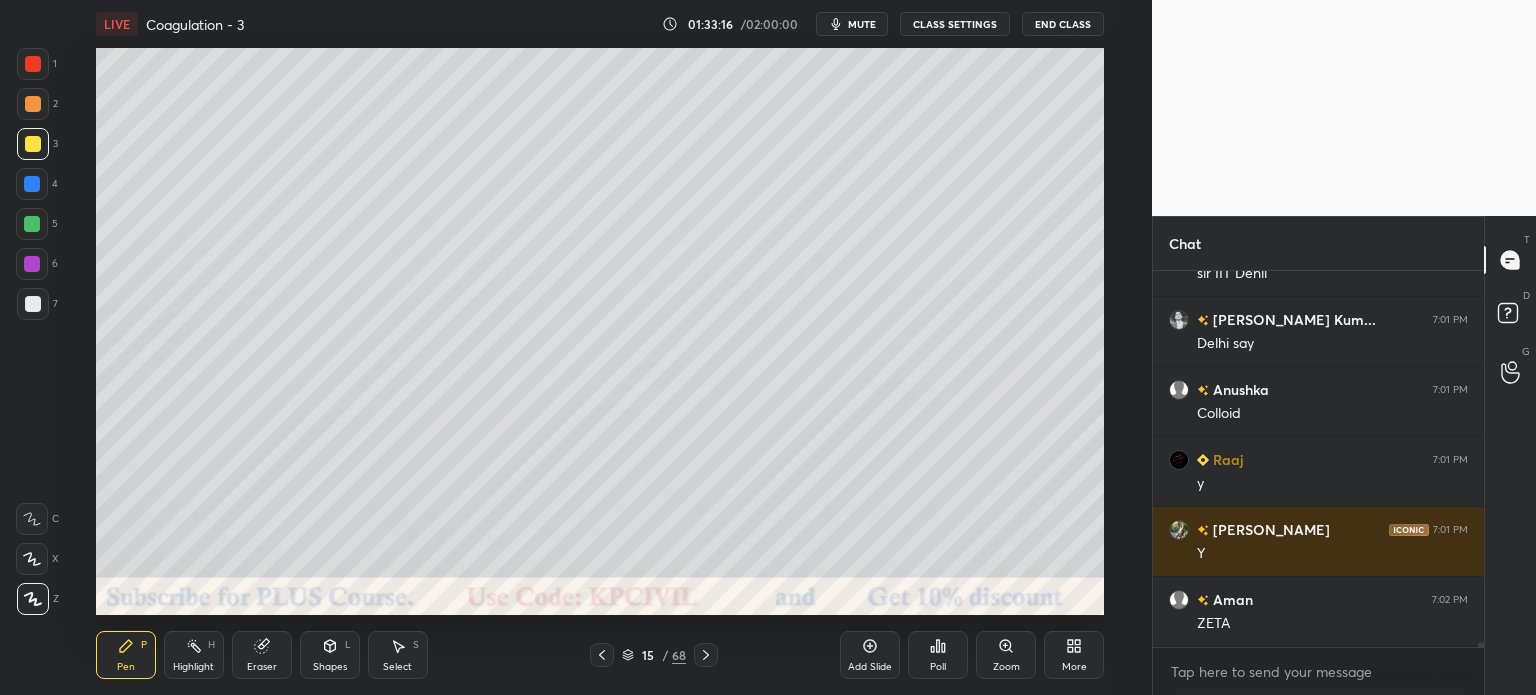 click at bounding box center [33, 304] 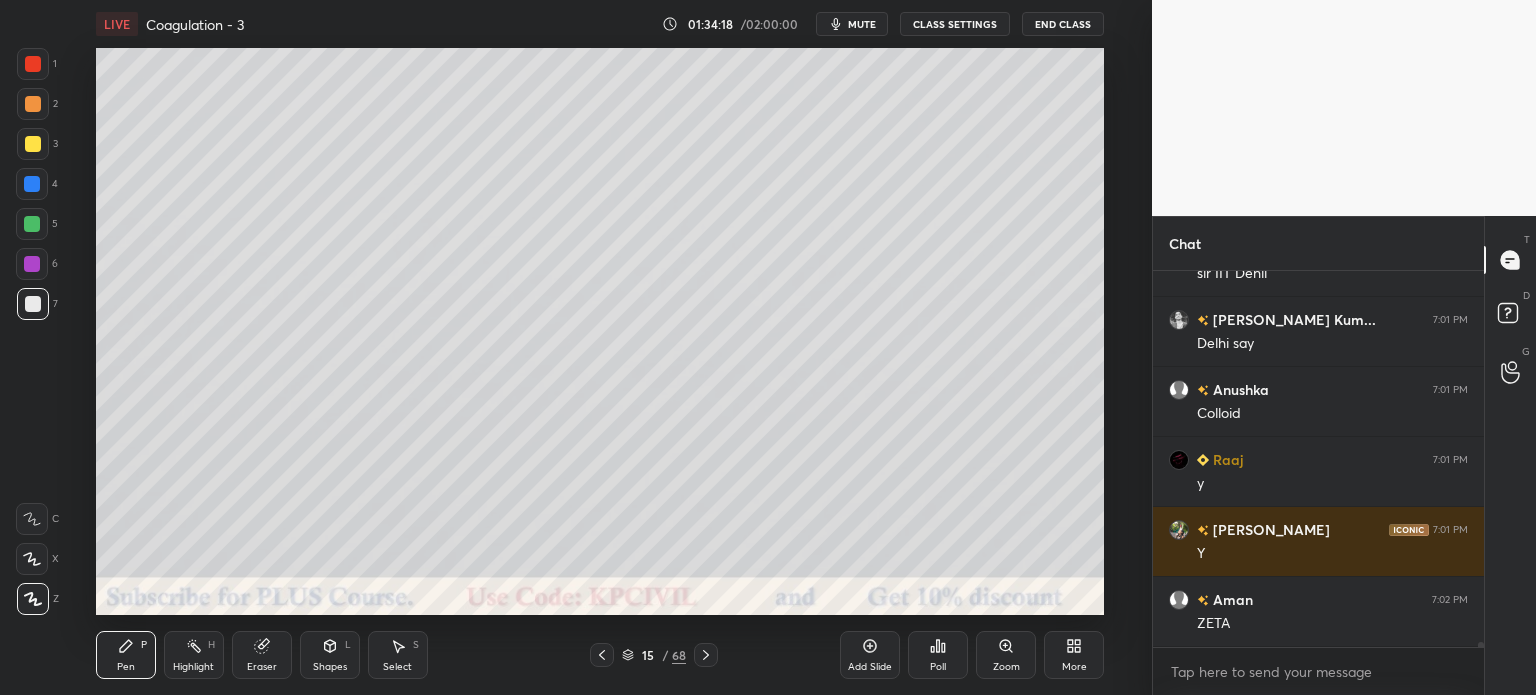 scroll, scrollTop: 30414, scrollLeft: 0, axis: vertical 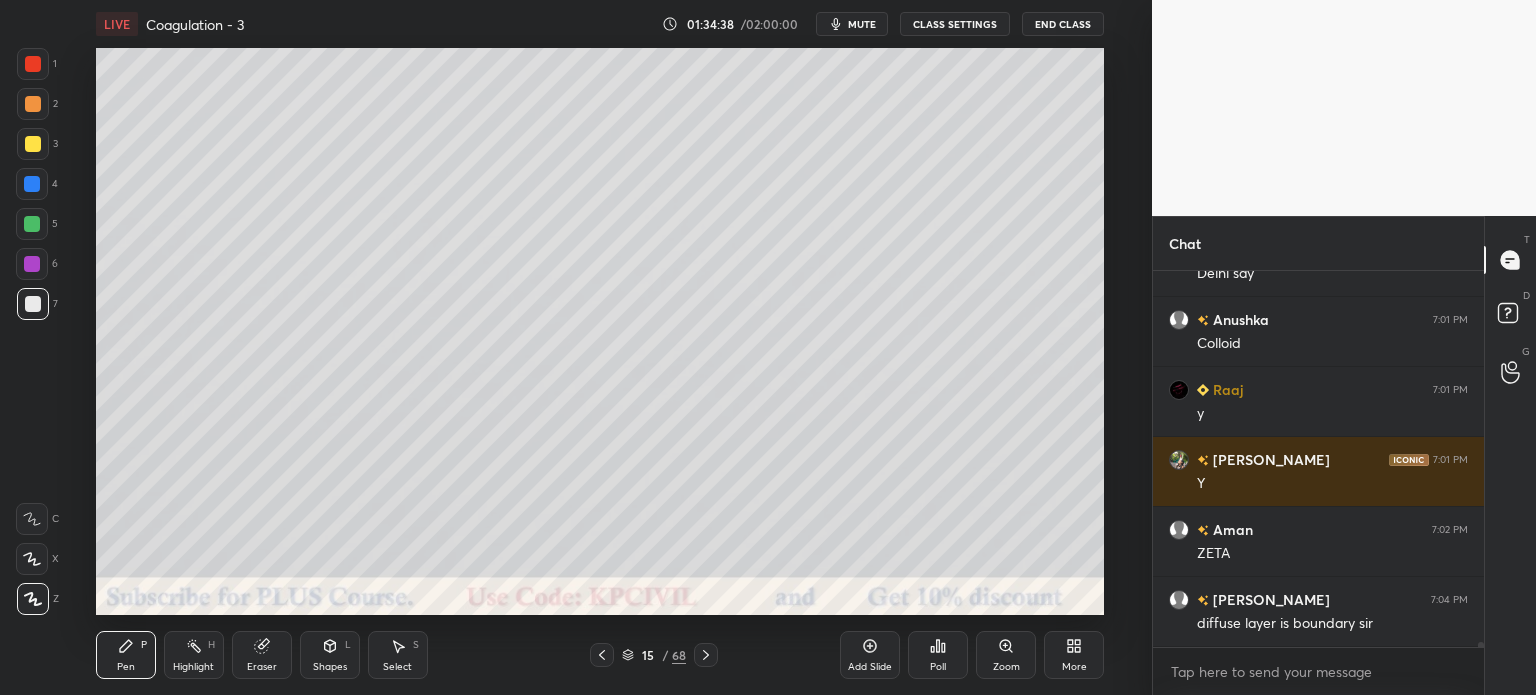 click 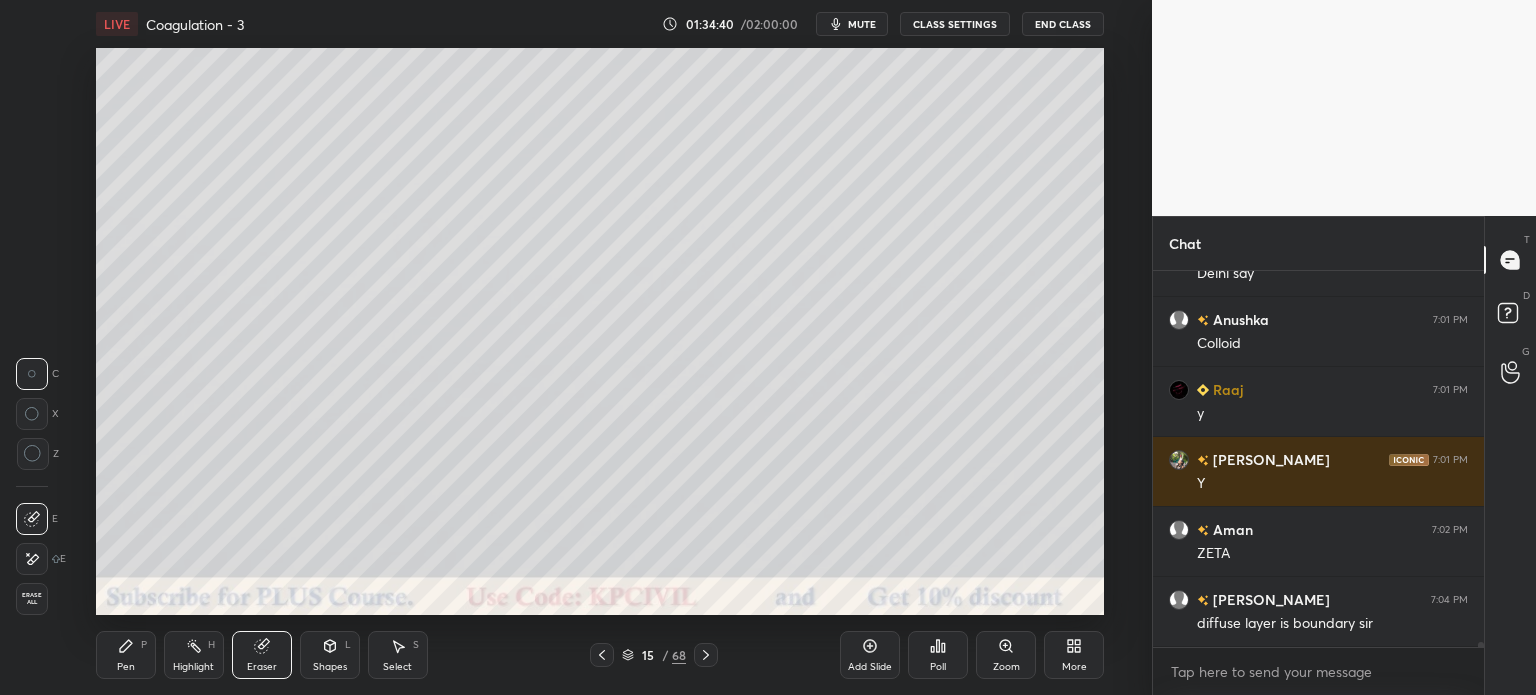 click on "Pen" at bounding box center (126, 667) 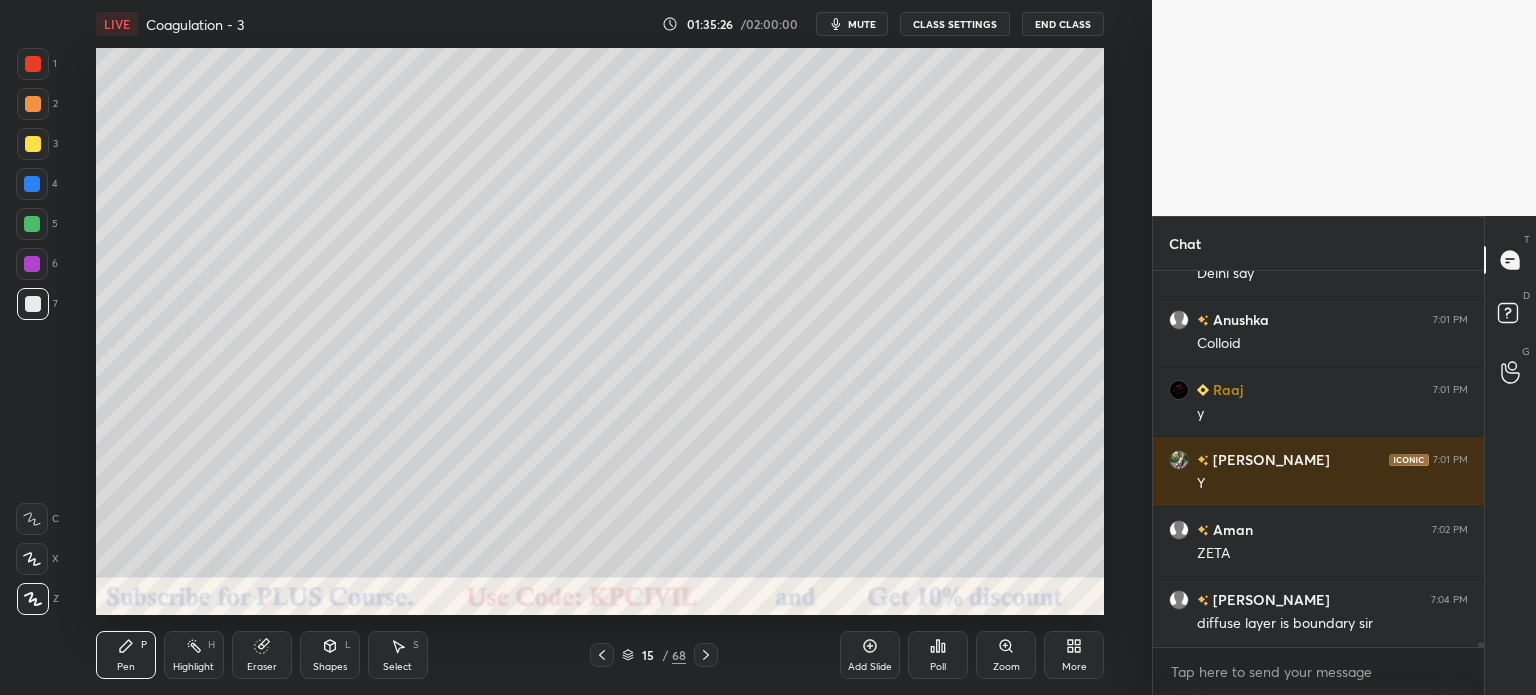 click 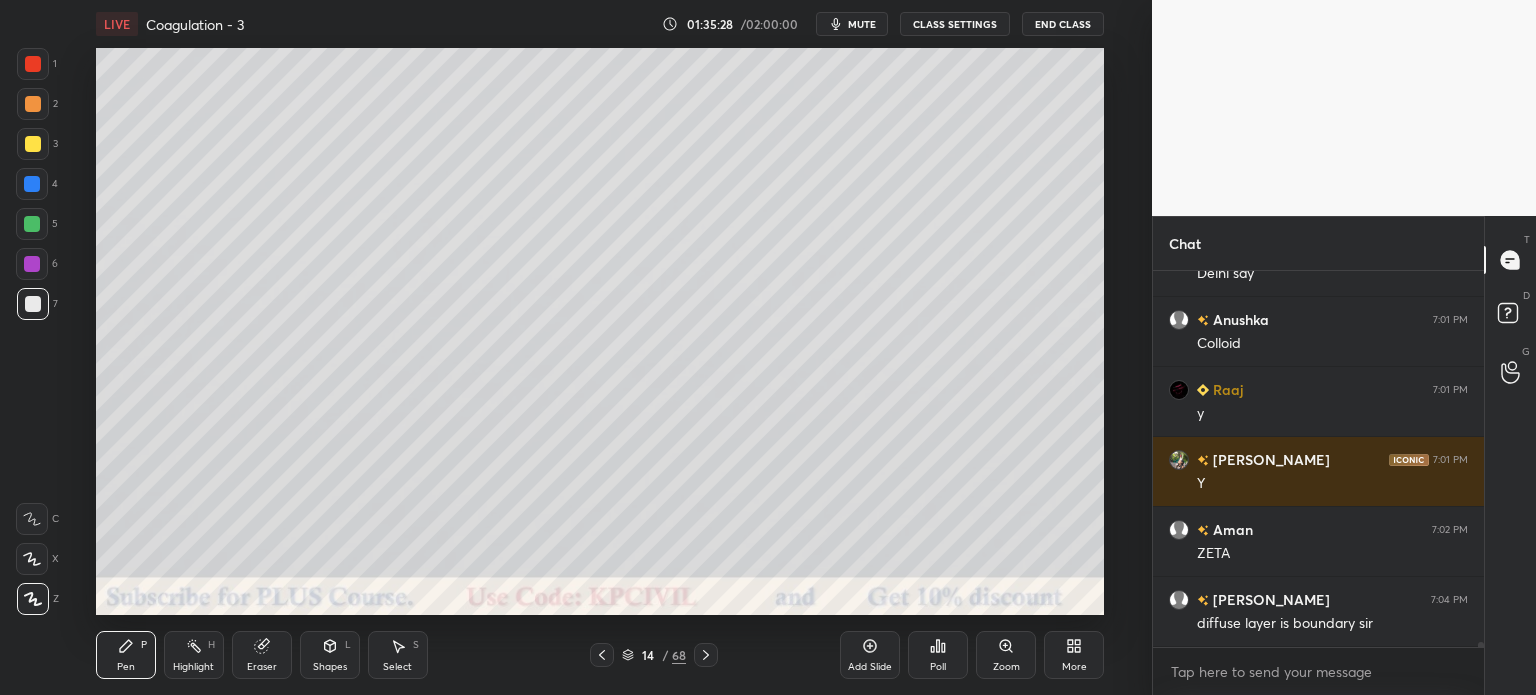 click at bounding box center (33, 144) 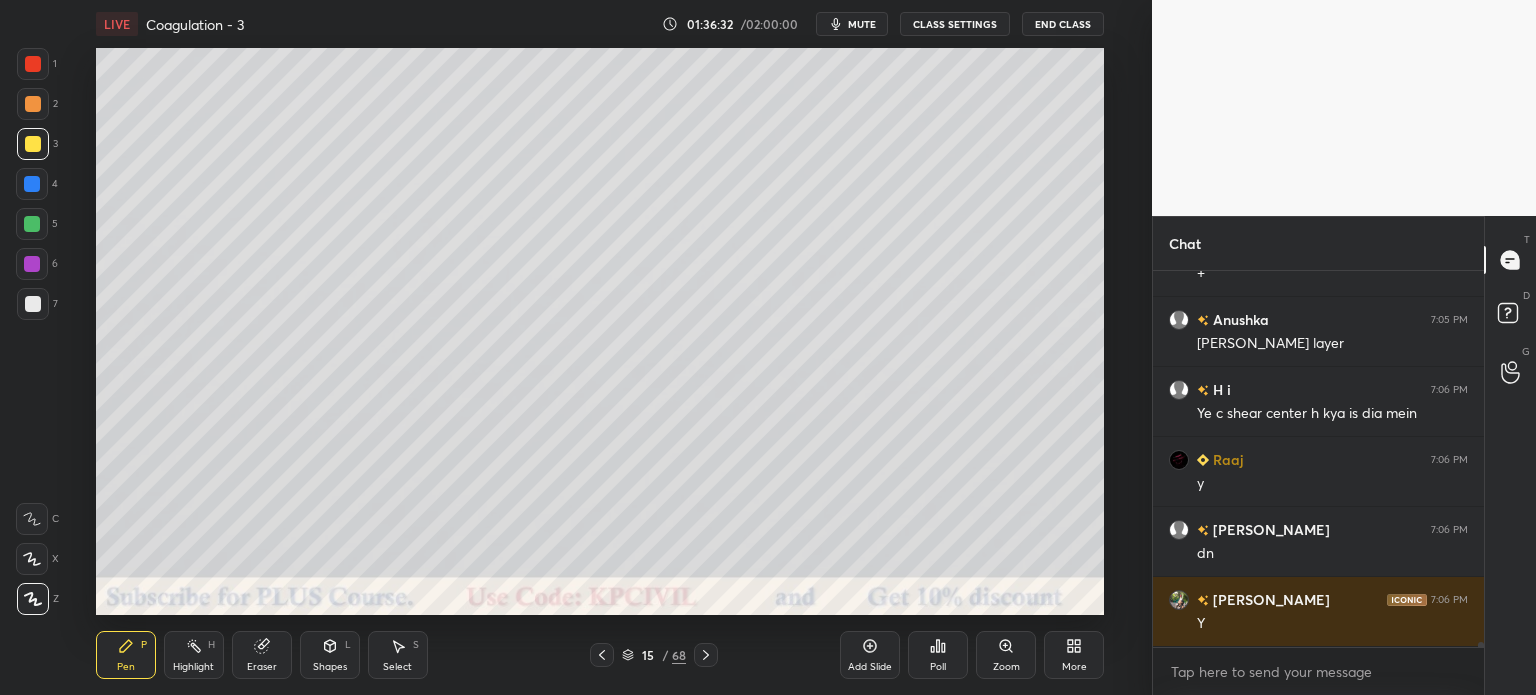 scroll, scrollTop: 30904, scrollLeft: 0, axis: vertical 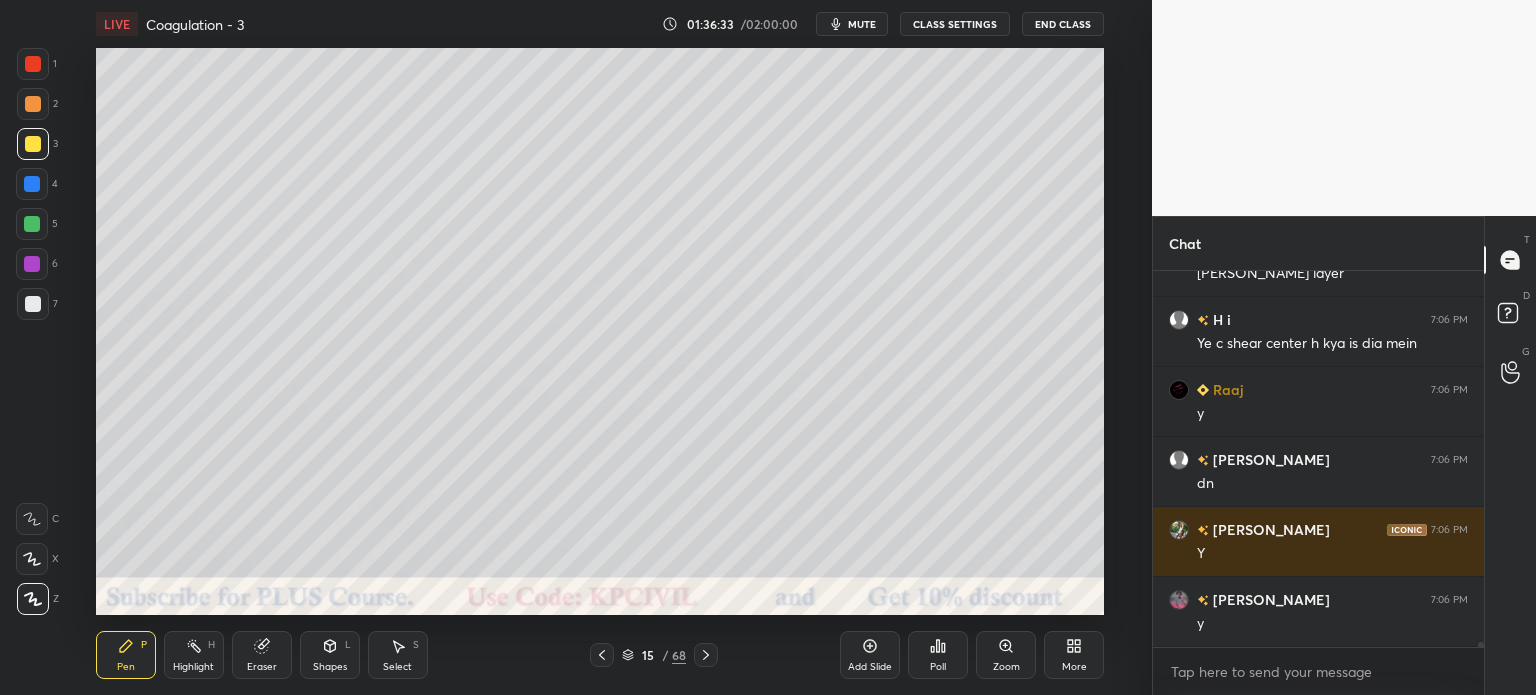 click 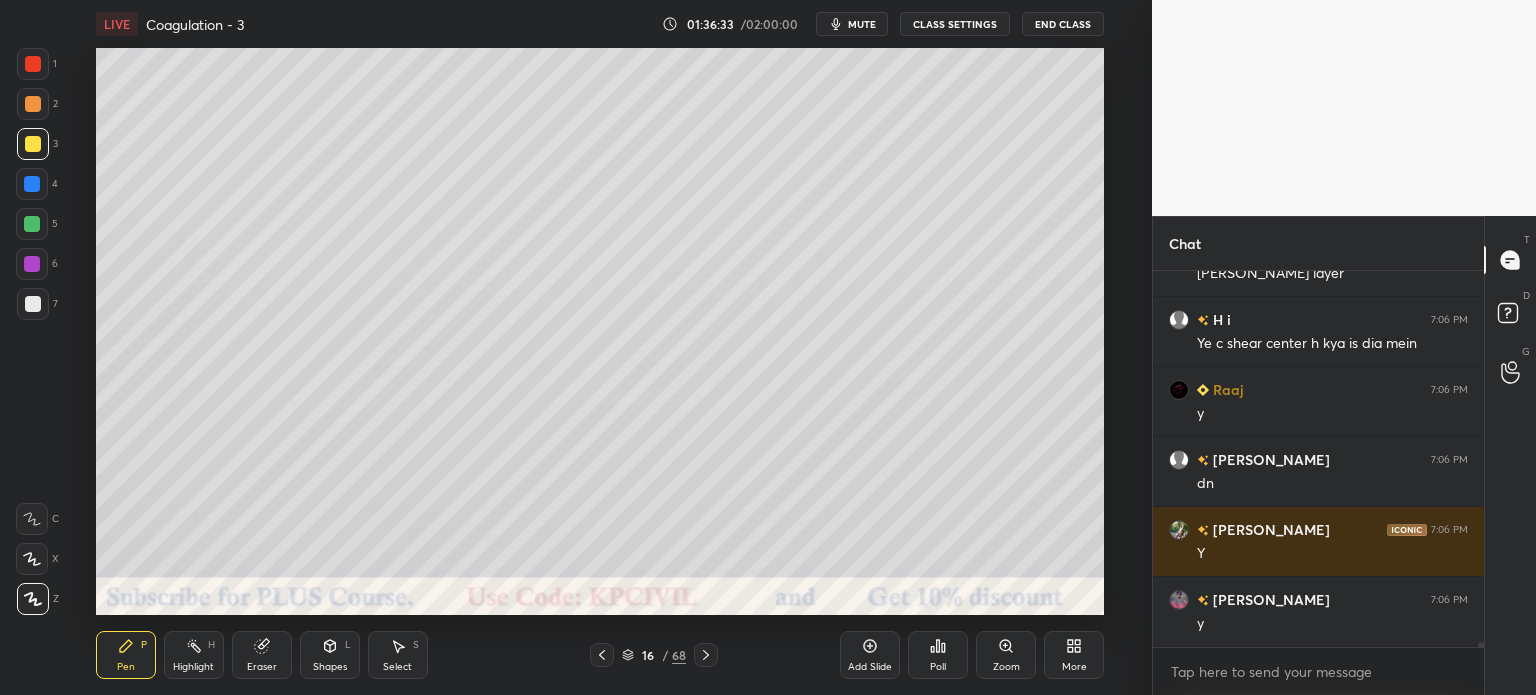 scroll, scrollTop: 30974, scrollLeft: 0, axis: vertical 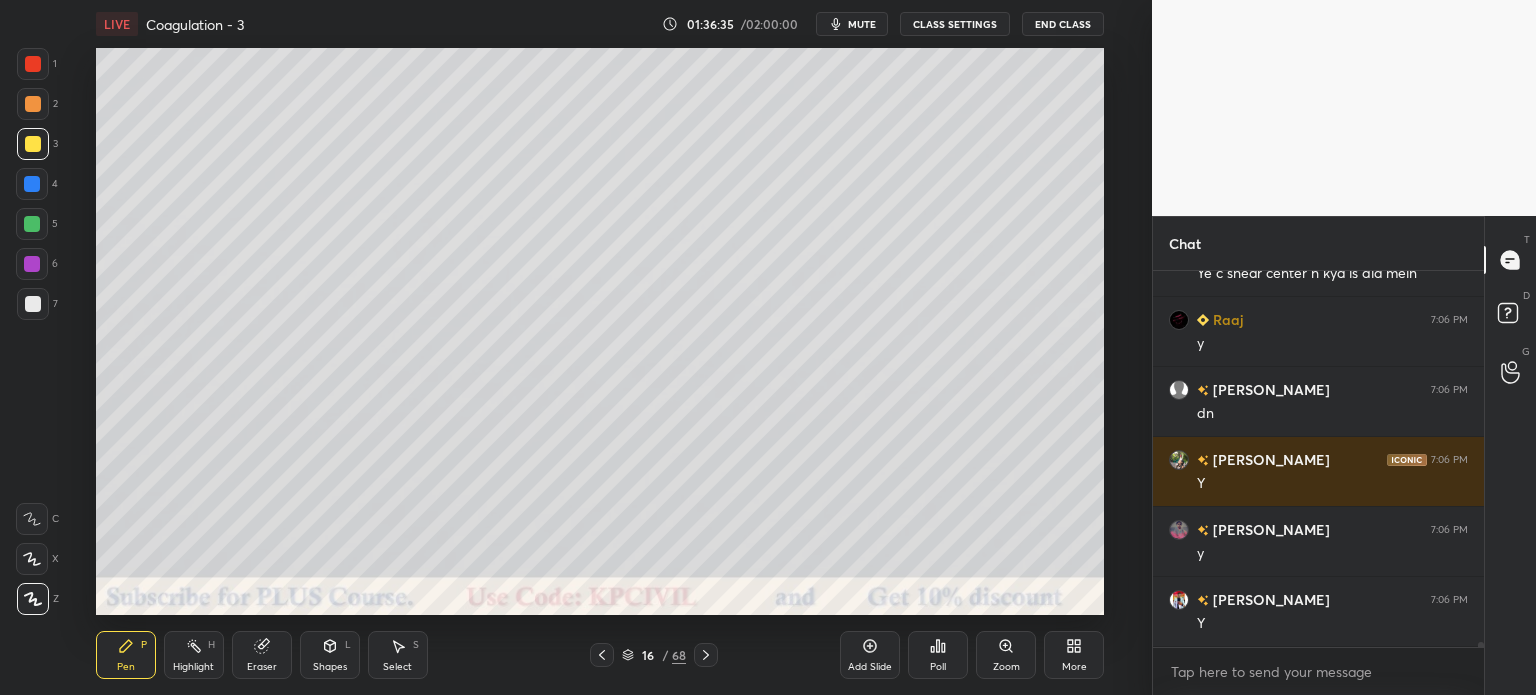 click at bounding box center (33, 304) 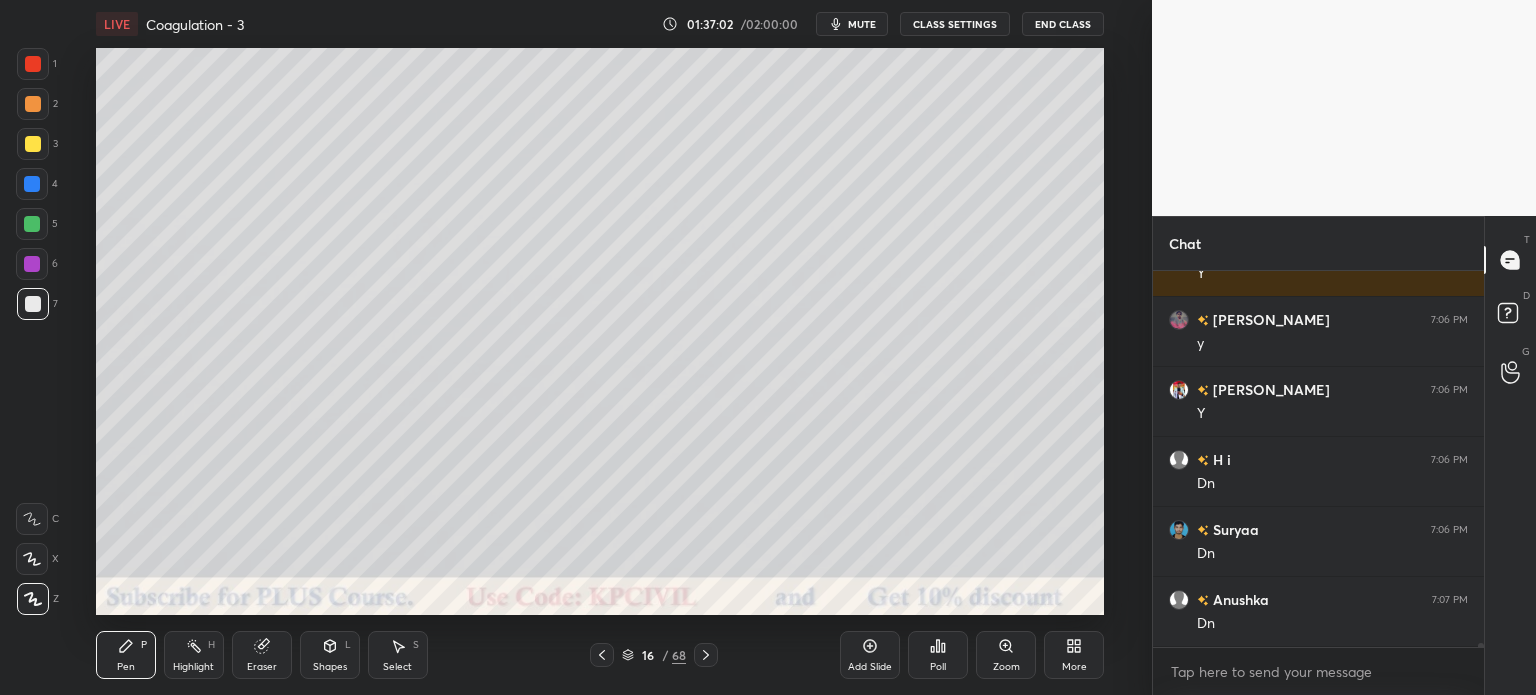 scroll, scrollTop: 31254, scrollLeft: 0, axis: vertical 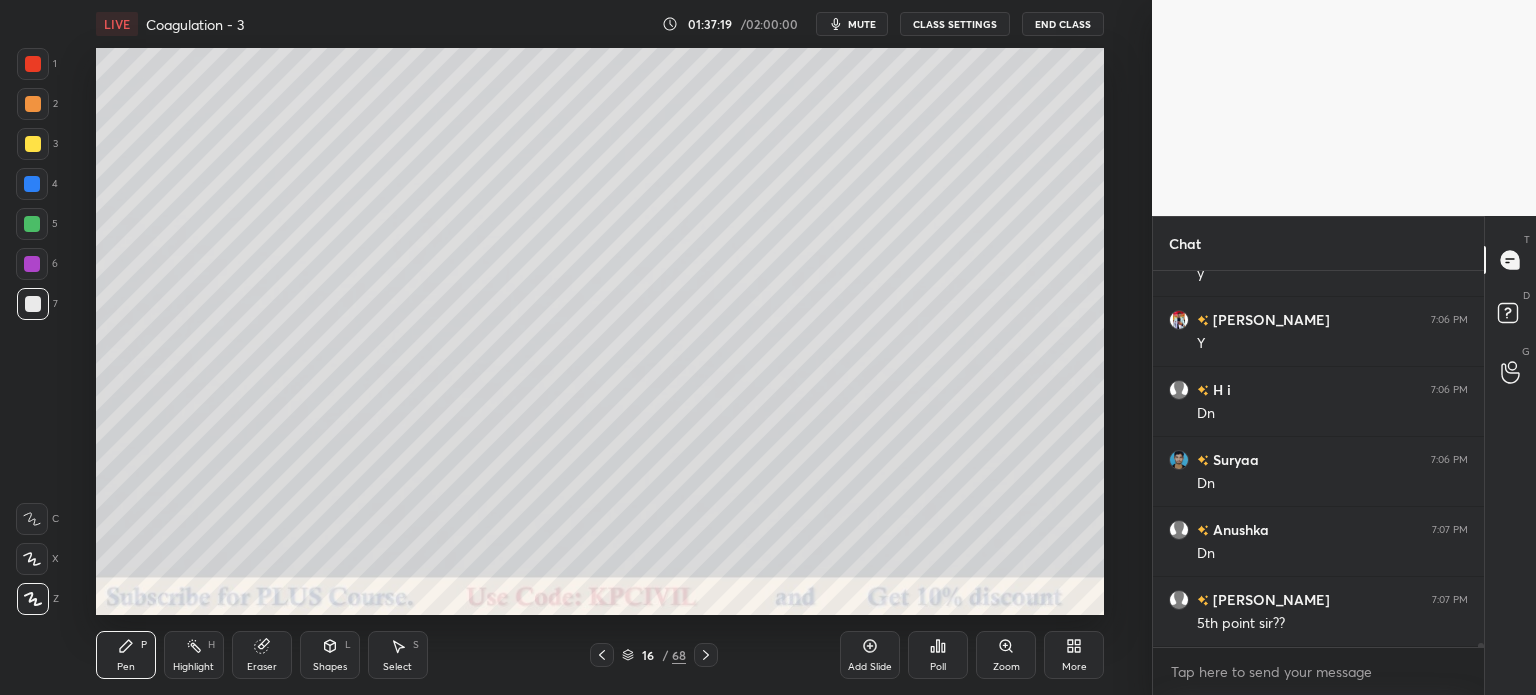 click at bounding box center (33, 144) 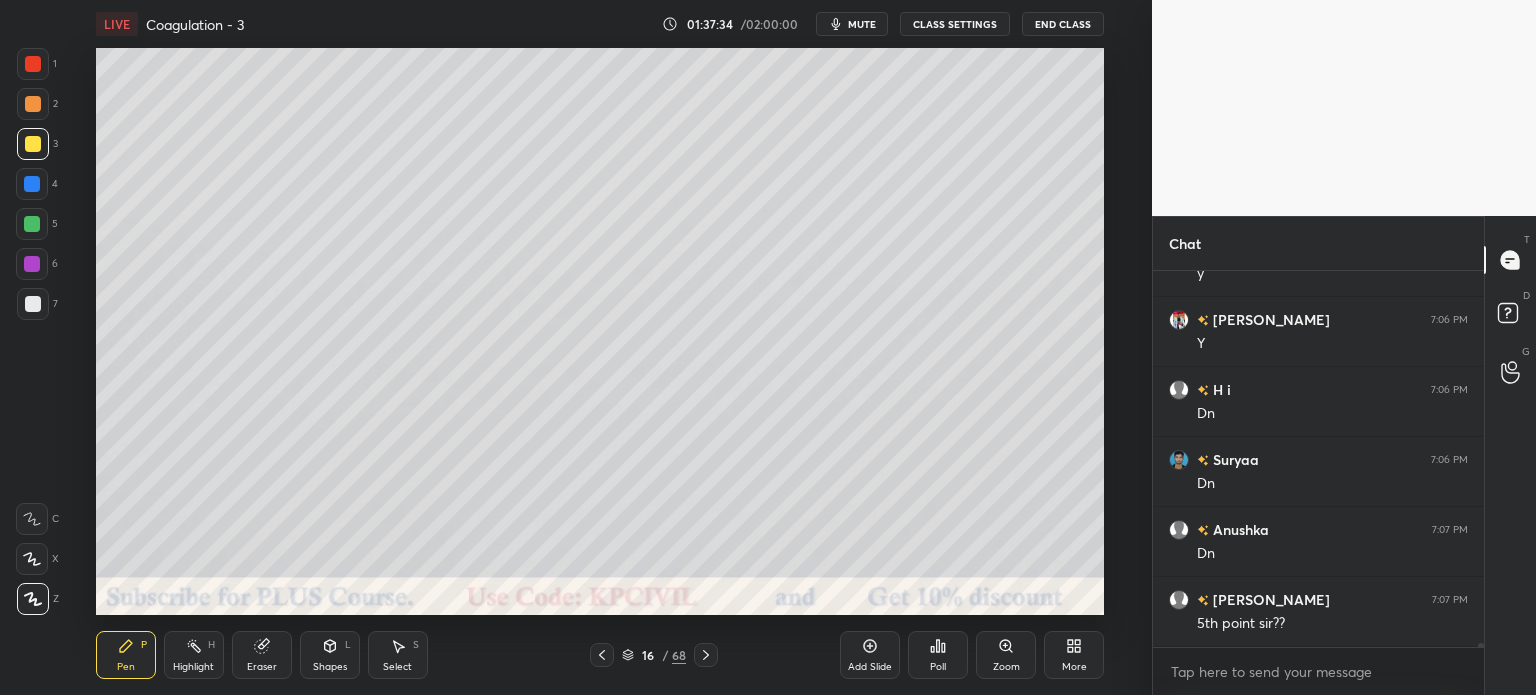 click 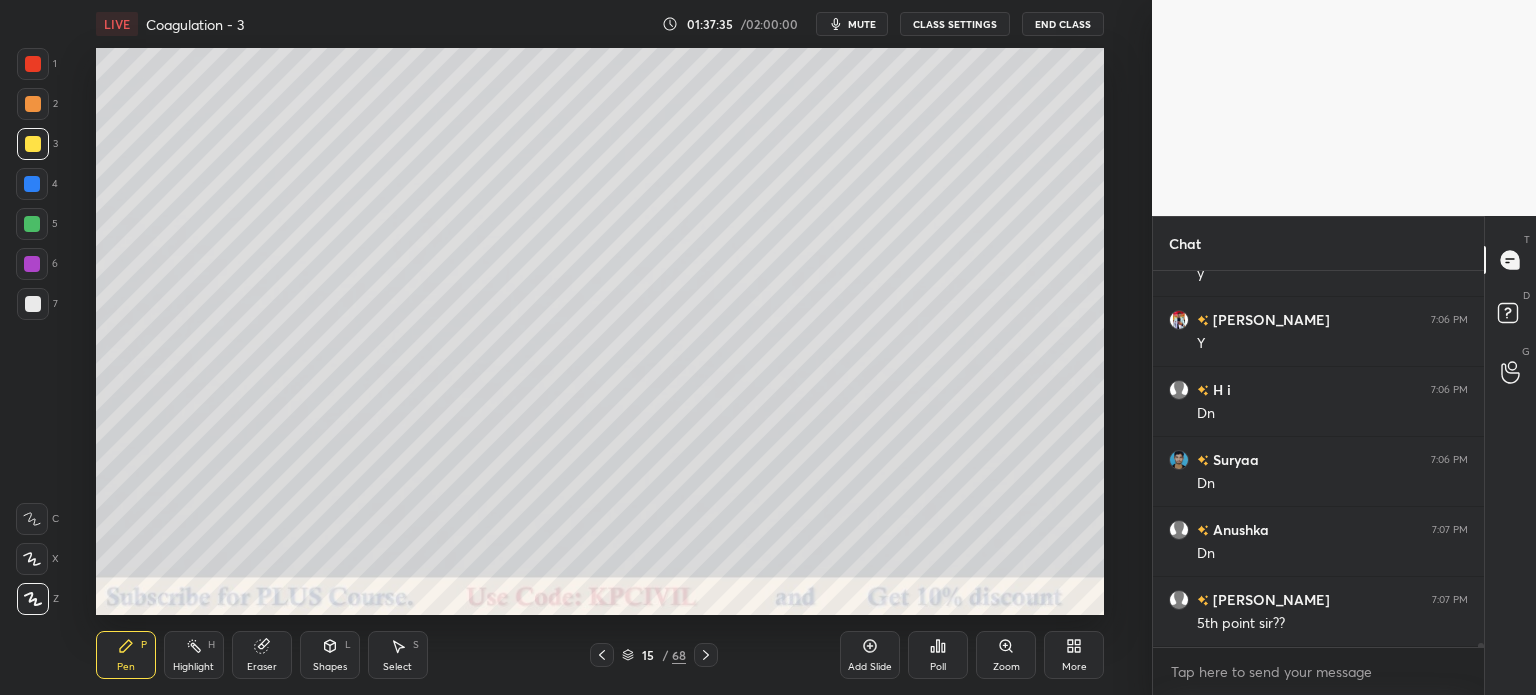 click 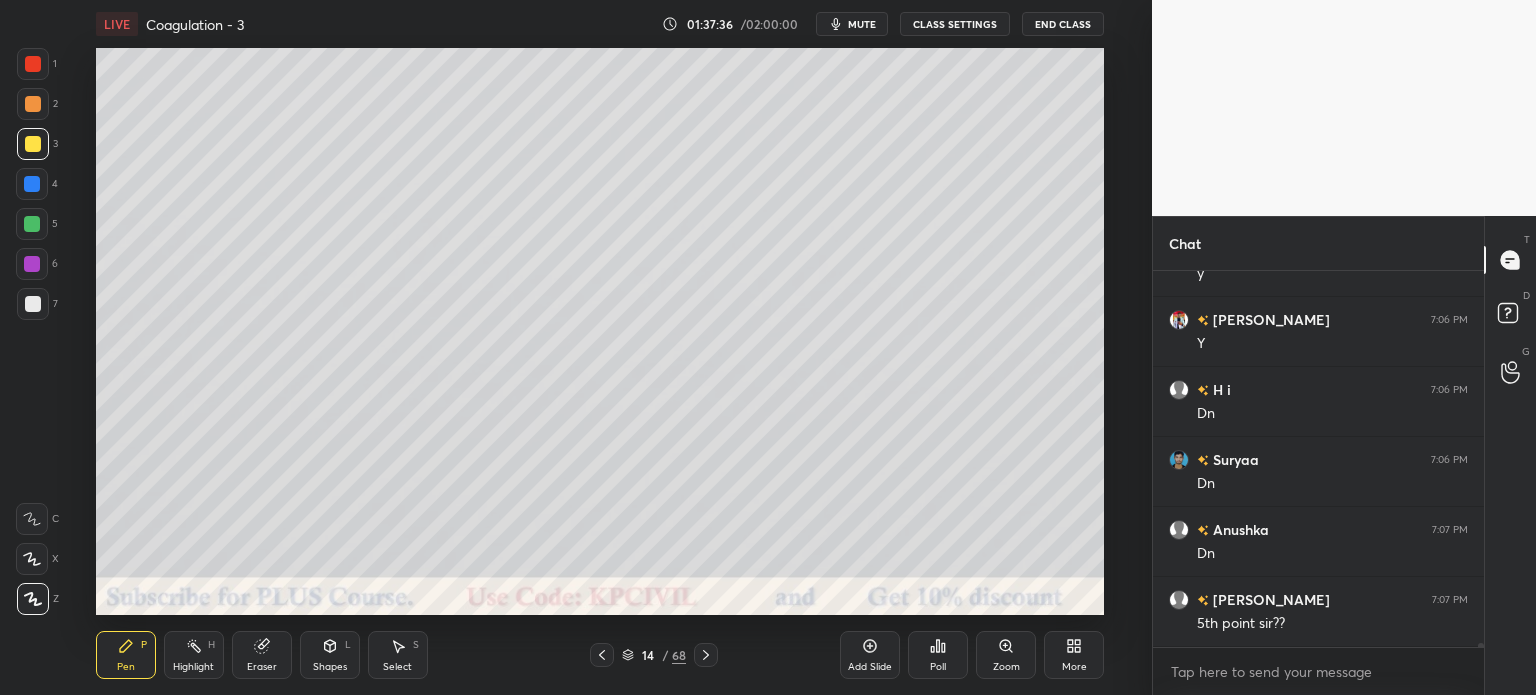 click 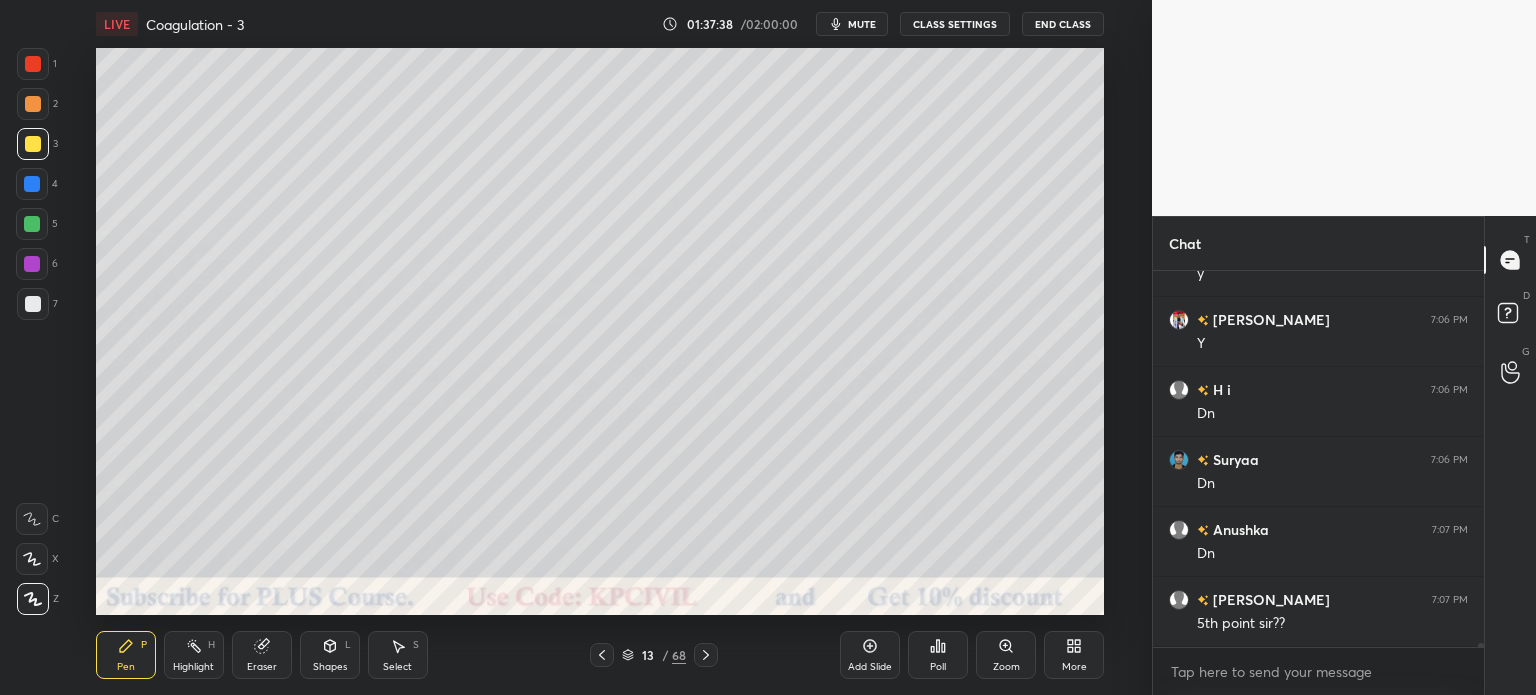 click 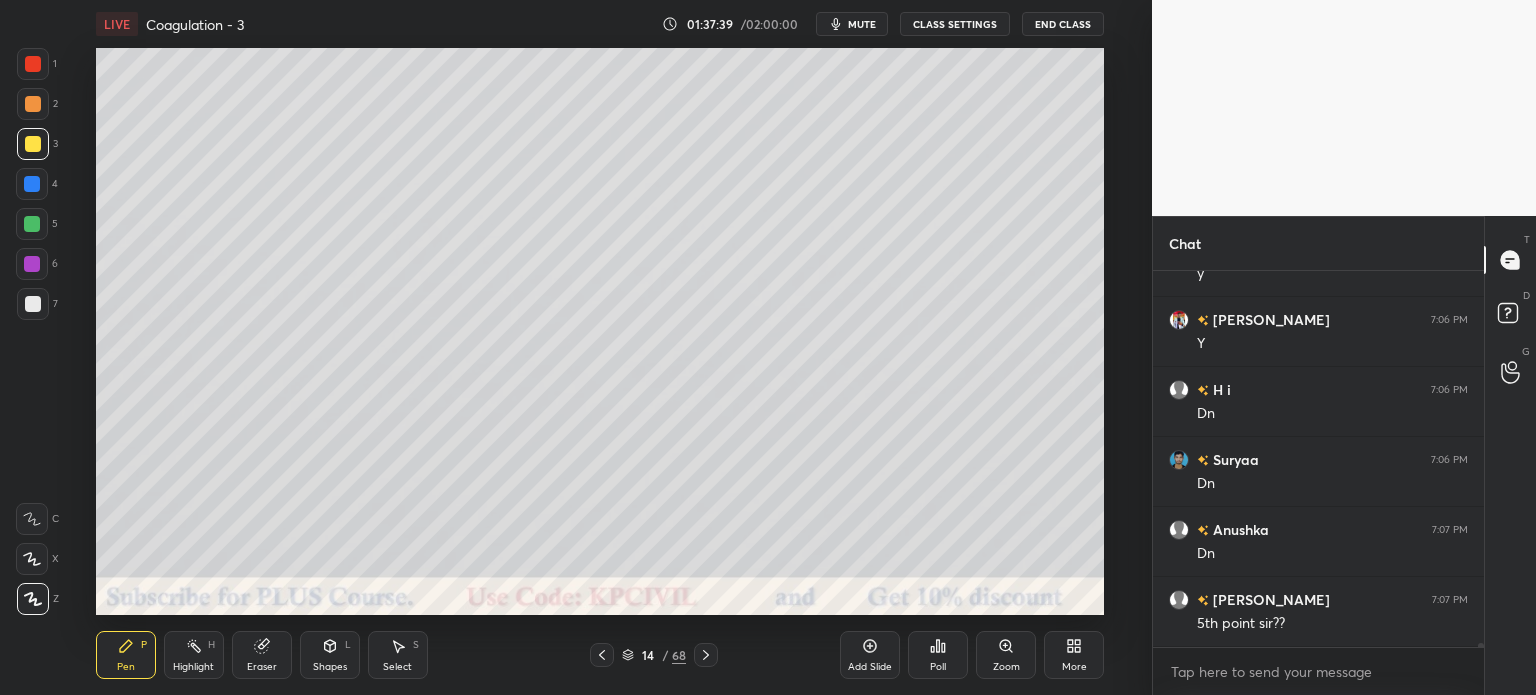 click 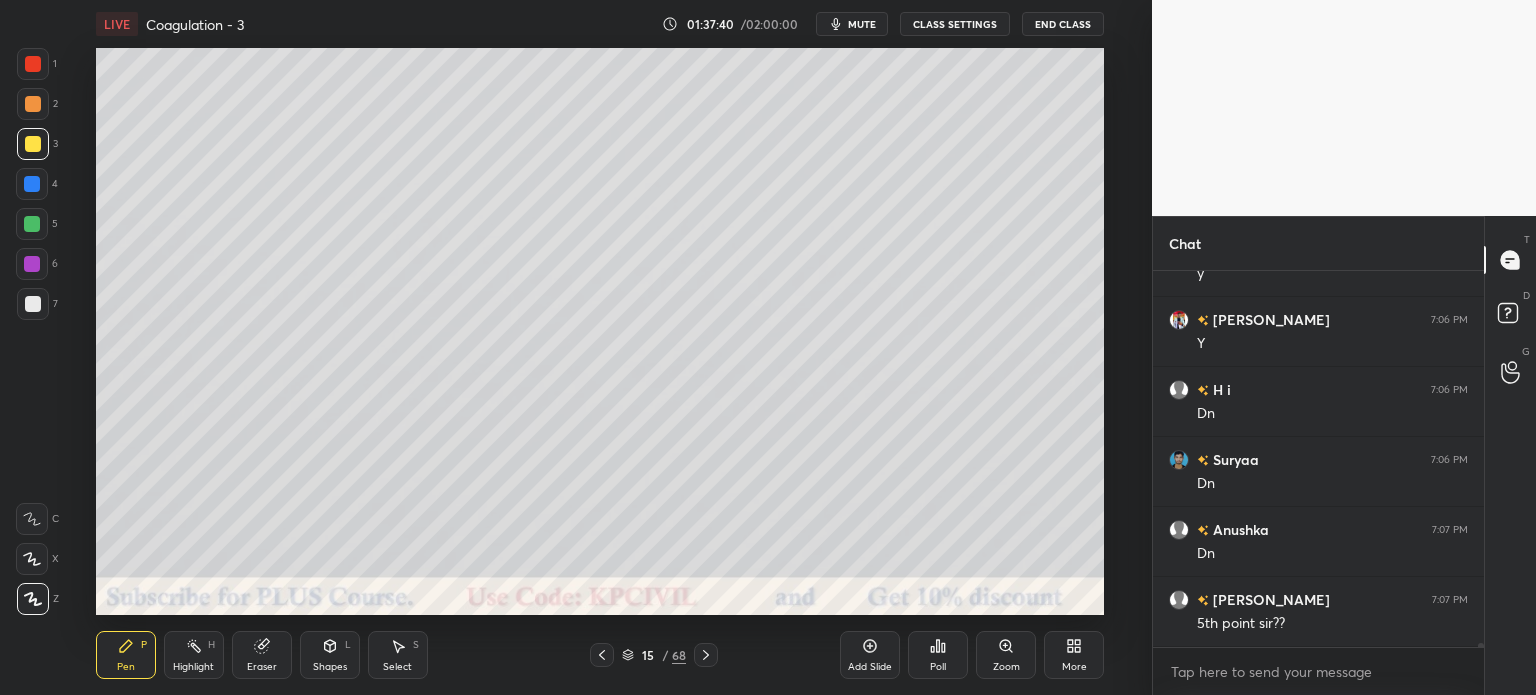 click 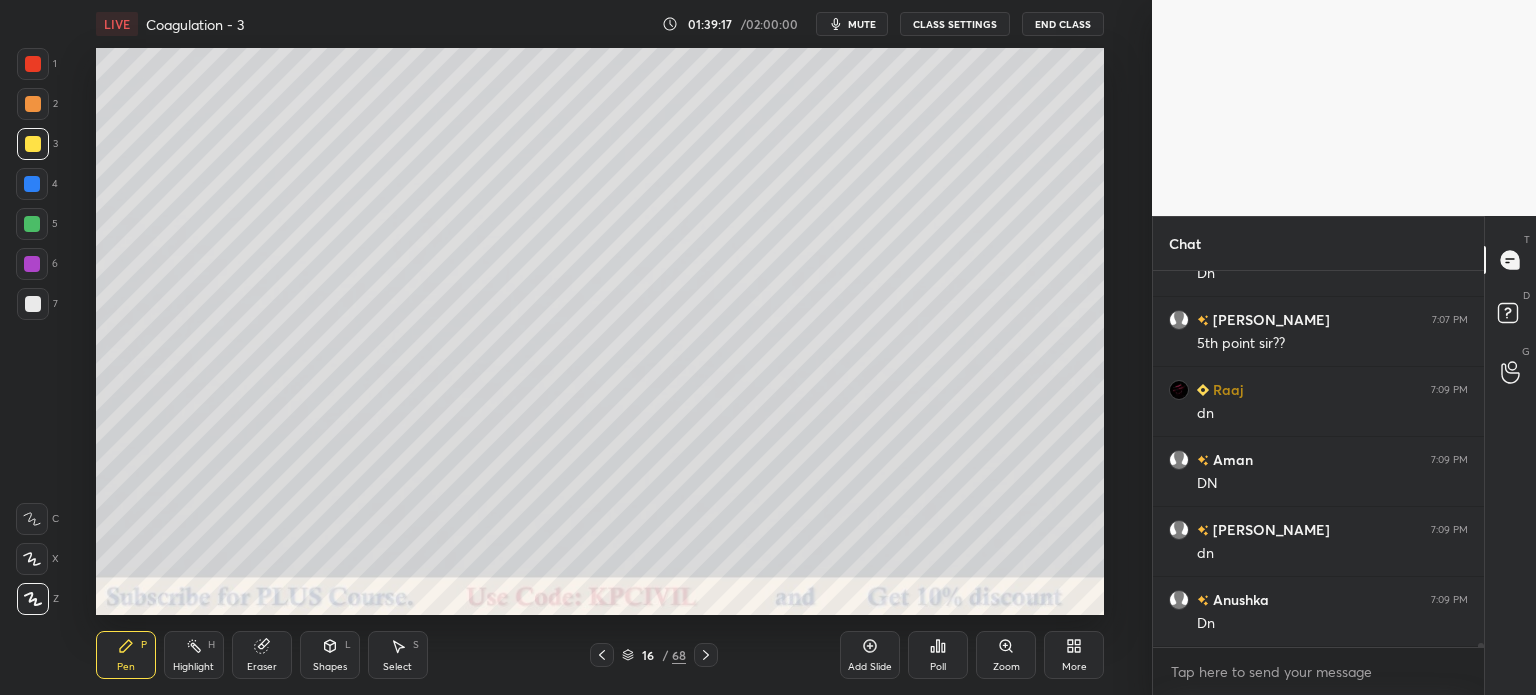 scroll, scrollTop: 31604, scrollLeft: 0, axis: vertical 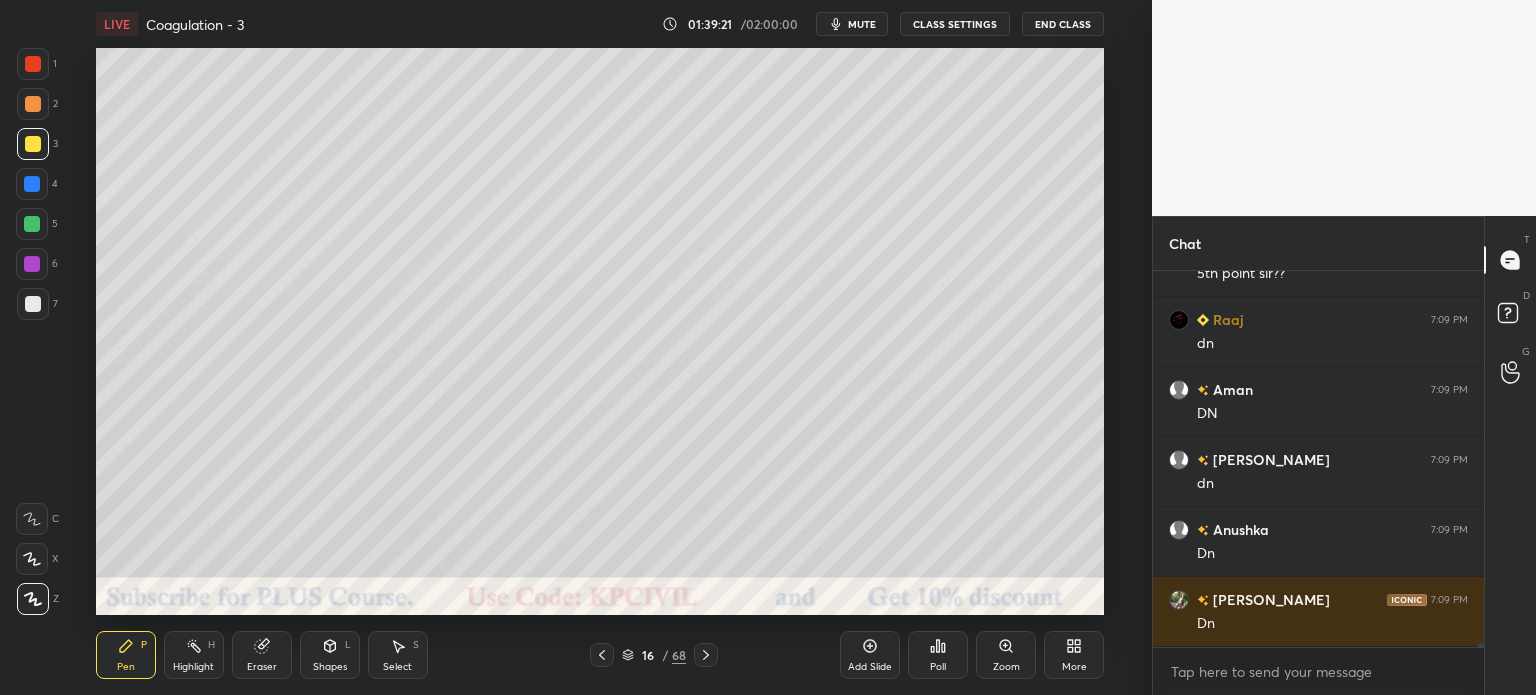 click 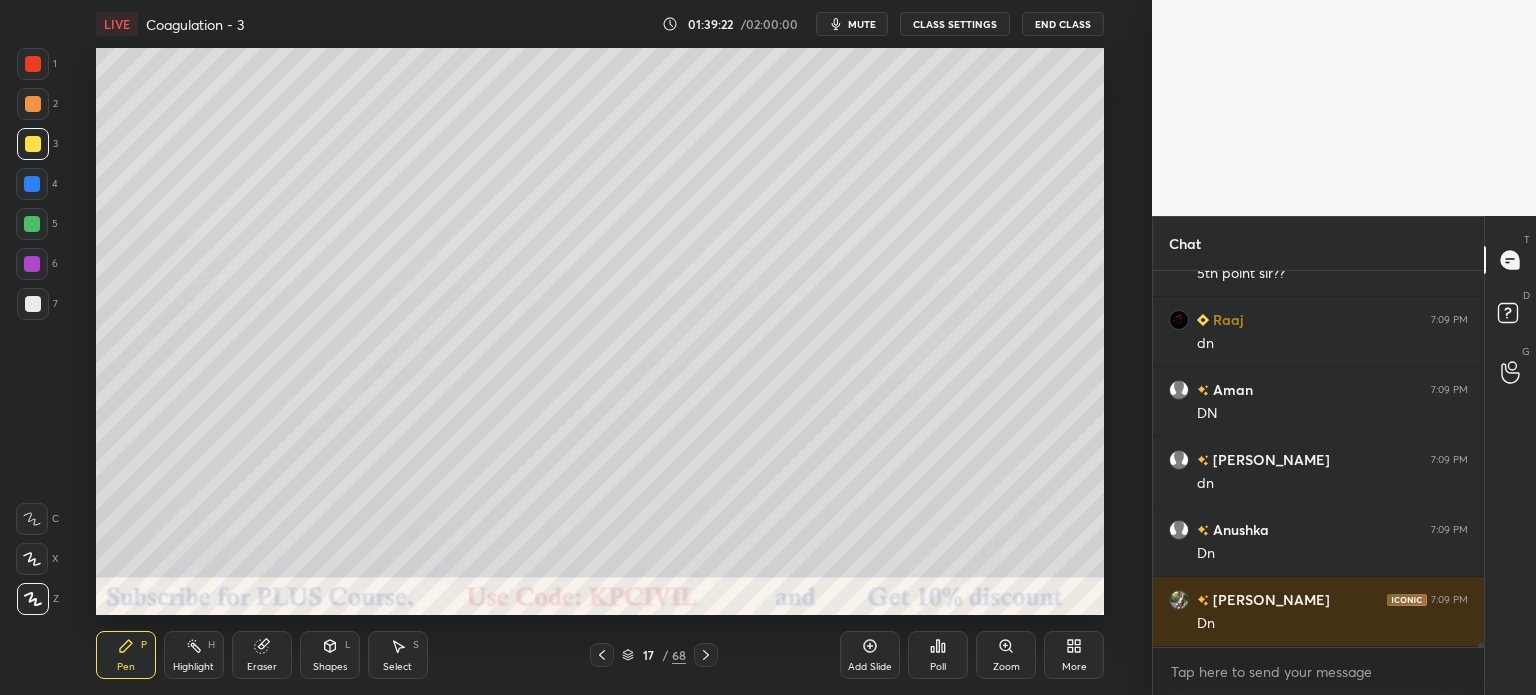click at bounding box center [33, 304] 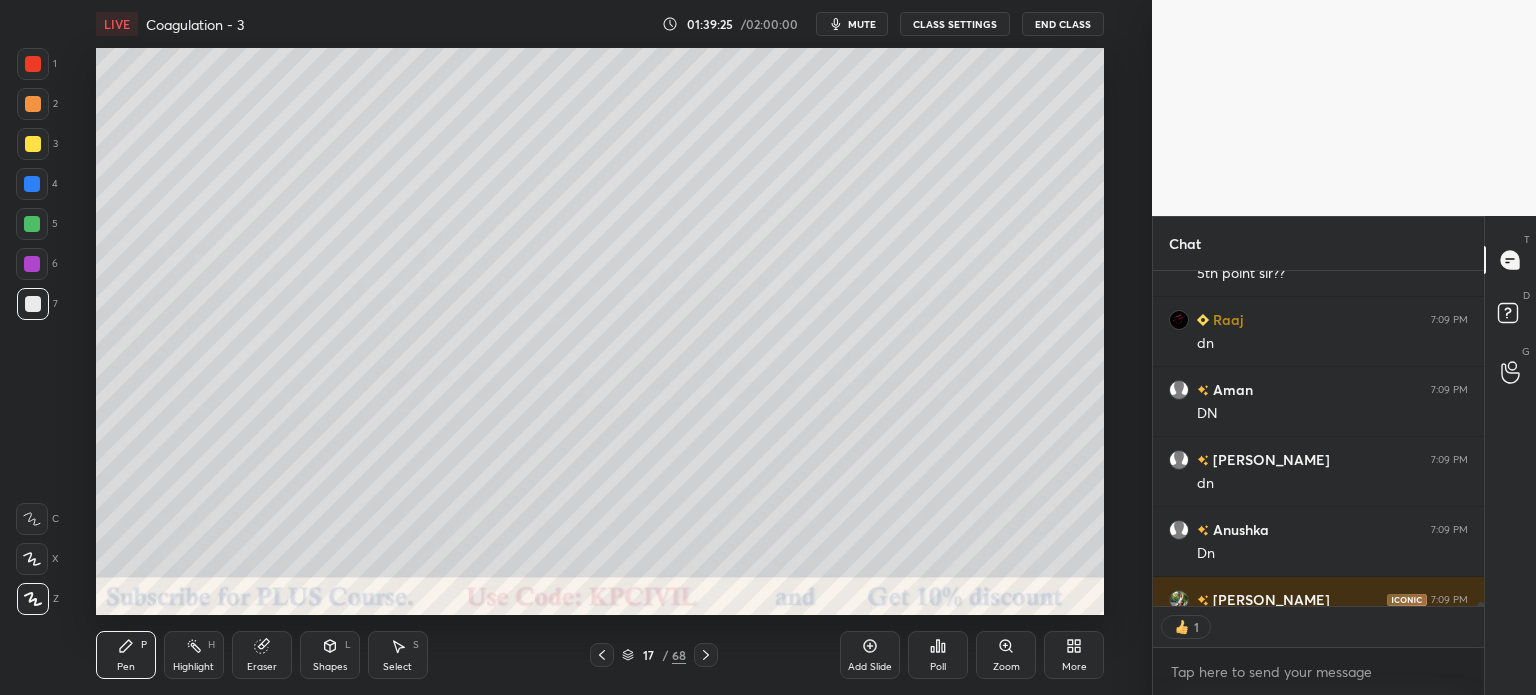 scroll, scrollTop: 6, scrollLeft: 6, axis: both 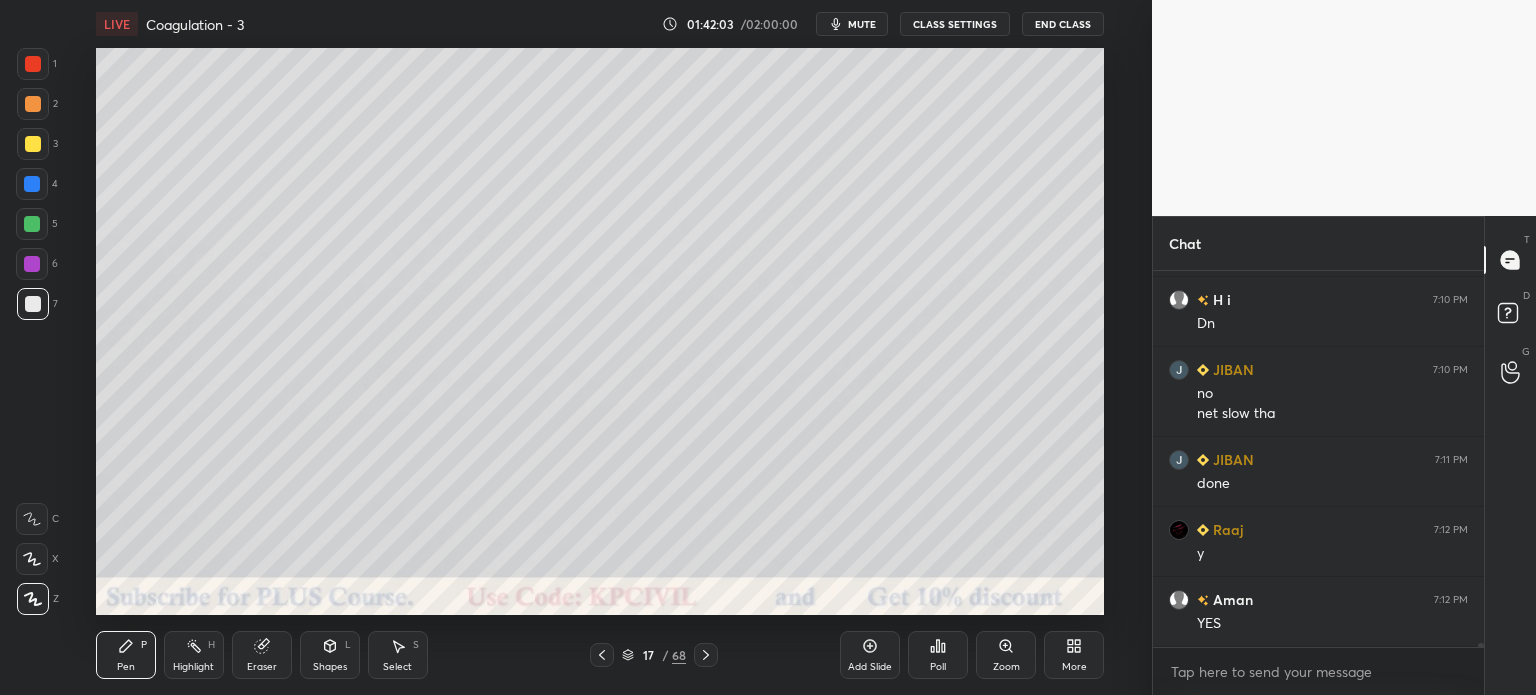 click at bounding box center [33, 144] 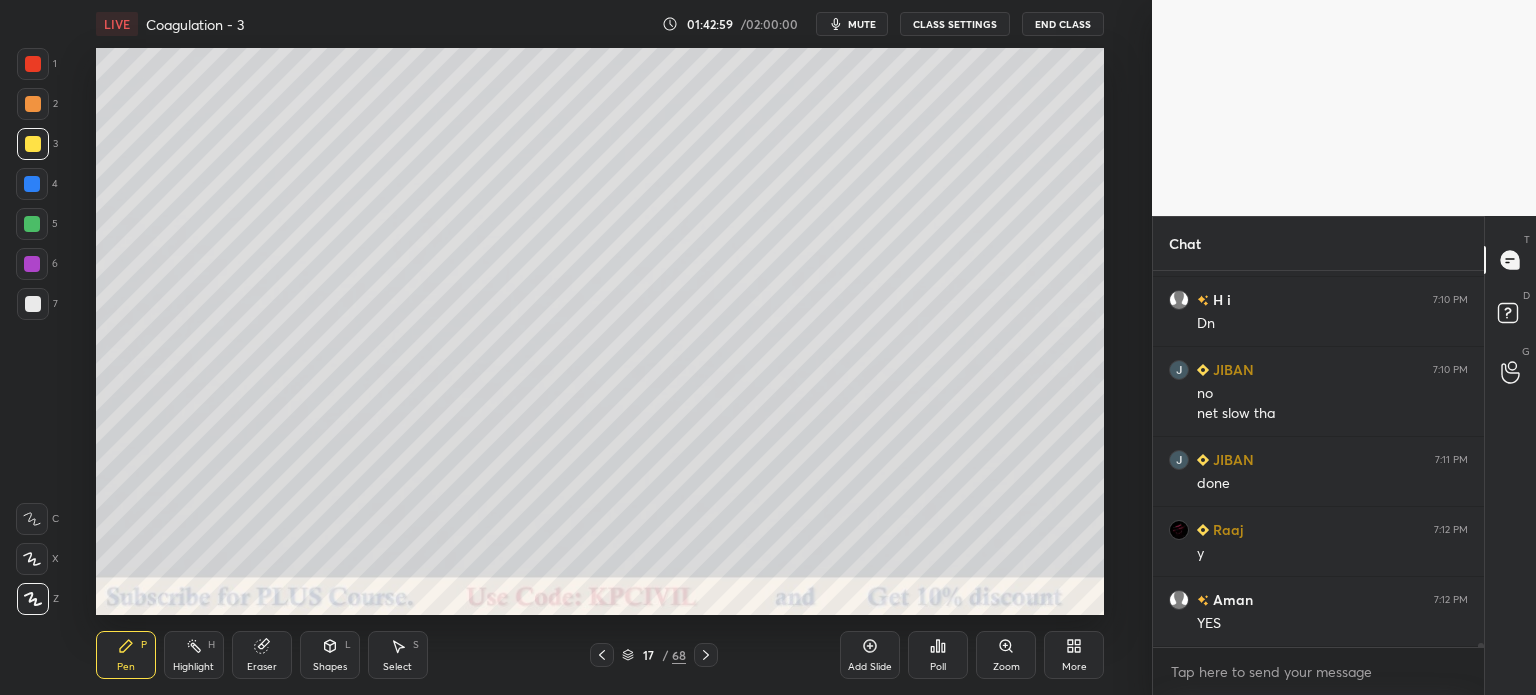 click on "Pen P Highlight H Eraser Shapes L Select S 17 / 68 Add Slide Poll Zoom More" at bounding box center (600, 655) 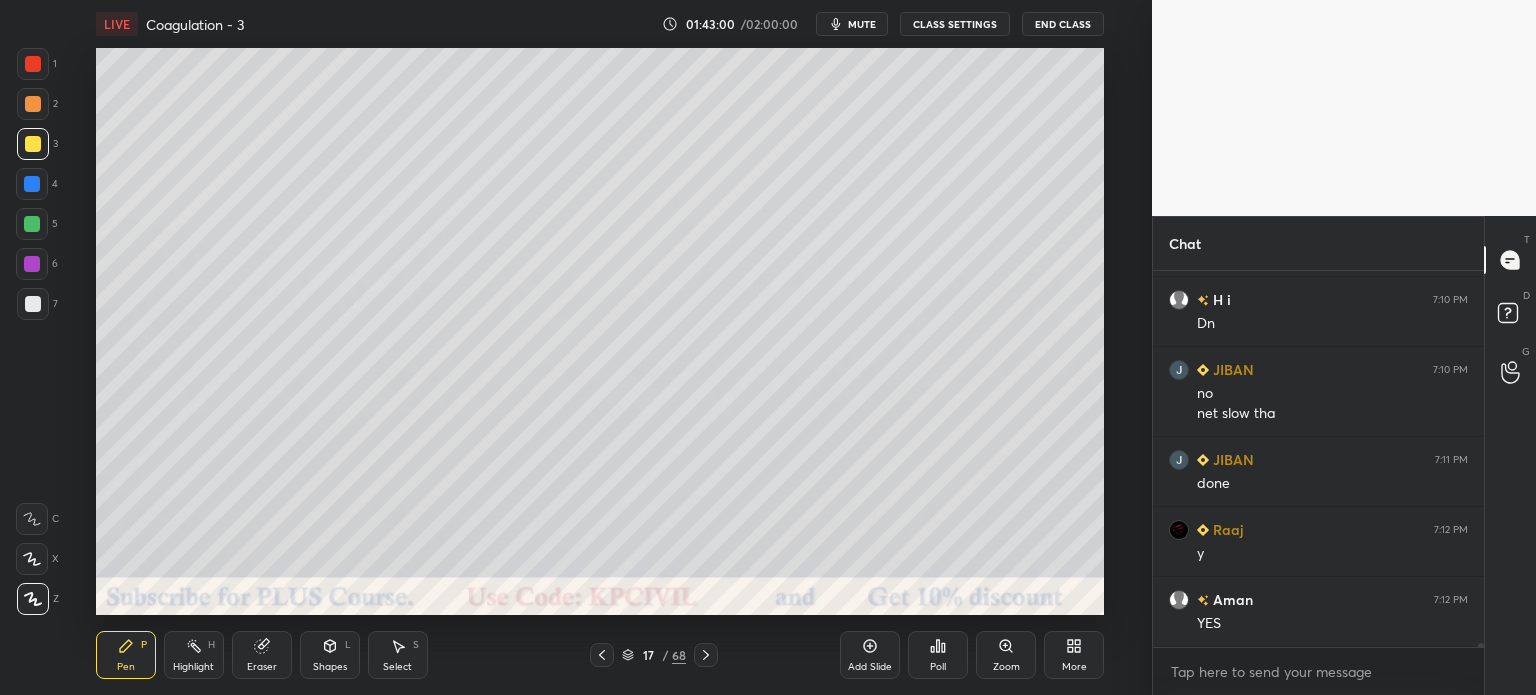 scroll, scrollTop: 32814, scrollLeft: 0, axis: vertical 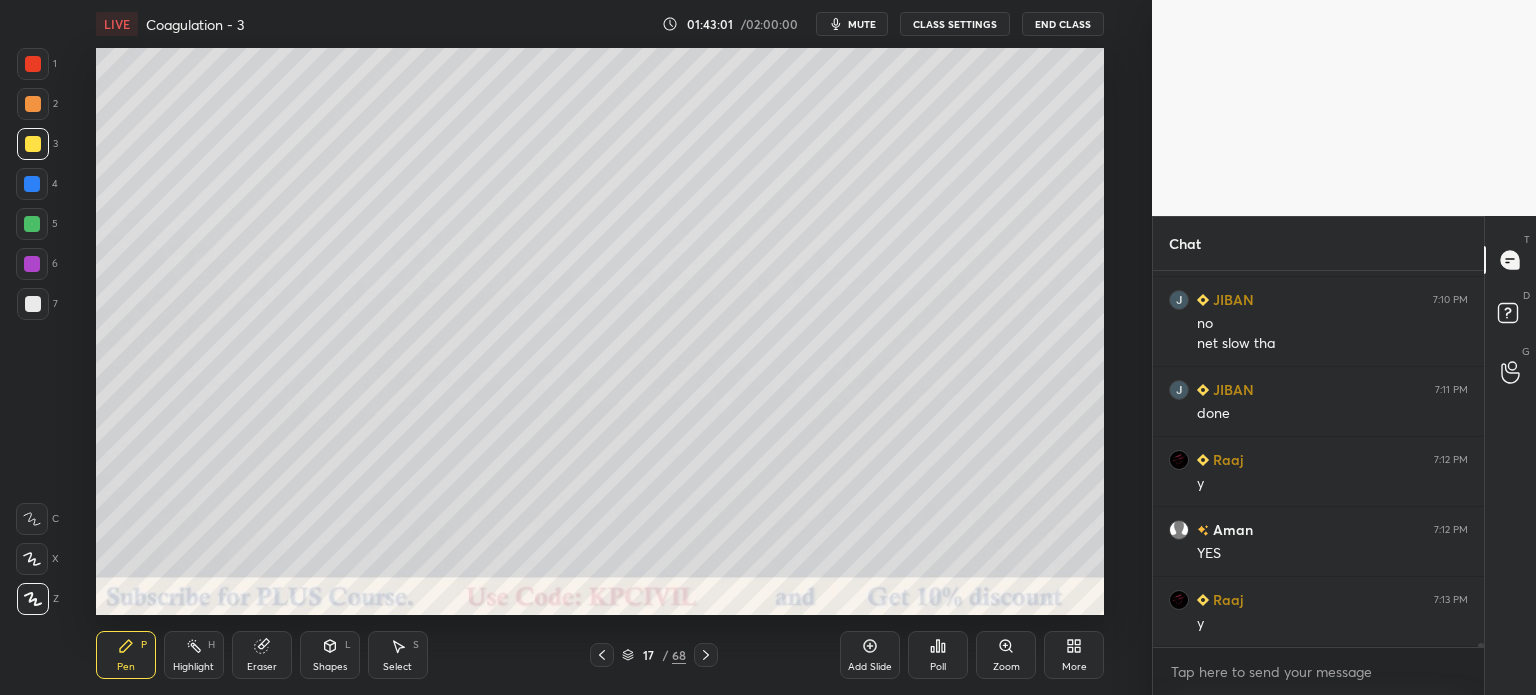 click 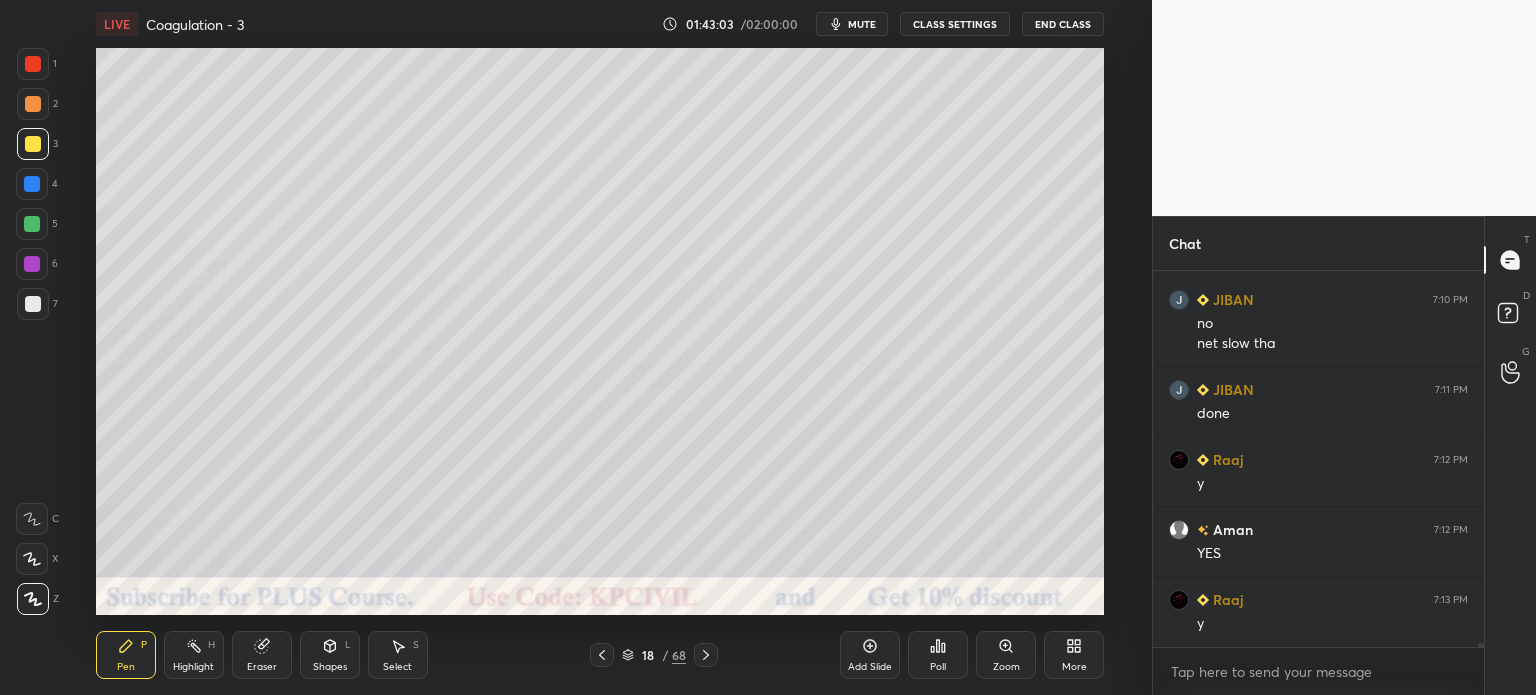 scroll, scrollTop: 32884, scrollLeft: 0, axis: vertical 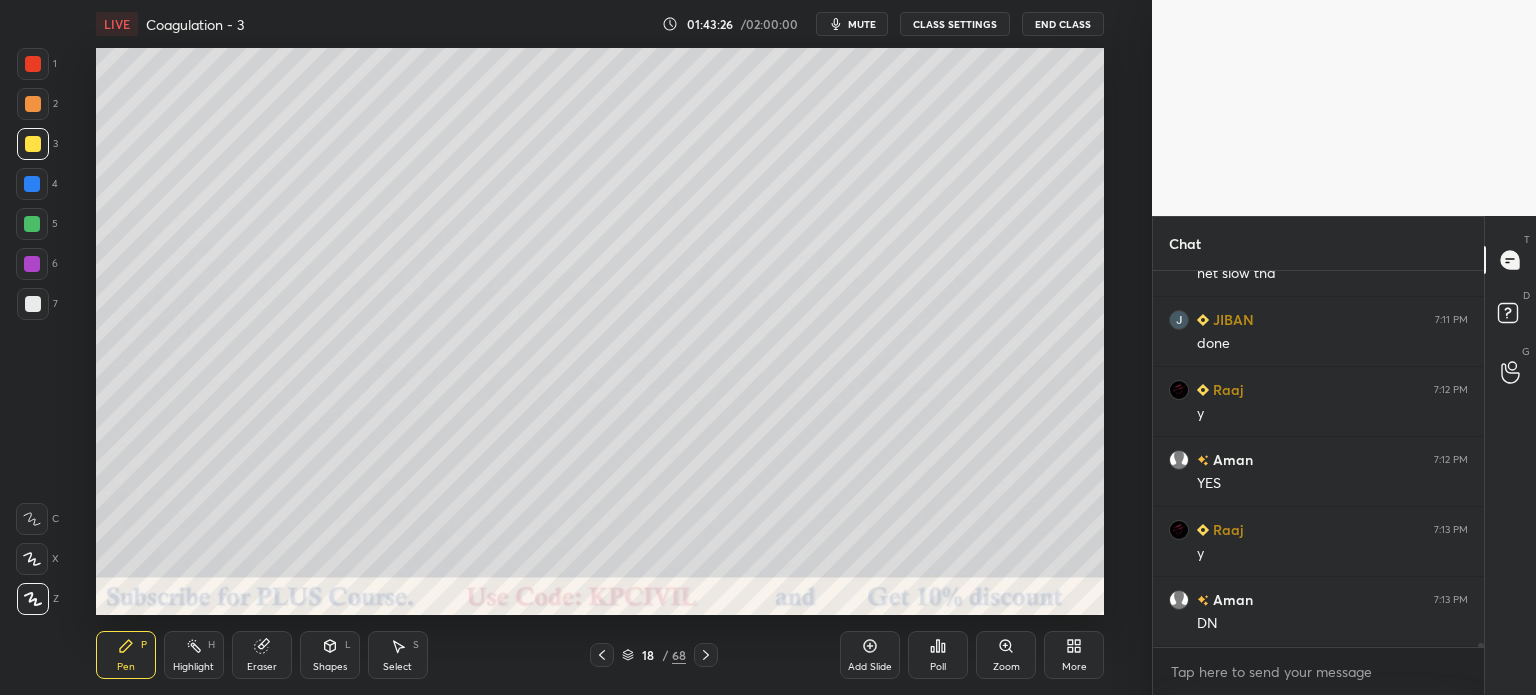 click on "Select" at bounding box center (397, 667) 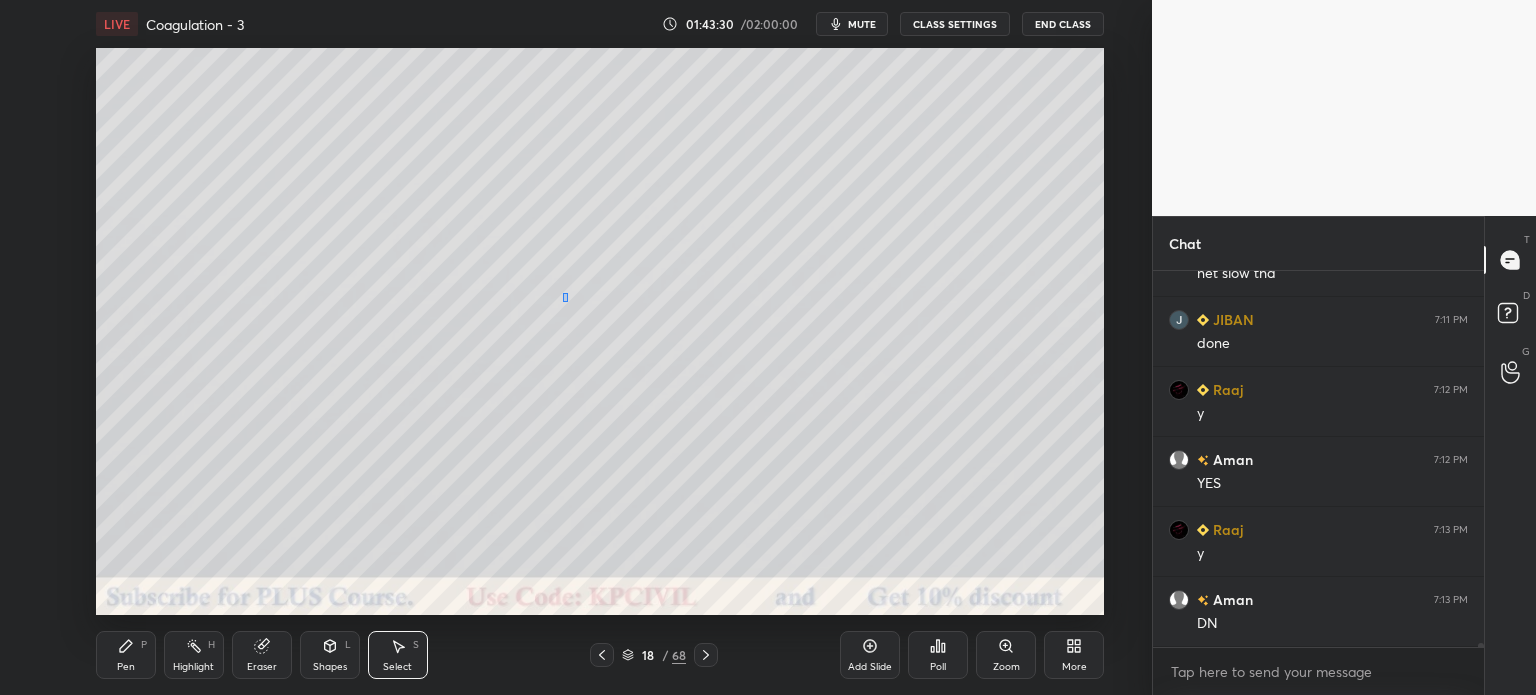 click on "0 ° Undo Copy Duplicate Duplicate to new slide Delete" at bounding box center [600, 331] 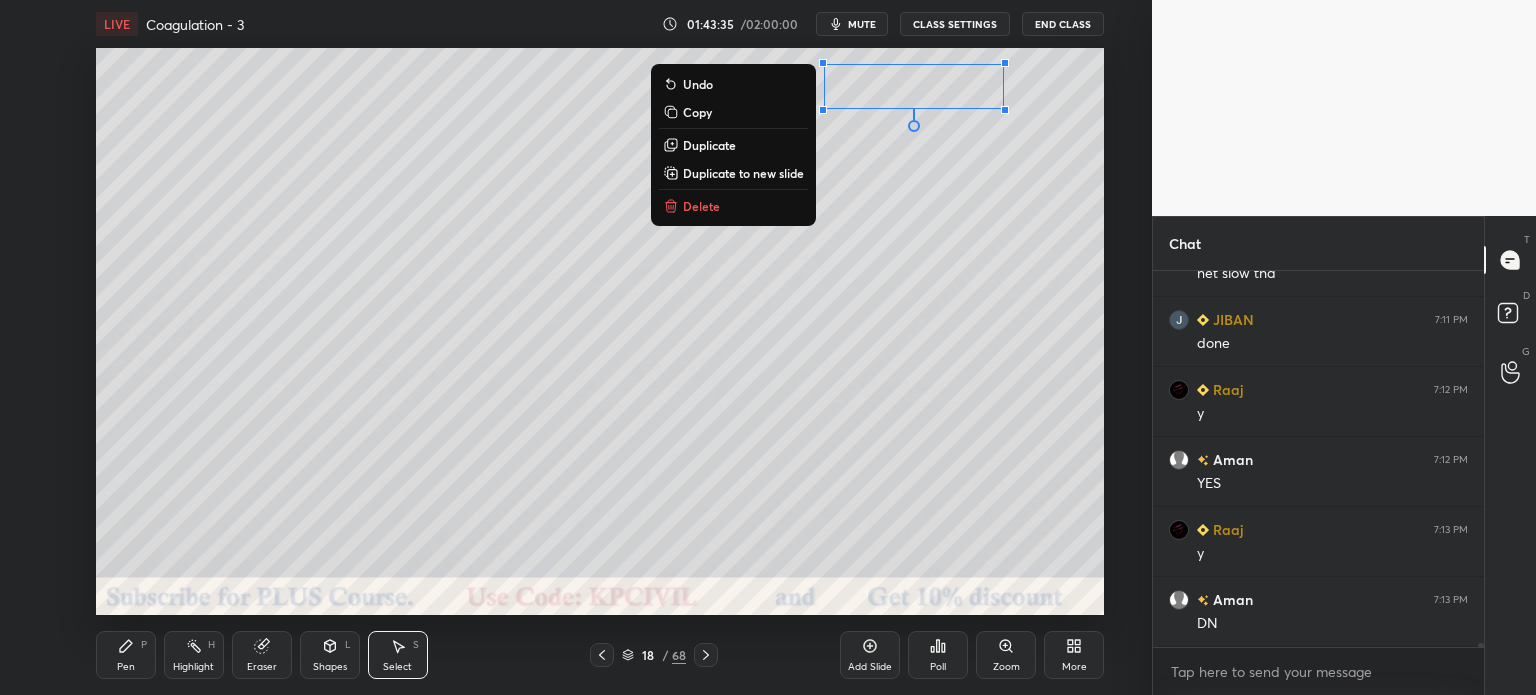 click on "0 ° Undo Copy Duplicate Duplicate to new slide Delete" at bounding box center [600, 331] 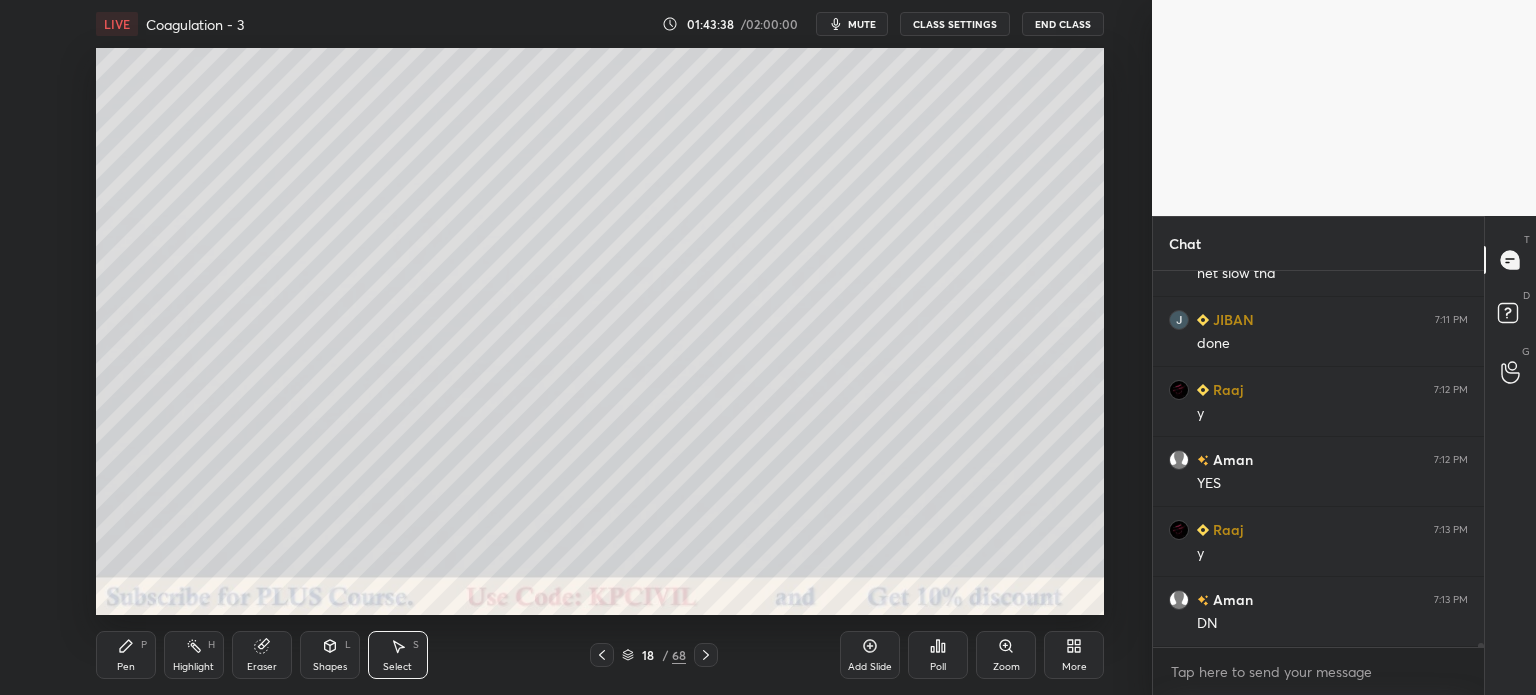 click on "Pen" at bounding box center [126, 667] 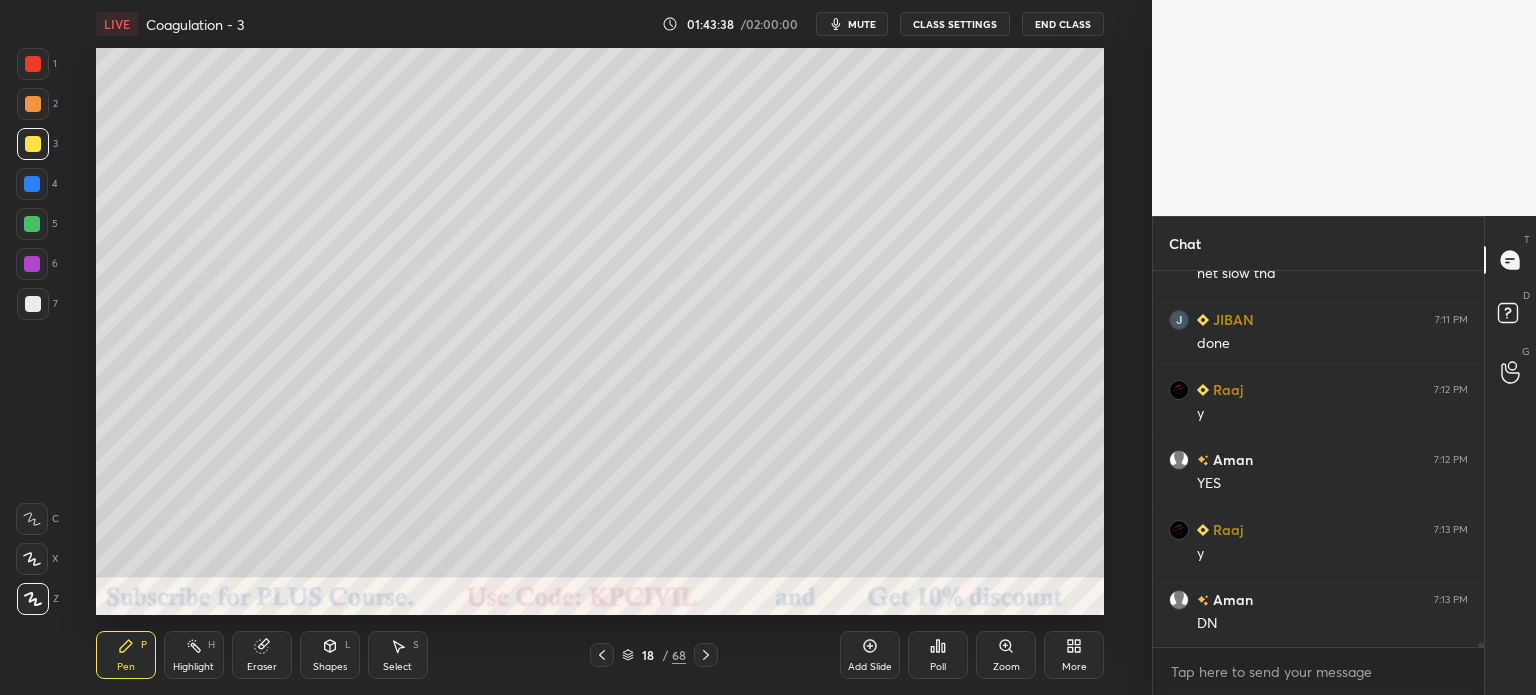click at bounding box center (33, 304) 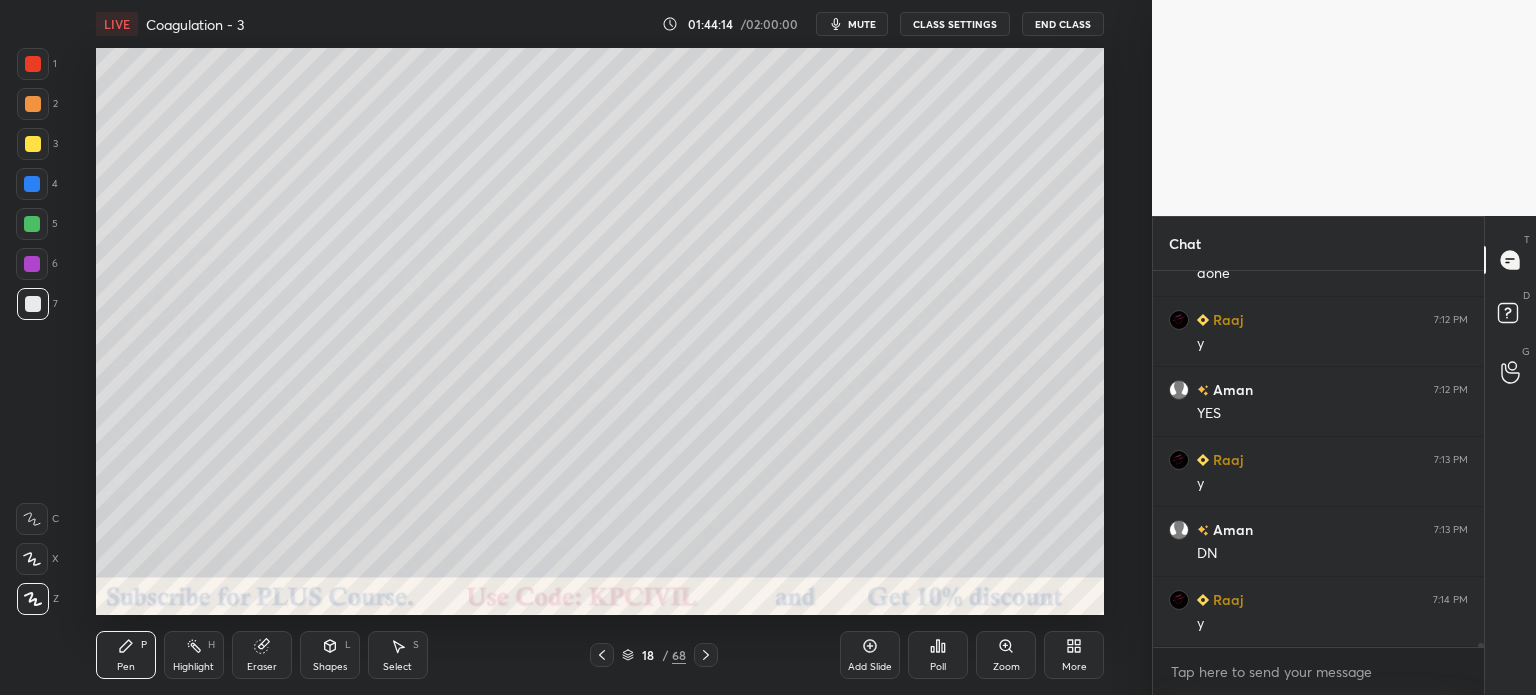 scroll, scrollTop: 33024, scrollLeft: 0, axis: vertical 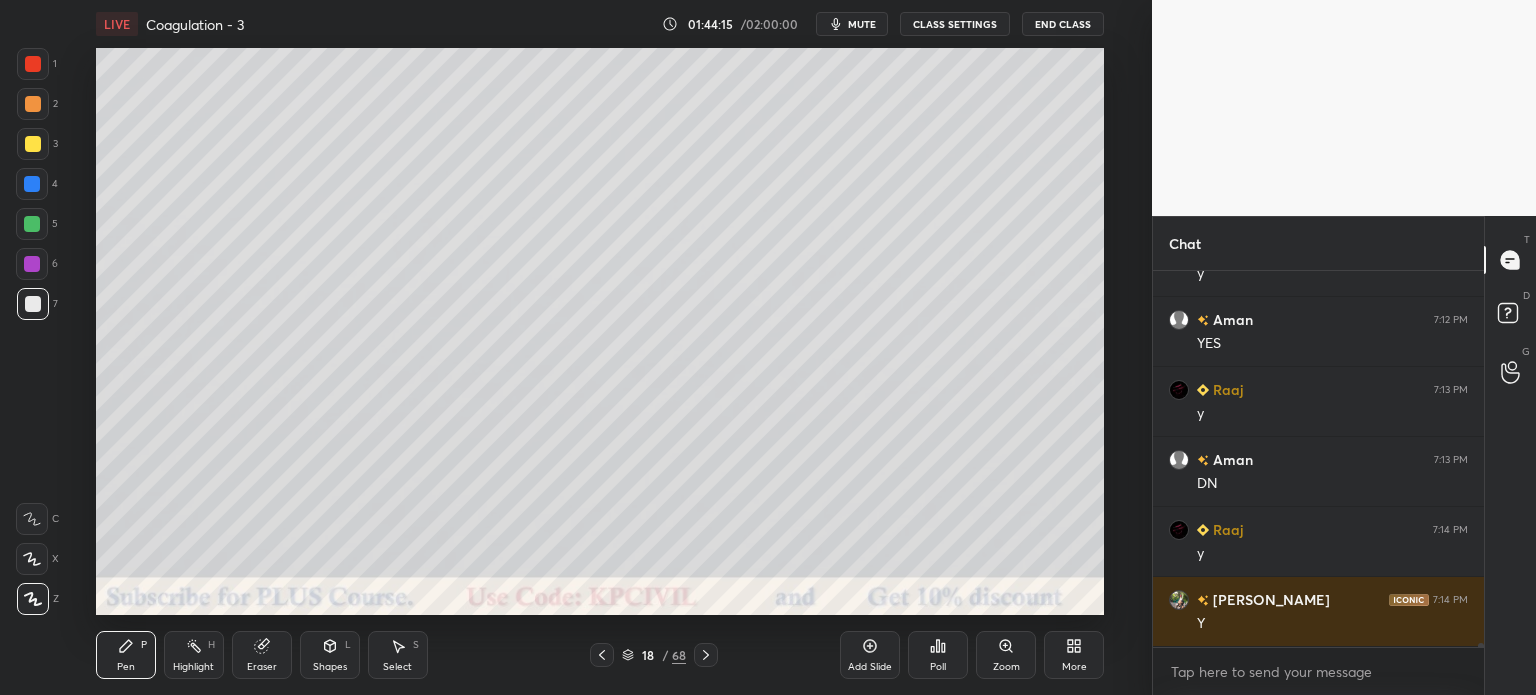 click 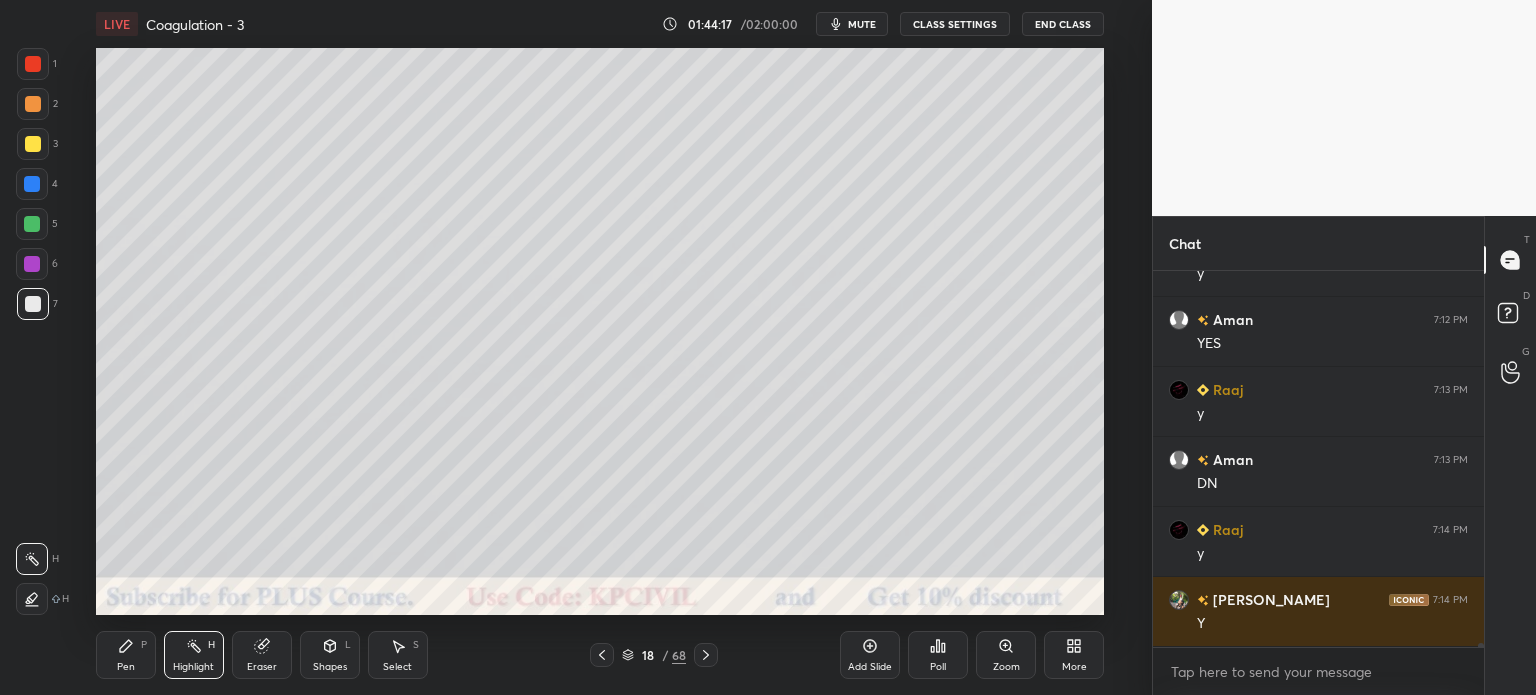 scroll, scrollTop: 33094, scrollLeft: 0, axis: vertical 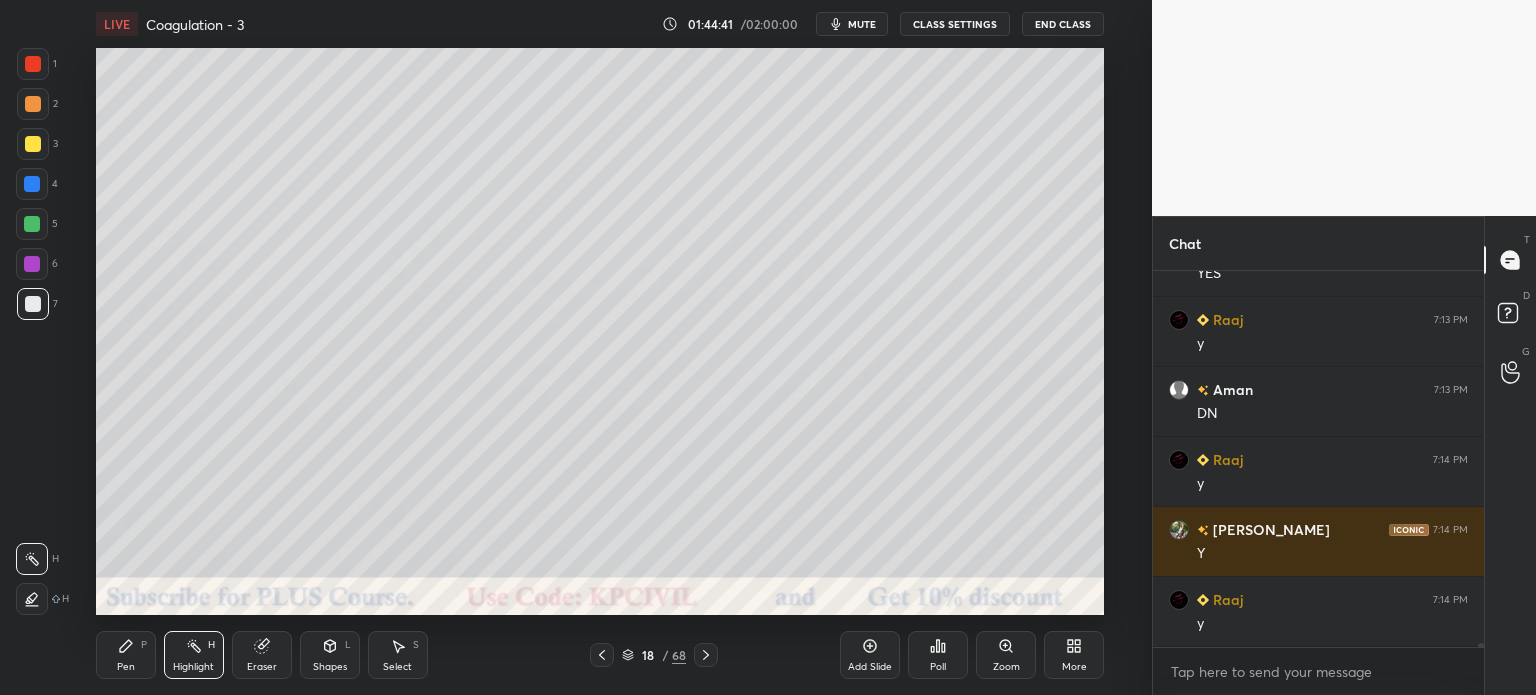 click on "Pen" at bounding box center (126, 667) 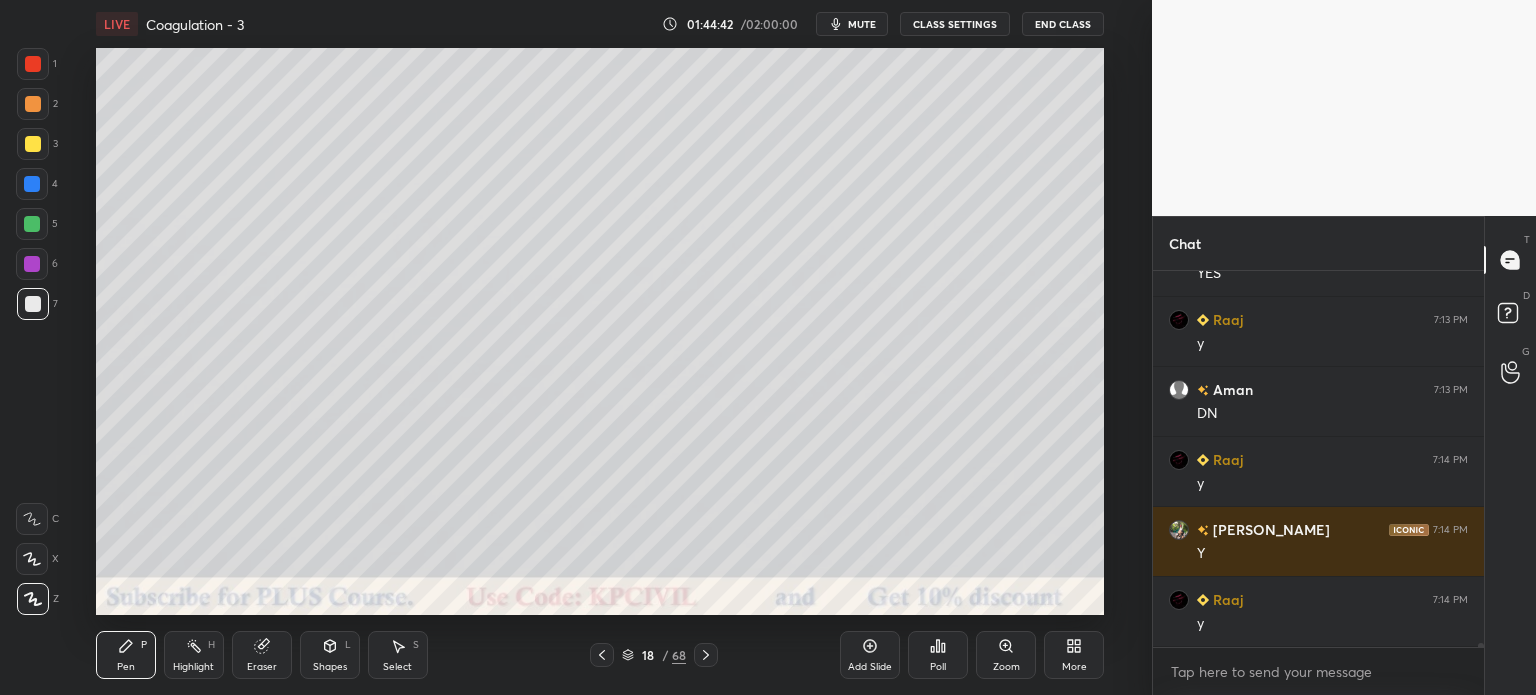 click at bounding box center (33, 144) 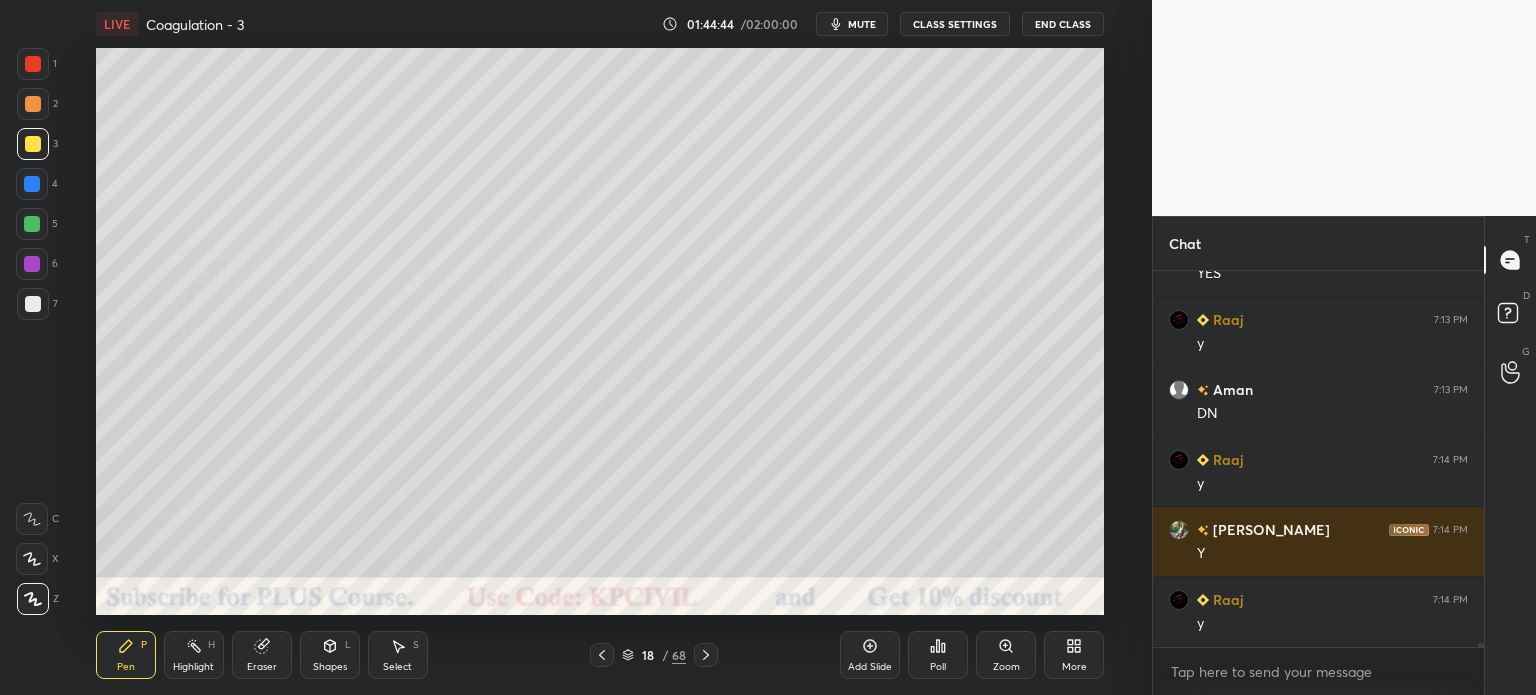 click at bounding box center (33, 104) 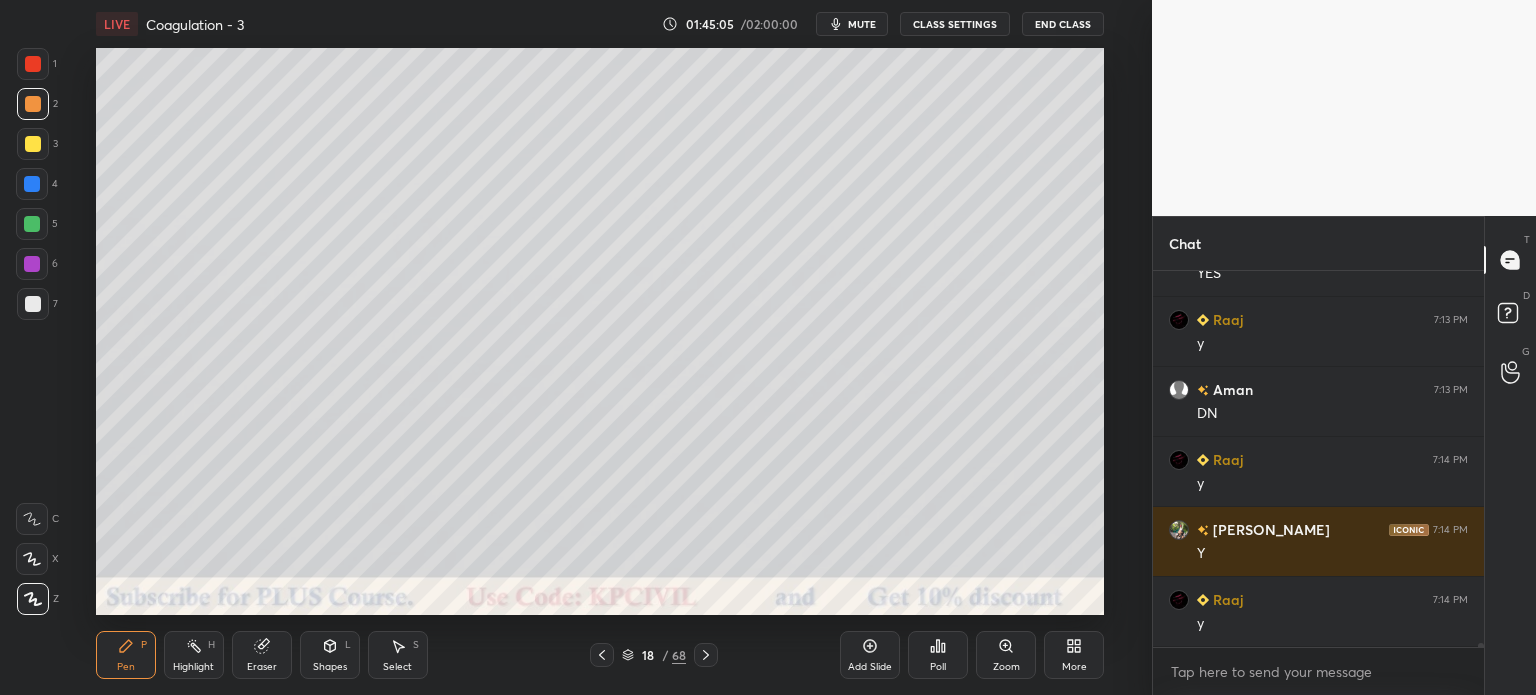 click at bounding box center (33, 304) 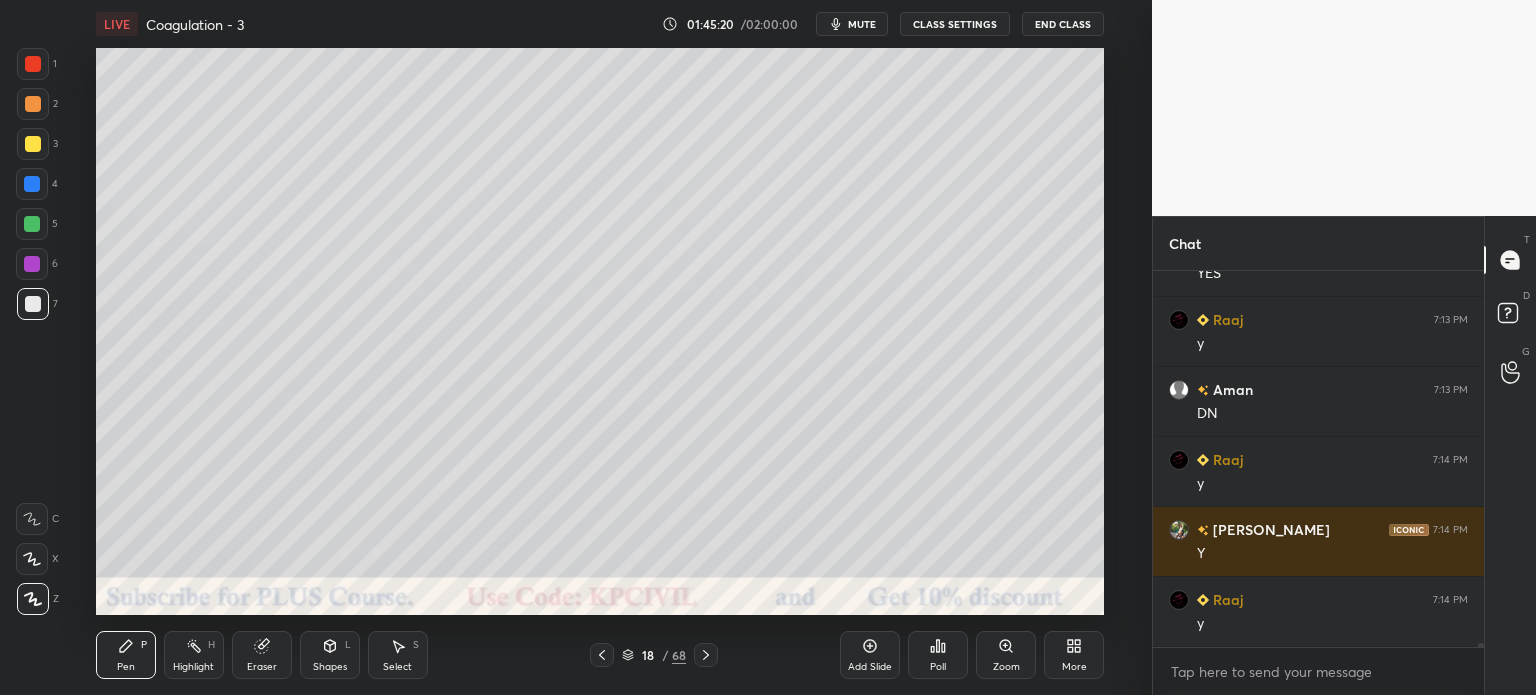 click at bounding box center [33, 144] 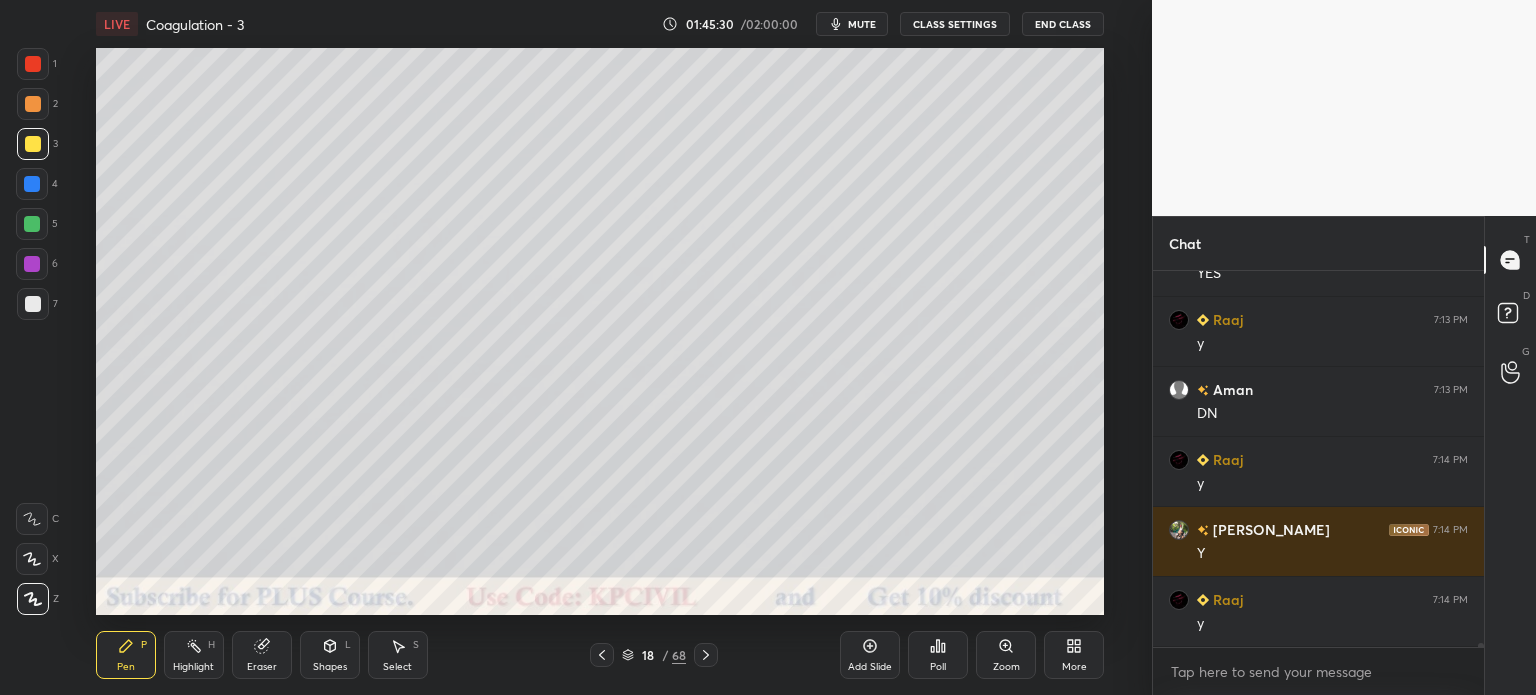 click at bounding box center [32, 184] 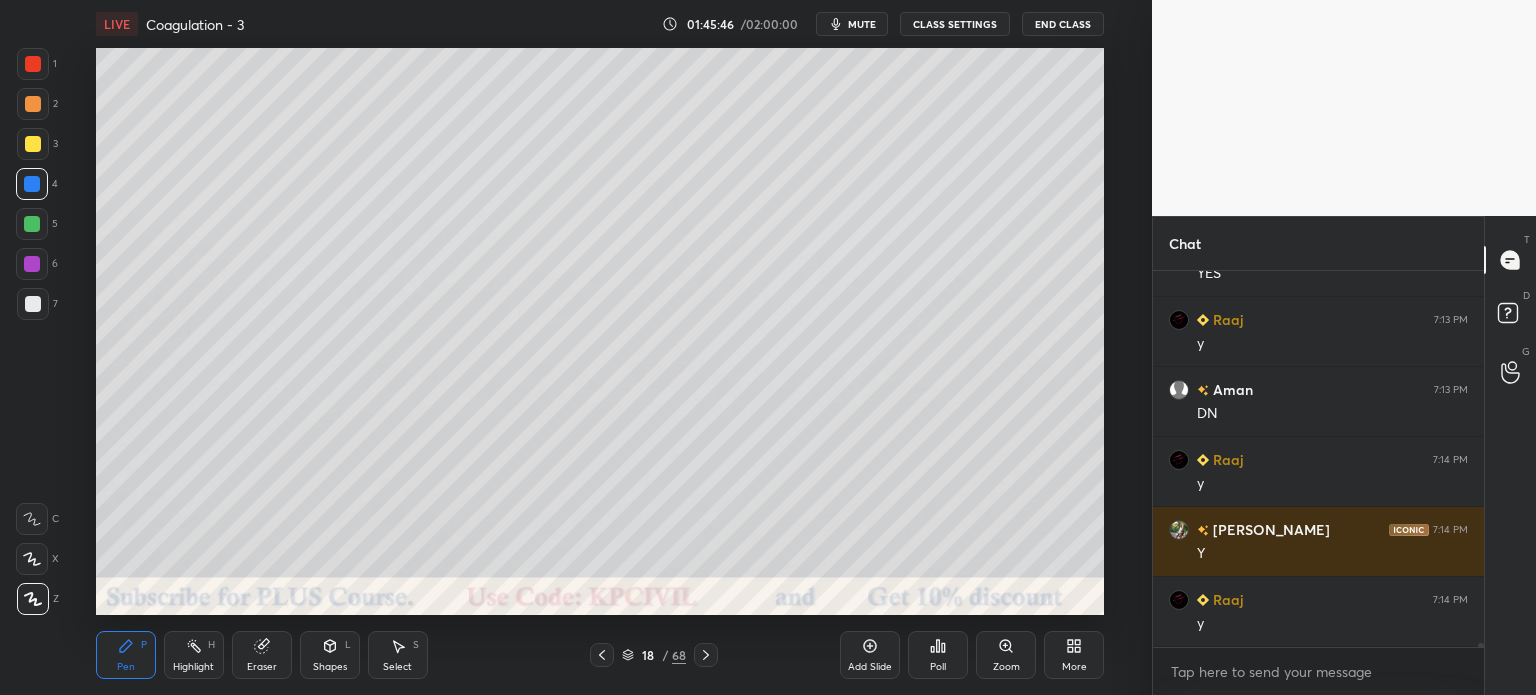 click at bounding box center [33, 304] 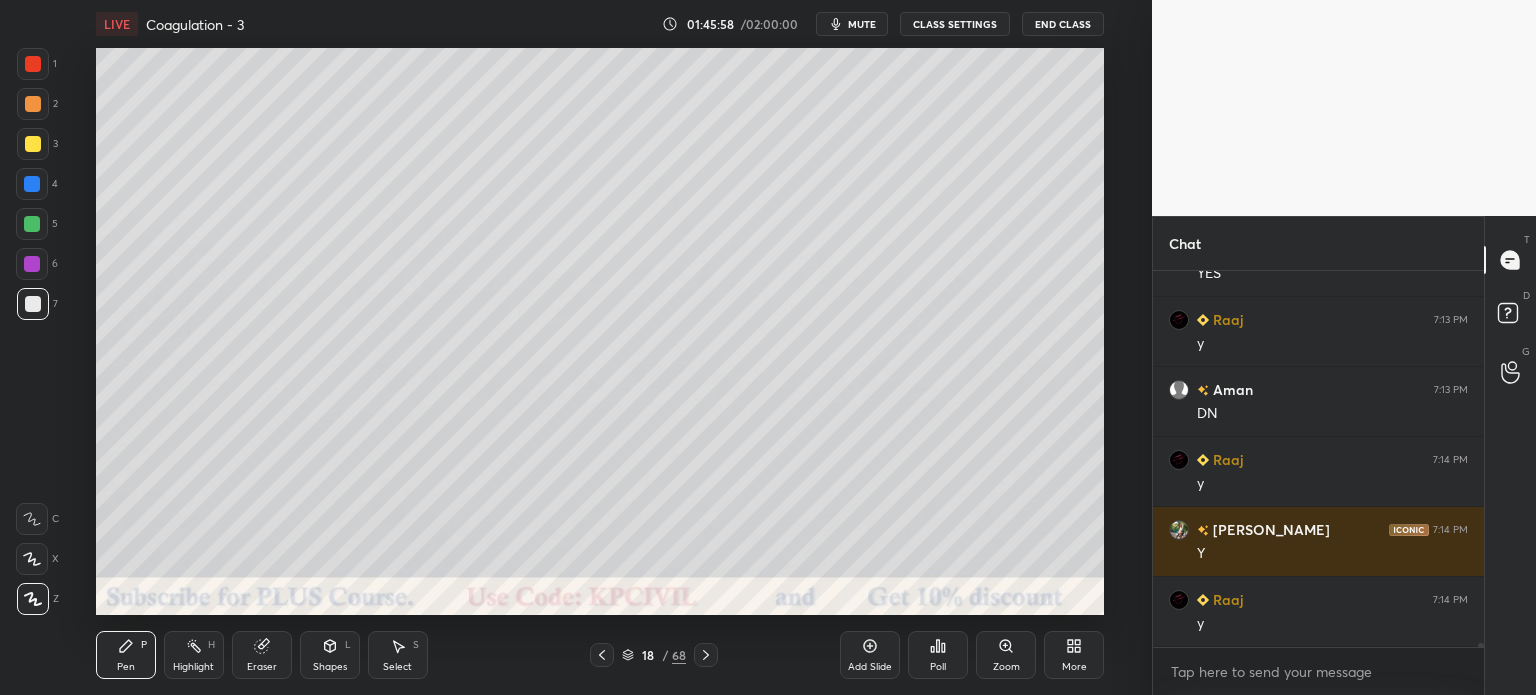 click at bounding box center [33, 104] 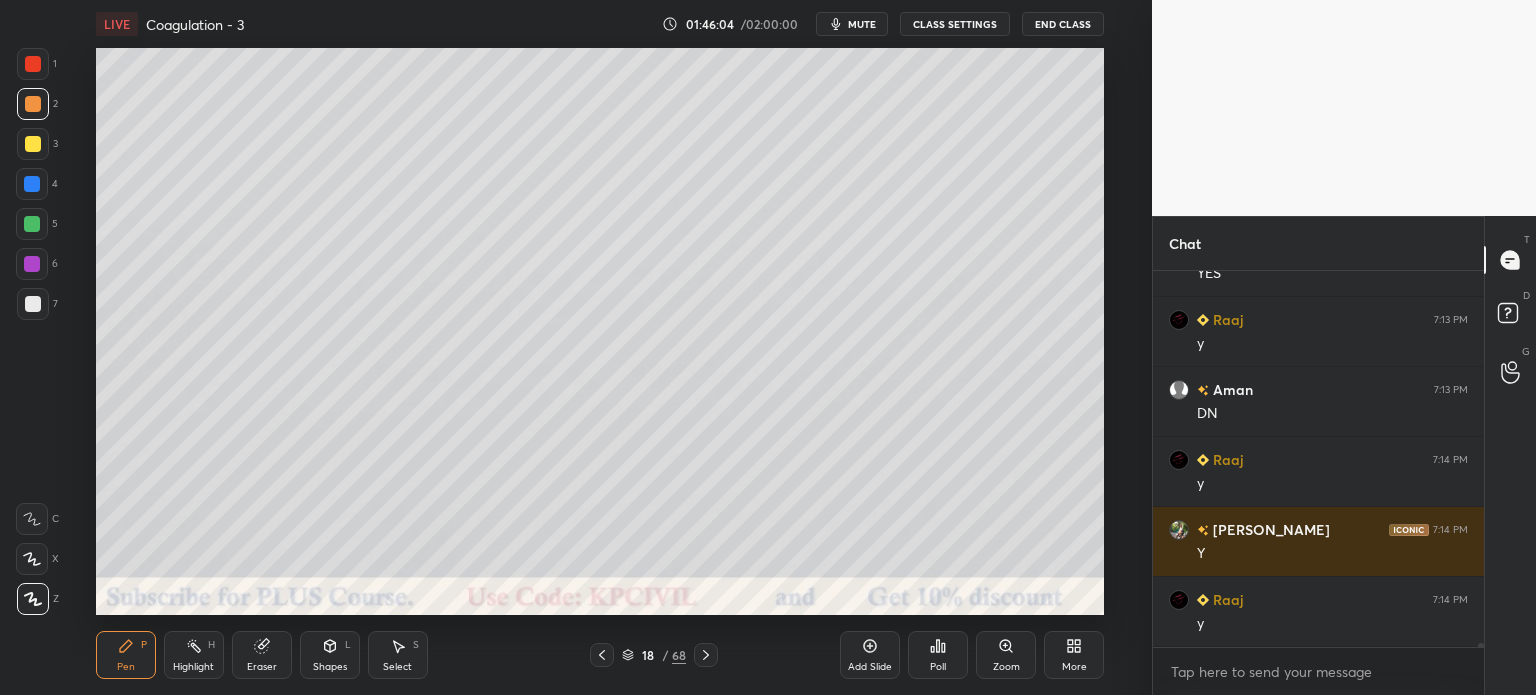 click on "Select S" at bounding box center (398, 655) 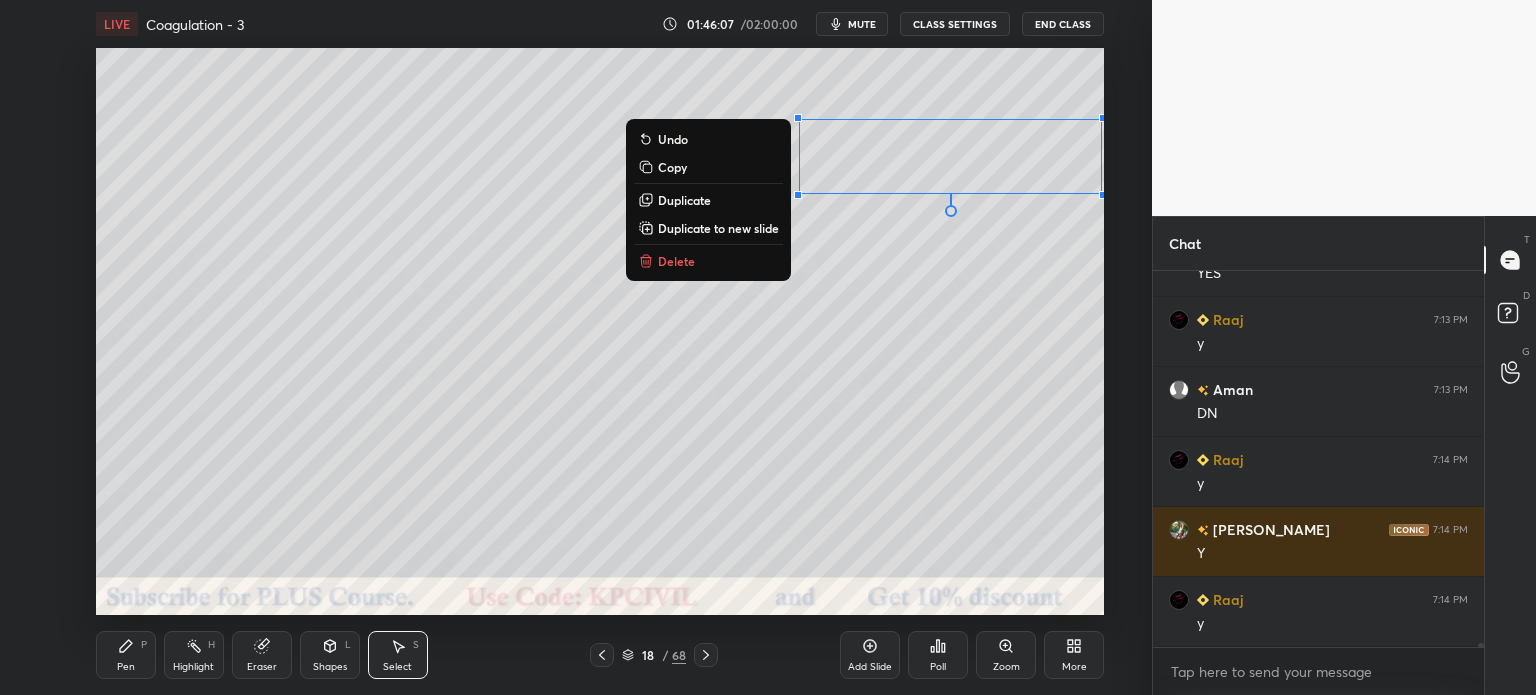 click on "Duplicate" at bounding box center (708, 200) 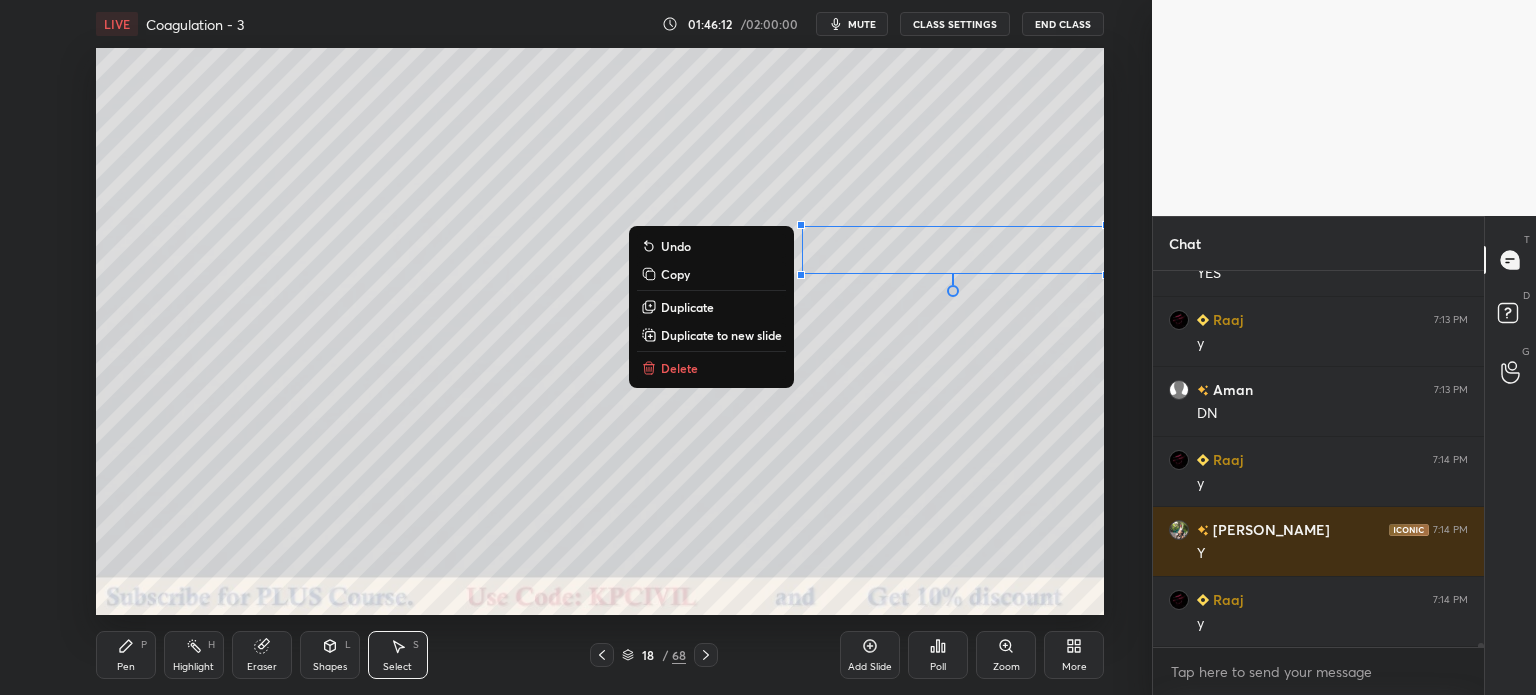 click on "Duplicate" at bounding box center [687, 307] 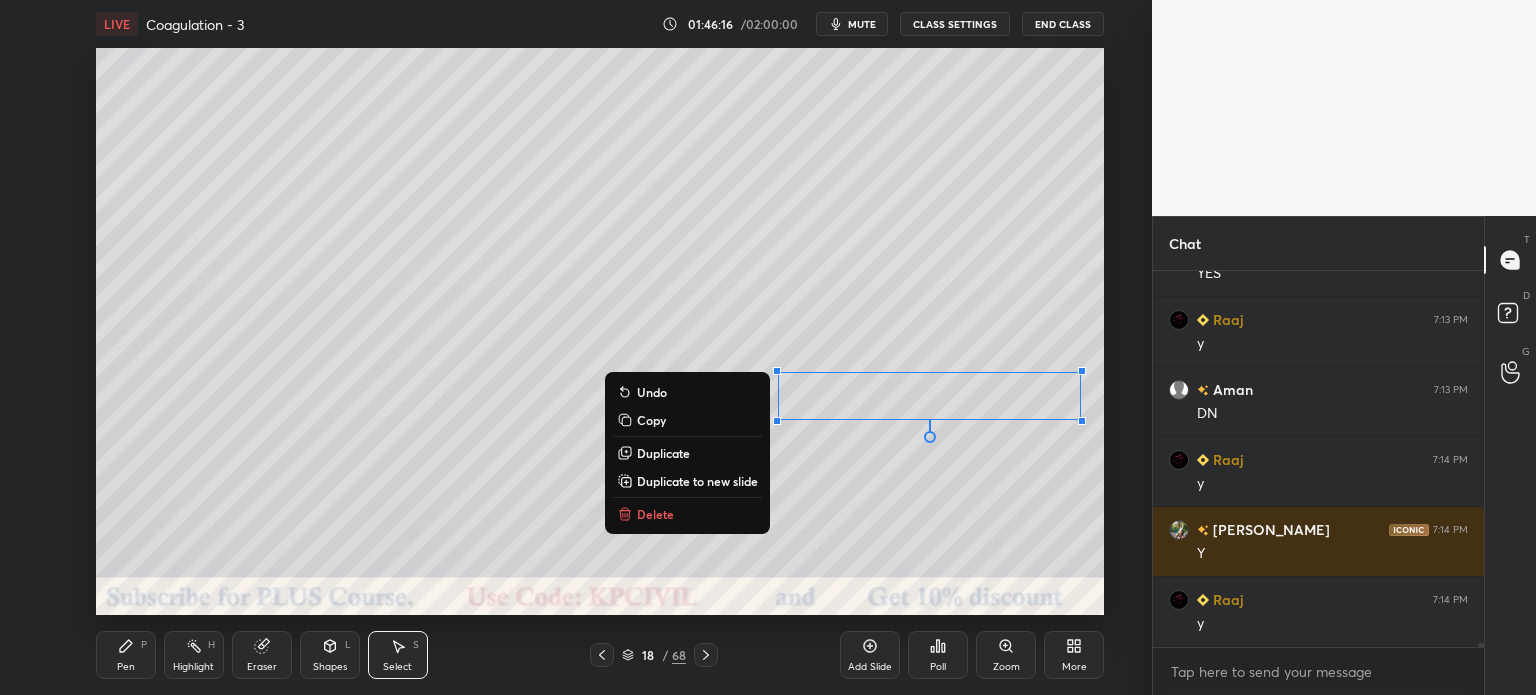 click on "0 ° Undo Copy Duplicate Duplicate to new slide Delete" at bounding box center (600, 331) 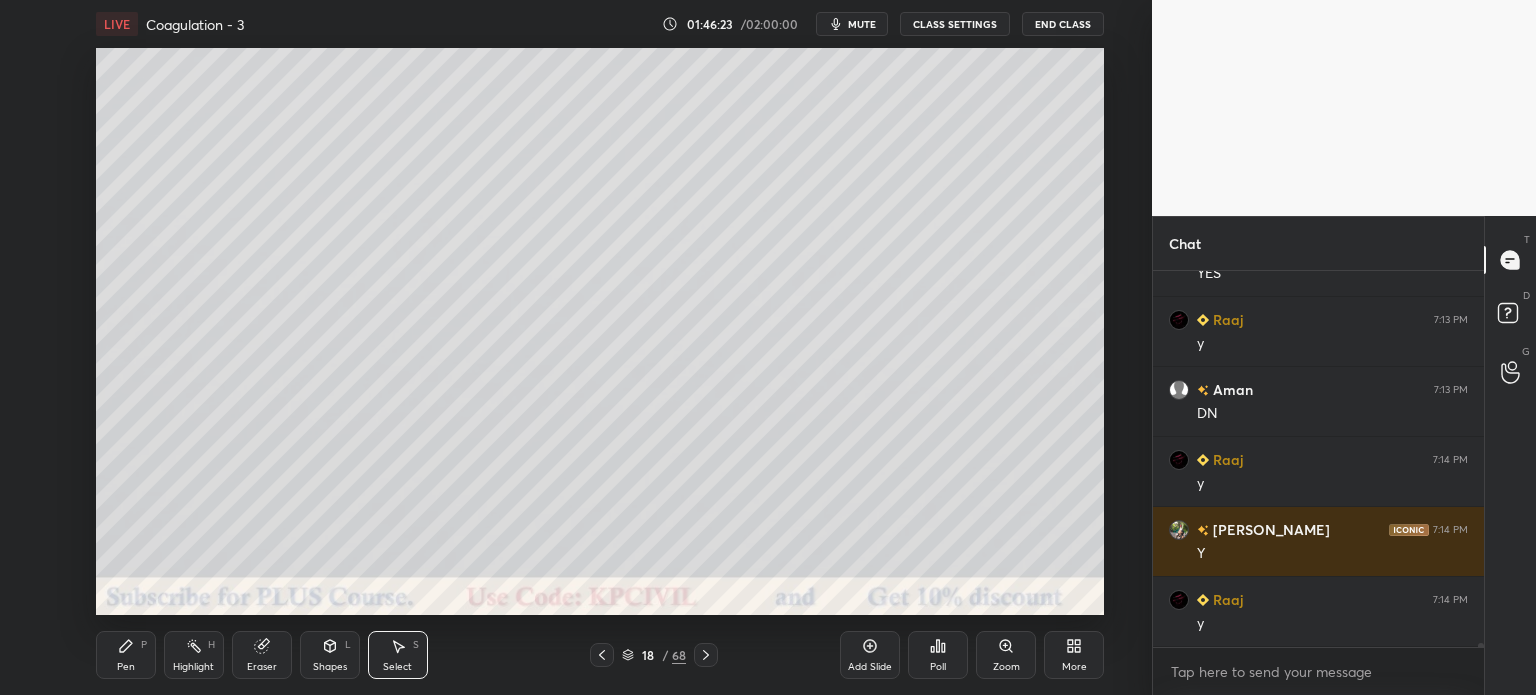 click on "Pen P" at bounding box center [126, 655] 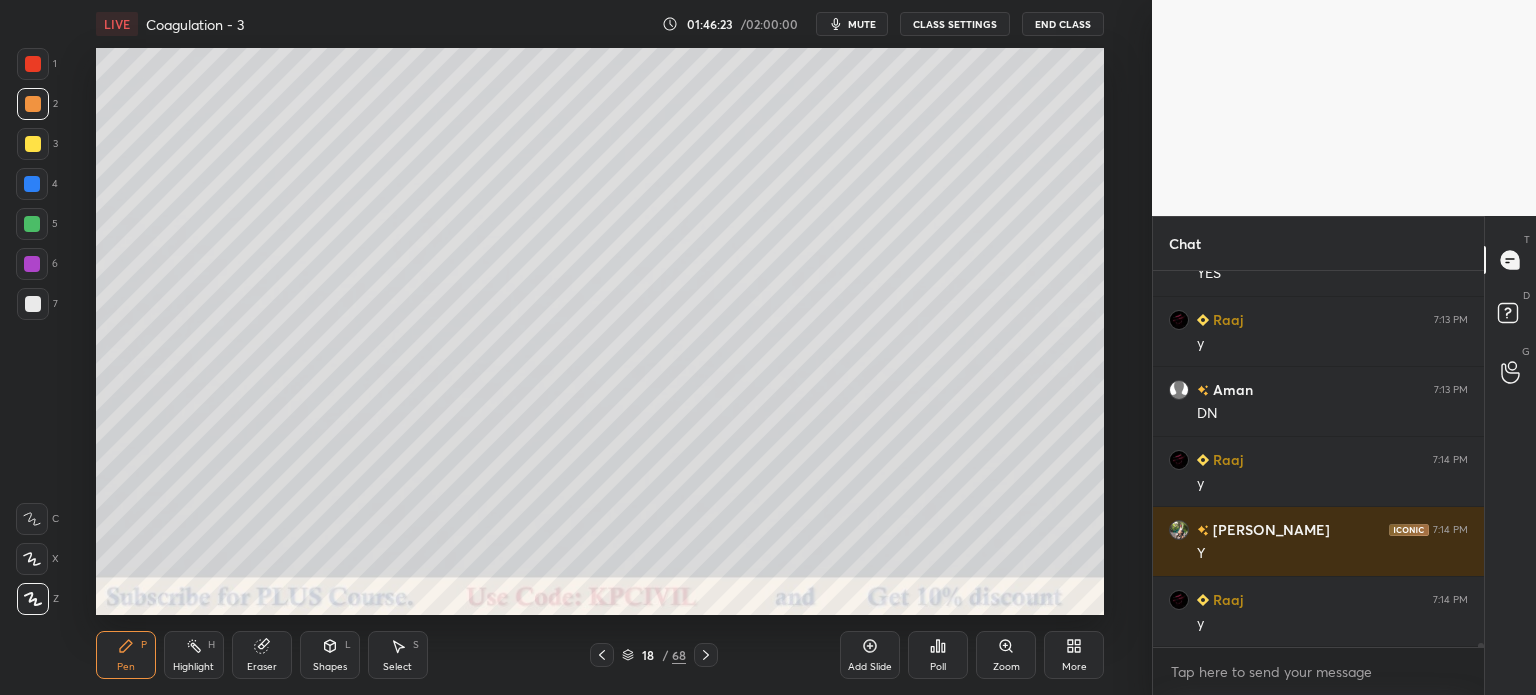 click at bounding box center [33, 304] 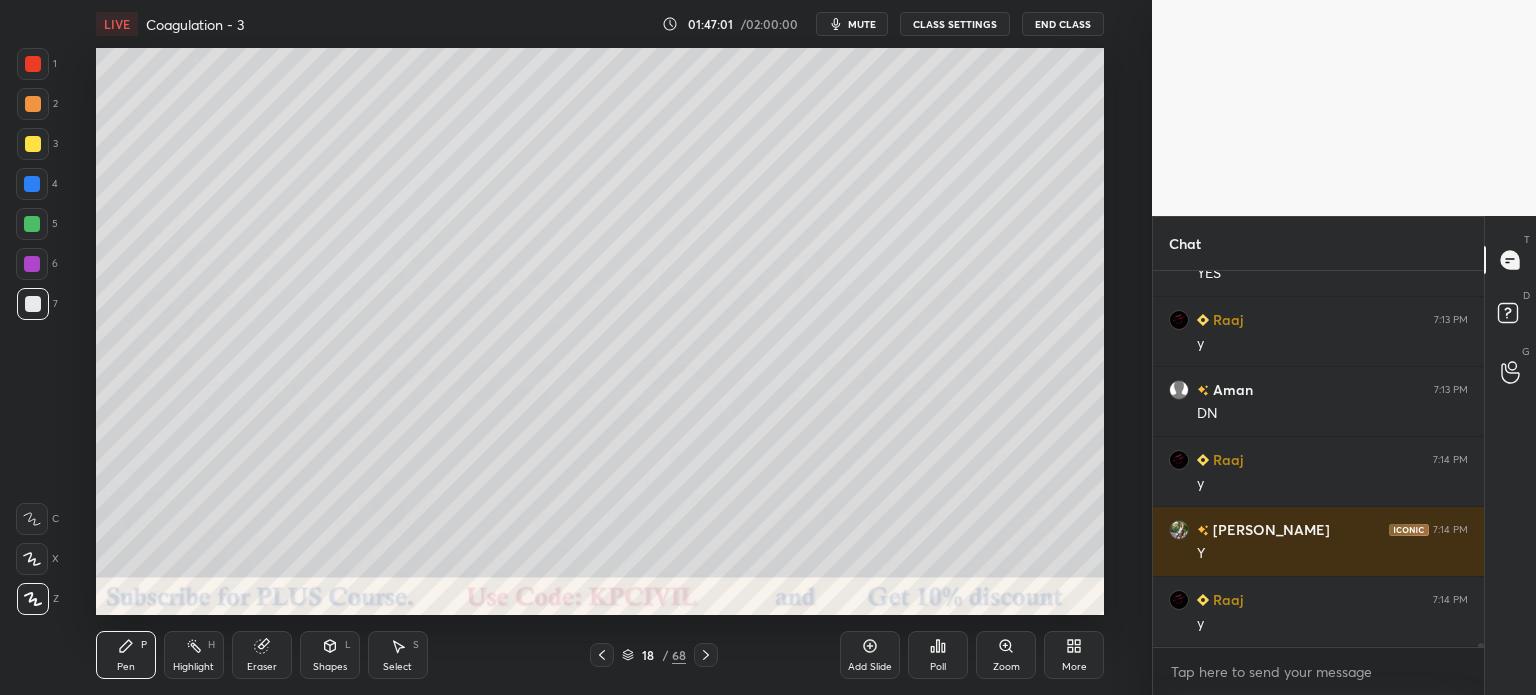 click on "Highlight H" at bounding box center [194, 655] 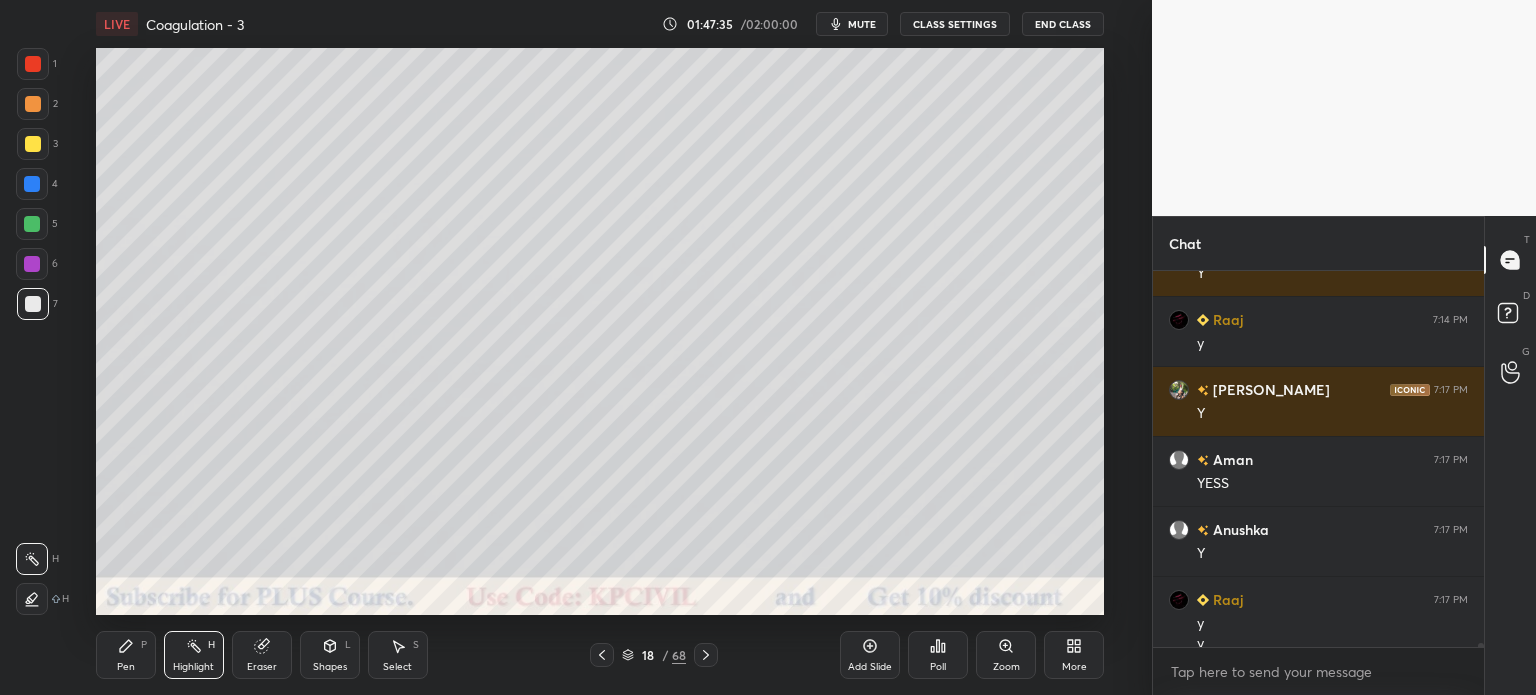 scroll, scrollTop: 33394, scrollLeft: 0, axis: vertical 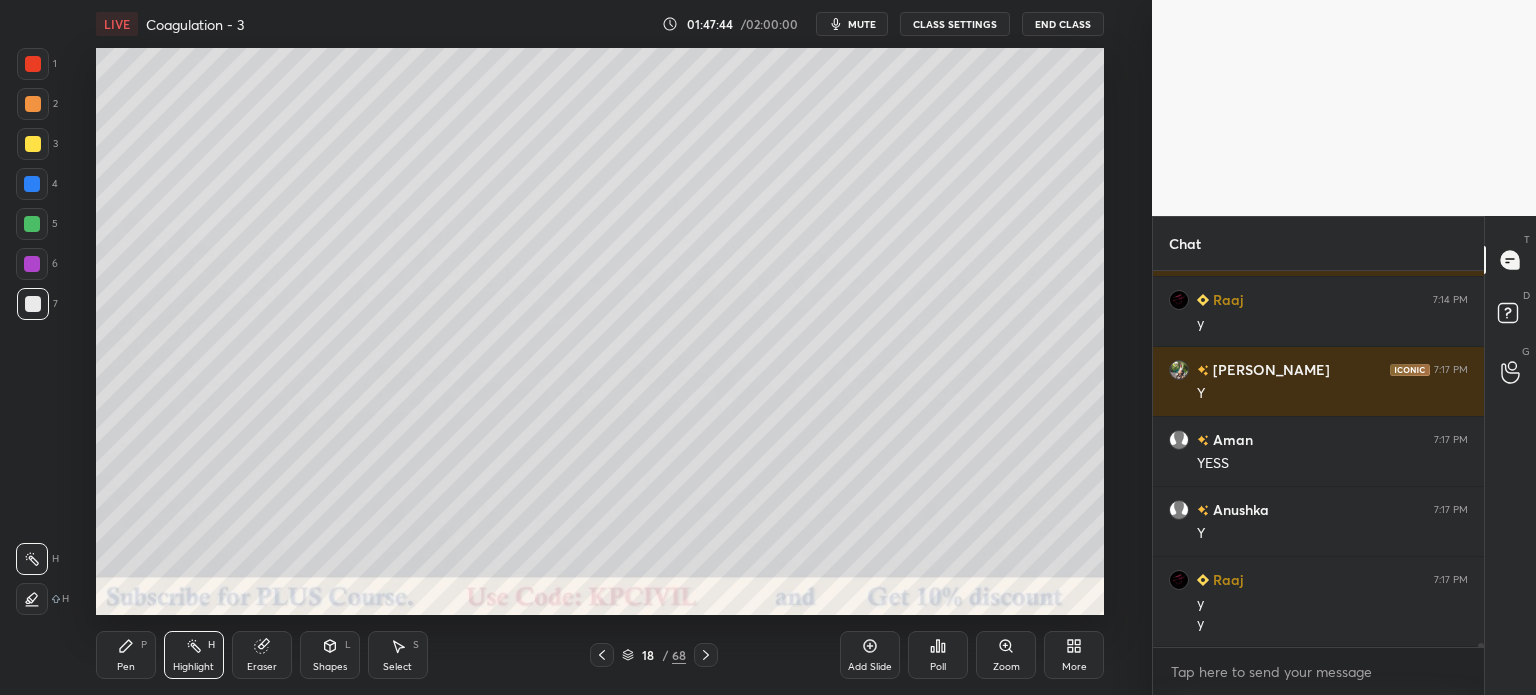 click on "Pen" at bounding box center (126, 667) 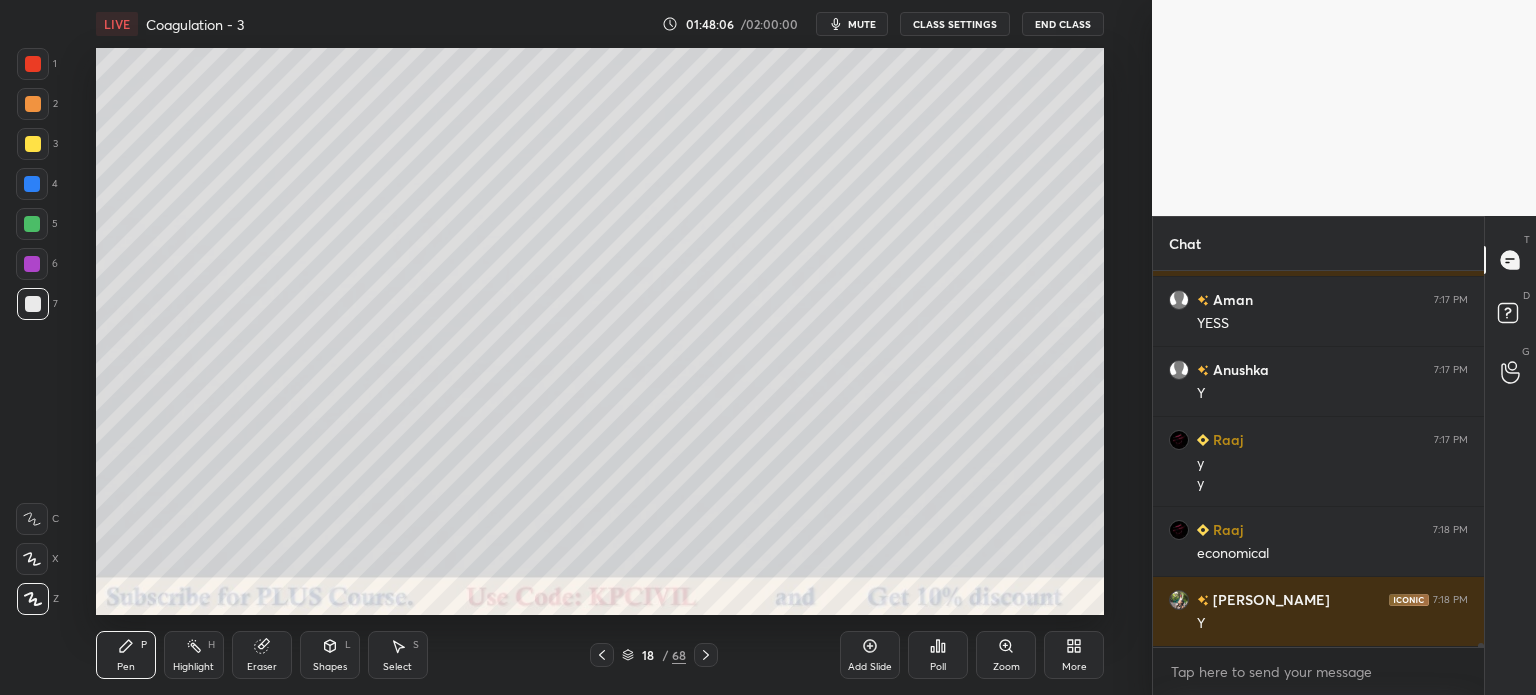 scroll, scrollTop: 33604, scrollLeft: 0, axis: vertical 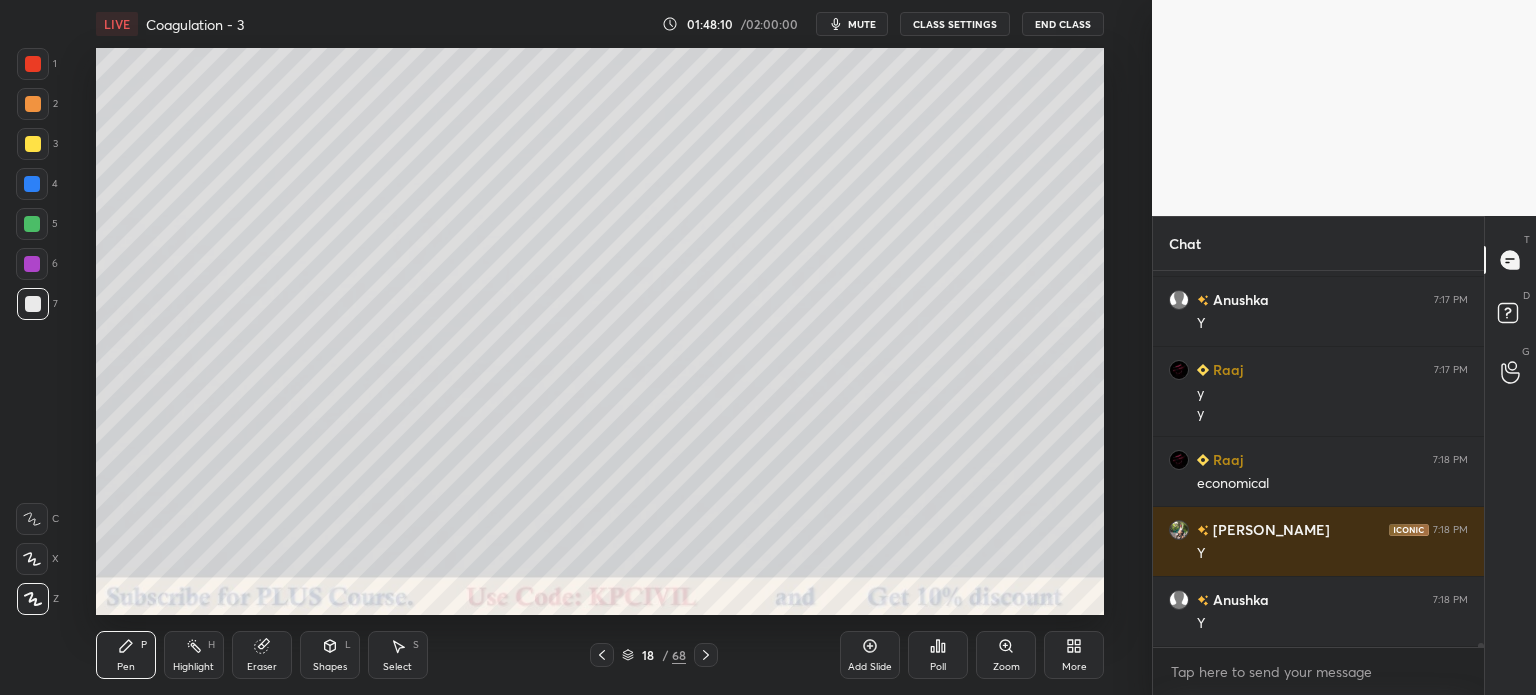 click 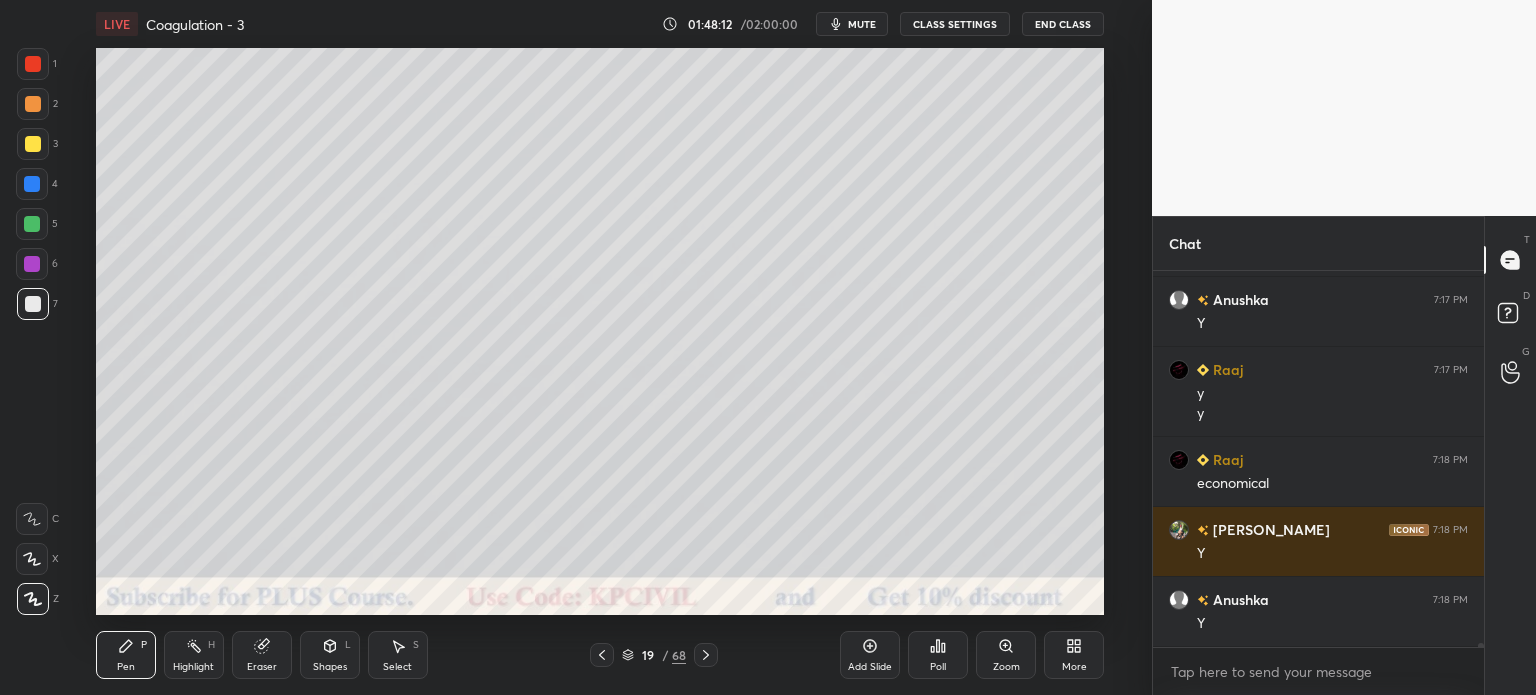 click 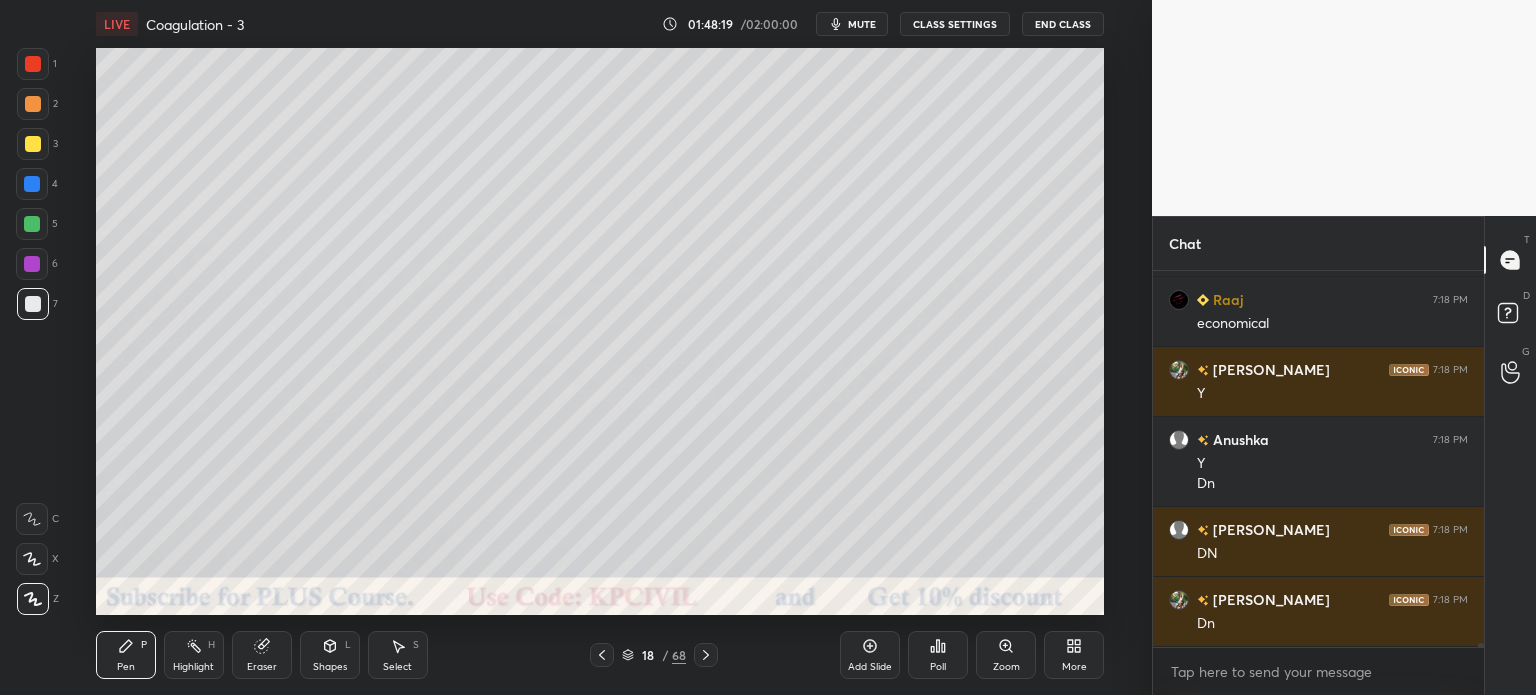 scroll, scrollTop: 33834, scrollLeft: 0, axis: vertical 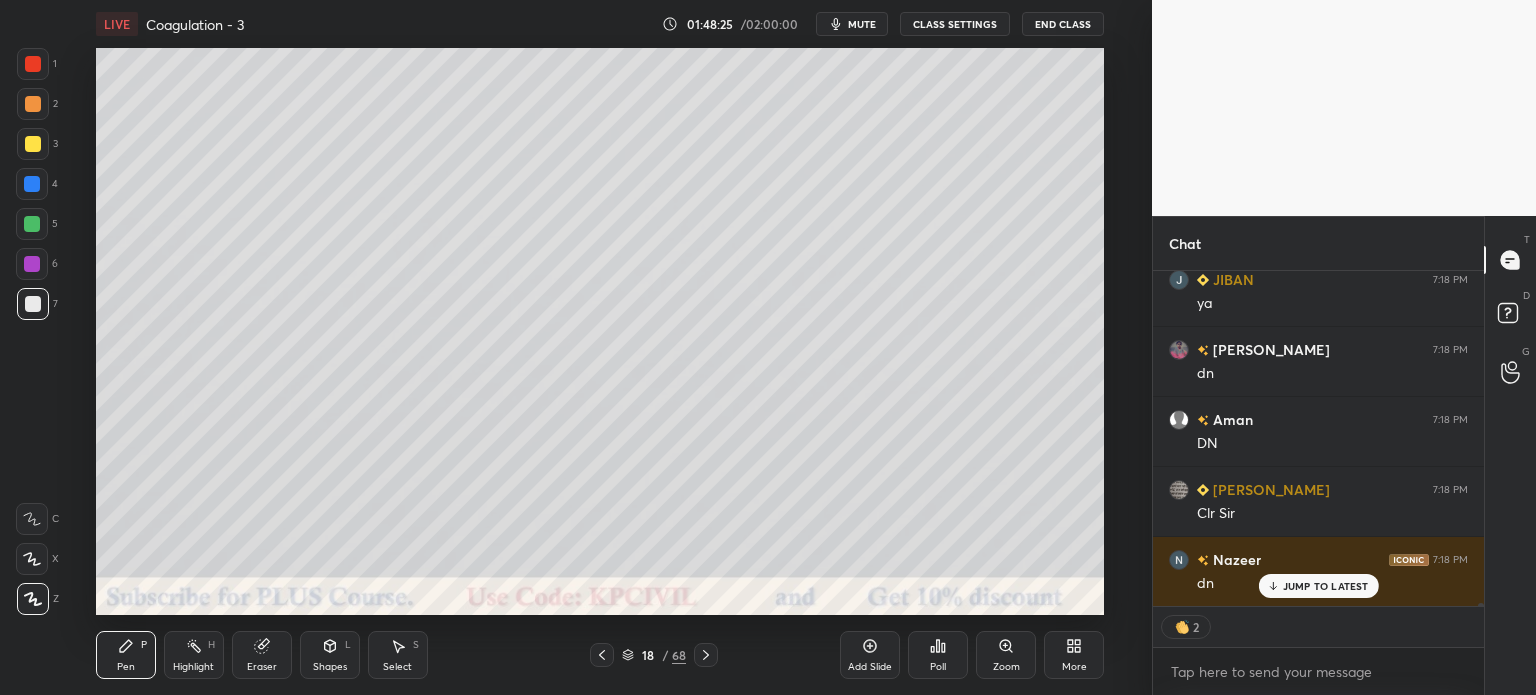 click 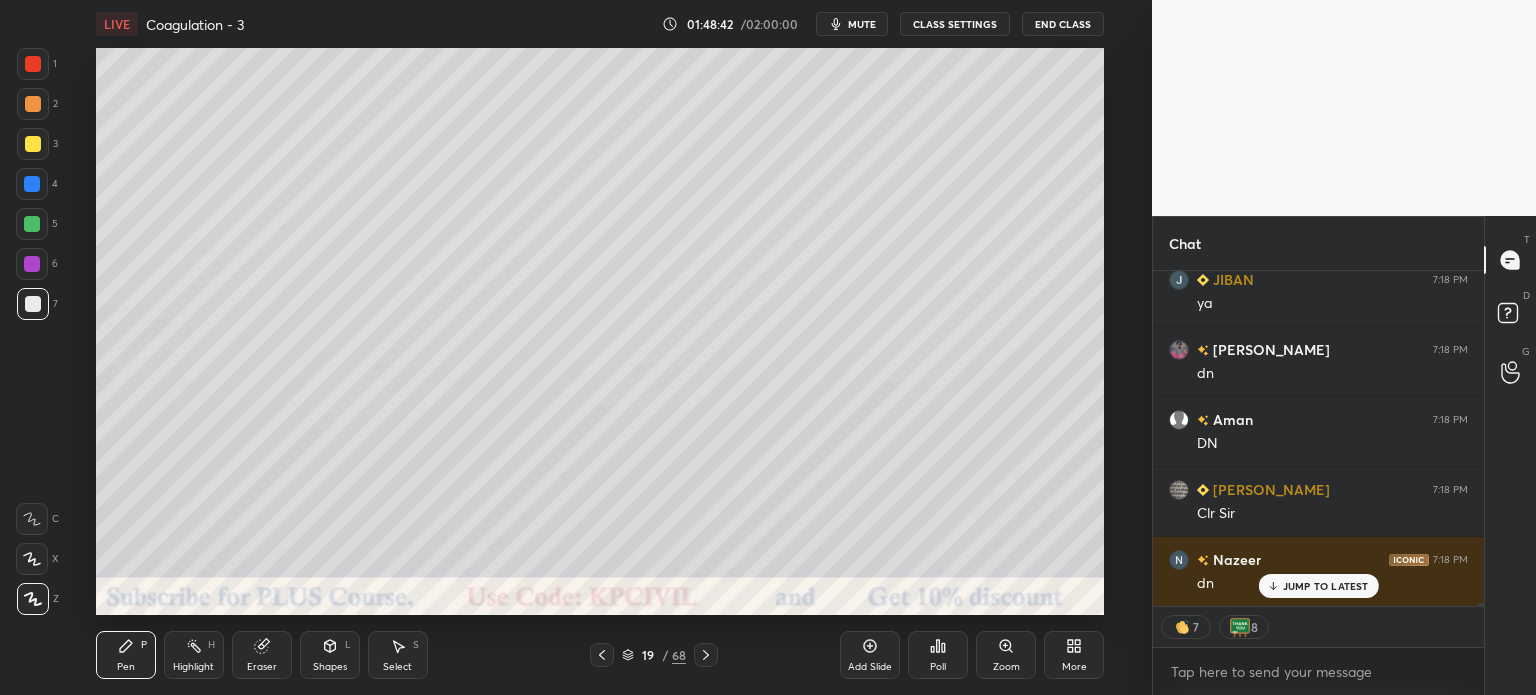 click at bounding box center (33, 144) 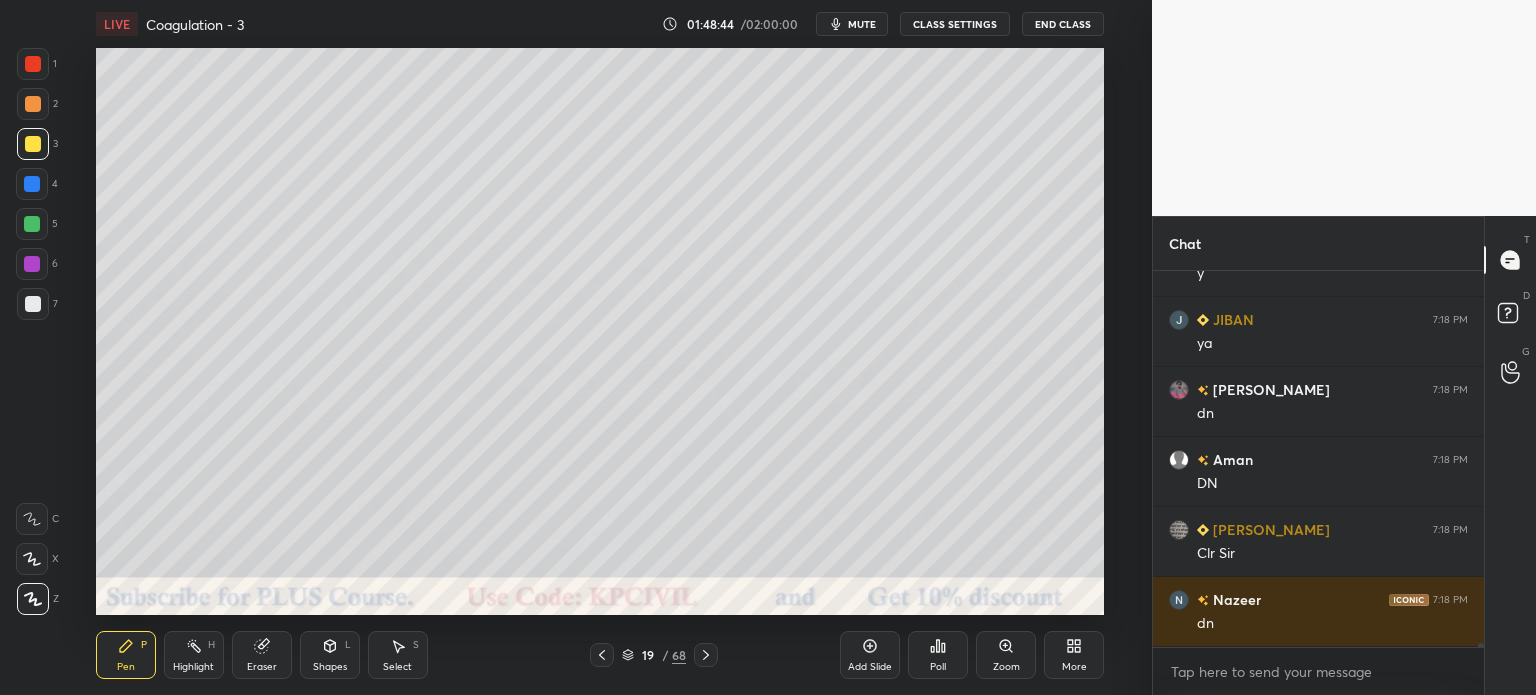 scroll, scrollTop: 5, scrollLeft: 6, axis: both 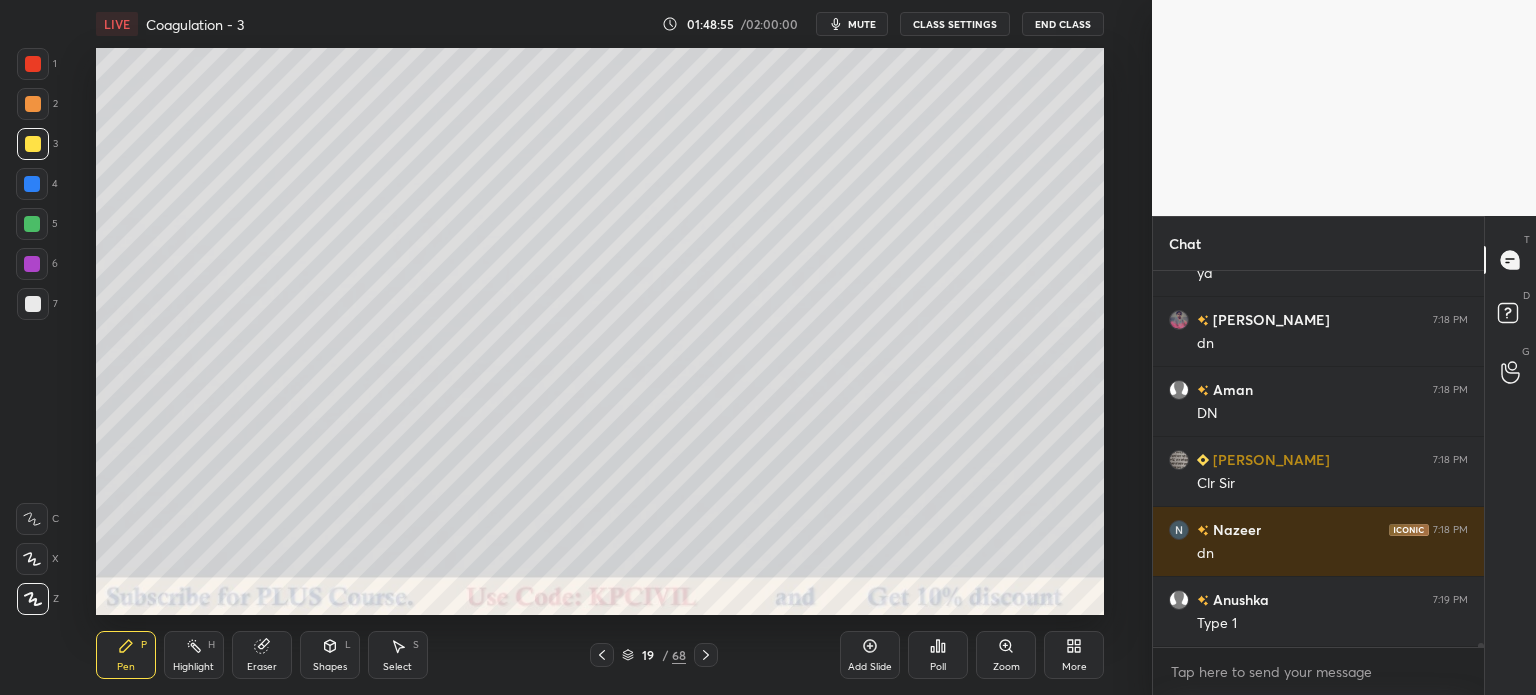 click at bounding box center (33, 304) 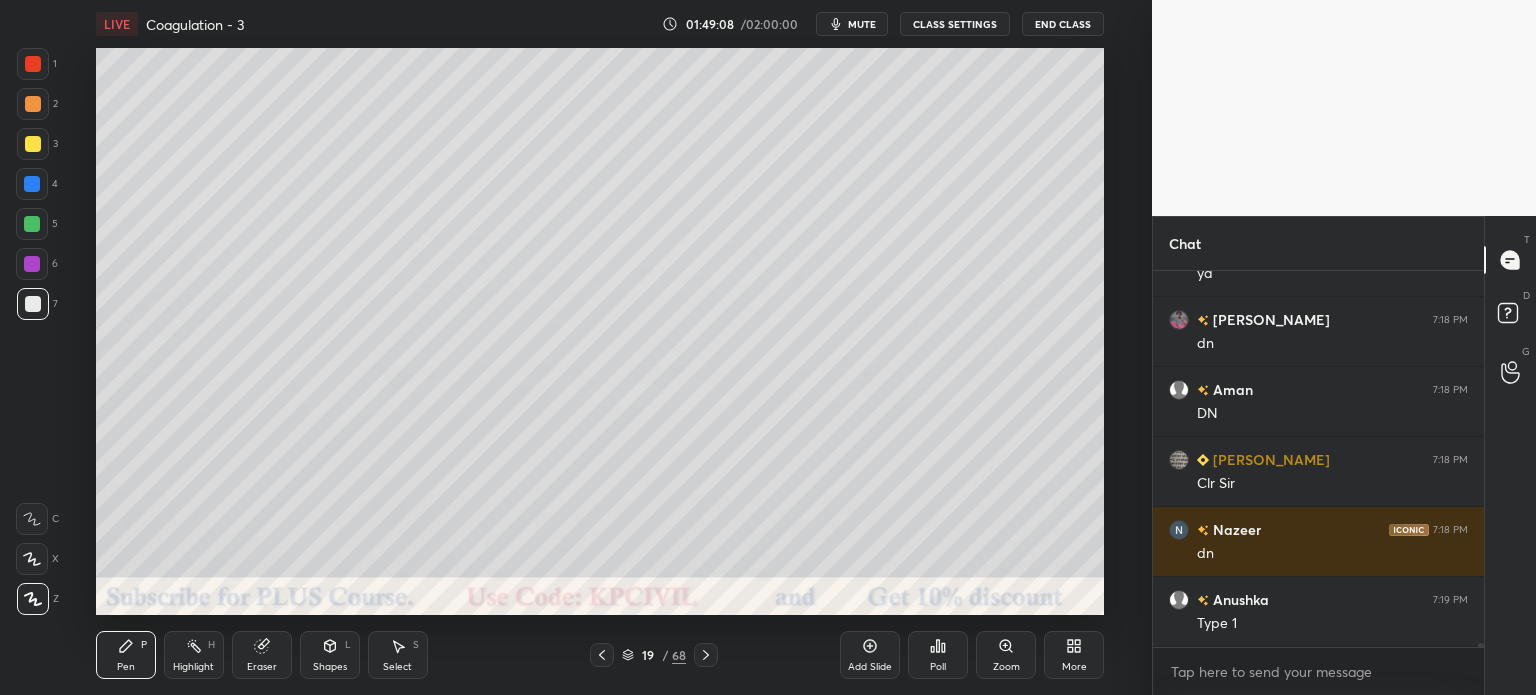 click at bounding box center [33, 144] 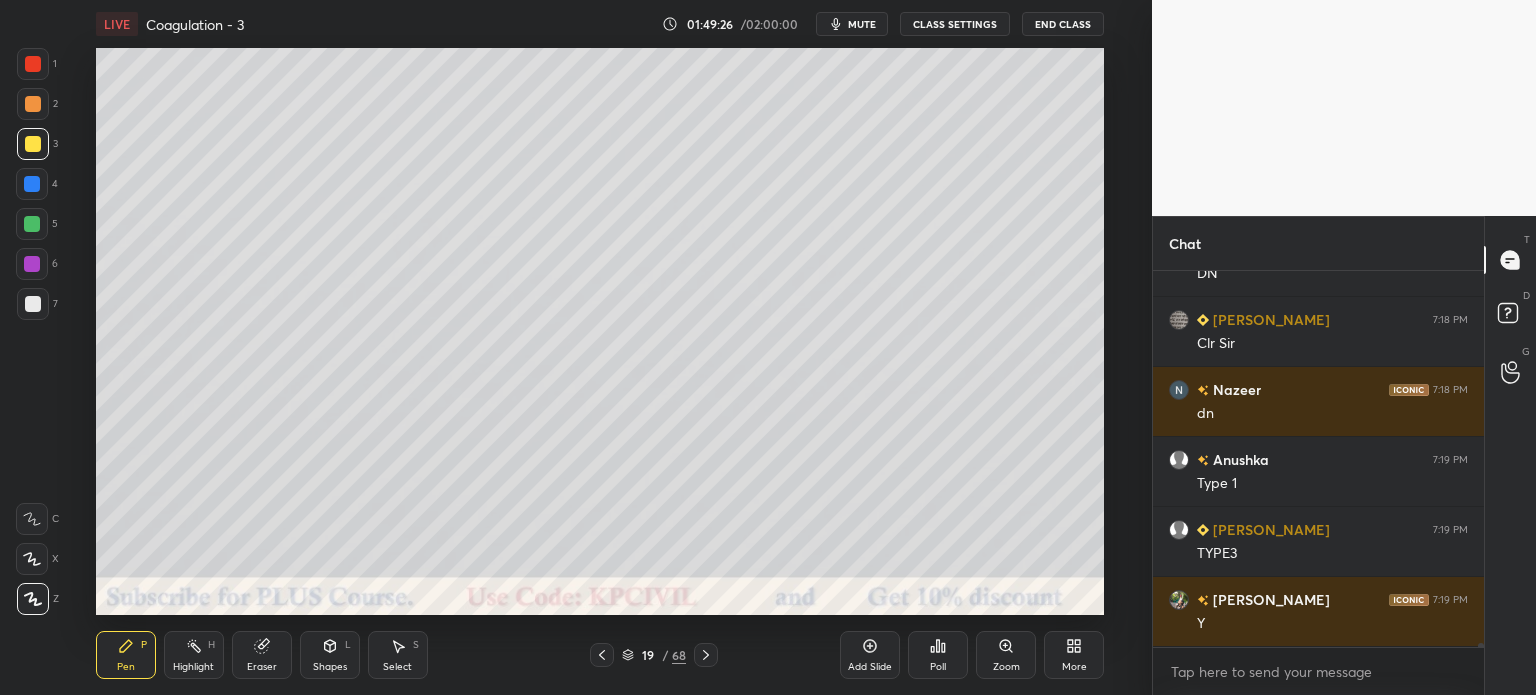 scroll, scrollTop: 34464, scrollLeft: 0, axis: vertical 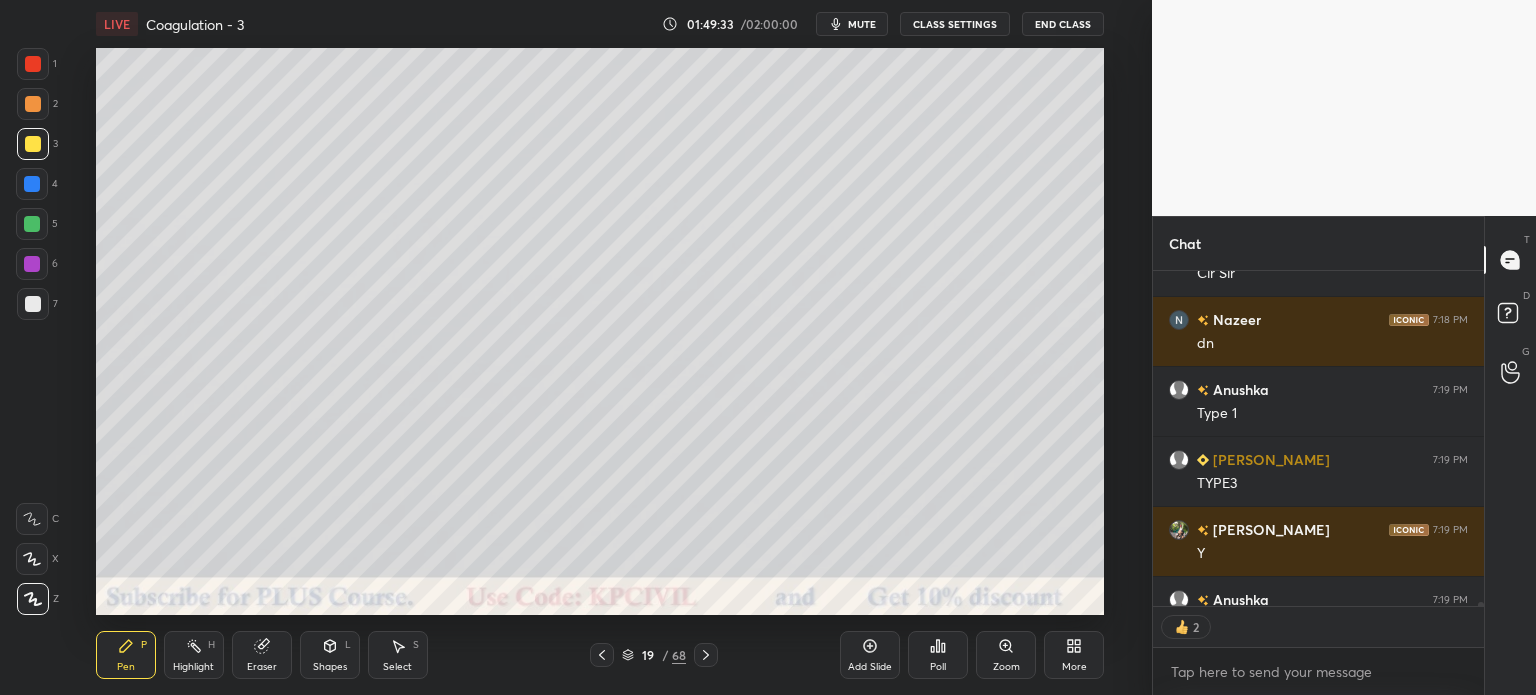 click at bounding box center [32, 184] 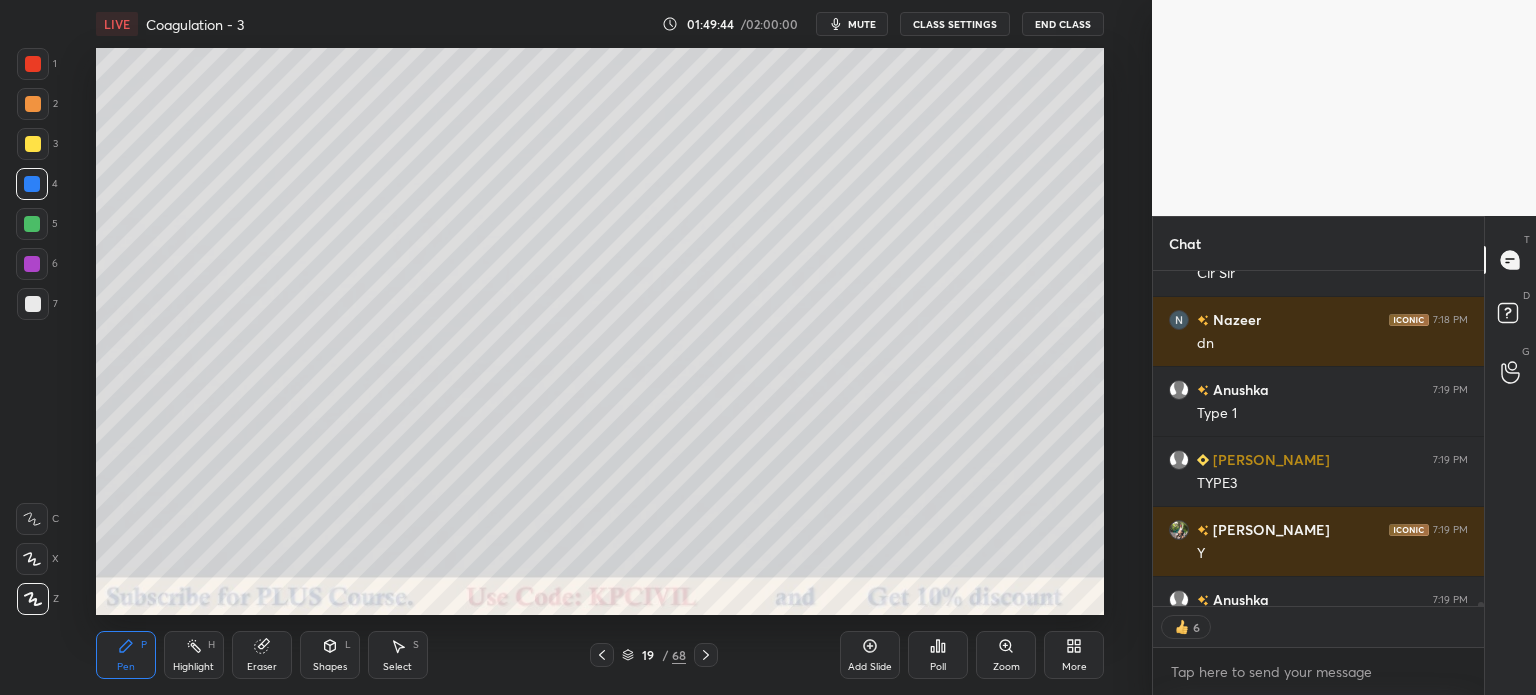 scroll, scrollTop: 5, scrollLeft: 6, axis: both 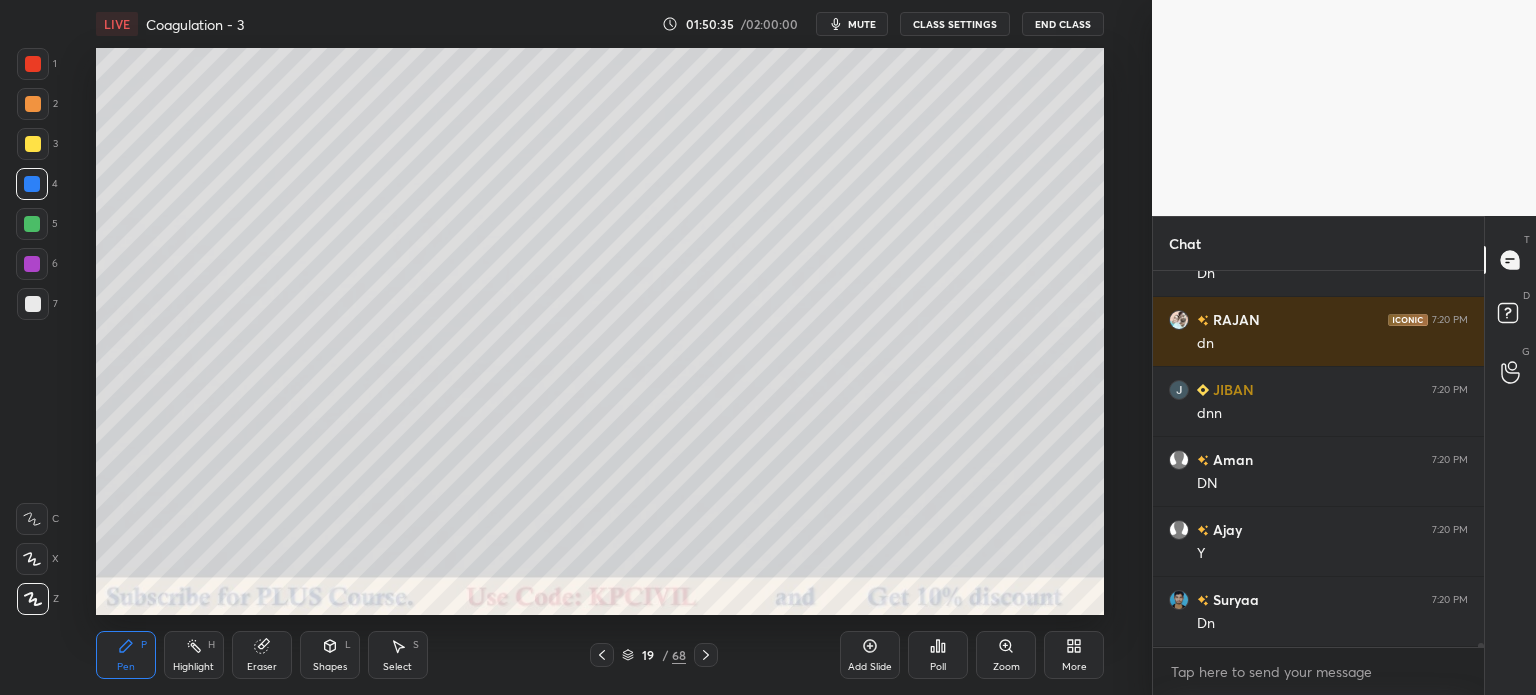 click on "19 / 68" at bounding box center (654, 655) 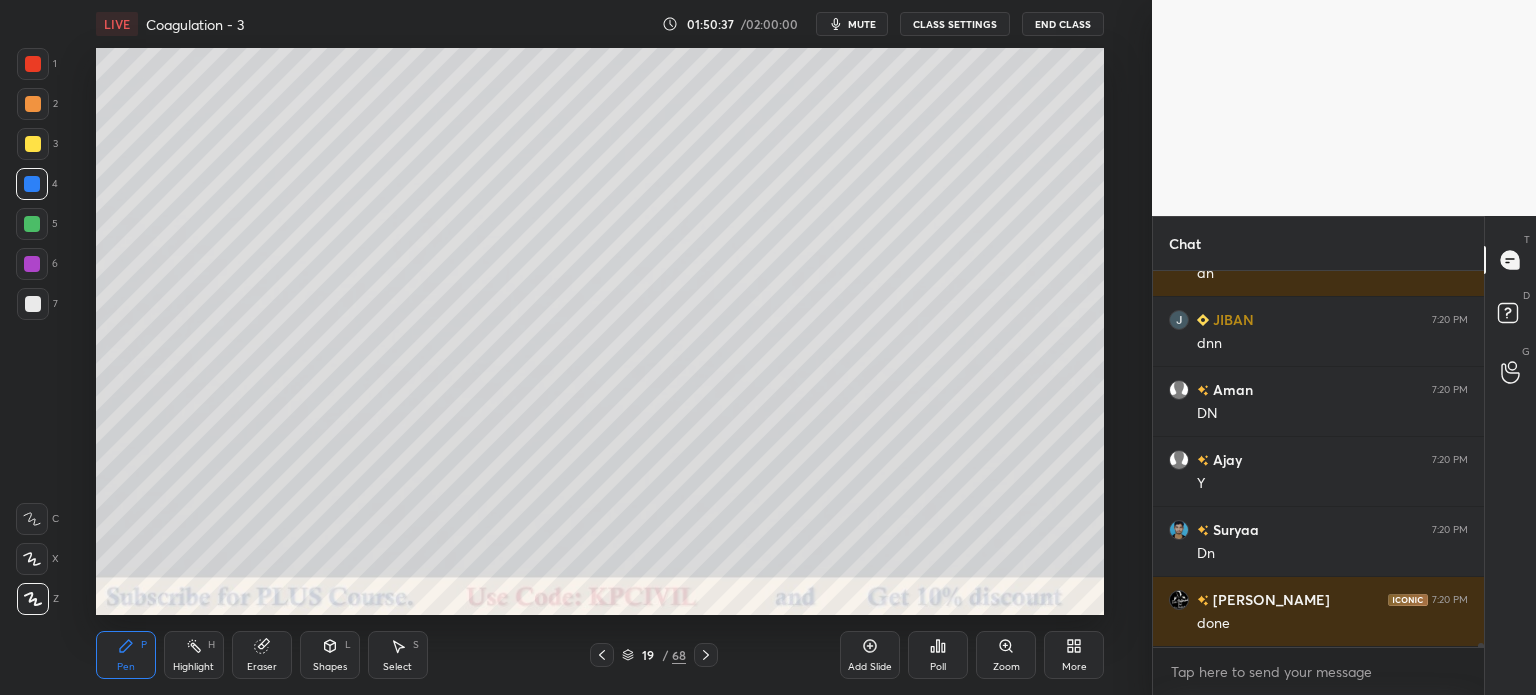click 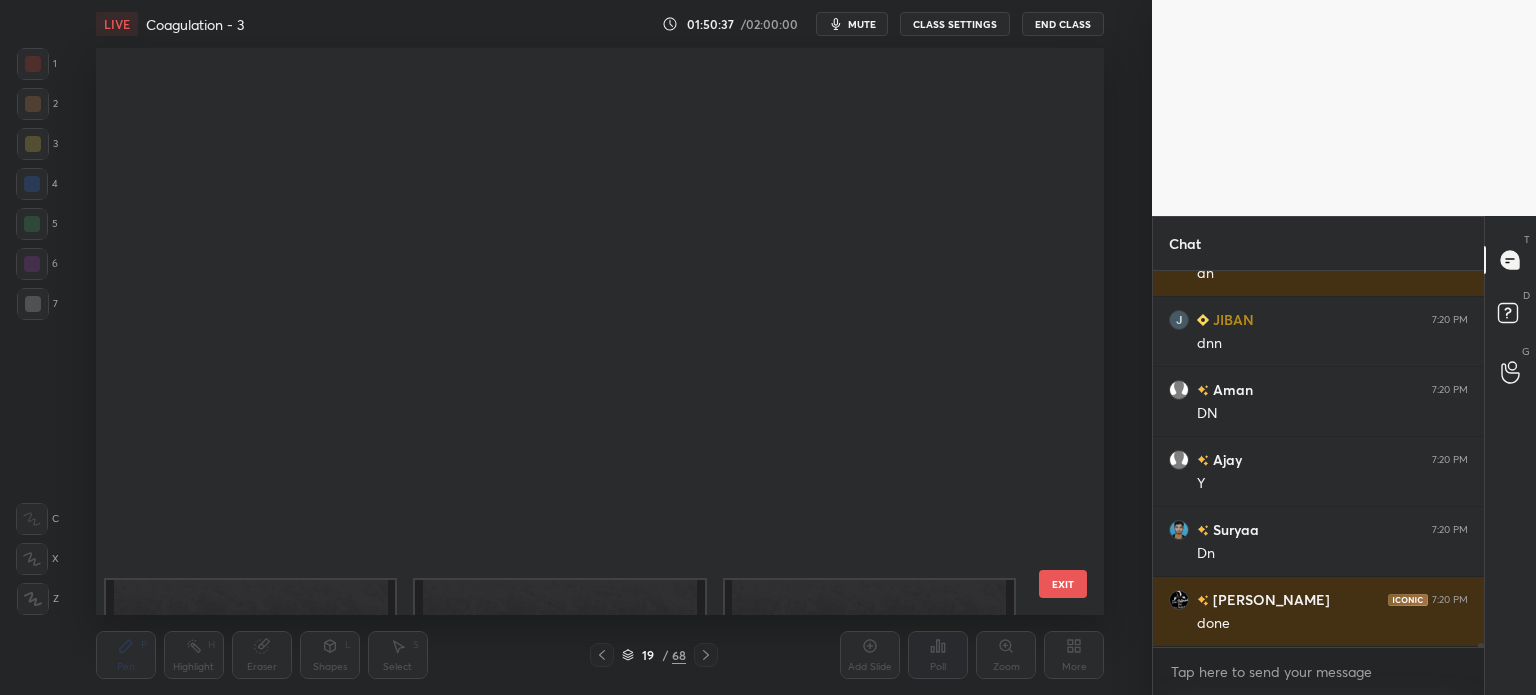 scroll, scrollTop: 651, scrollLeft: 0, axis: vertical 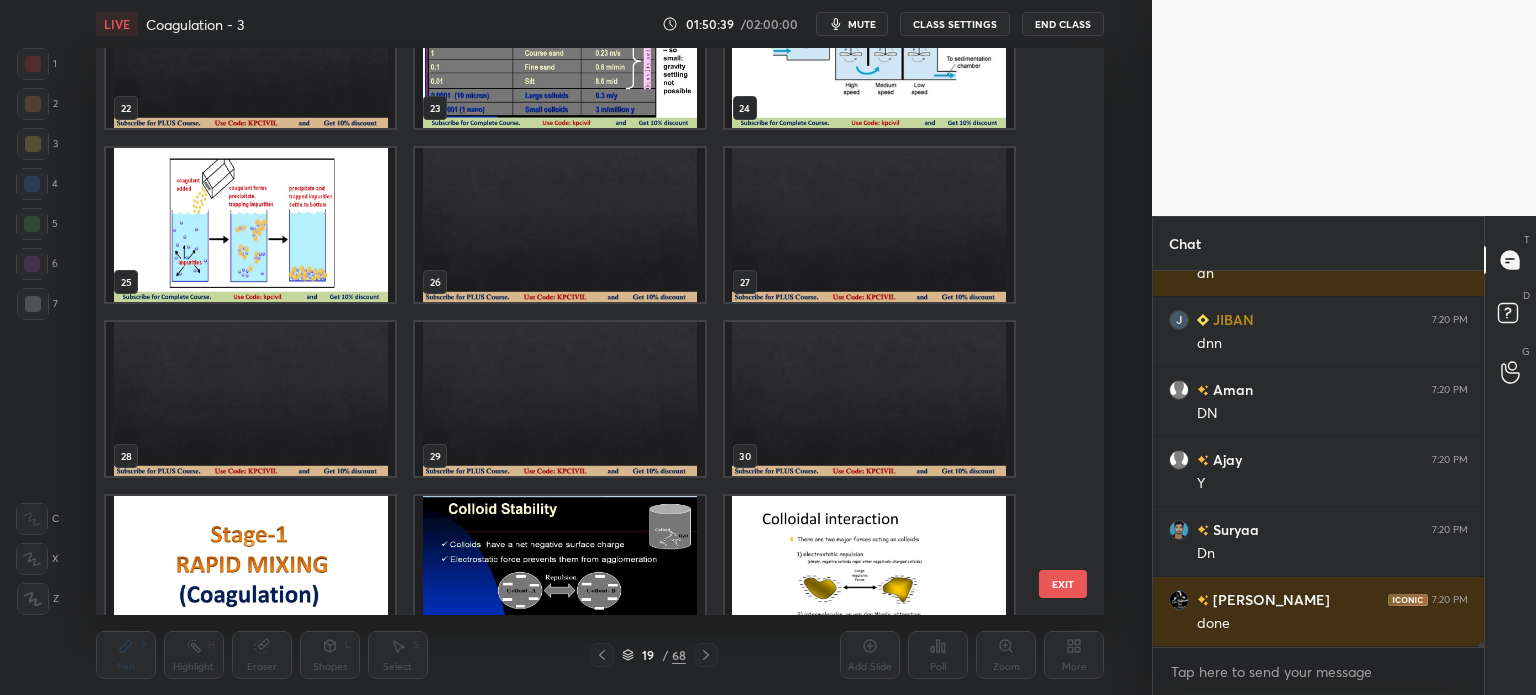 click on "32" at bounding box center [559, 573] 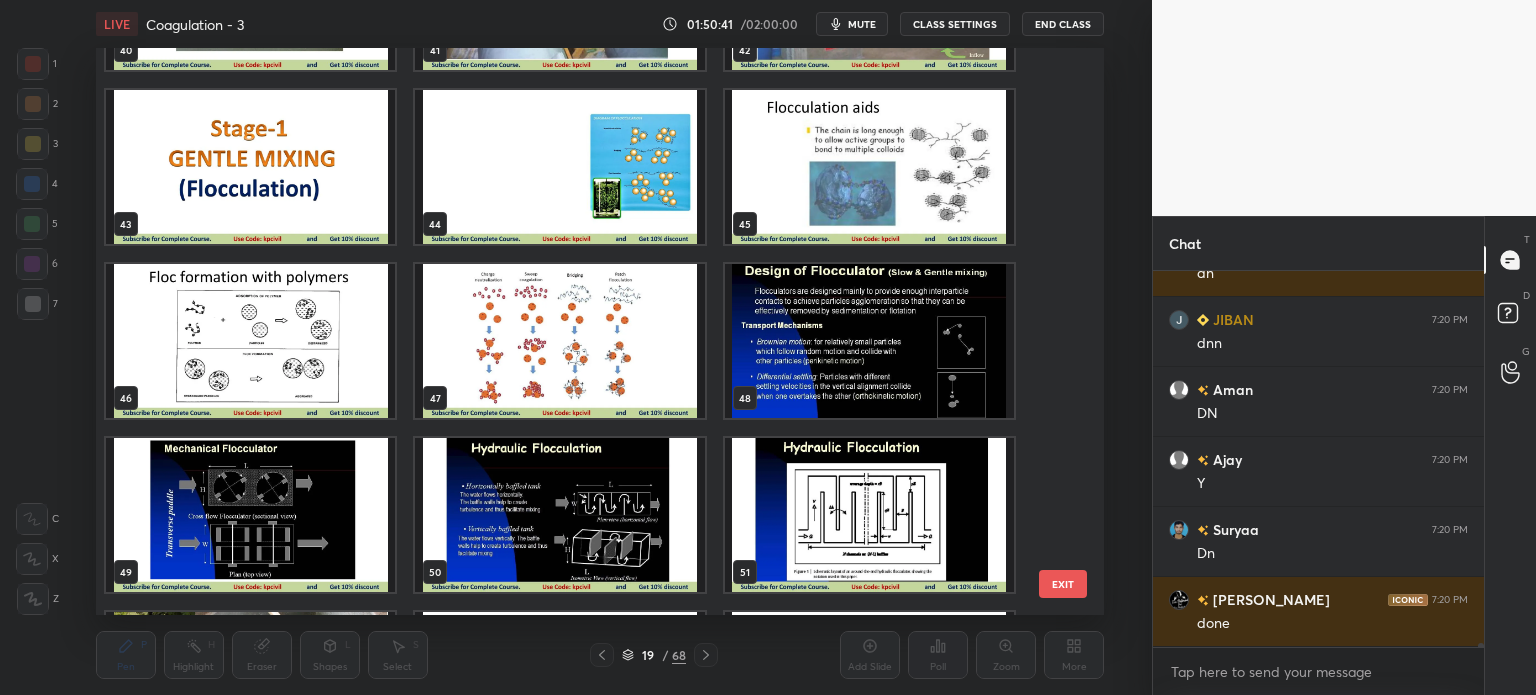 scroll, scrollTop: 2405, scrollLeft: 0, axis: vertical 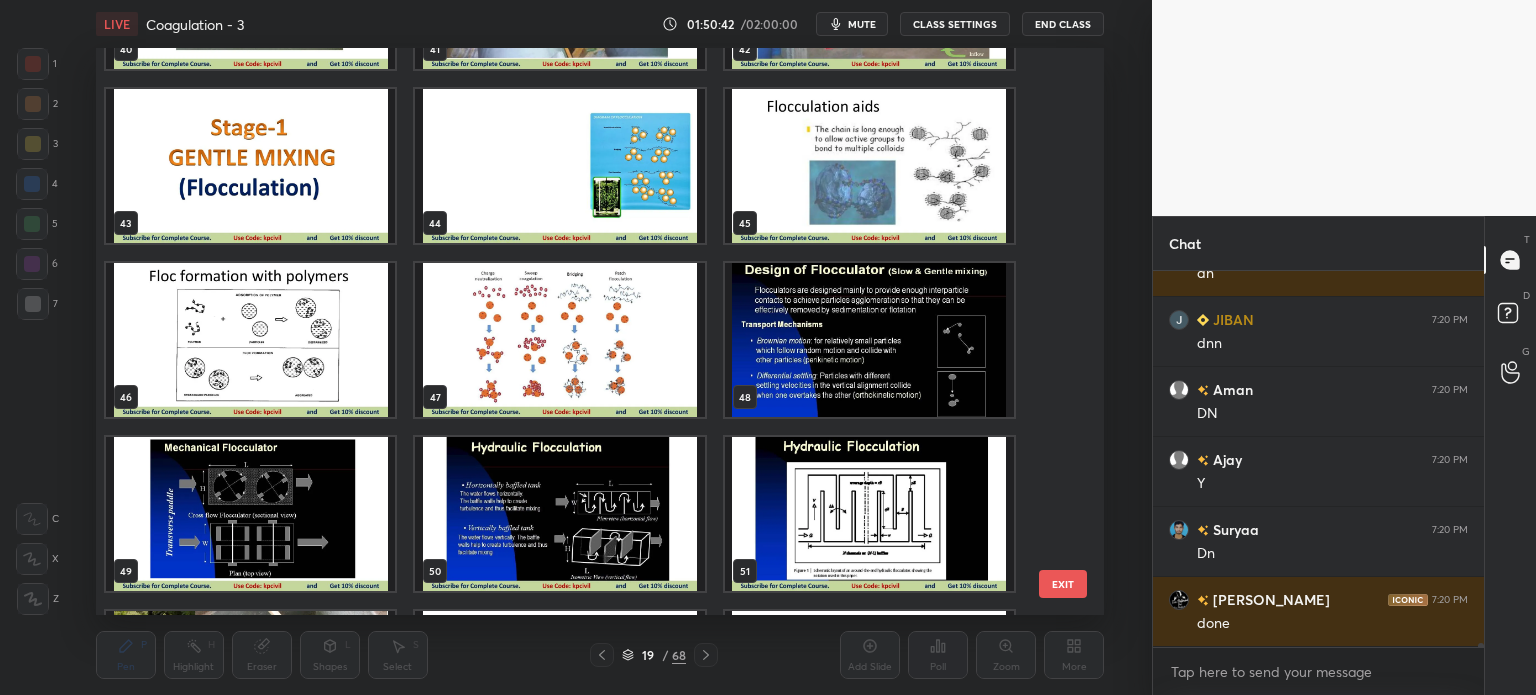 click at bounding box center (559, 340) 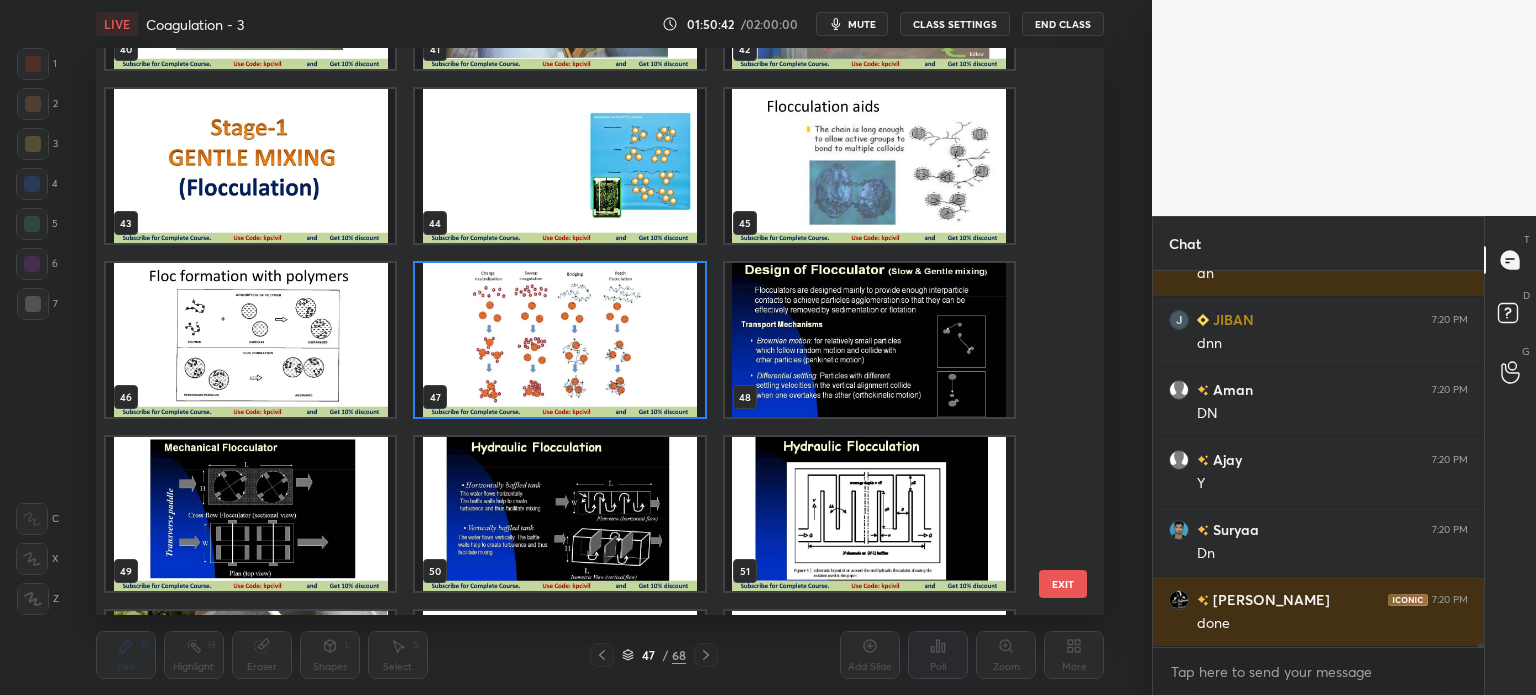 click at bounding box center (559, 340) 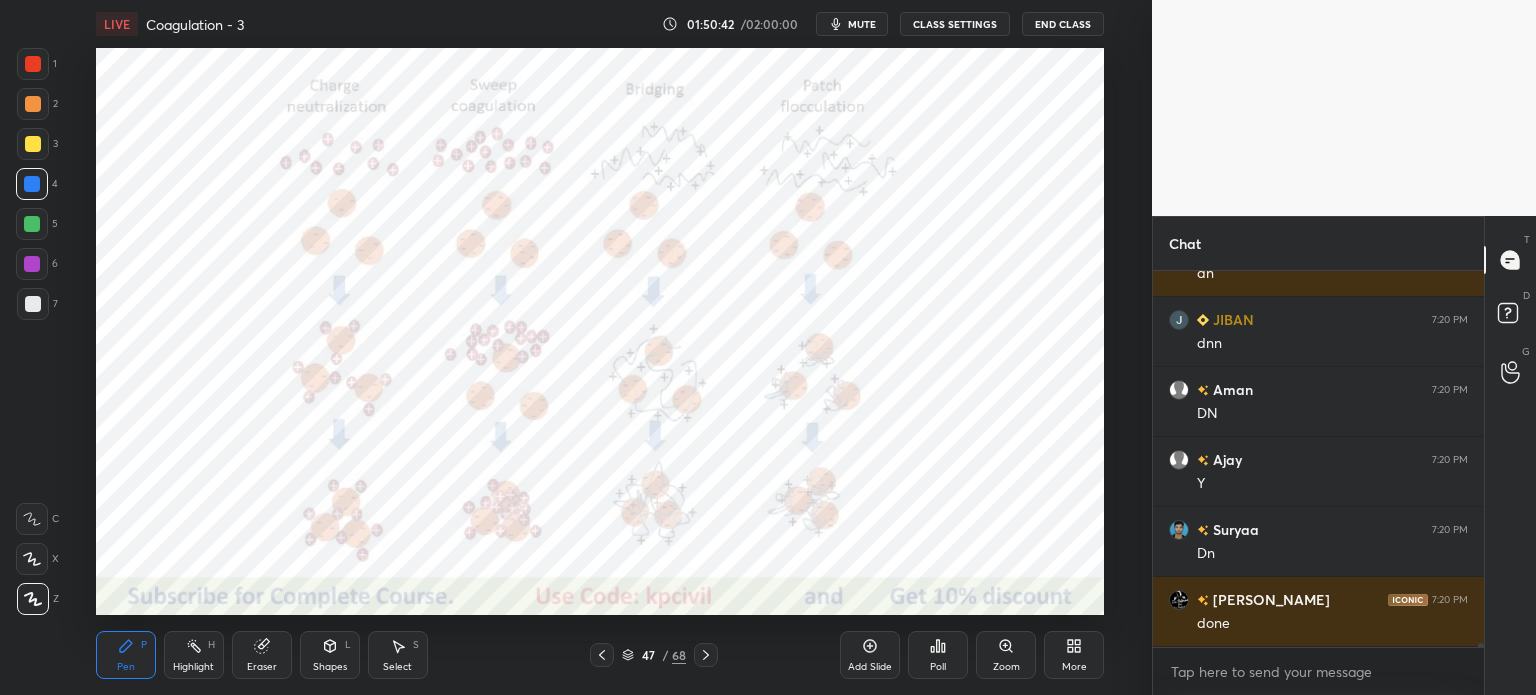 click at bounding box center [559, 340] 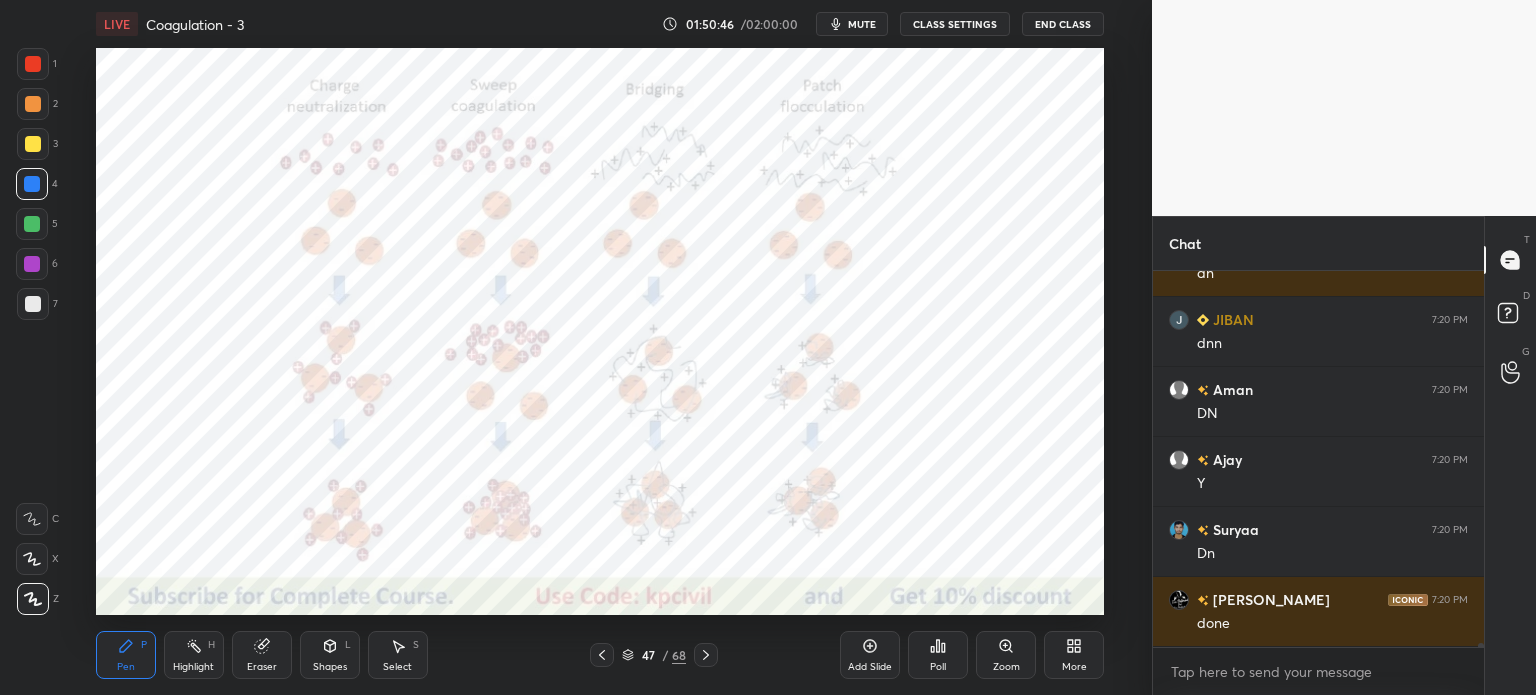 click on "Eraser" at bounding box center [262, 667] 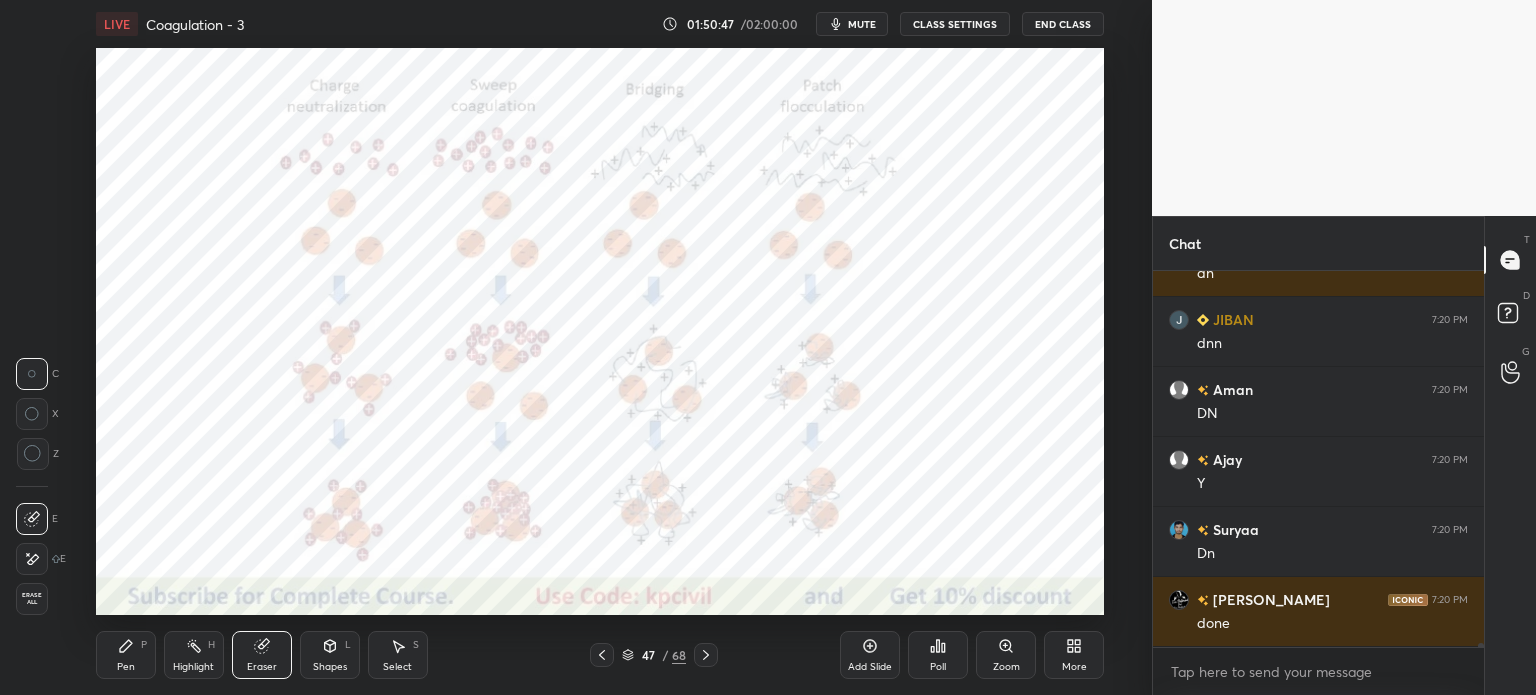 click on "Erase all" at bounding box center [32, 599] 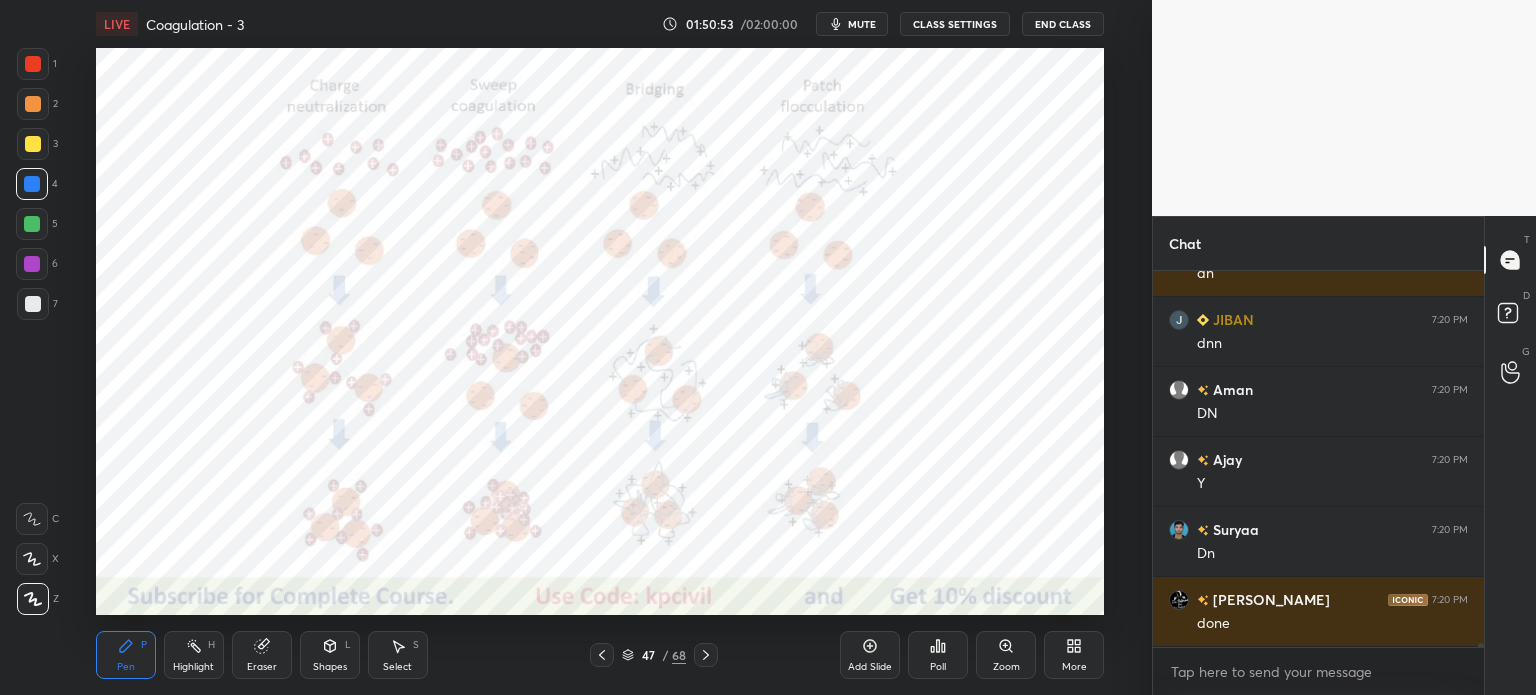 scroll, scrollTop: 35304, scrollLeft: 0, axis: vertical 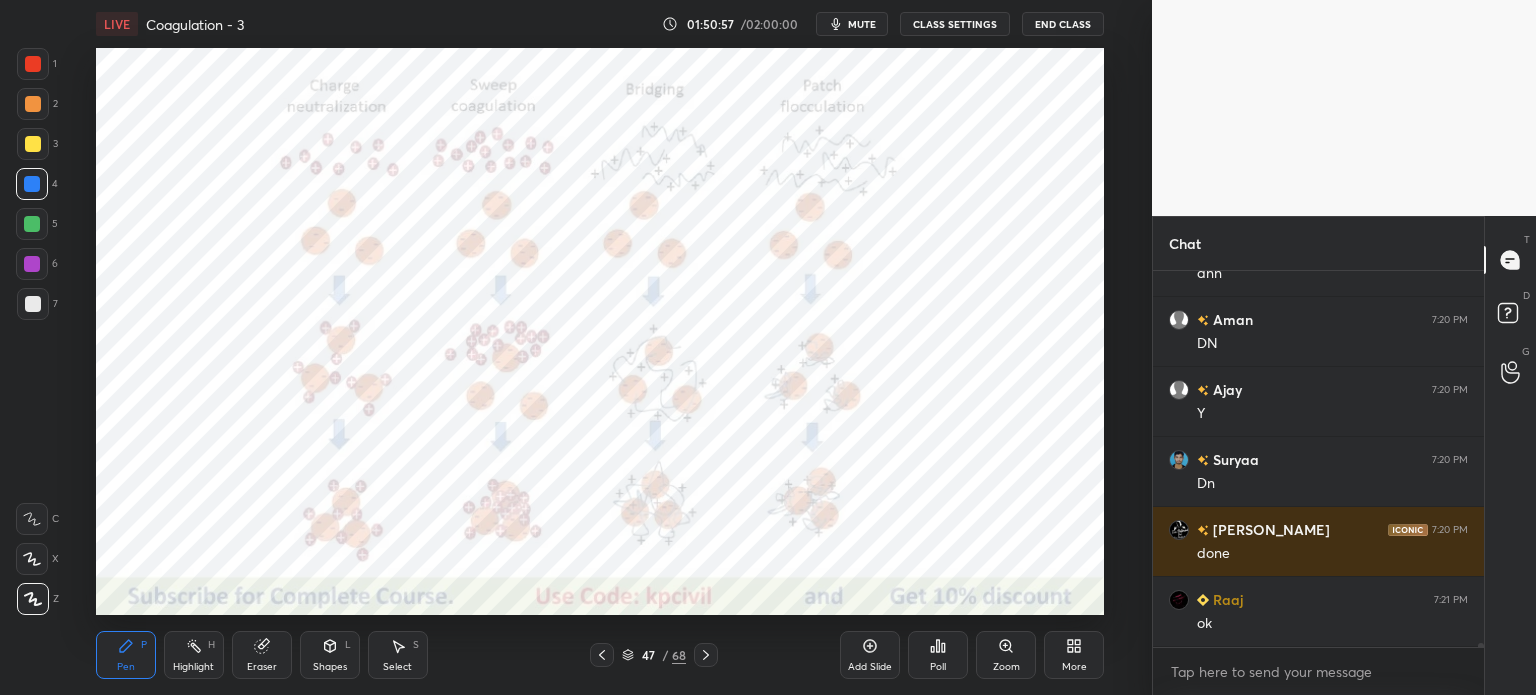 click on "Shapes L" at bounding box center [330, 655] 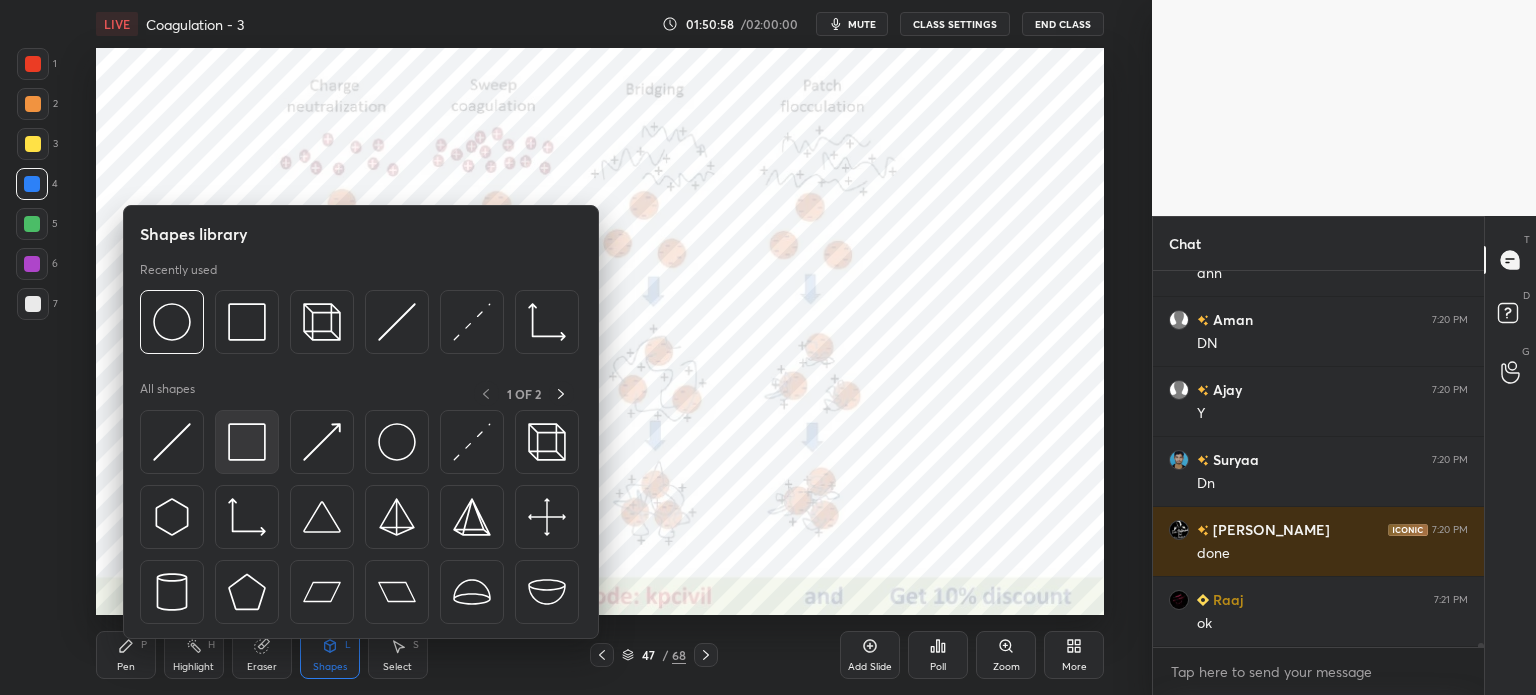click at bounding box center (247, 442) 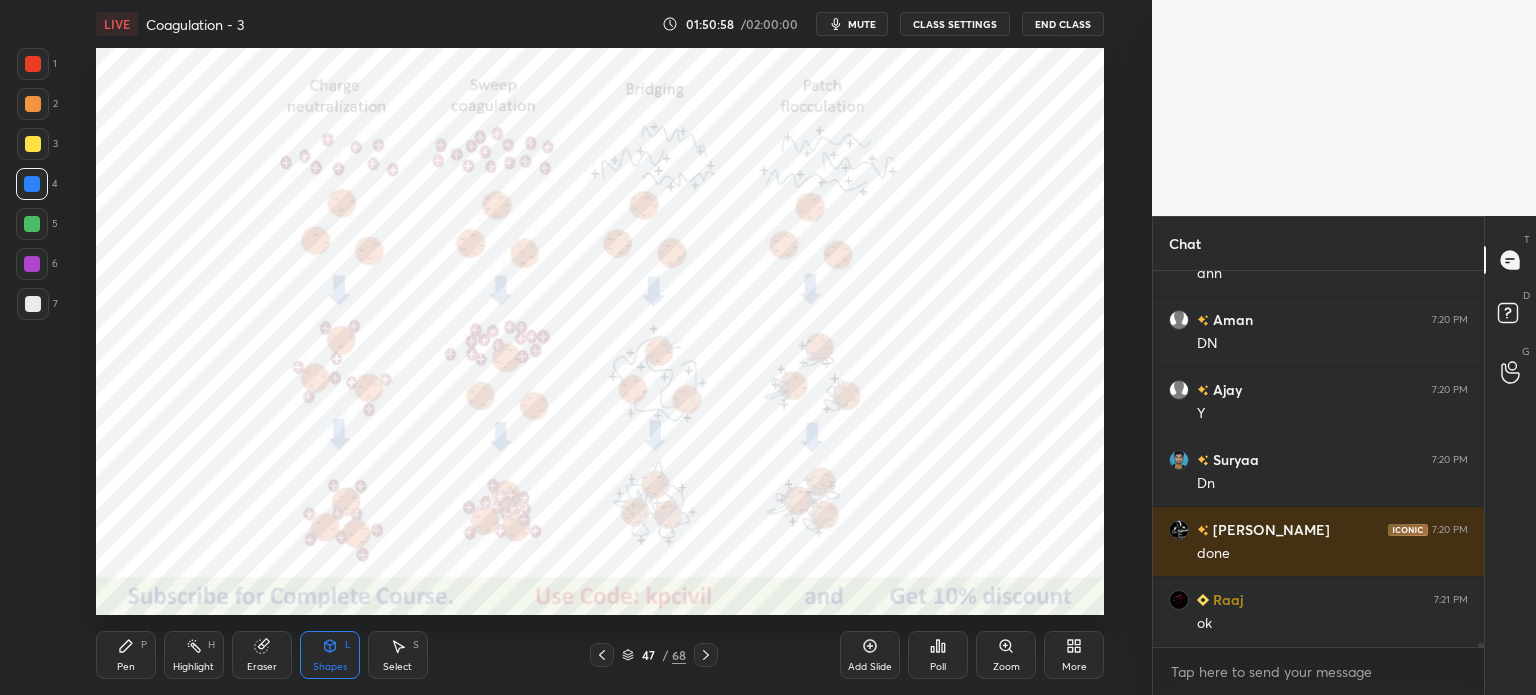 click at bounding box center [33, 64] 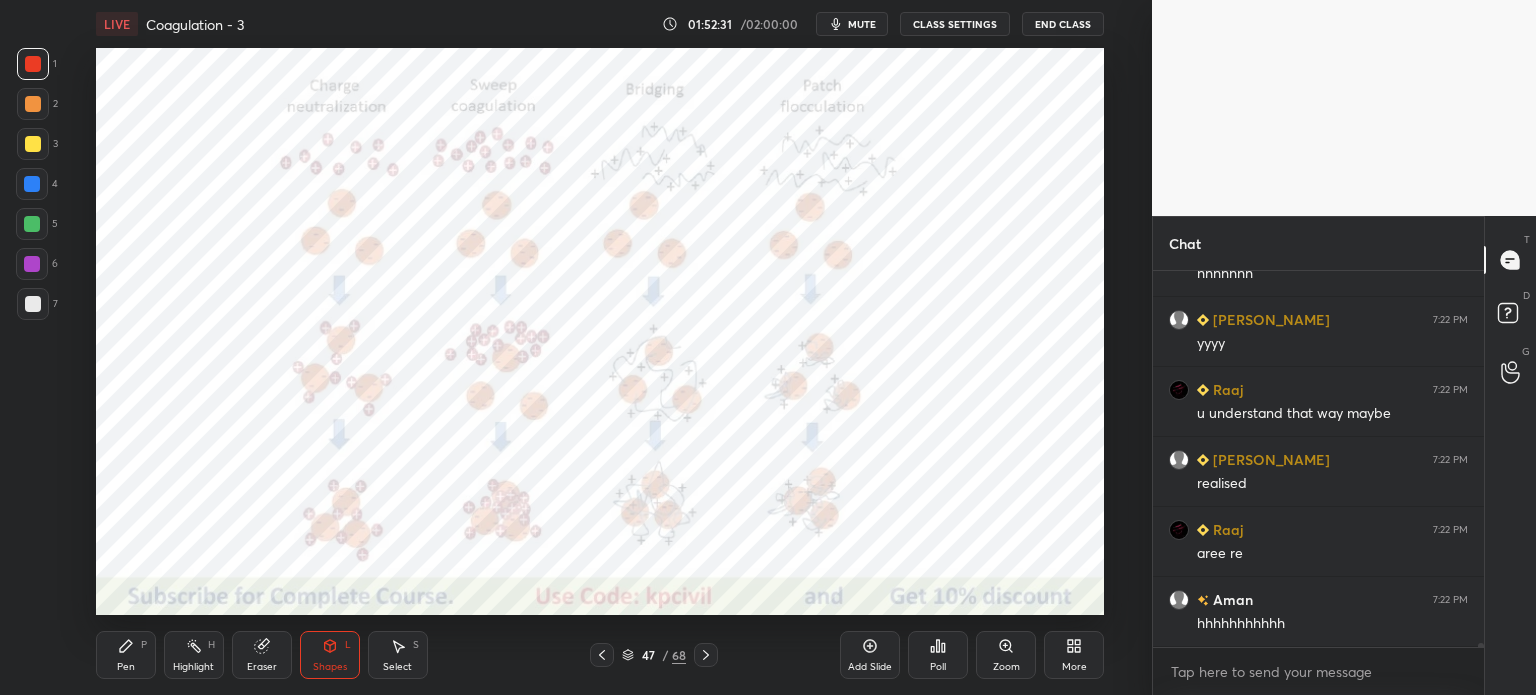 scroll, scrollTop: 35972, scrollLeft: 0, axis: vertical 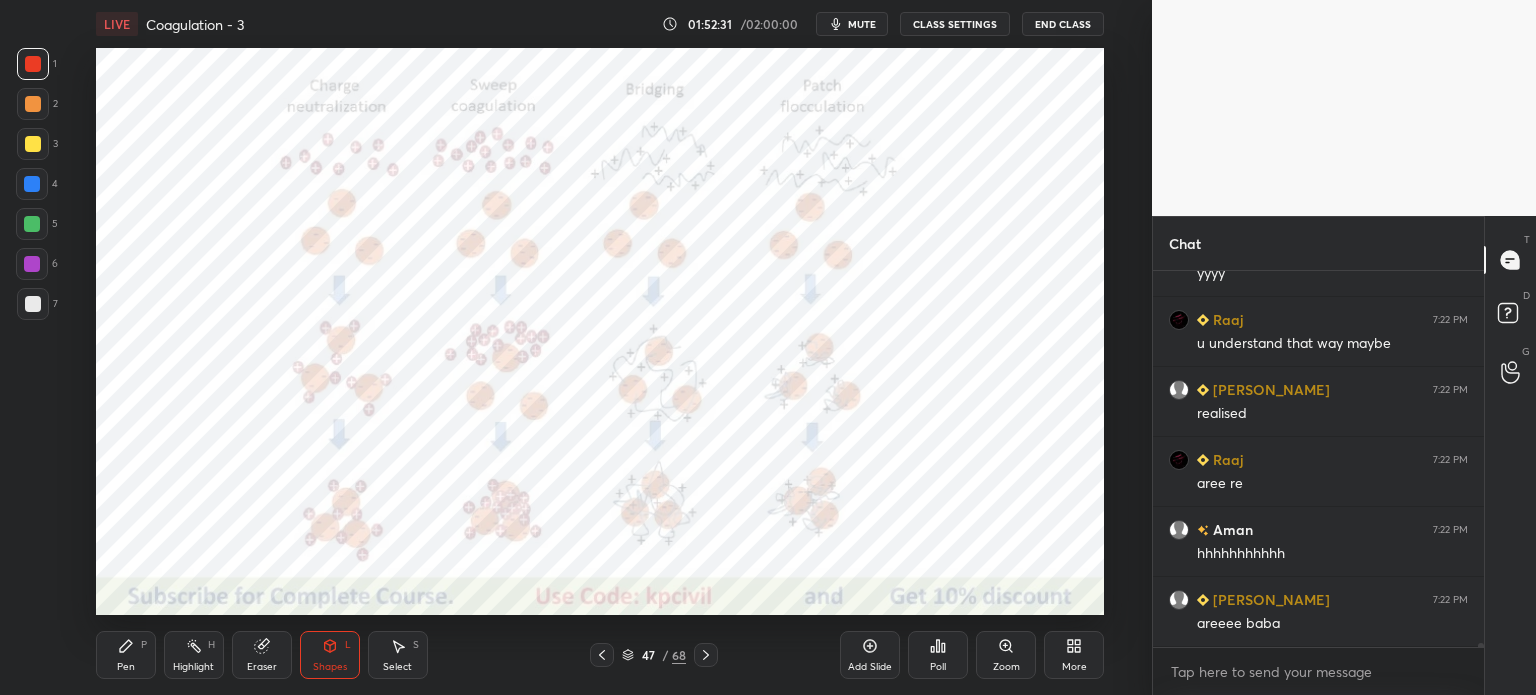 click on "47 / 68" at bounding box center (654, 655) 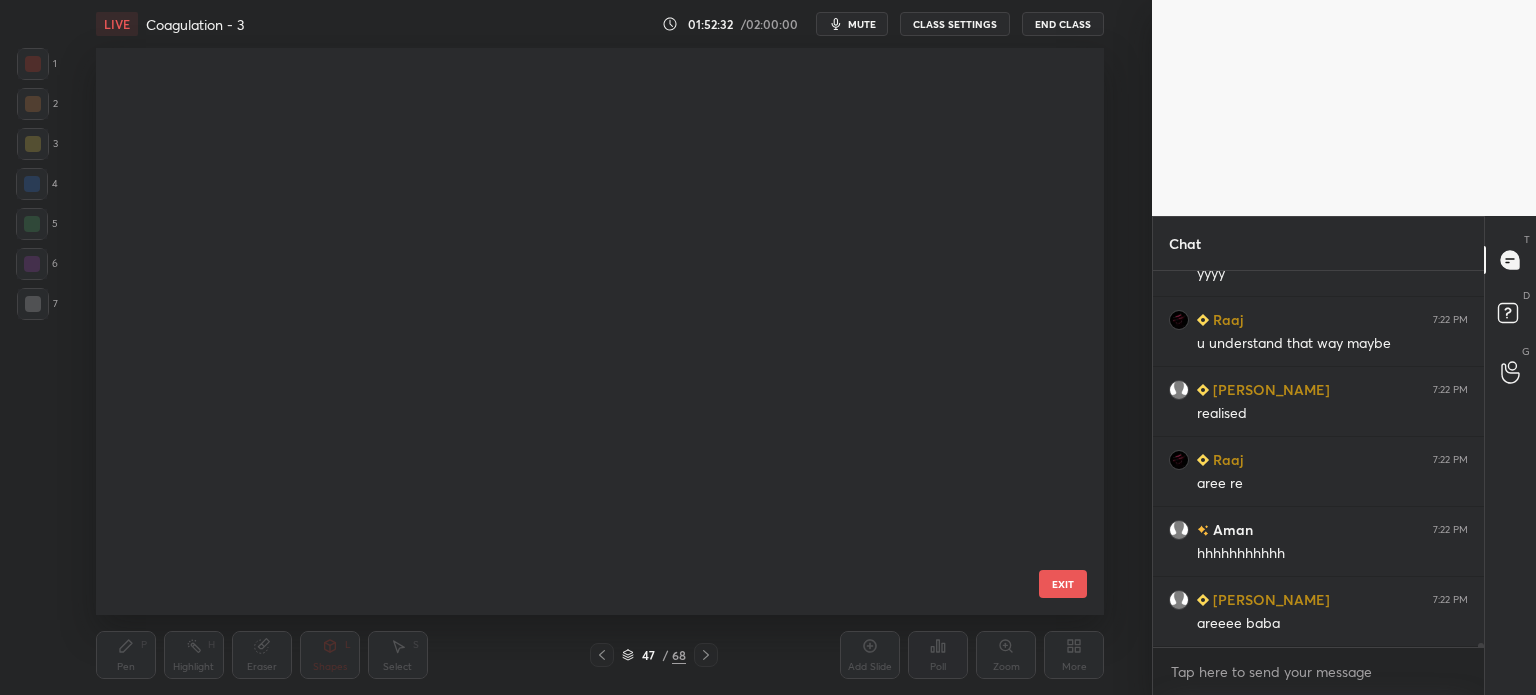 scroll, scrollTop: 2216, scrollLeft: 0, axis: vertical 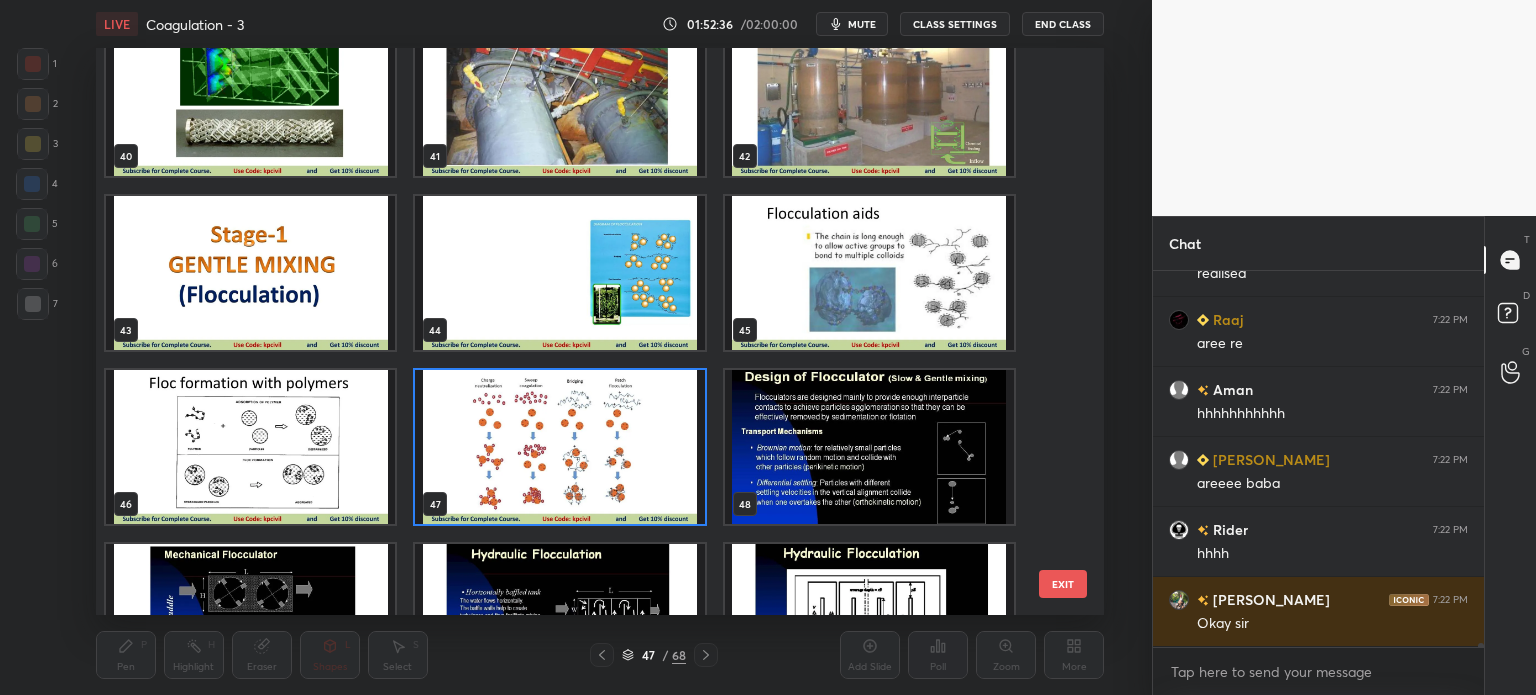 click at bounding box center [559, 447] 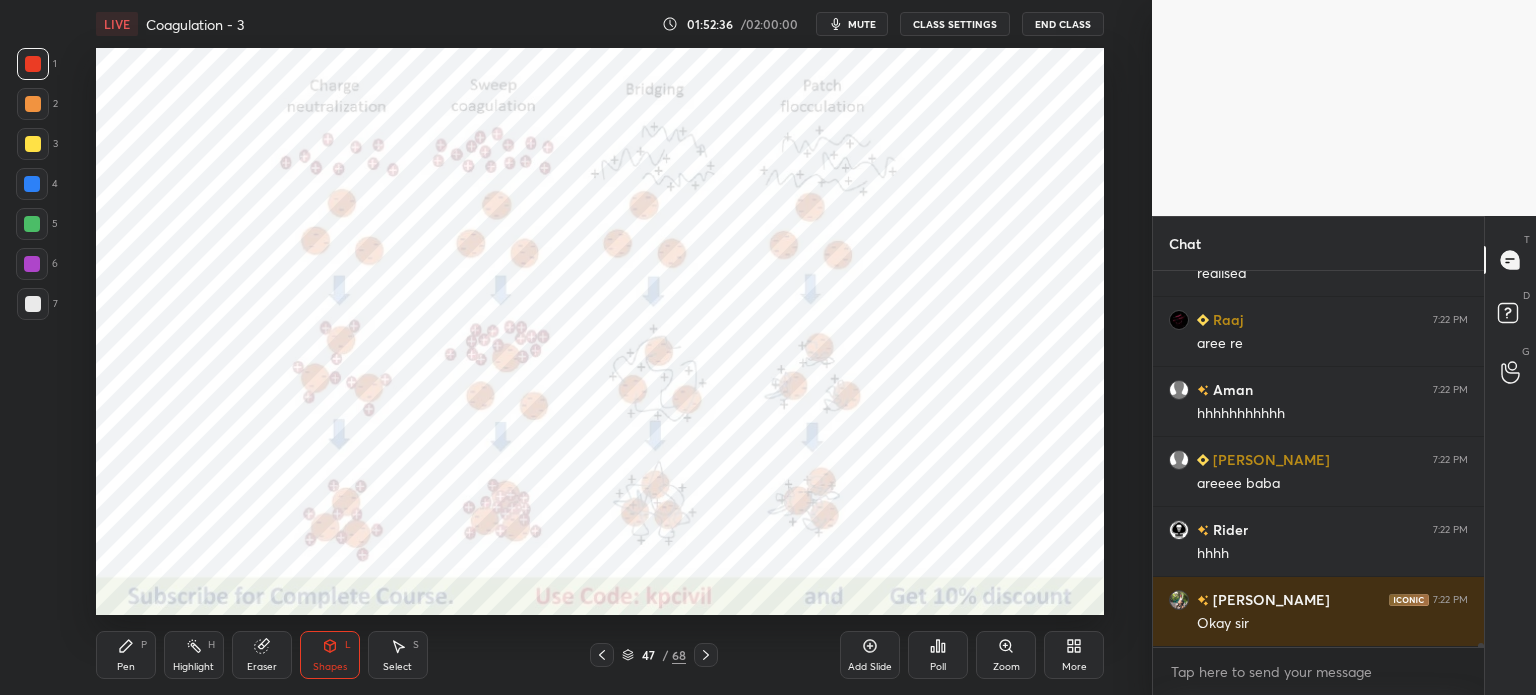 click at bounding box center (559, 447) 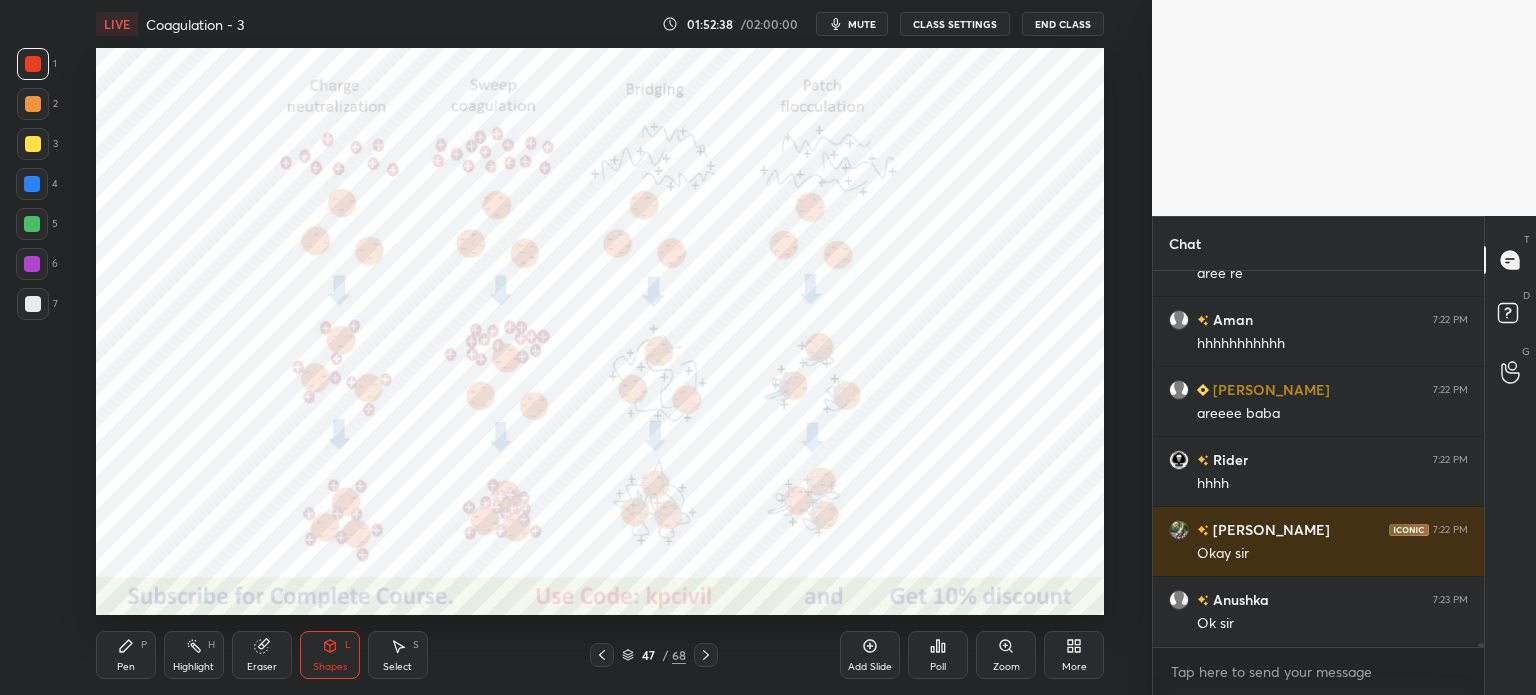 scroll, scrollTop: 36252, scrollLeft: 0, axis: vertical 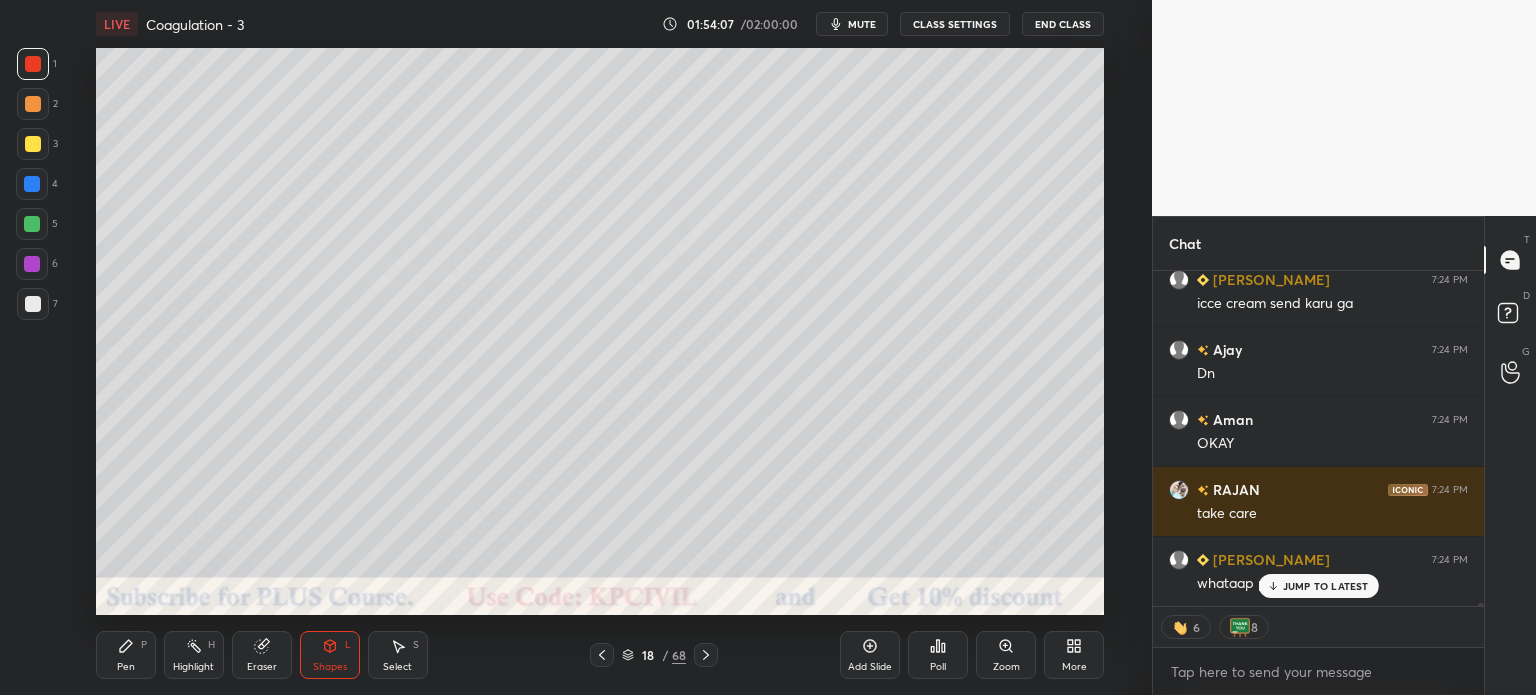 click on "End Class" at bounding box center [1063, 24] 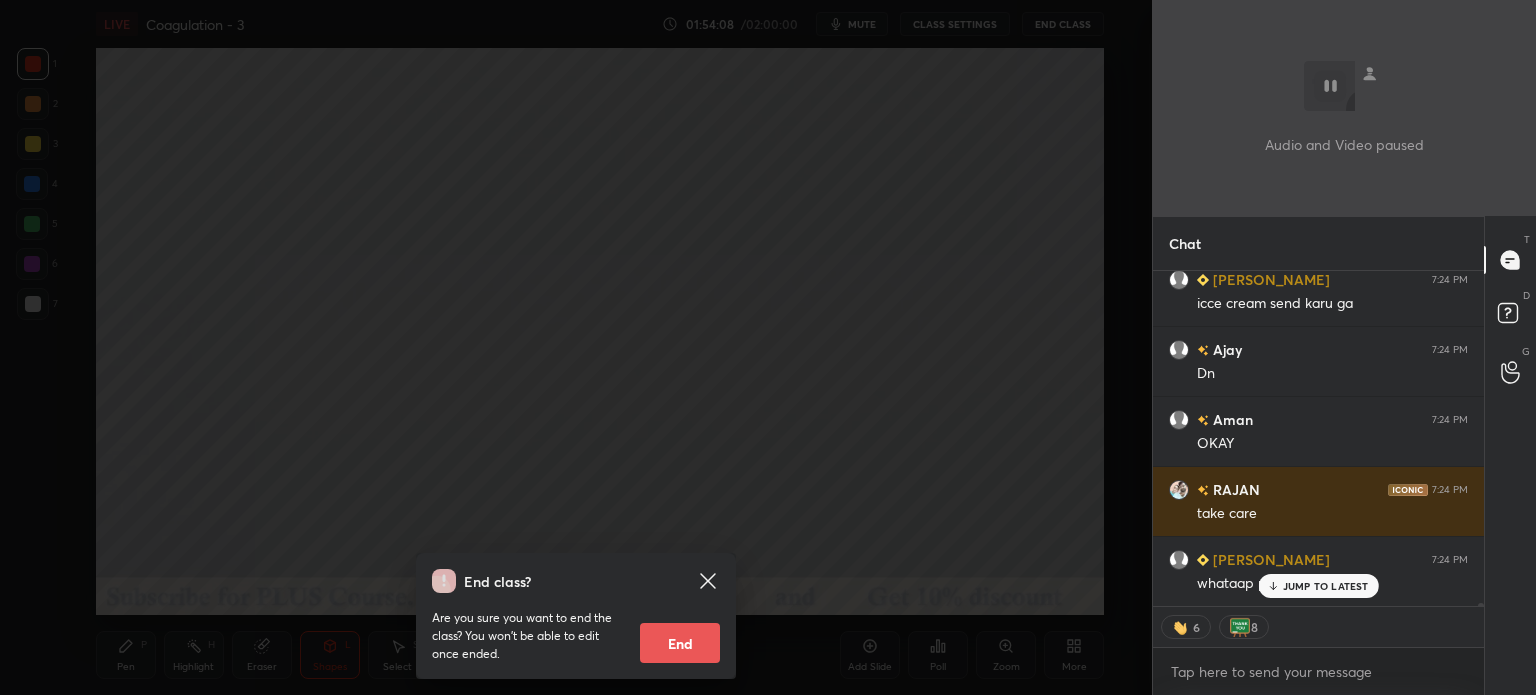 scroll, scrollTop: 39183, scrollLeft: 0, axis: vertical 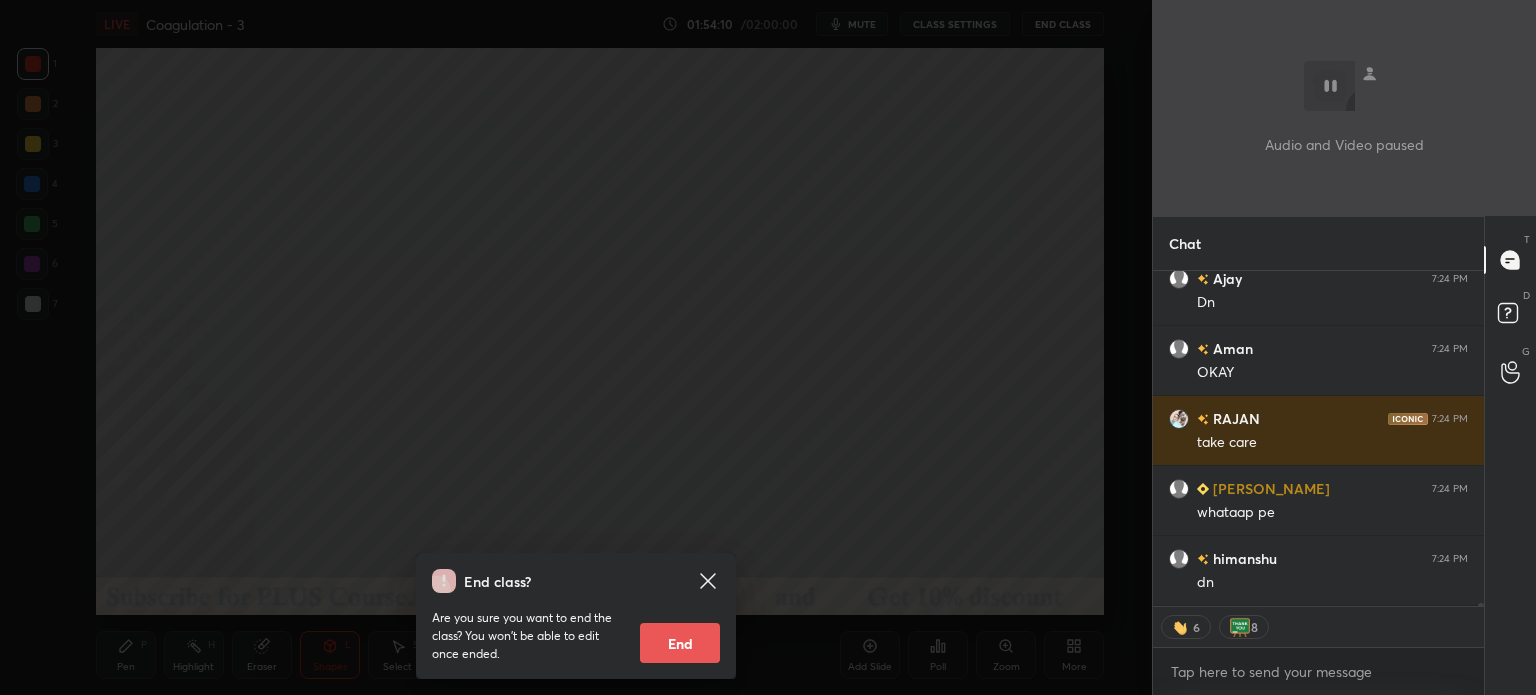 click on "End" at bounding box center [680, 643] 